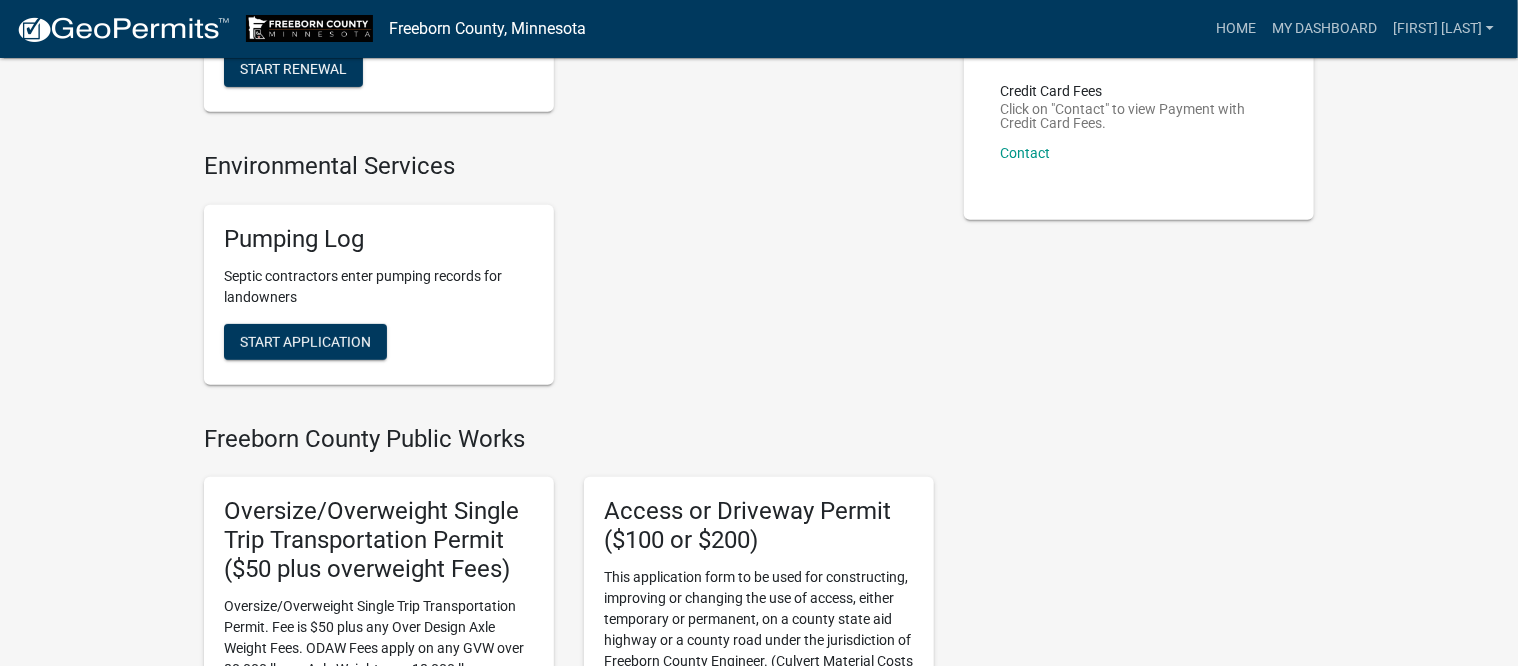 scroll, scrollTop: 375, scrollLeft: 0, axis: vertical 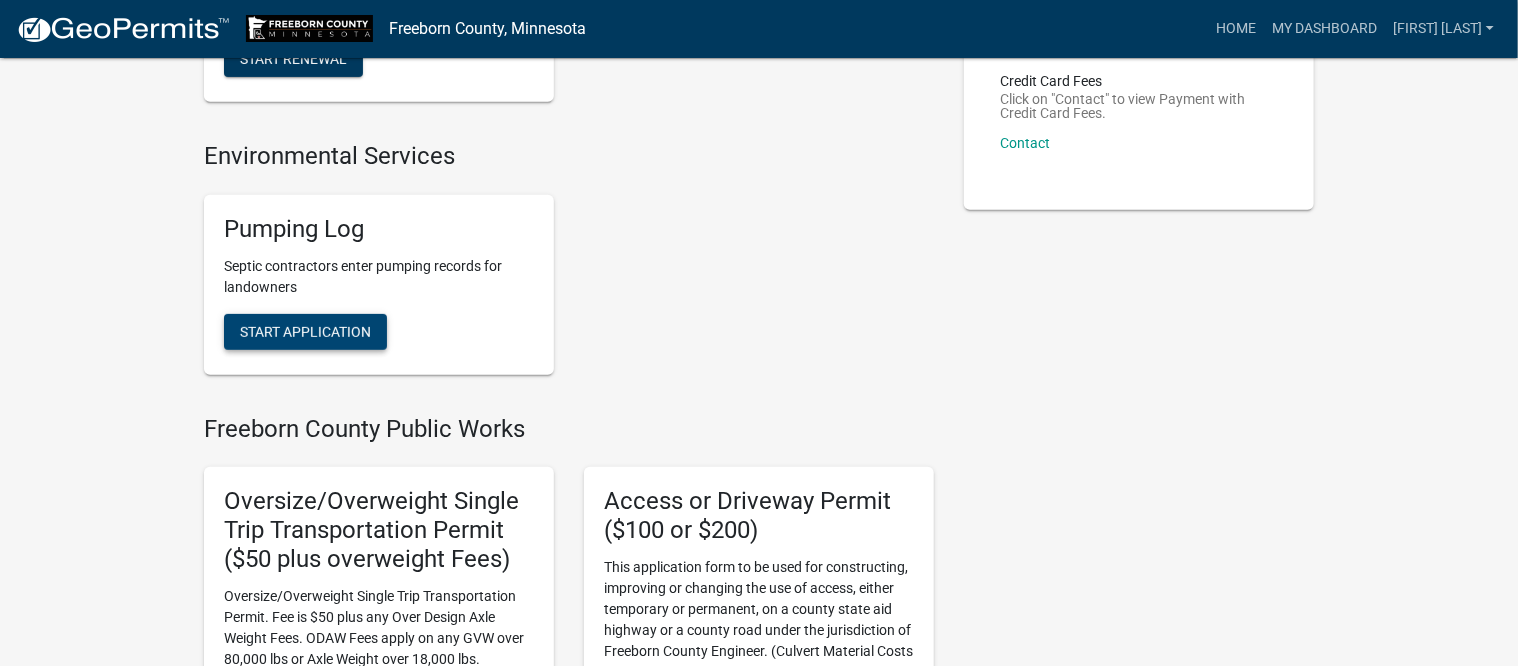 click on "Start Application" at bounding box center [305, 331] 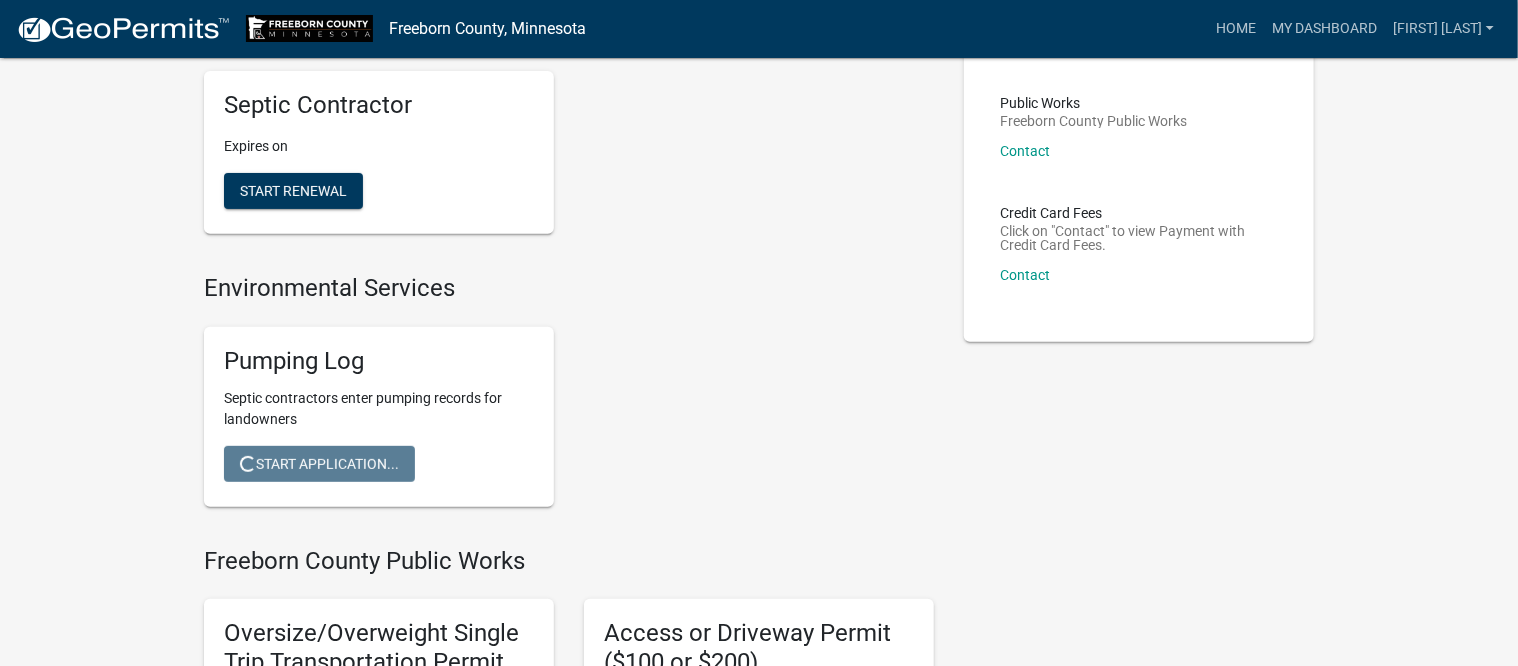 scroll, scrollTop: 24, scrollLeft: 0, axis: vertical 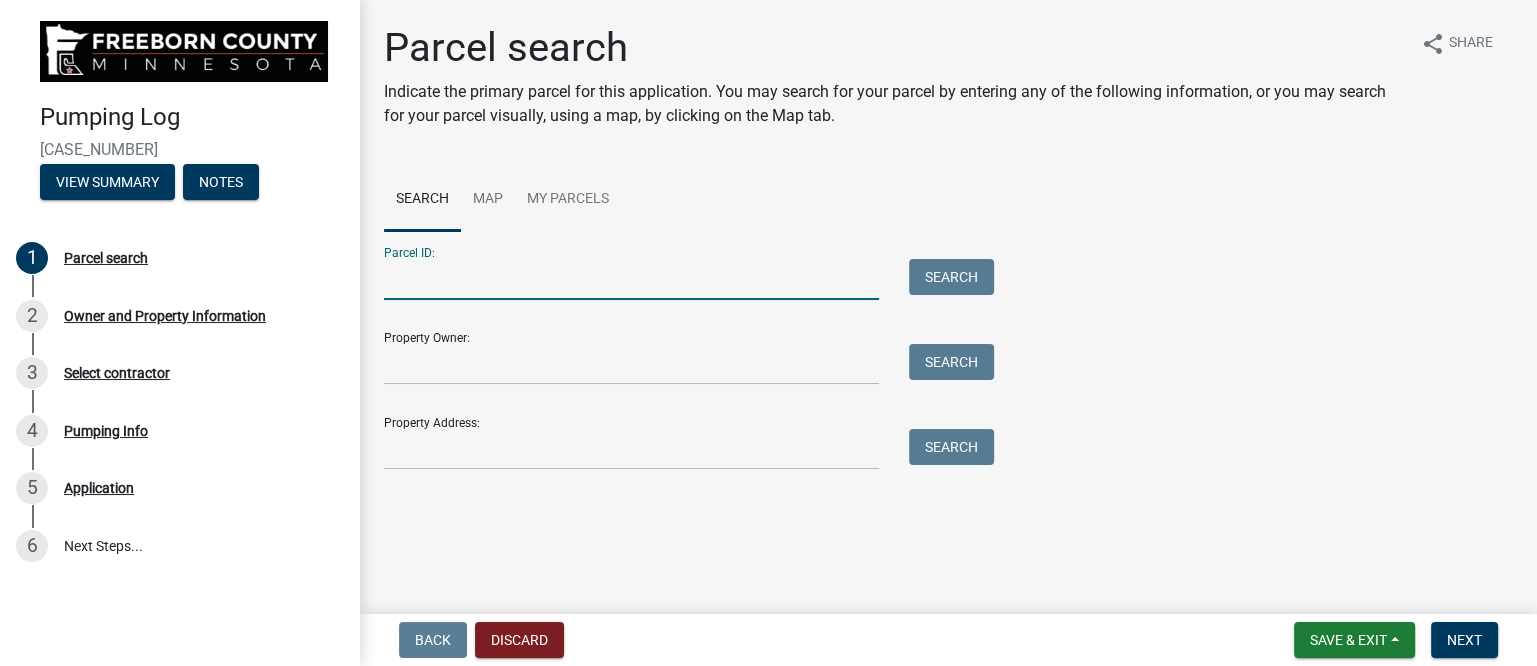click on "Parcel ID:" at bounding box center (631, 279) 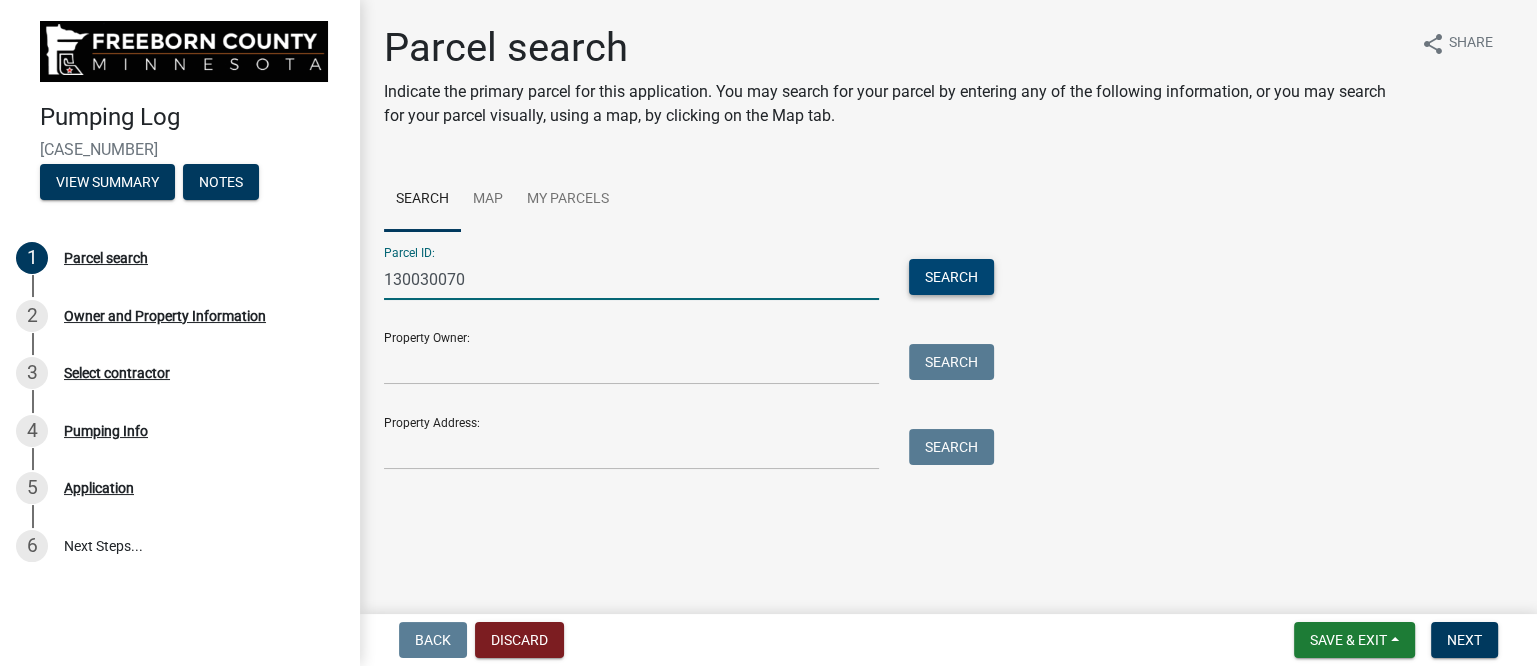 type on "130030070" 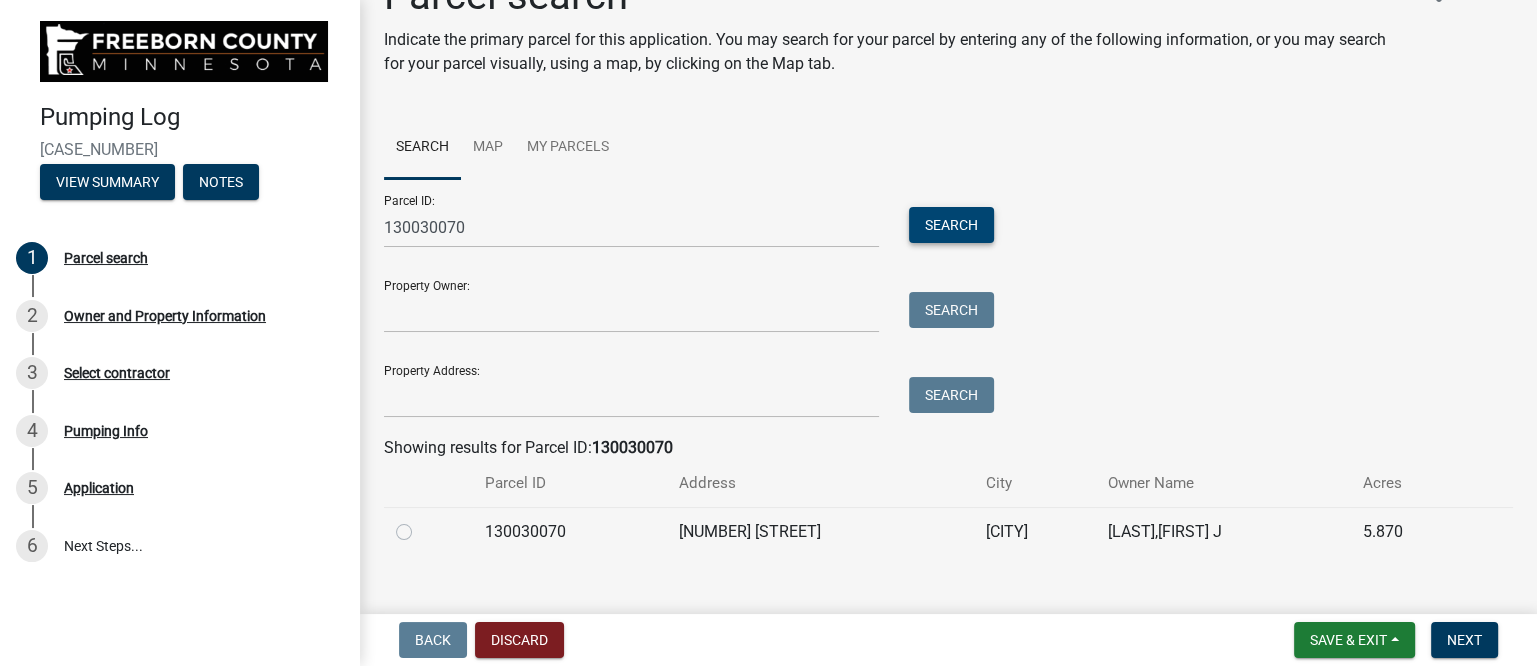 scroll, scrollTop: 80, scrollLeft: 0, axis: vertical 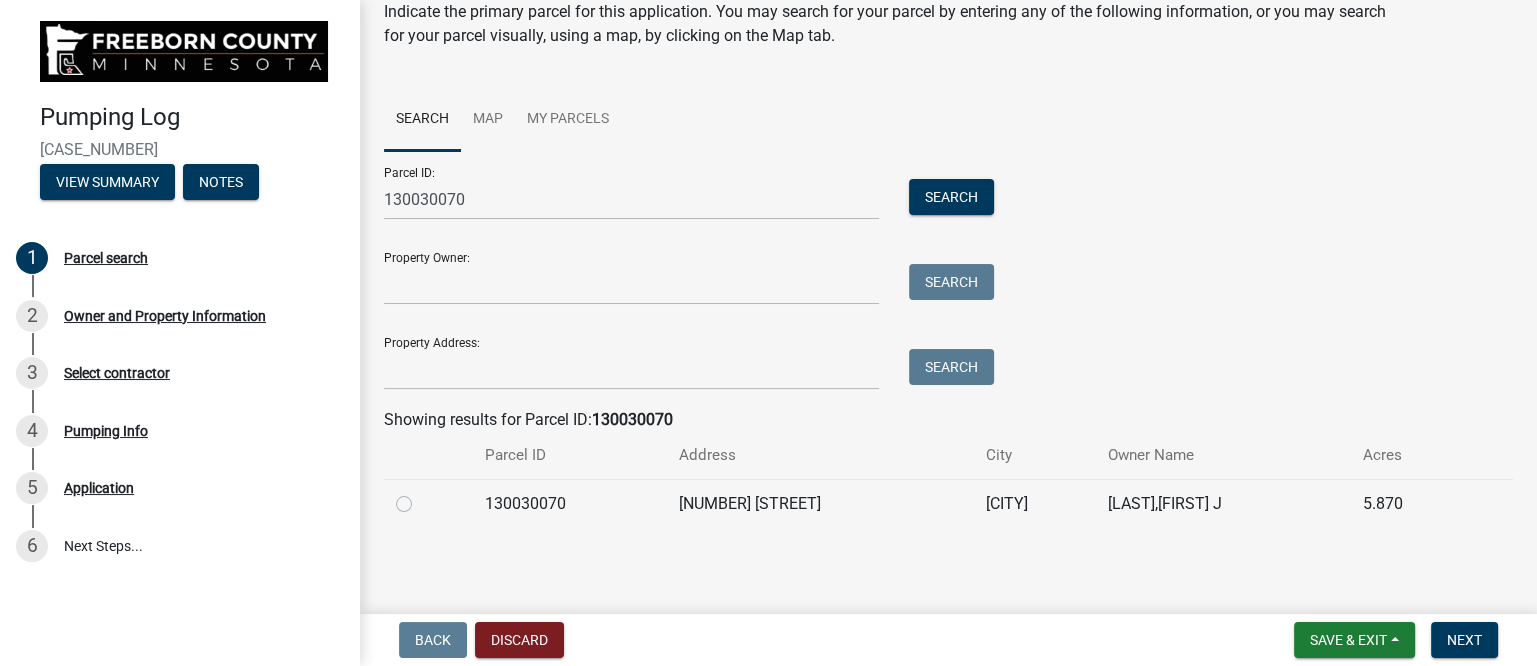 click 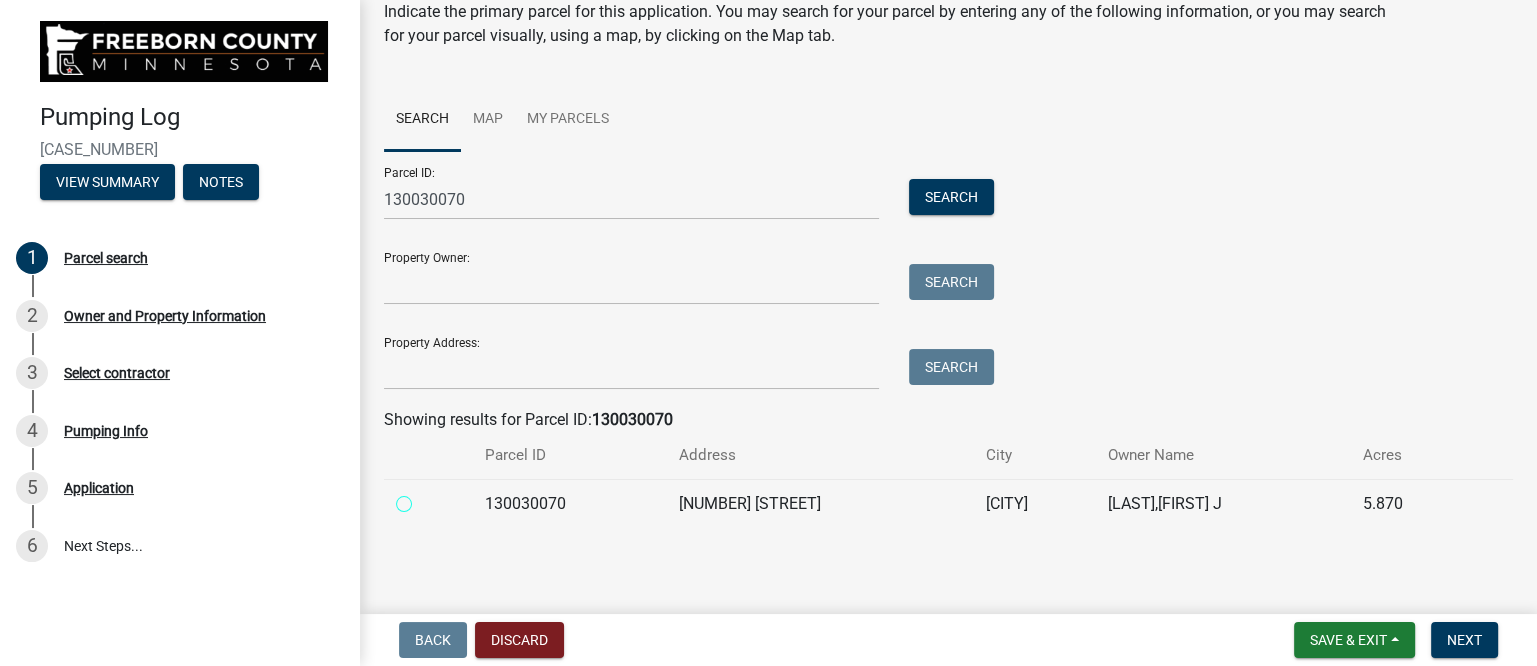 radio on "true" 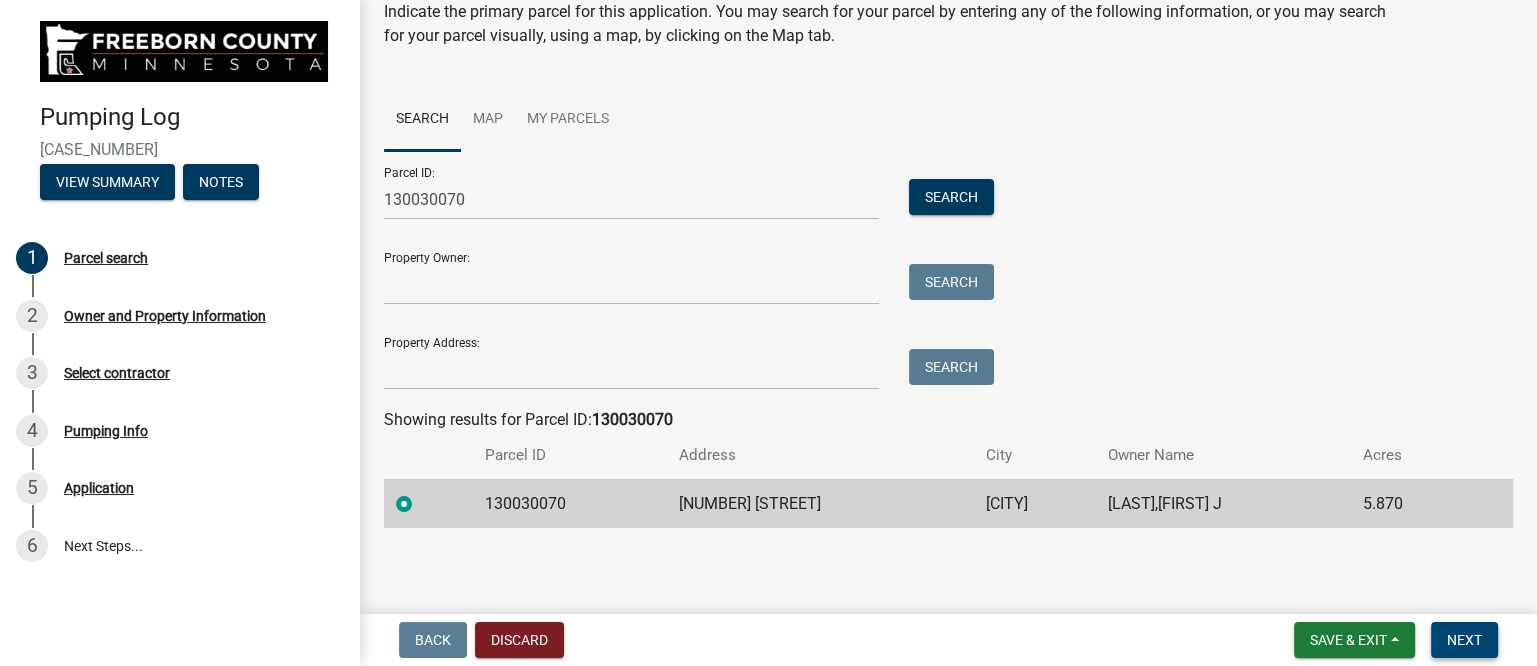 click on "Next" at bounding box center (1464, 640) 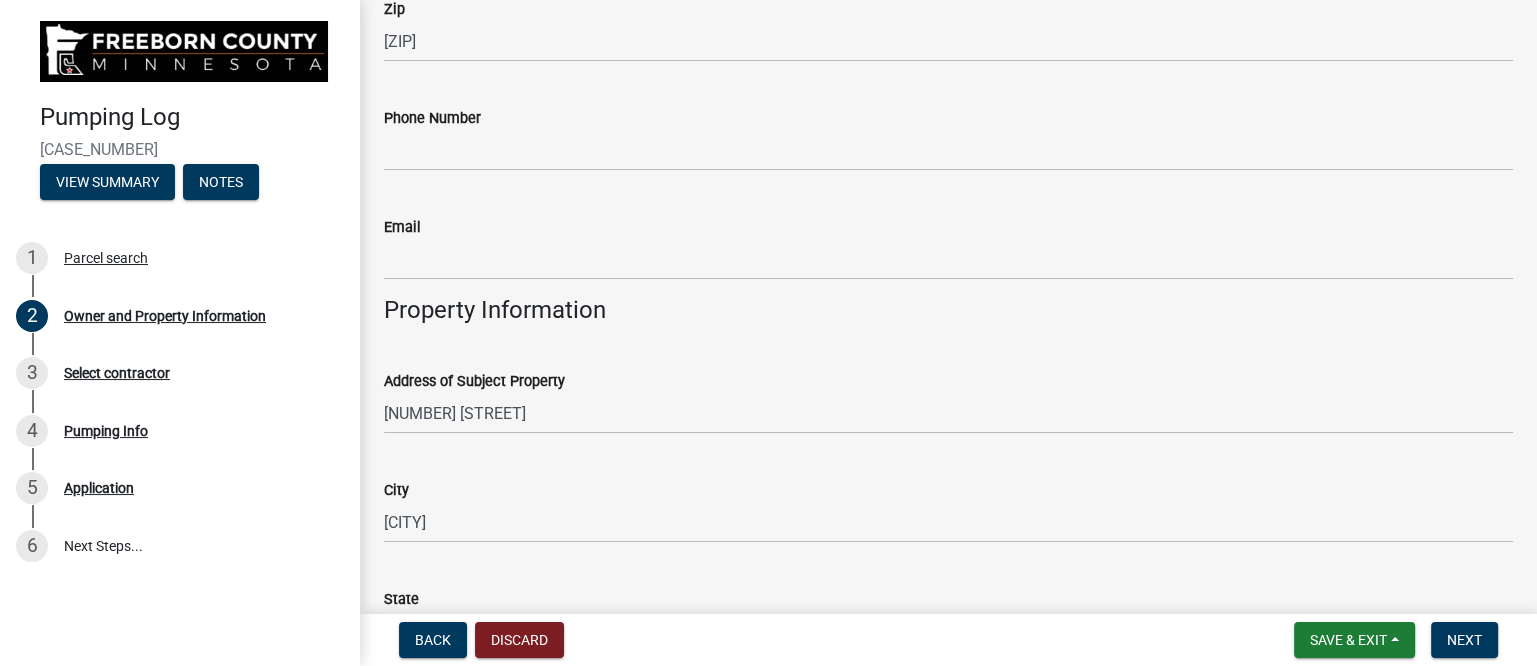 scroll, scrollTop: 624, scrollLeft: 0, axis: vertical 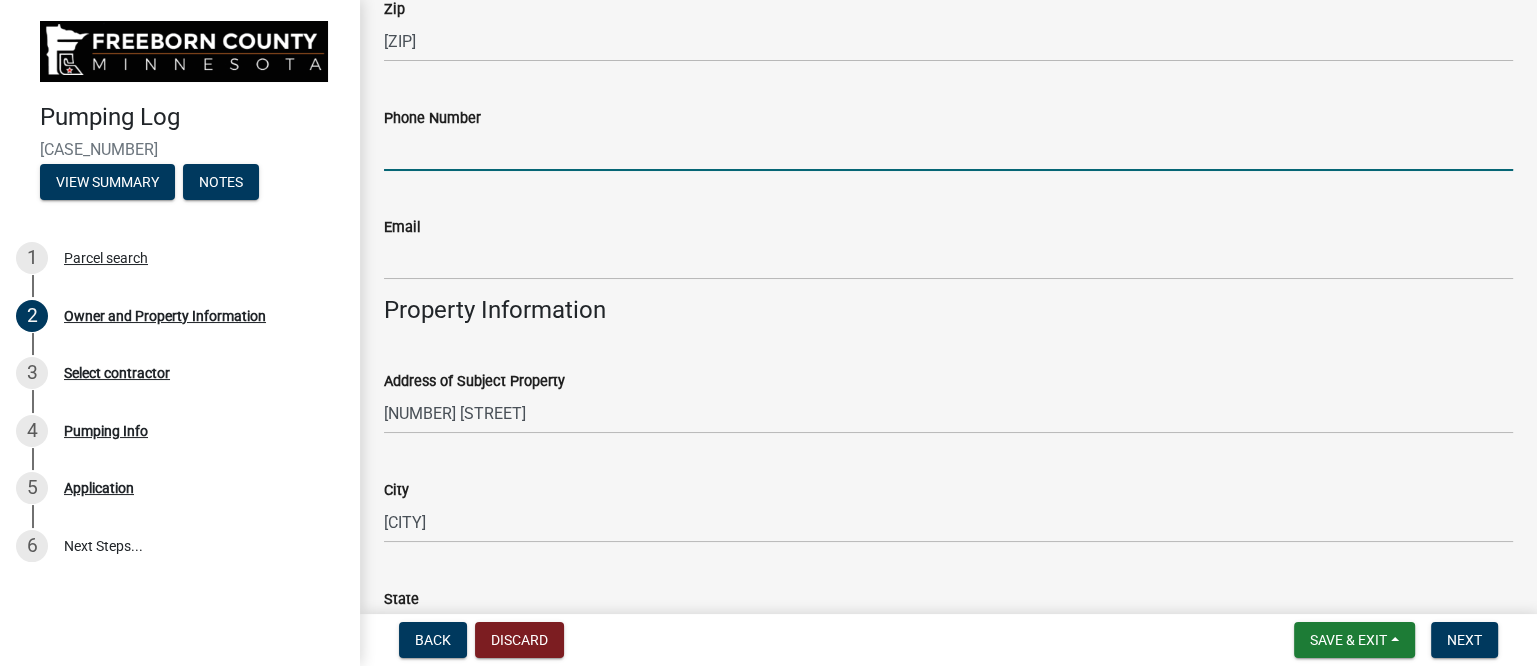 click on "Phone Number" at bounding box center [948, 150] 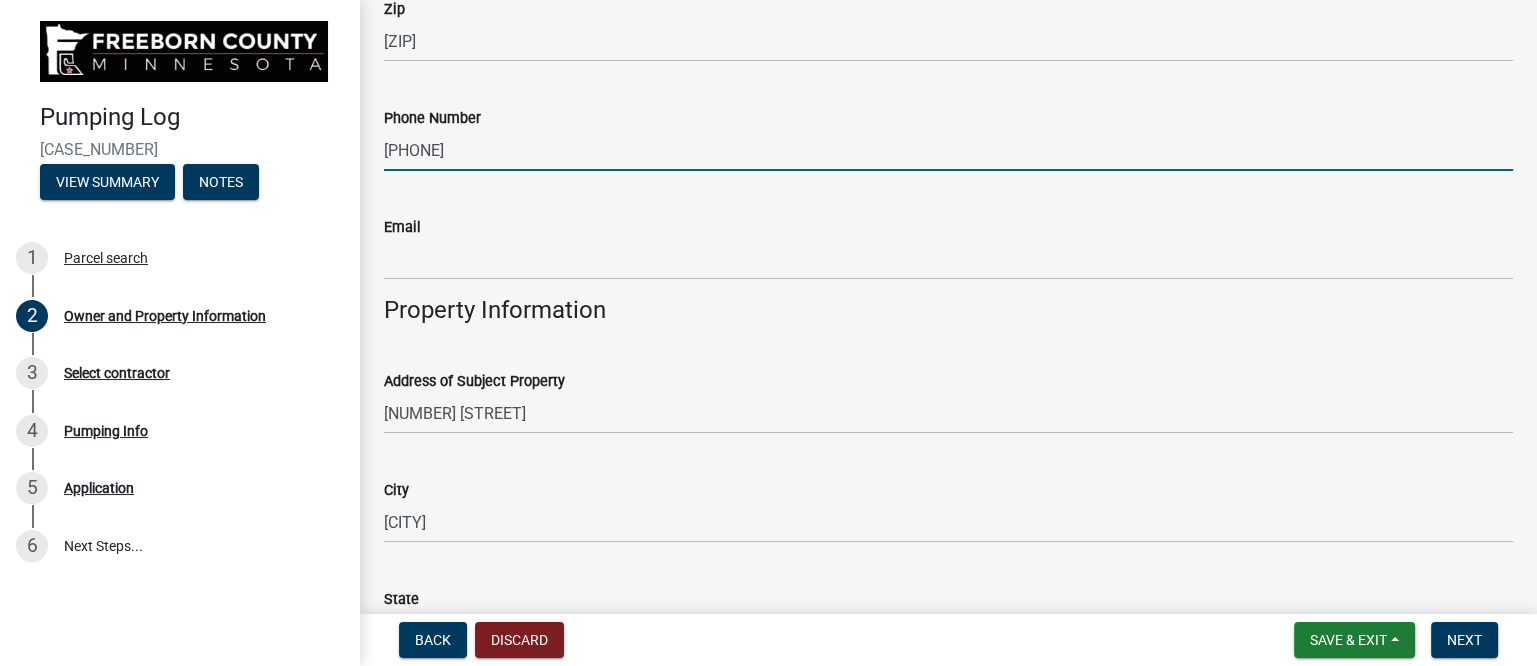 type on "[PHONE]" 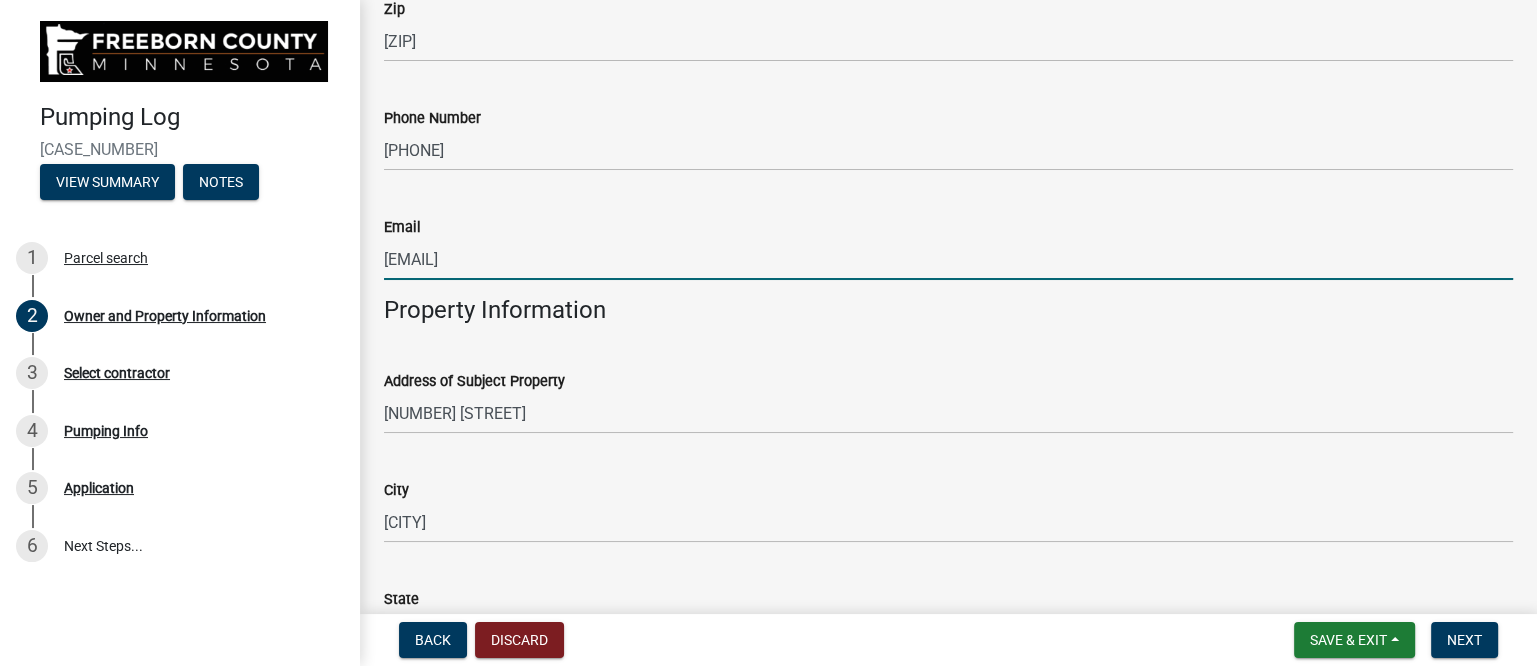 type on "[EMAIL]" 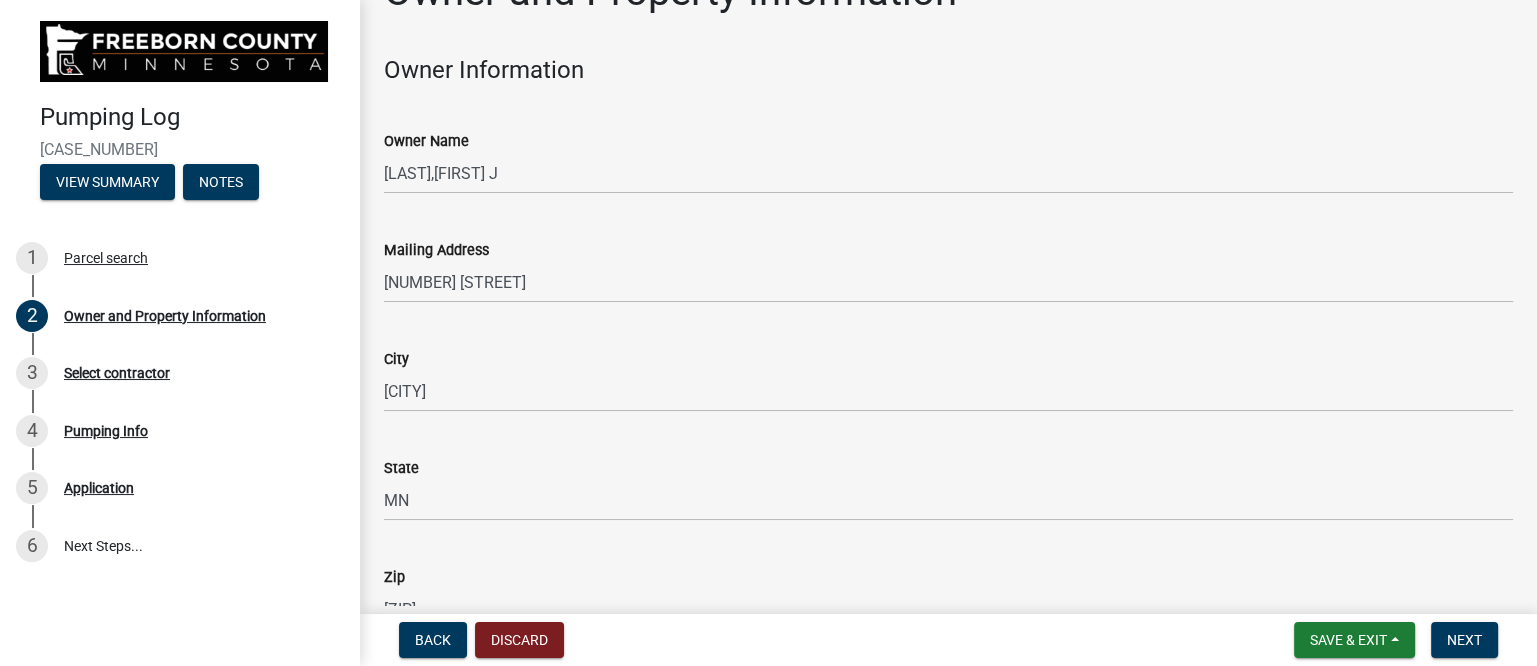 scroll, scrollTop: 0, scrollLeft: 0, axis: both 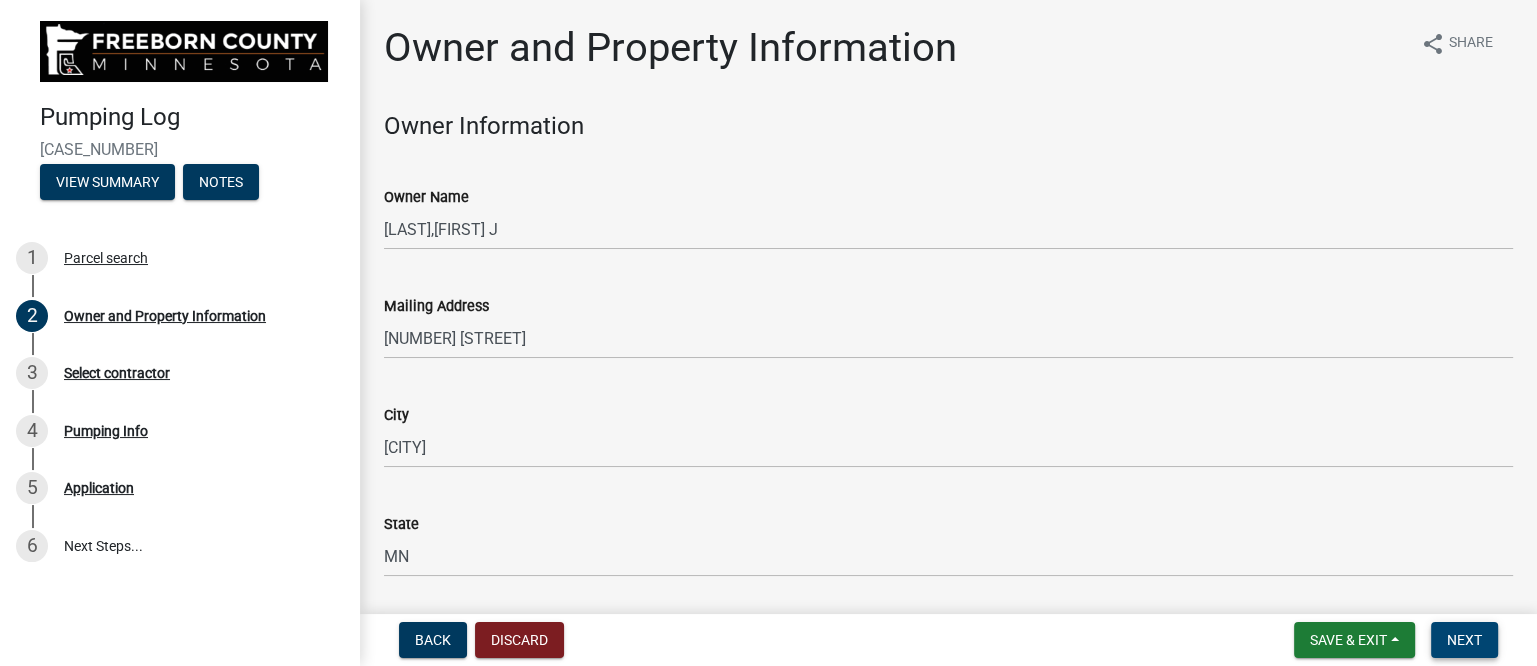 click on "Next" at bounding box center [1464, 640] 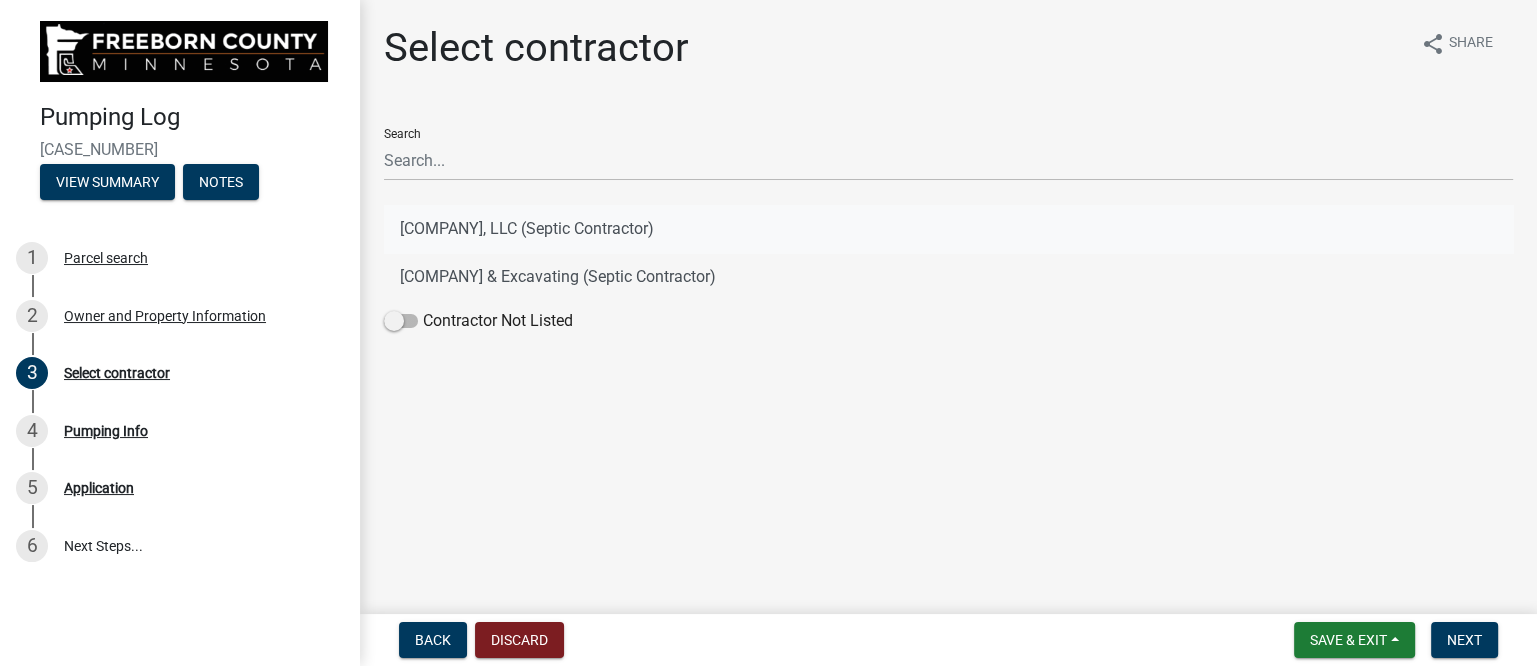 click on "[COMPANY], LLC (Septic Contractor)" 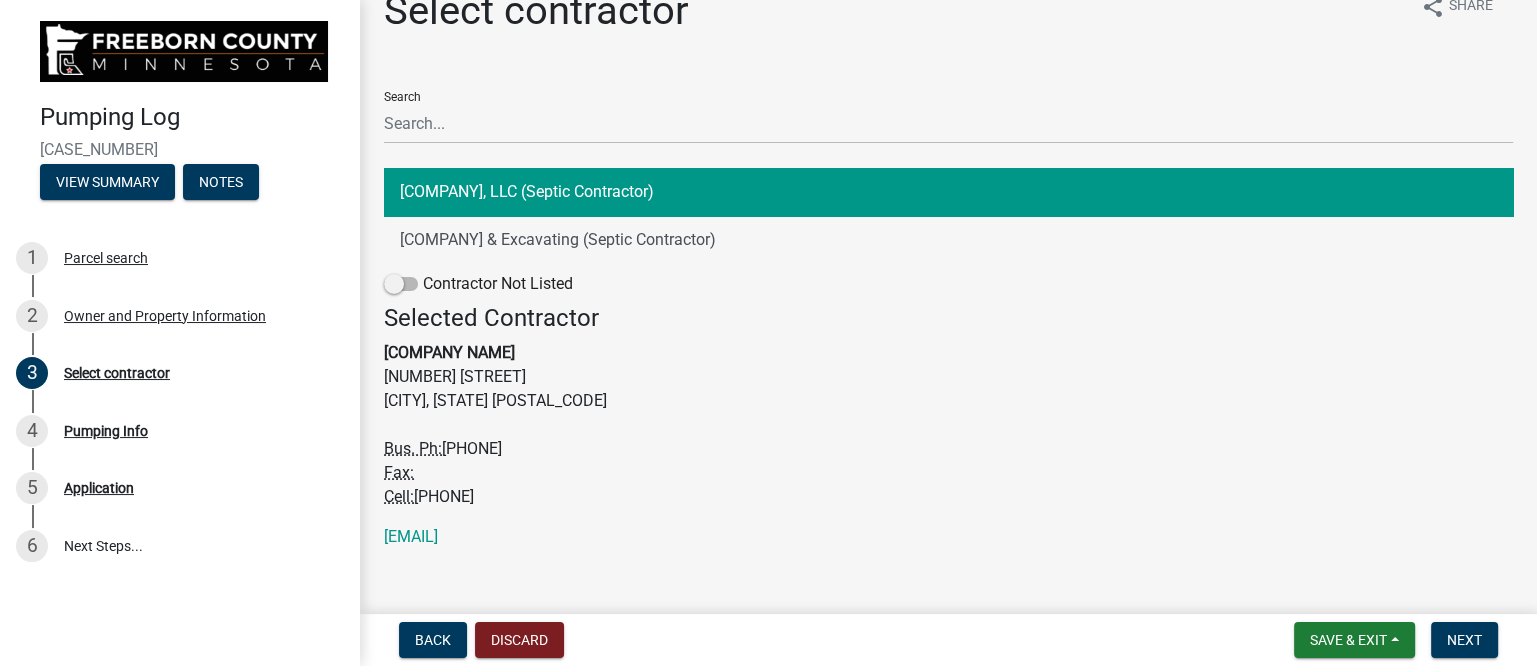 scroll, scrollTop: 58, scrollLeft: 0, axis: vertical 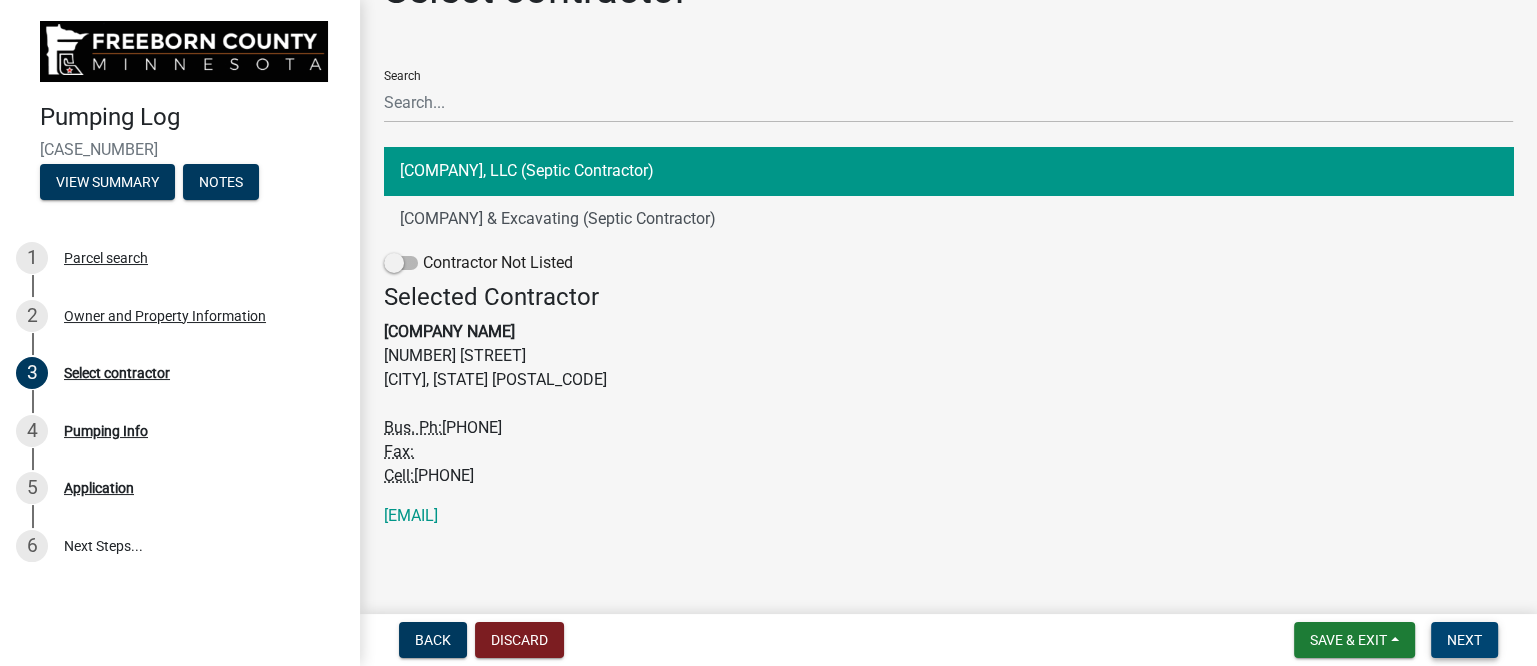 click on "Next" at bounding box center [1464, 640] 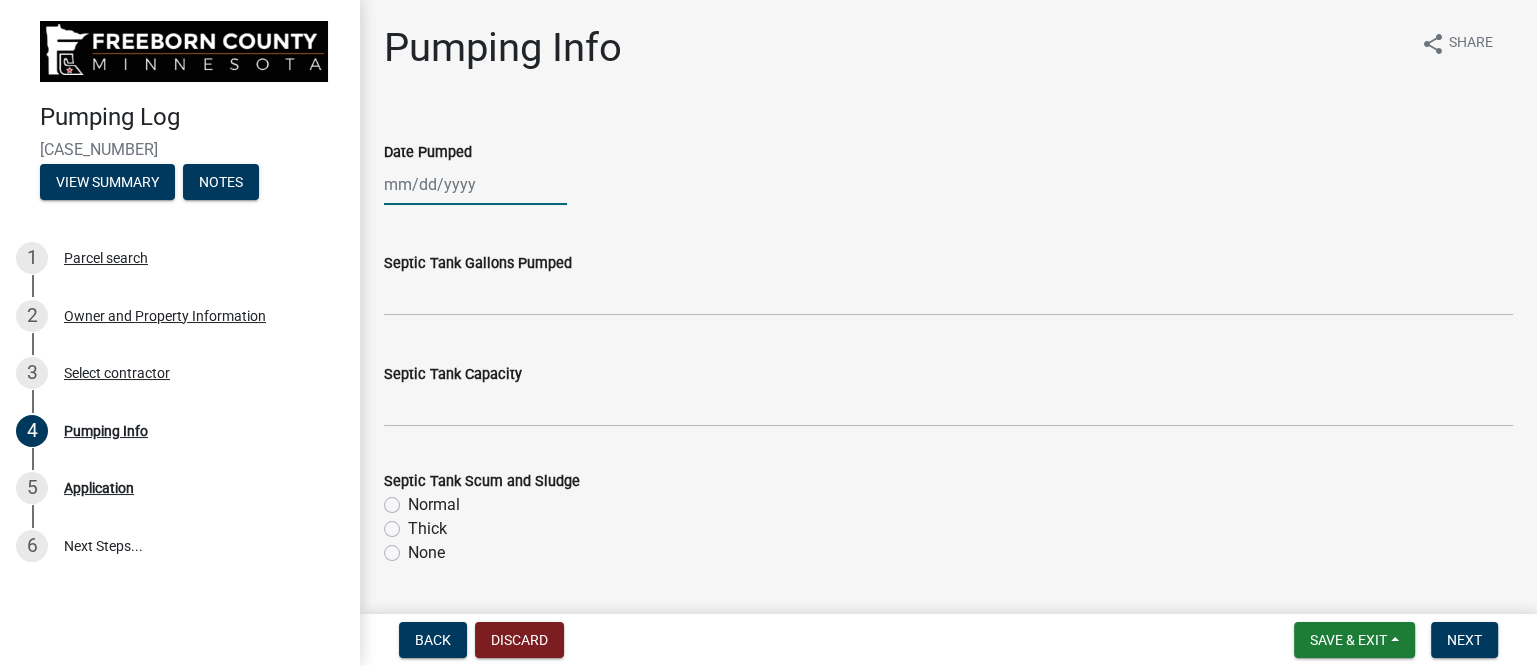 click 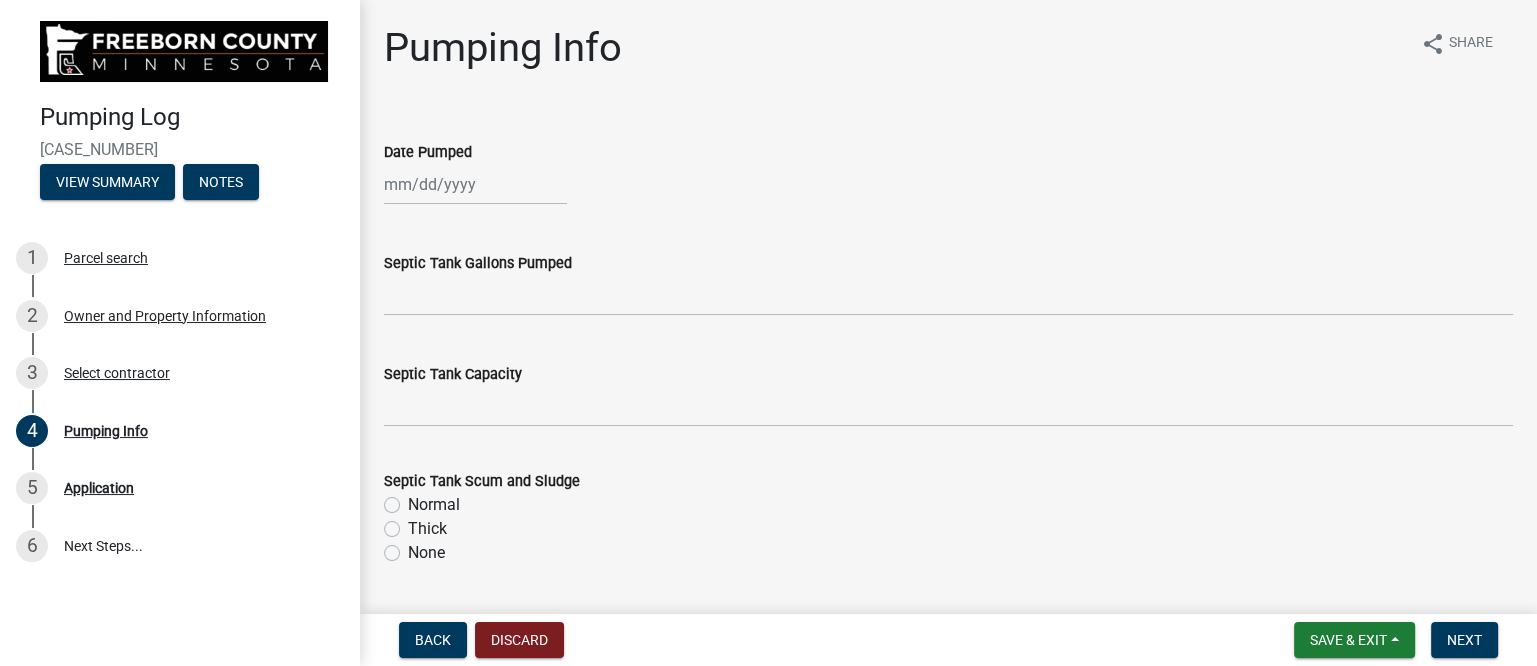 select on "8" 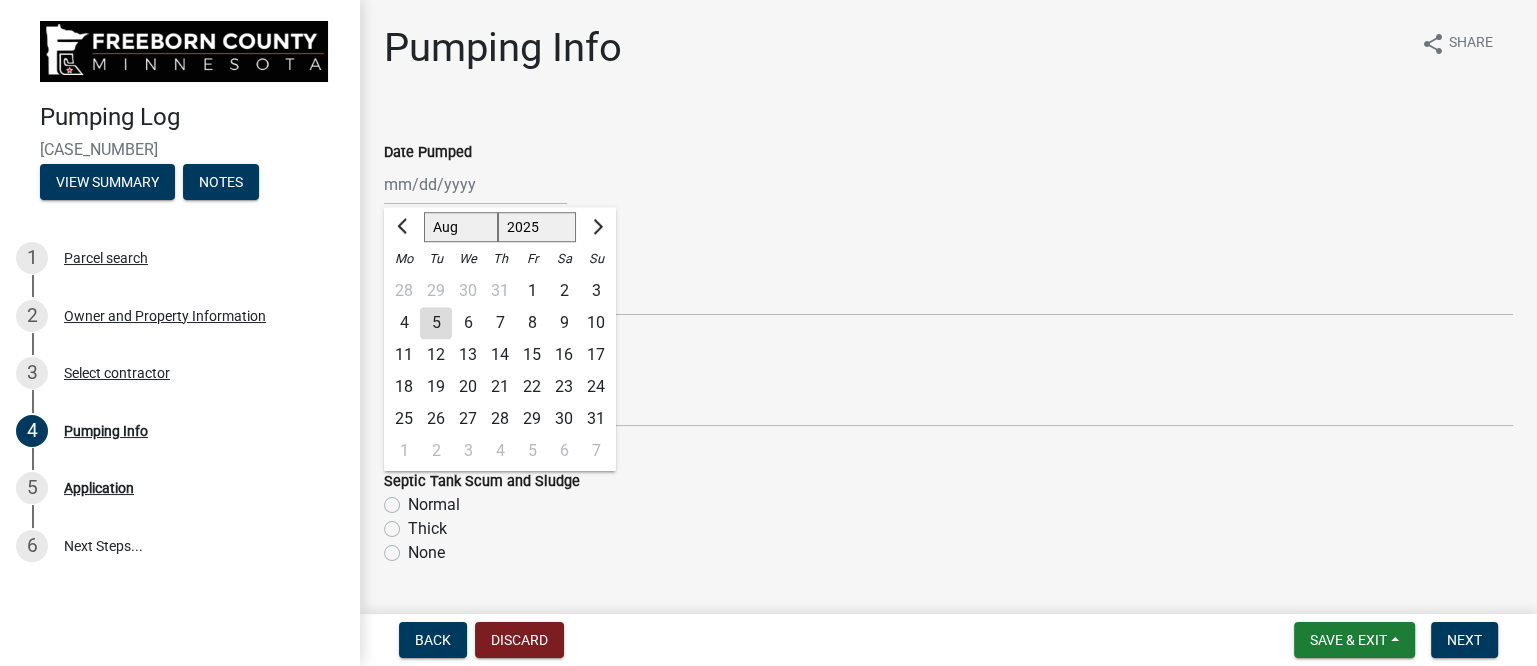 click on "1" 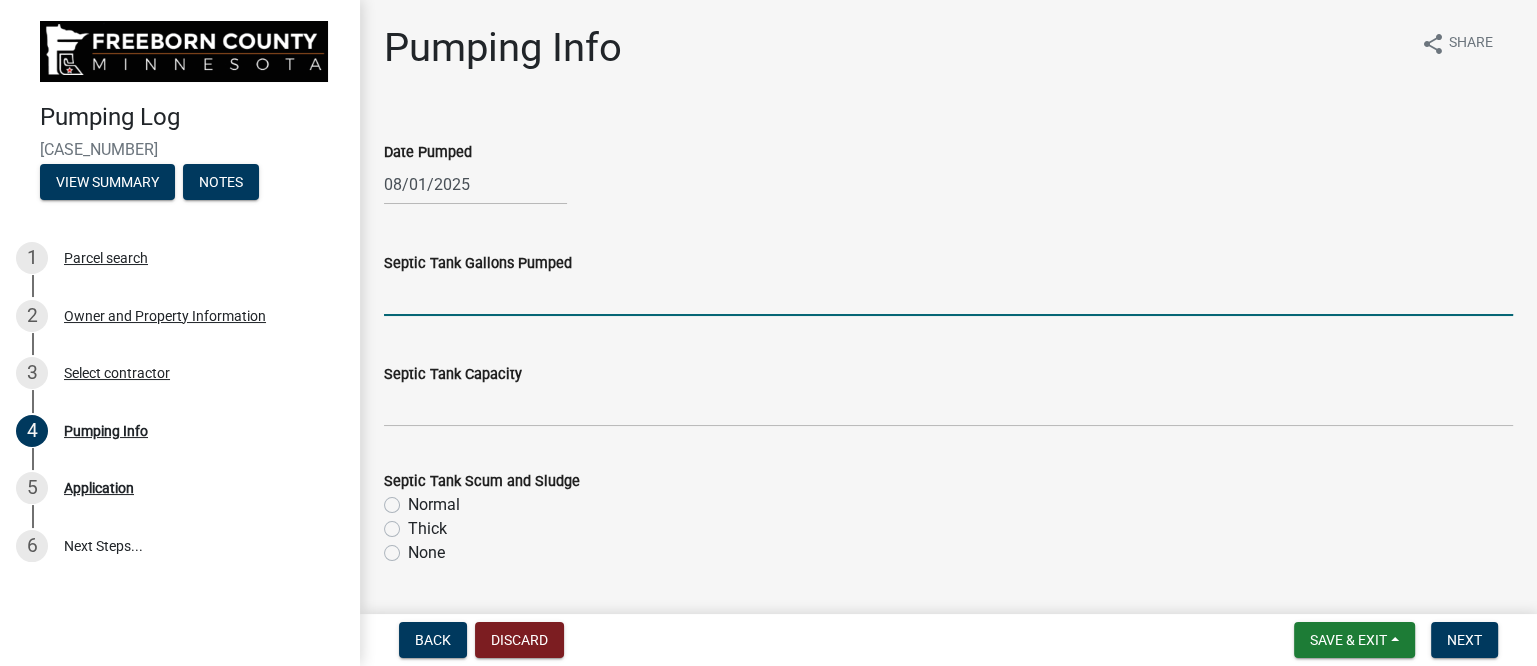 click 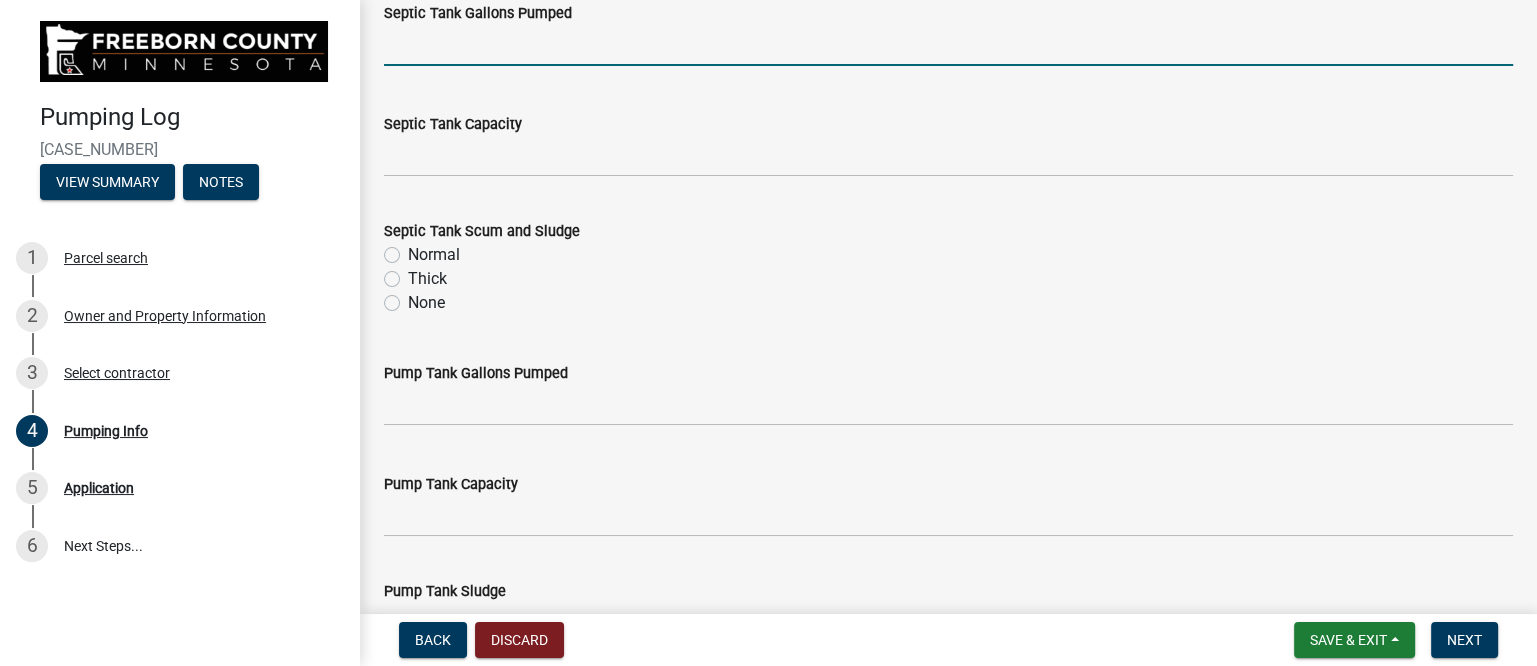 scroll, scrollTop: 0, scrollLeft: 0, axis: both 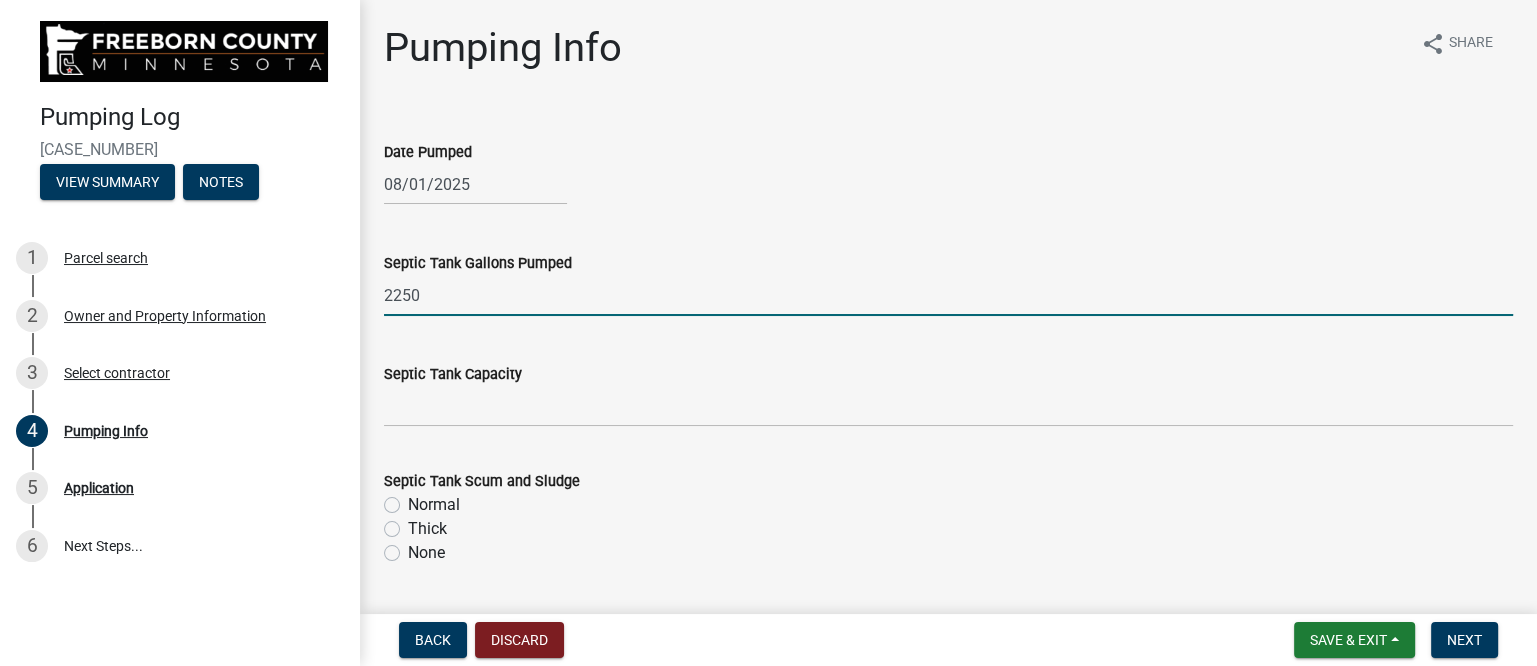 type on "2250" 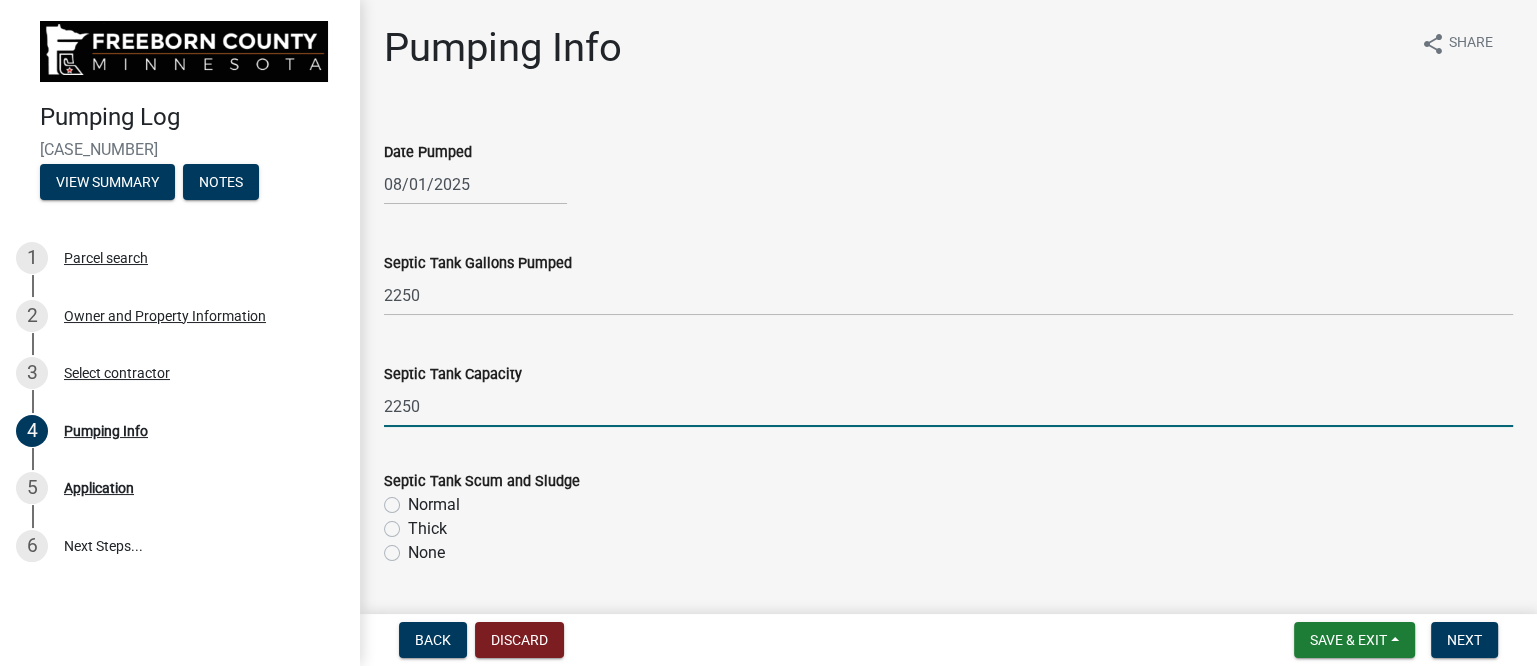 type on "2250" 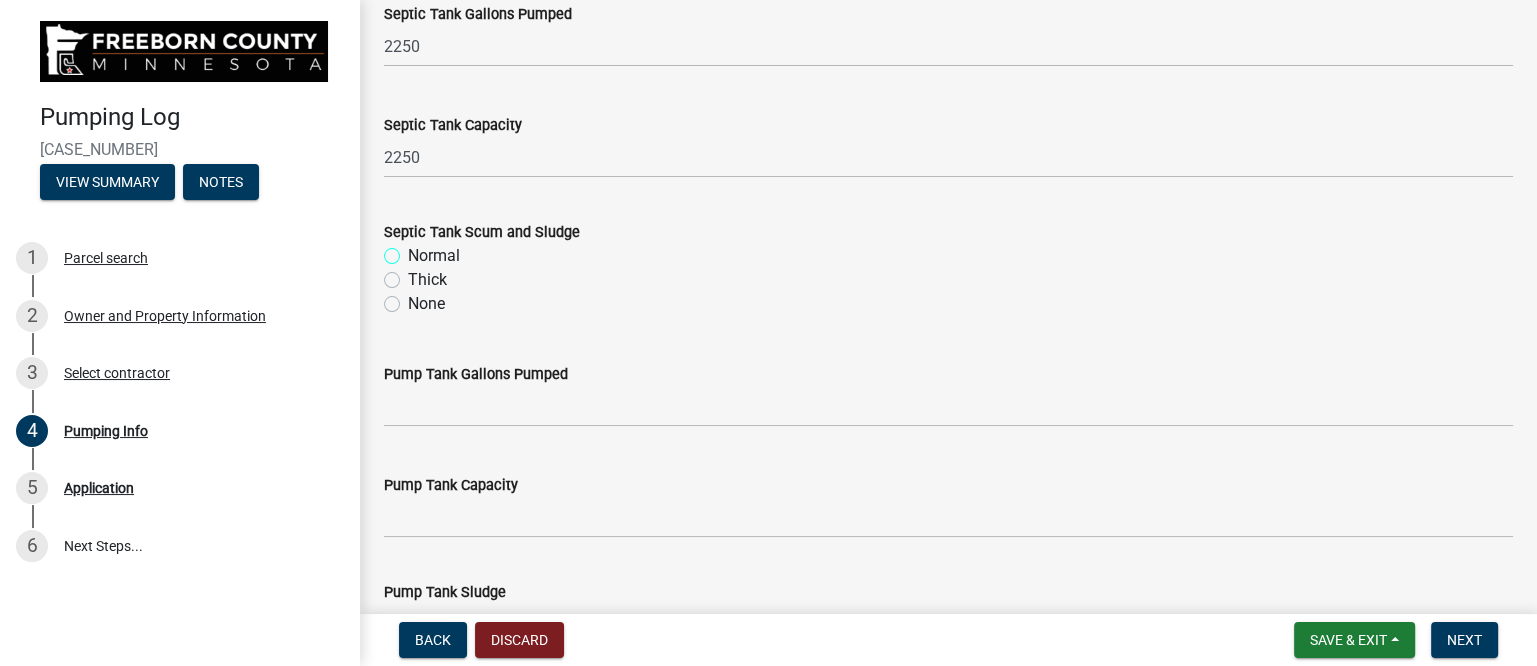 scroll, scrollTop: 250, scrollLeft: 0, axis: vertical 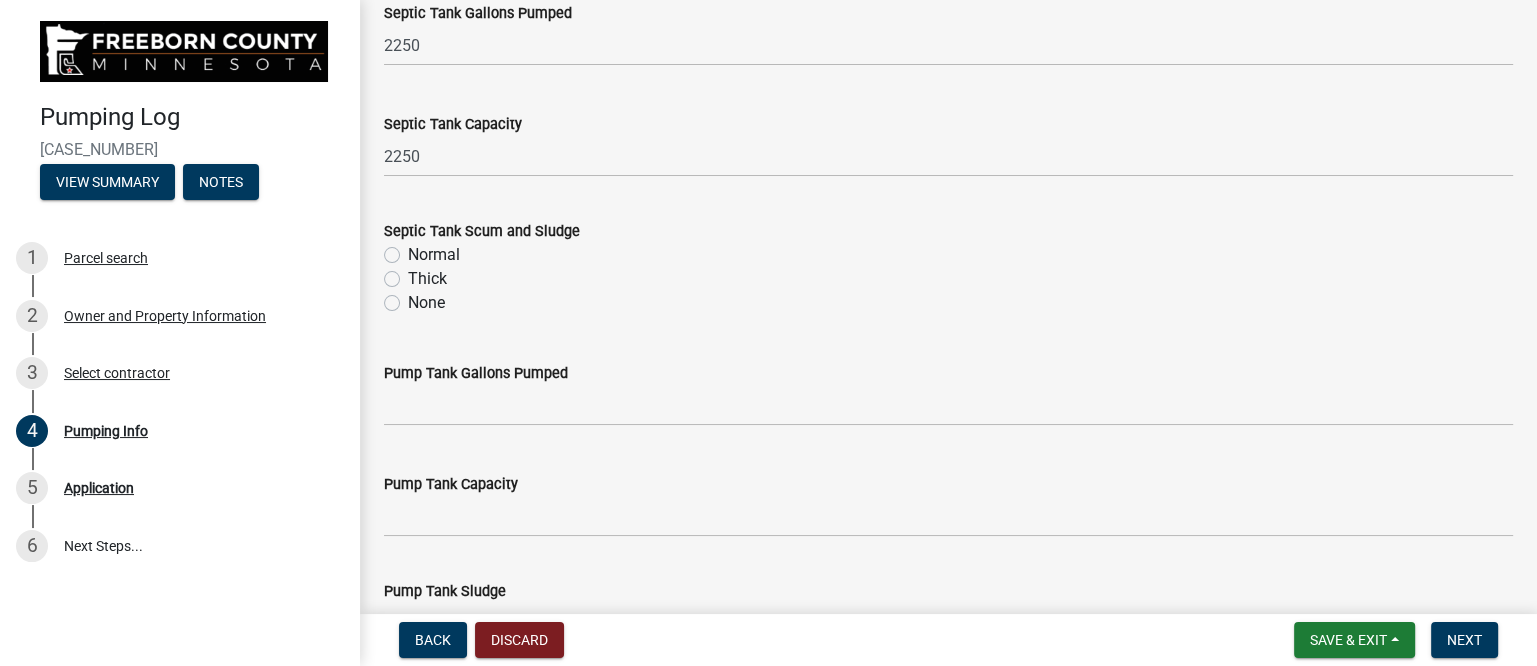 click on "Thick" 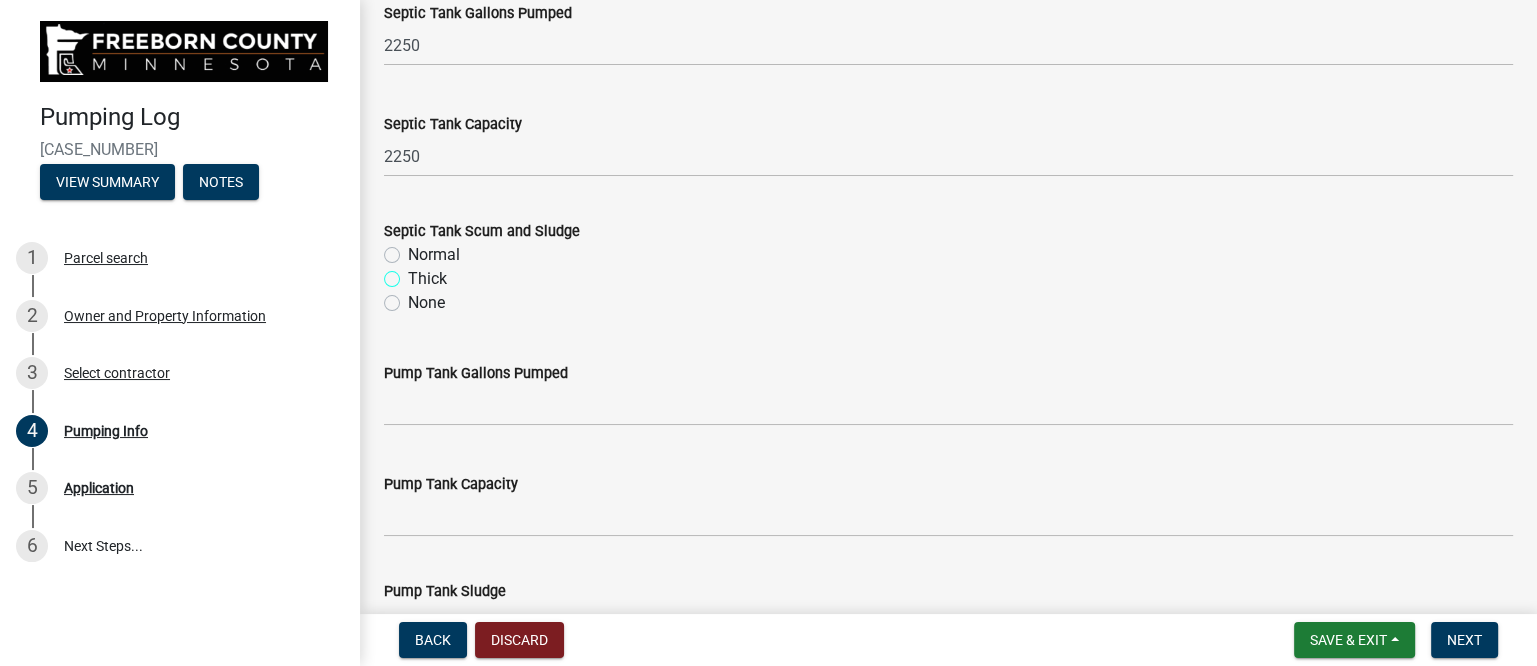 click on "Thick" at bounding box center [414, 273] 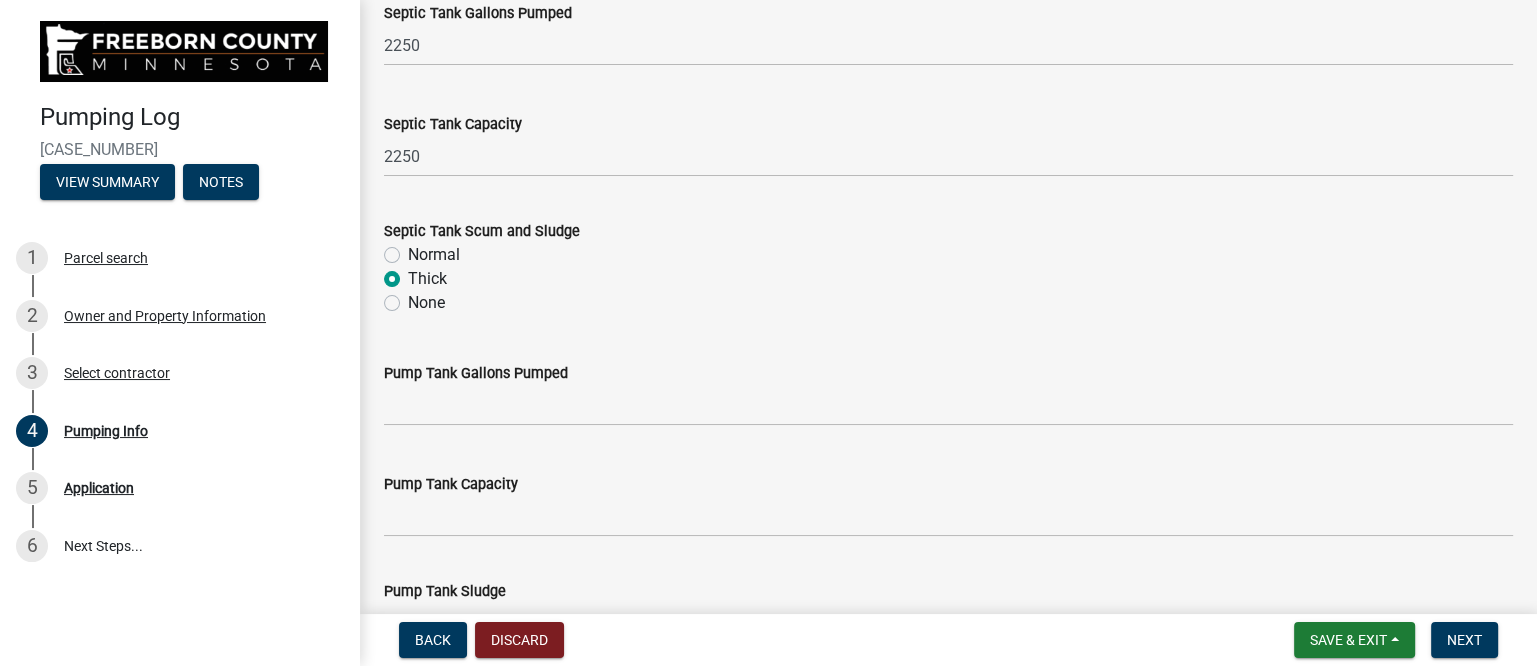 radio on "true" 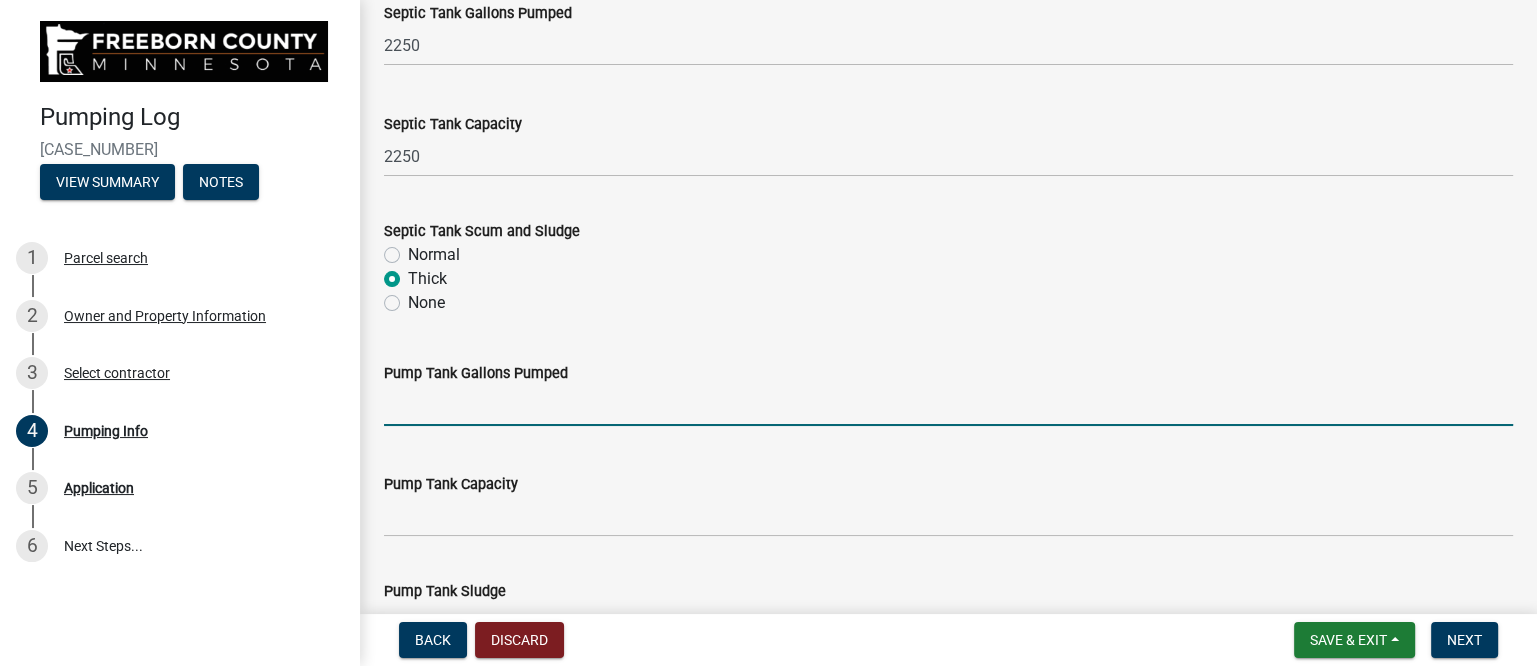 click 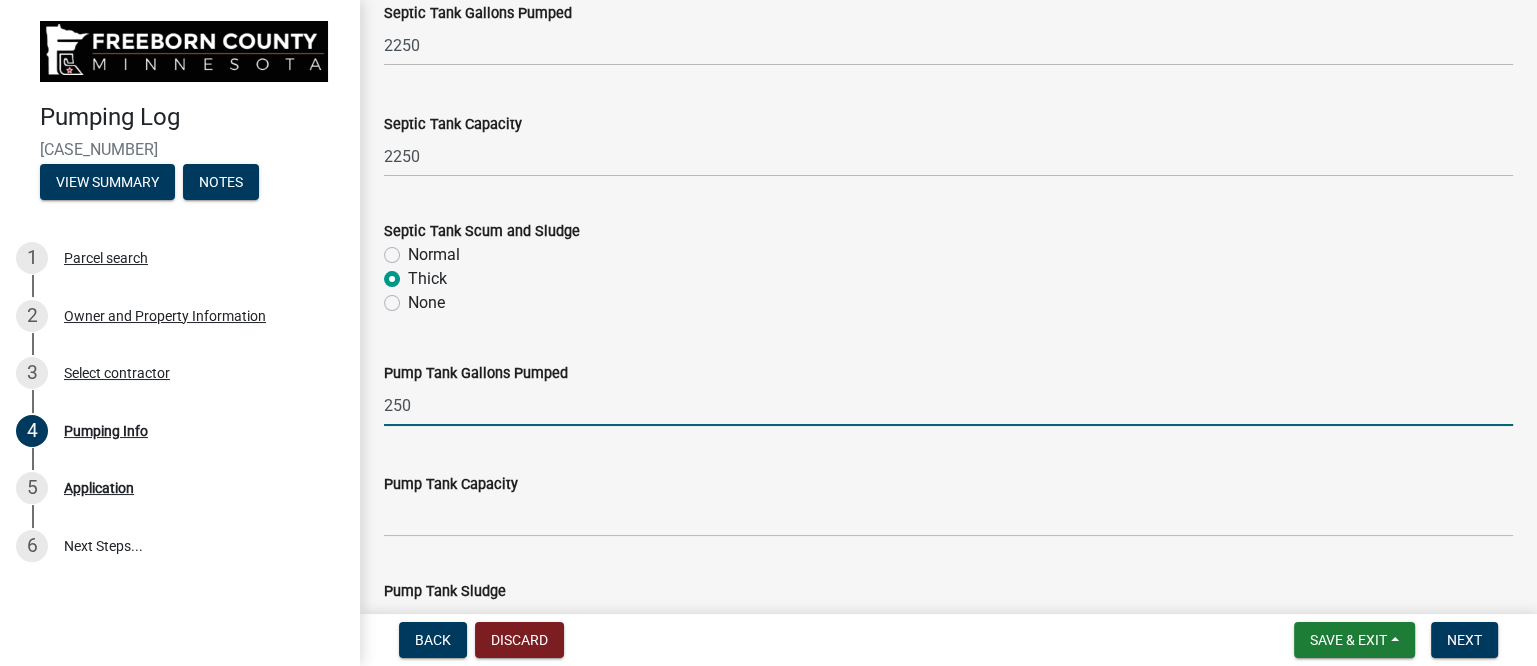 type on "250" 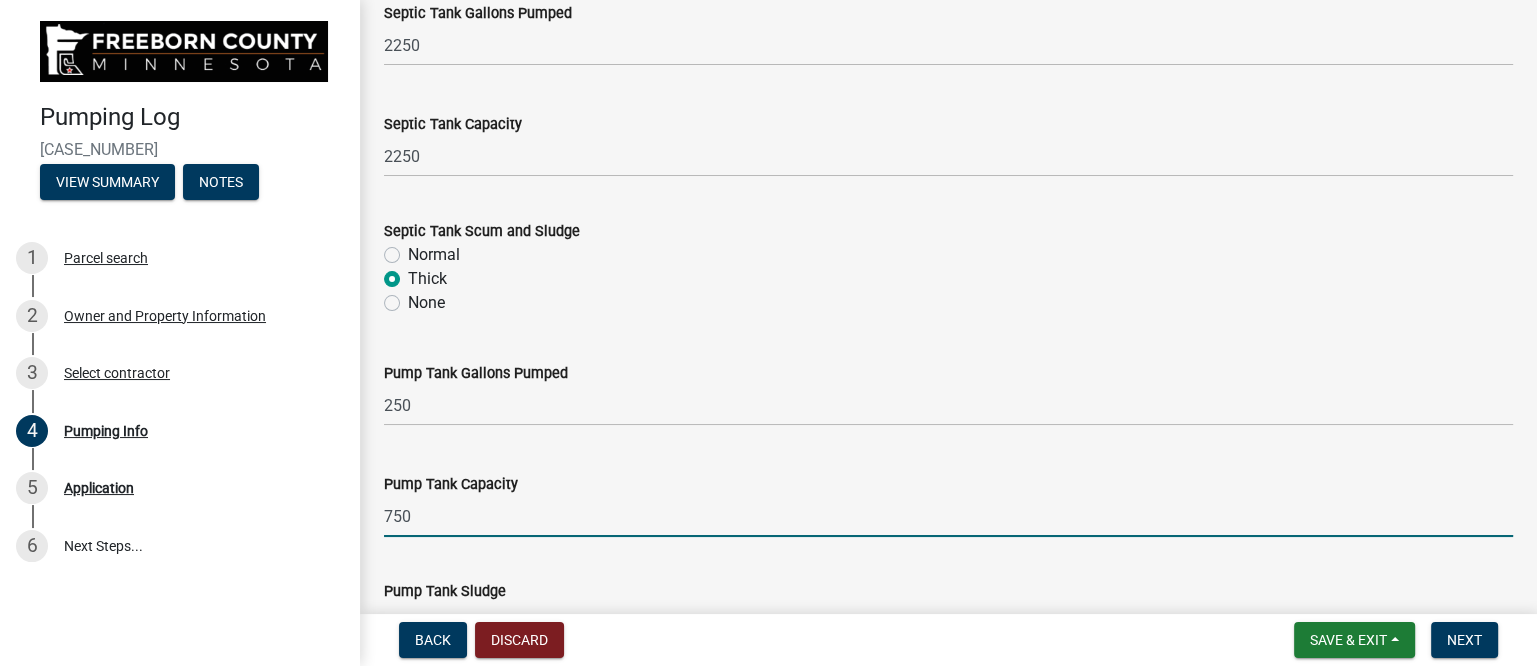 type on "750" 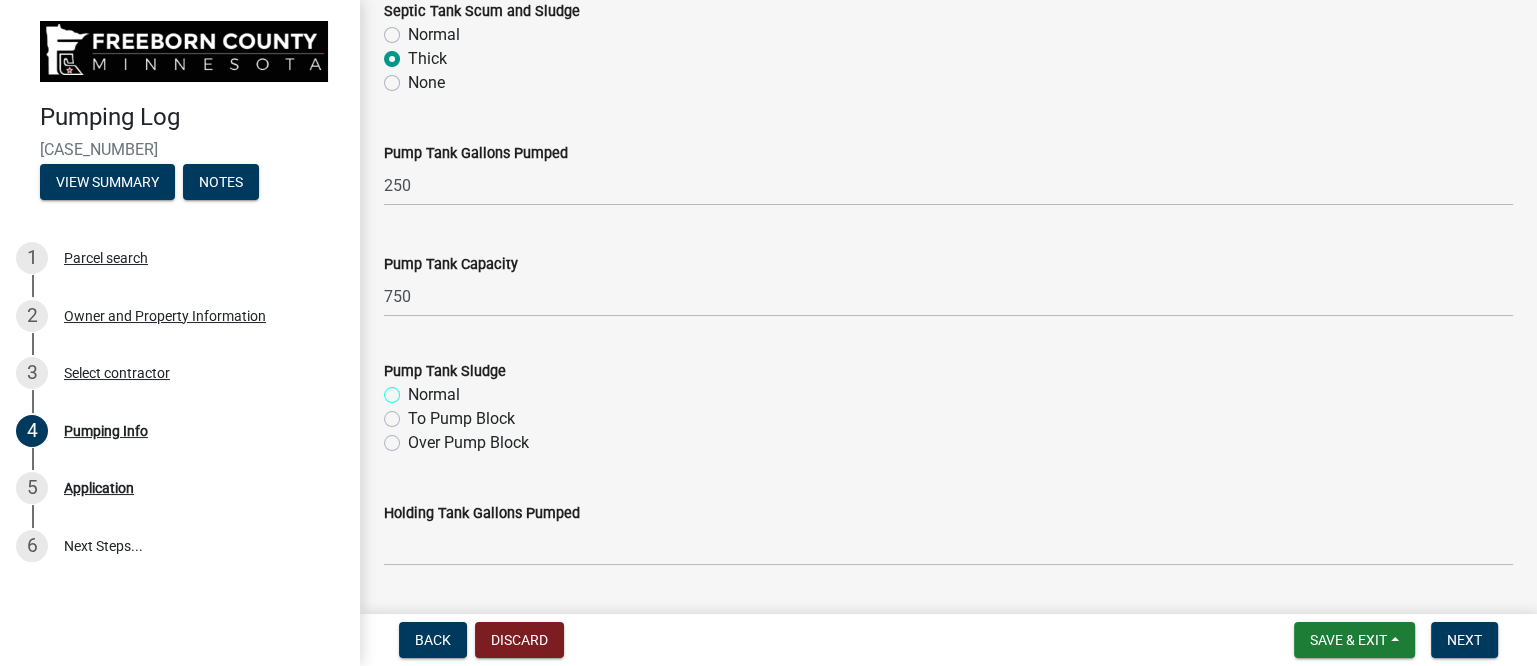 scroll, scrollTop: 635, scrollLeft: 0, axis: vertical 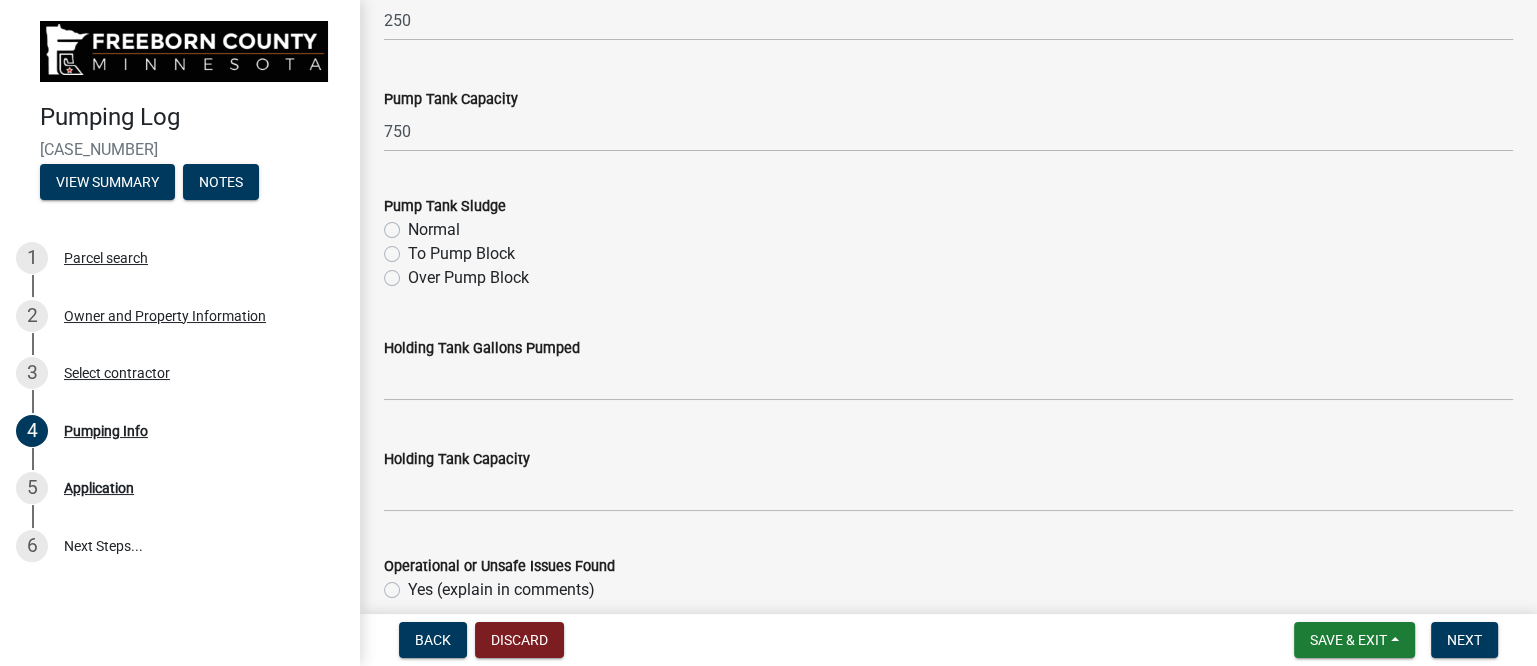 click on "Normal" 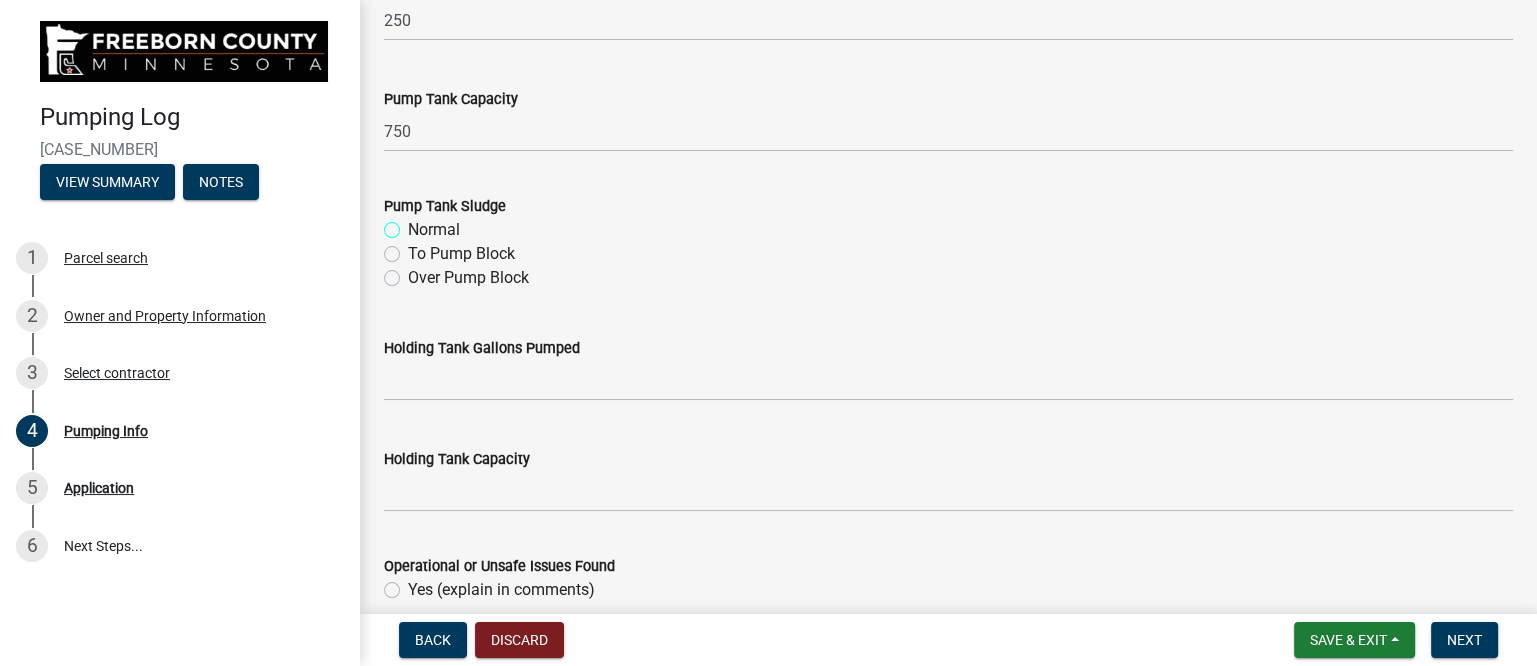 click on "Normal" at bounding box center [414, 224] 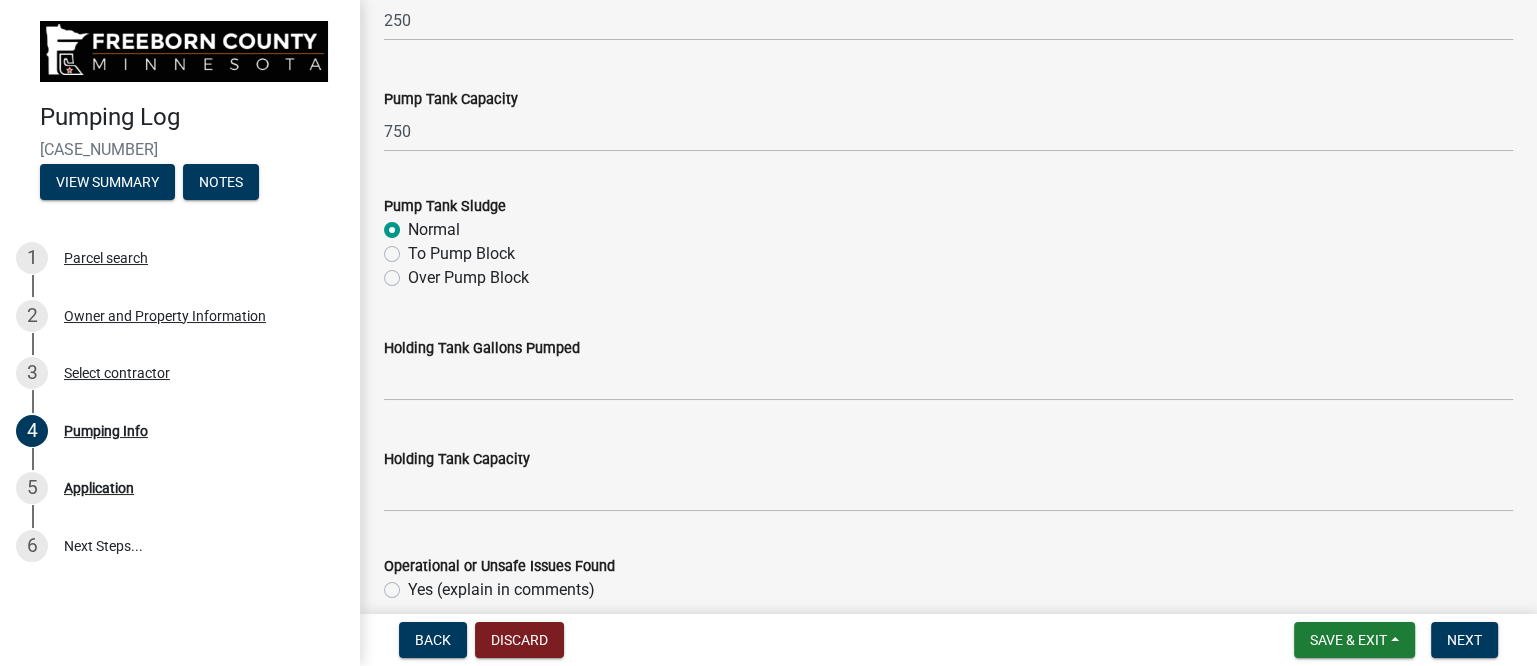 radio on "true" 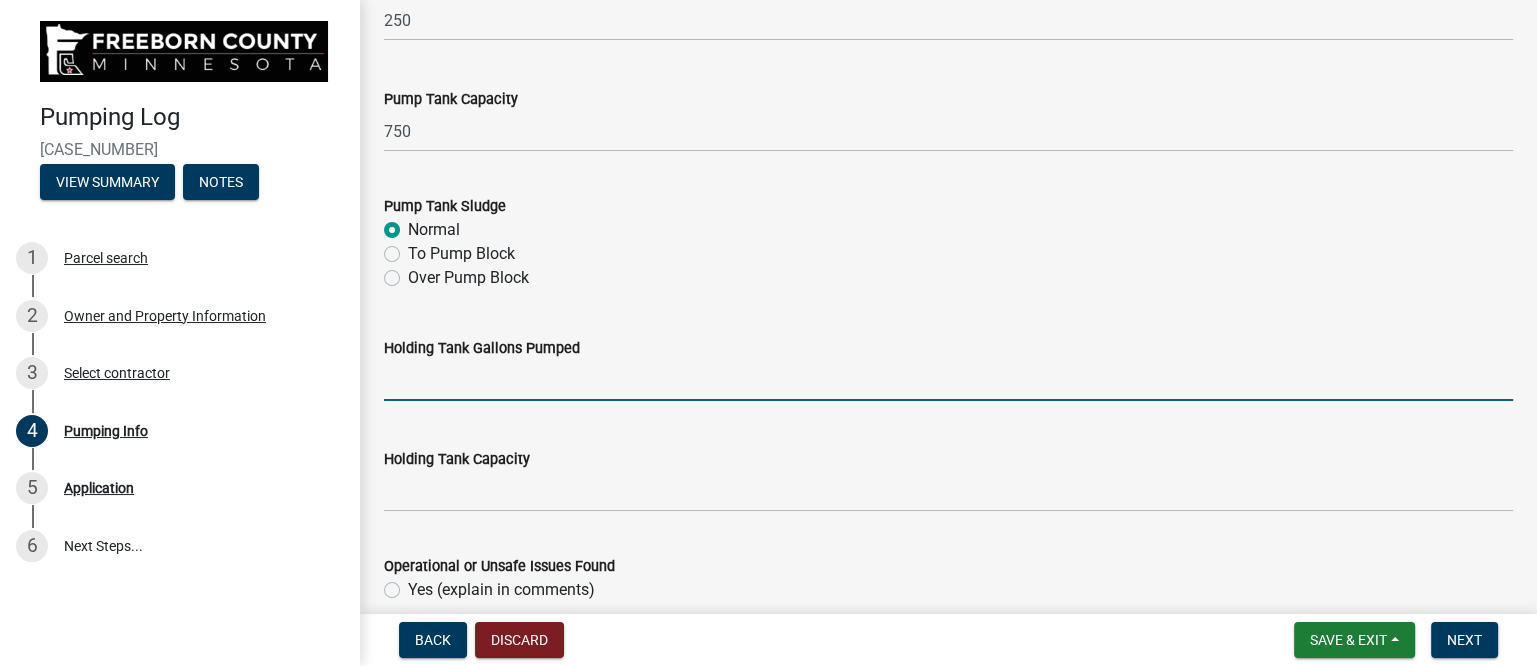 click 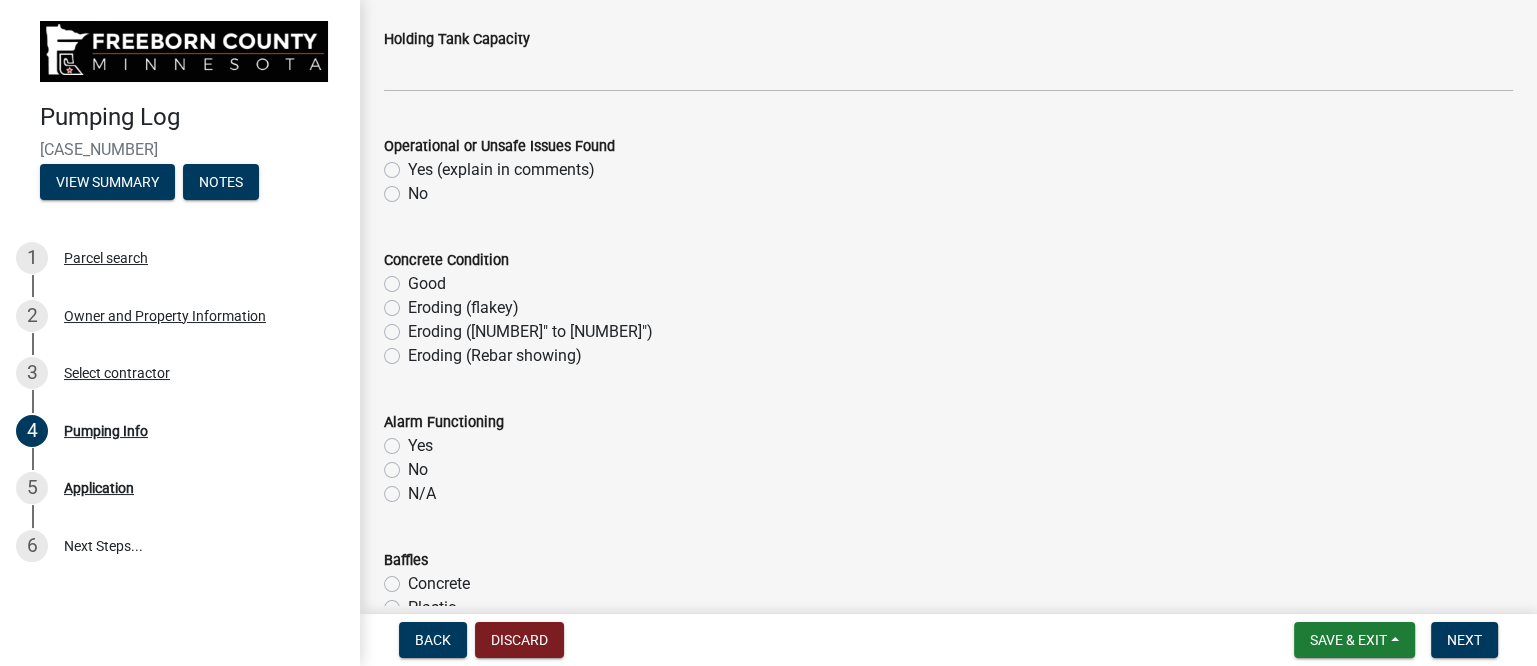 scroll, scrollTop: 1135, scrollLeft: 0, axis: vertical 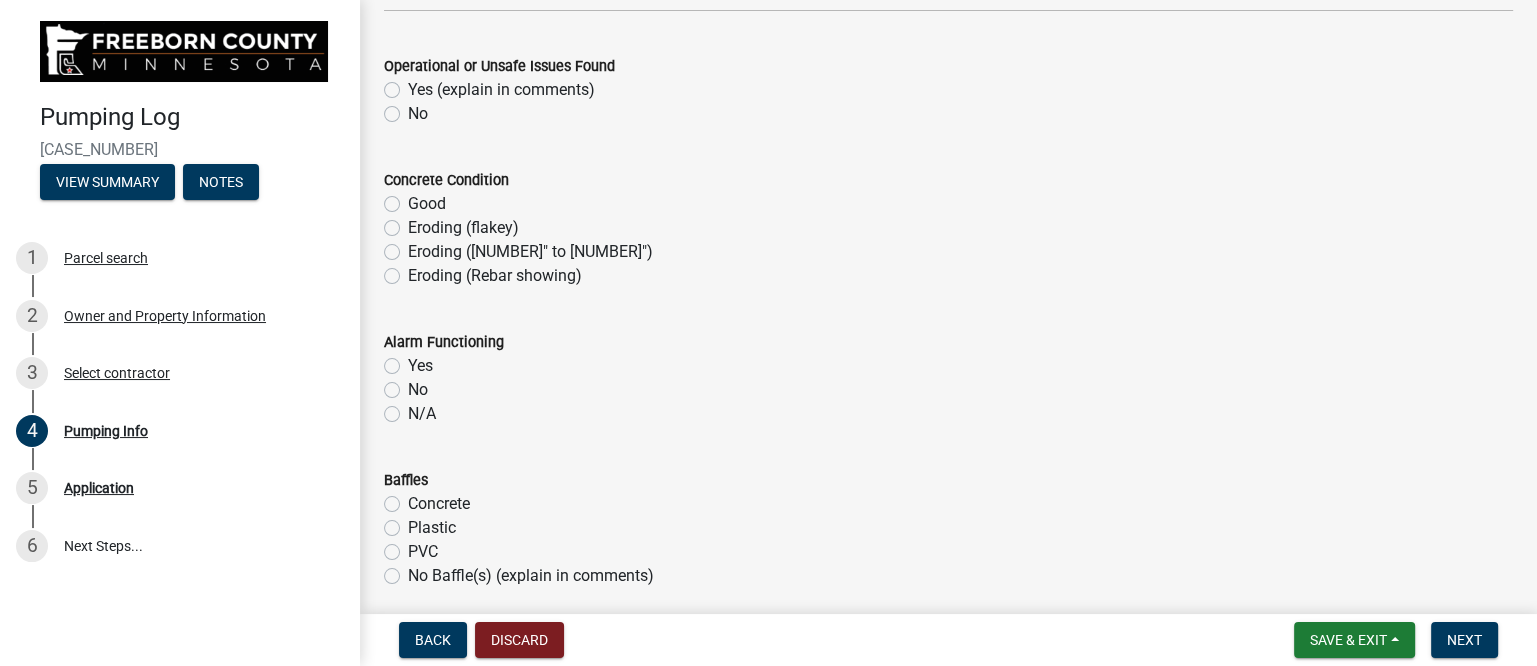 drag, startPoint x: 397, startPoint y: 115, endPoint x: 408, endPoint y: 115, distance: 11 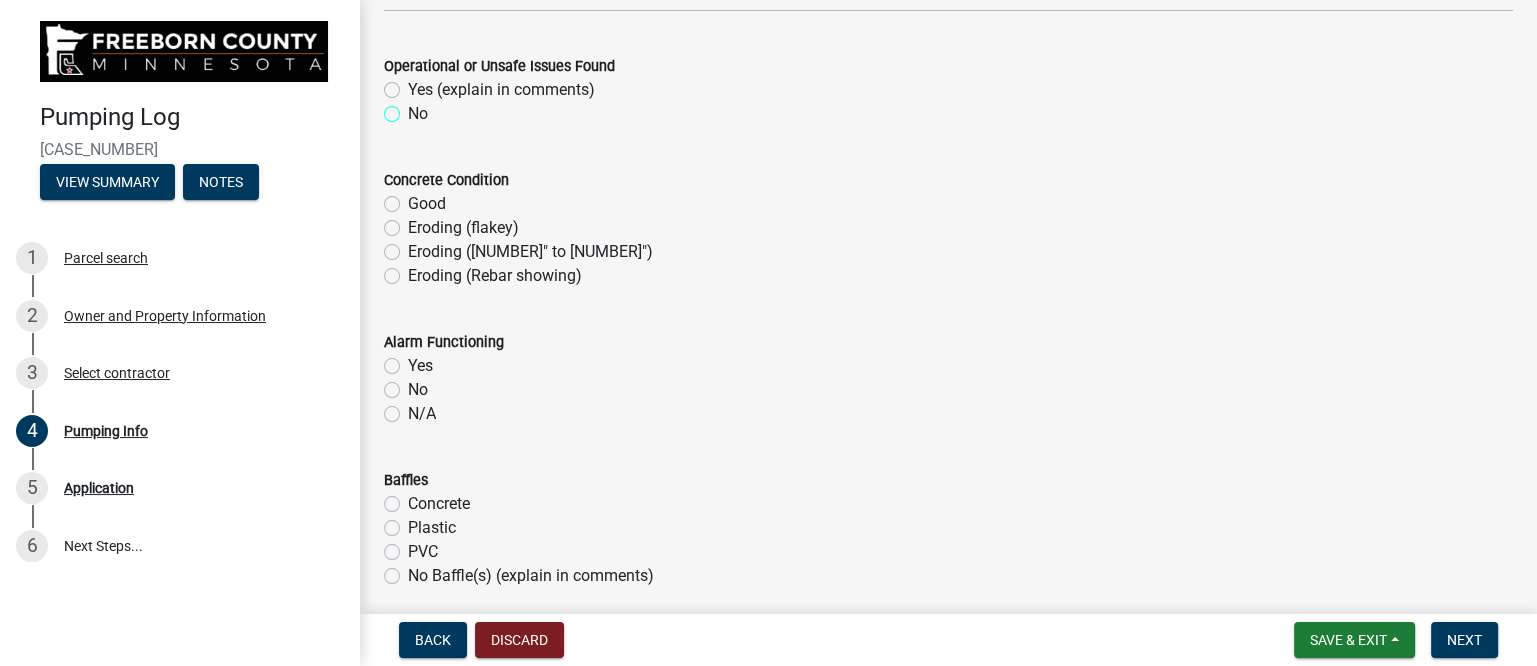 click on "No" at bounding box center (414, 108) 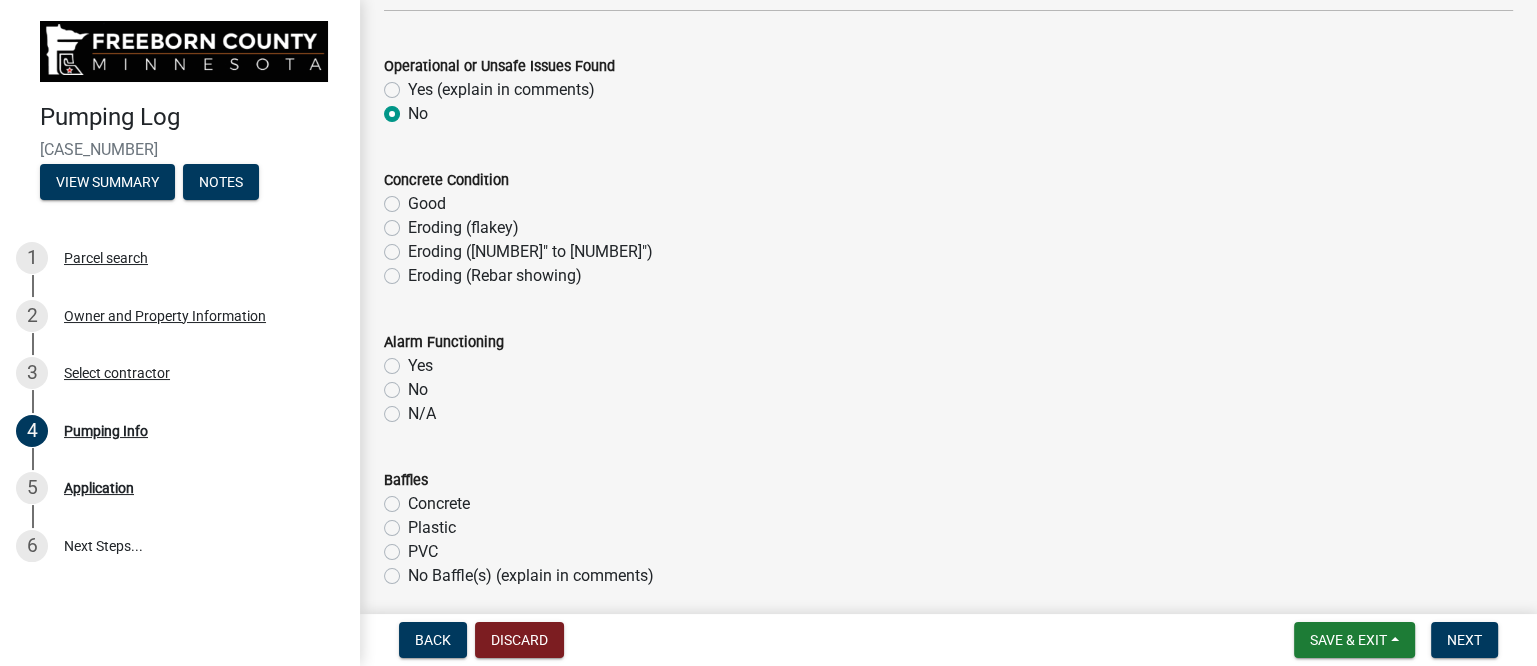radio on "true" 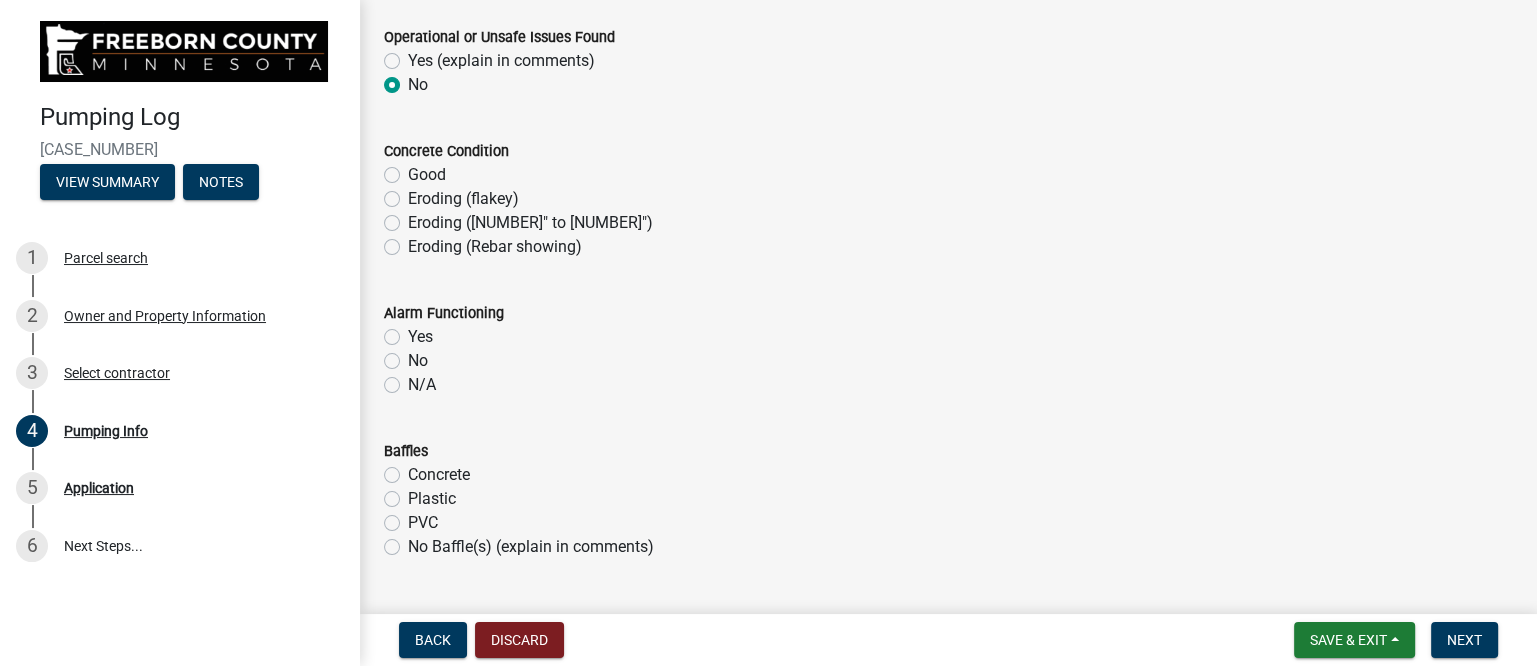scroll, scrollTop: 1010, scrollLeft: 0, axis: vertical 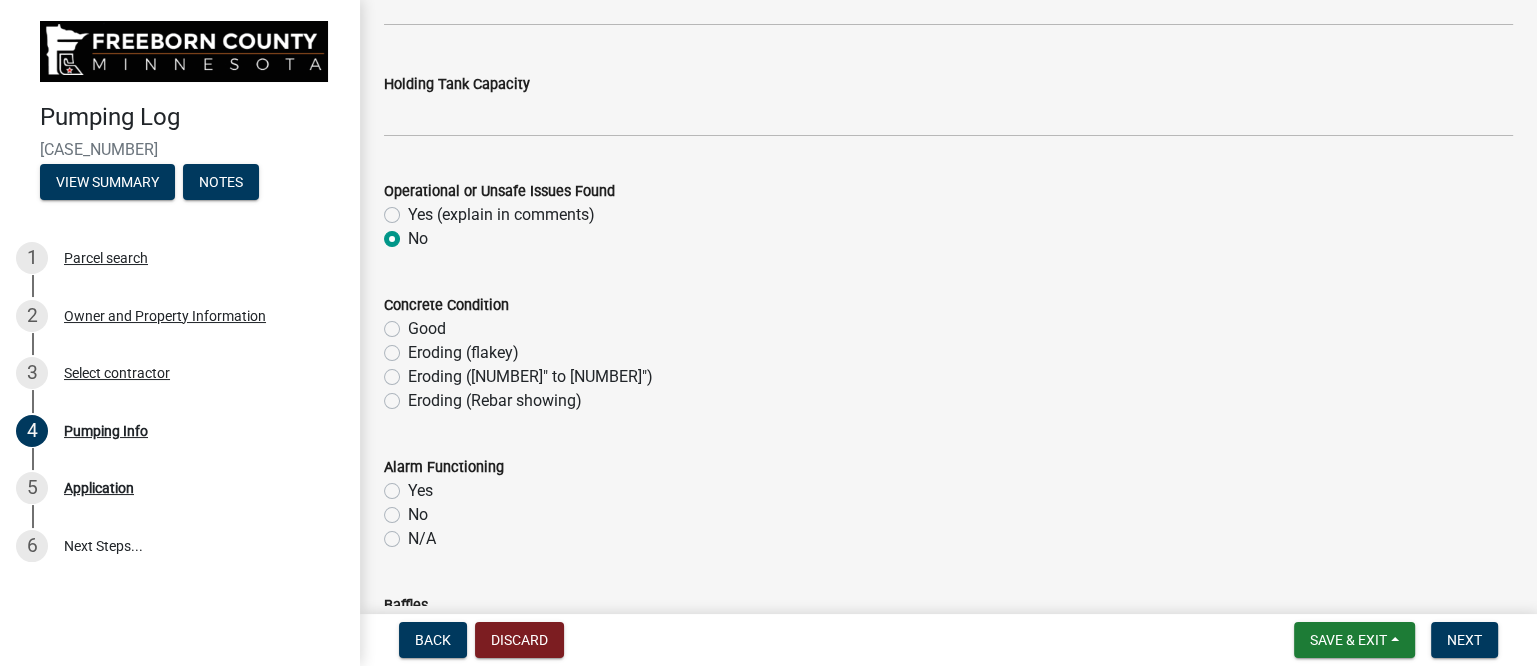 click on "Good" 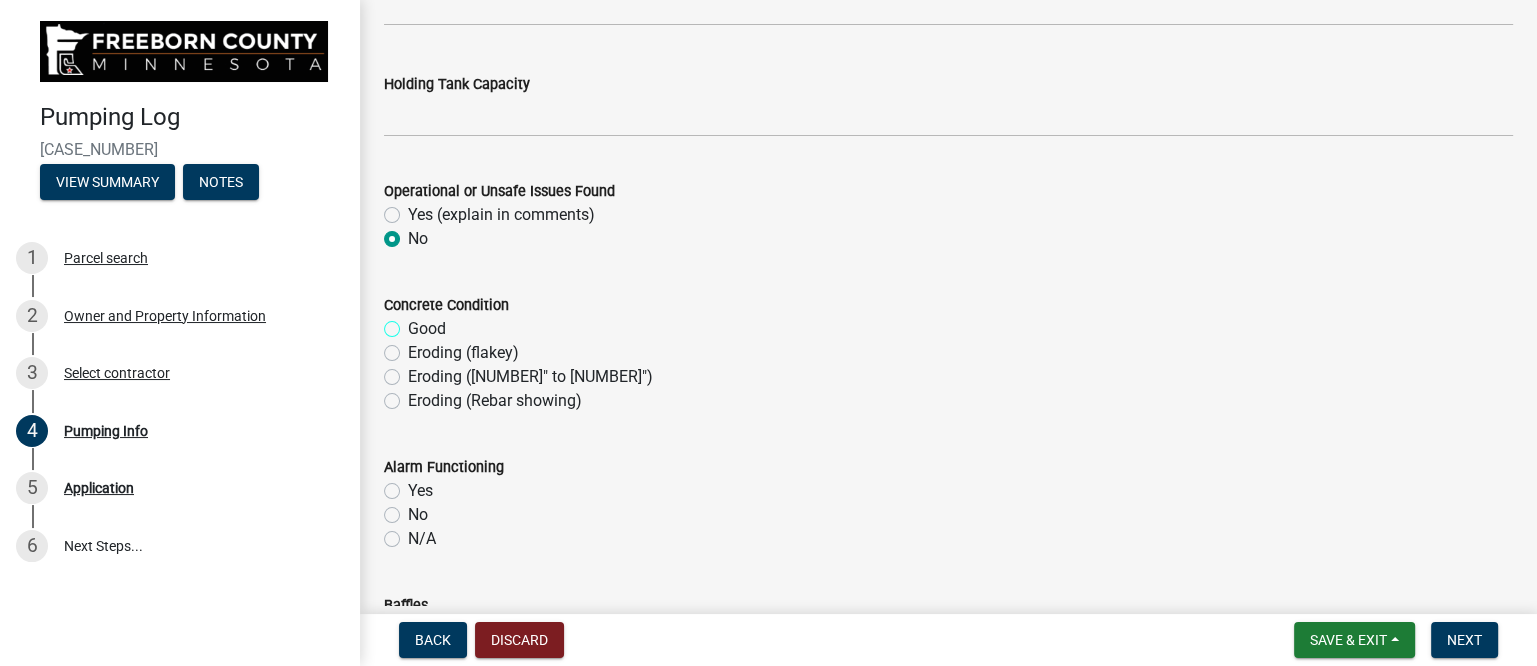 click on "Good" at bounding box center [414, 323] 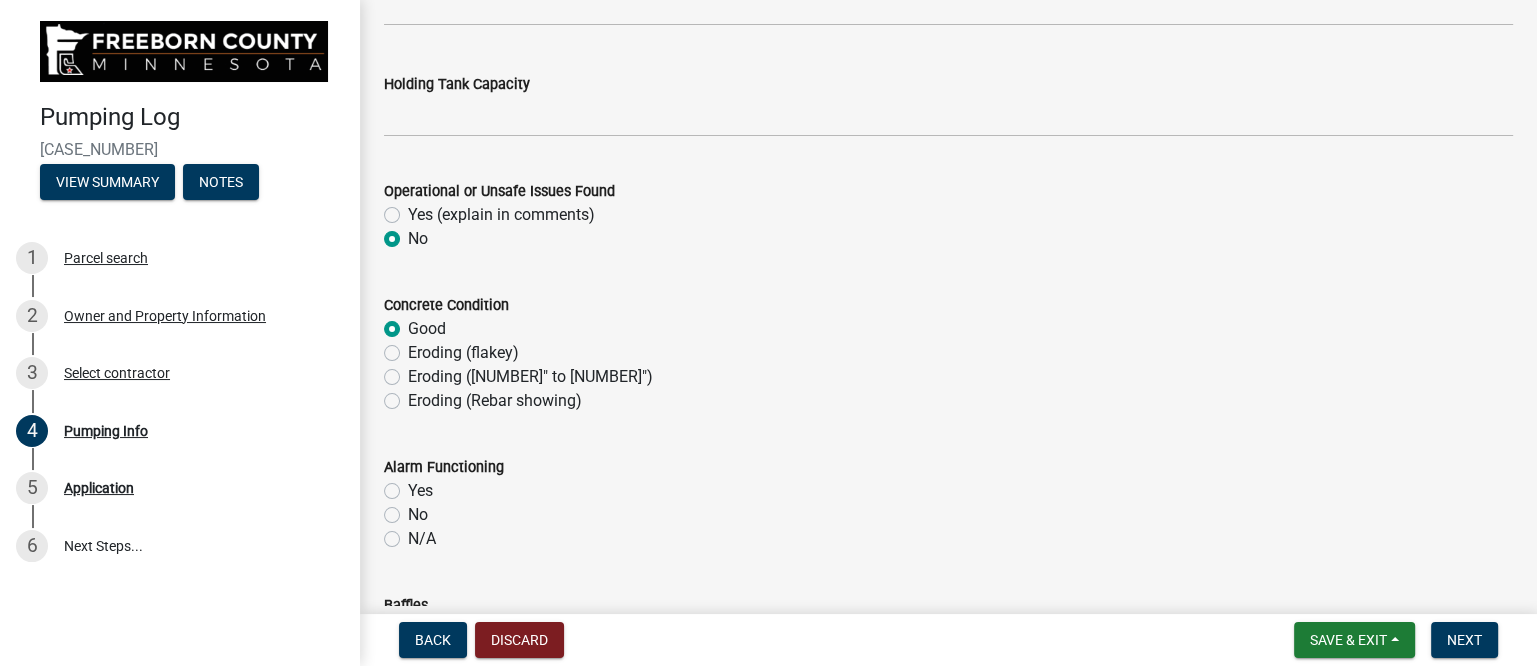 radio on "true" 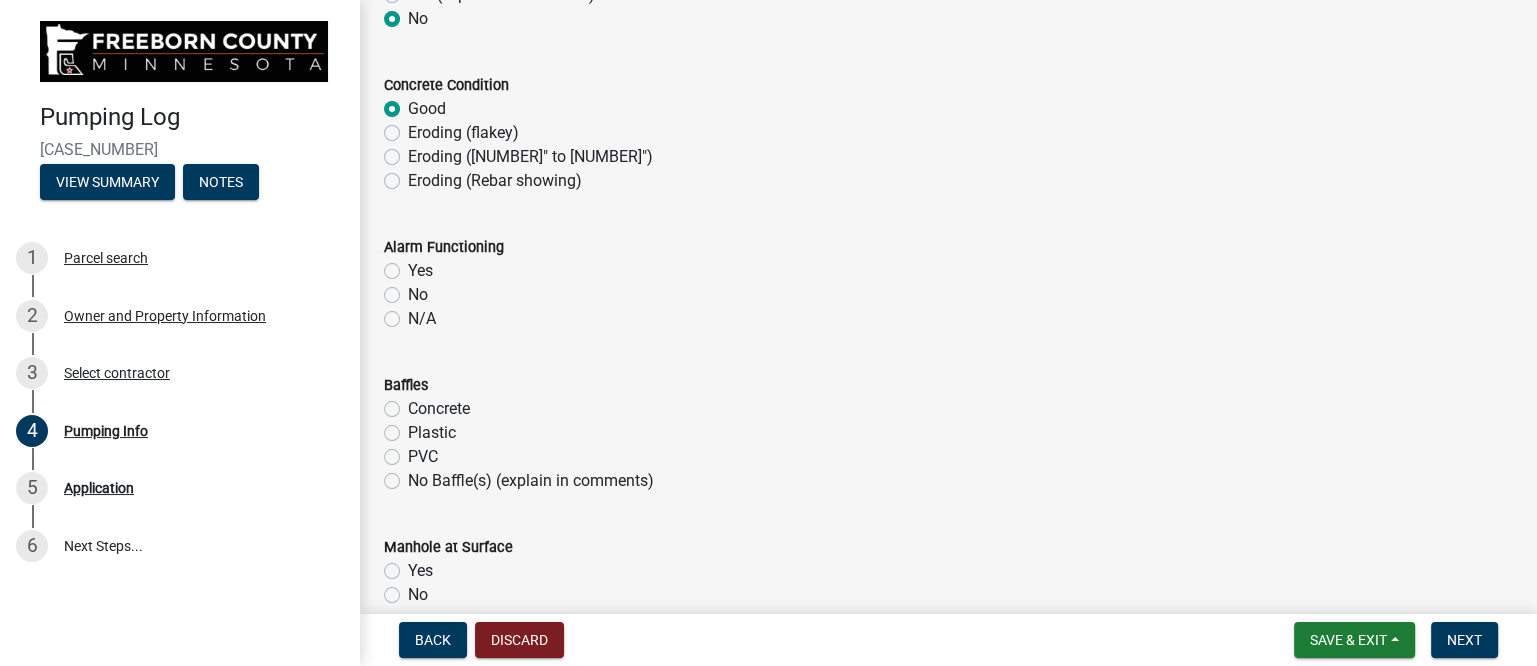 scroll, scrollTop: 1260, scrollLeft: 0, axis: vertical 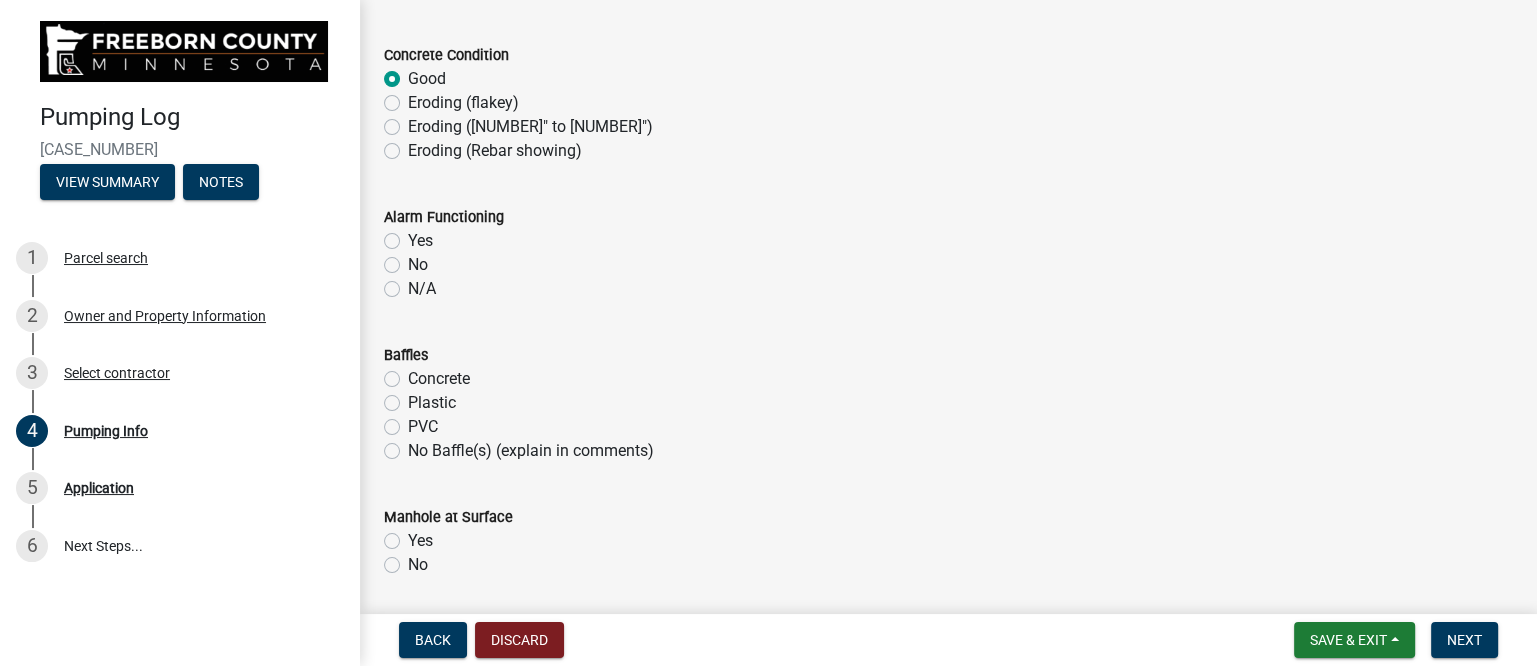click on "Yes" 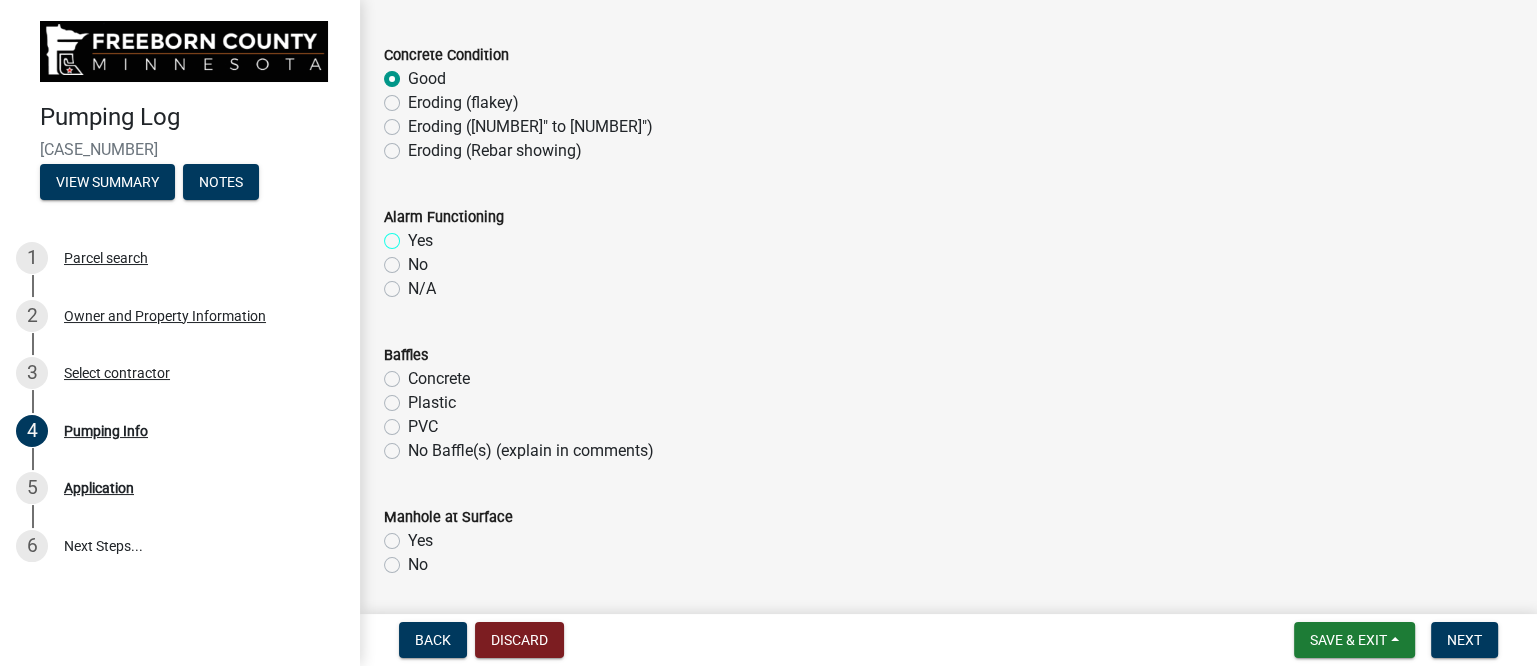 click on "Yes" at bounding box center [414, 235] 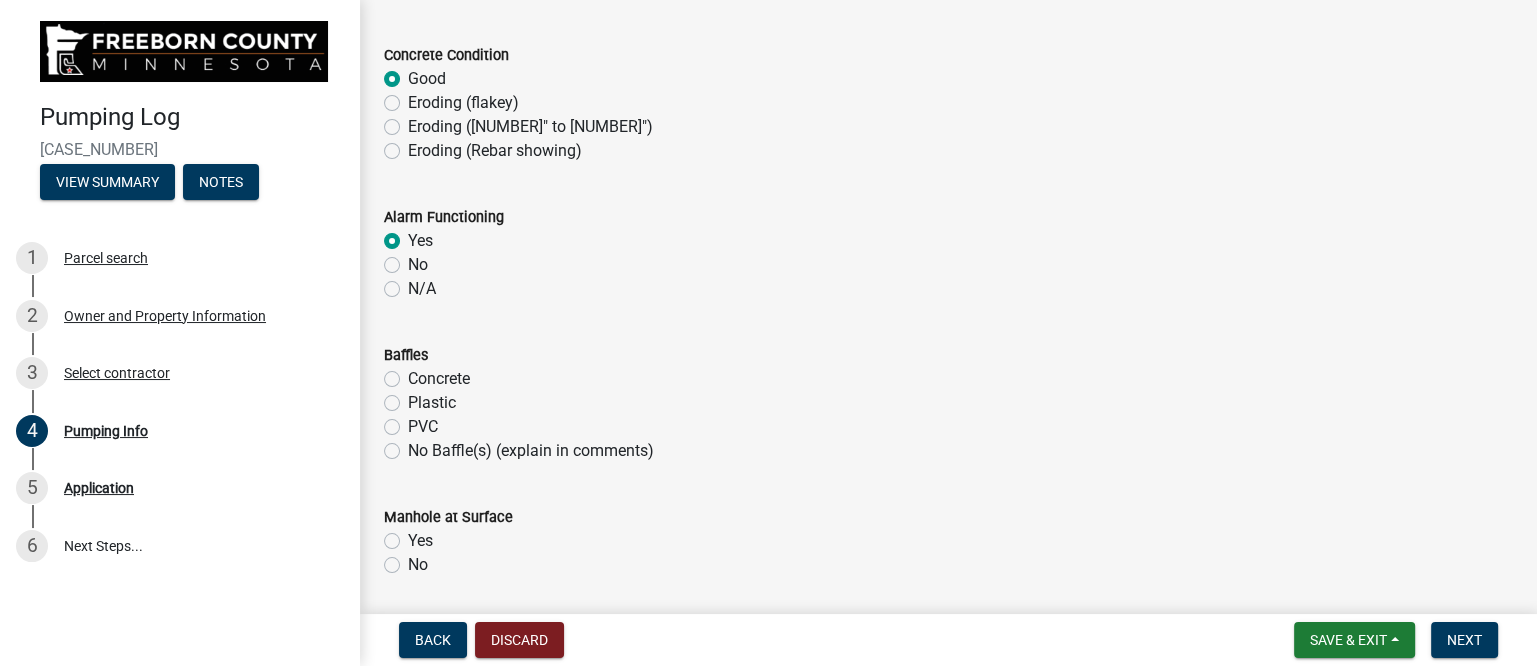 radio on "true" 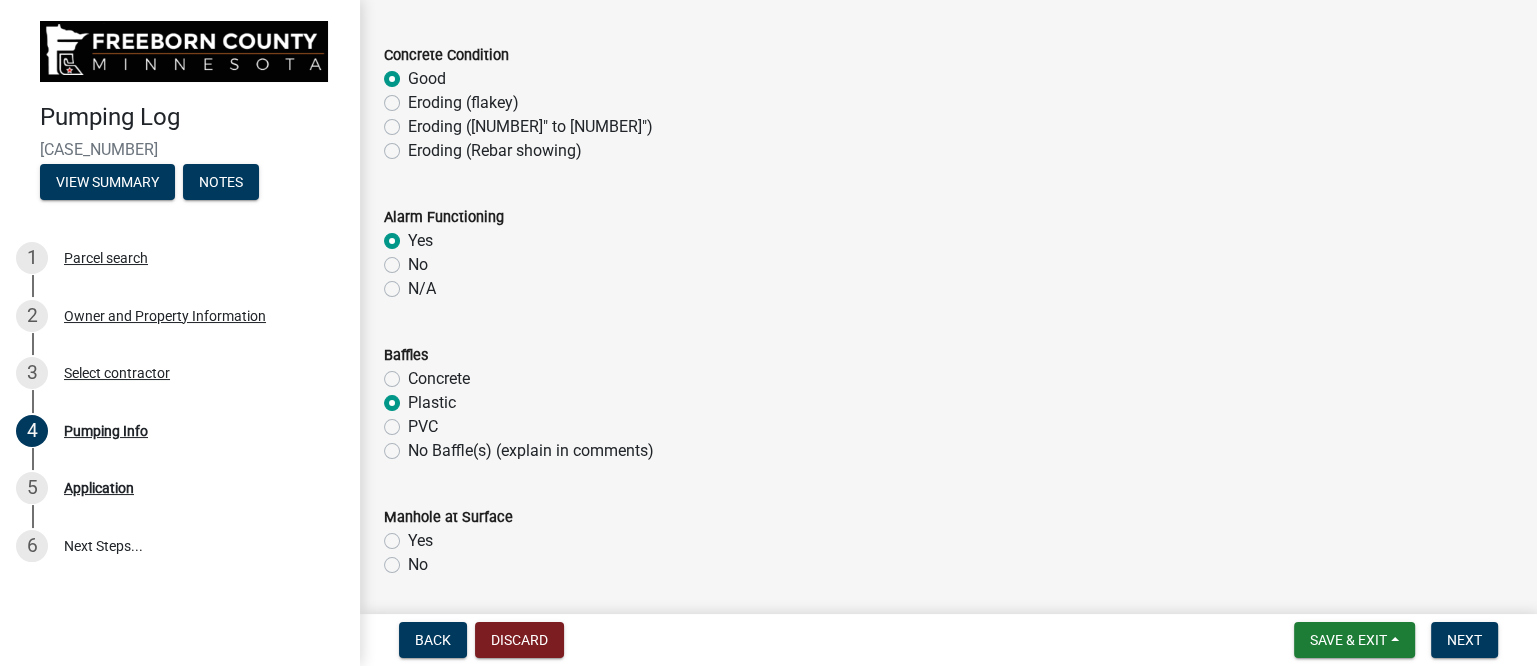 radio on "true" 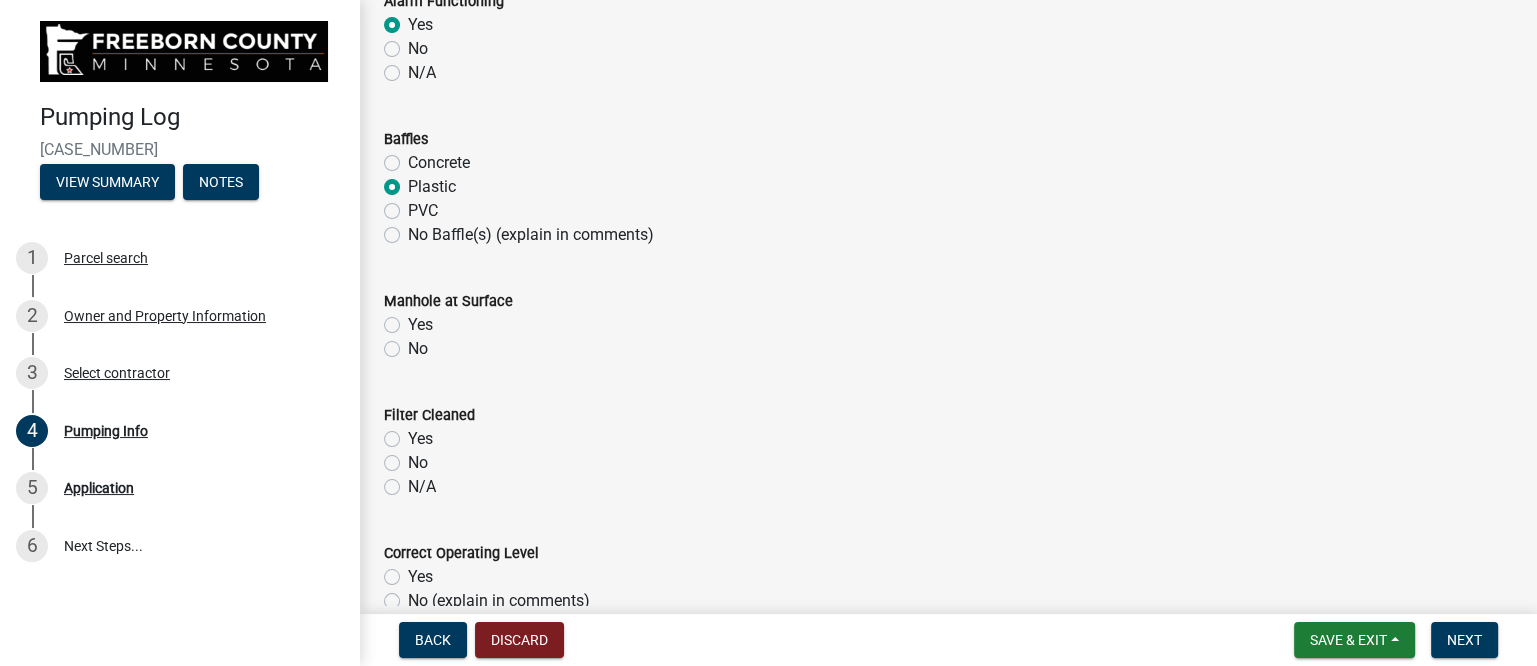 scroll, scrollTop: 1510, scrollLeft: 0, axis: vertical 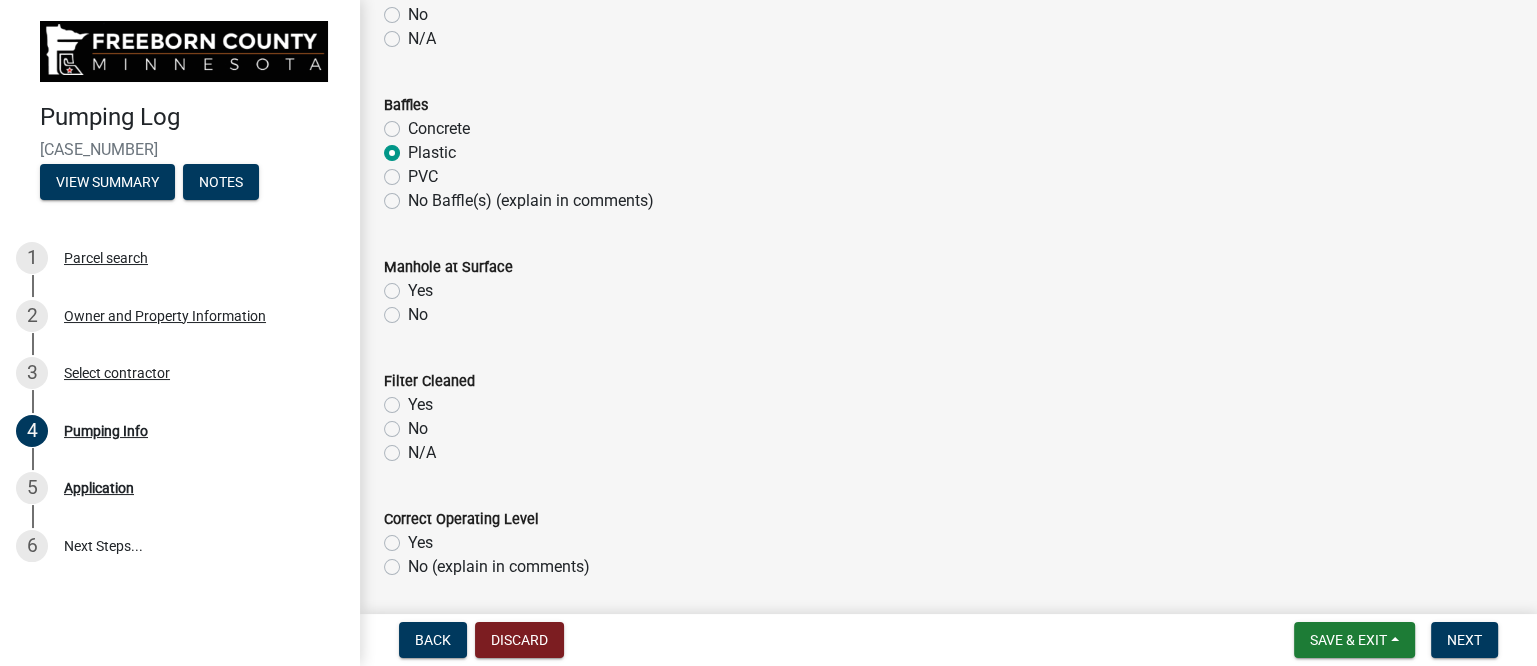 click on "Yes" 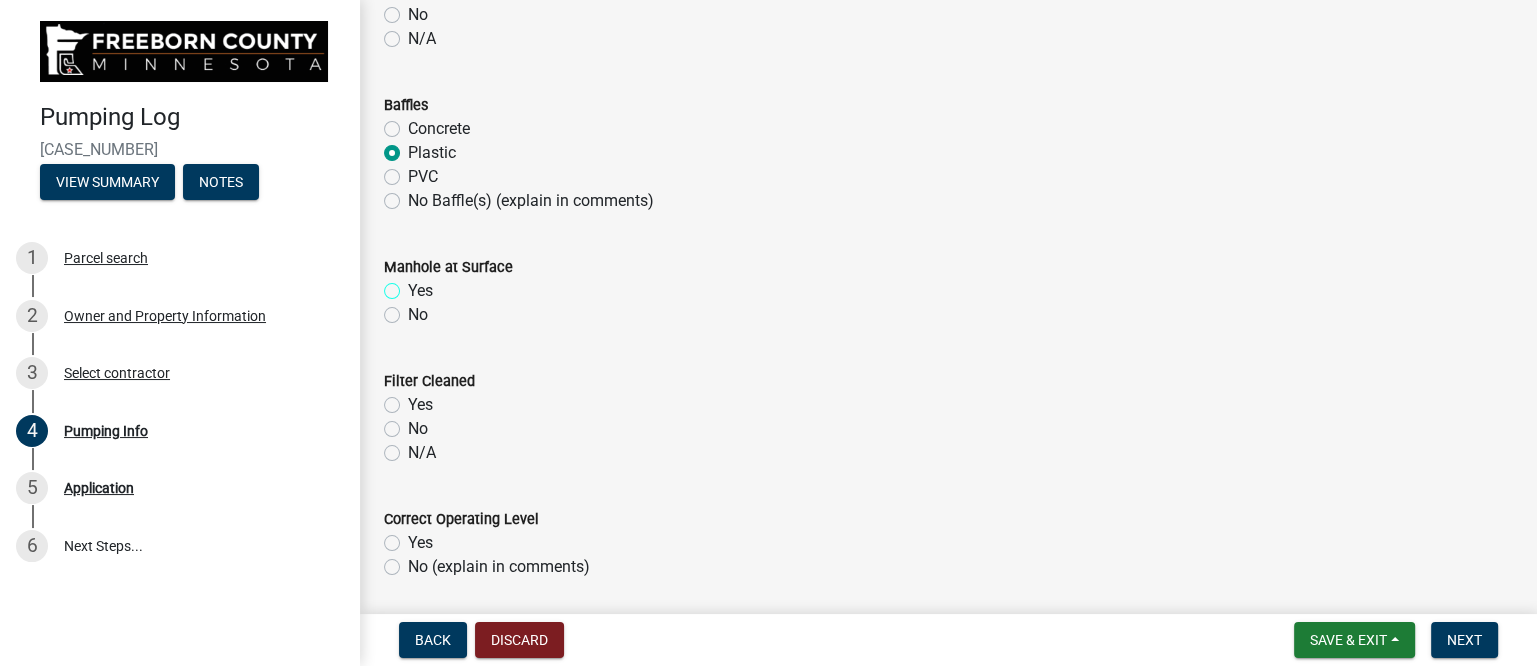 click on "Yes" at bounding box center [414, 285] 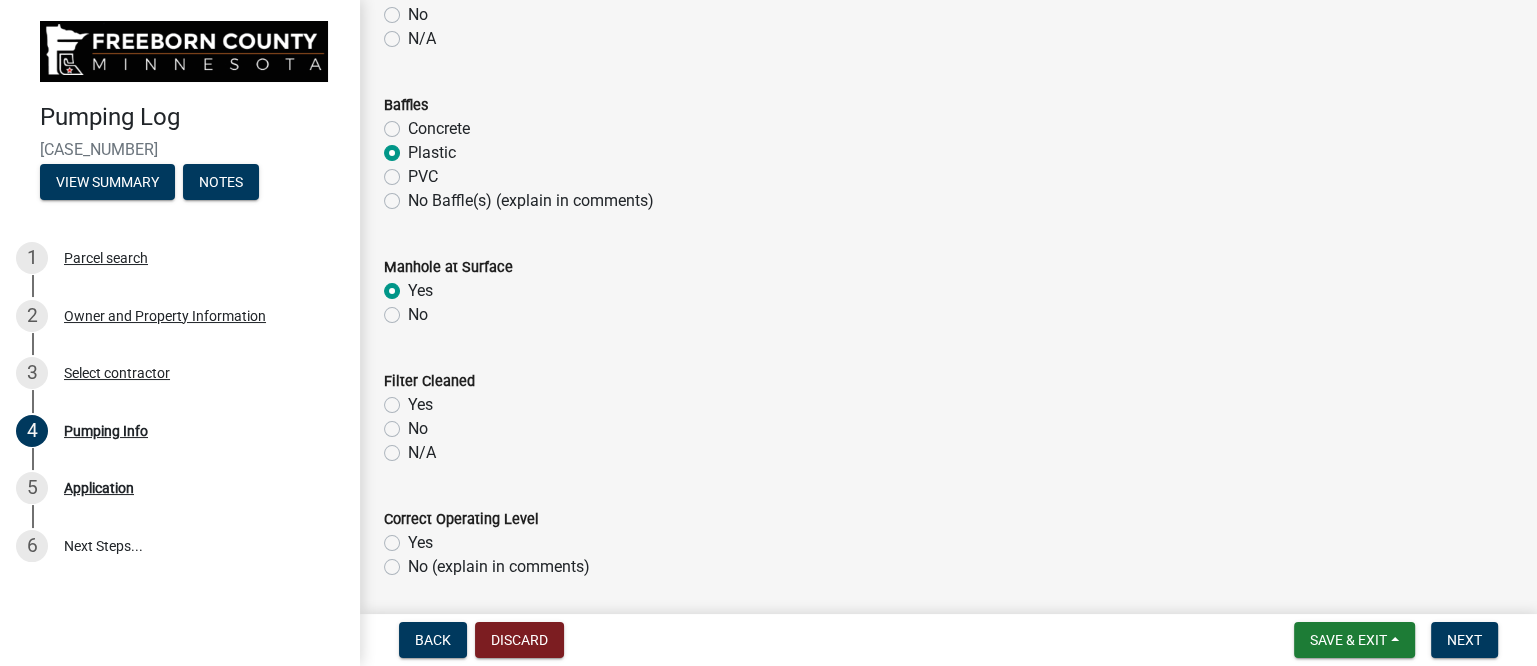 radio on "true" 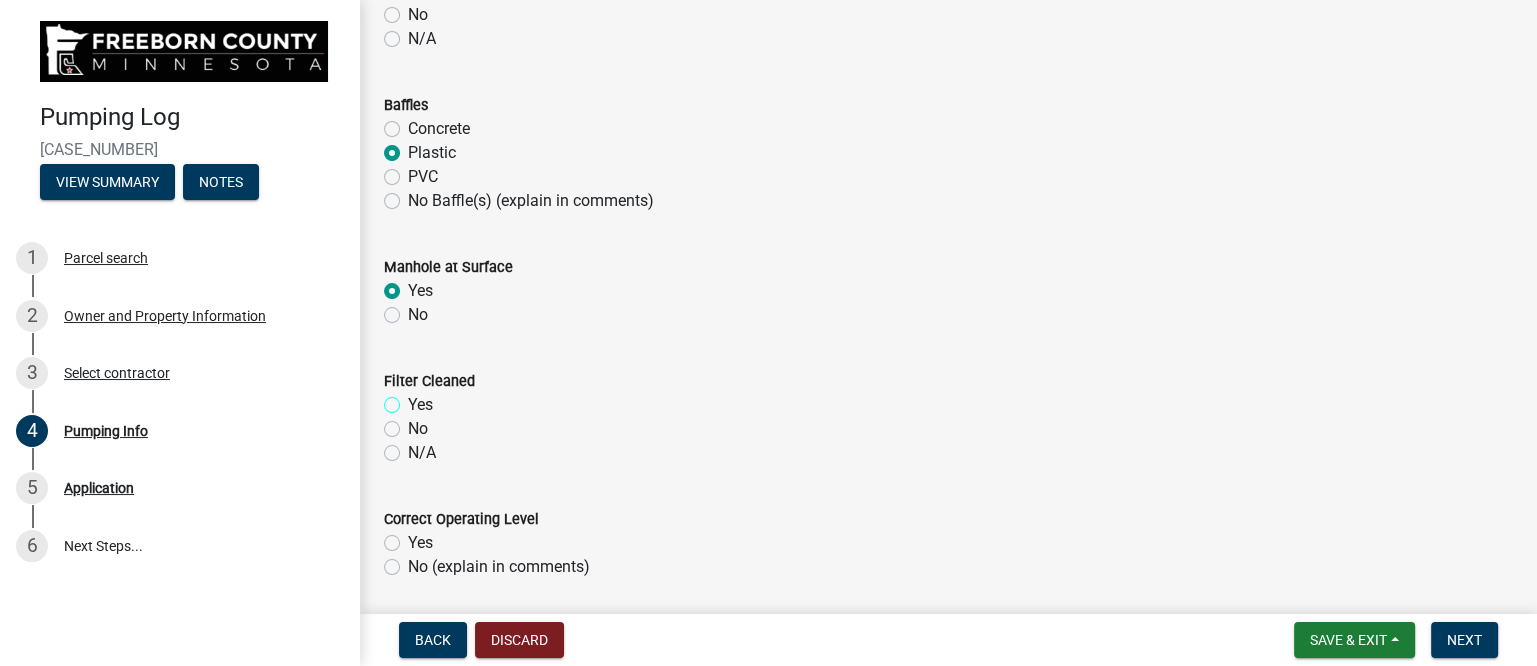 click on "Yes" at bounding box center [414, 399] 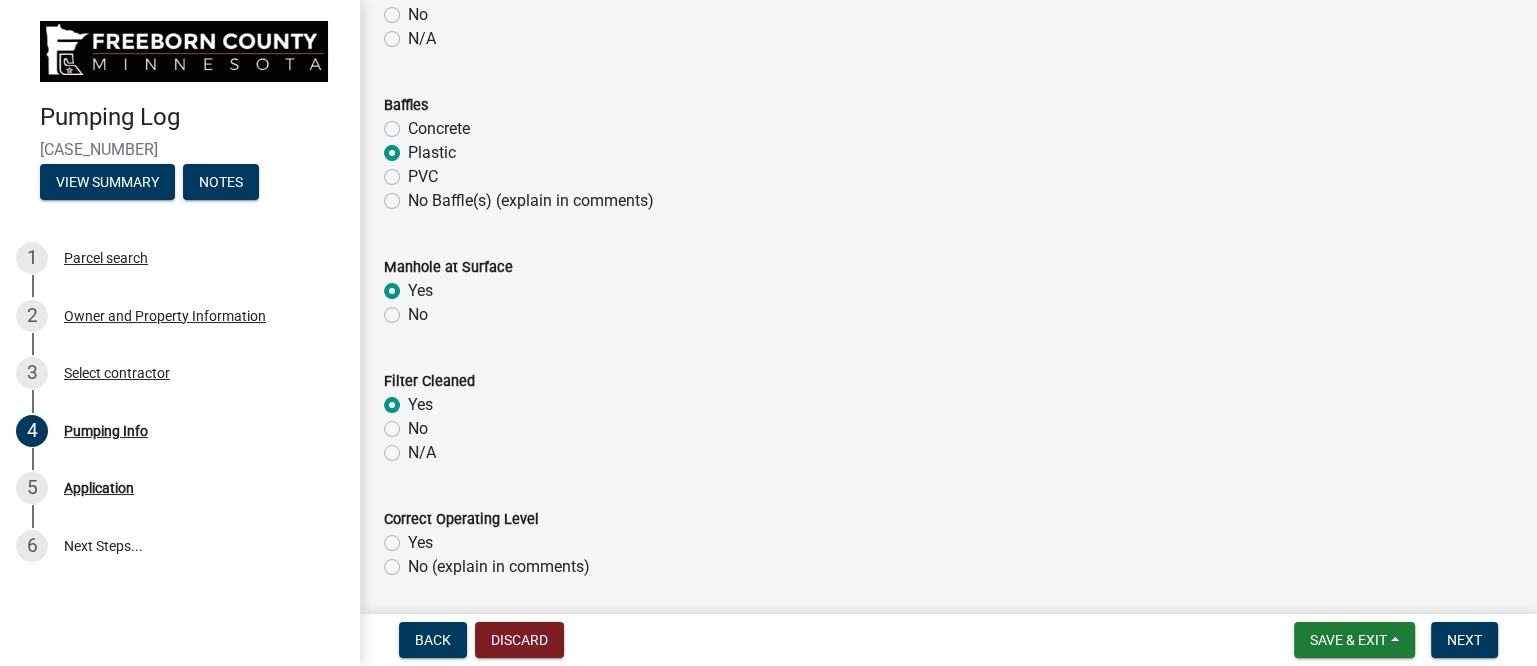 radio on "true" 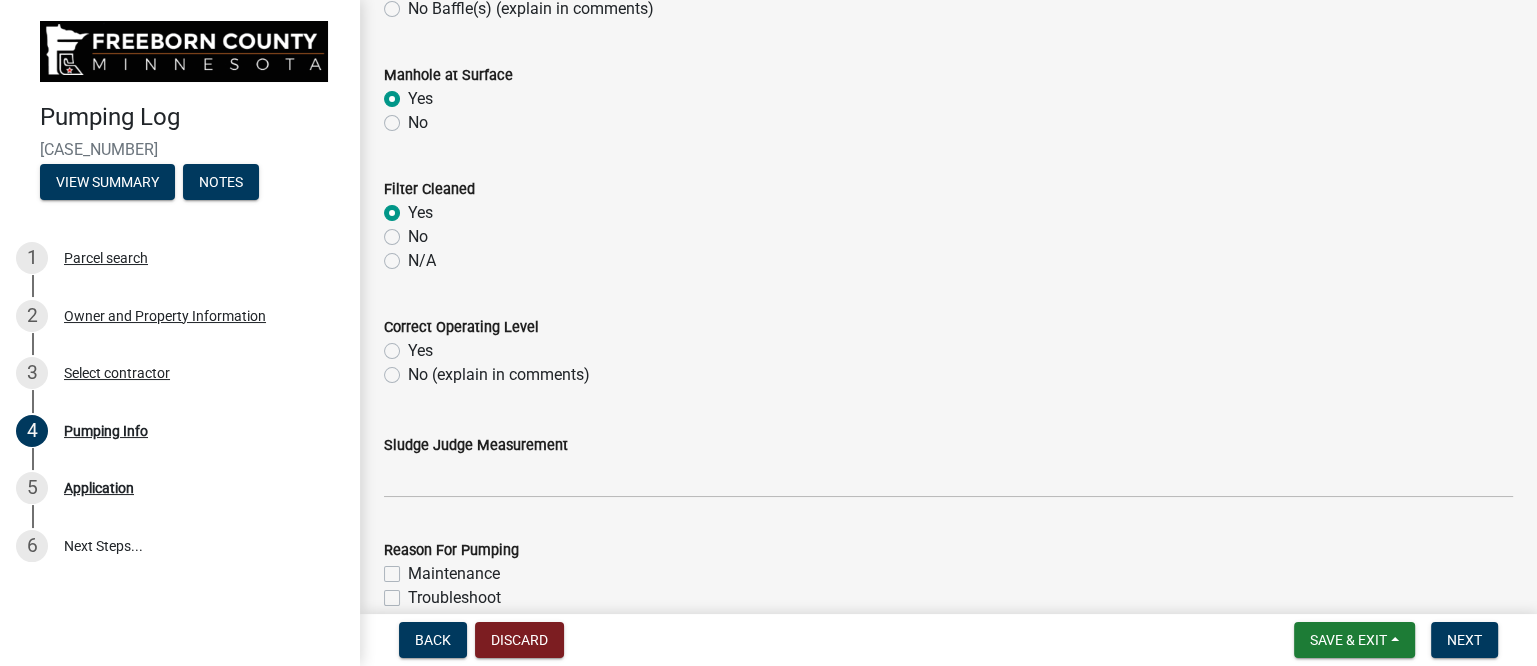 scroll, scrollTop: 1760, scrollLeft: 0, axis: vertical 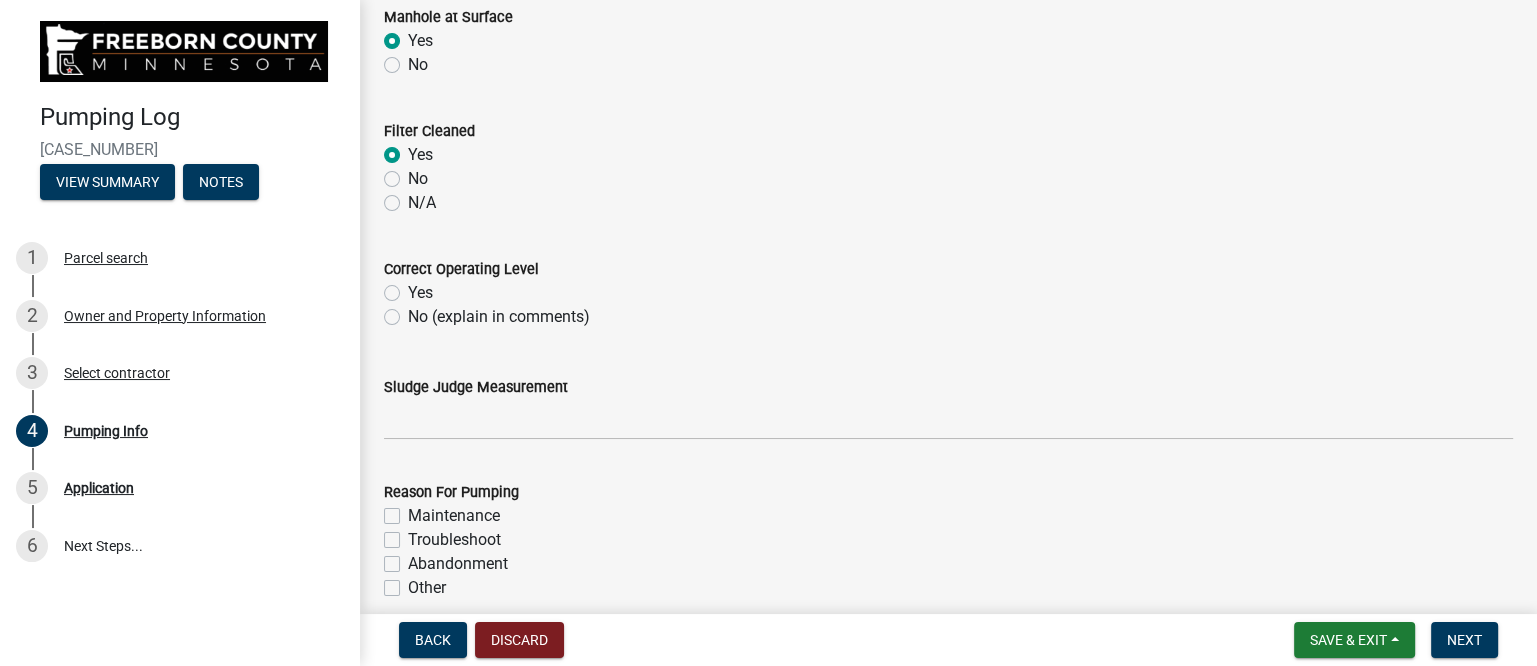 click on "Yes" 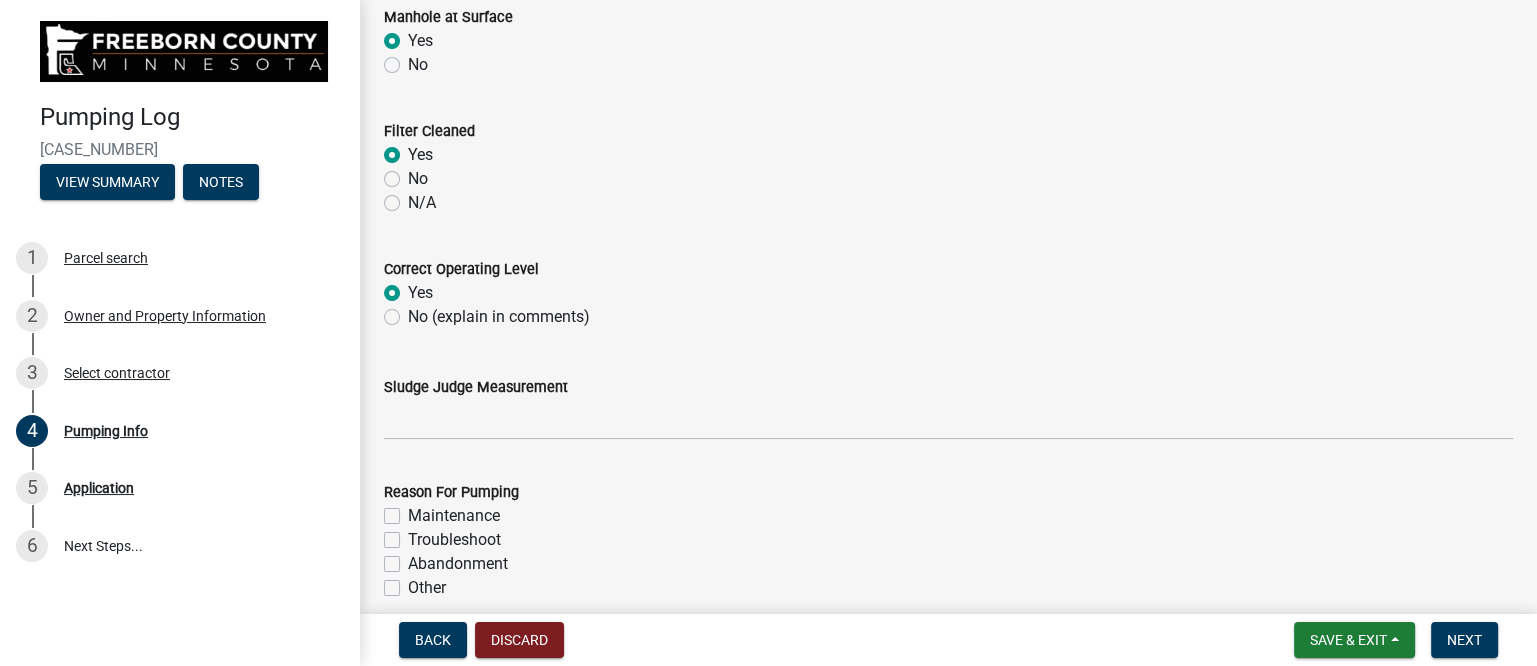 radio on "true" 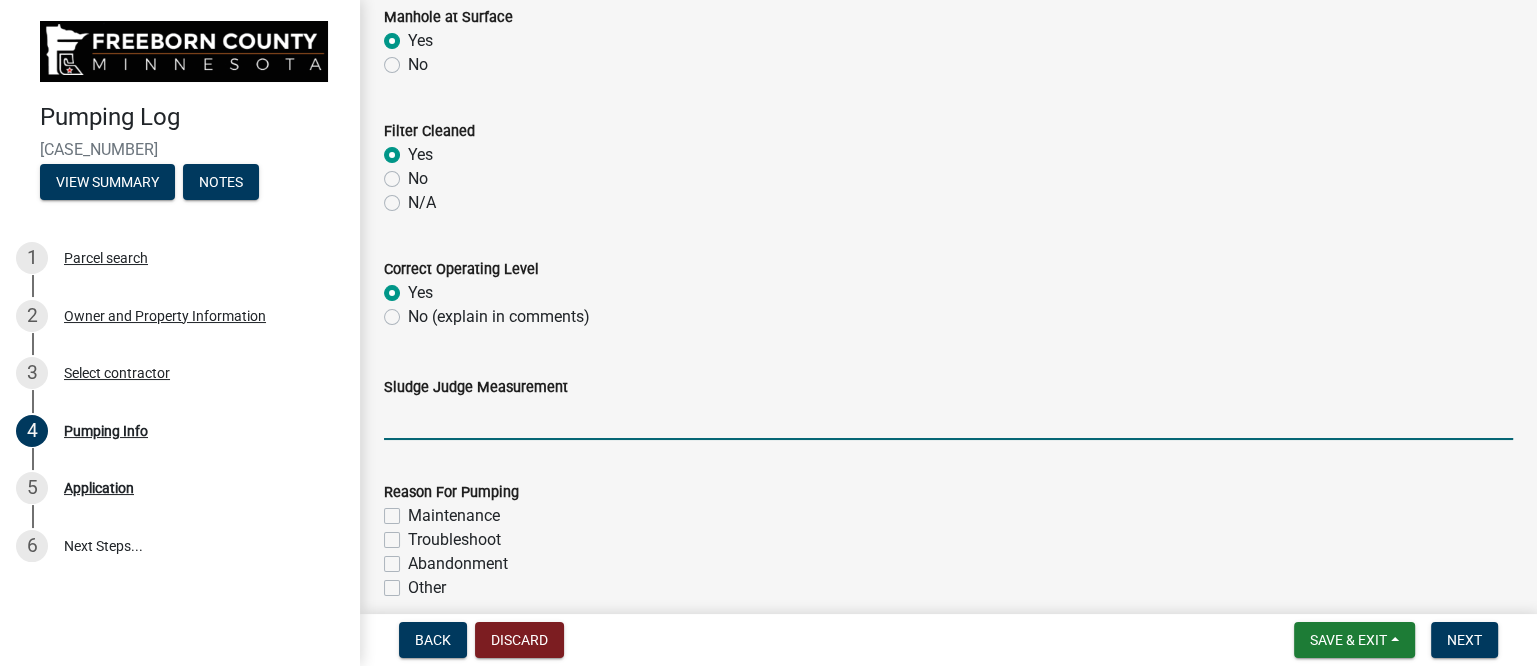 click on "Sludge Judge Measurement" at bounding box center [948, 419] 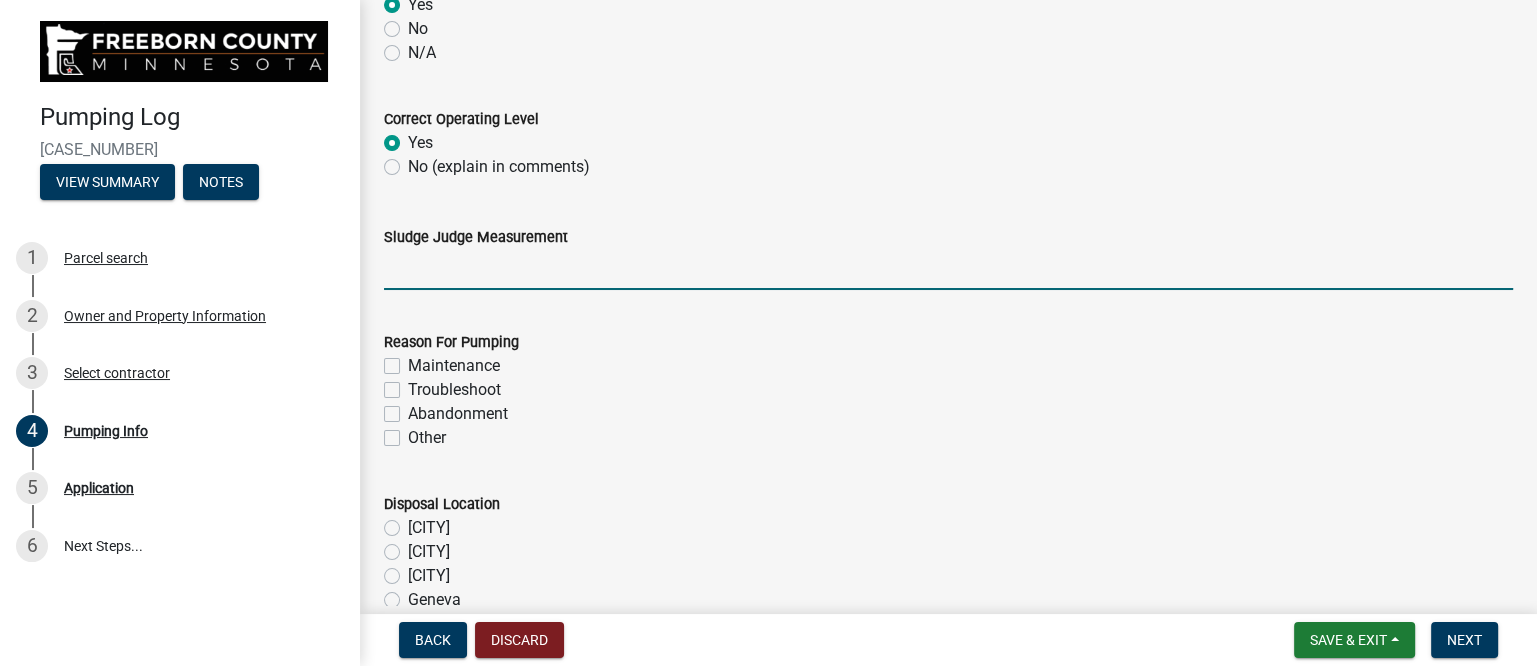 scroll, scrollTop: 1875, scrollLeft: 0, axis: vertical 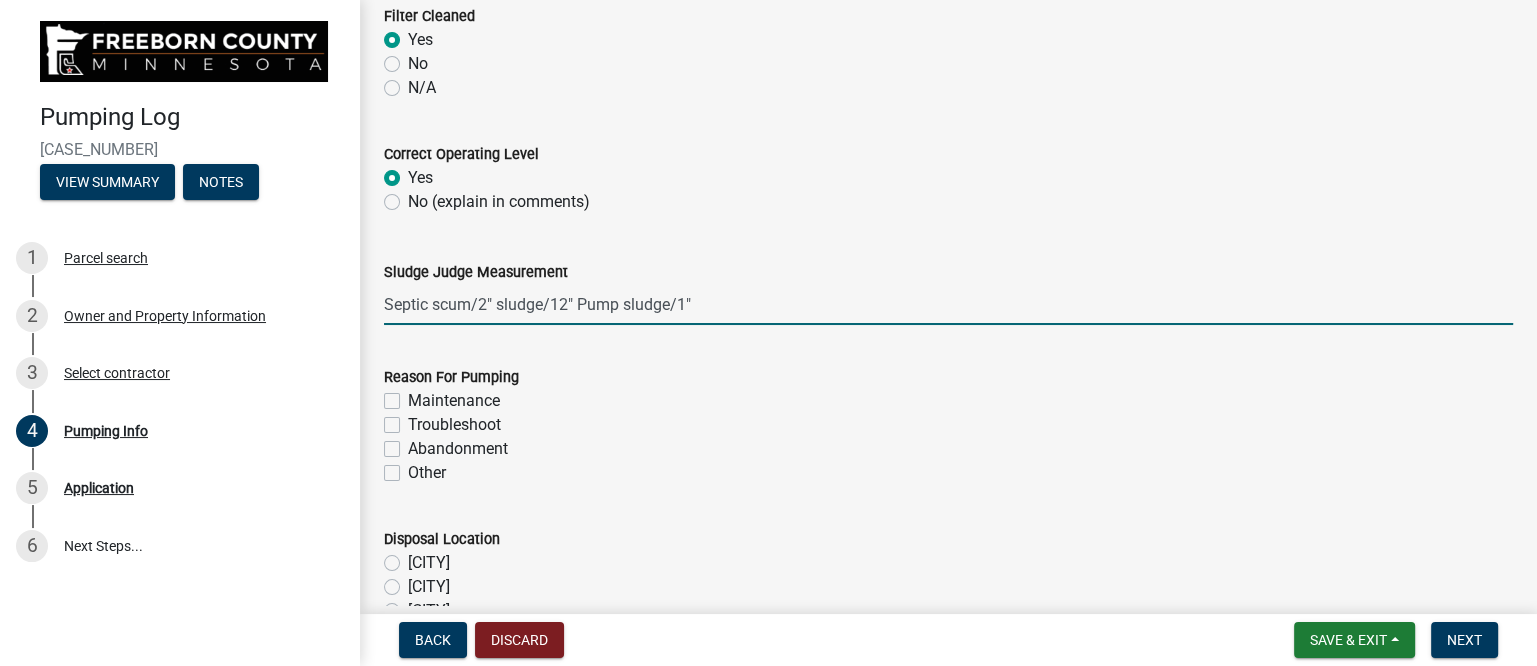 click on "Septic scum/2" sludge/12" Pump sludge/1"" at bounding box center [948, 304] 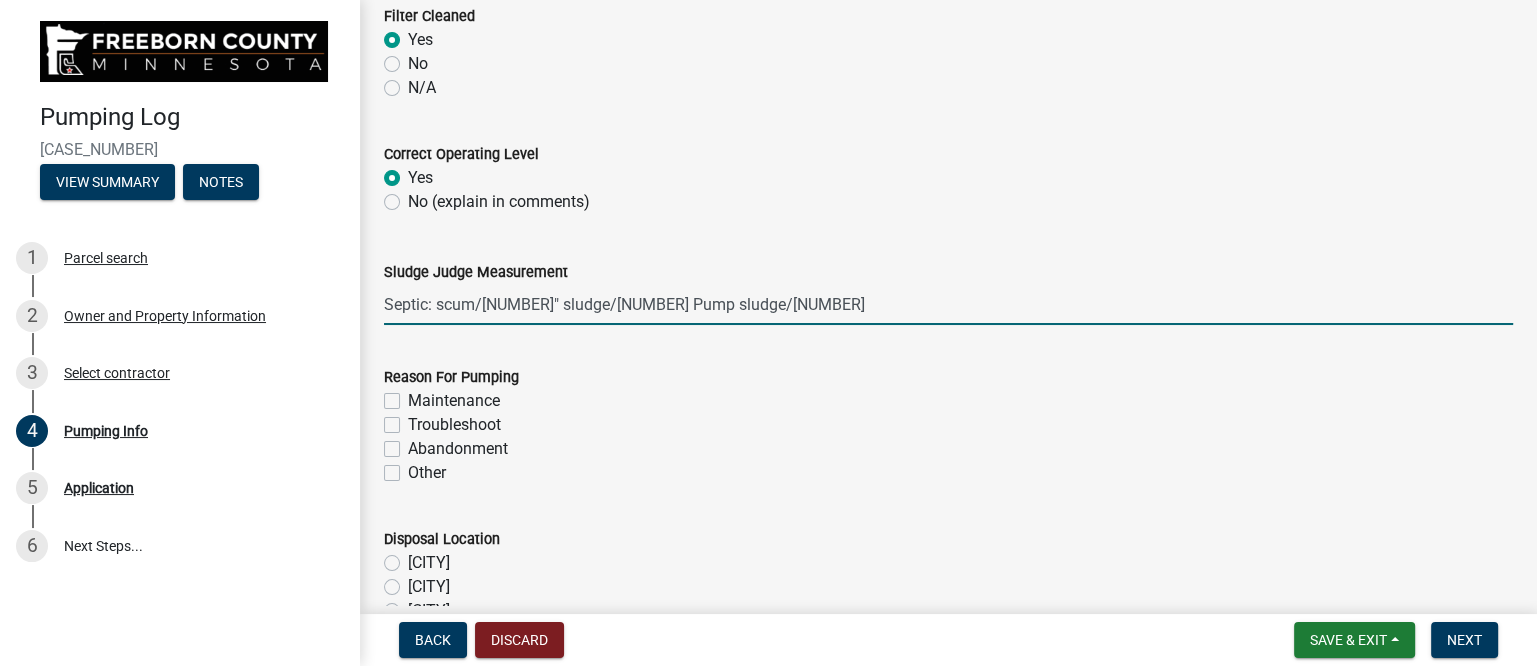 click on "Septic: scum/[NUMBER]" sludge/[NUMBER] Pump sludge/[NUMBER]" at bounding box center [948, 304] 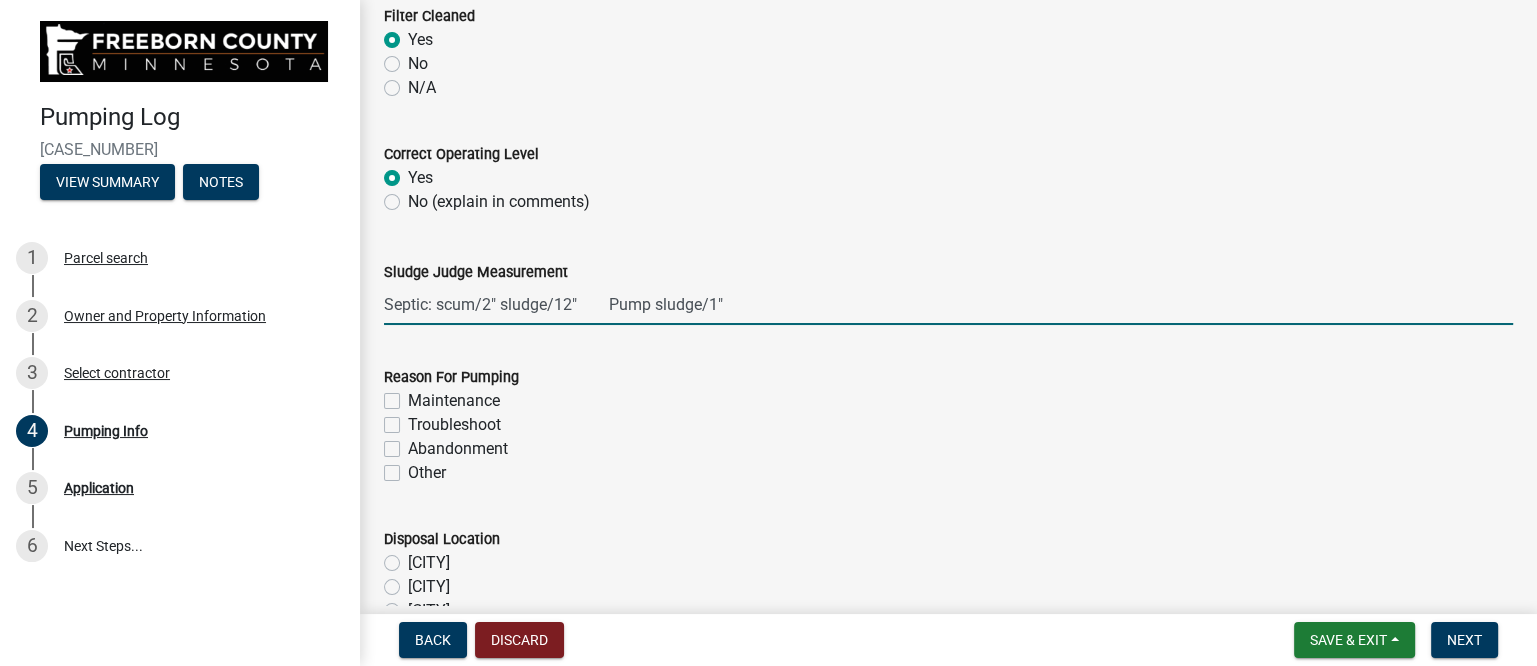 click on "Septic: scum/2" sludge/12"        Pump sludge/1"" at bounding box center (948, 304) 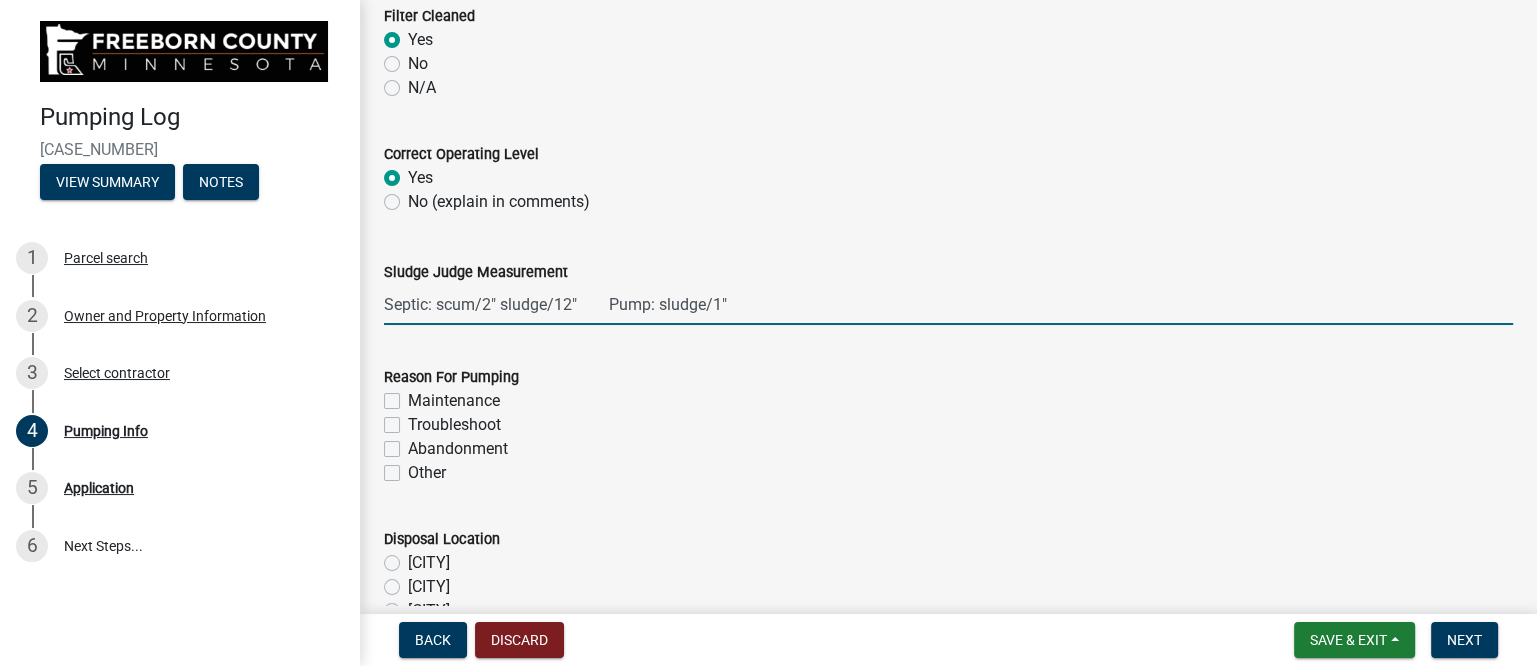type on "Septic: scum/2" sludge/12"        Pump: sludge/1"" 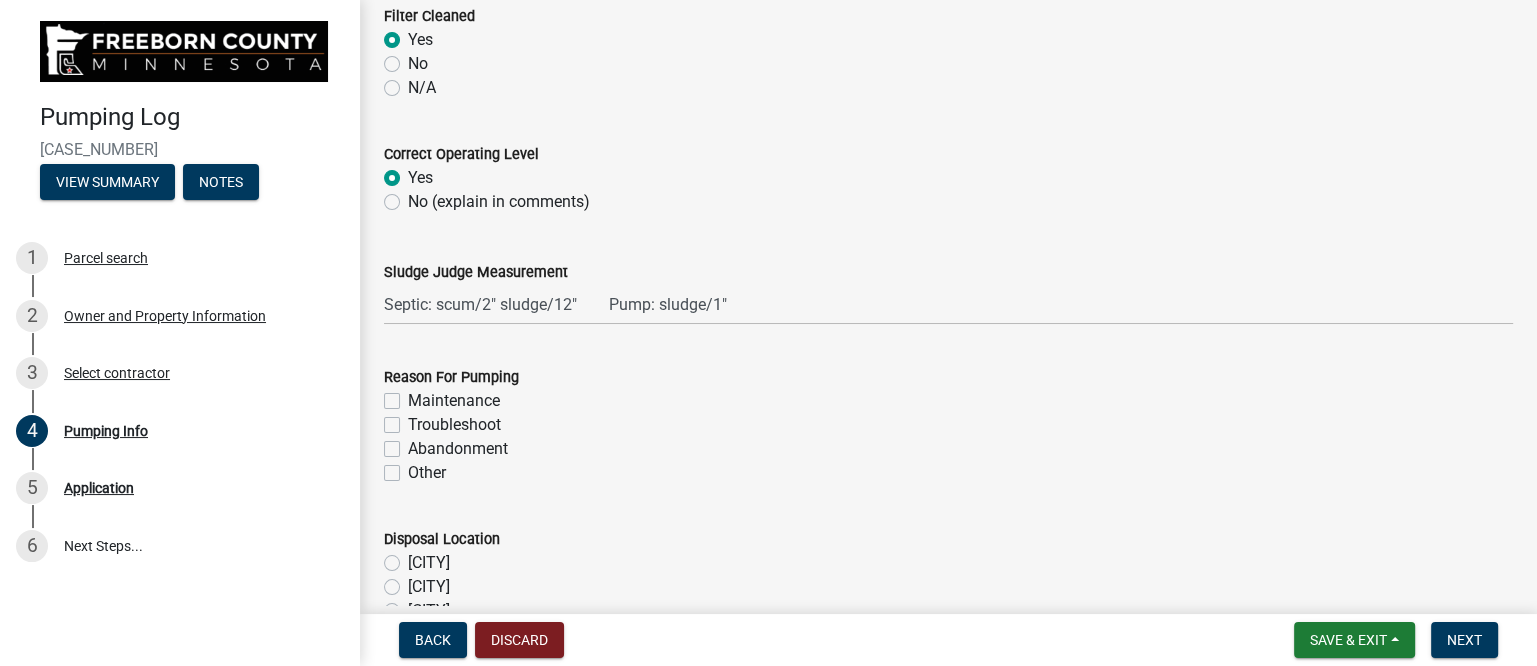 click on "Maintenance" 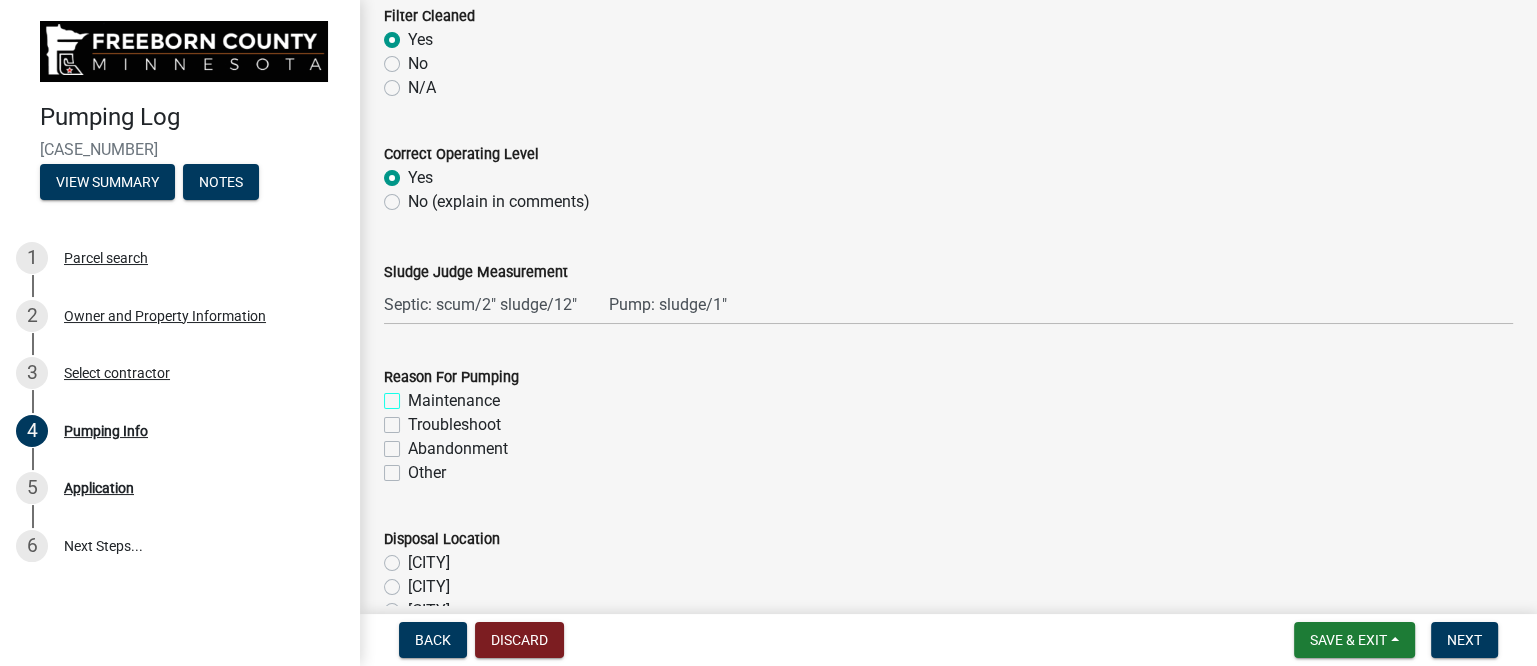 click on "Maintenance" at bounding box center (414, 395) 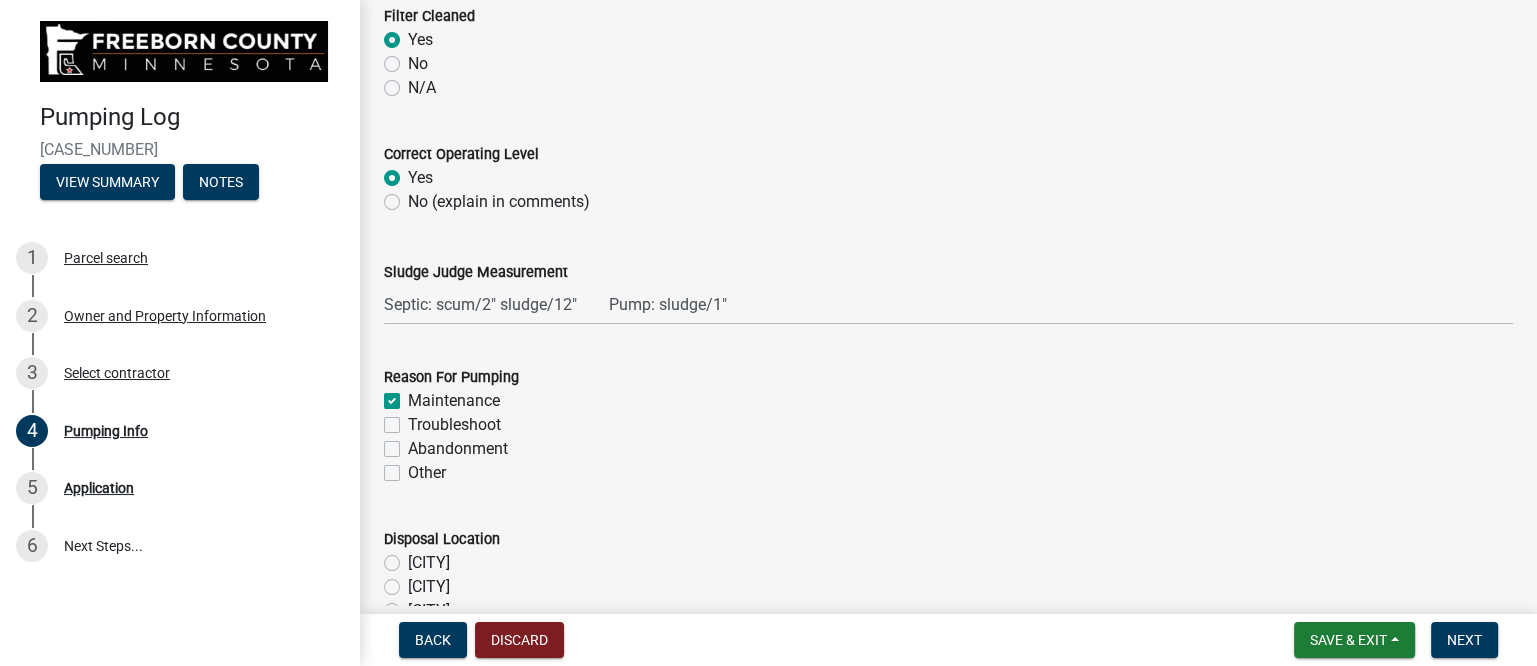 checkbox on "true" 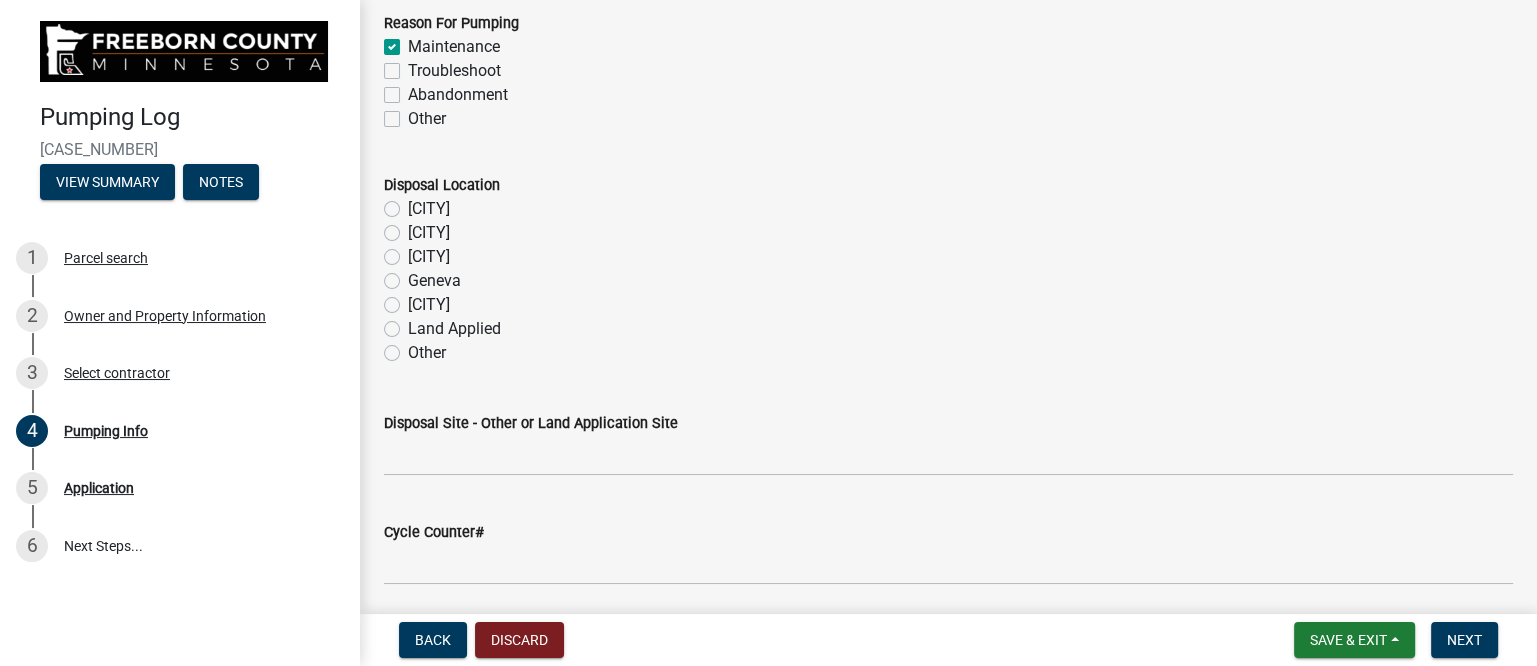 scroll, scrollTop: 2250, scrollLeft: 0, axis: vertical 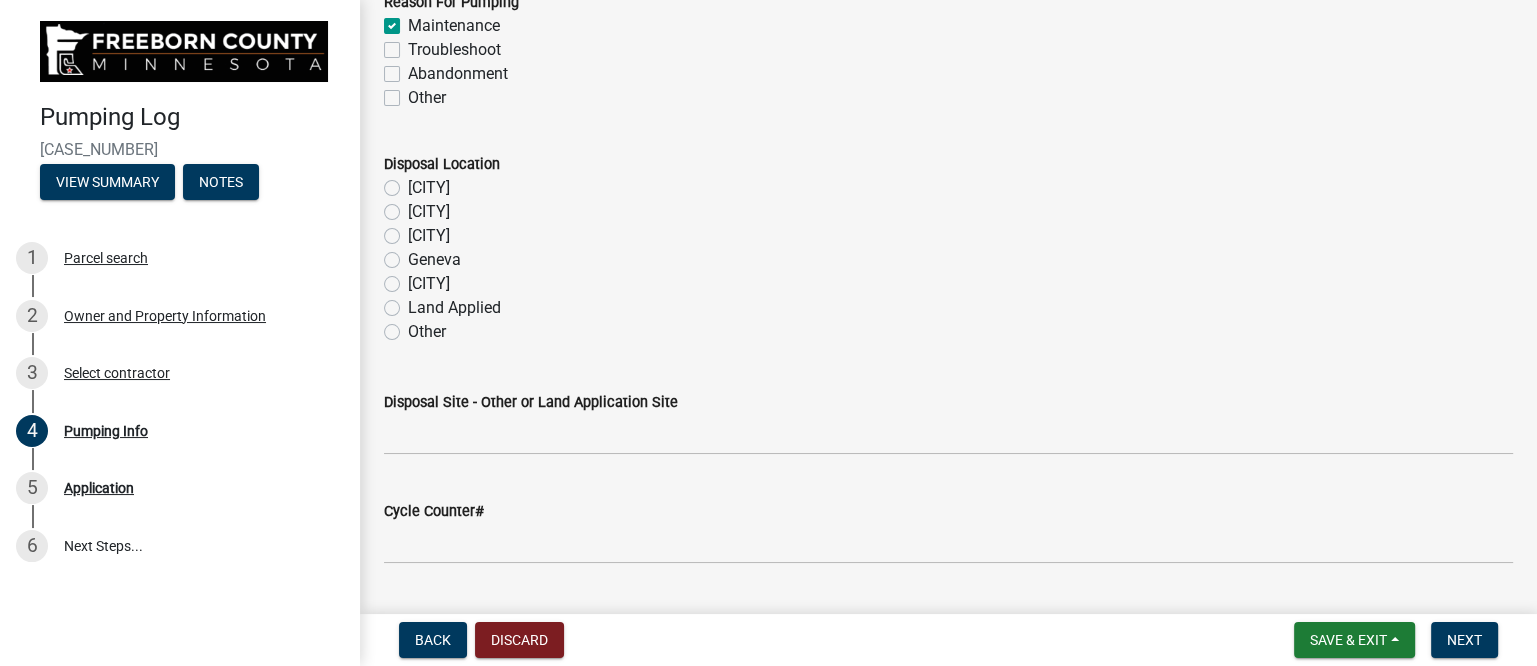 click on "Geneva" 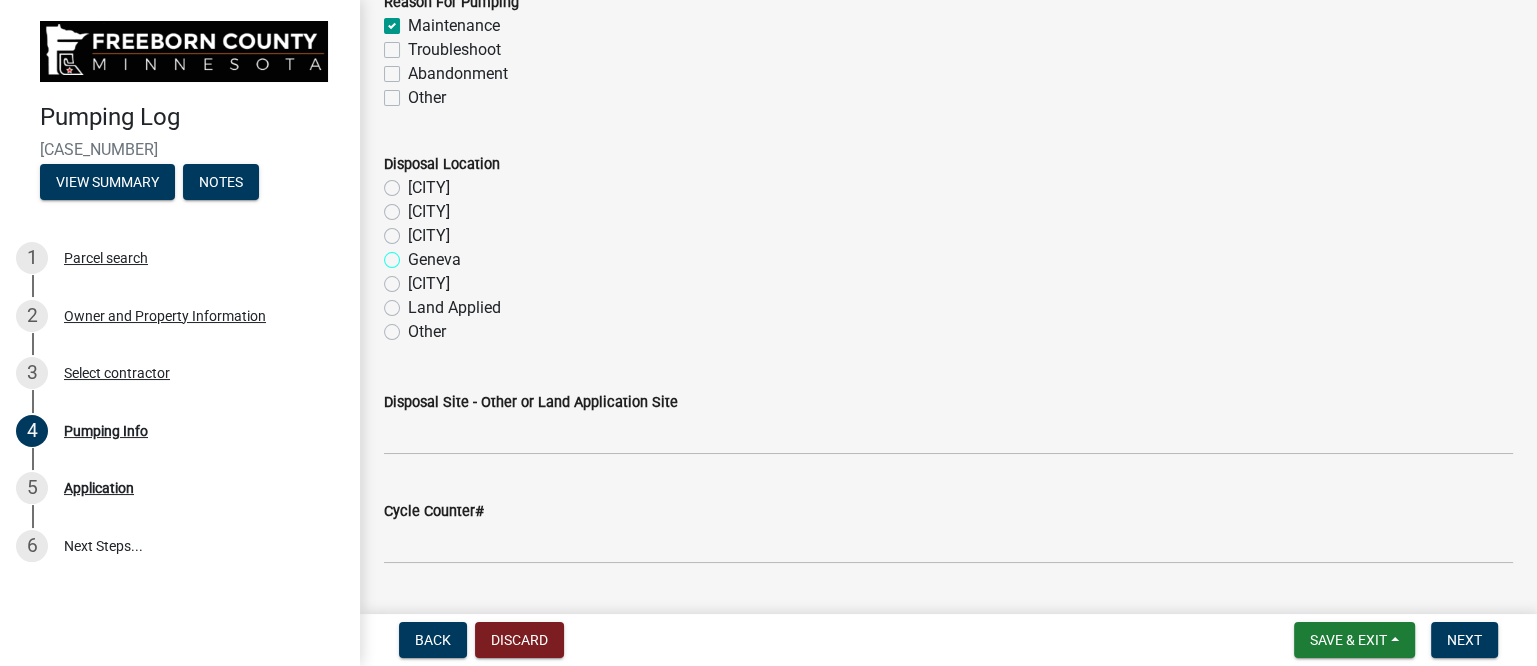 click on "Geneva" at bounding box center (414, 254) 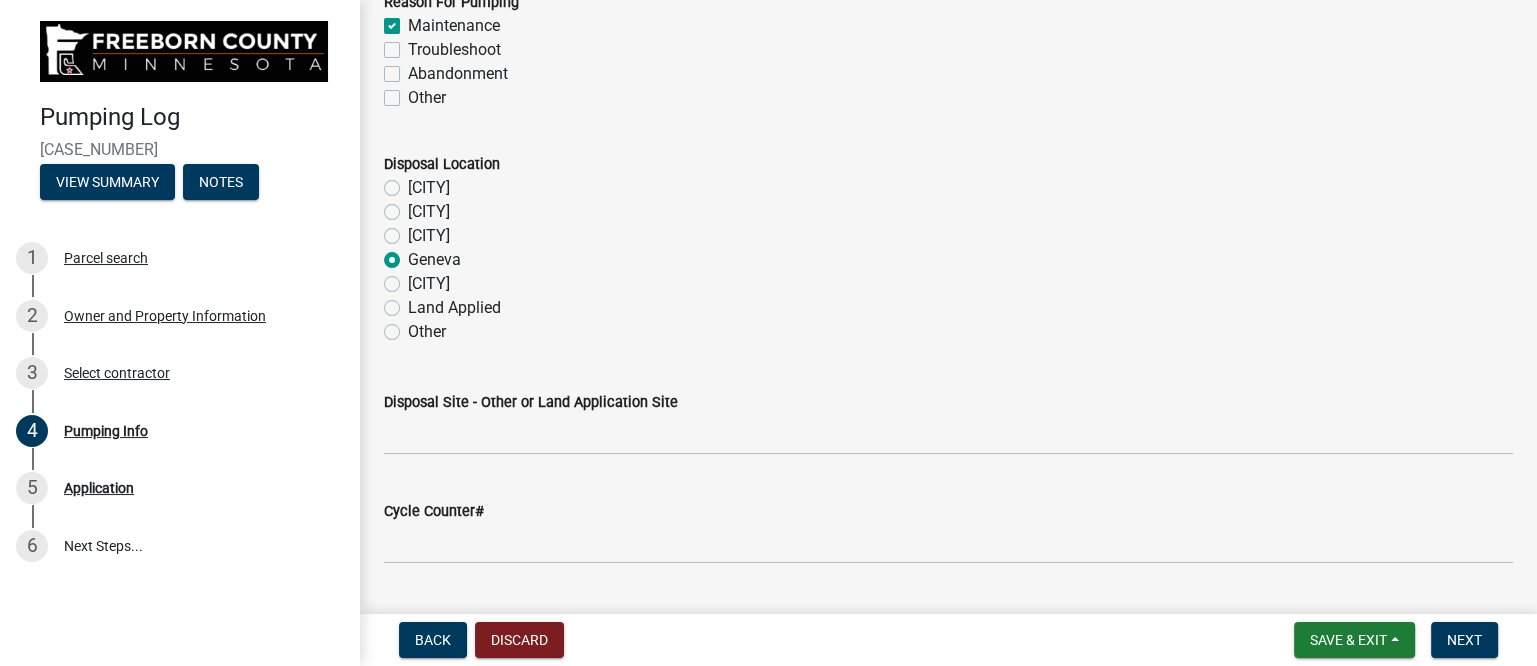 radio on "true" 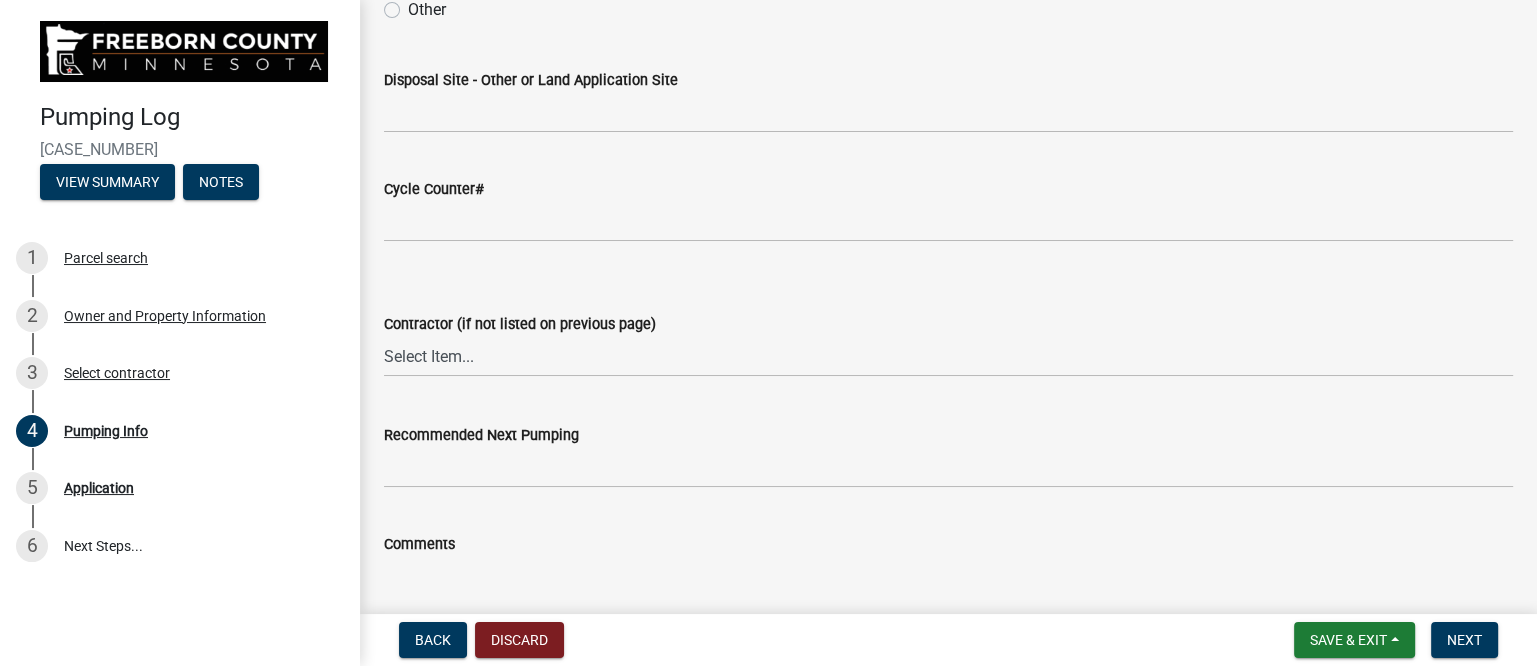 scroll, scrollTop: 2624, scrollLeft: 0, axis: vertical 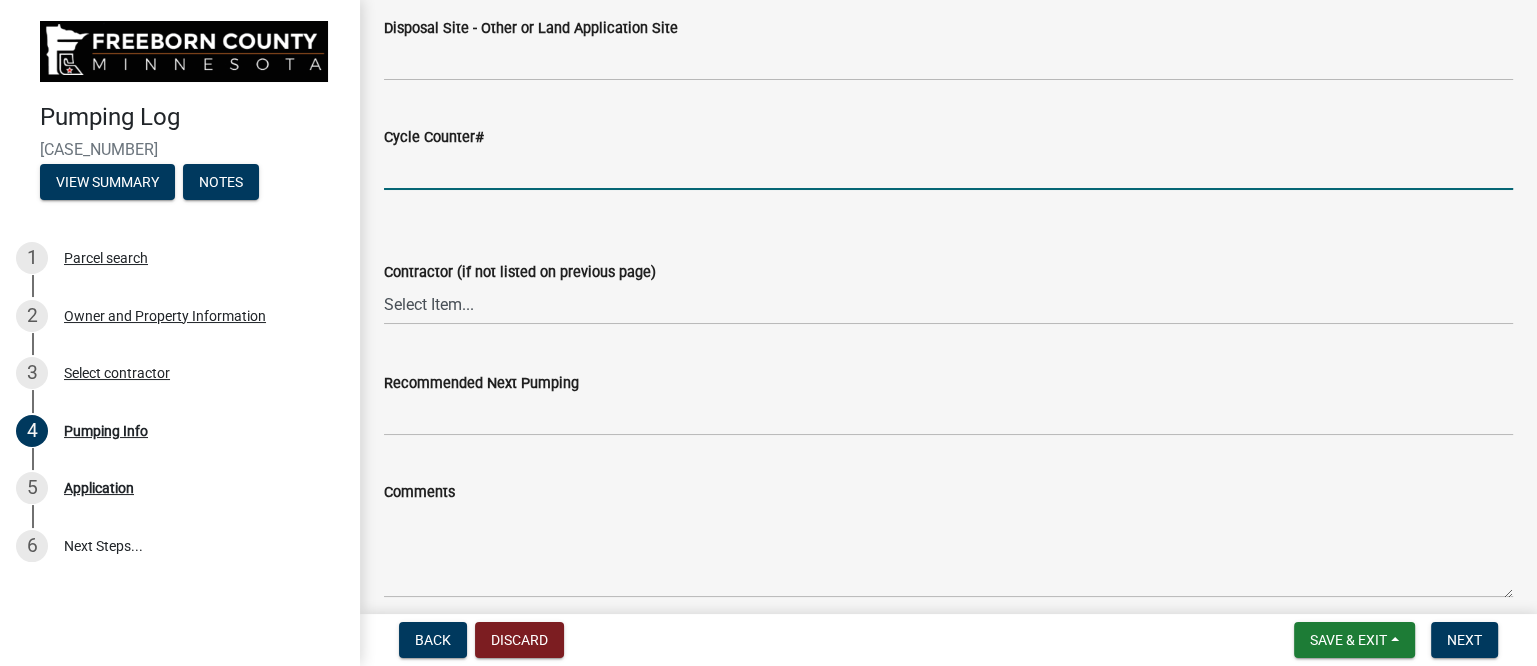 click 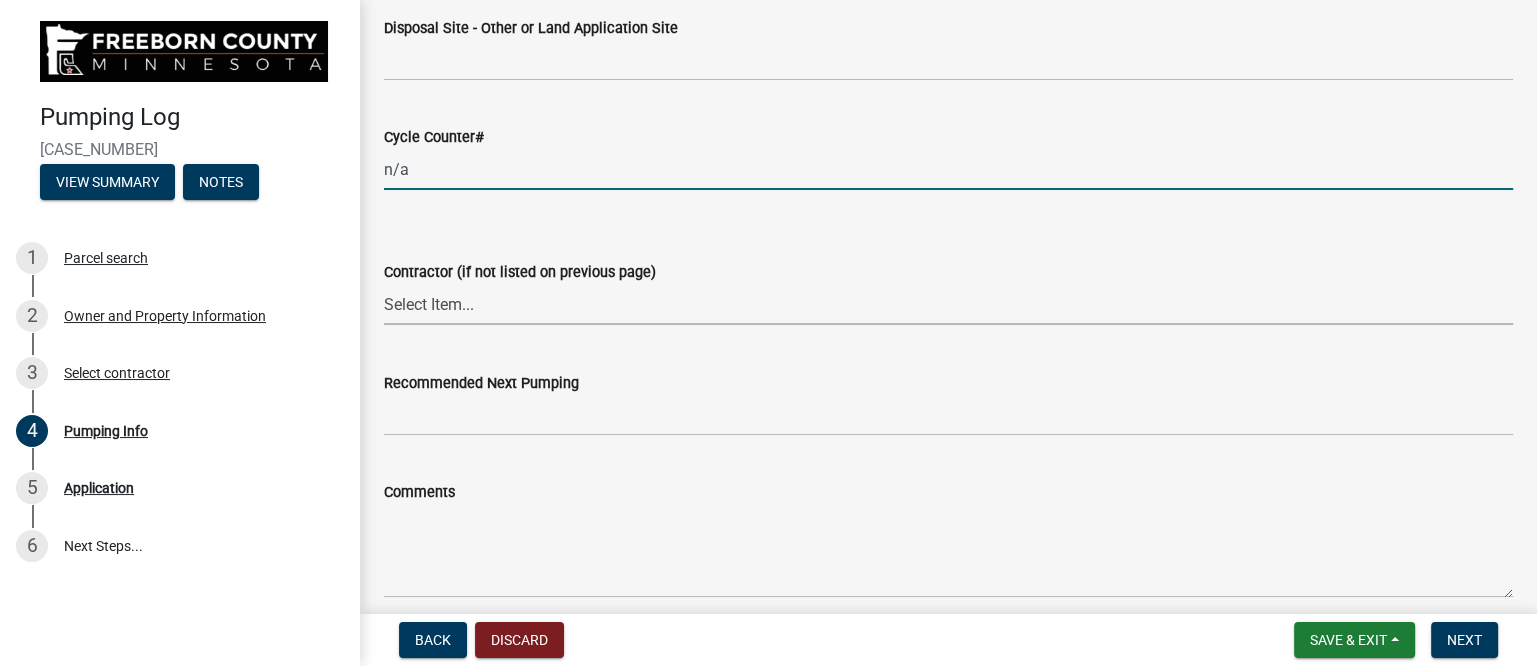 type on "0" 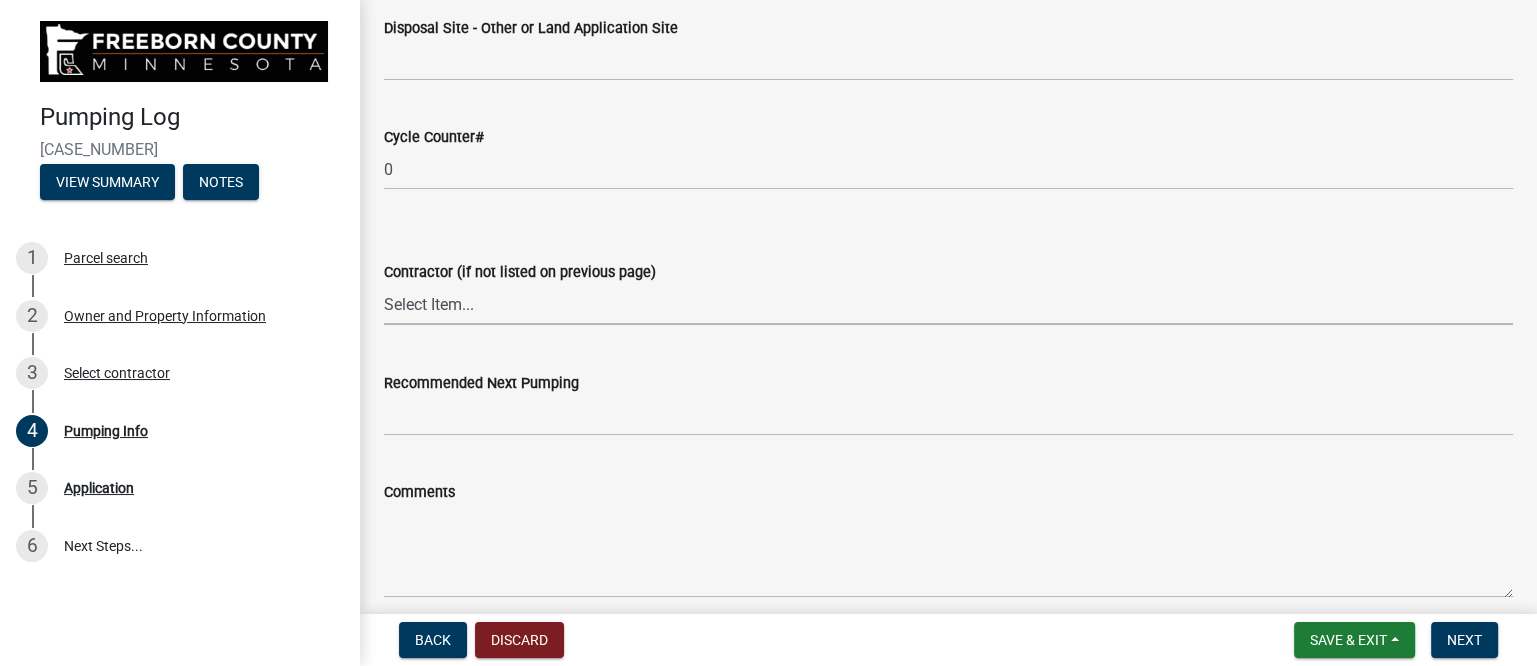 click on "Select Item... P & L Excavating Precision Septic Services Wangen Excavating Loverink Drainage Morreim Drainage Inc. Eric Boe & Sons Morrison Well & Plumbing Bishop Excavating, Inc Newry Construction Bustad Dozing & Excavating Dobberstein Backhoe Jensen Excavating & Trucking Denny Swehla Trucking & Excavating Ellingson Drainage Dana Waltz Brownies Plumbing & Heating Lake State Environmental Krueger Excavating of Albert Lea Hodgeman Drainage Co James Bros Construction PS Excavating, LLC. Steve James Homeowner 5 Star Excavating R&M Backhoe Services DeLaittre Septic & Excavating Tim Kinney" at bounding box center [948, 304] 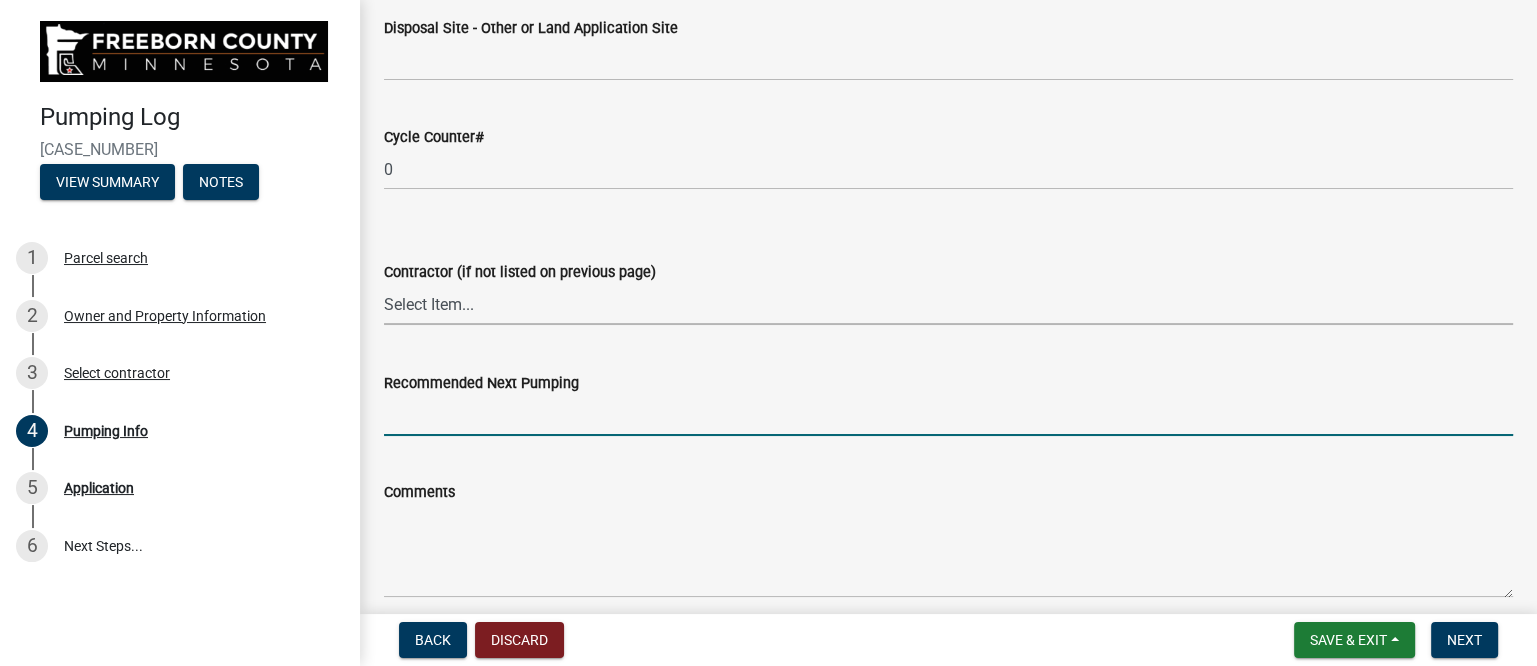 click on "Recommended Next Pumping" at bounding box center [948, 415] 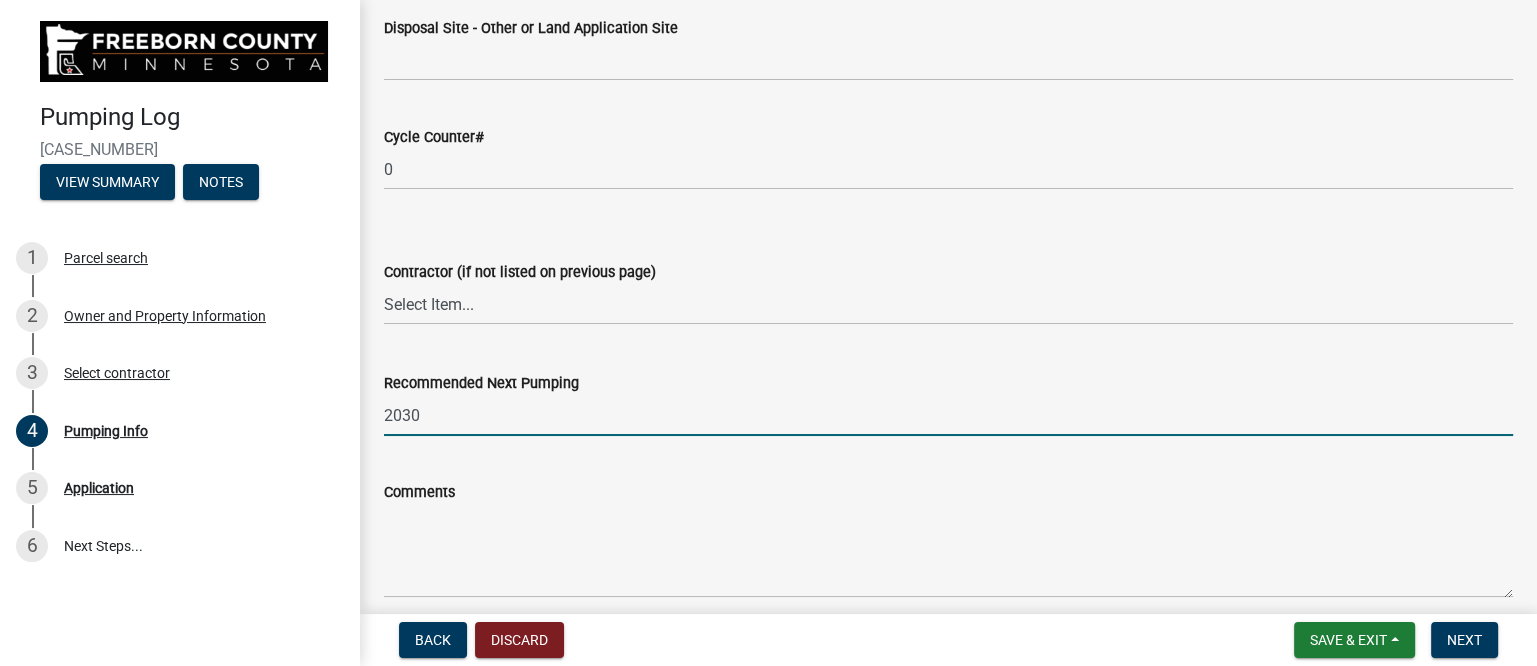 type on "2030" 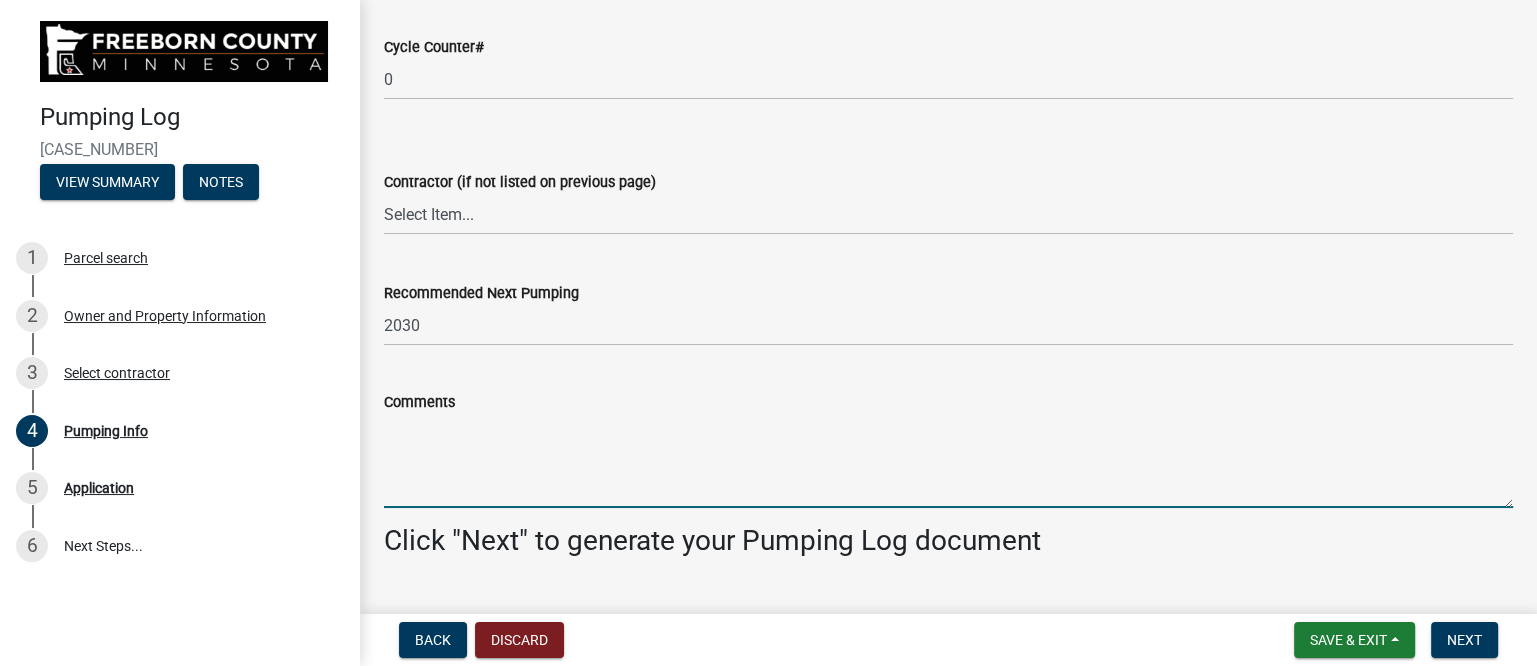 scroll, scrollTop: 2760, scrollLeft: 0, axis: vertical 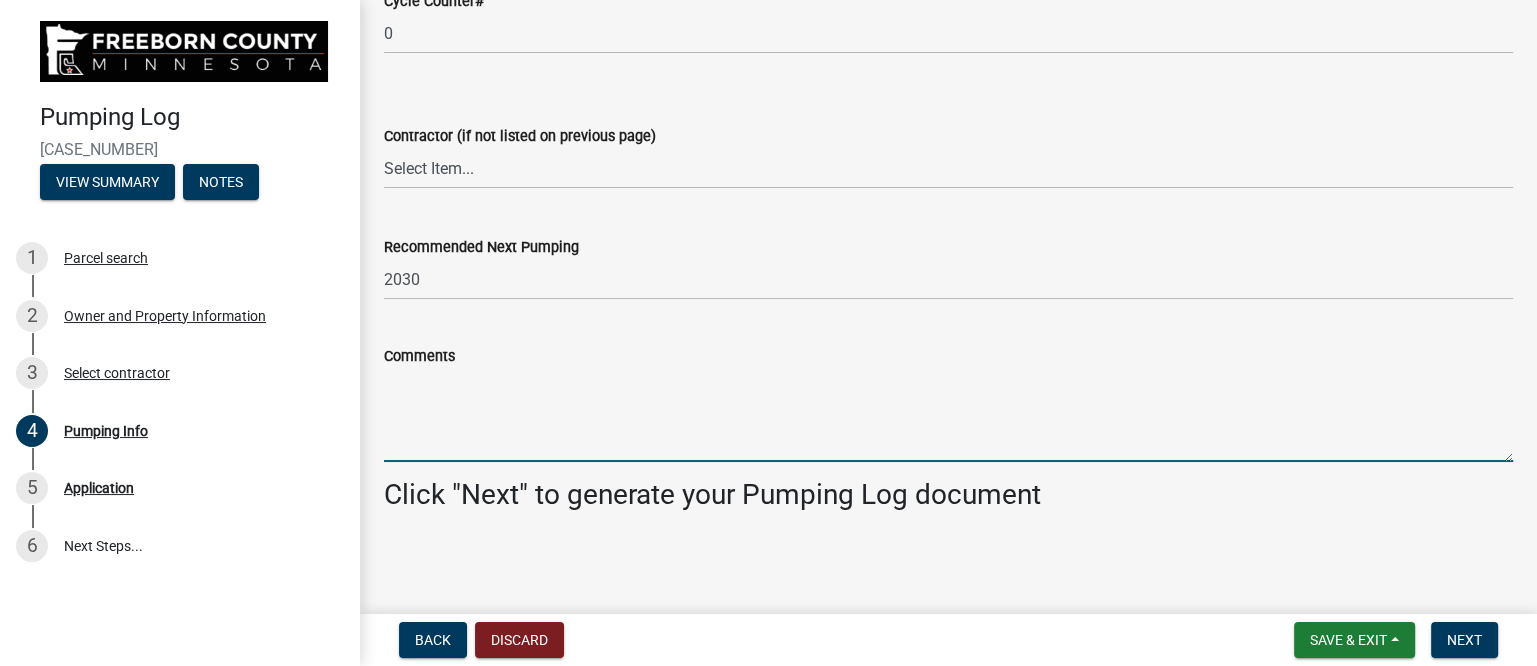 type on "E" 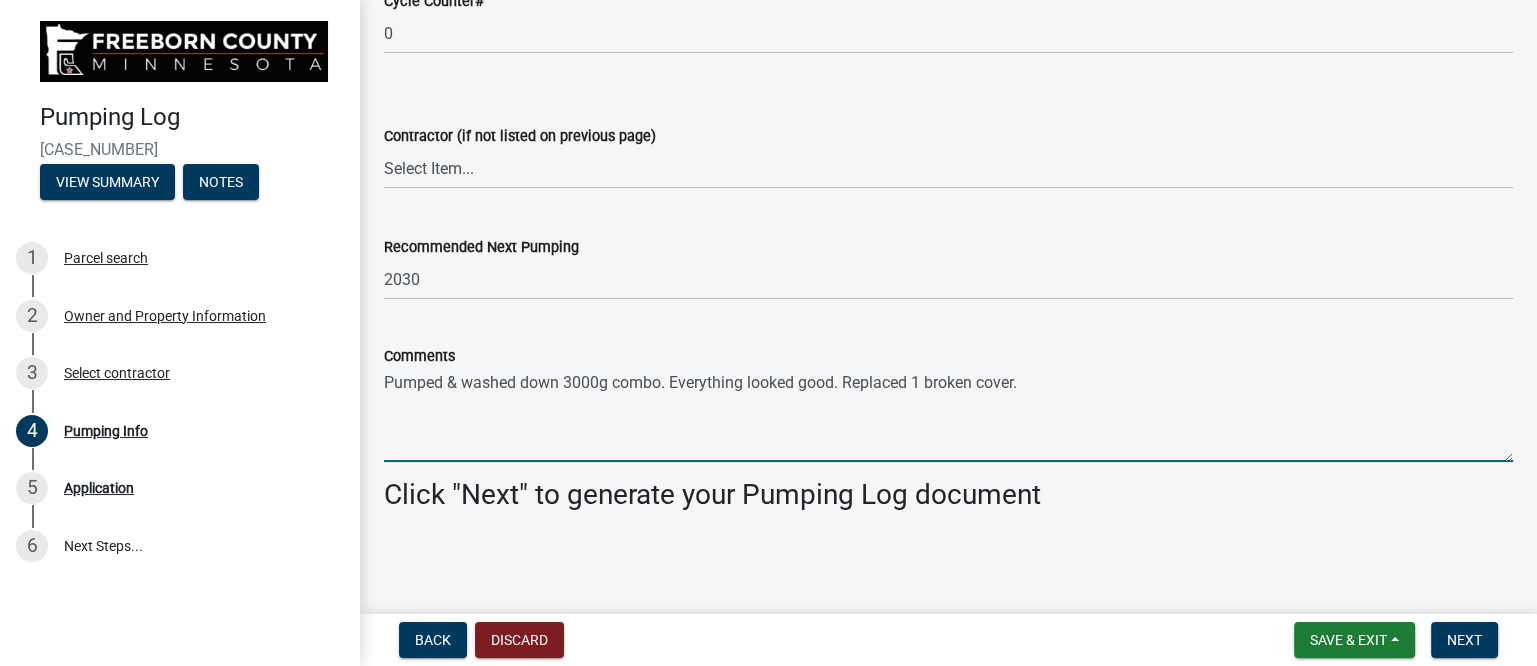 drag, startPoint x: 844, startPoint y: 383, endPoint x: 673, endPoint y: 383, distance: 171 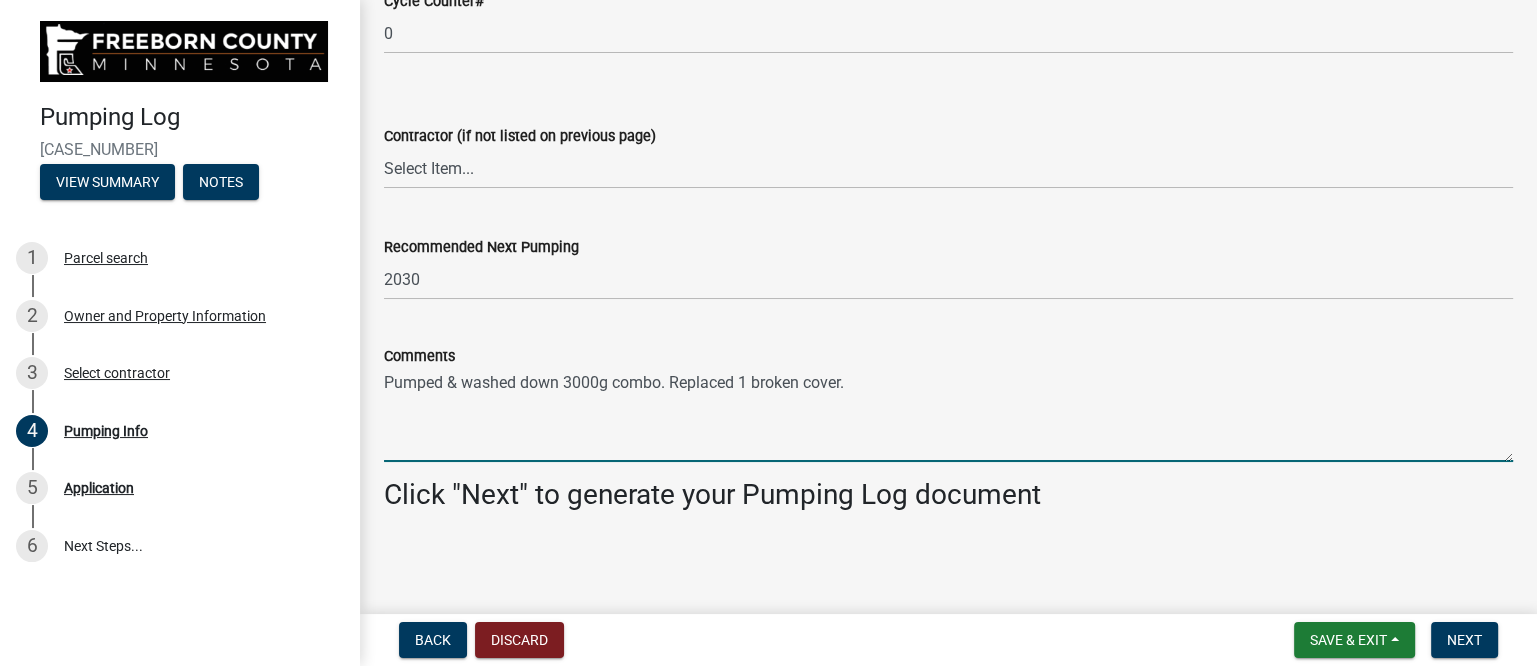click on "Pumped & washed down 3000g combo. Replaced 1 broken cover." at bounding box center [948, 415] 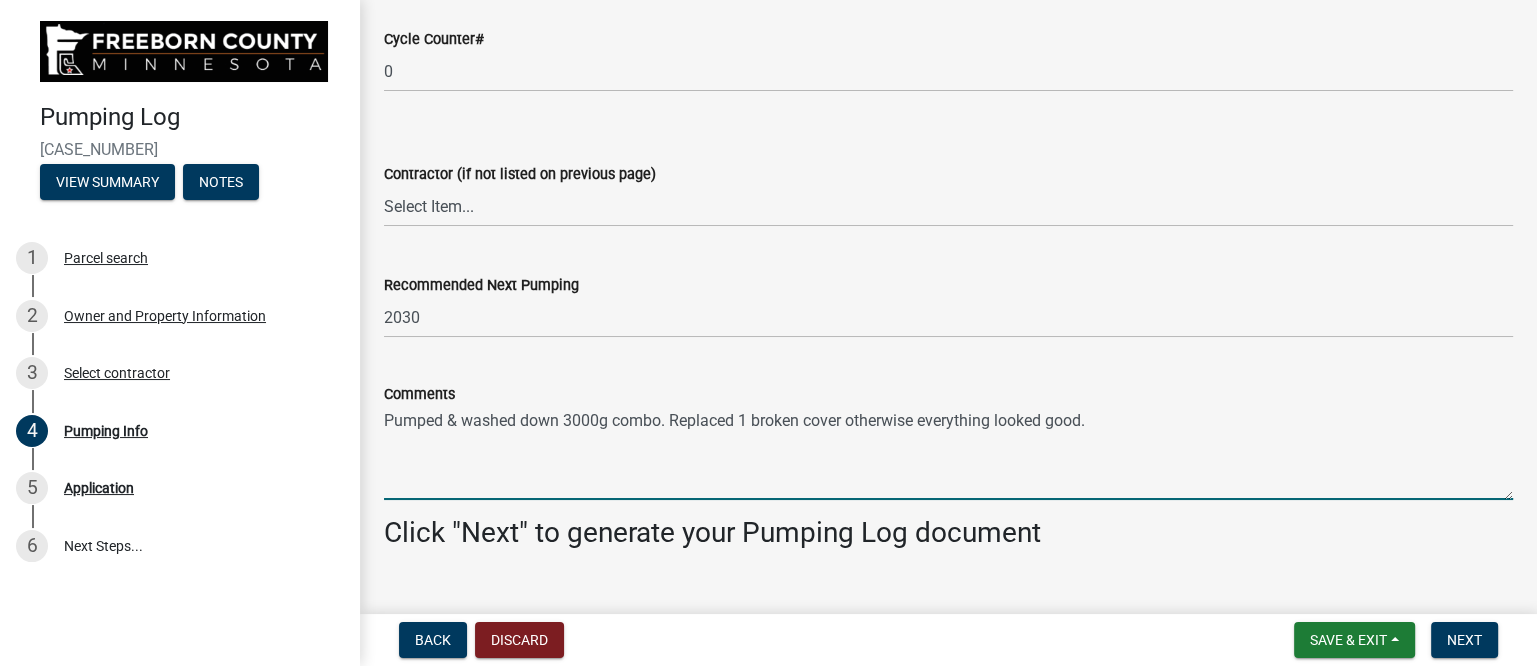 scroll, scrollTop: 2760, scrollLeft: 0, axis: vertical 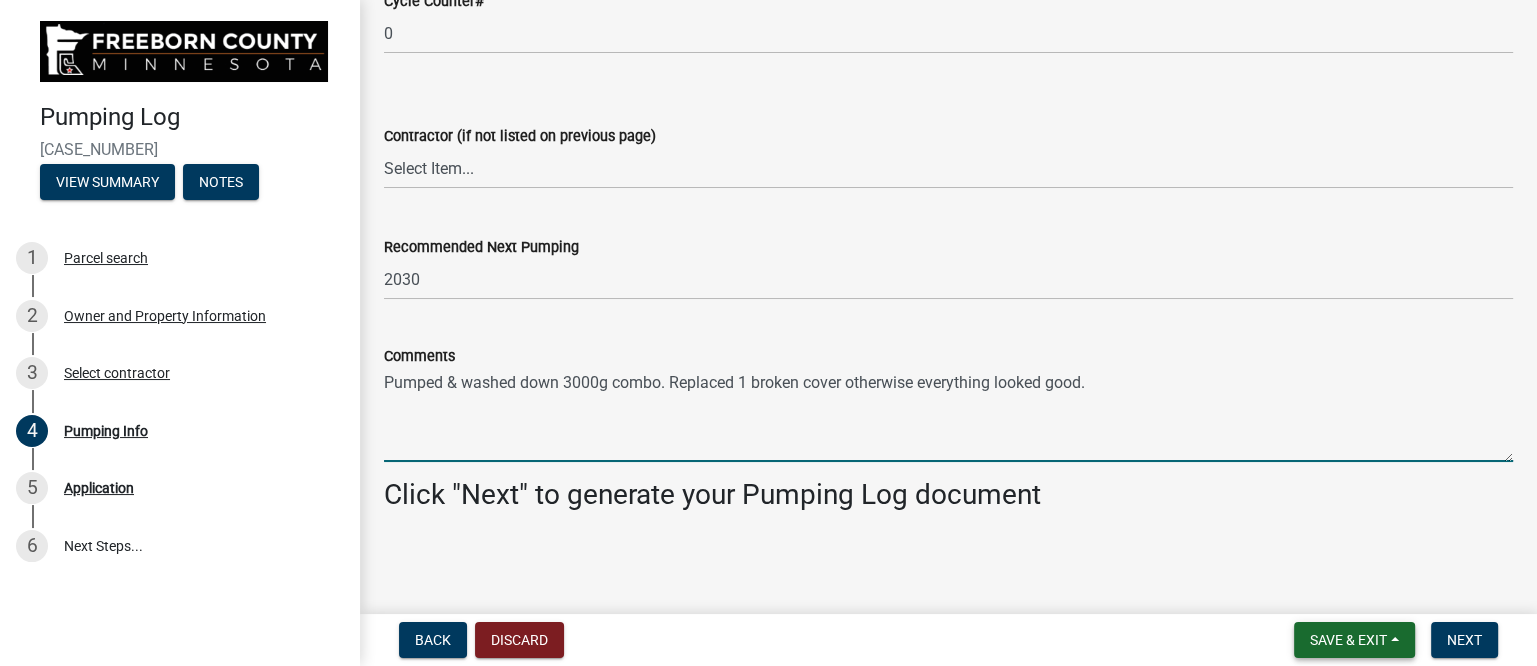 type on "Pumped & washed down 3000g combo. Replaced 1 broken cover otherwise everything looked good." 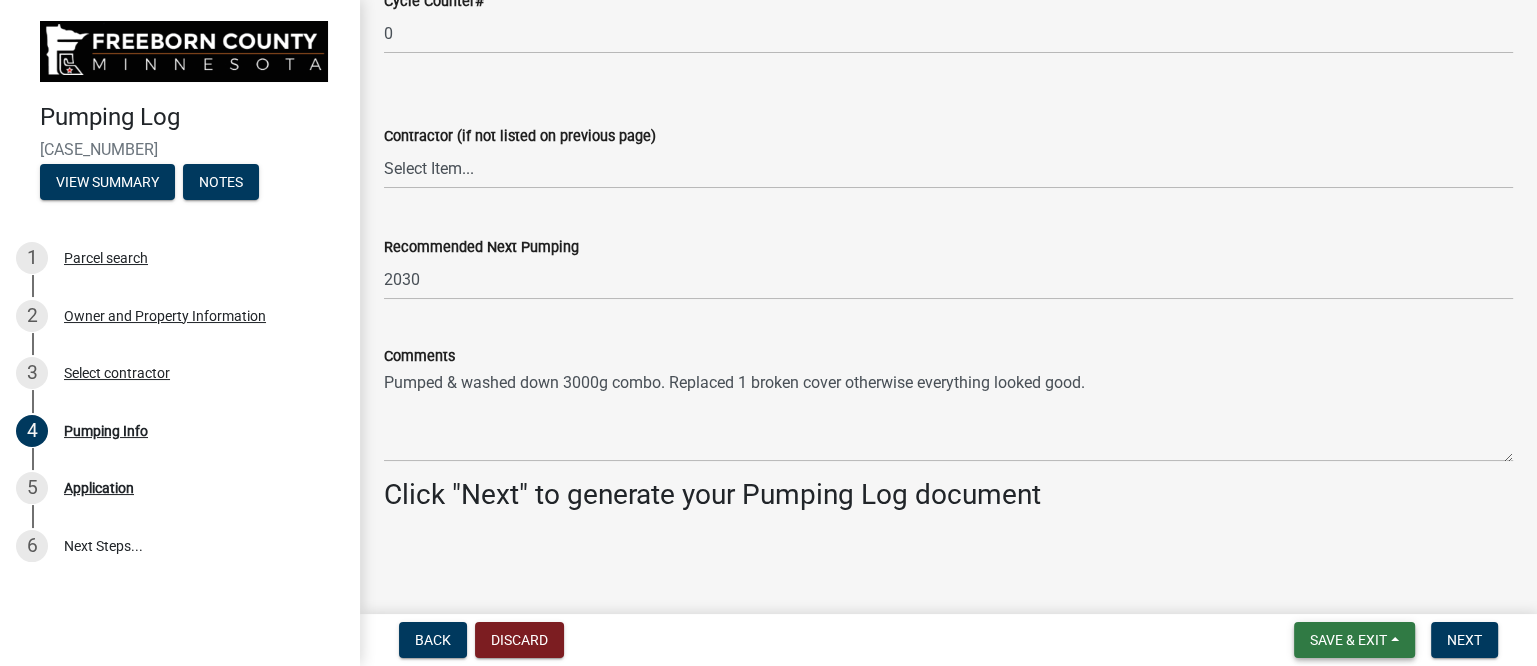 click on "Save & Exit" at bounding box center (1354, 640) 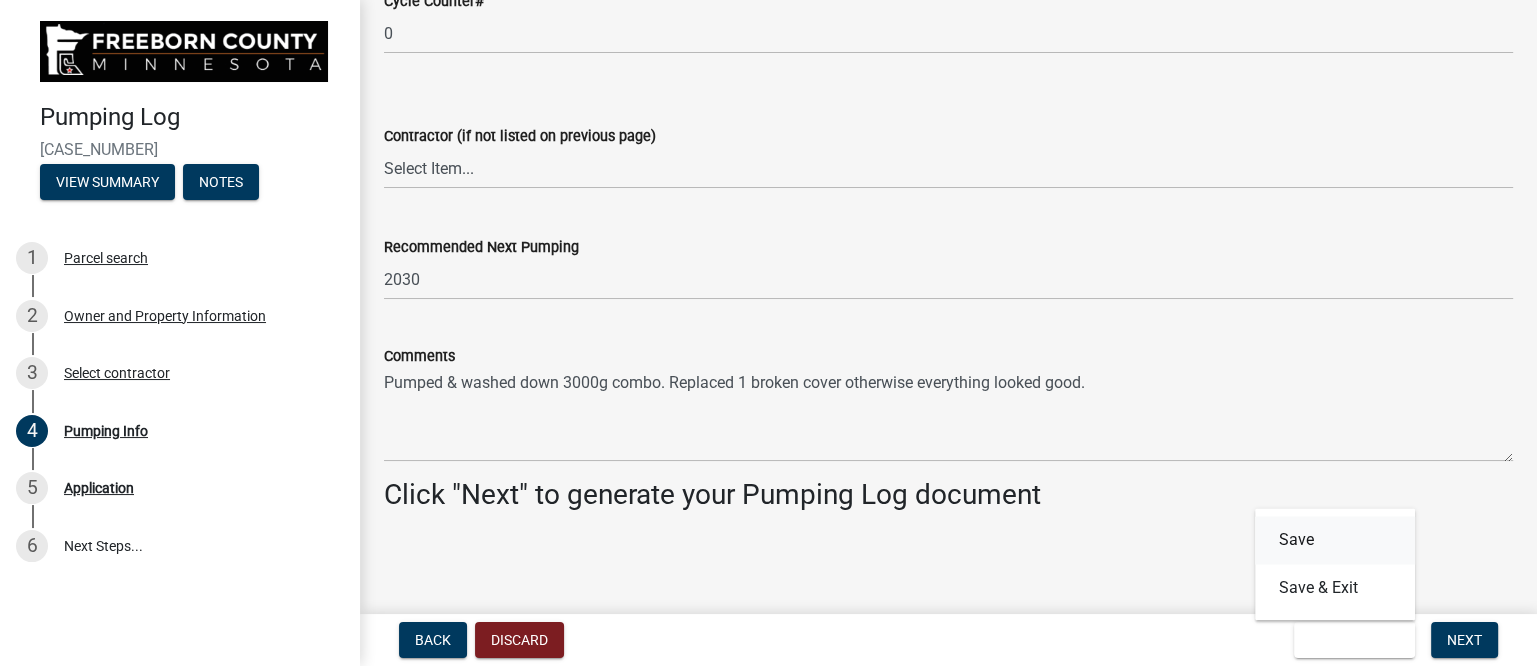 click on "Save" at bounding box center (1335, 540) 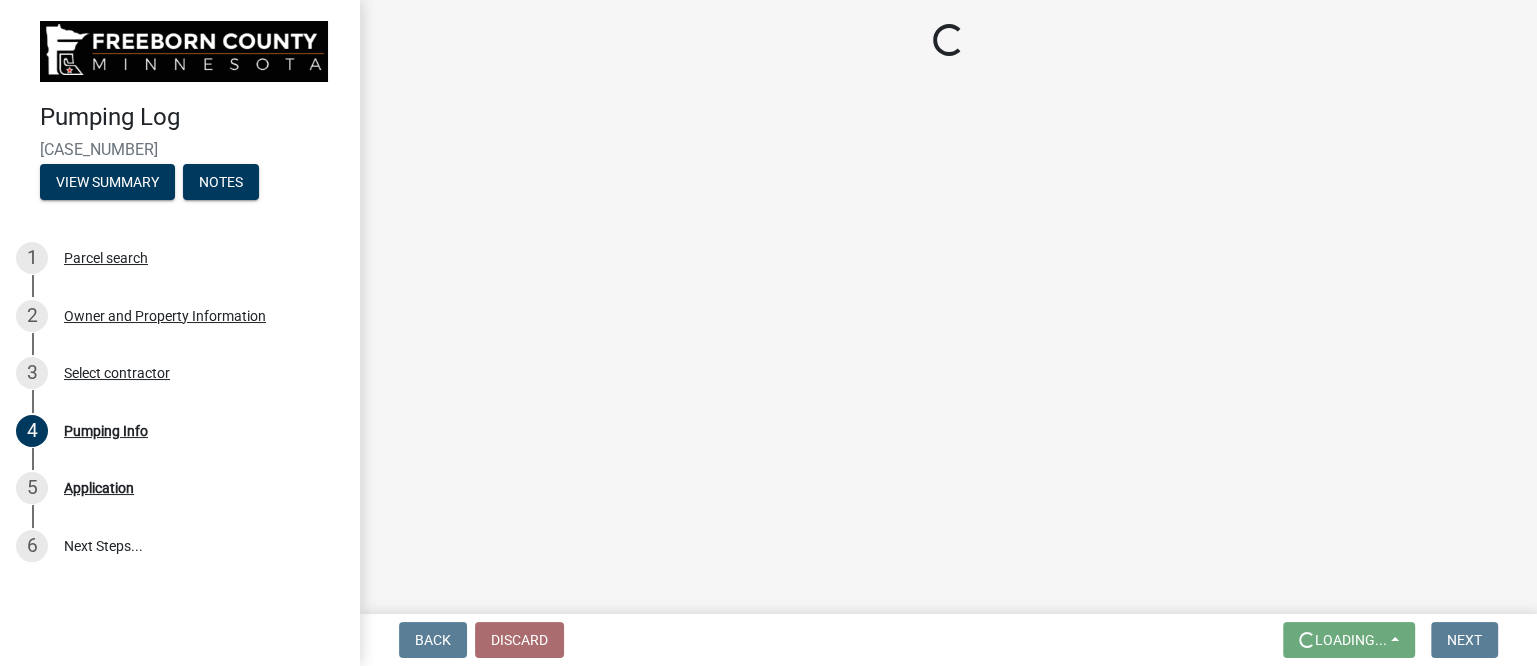 scroll, scrollTop: 0, scrollLeft: 0, axis: both 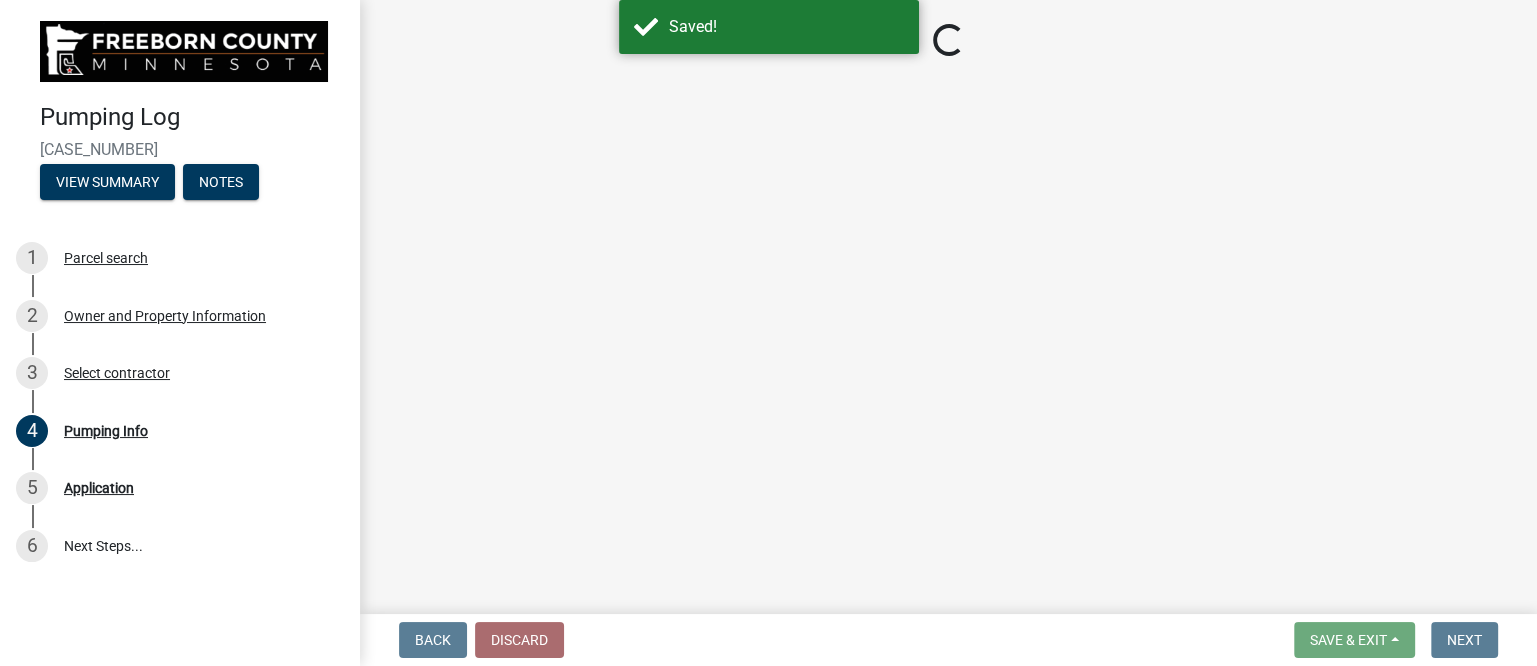 select on "[UUID]" 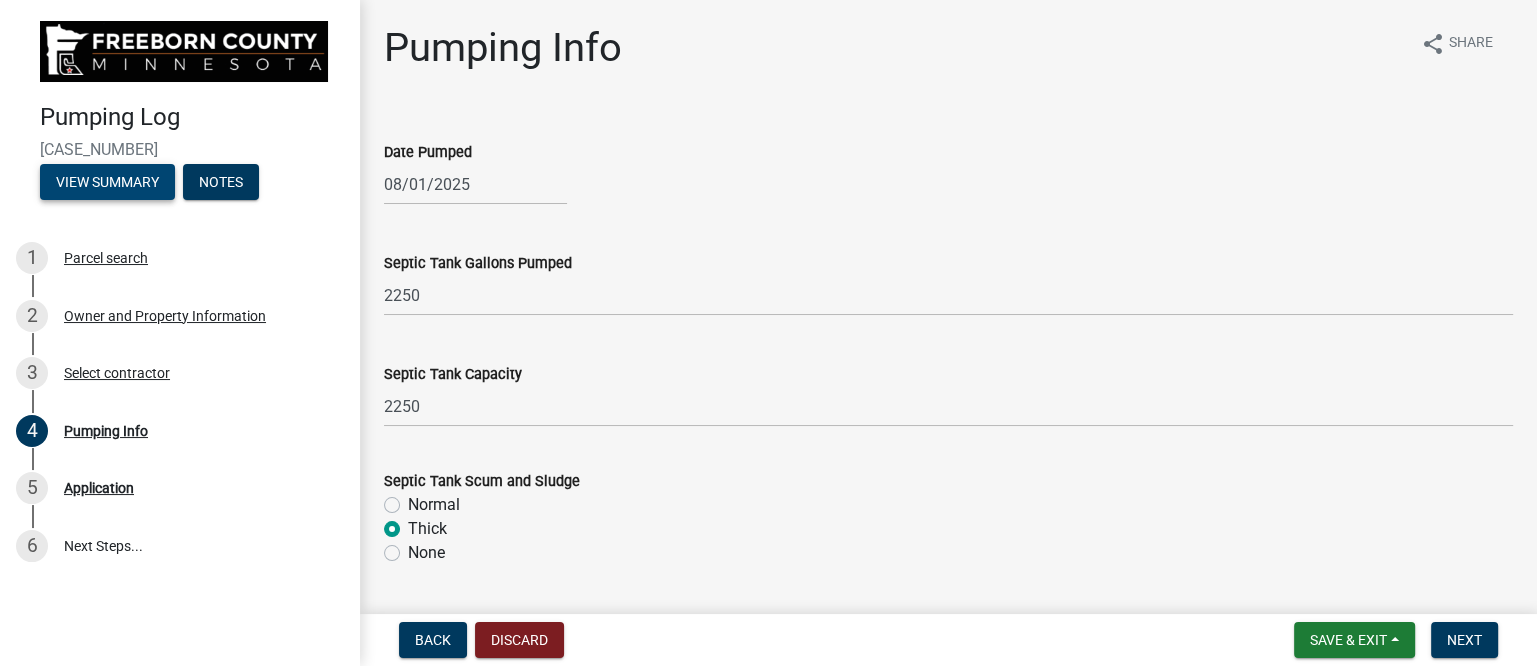 click on "View Summary" at bounding box center (107, 182) 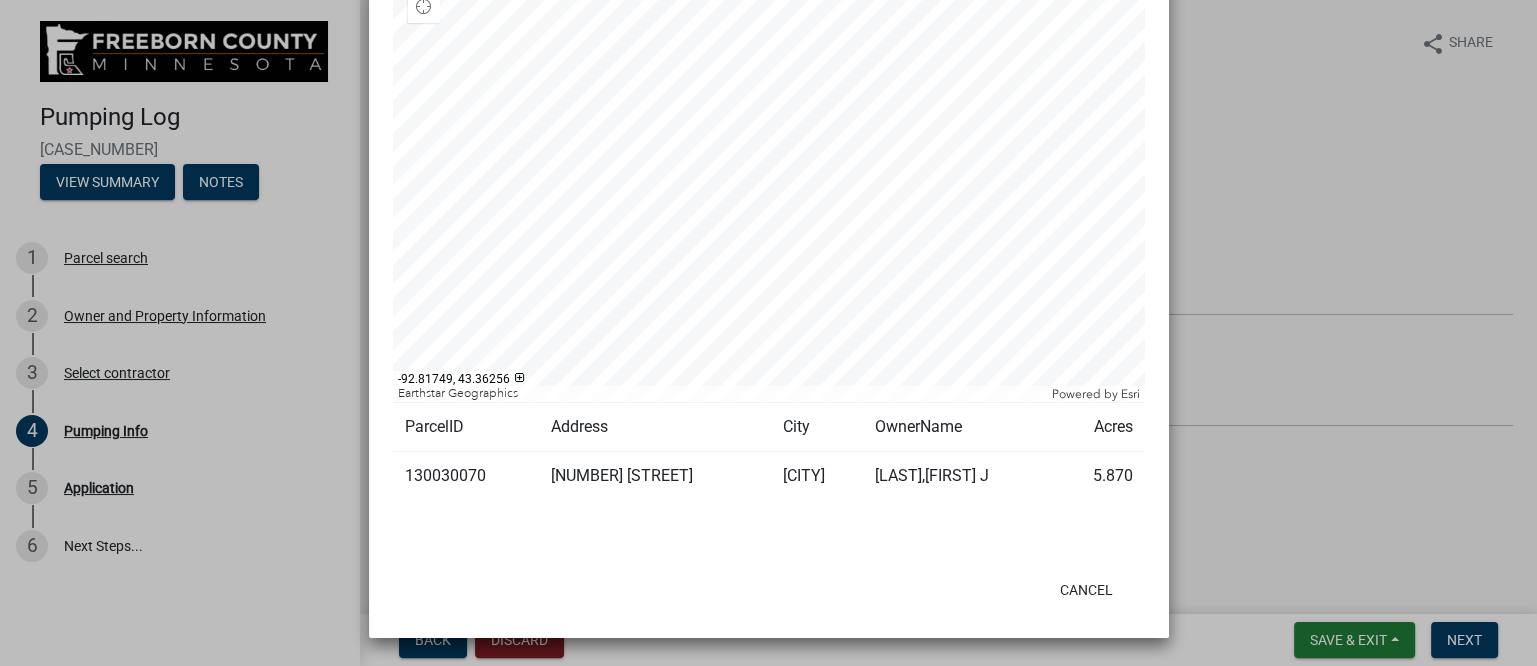 scroll, scrollTop: 0, scrollLeft: 0, axis: both 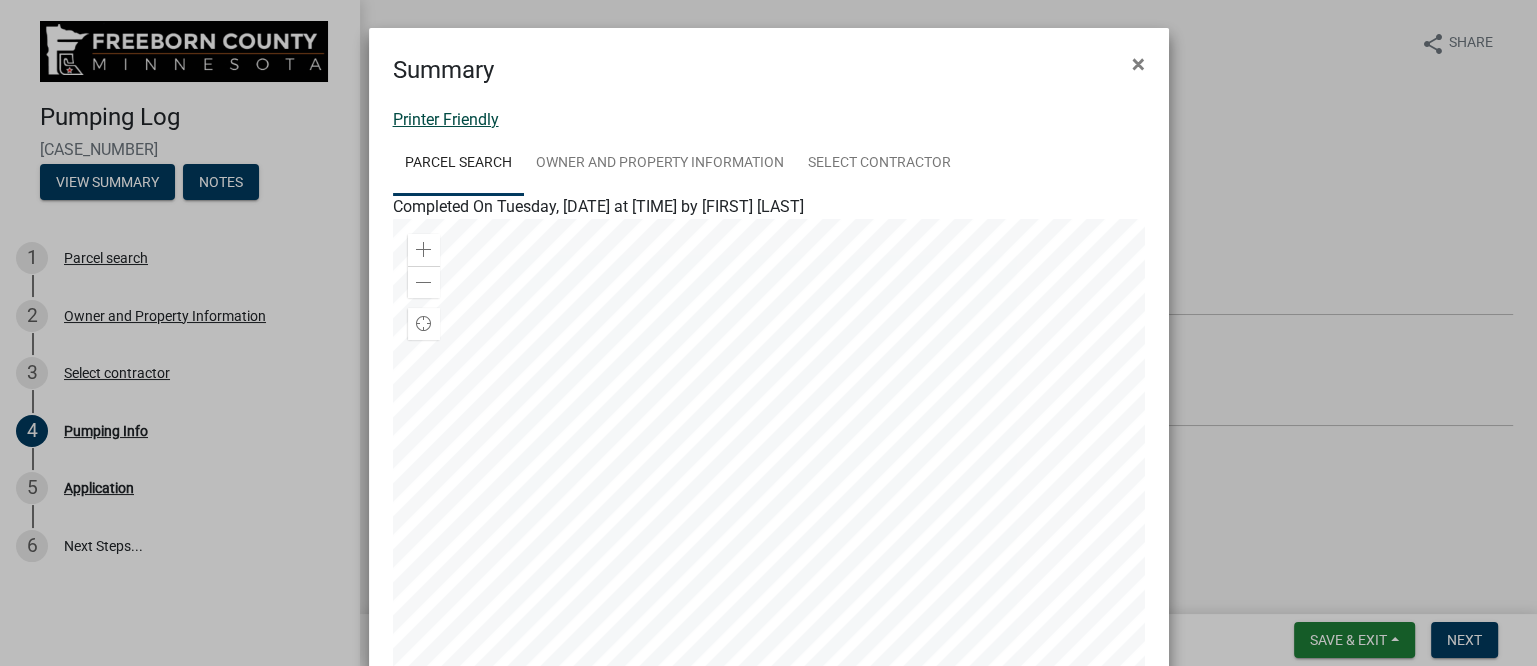 click on "Printer Friendly" 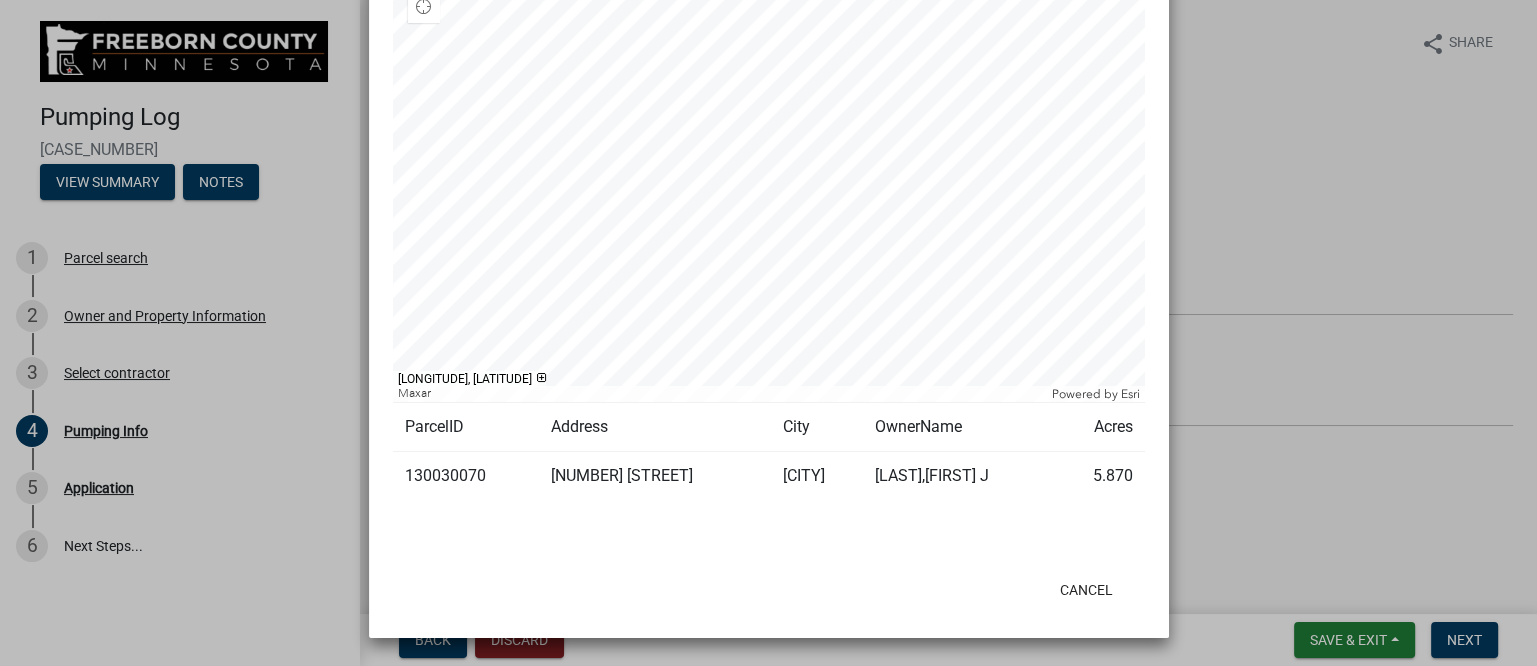 scroll, scrollTop: 0, scrollLeft: 0, axis: both 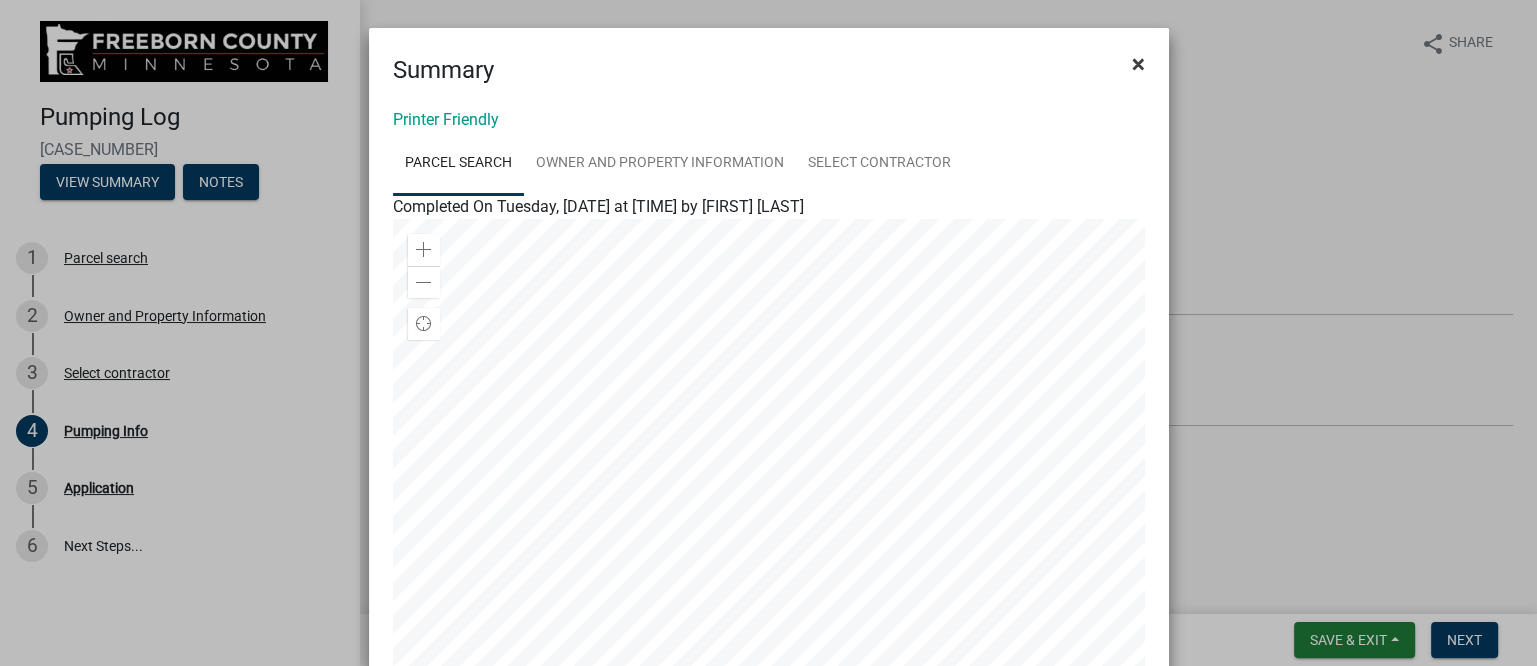 click on "×" 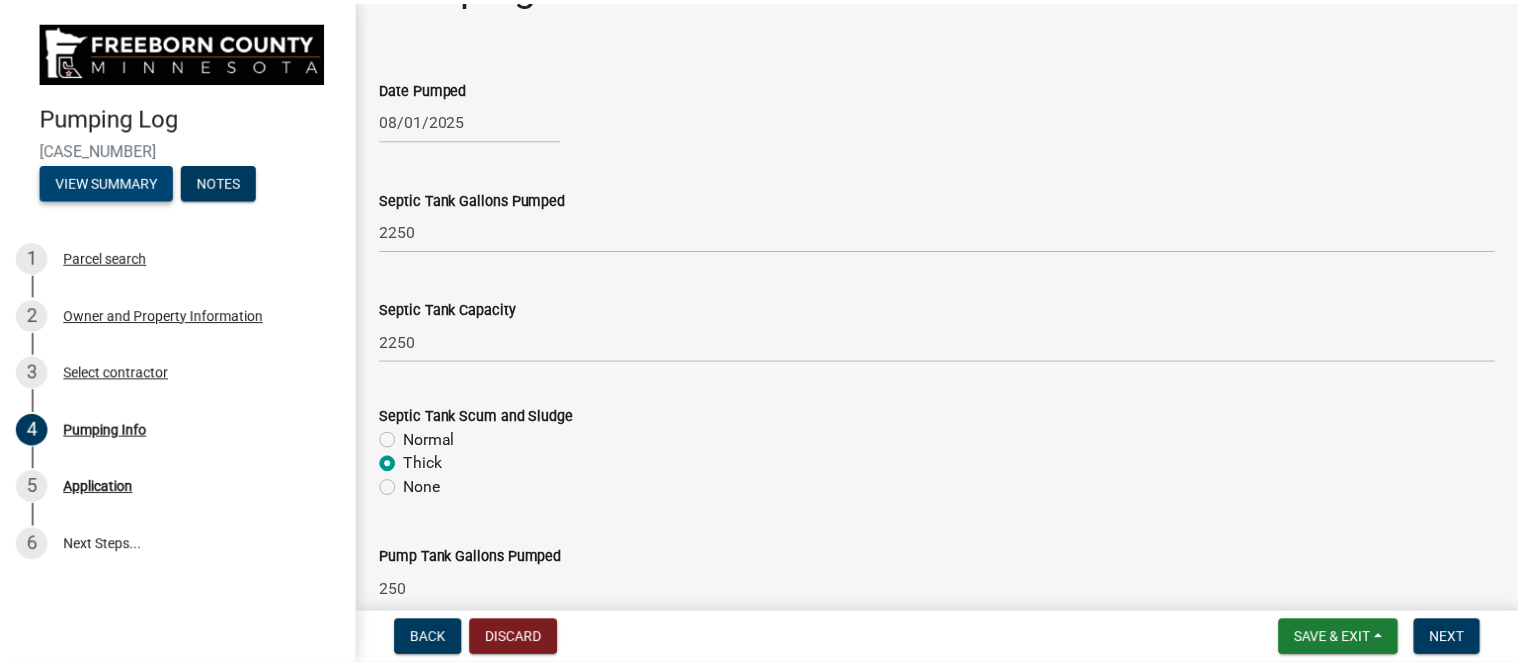 scroll, scrollTop: 0, scrollLeft: 0, axis: both 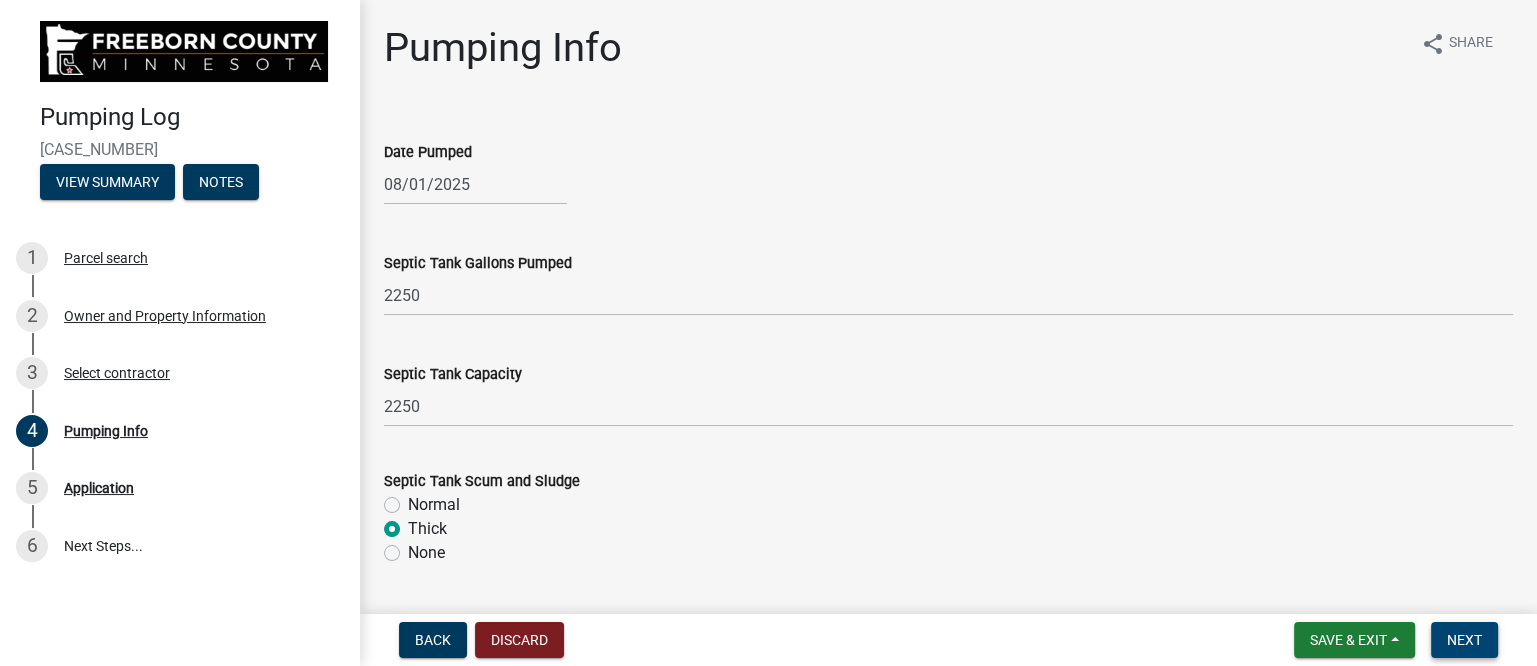 click on "Next" at bounding box center (1464, 640) 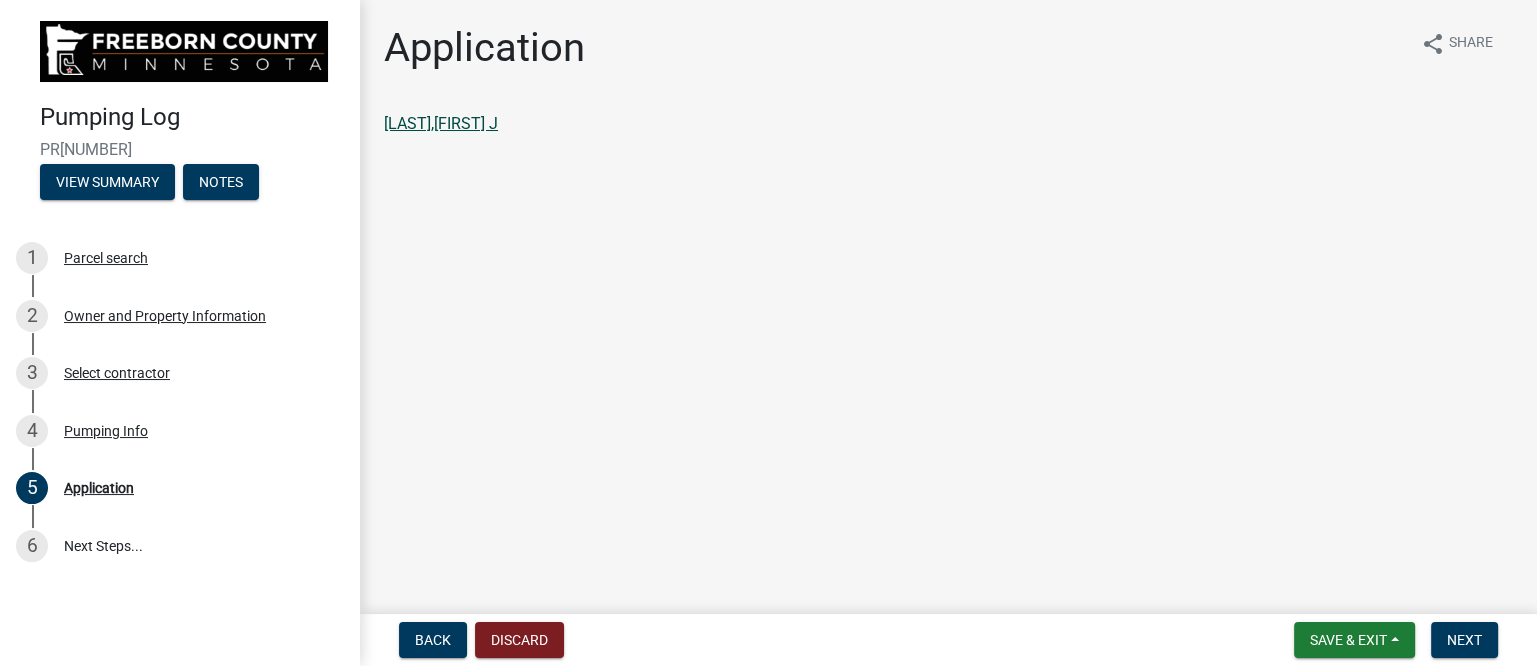 click on "[LAST],[FIRST] J" 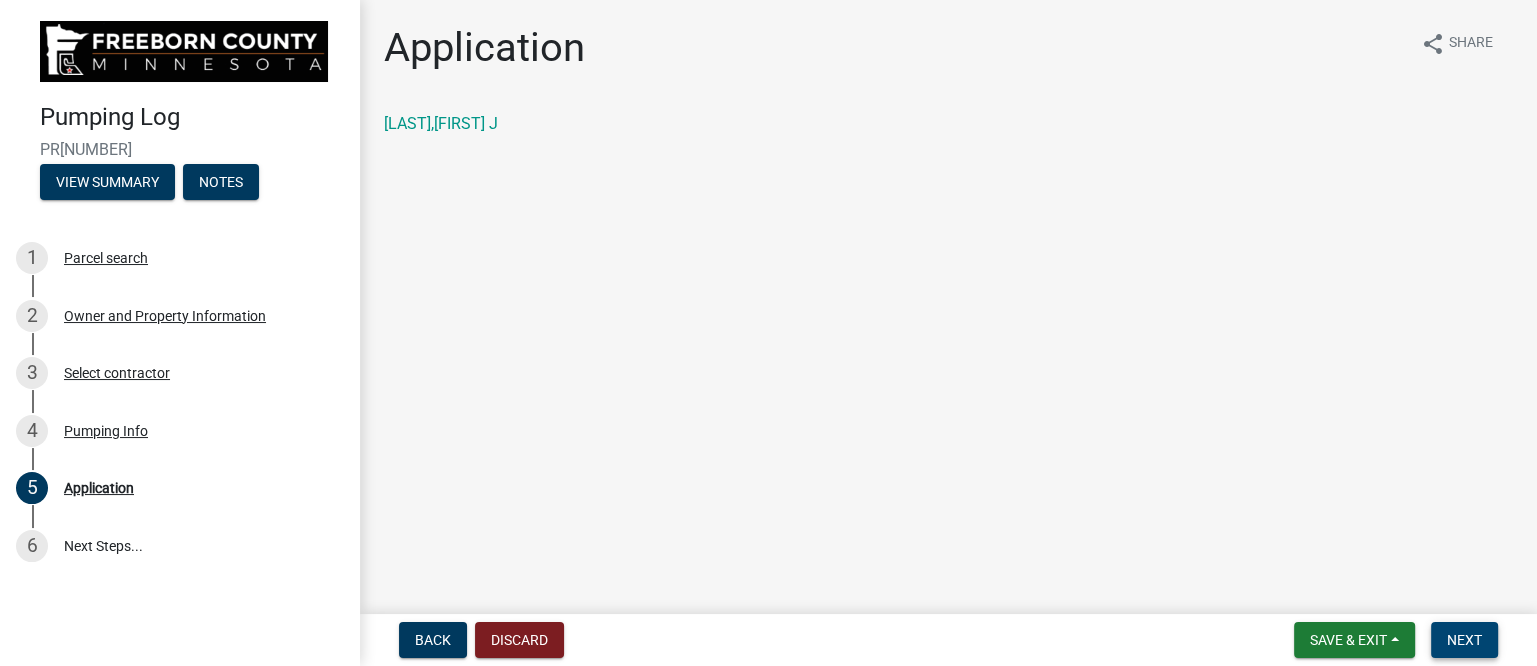 click on "Next" at bounding box center [1464, 640] 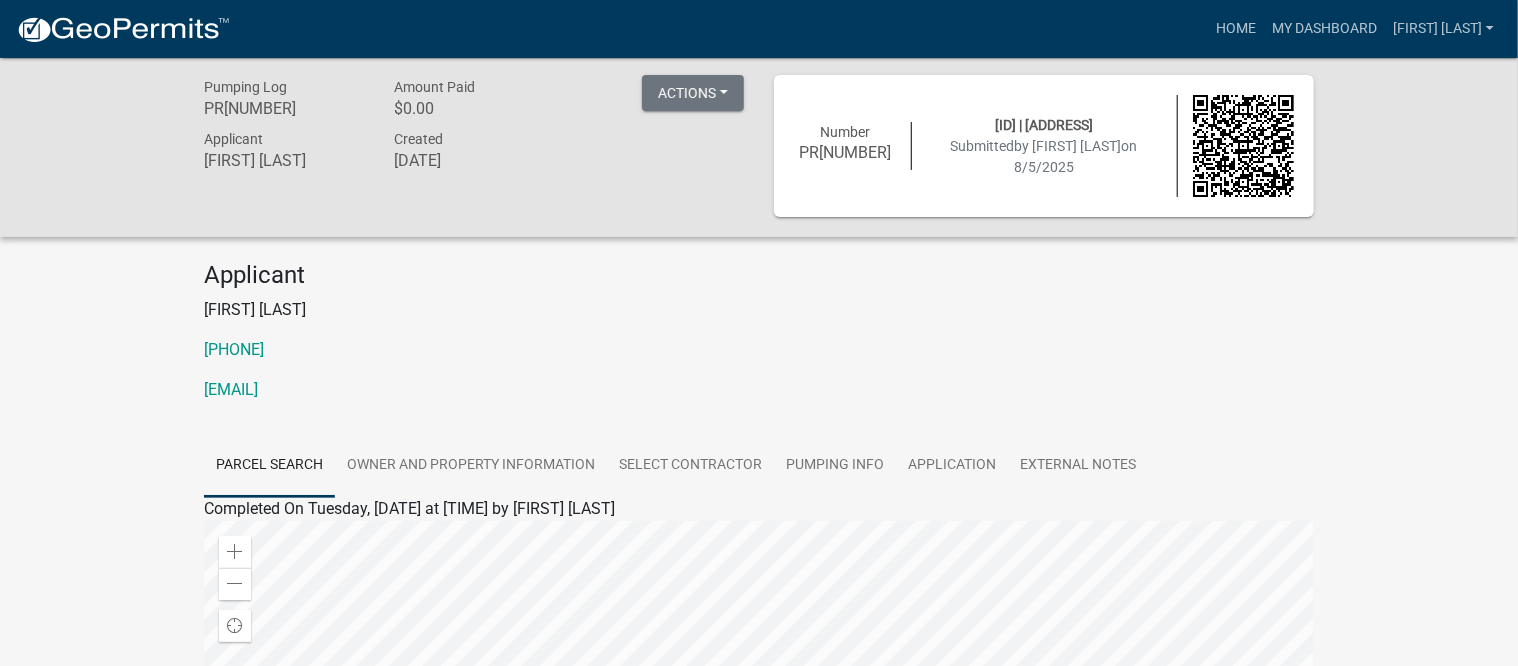 scroll, scrollTop: 0, scrollLeft: 0, axis: both 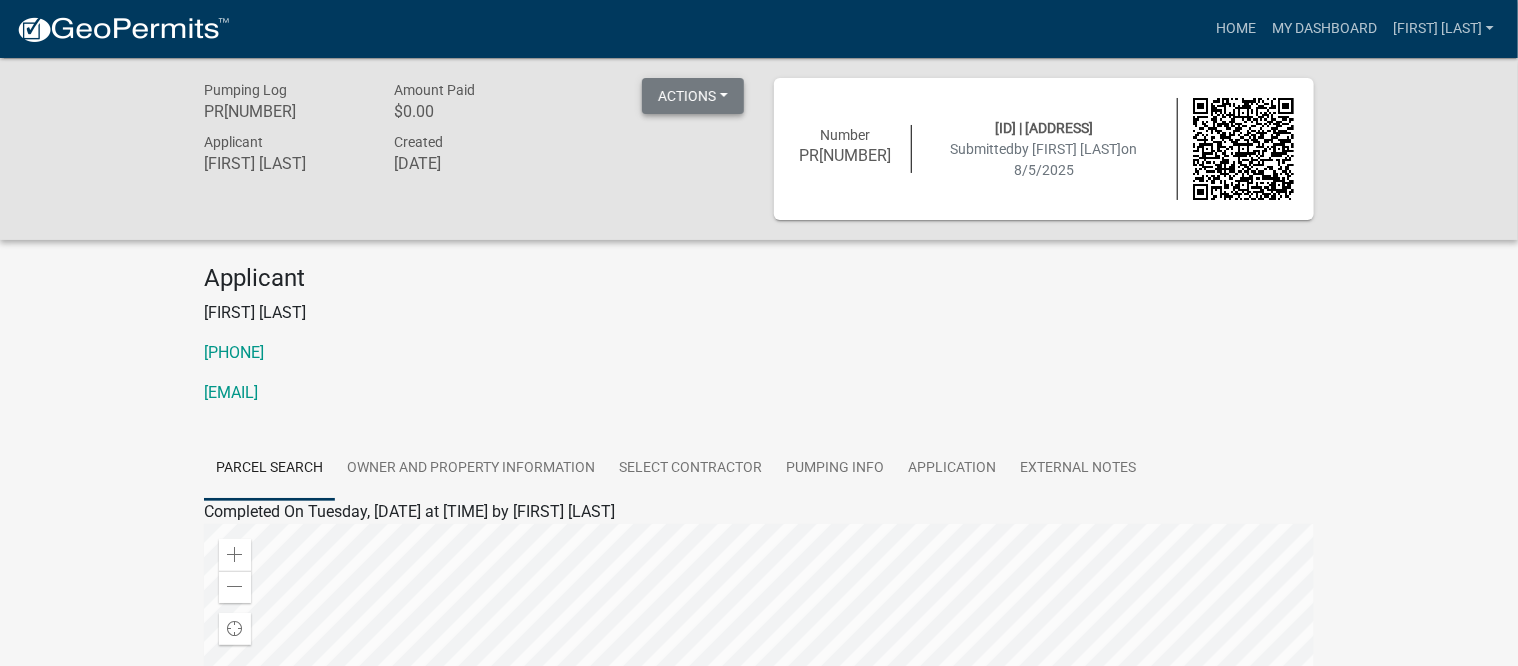 click on "Actions" at bounding box center (693, 96) 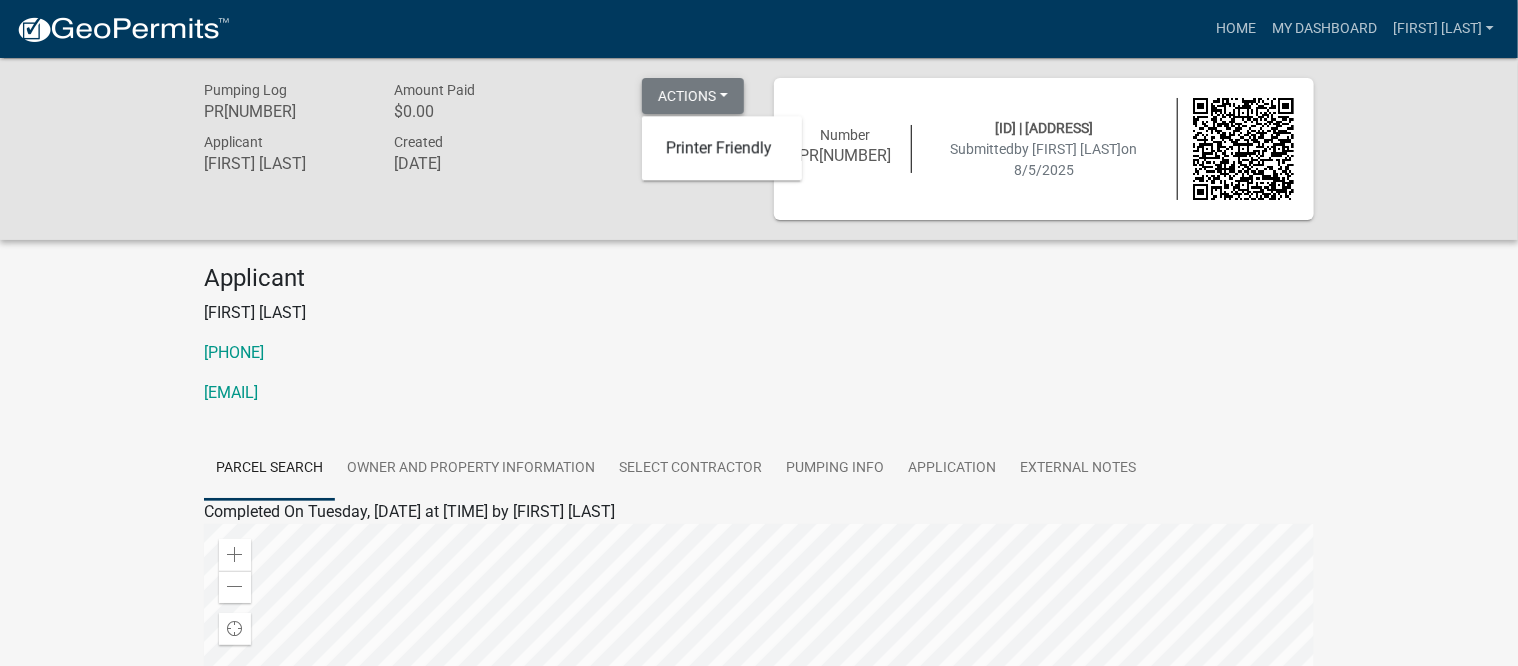 click on "Actions" at bounding box center [693, 96] 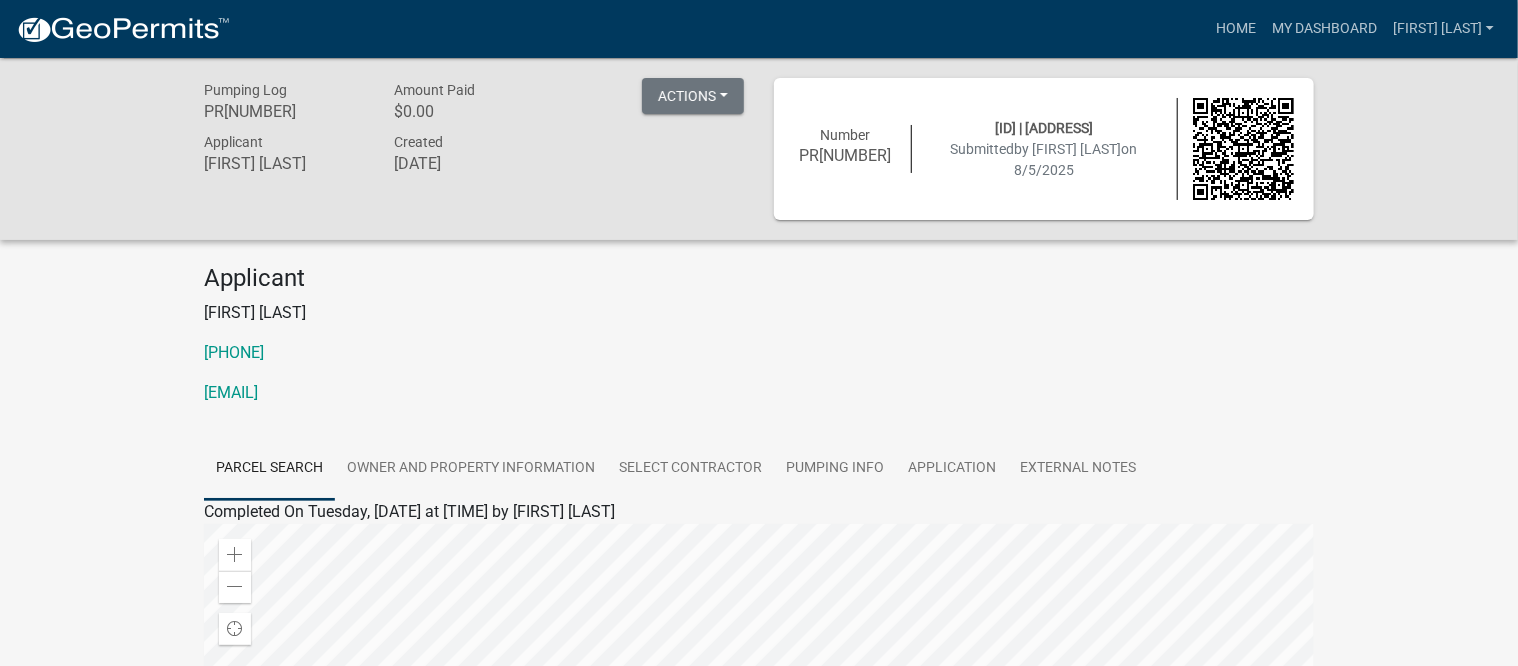 click on "Applicant [FIRST] [LAST] [PHONE] [EMAIL]" 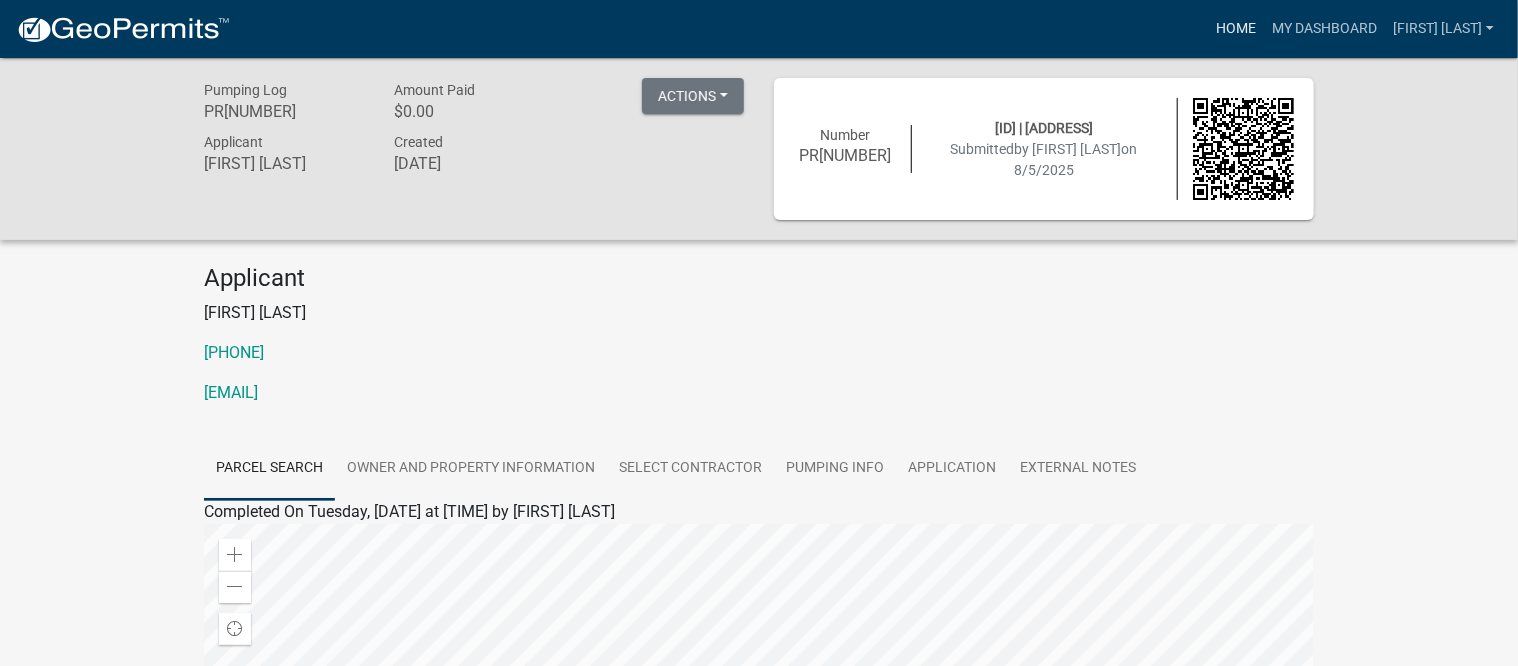 click on "Home" at bounding box center (1236, 29) 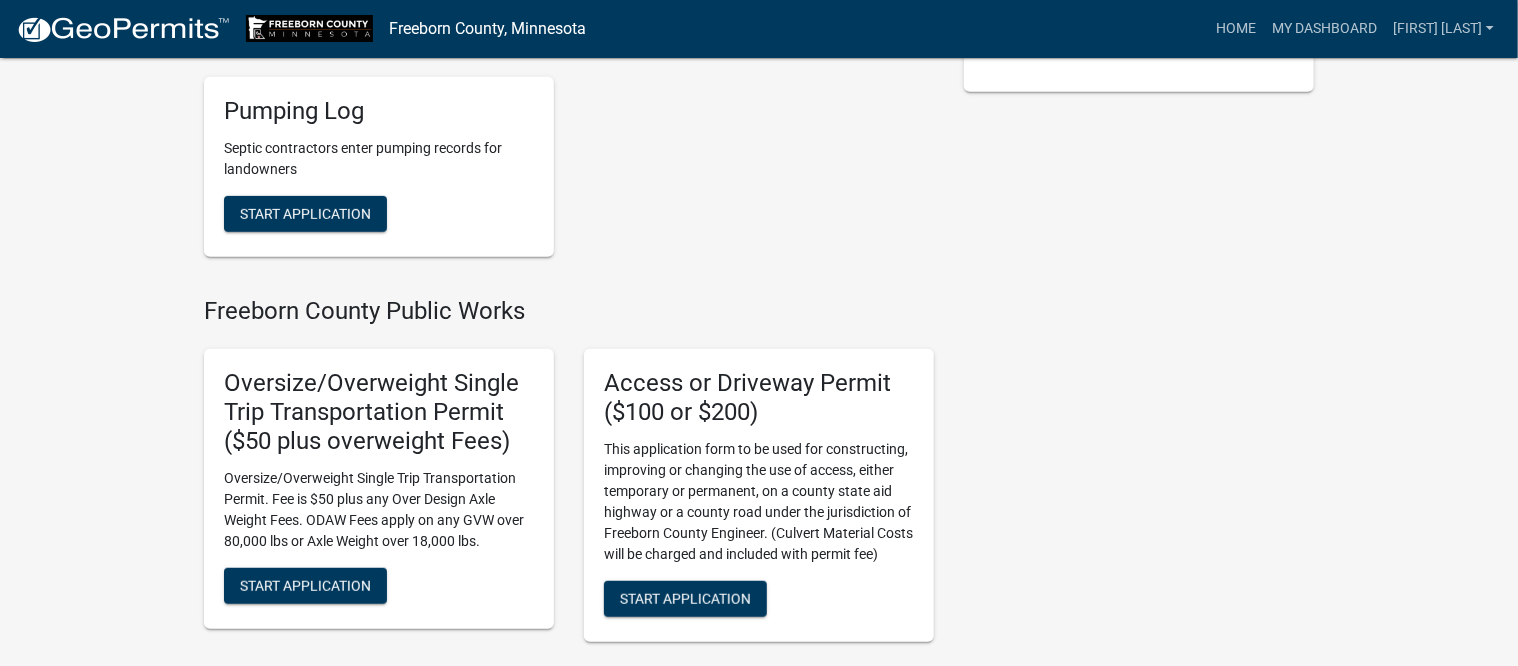 scroll, scrollTop: 500, scrollLeft: 0, axis: vertical 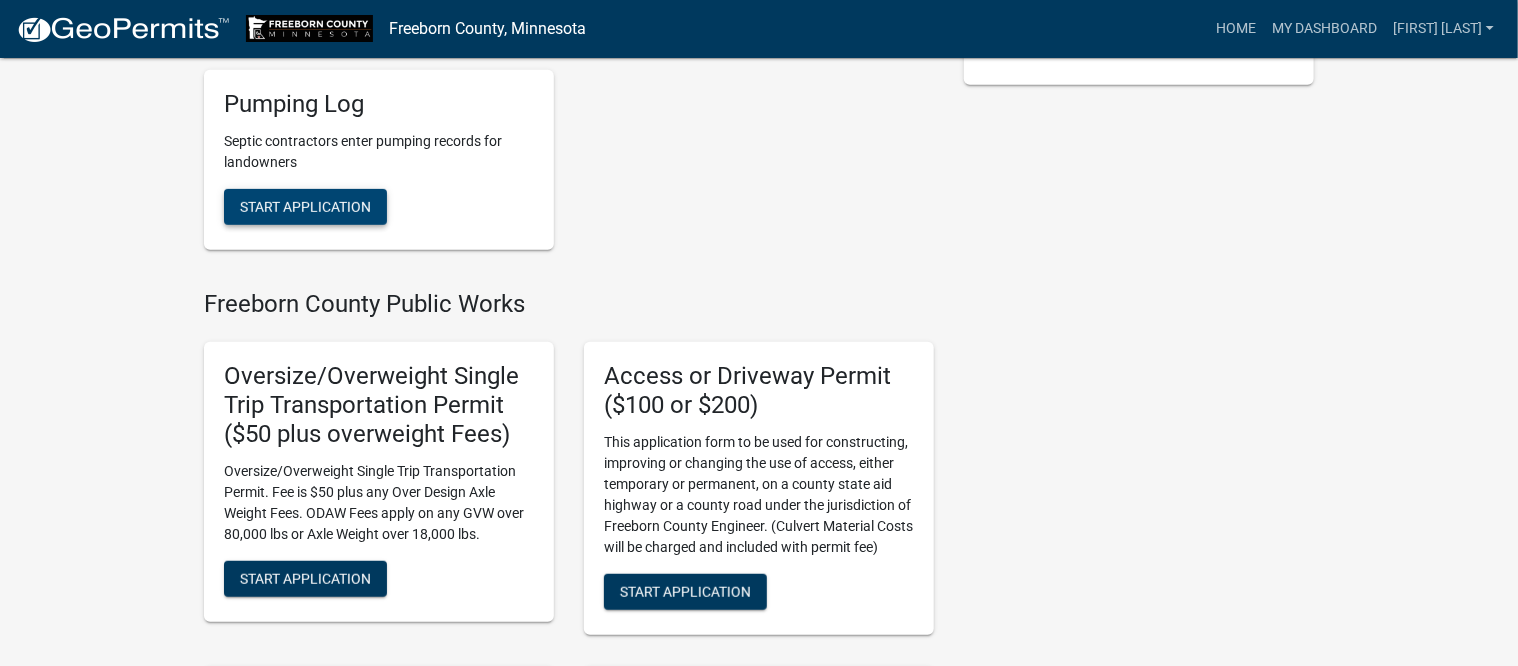click on "Start Application" at bounding box center [305, 206] 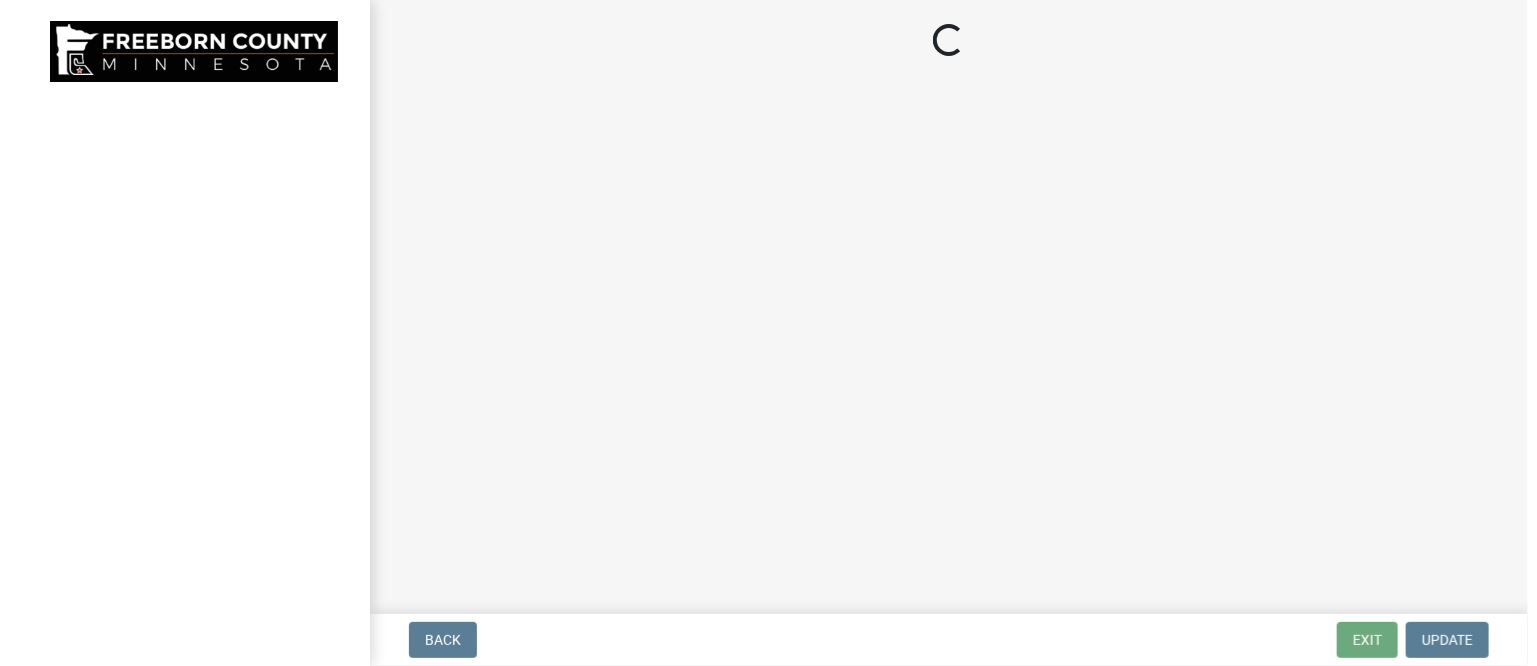 scroll, scrollTop: 0, scrollLeft: 0, axis: both 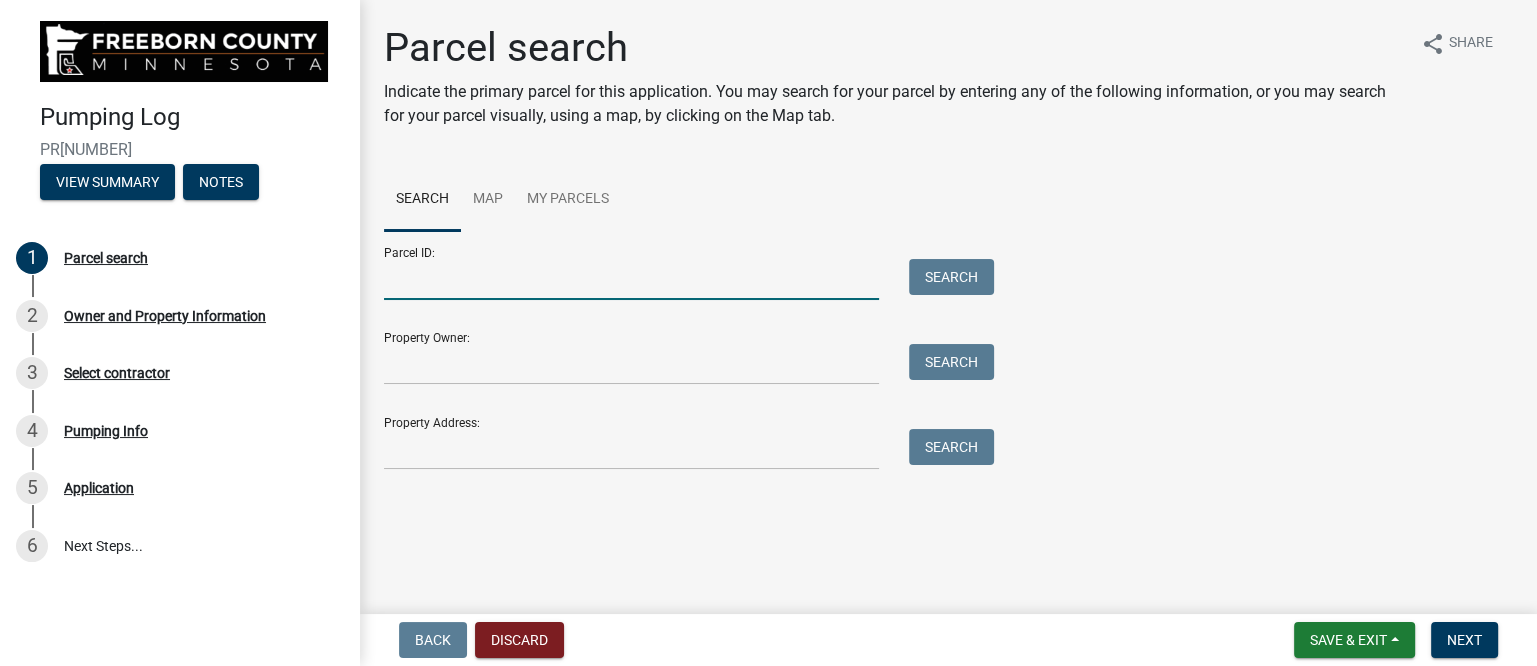 click on "Parcel ID:" at bounding box center [631, 279] 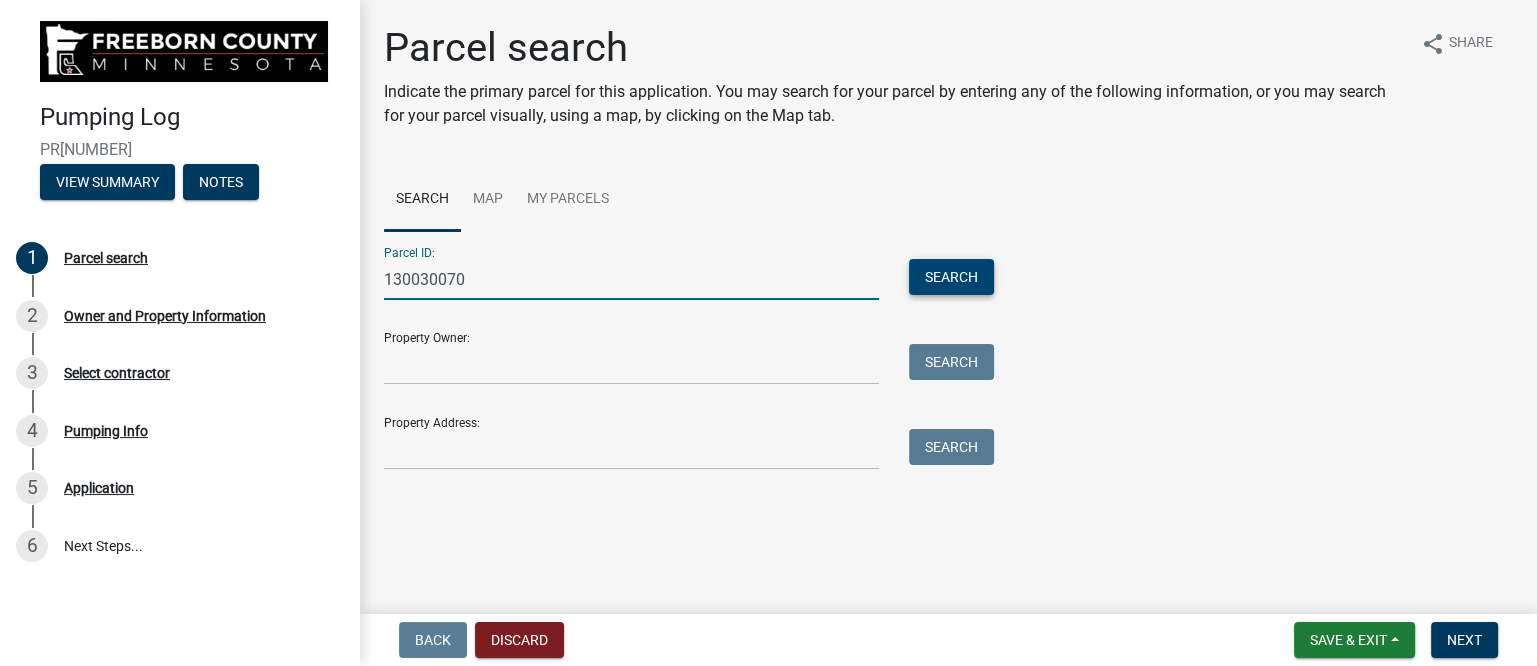 type on "130030070" 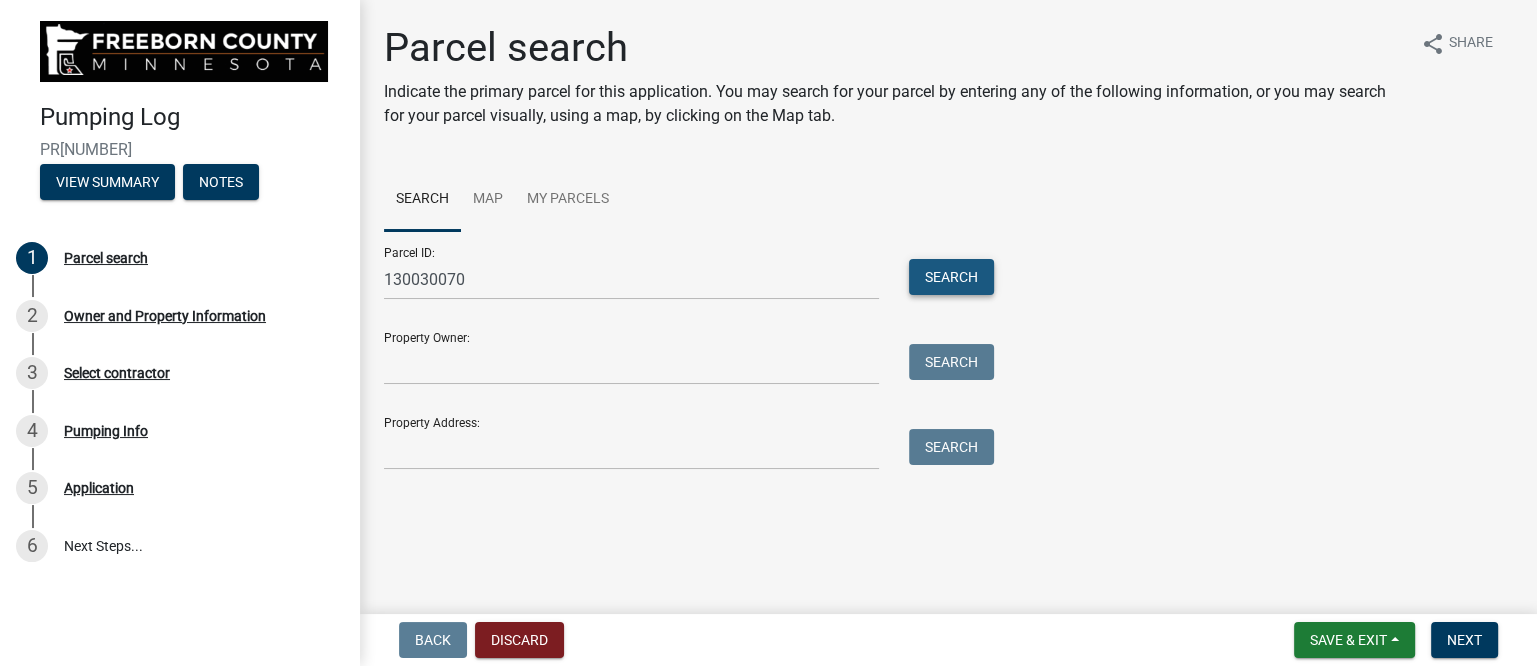 click on "Search" at bounding box center (951, 277) 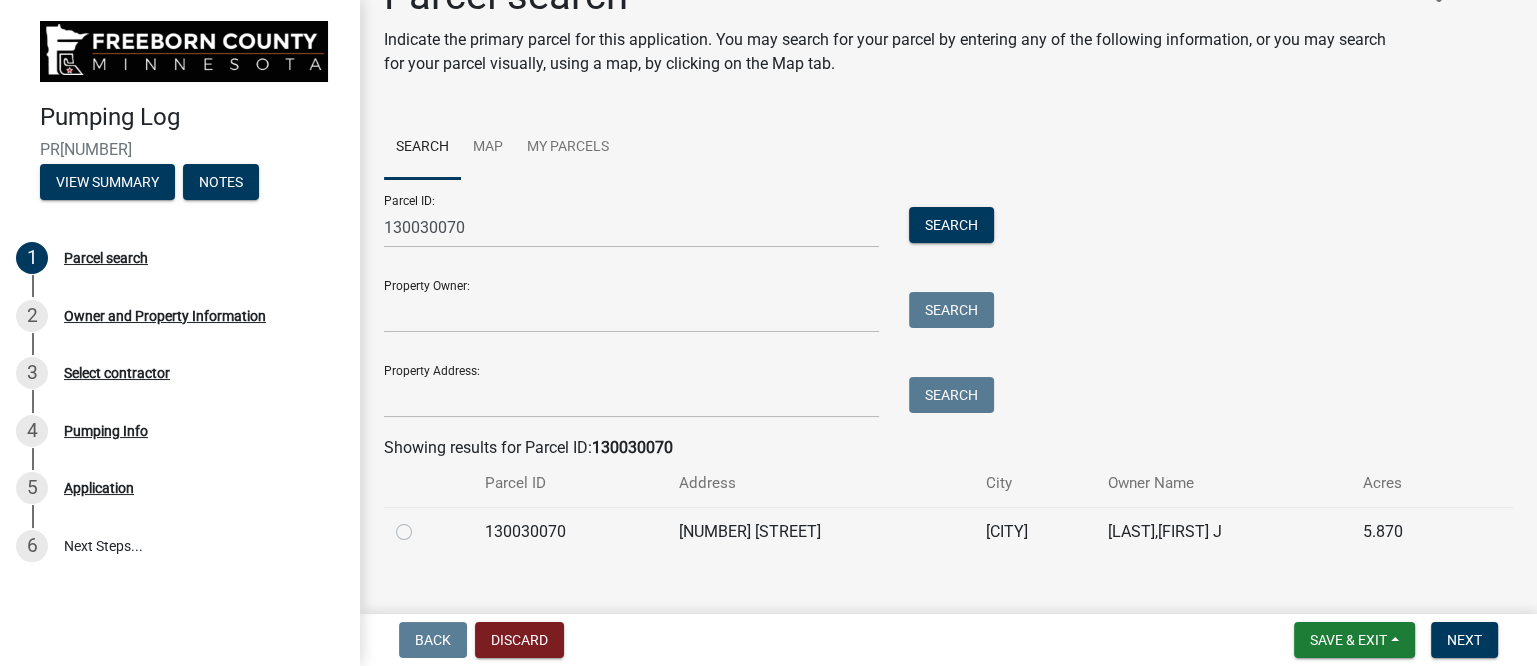 scroll, scrollTop: 80, scrollLeft: 0, axis: vertical 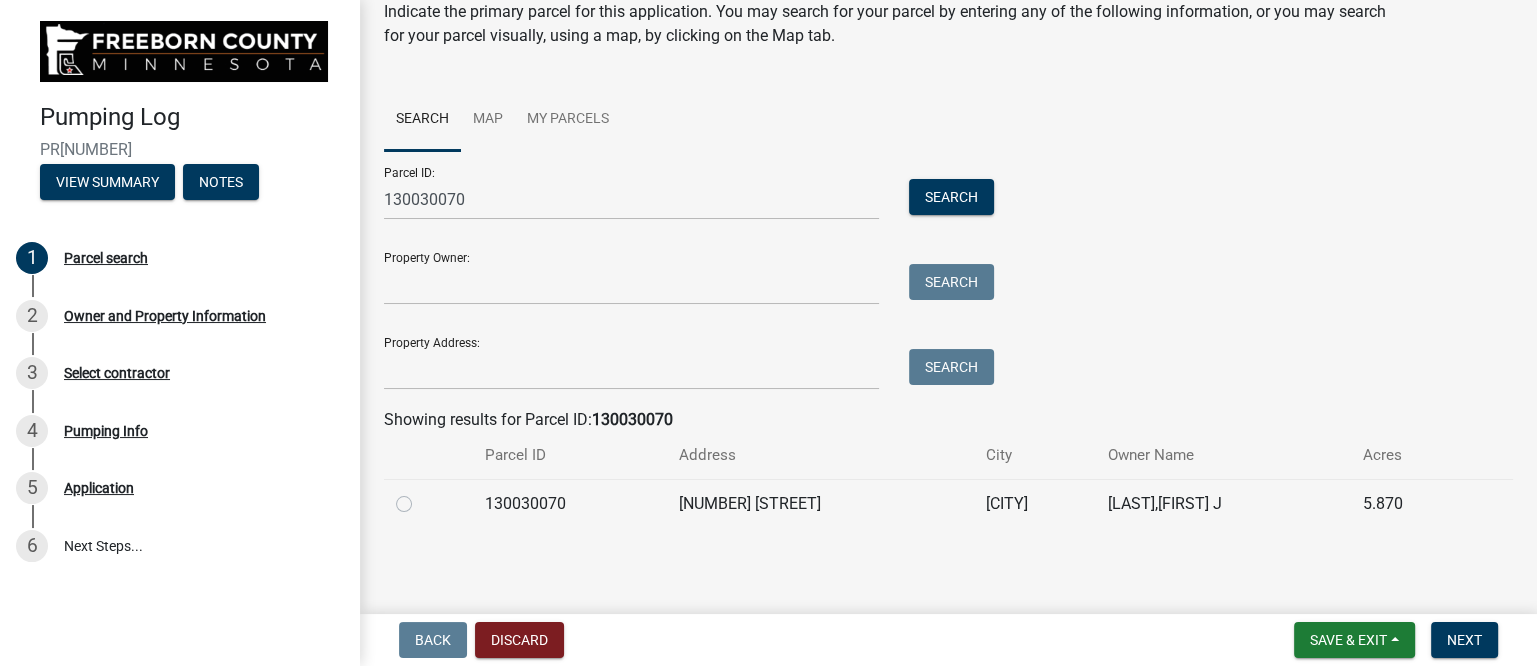 click 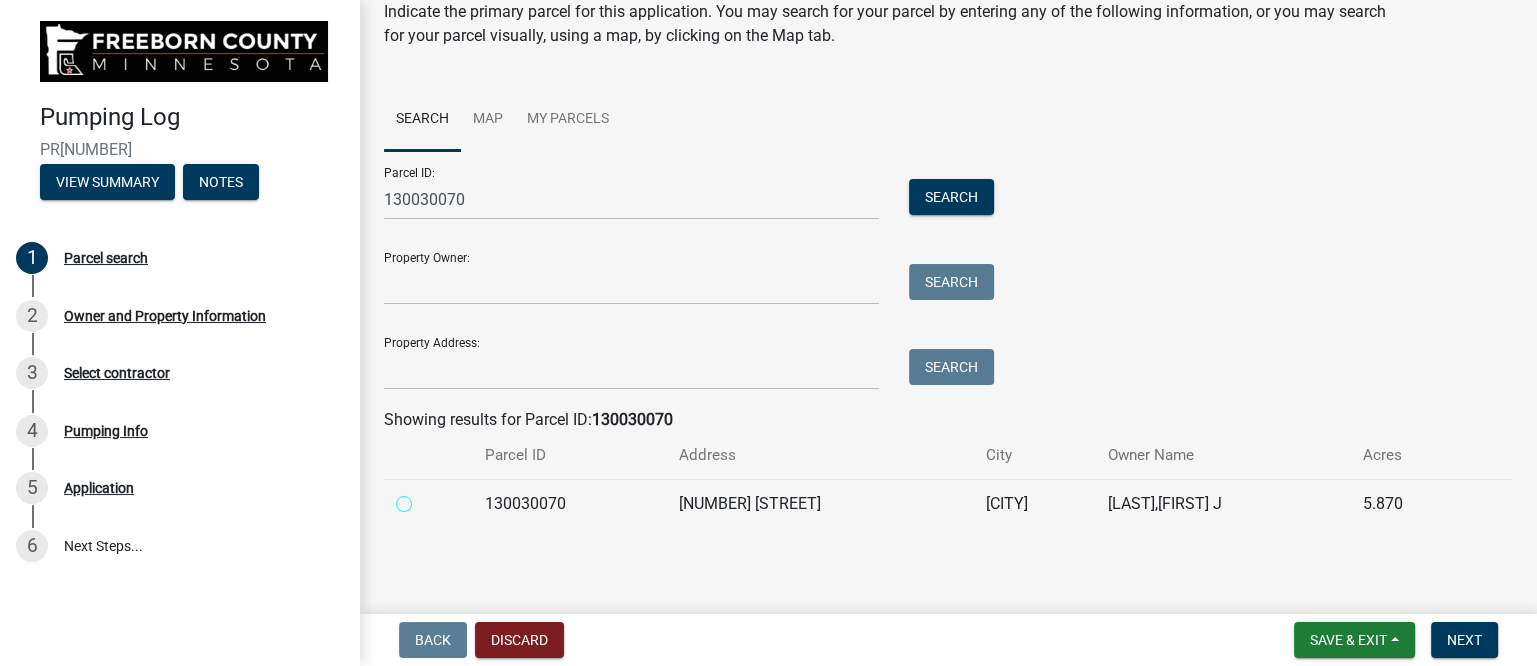 click at bounding box center (426, 498) 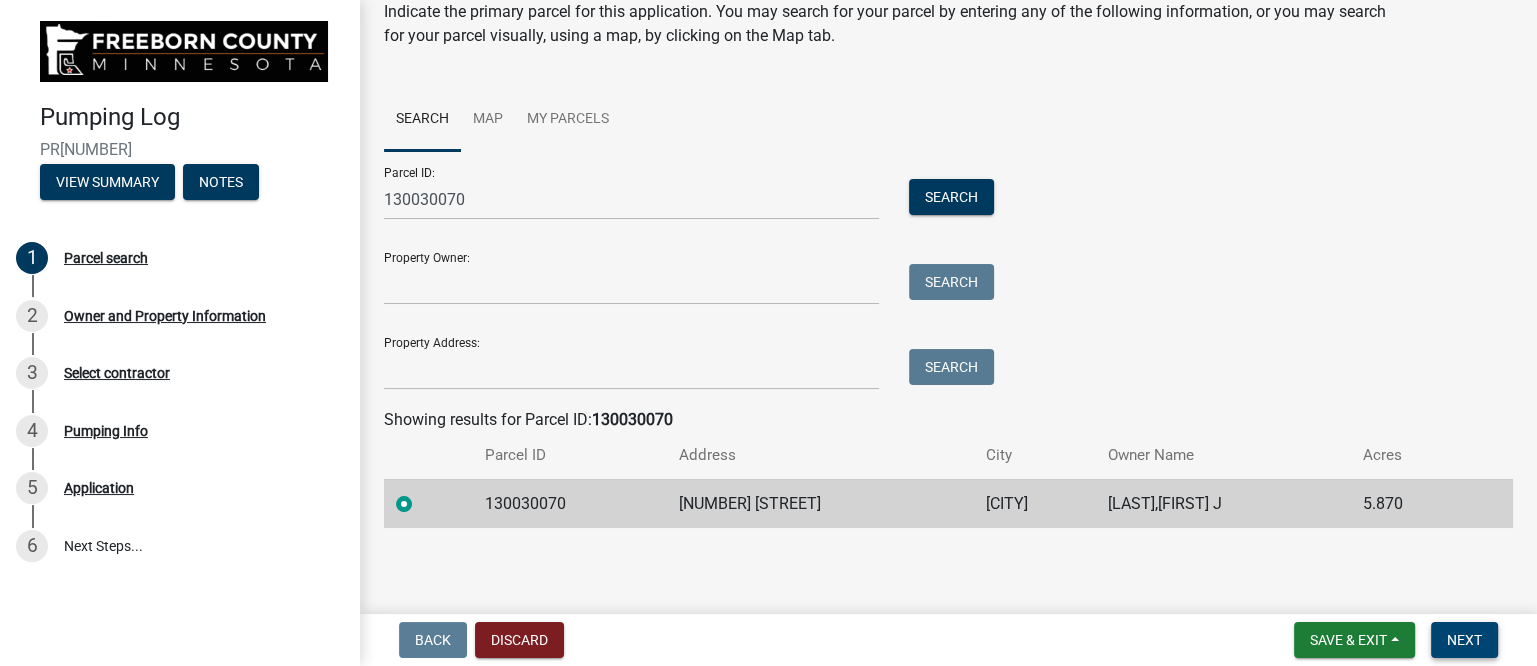 click on "Next" at bounding box center (1464, 640) 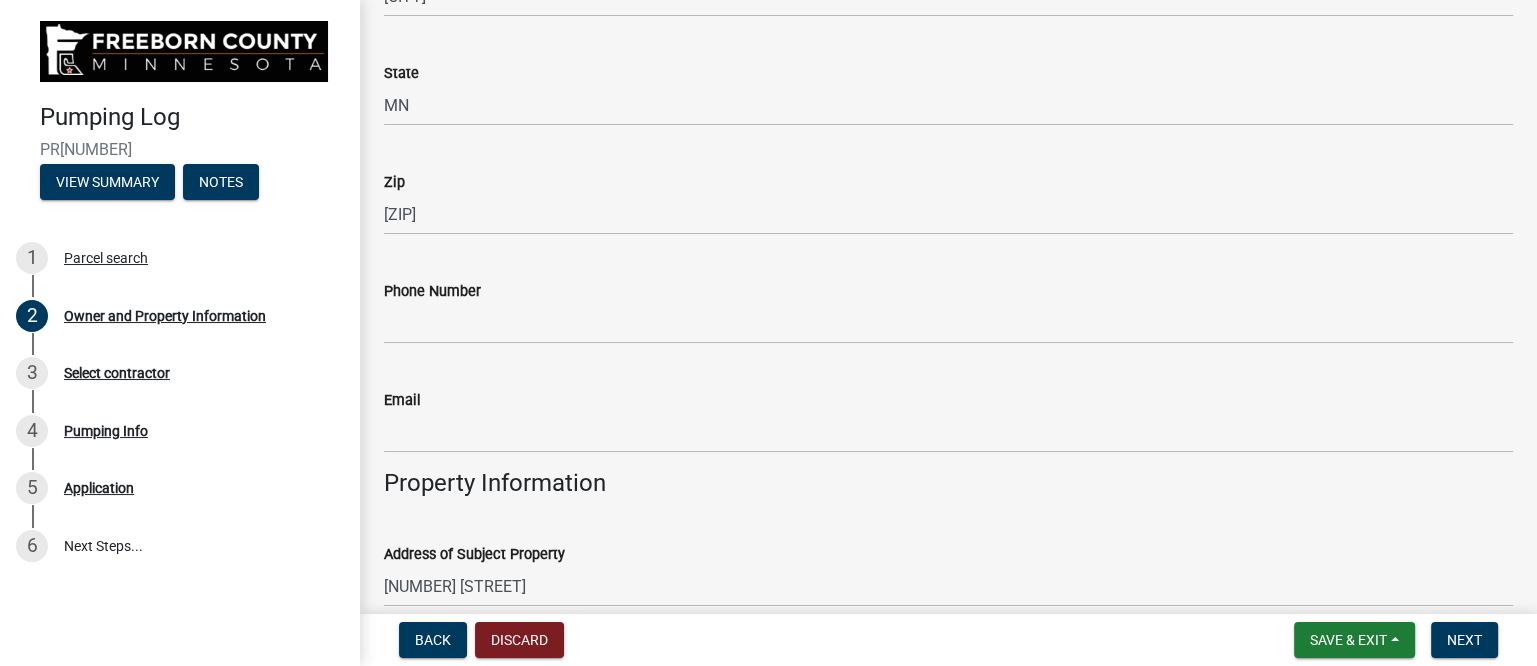 scroll, scrollTop: 500, scrollLeft: 0, axis: vertical 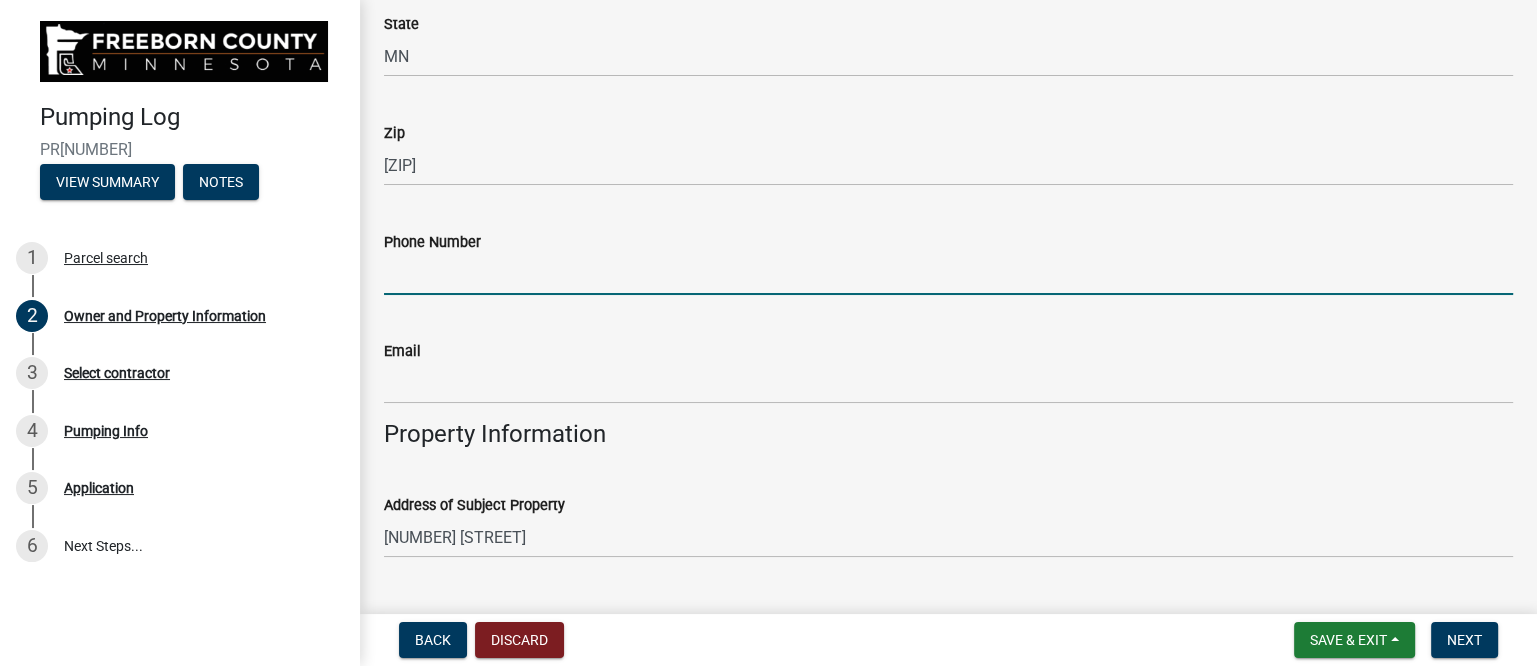 click on "Phone Number" at bounding box center [948, 274] 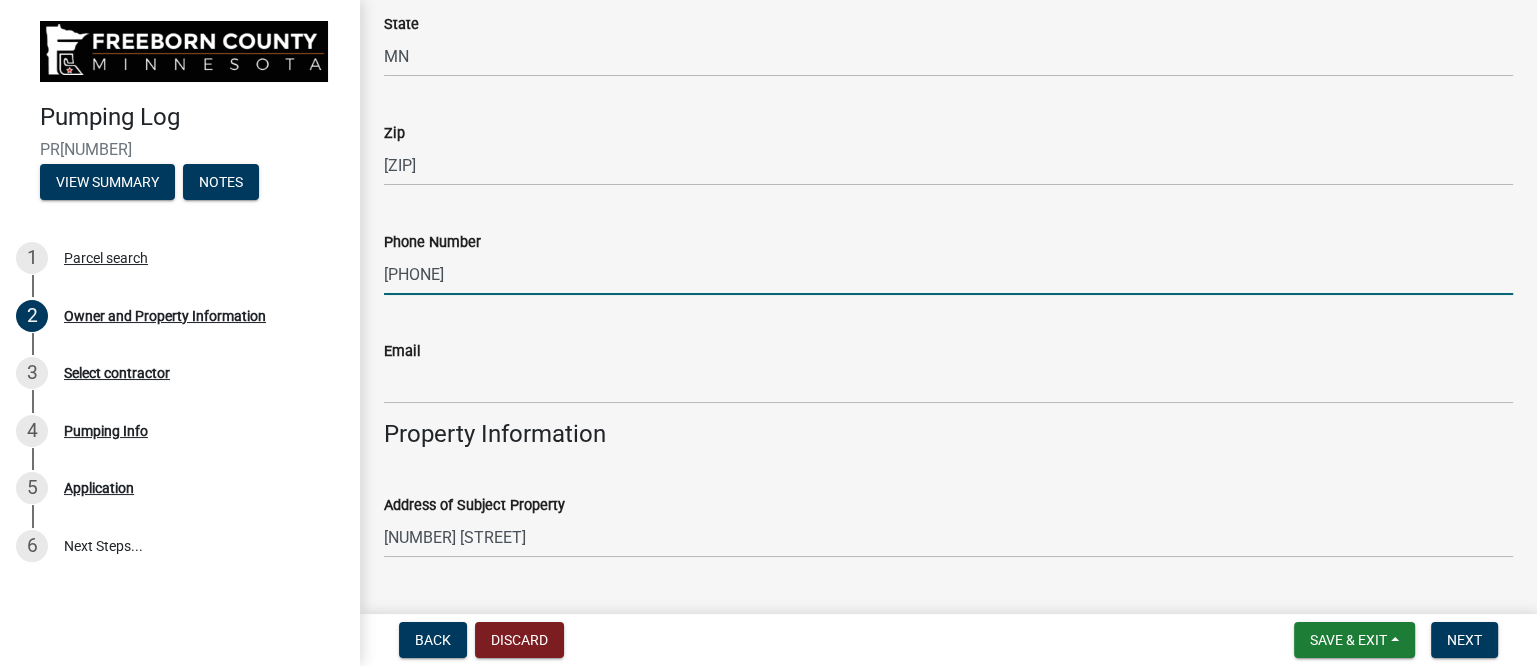 type on "[PHONE]" 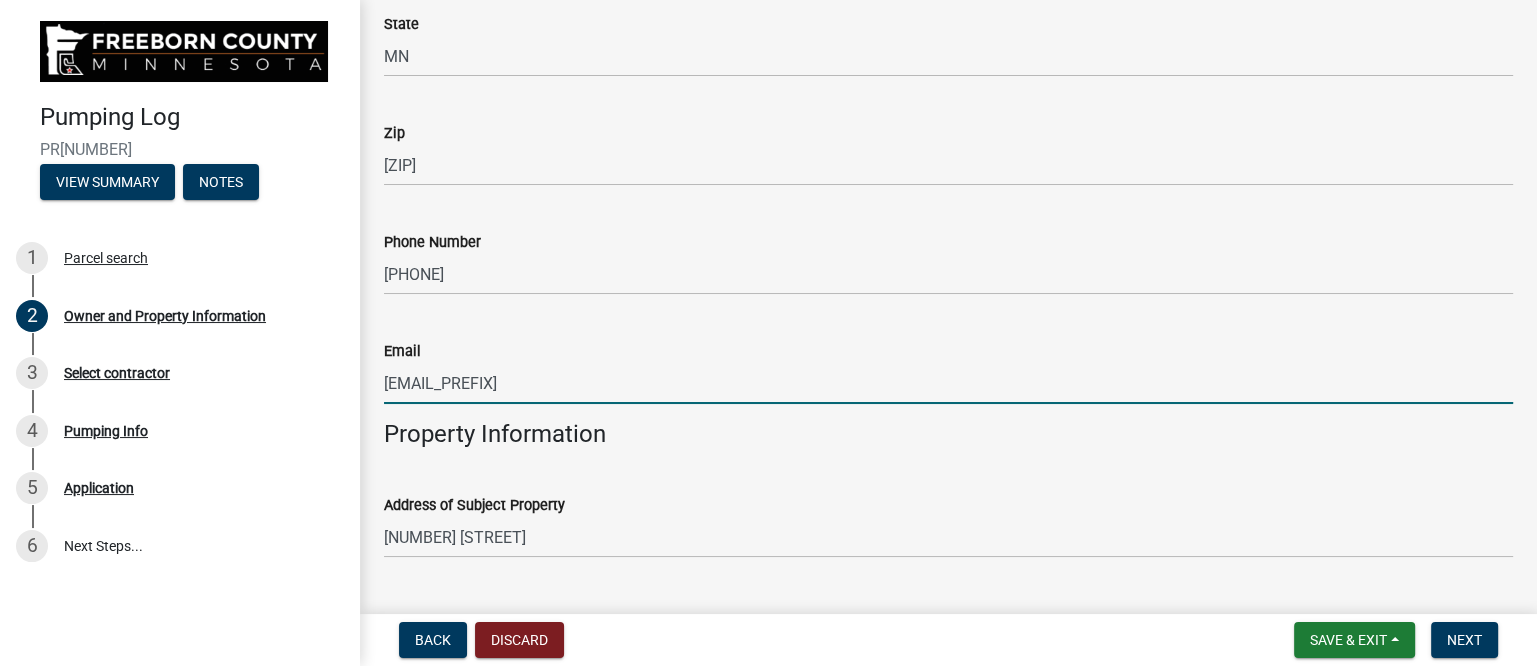 type on "[EMAIL]" 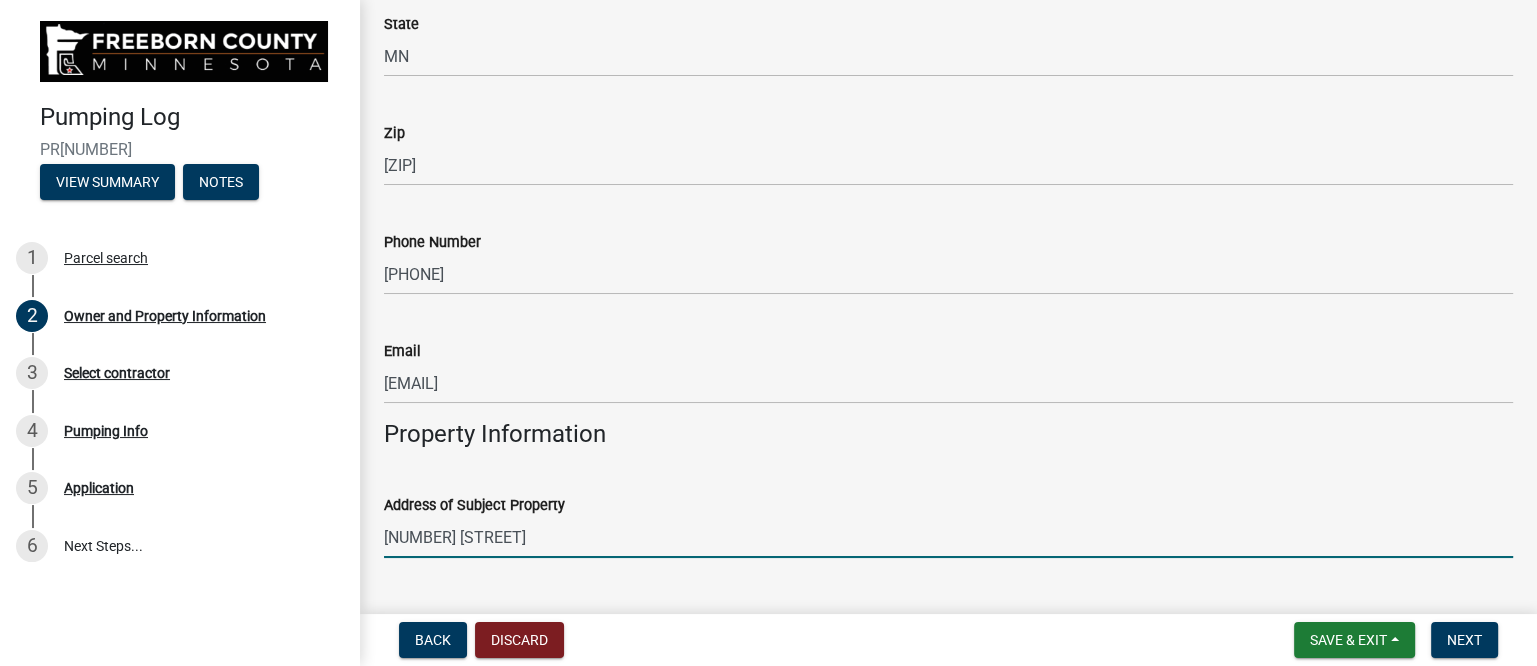 scroll, scrollTop: 843, scrollLeft: 0, axis: vertical 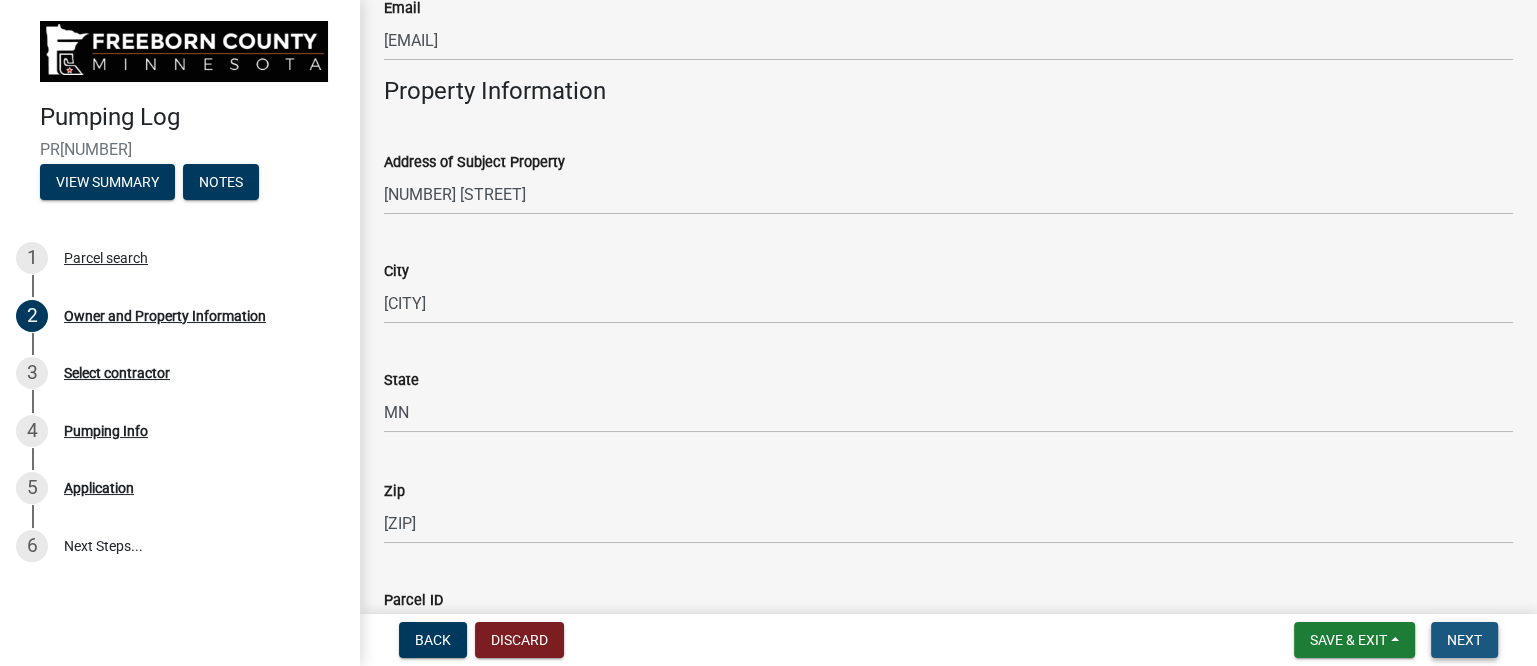 click on "Next" at bounding box center (1464, 640) 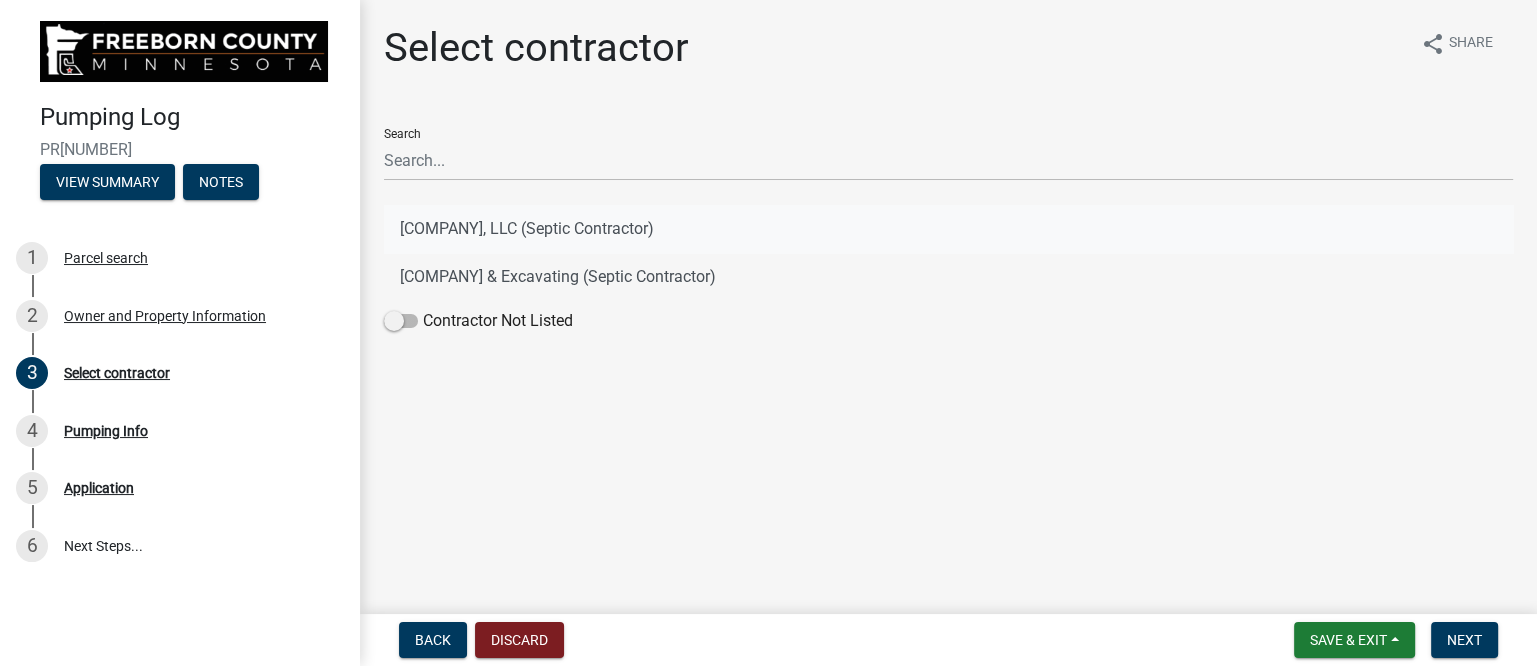 click on "[COMPANY], LLC (Septic Contractor)" 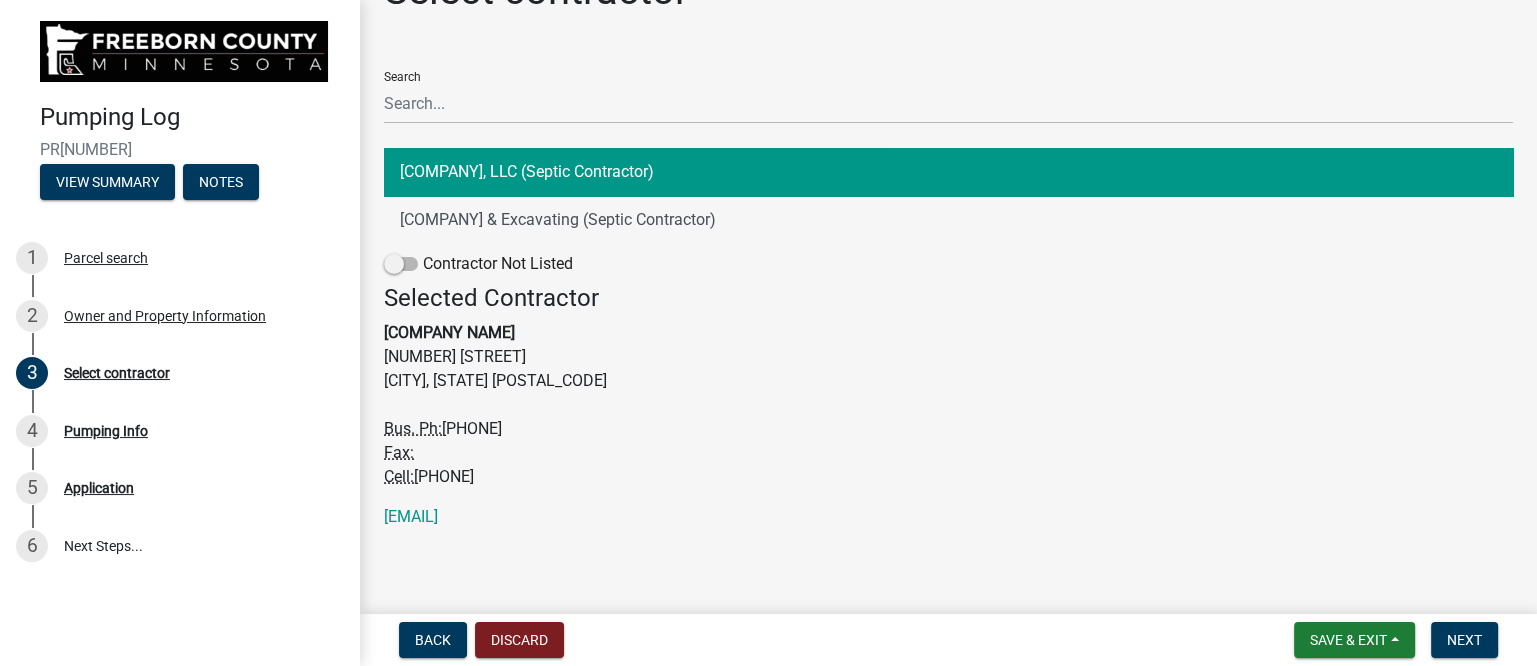 scroll, scrollTop: 58, scrollLeft: 0, axis: vertical 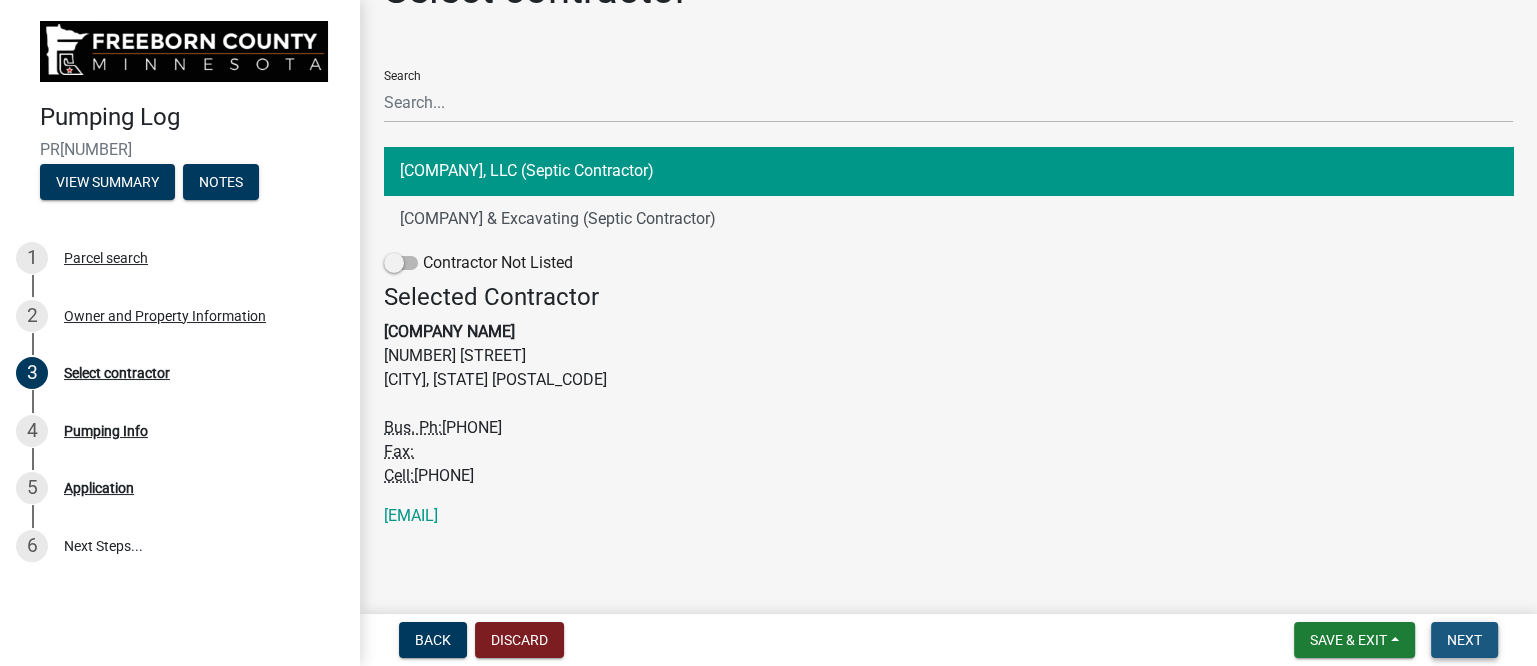 click on "Next" at bounding box center (1464, 640) 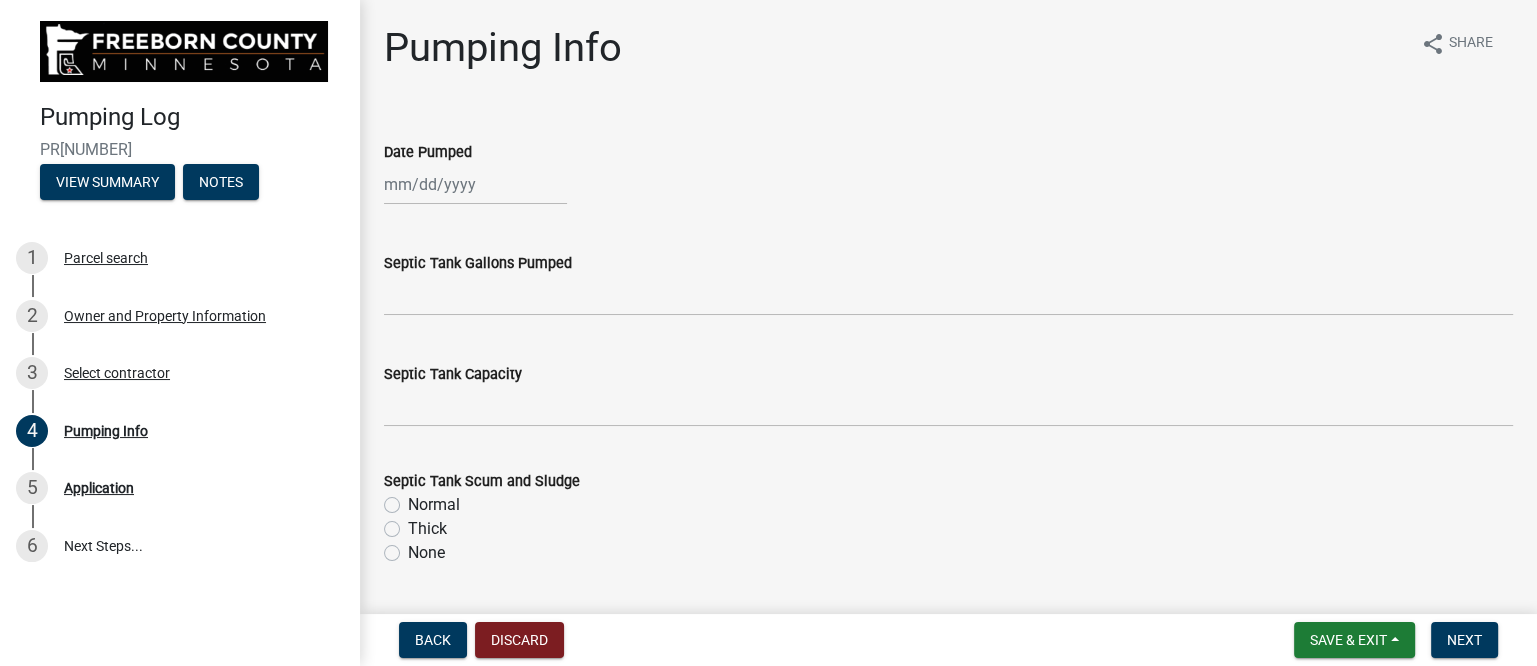 click 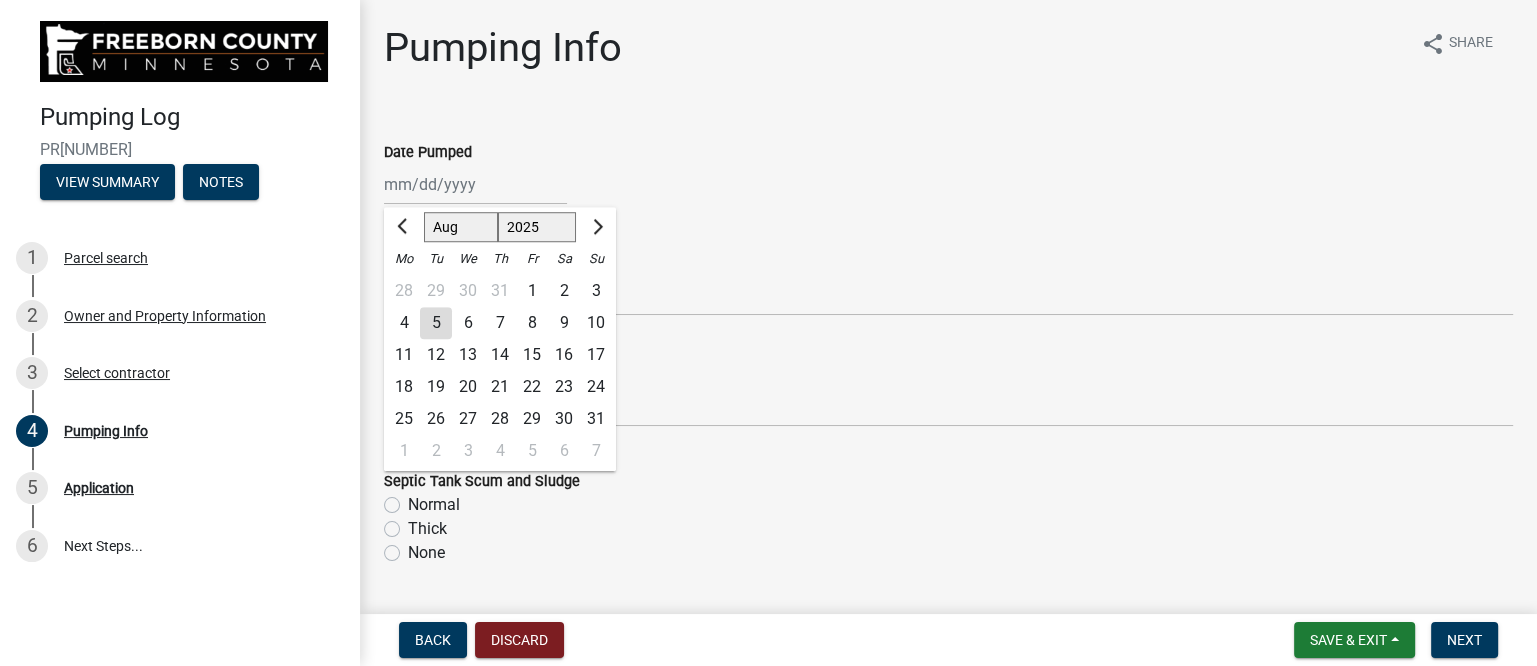 click on "1" 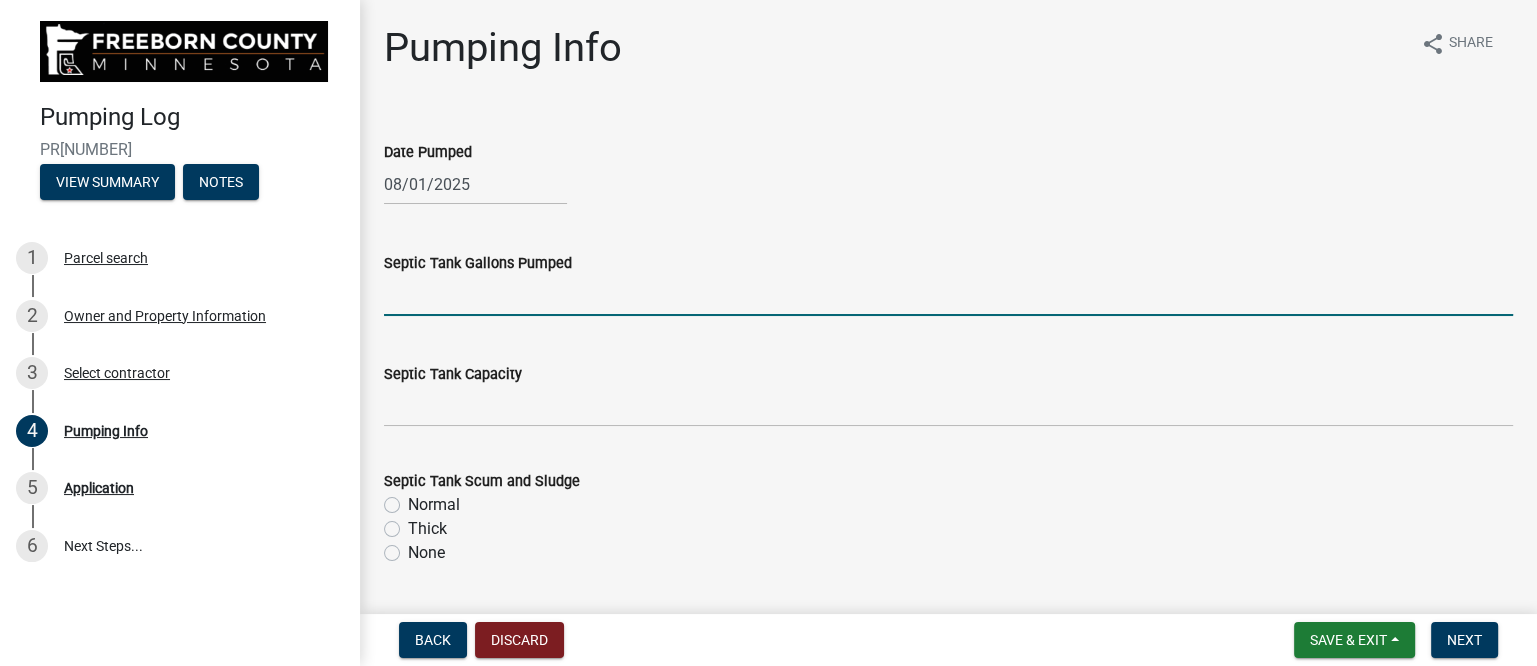 click 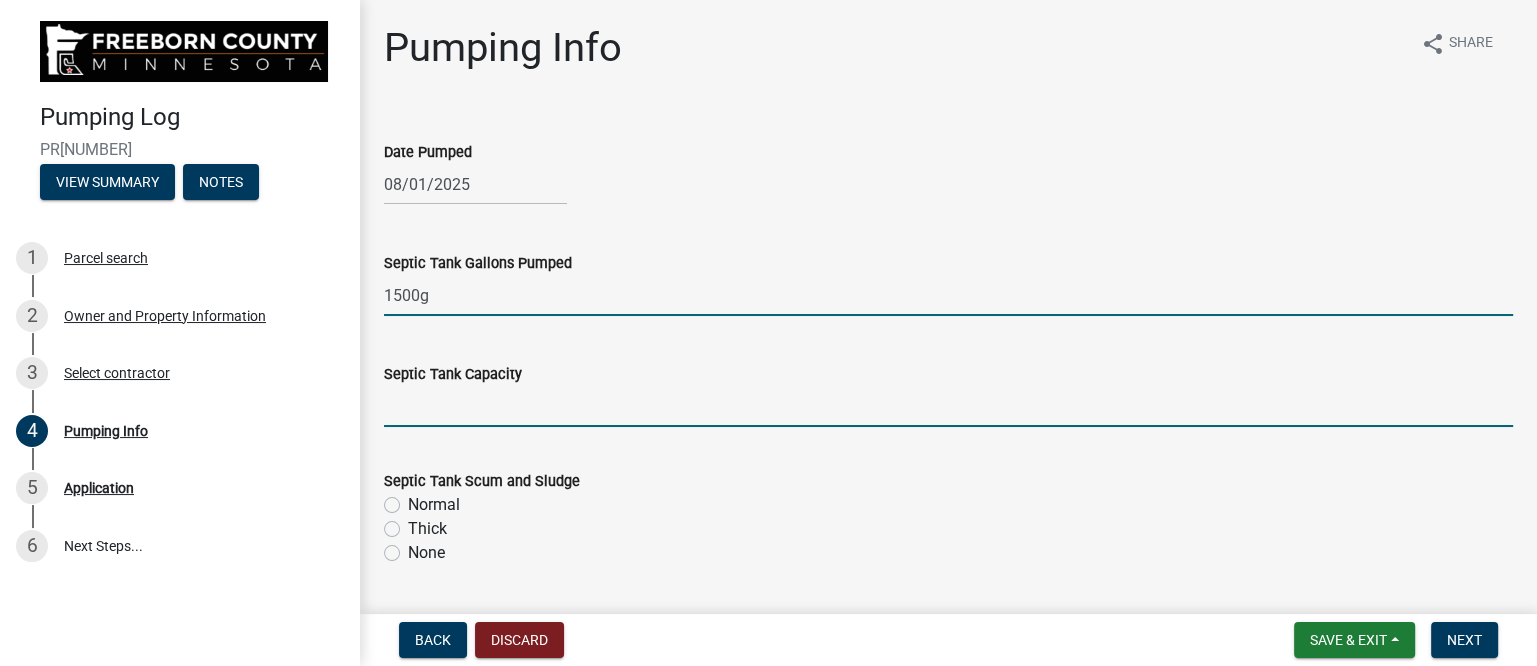 type on "1500" 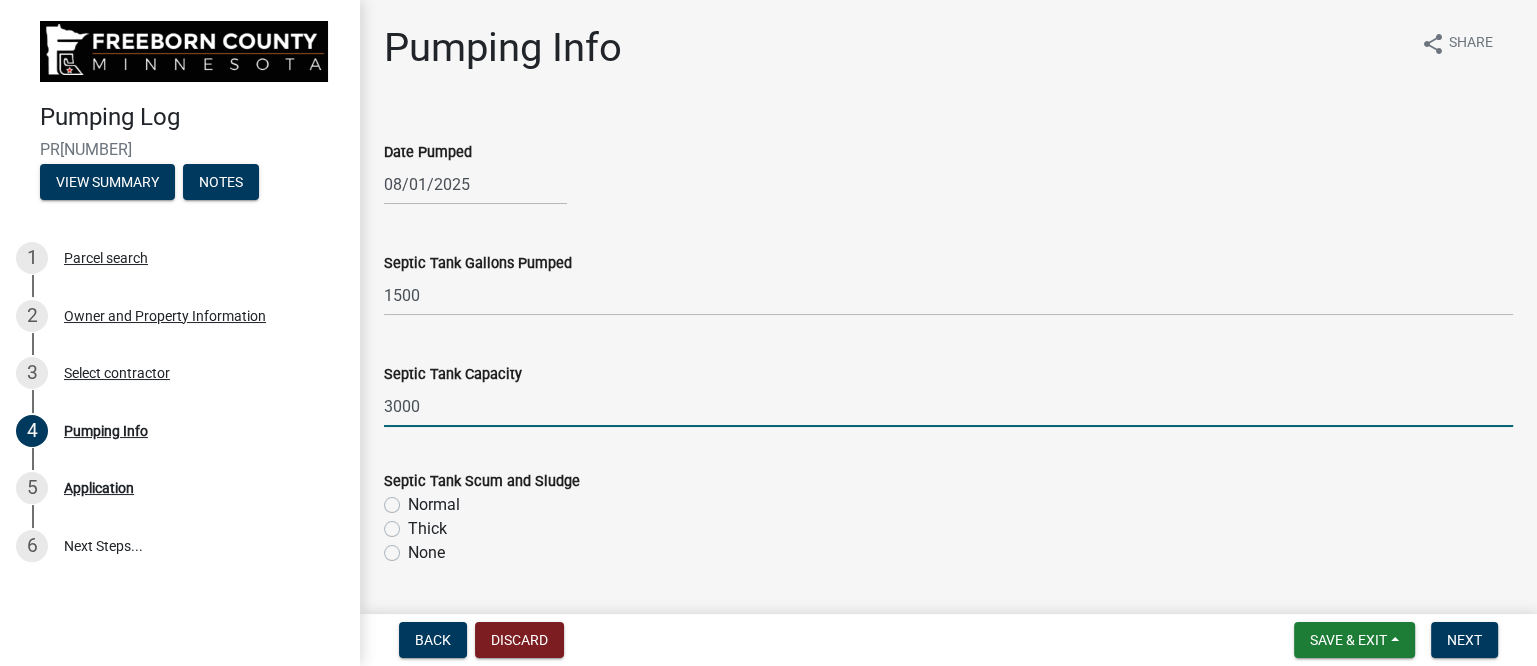 click on "3000" 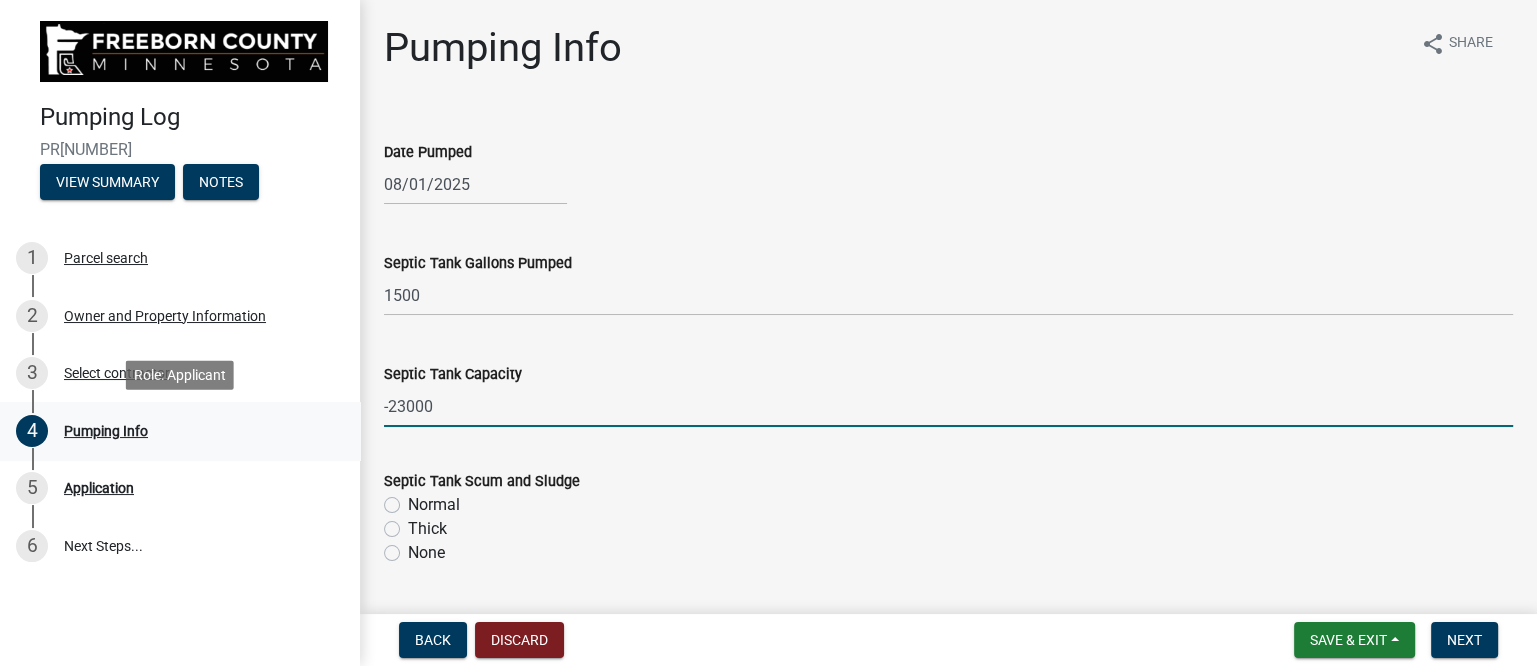 drag, startPoint x: 399, startPoint y: 407, endPoint x: 334, endPoint y: 401, distance: 65.27634 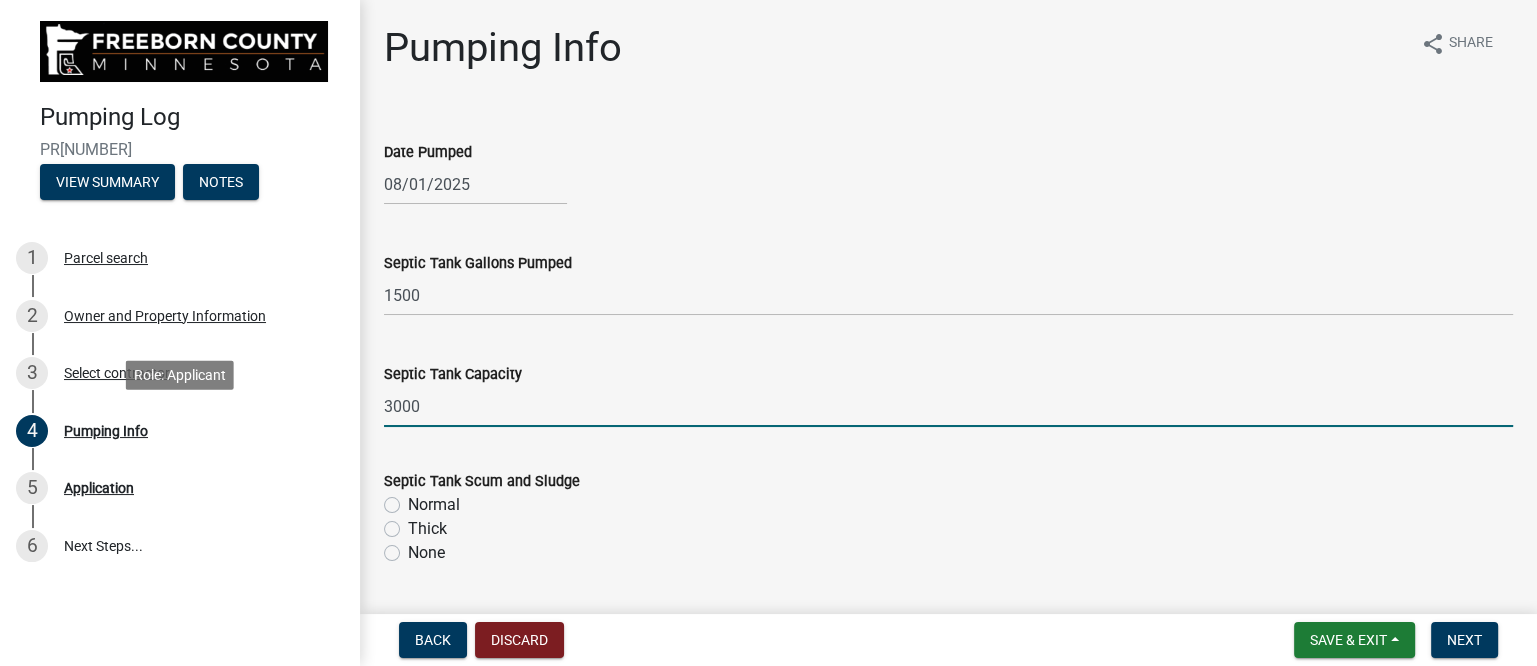 type on "3000" 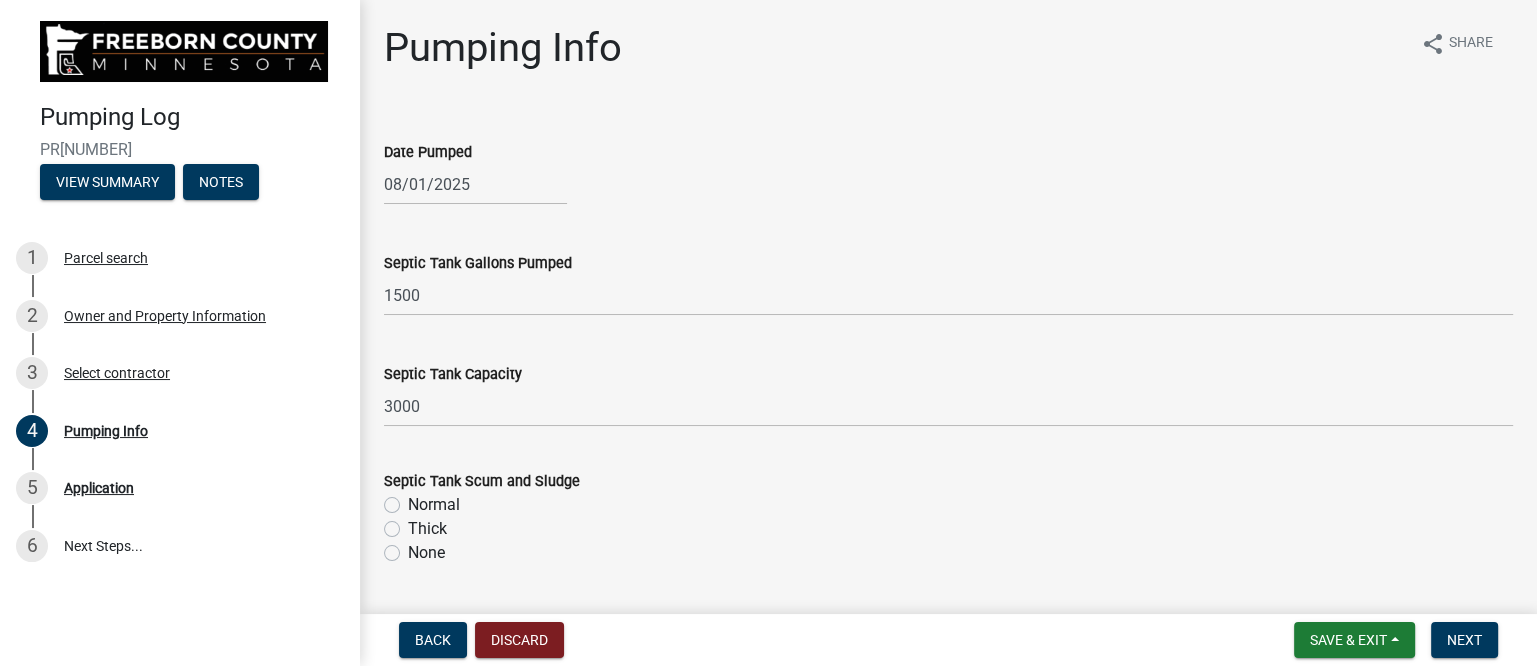 click on "Normal" 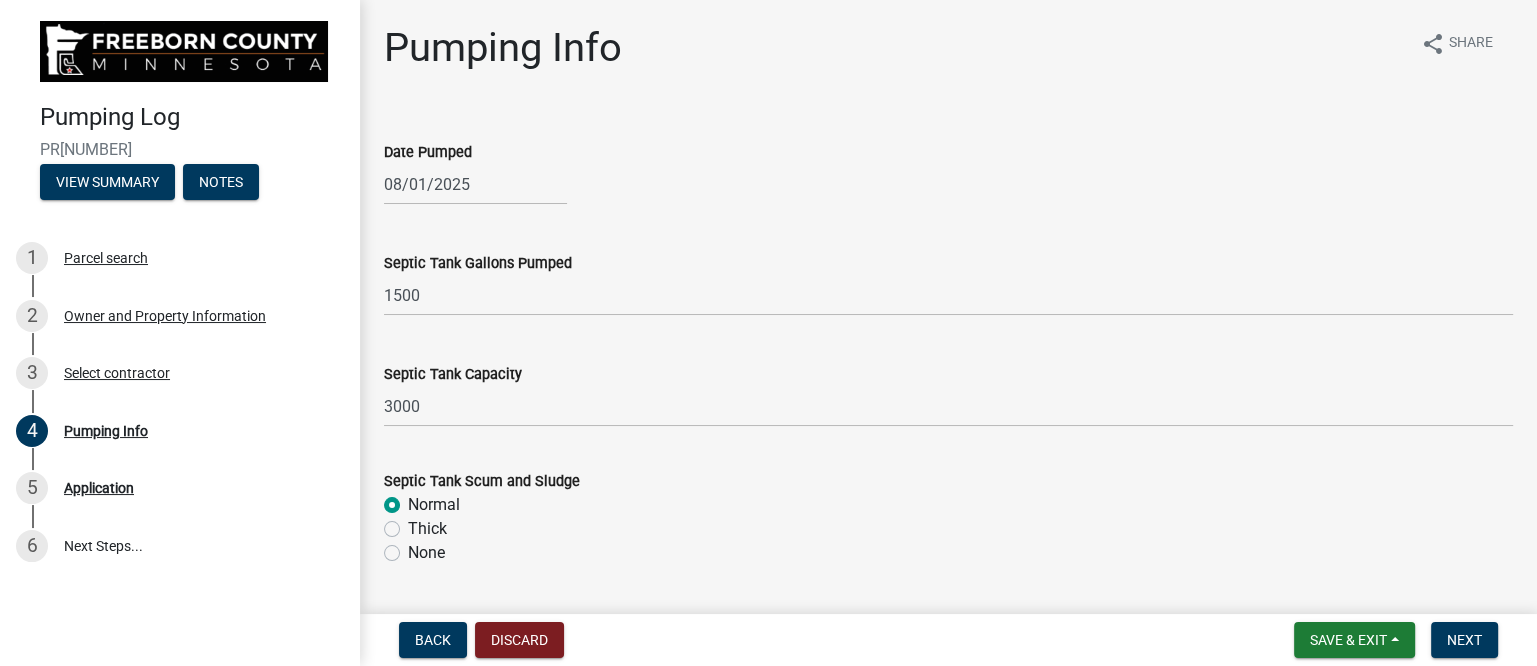 radio on "true" 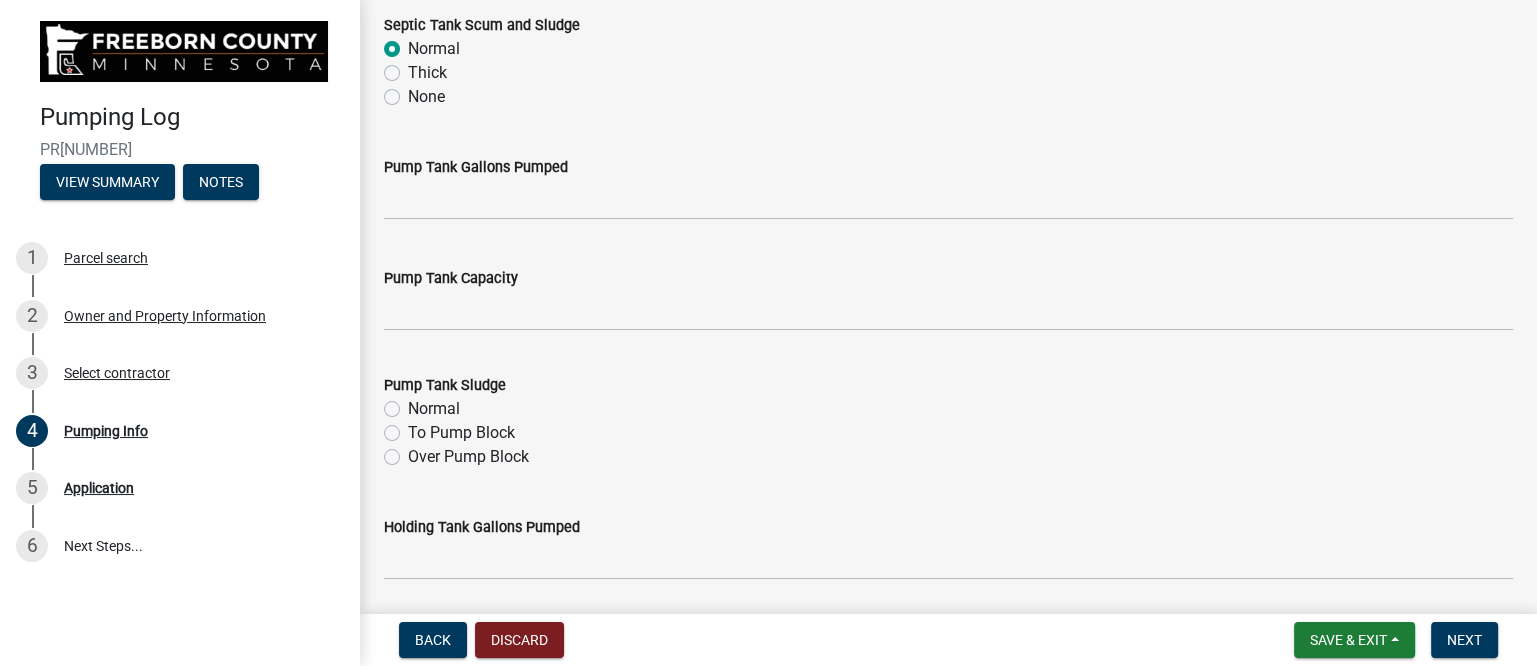 scroll, scrollTop: 500, scrollLeft: 0, axis: vertical 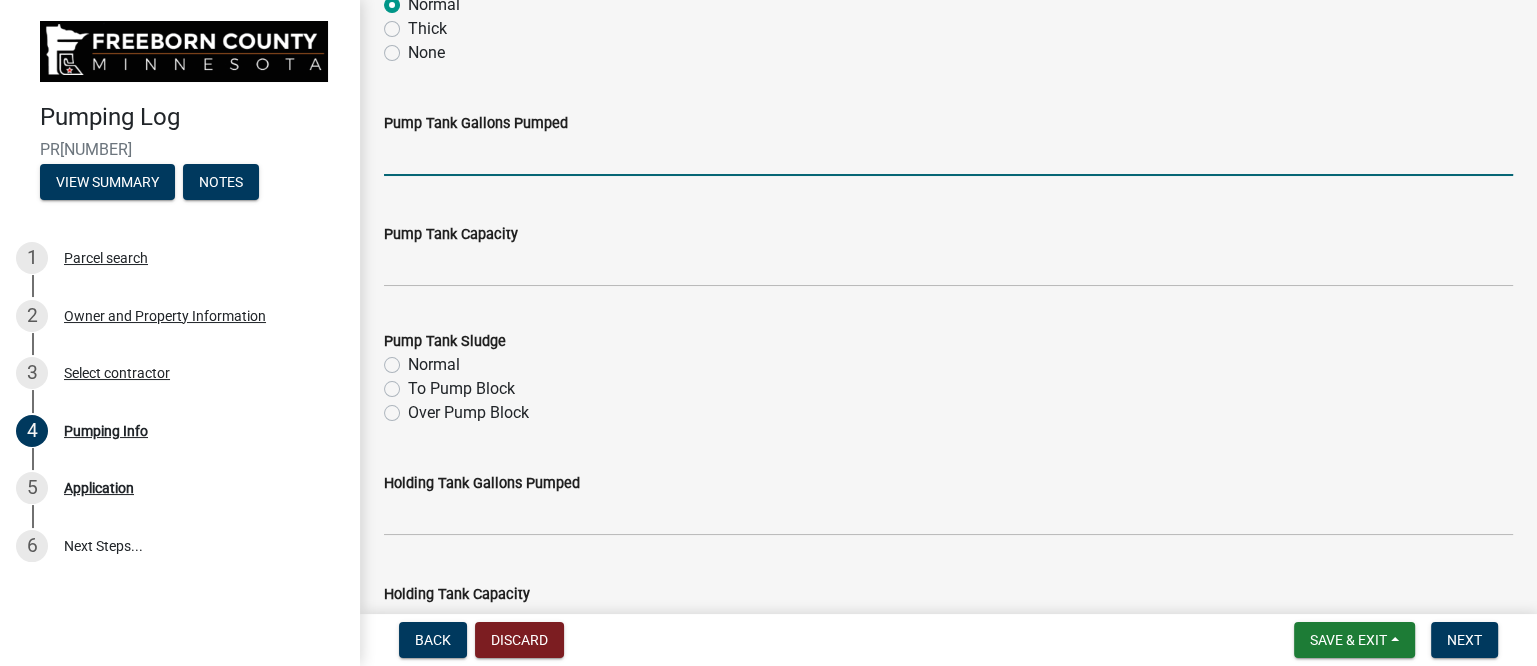 click 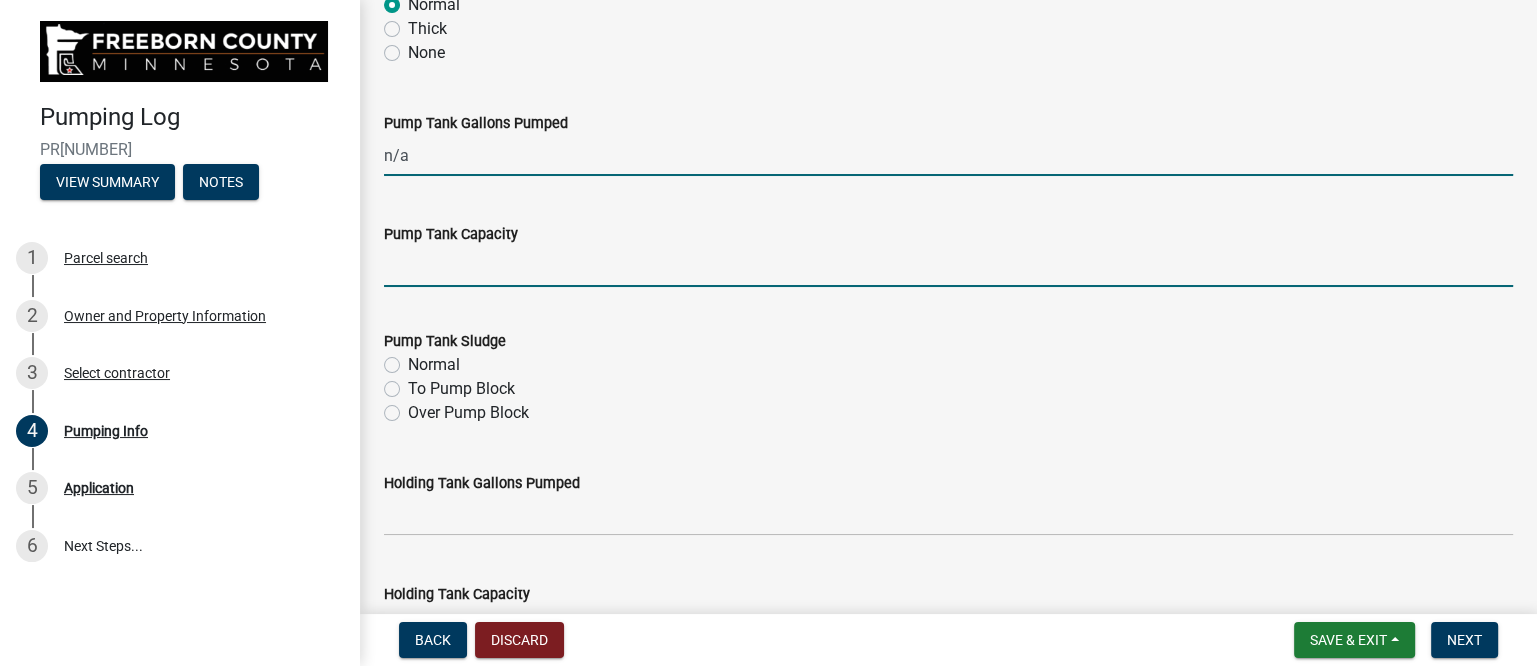type on "0" 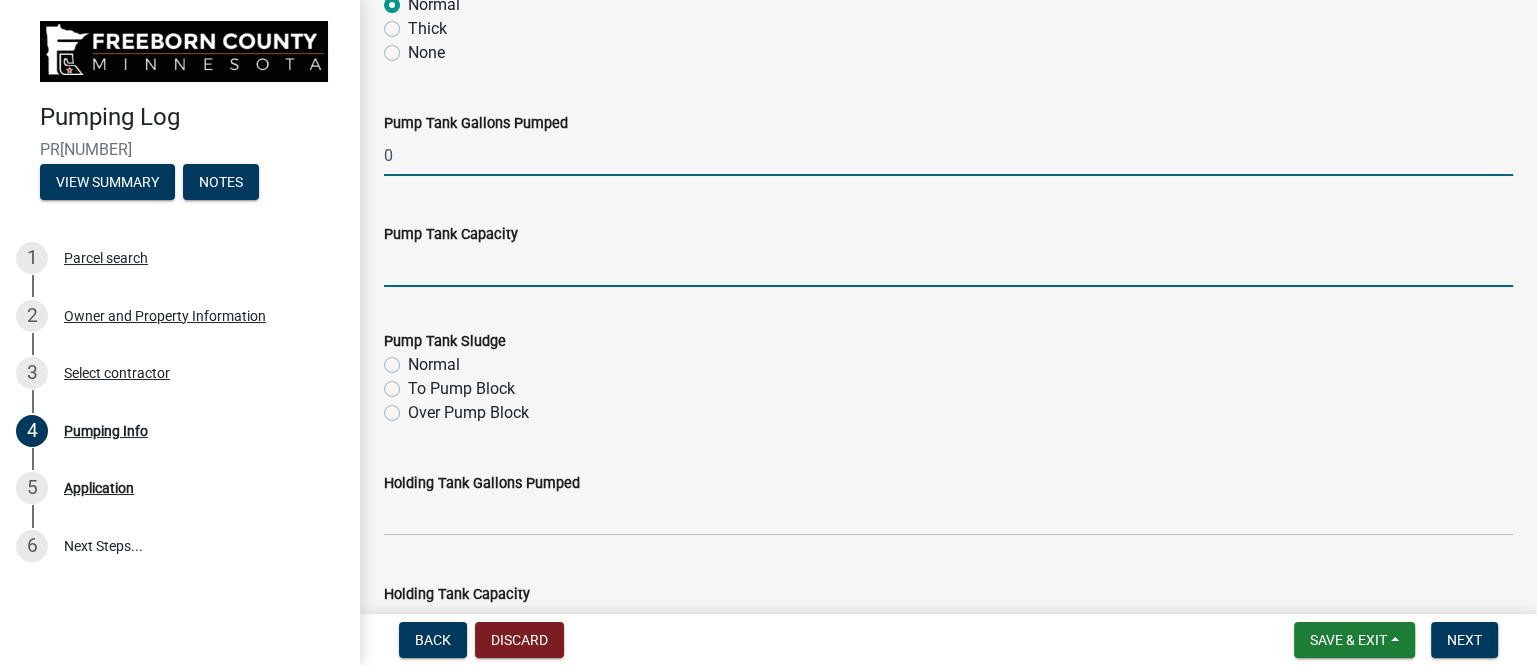 click 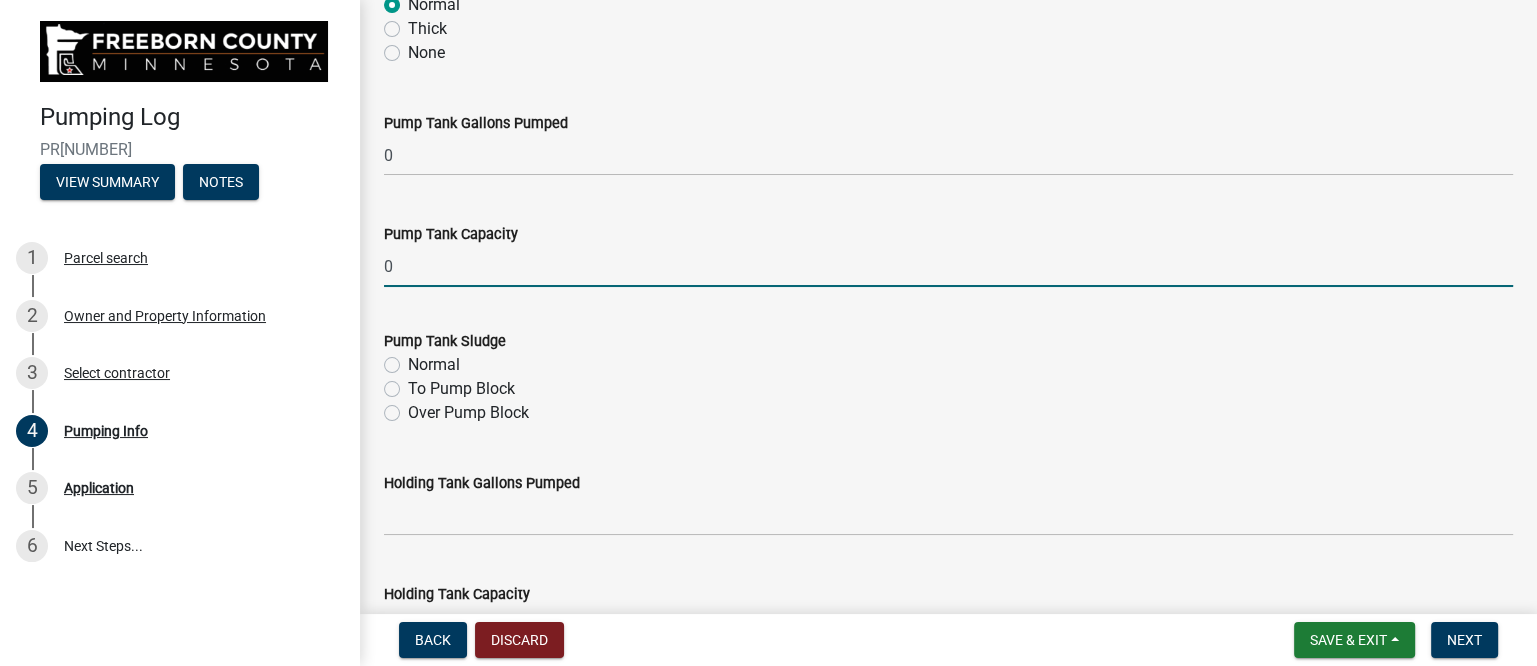 type on "0" 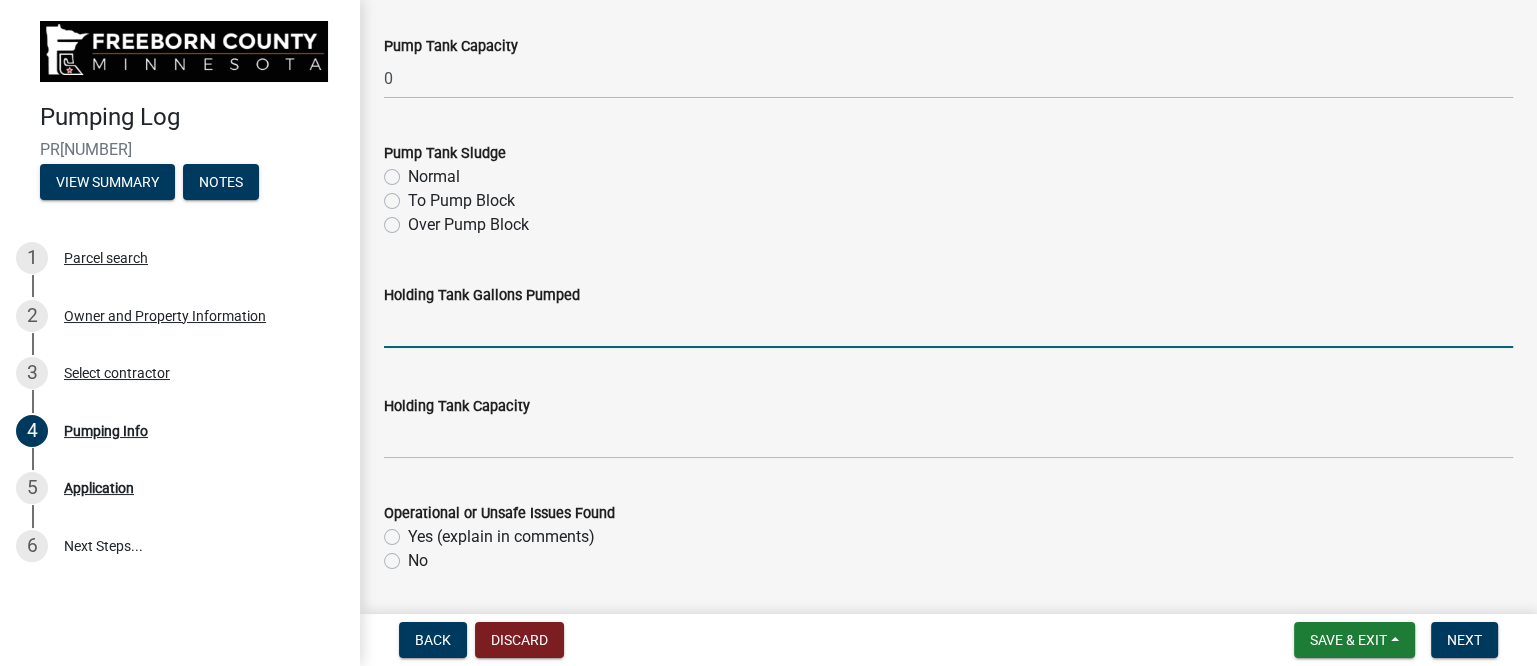 scroll, scrollTop: 750, scrollLeft: 0, axis: vertical 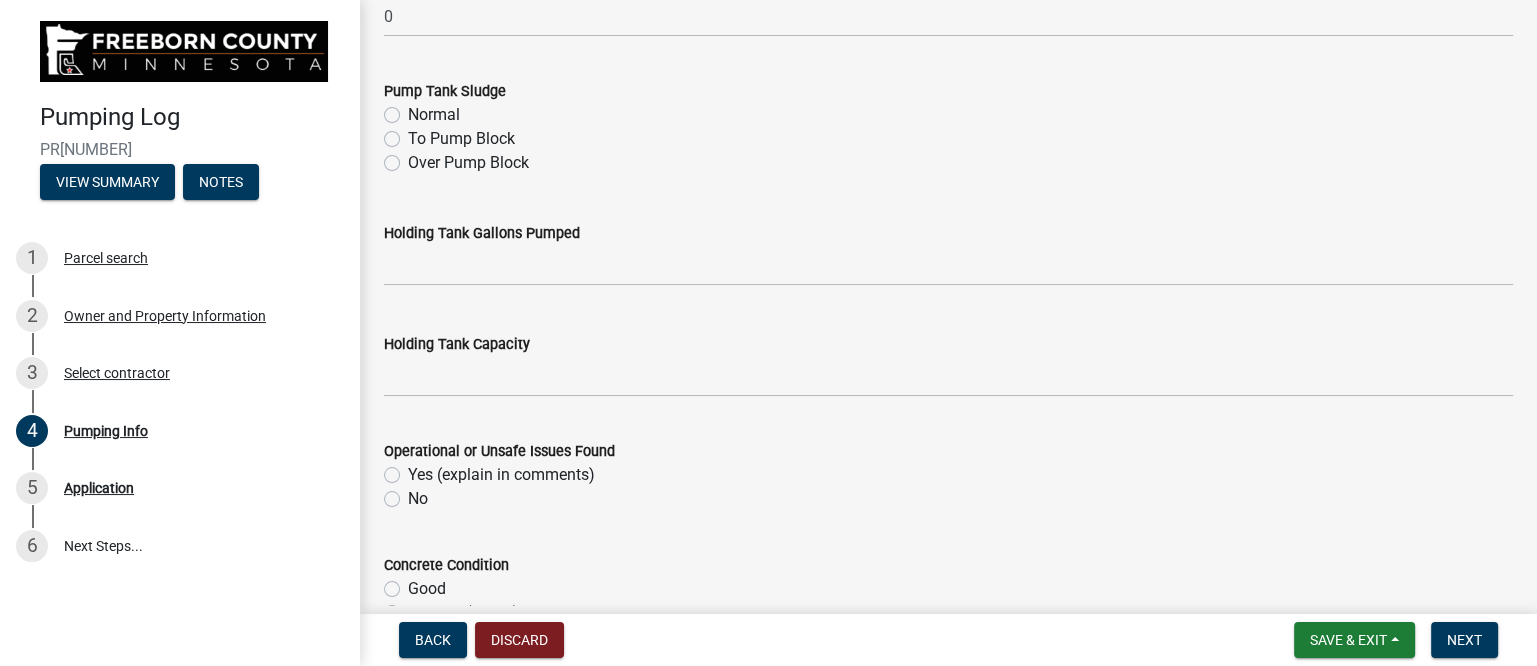 click on "No" 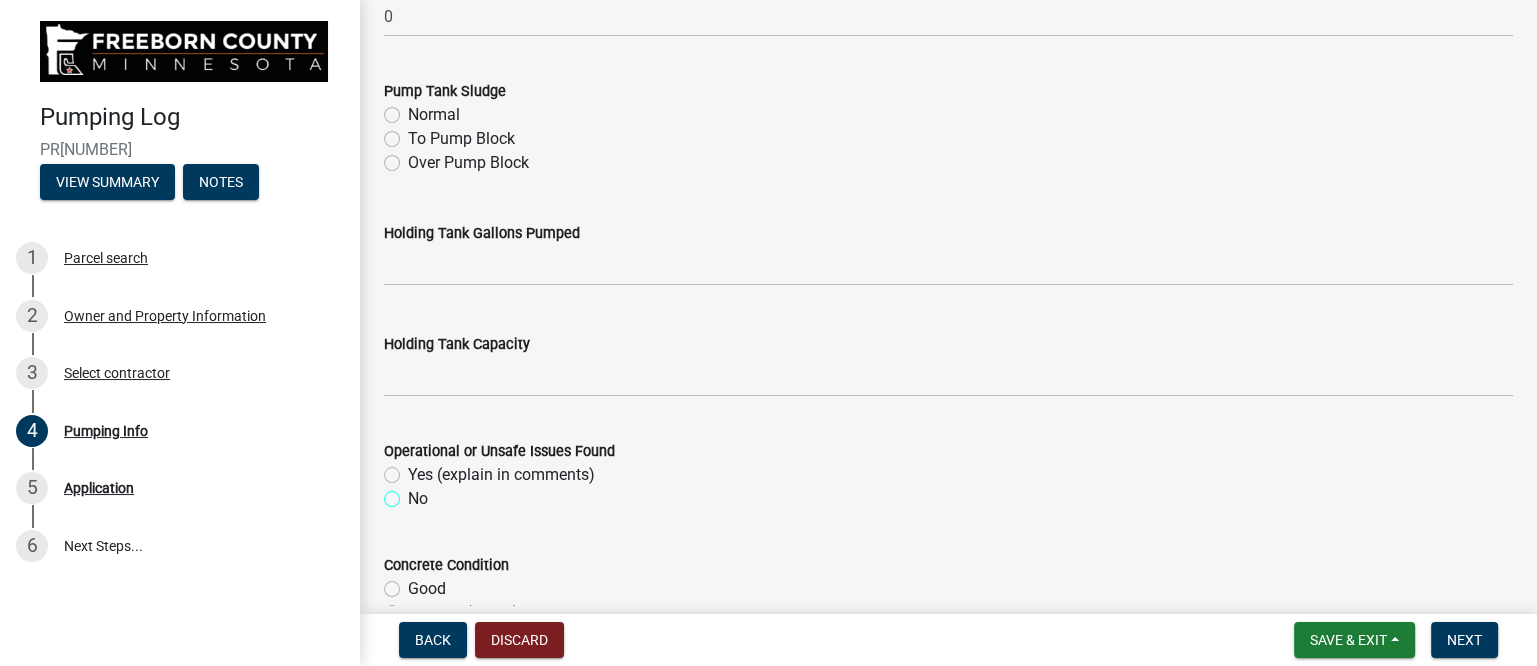 click on "No" at bounding box center [414, 493] 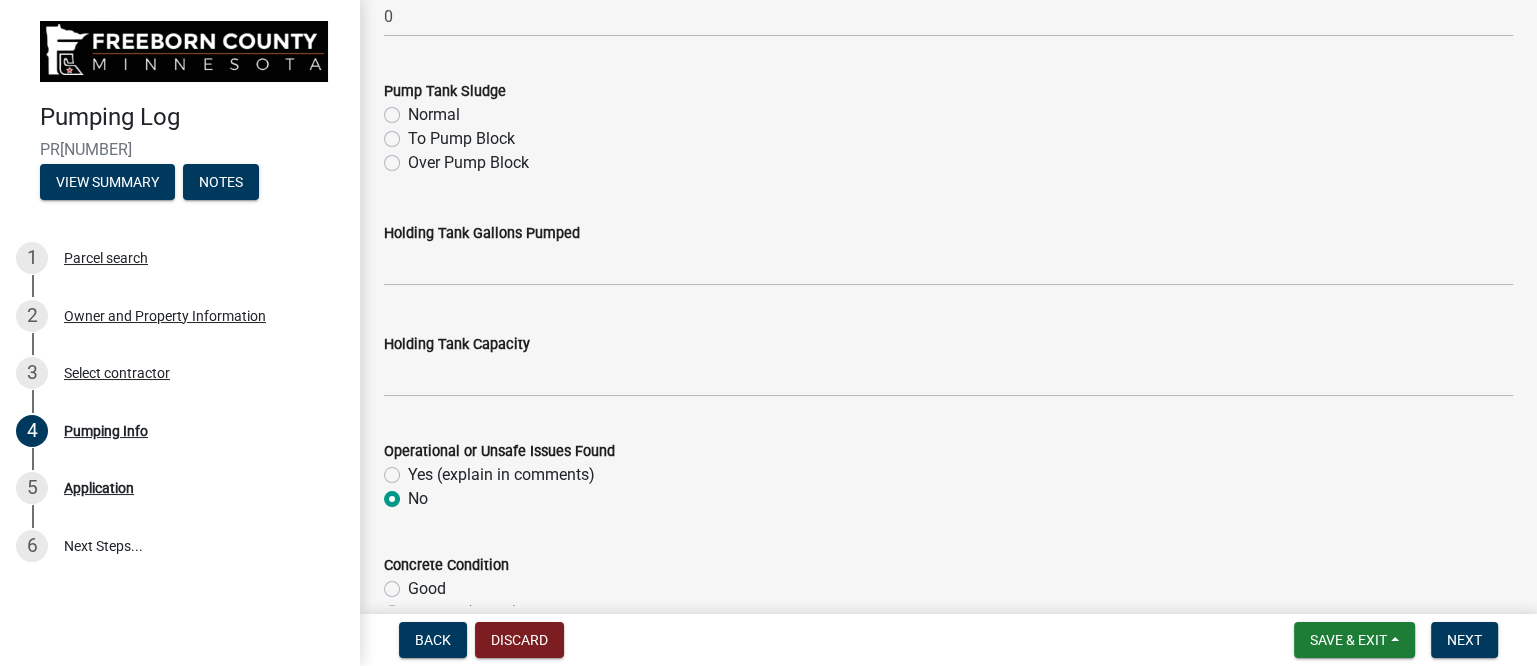 radio on "true" 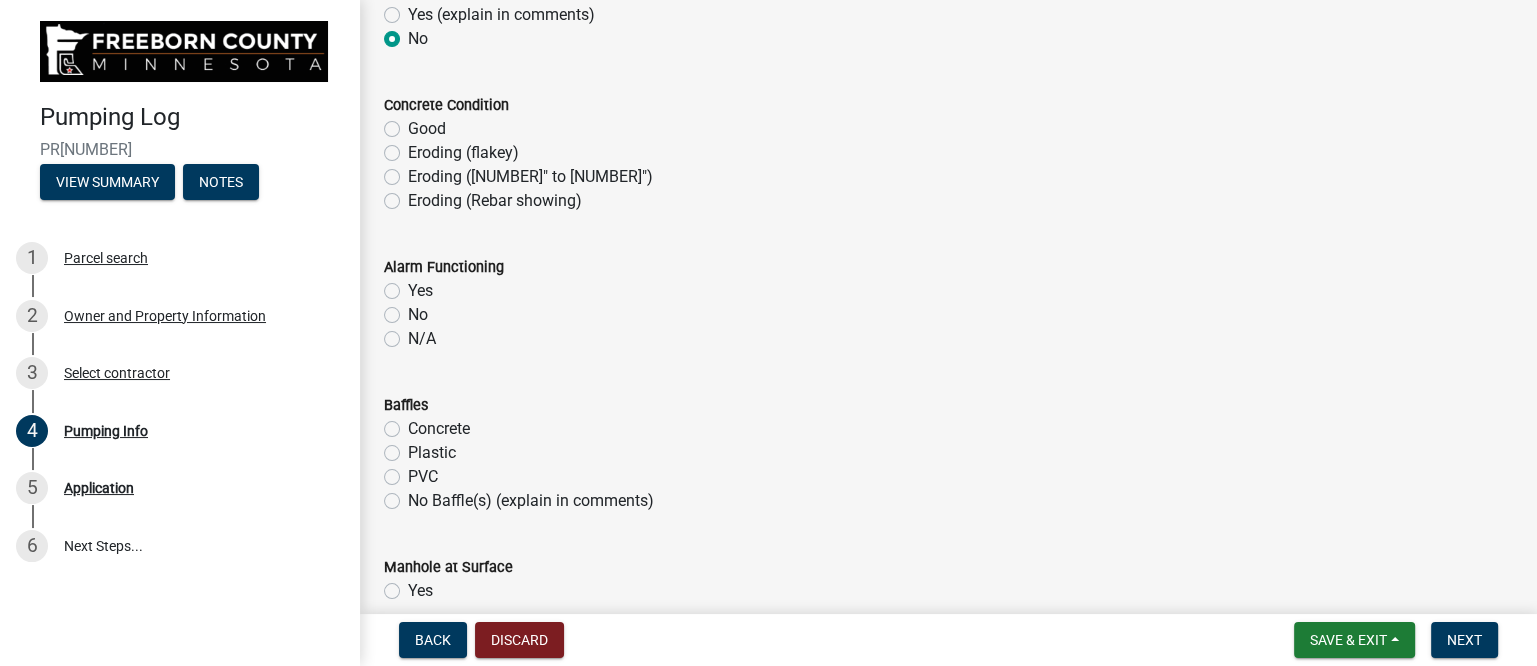 scroll, scrollTop: 1250, scrollLeft: 0, axis: vertical 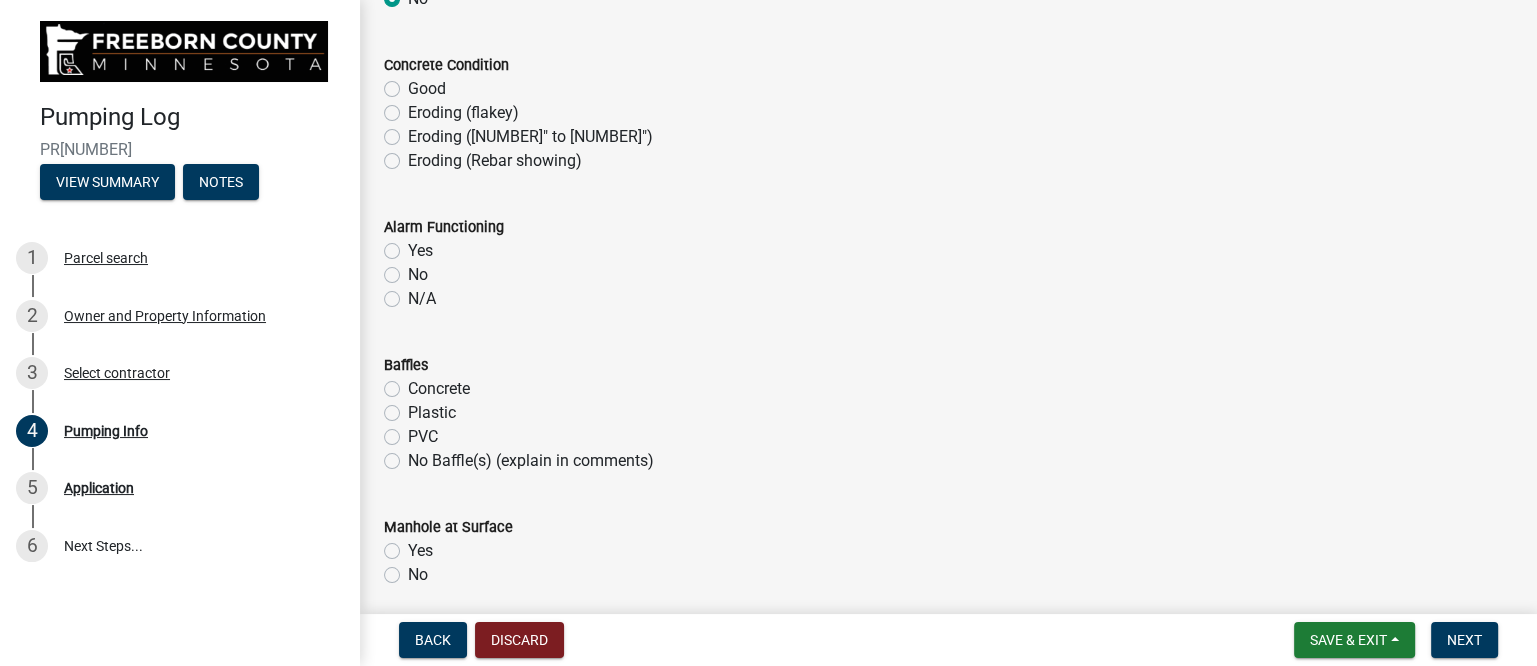 click on "Good" 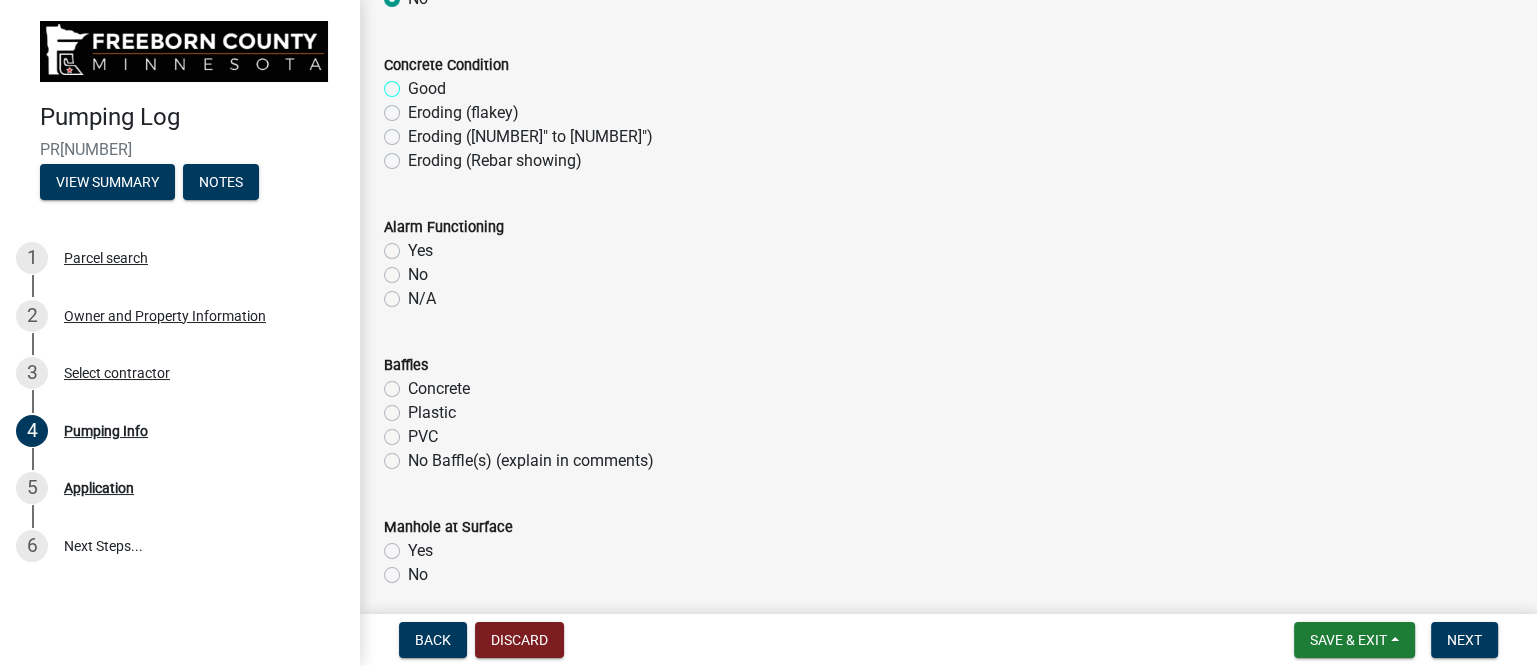 click on "Good" at bounding box center [414, 83] 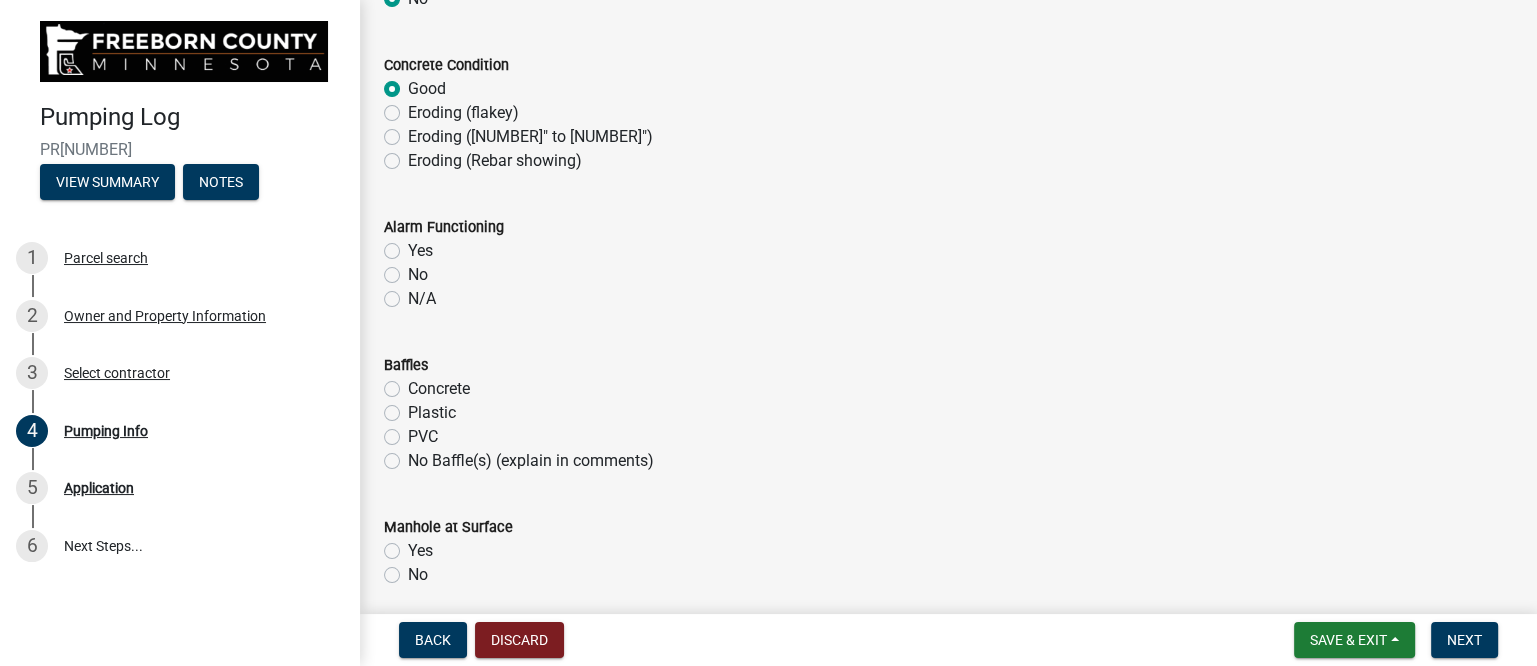 radio on "true" 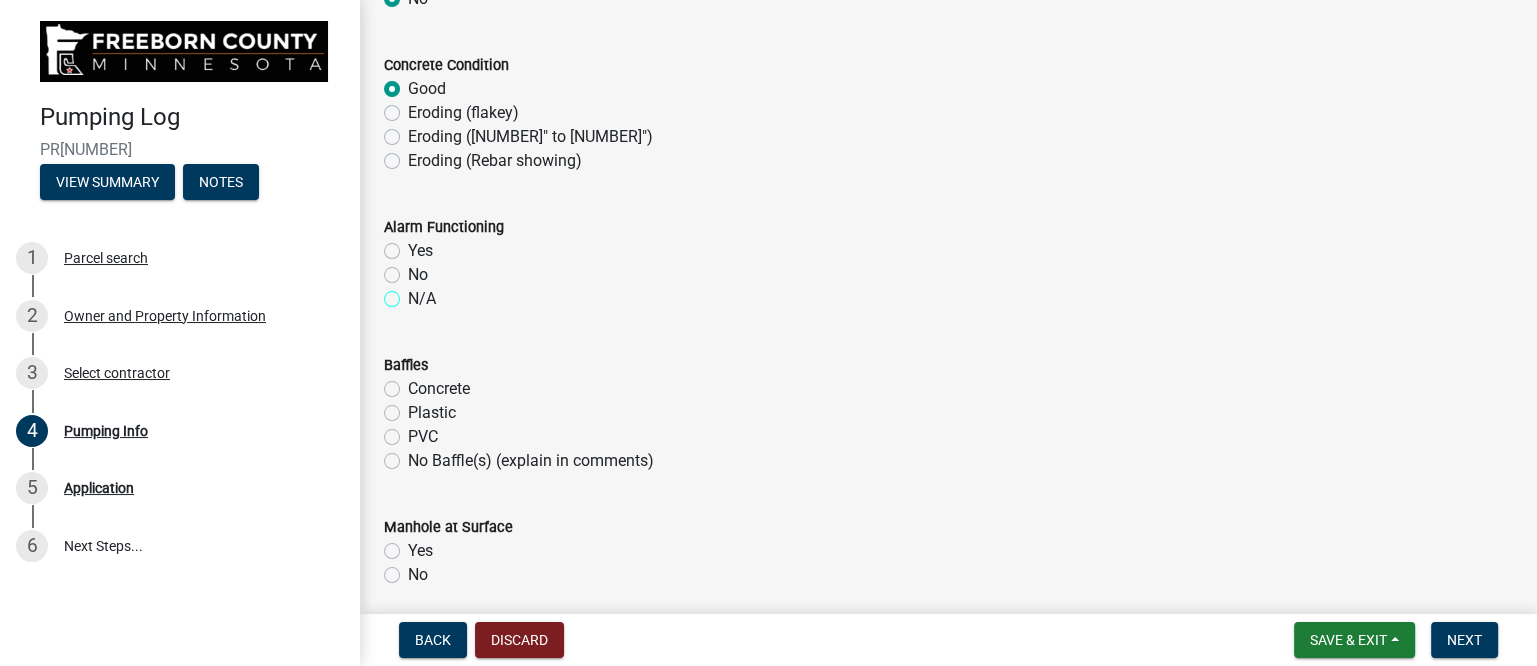 click on "N/A" at bounding box center (414, 293) 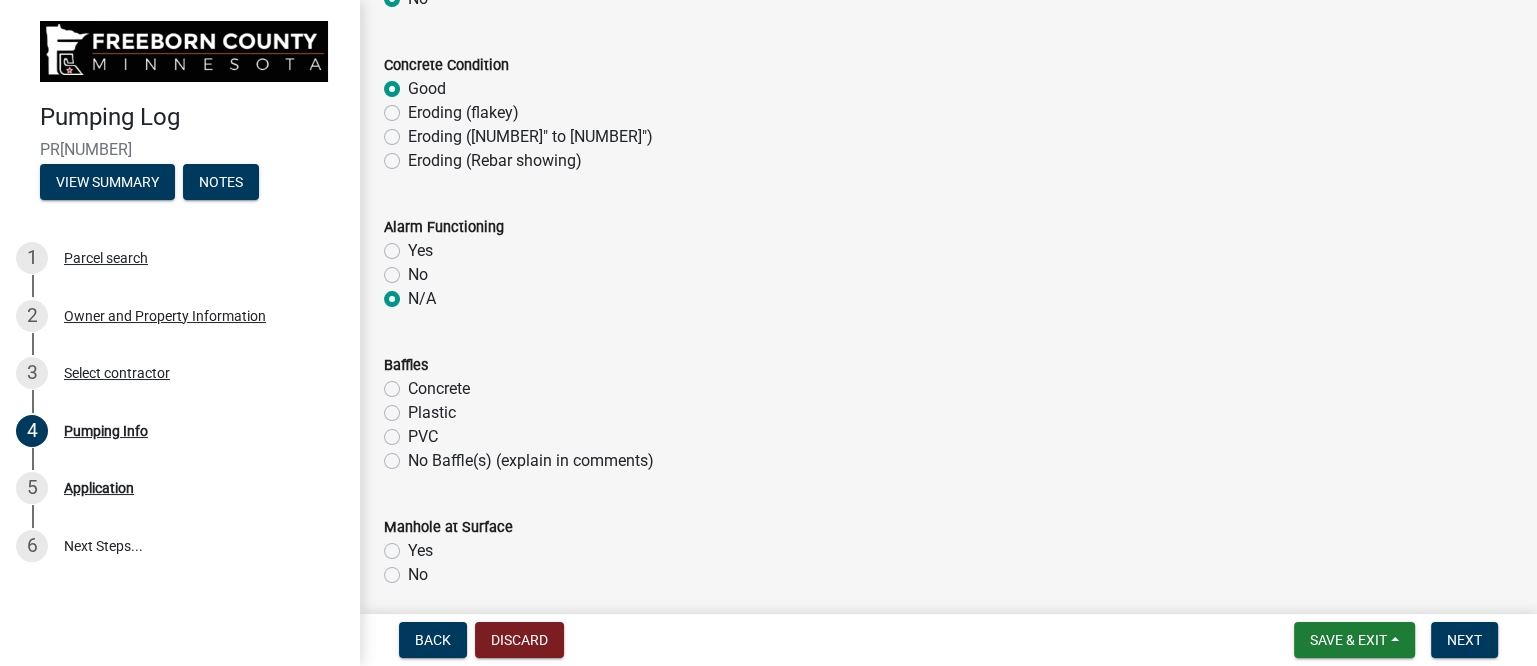 radio on "true" 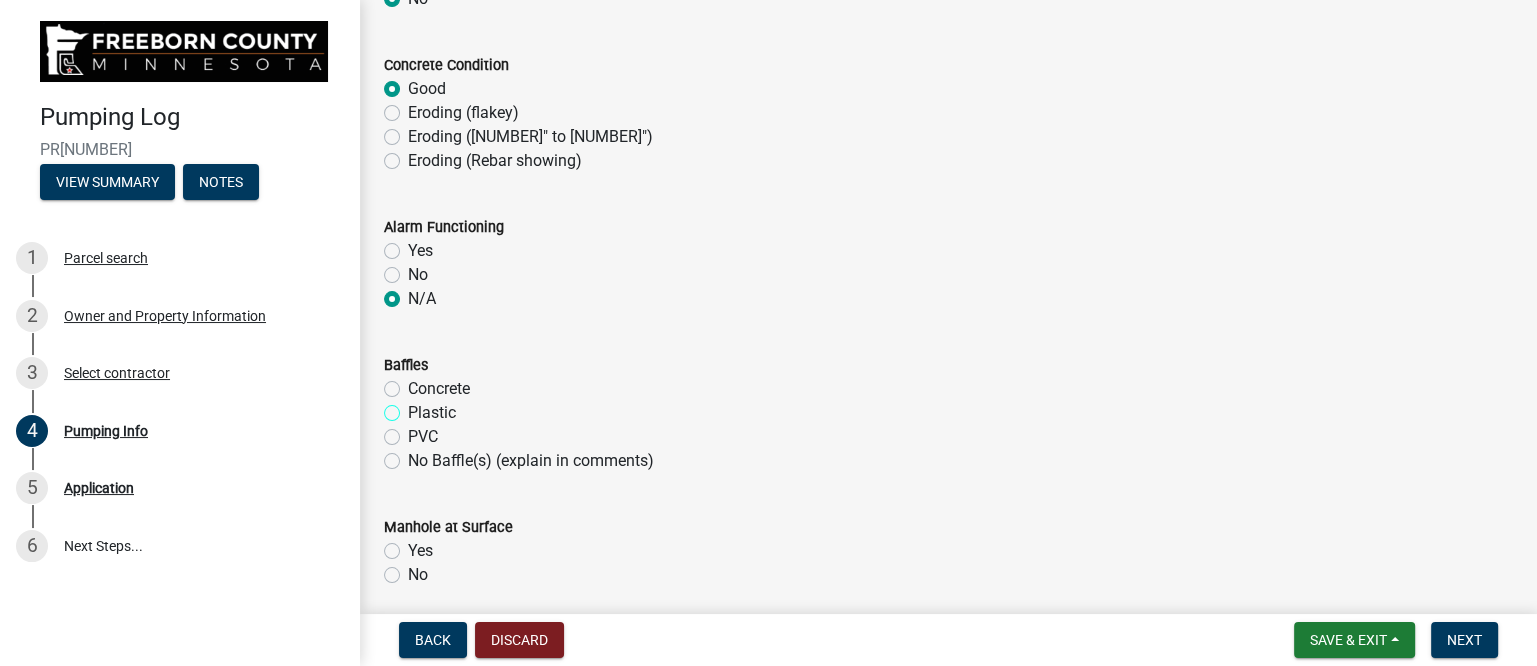 click on "Plastic" at bounding box center [414, 407] 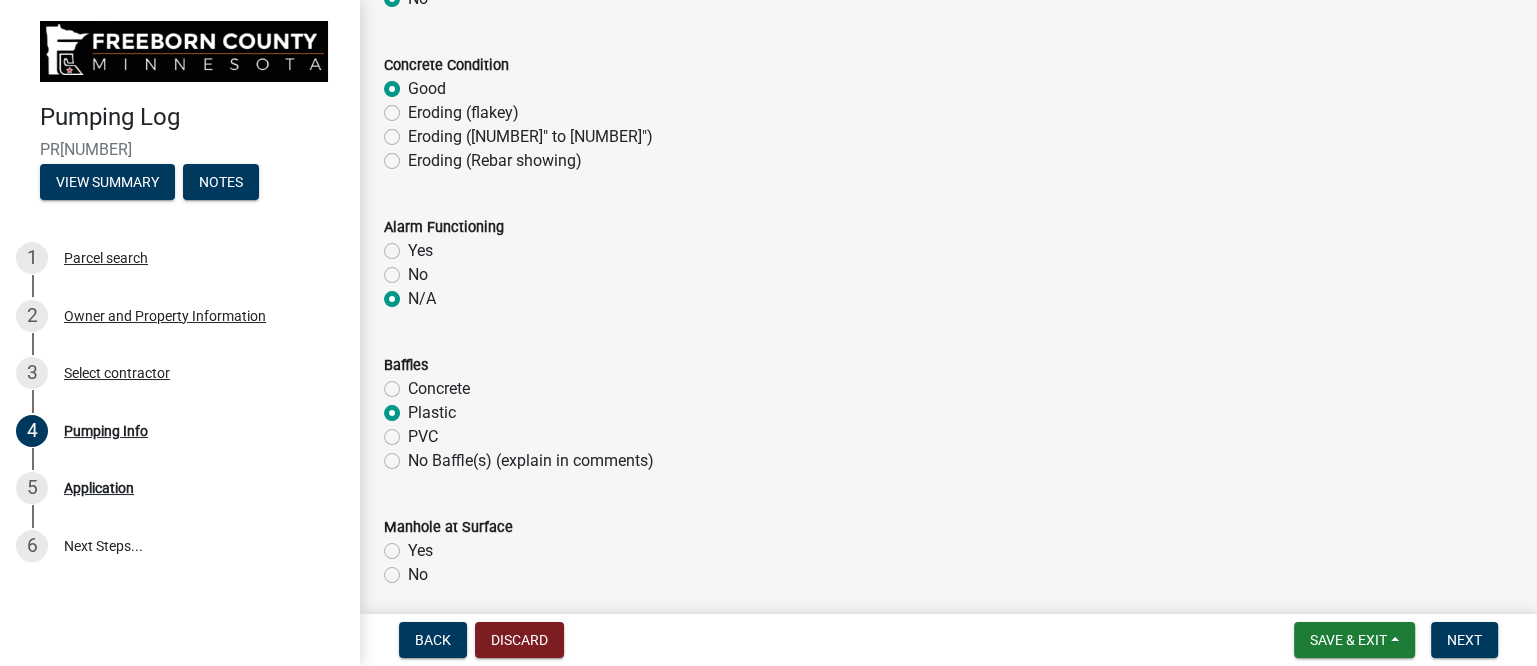 radio on "true" 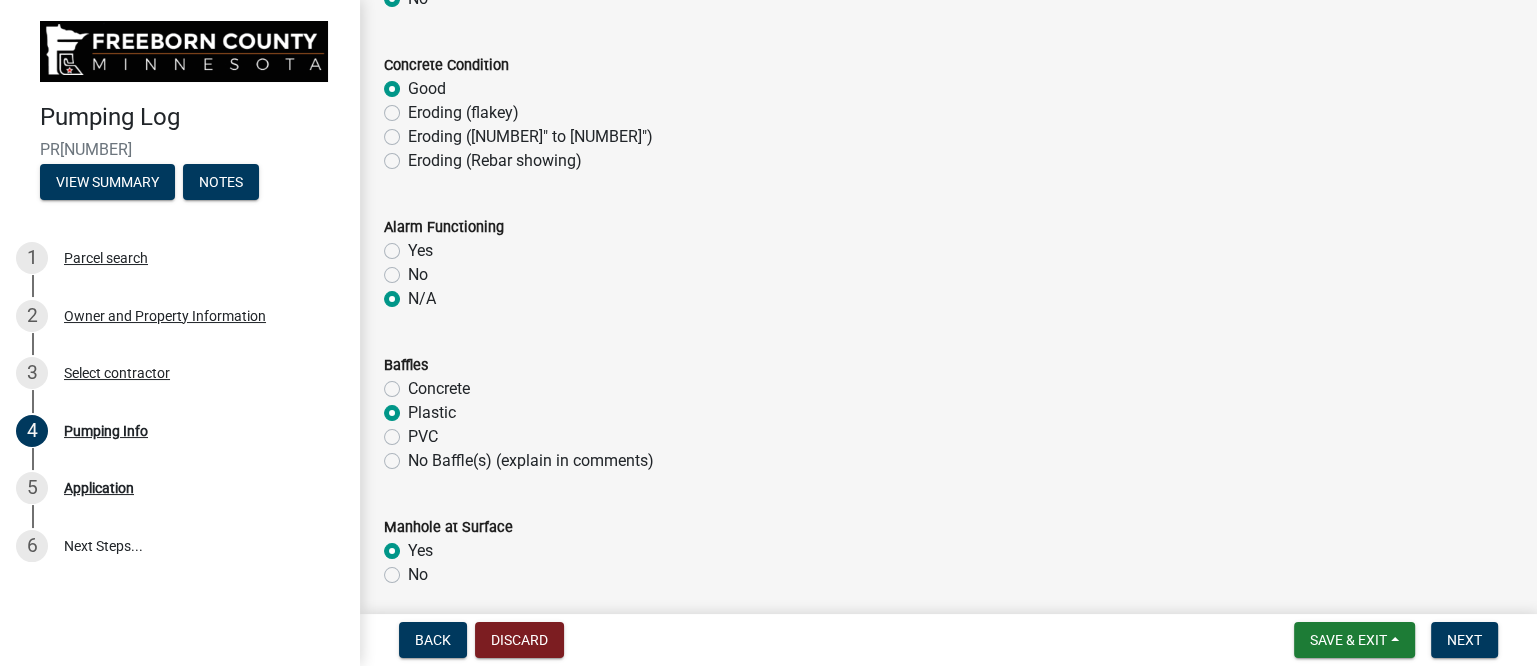 radio on "true" 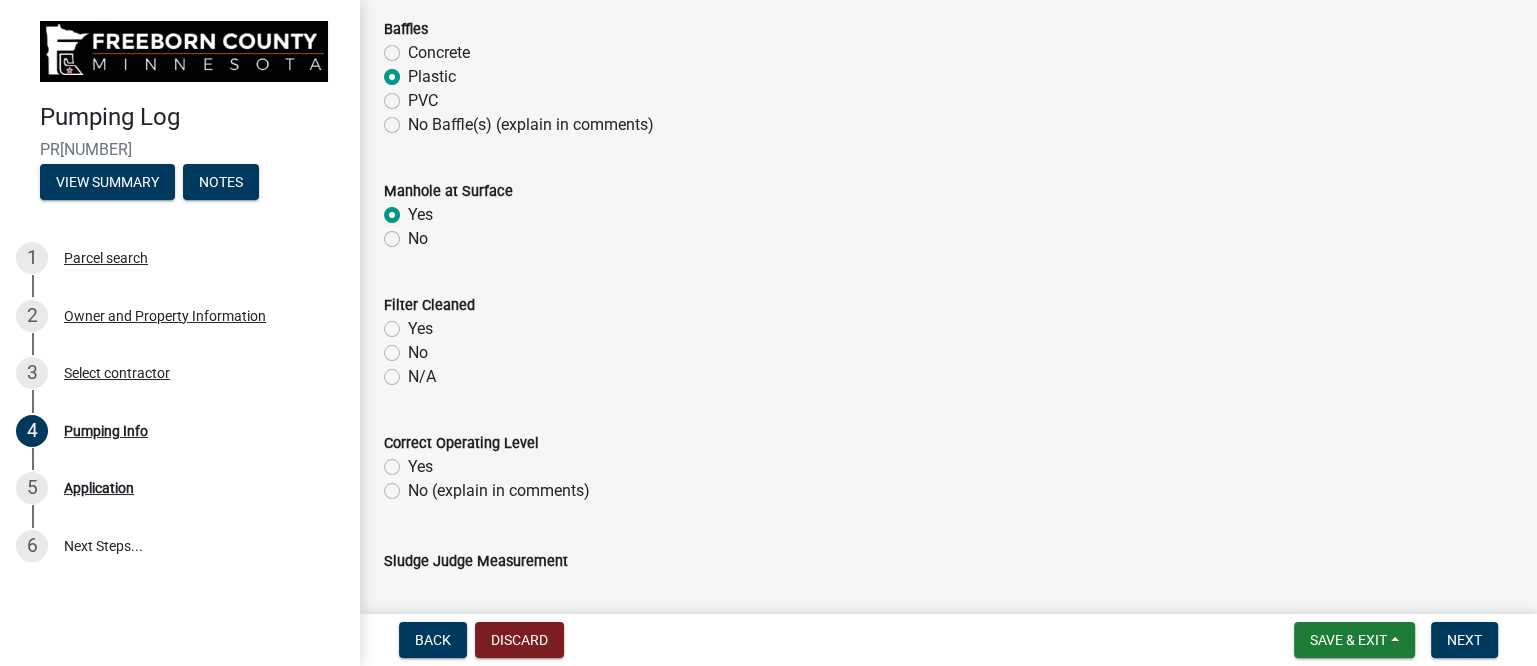 scroll, scrollTop: 1624, scrollLeft: 0, axis: vertical 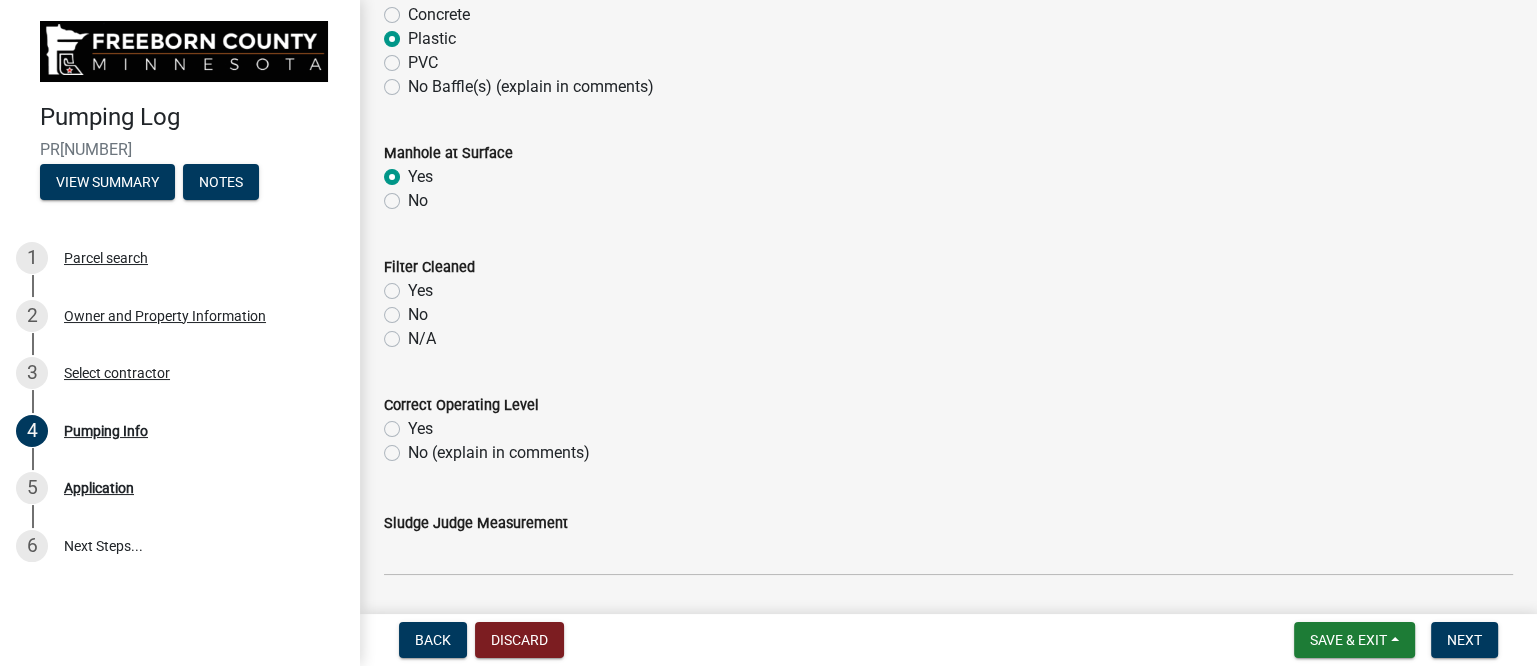 click on "Yes" 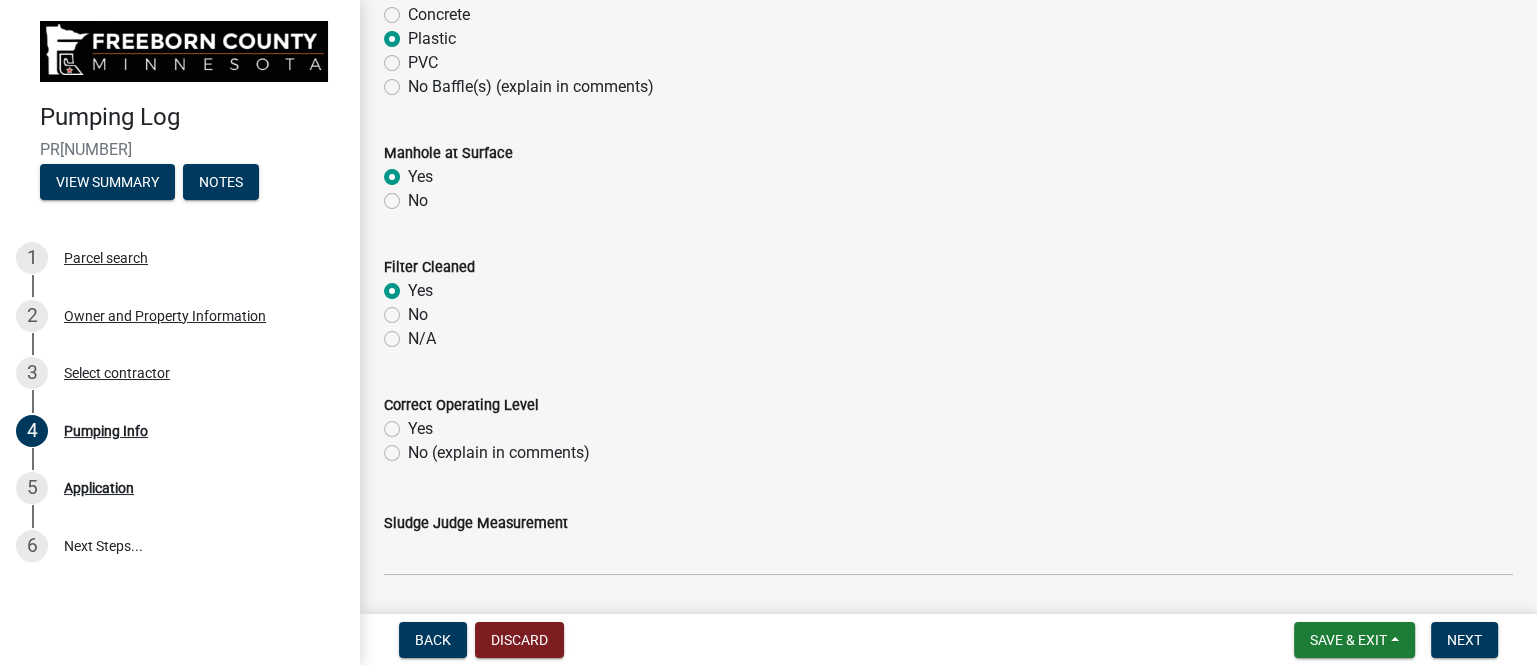 radio on "true" 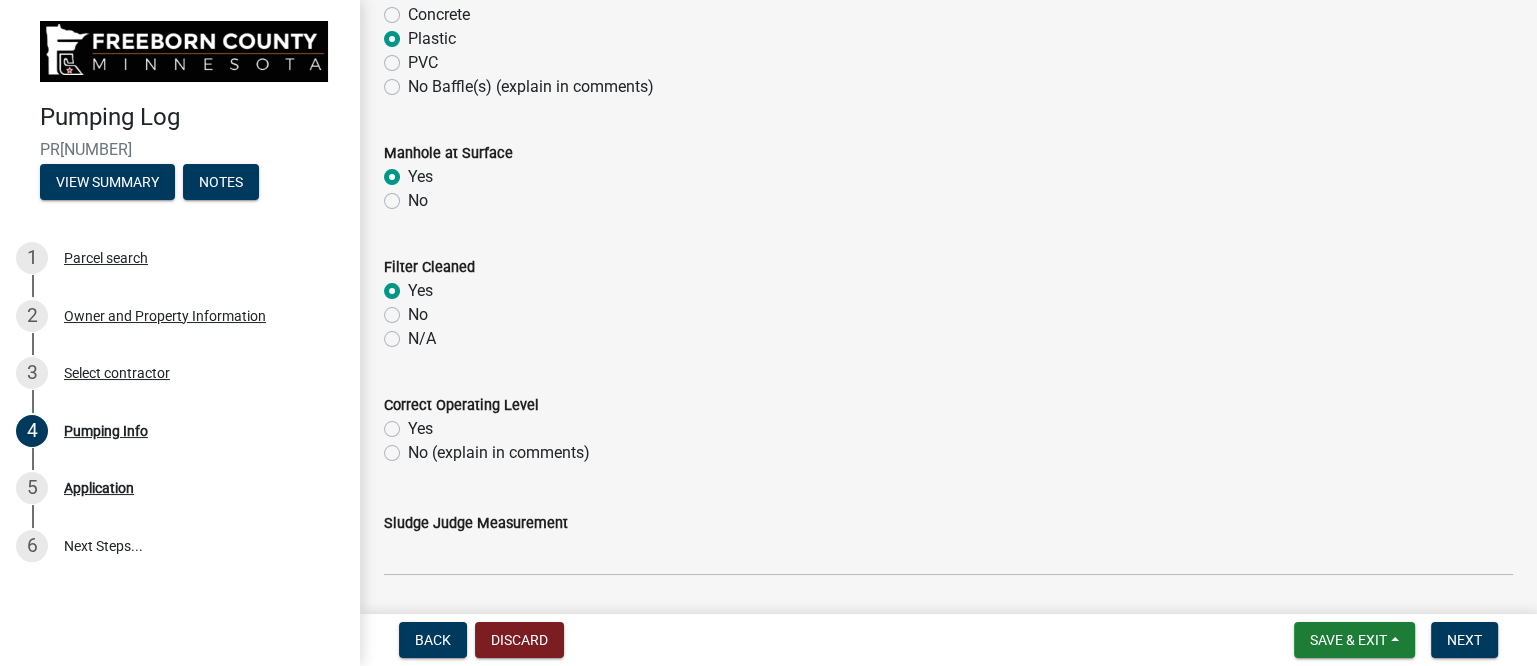 click on "Yes" 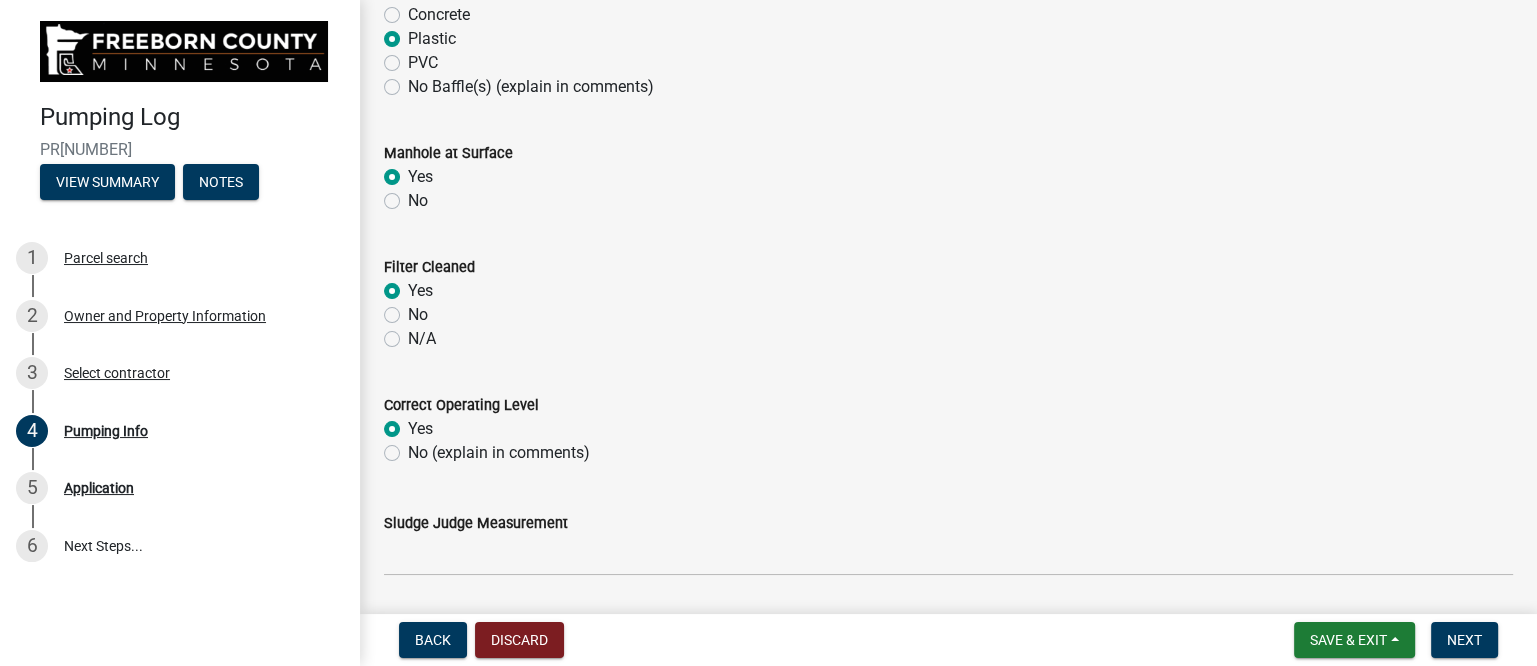 radio on "true" 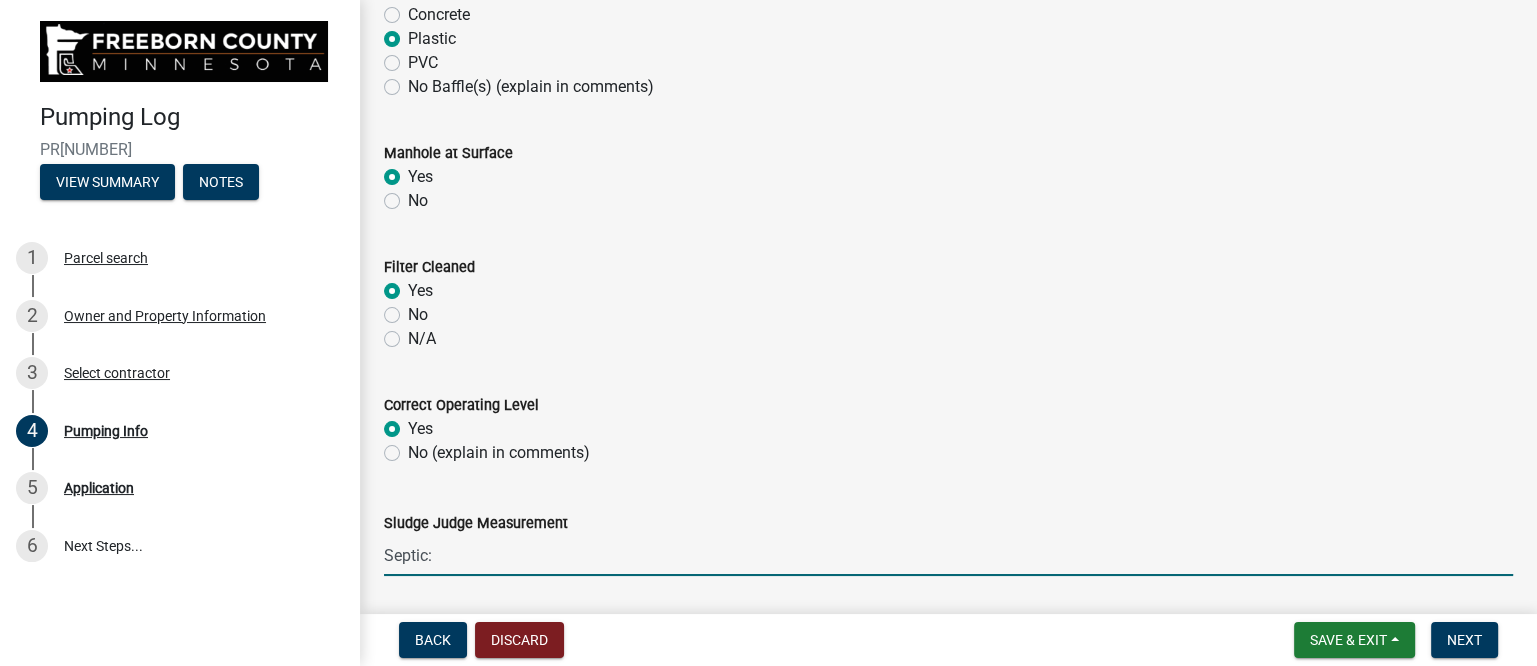 click on "Septic:" at bounding box center [948, 555] 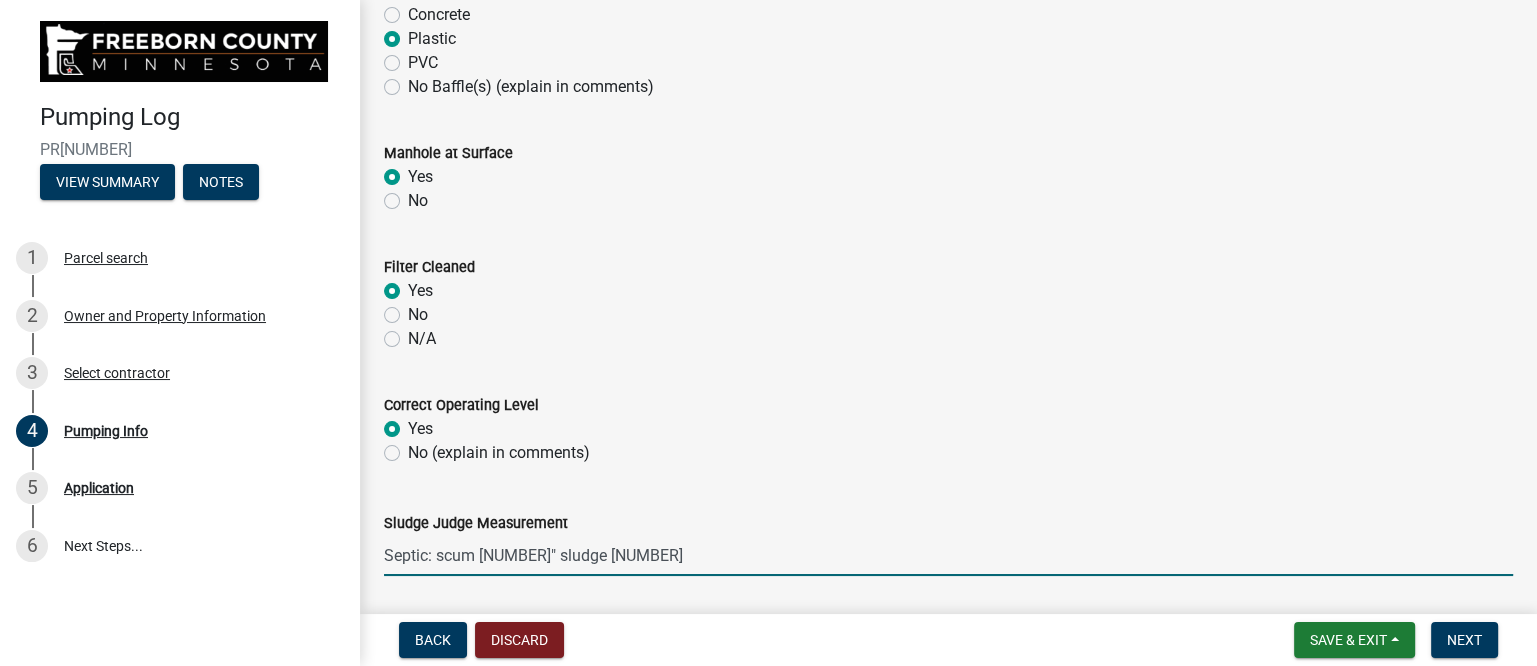 type on "Septic: scum [NUMBER]" sludge [NUMBER]" 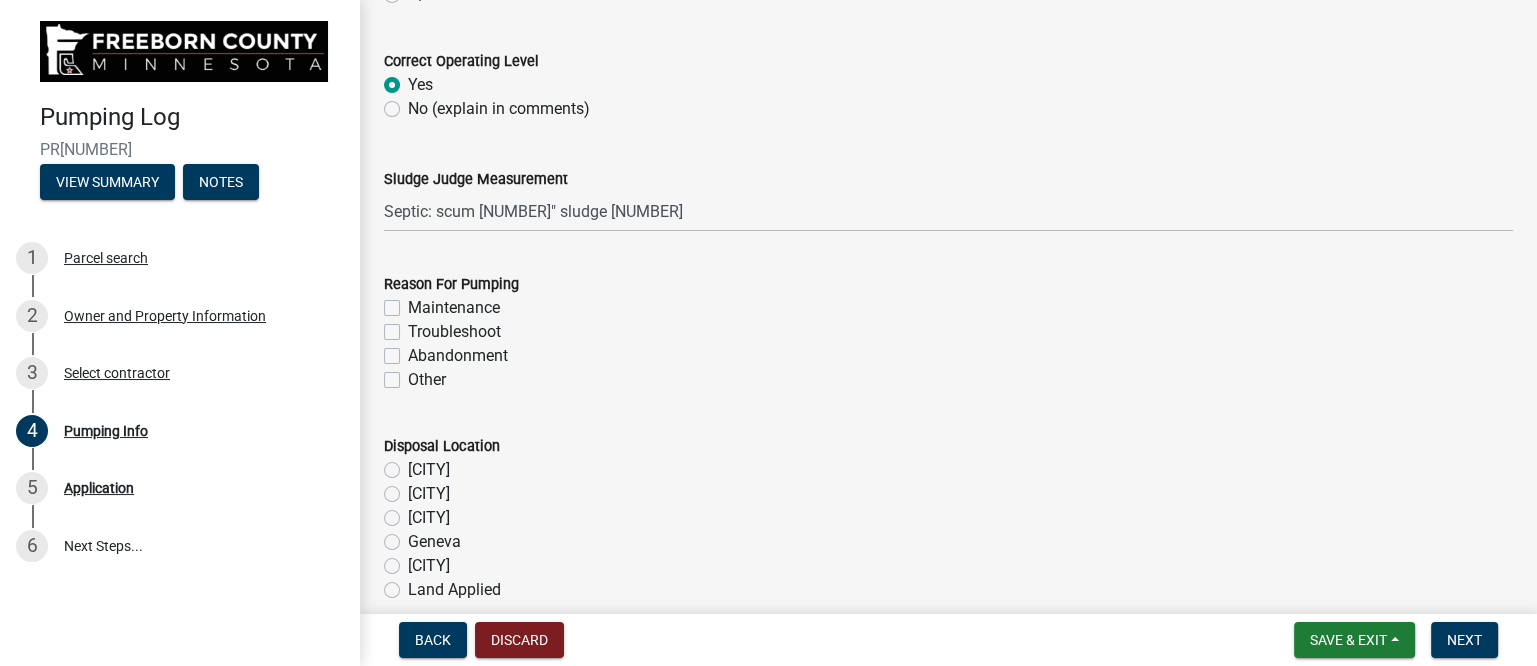 click on "Maintenance" 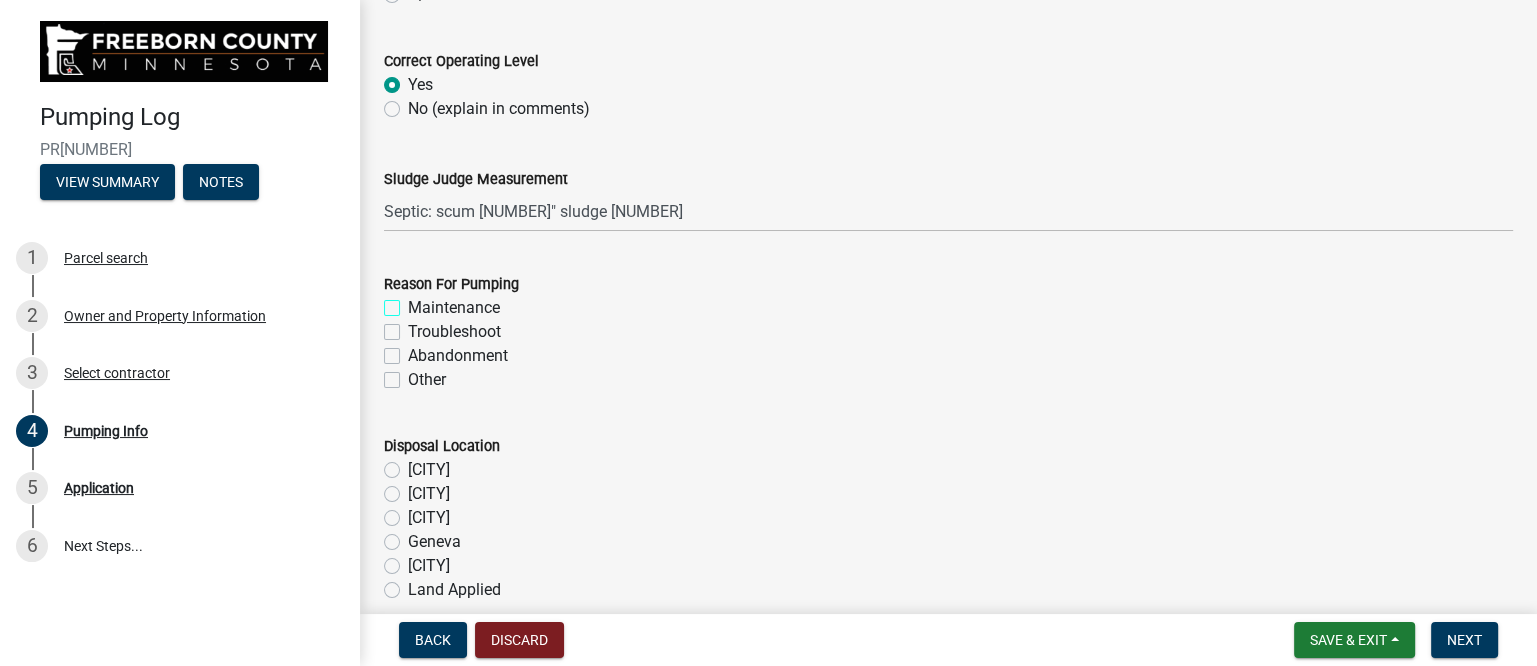 click on "Maintenance" at bounding box center (414, 302) 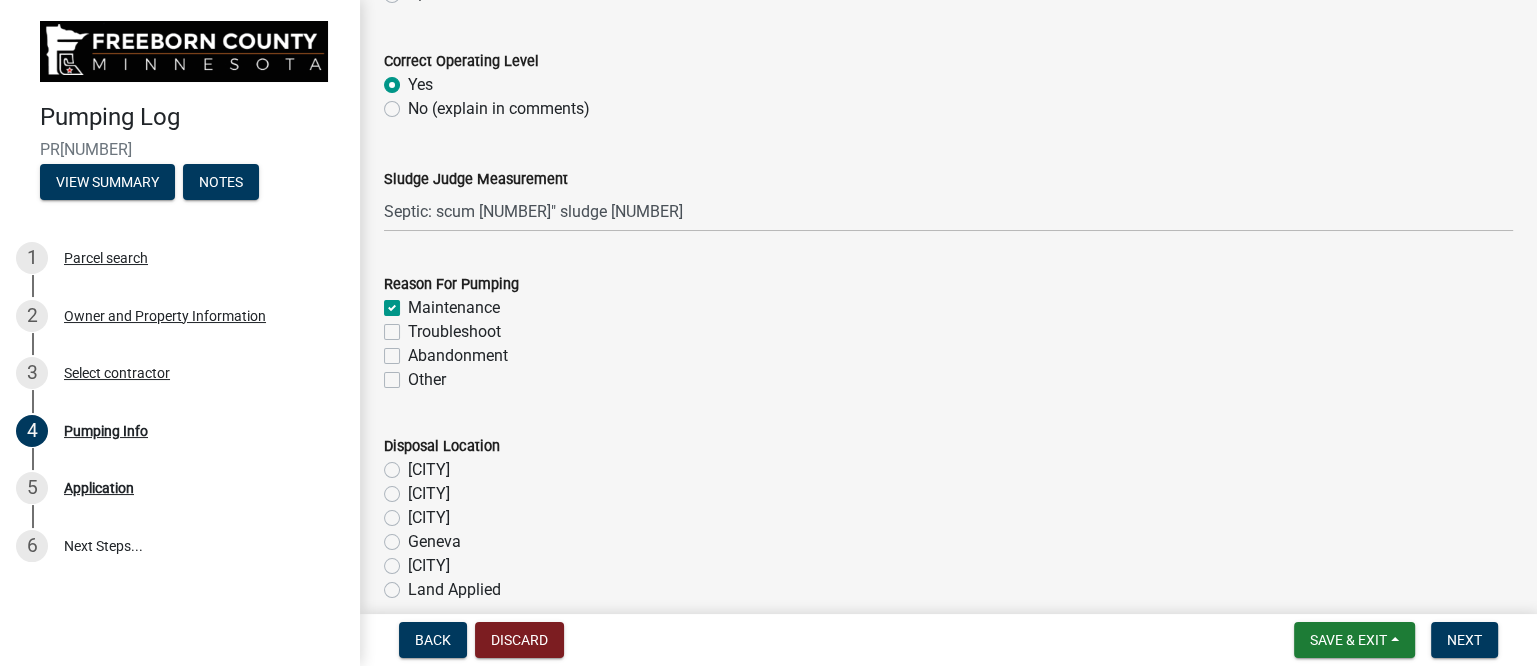checkbox on "true" 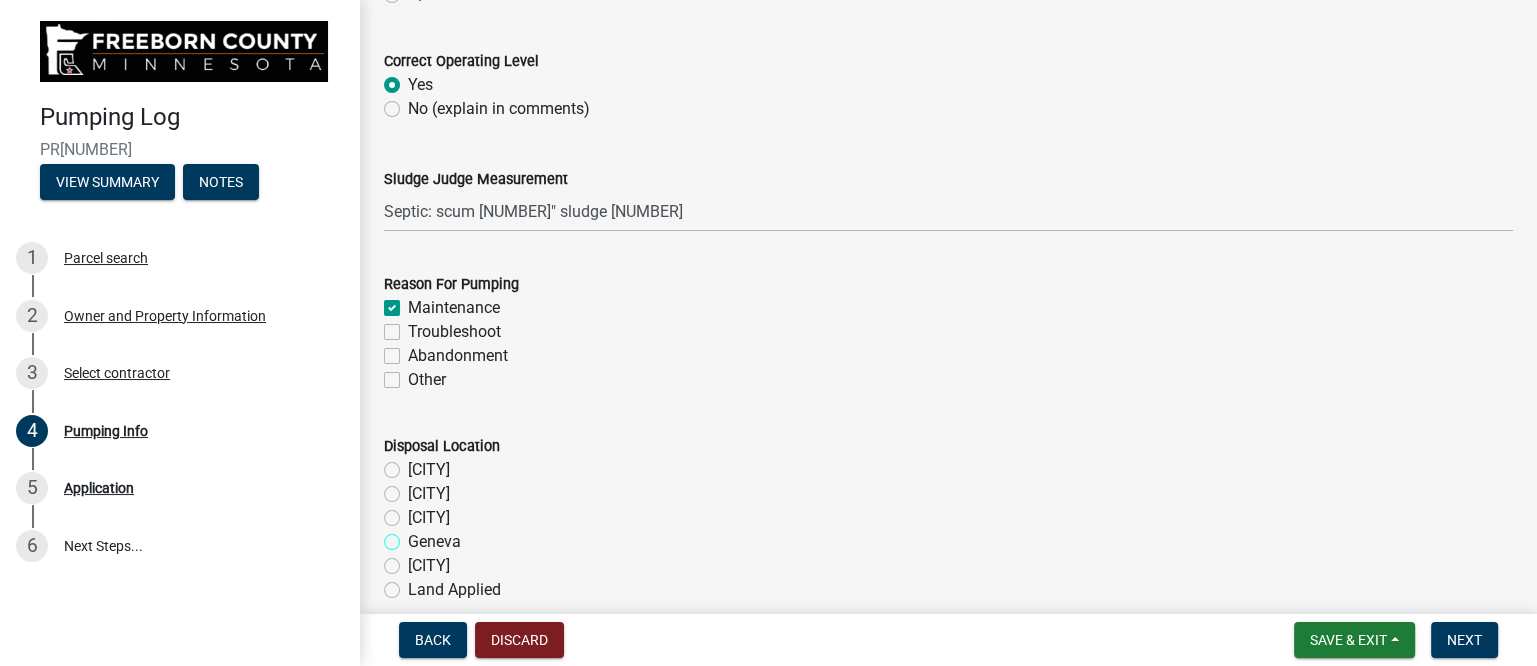 click on "Geneva" at bounding box center (414, 536) 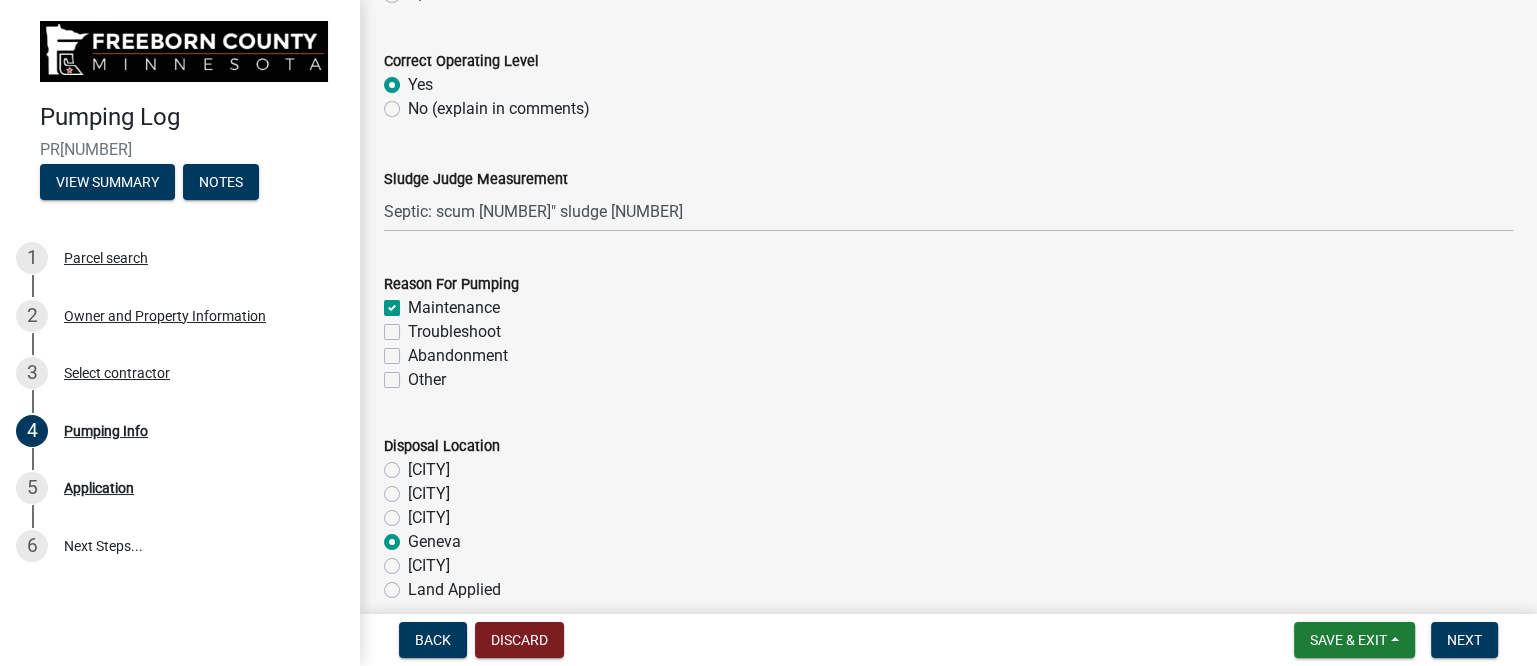radio on "true" 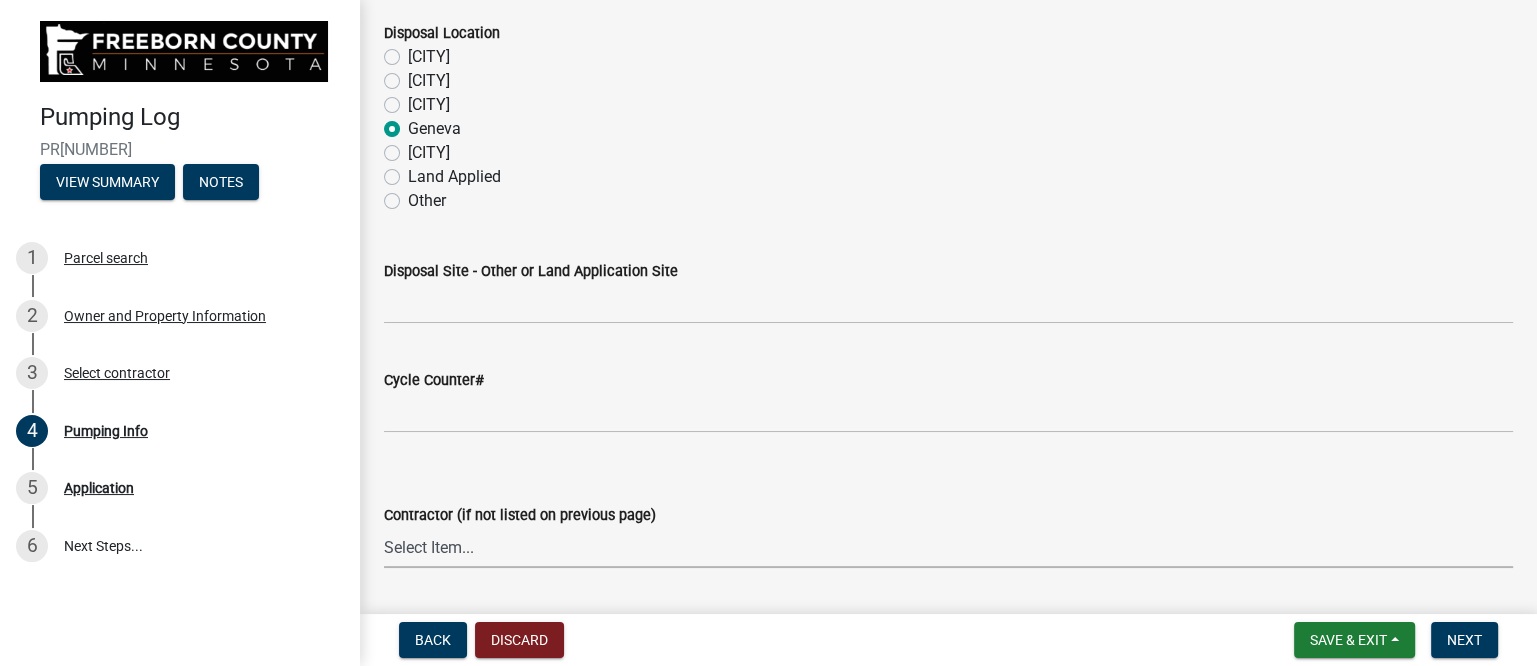 click on "Select Item... P & L Excavating Precision Septic Services Wangen Excavating Loverink Drainage Morreim Drainage Inc. Eric Boe & Sons Morrison Well & Plumbing Bishop Excavating, Inc Newry Construction Bustad Dozing & Excavating Dobberstein Backhoe Jensen Excavating & Trucking Denny Swehla Trucking & Excavating Ellingson Drainage Dana Waltz Brownies Plumbing & Heating Lake State Environmental Krueger Excavating of Albert Lea Hodgeman Drainage Co James Bros Construction PS Excavating, LLC. Steve James Homeowner 5 Star Excavating R&M Backhoe Services DeLaittre Septic & Excavating Tim Kinney" at bounding box center (948, 547) 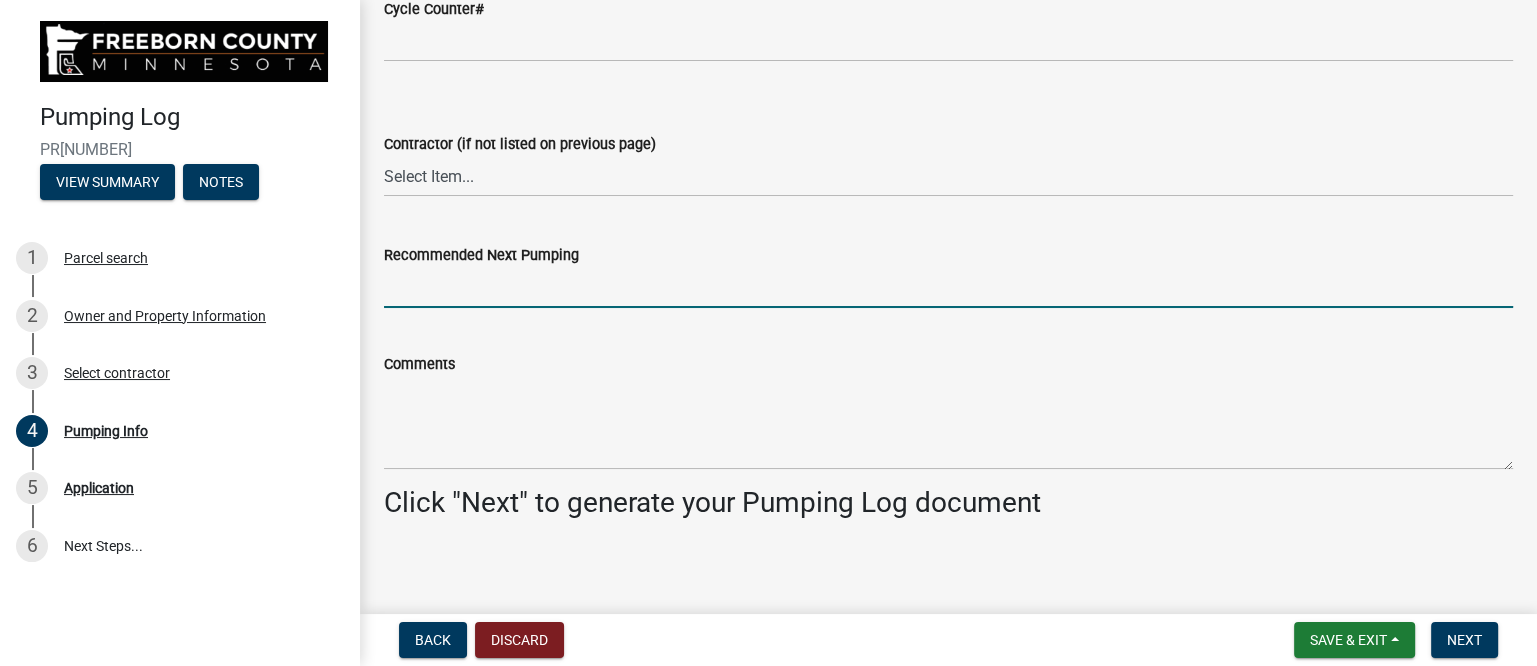 scroll, scrollTop: 2760, scrollLeft: 0, axis: vertical 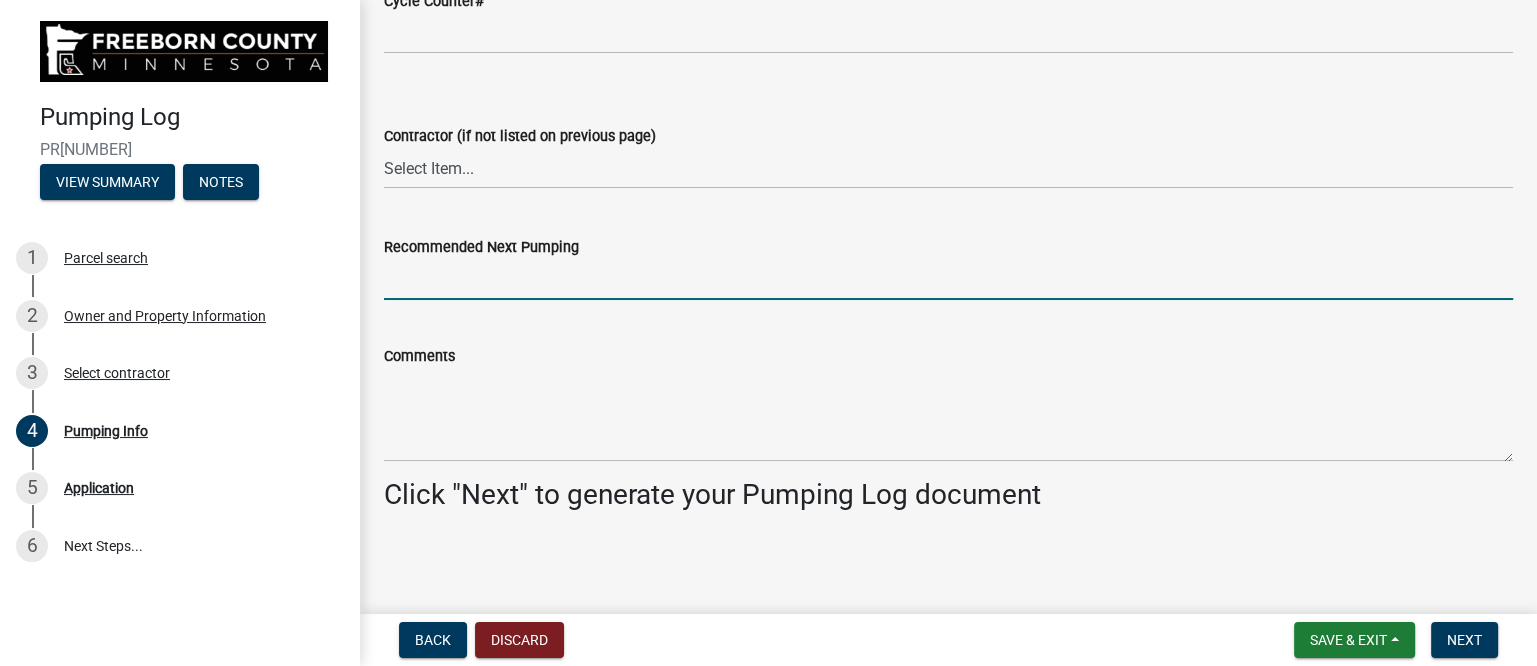 click on "Recommended Next Pumping" at bounding box center (948, 279) 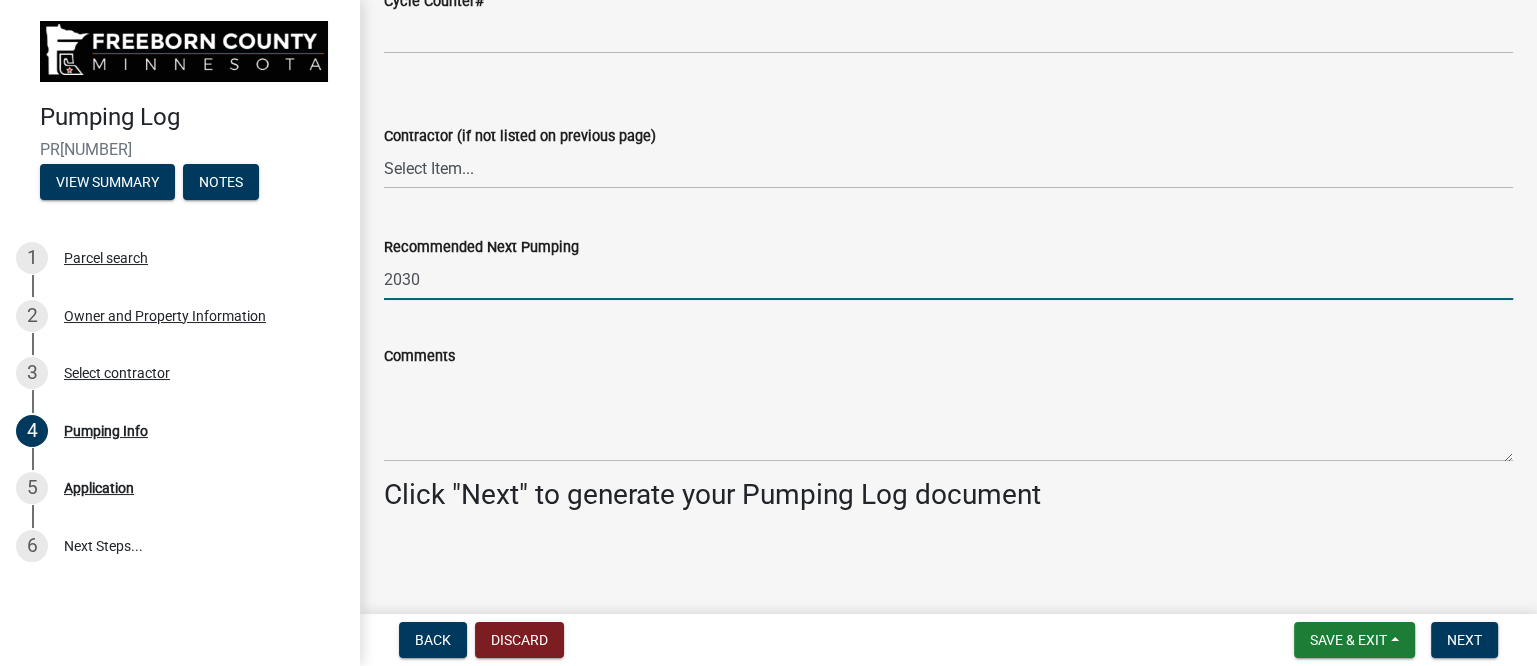 type on "2030" 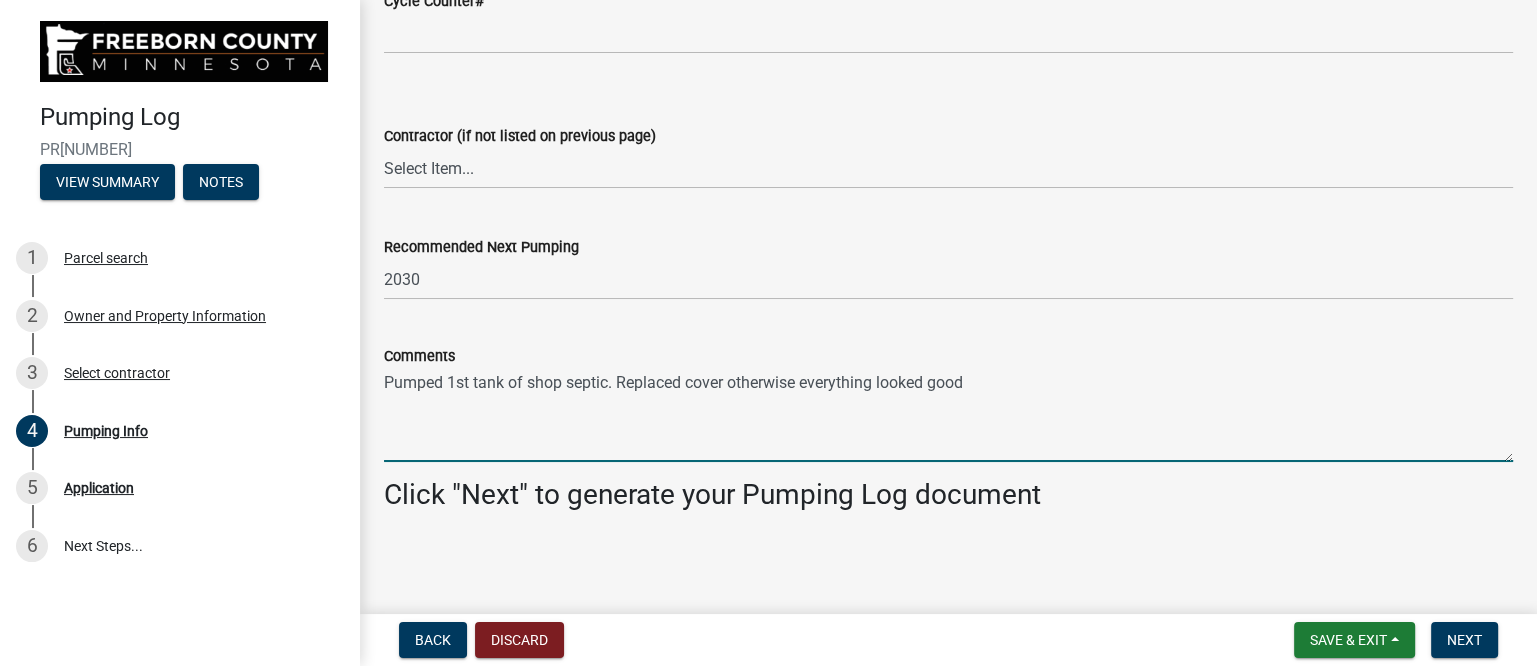 type on "Pumped 1st tank of shop septic. Replaced cover otherwise everything looked good" 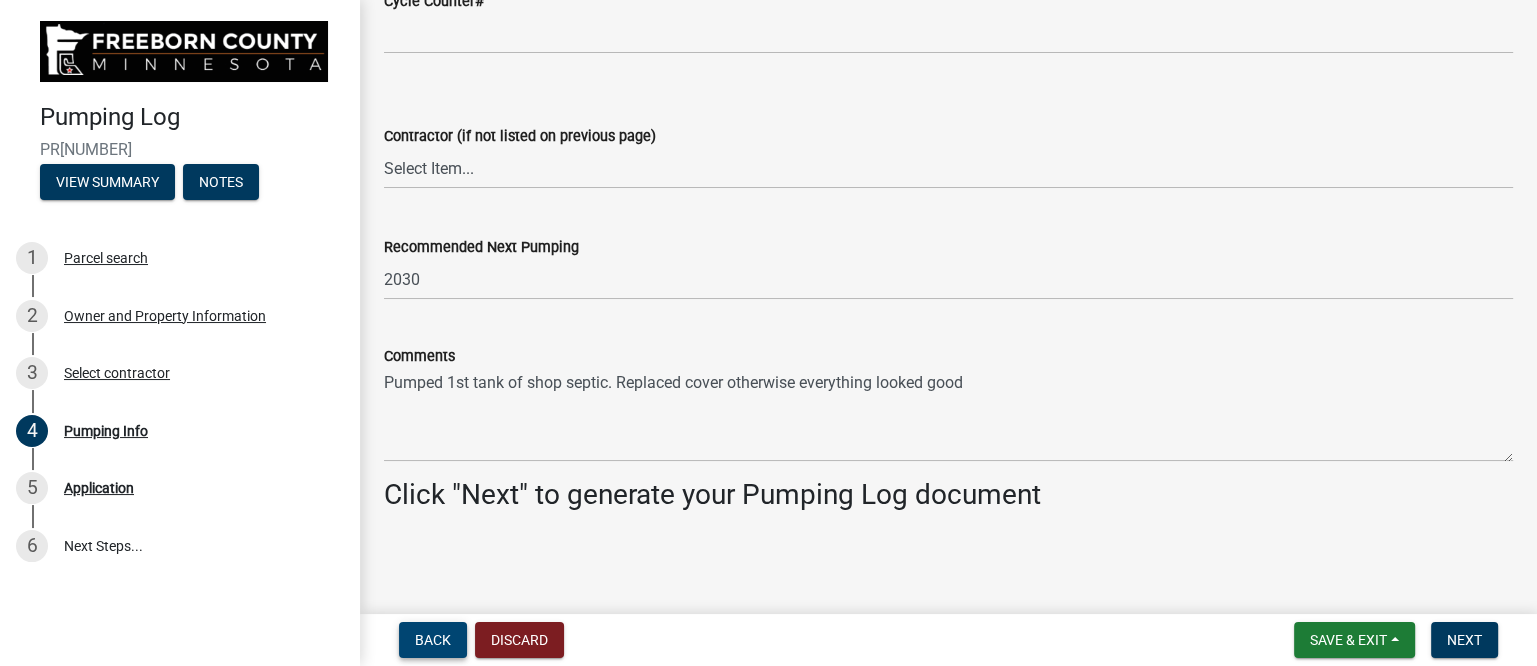 type 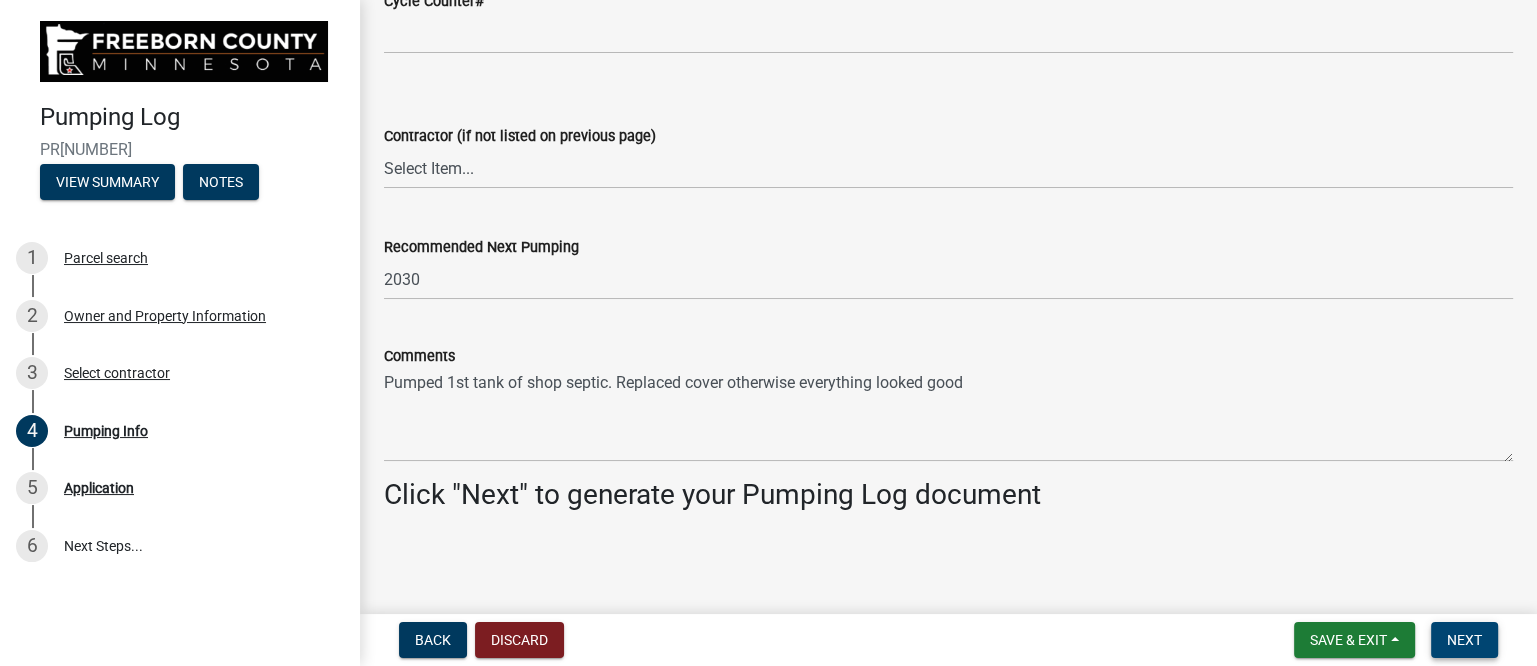 click on "Next" at bounding box center (1464, 640) 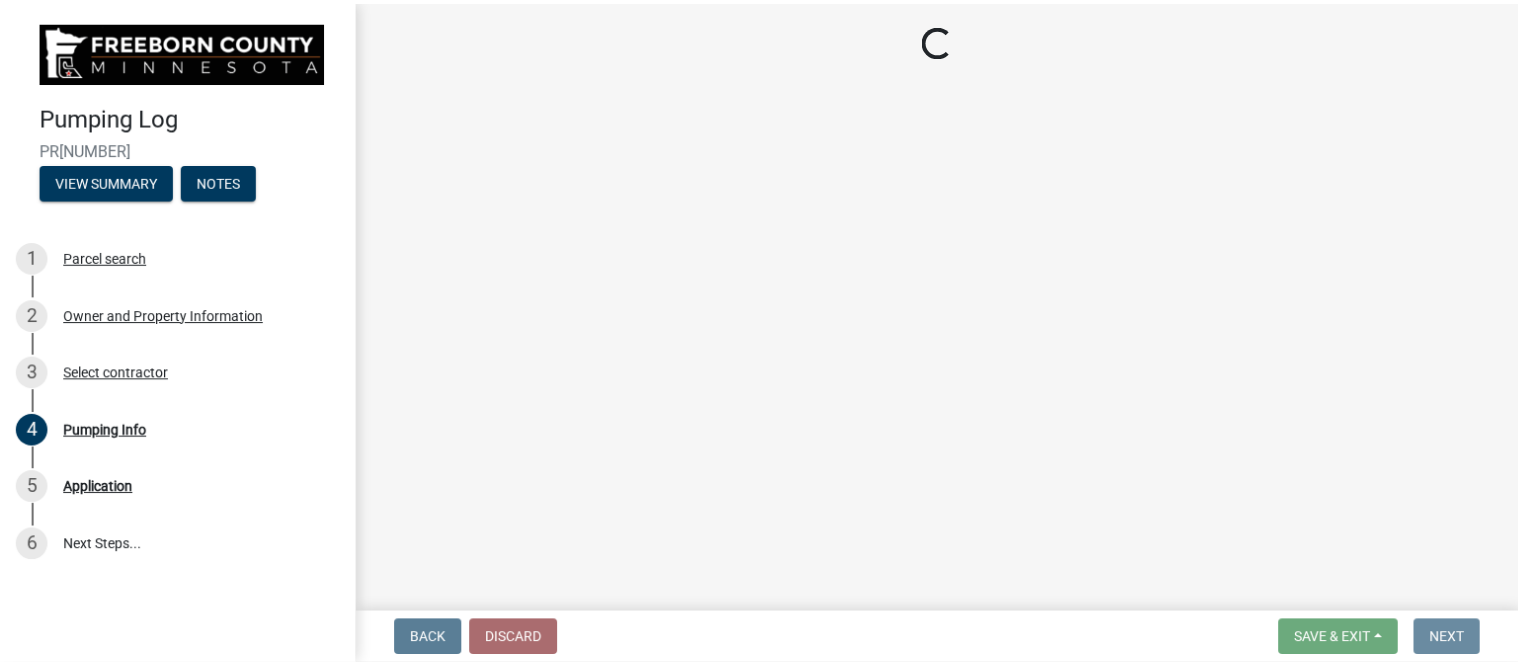 scroll, scrollTop: 0, scrollLeft: 0, axis: both 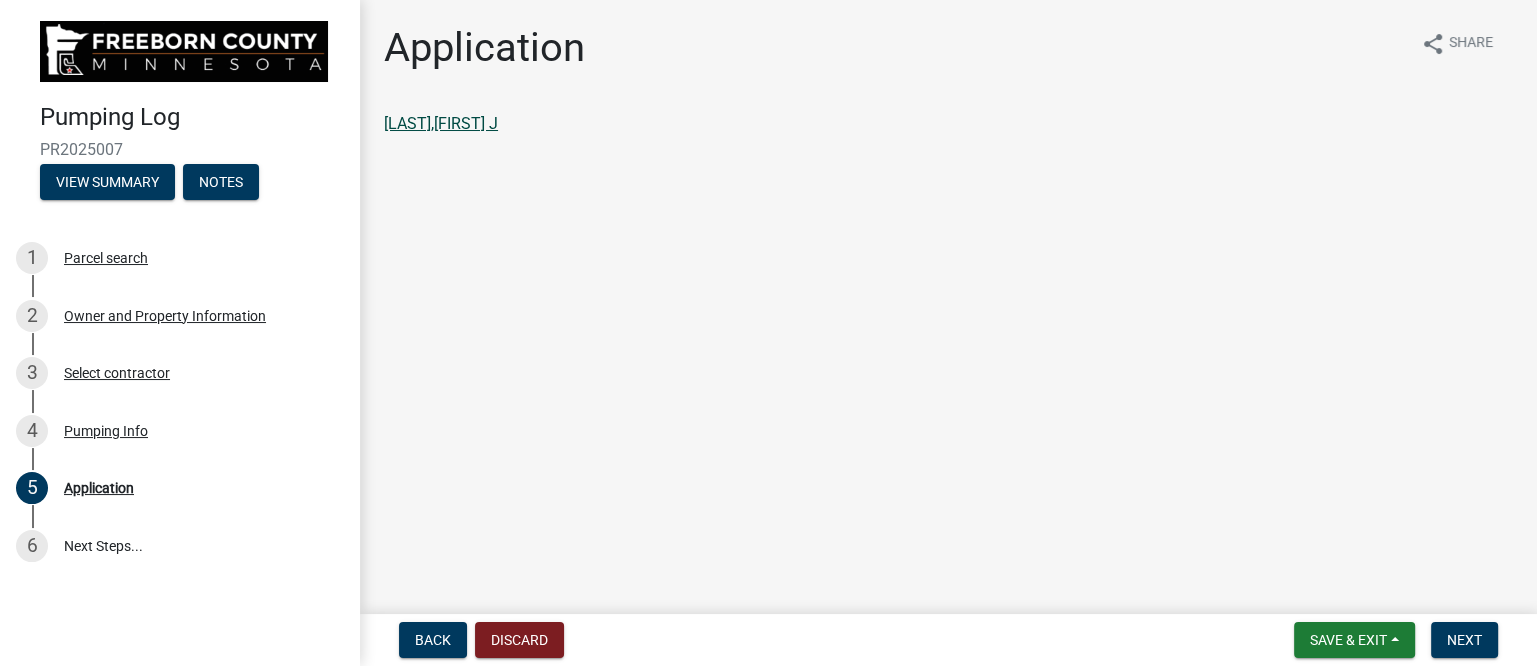 click on "[LAST],[FIRST] J" 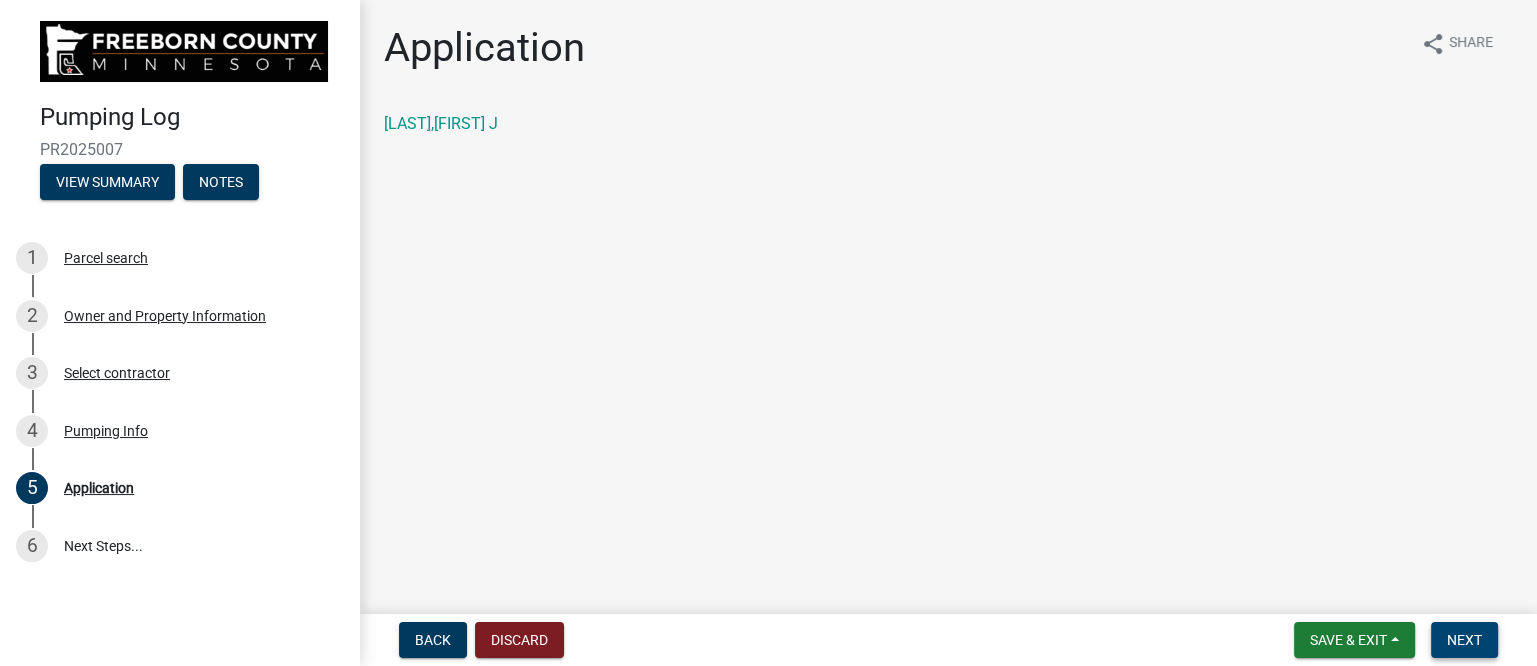 click on "Next" at bounding box center [1464, 640] 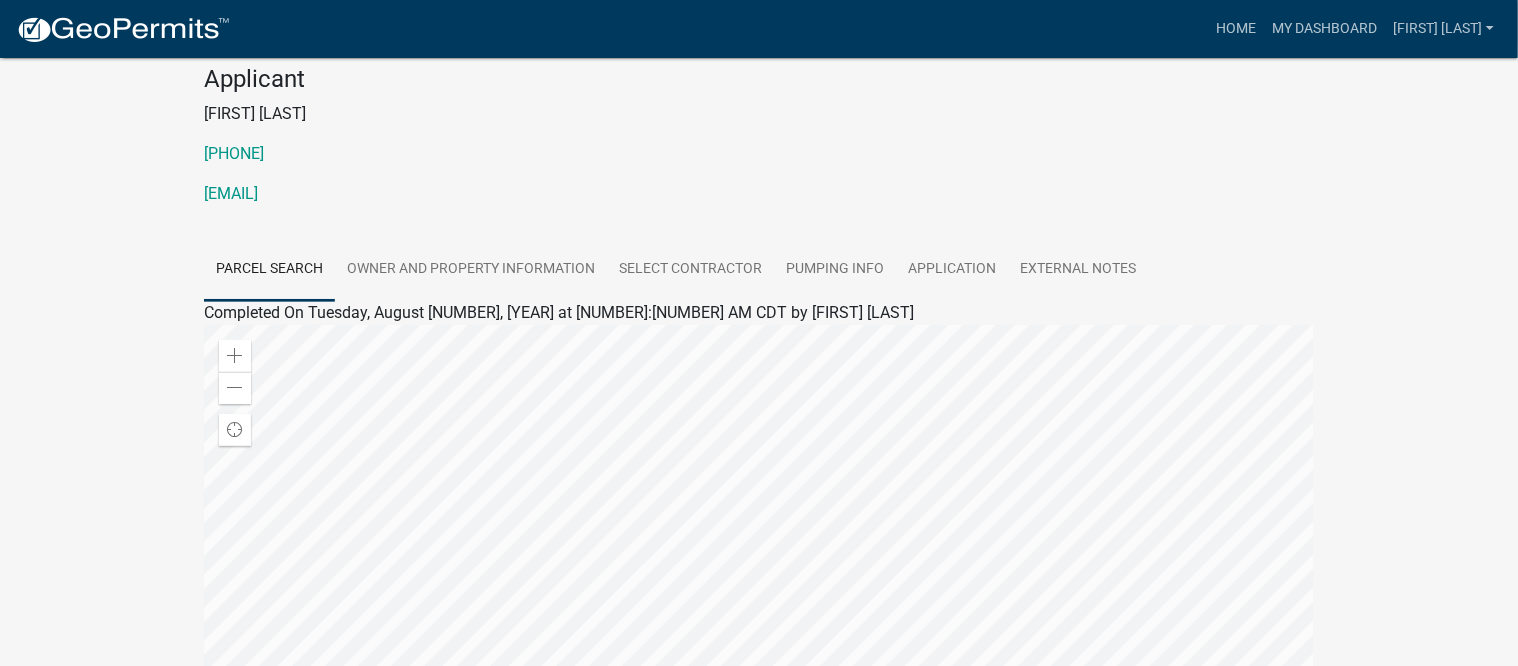 scroll, scrollTop: 0, scrollLeft: 0, axis: both 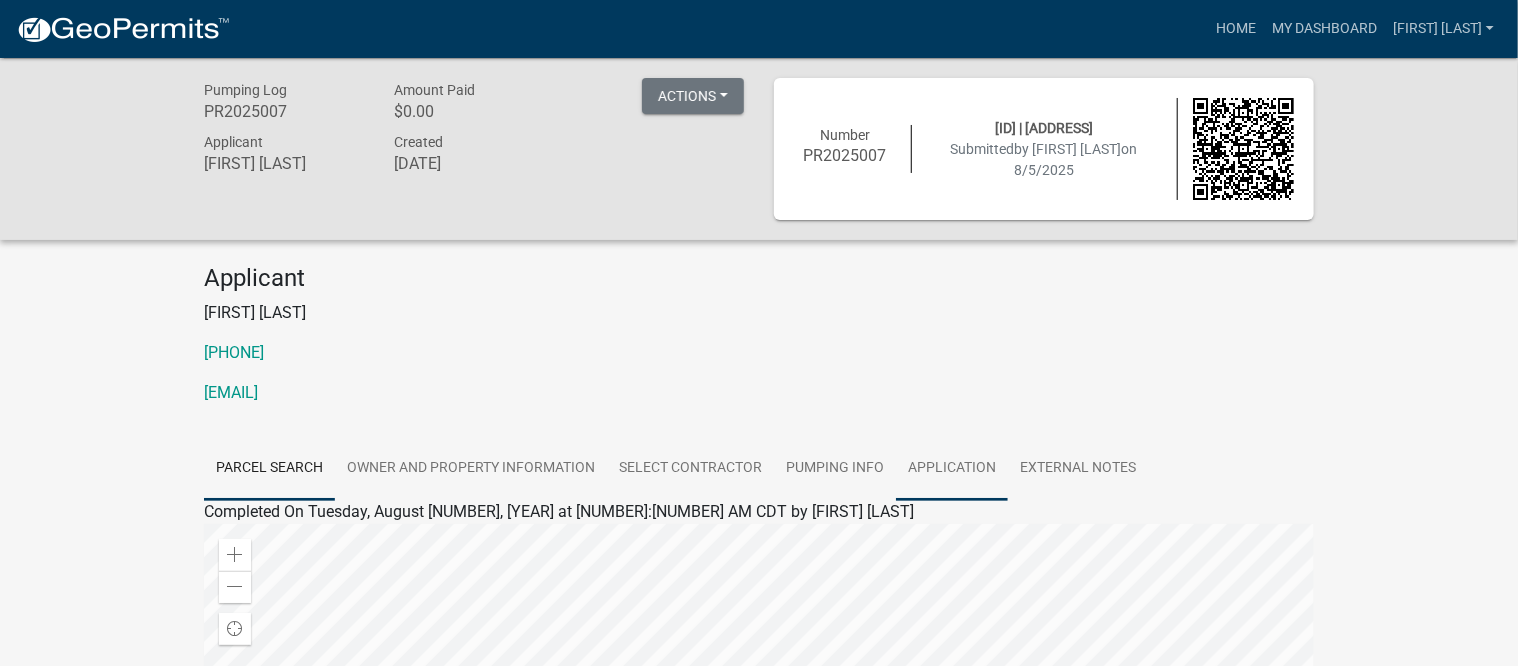 click on "Application" at bounding box center [952, 469] 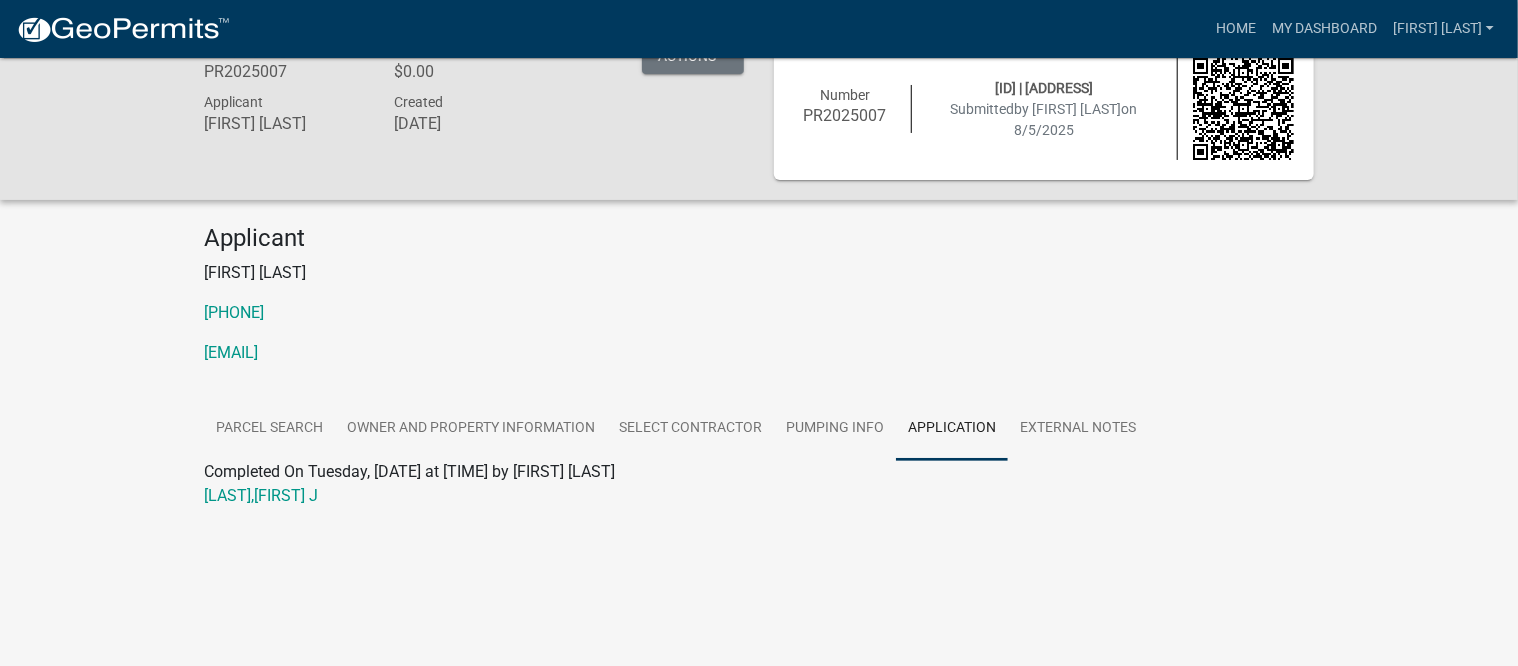 scroll, scrollTop: 58, scrollLeft: 0, axis: vertical 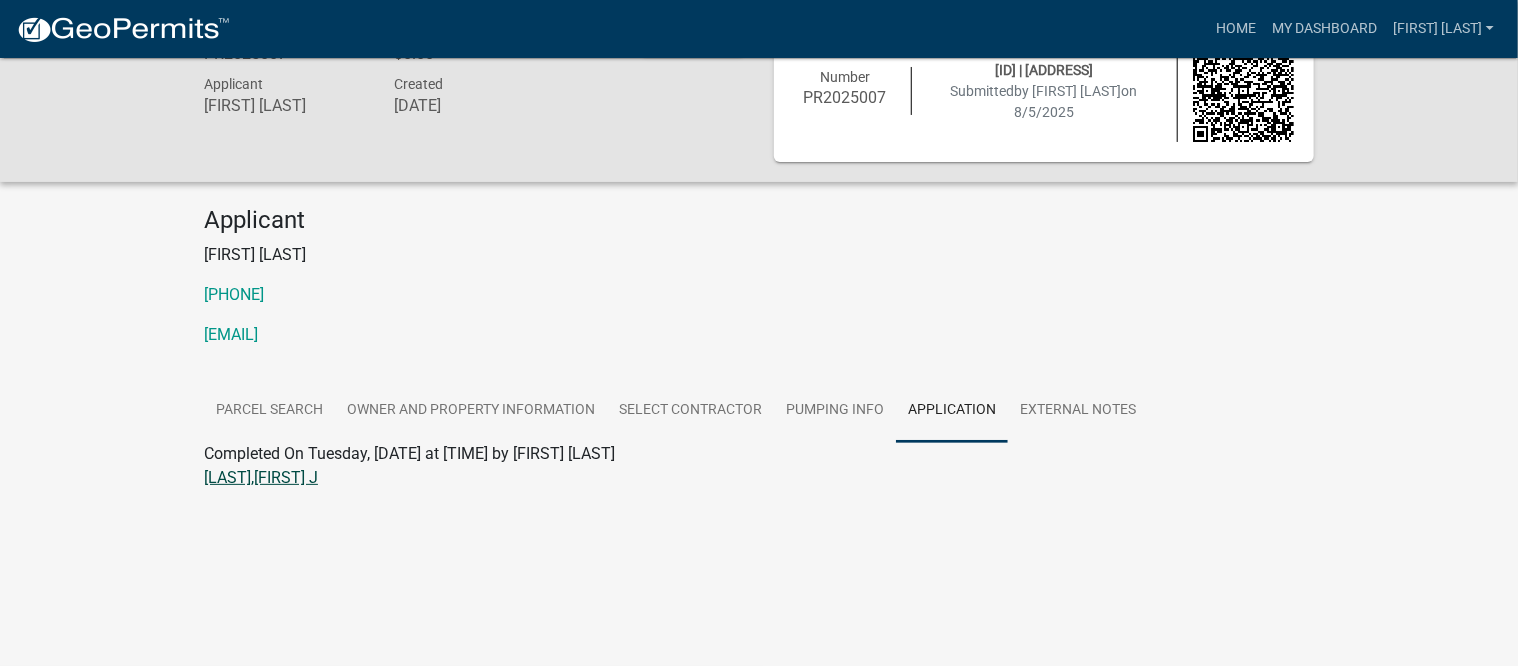 click on "[LAST],[FIRST] J" 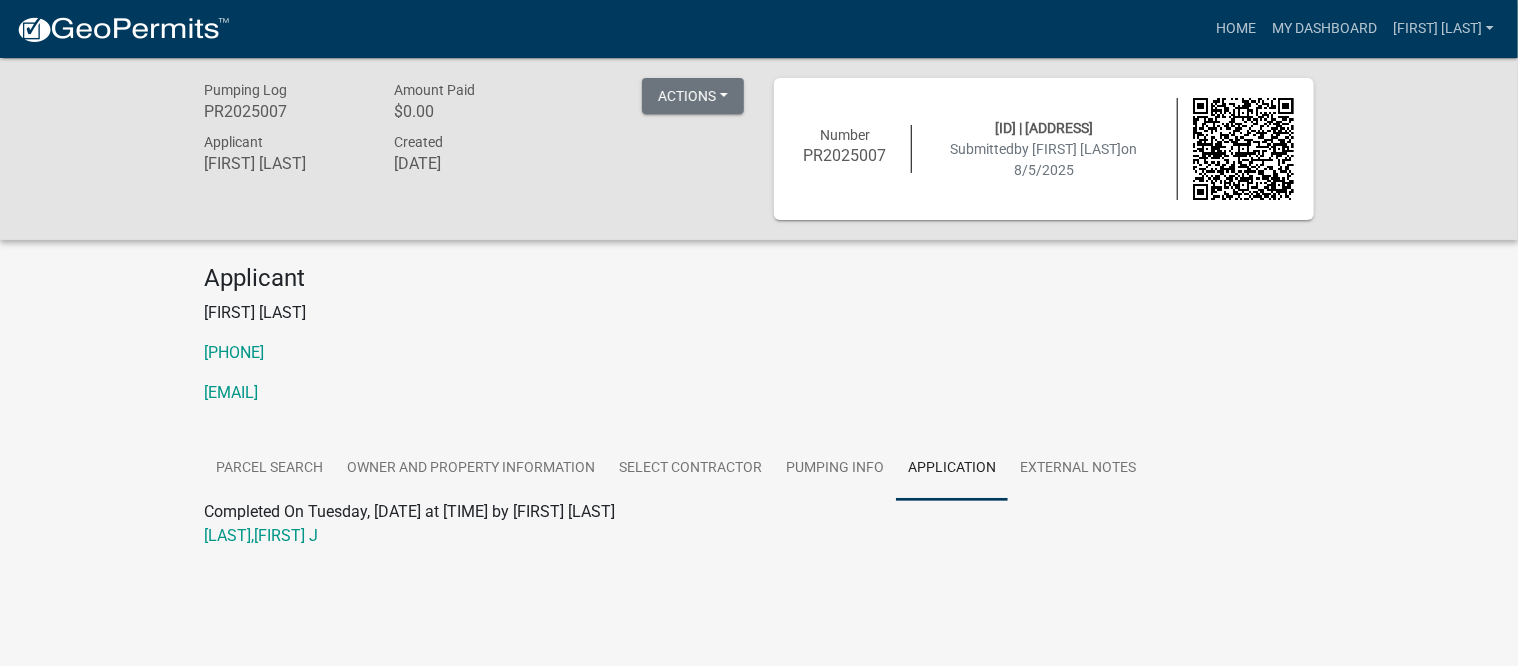 scroll, scrollTop: 0, scrollLeft: 0, axis: both 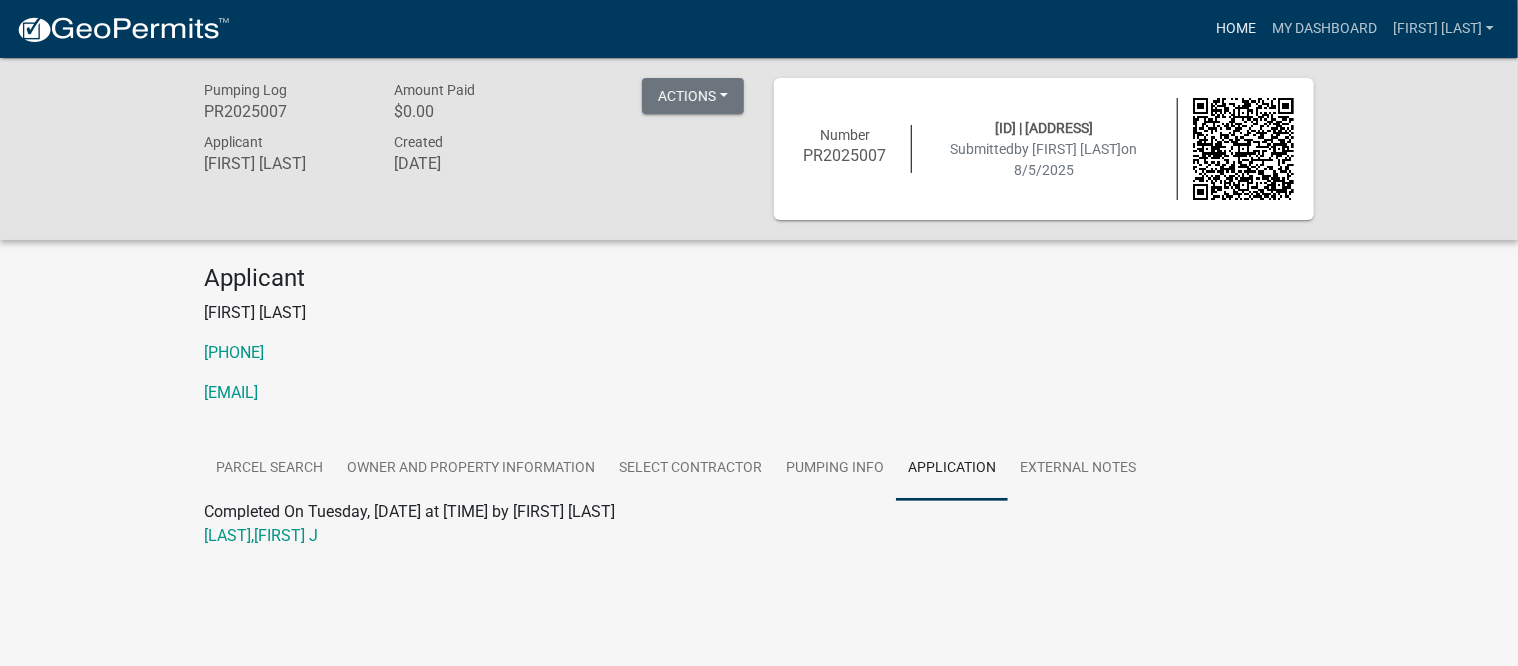 click on "Home" at bounding box center [1236, 29] 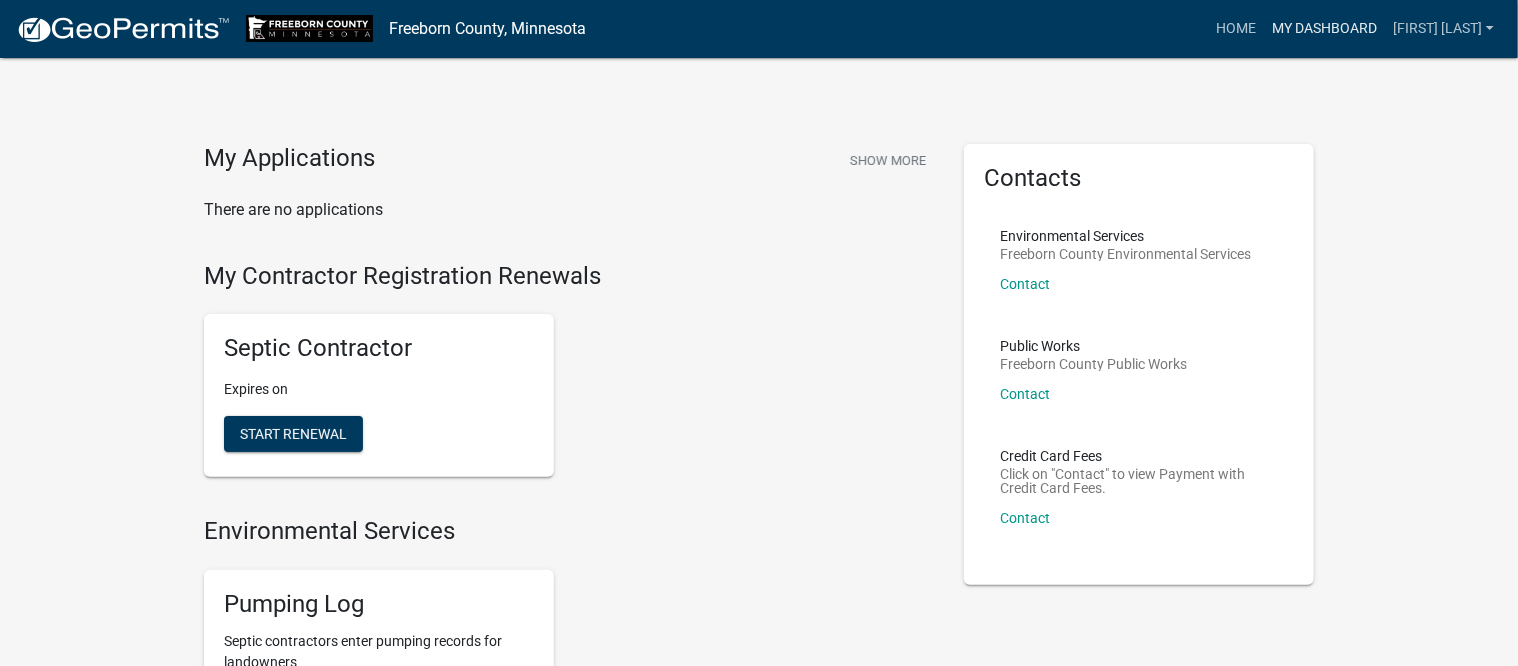 click on "My Dashboard" at bounding box center [1324, 29] 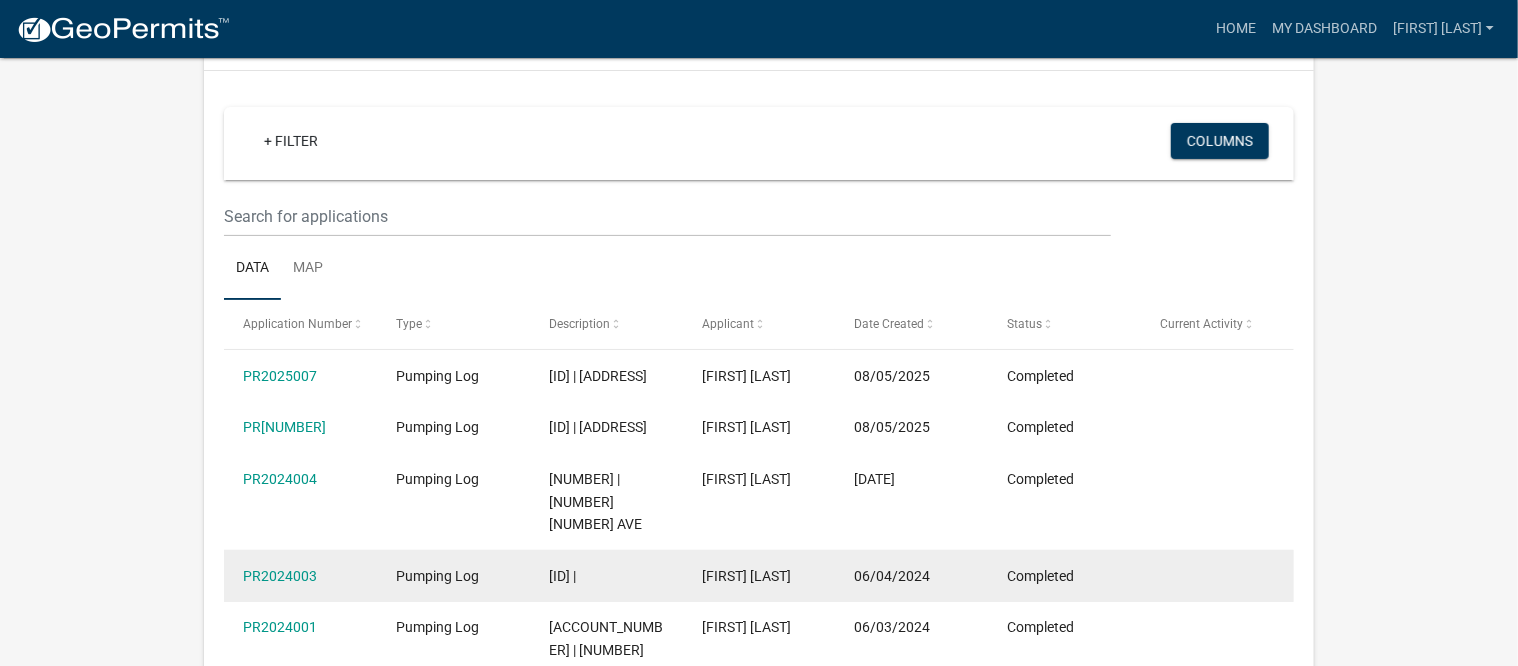 scroll, scrollTop: 0, scrollLeft: 0, axis: both 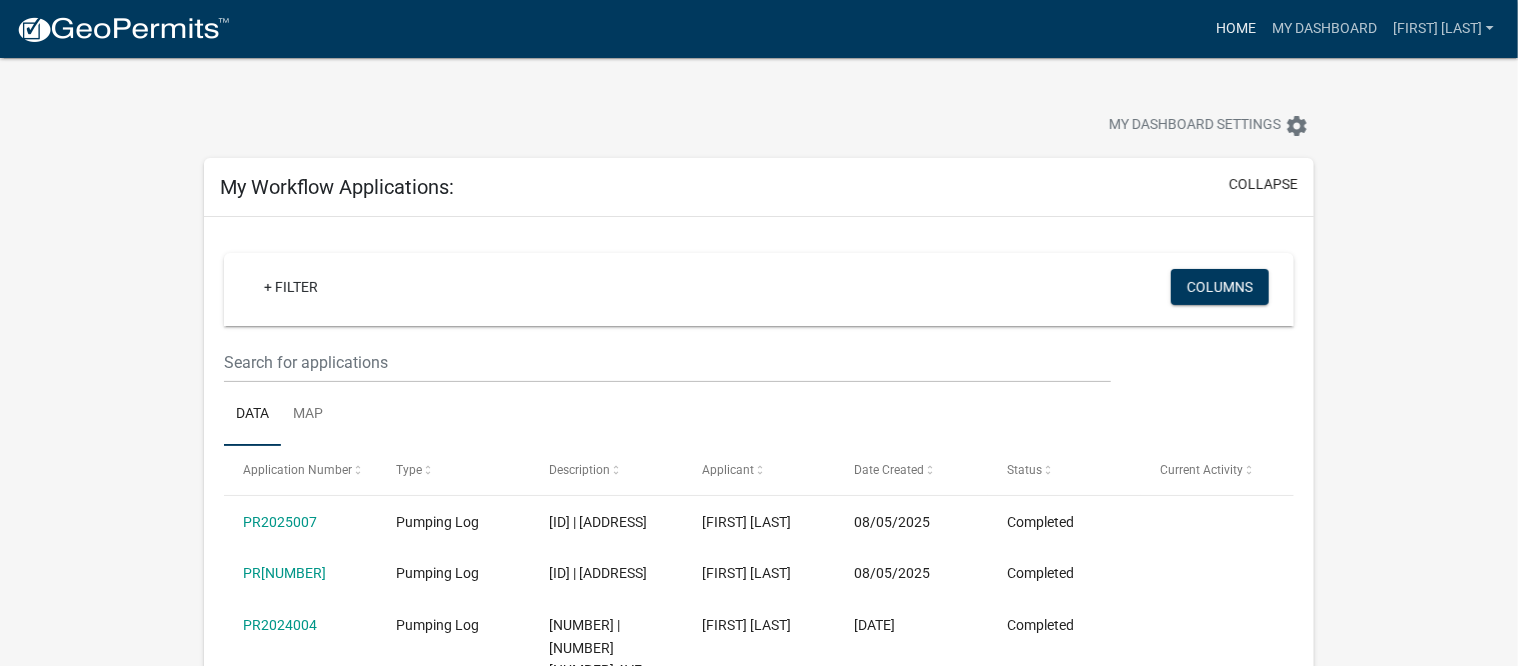 click on "Home" at bounding box center (1236, 29) 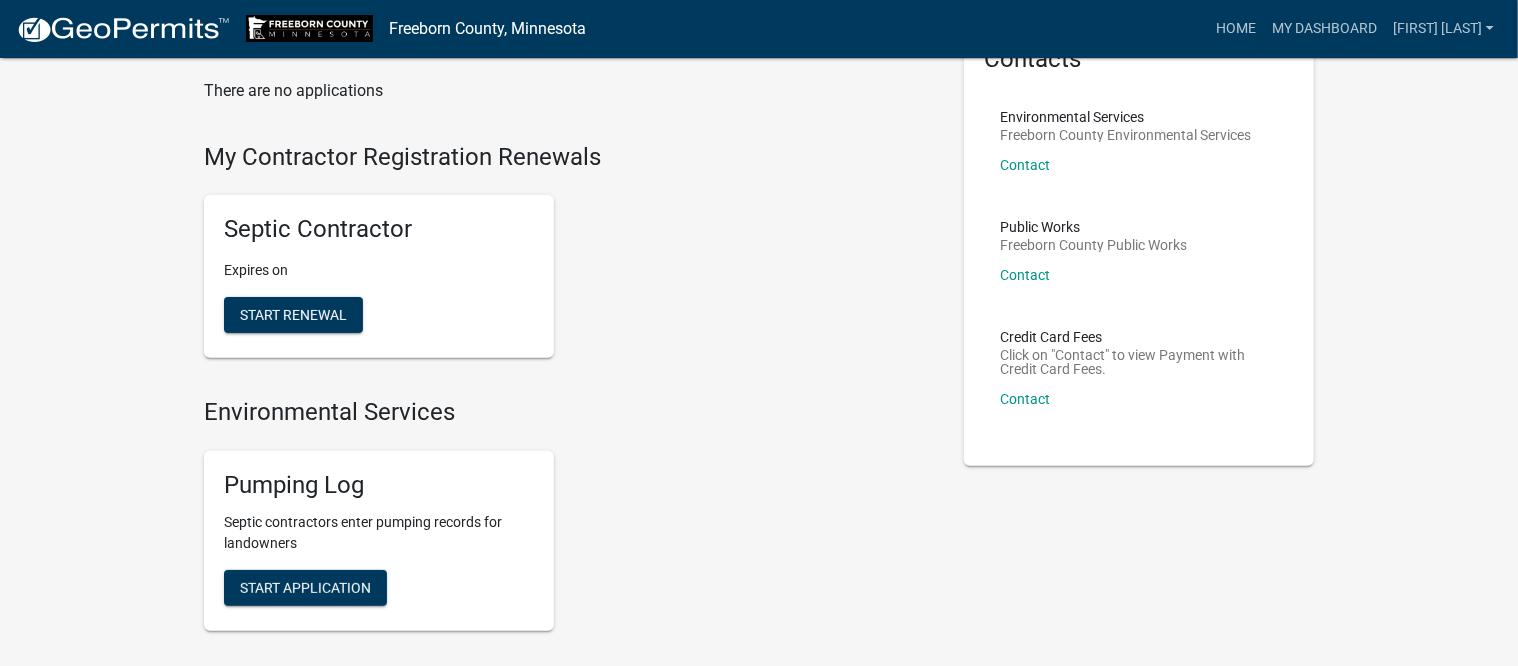 scroll, scrollTop: 375, scrollLeft: 0, axis: vertical 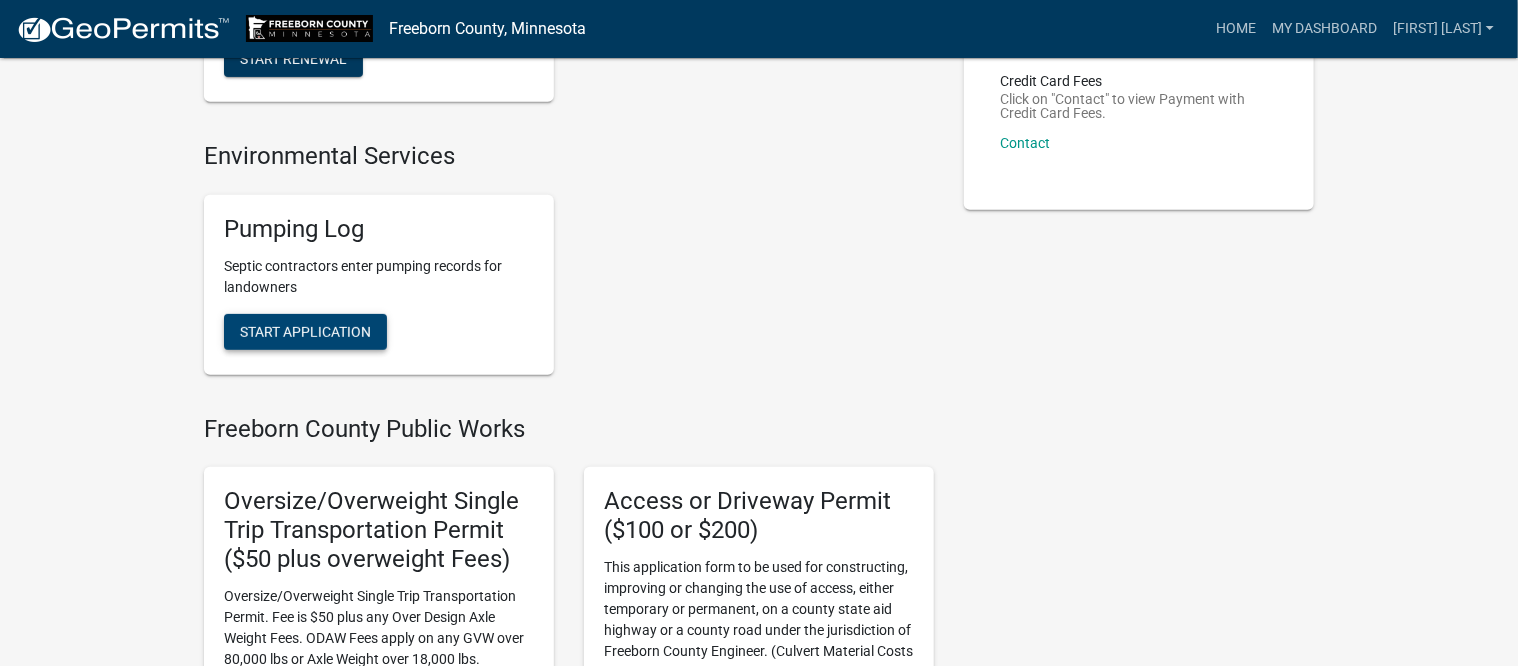 click on "Start Application" at bounding box center [305, 331] 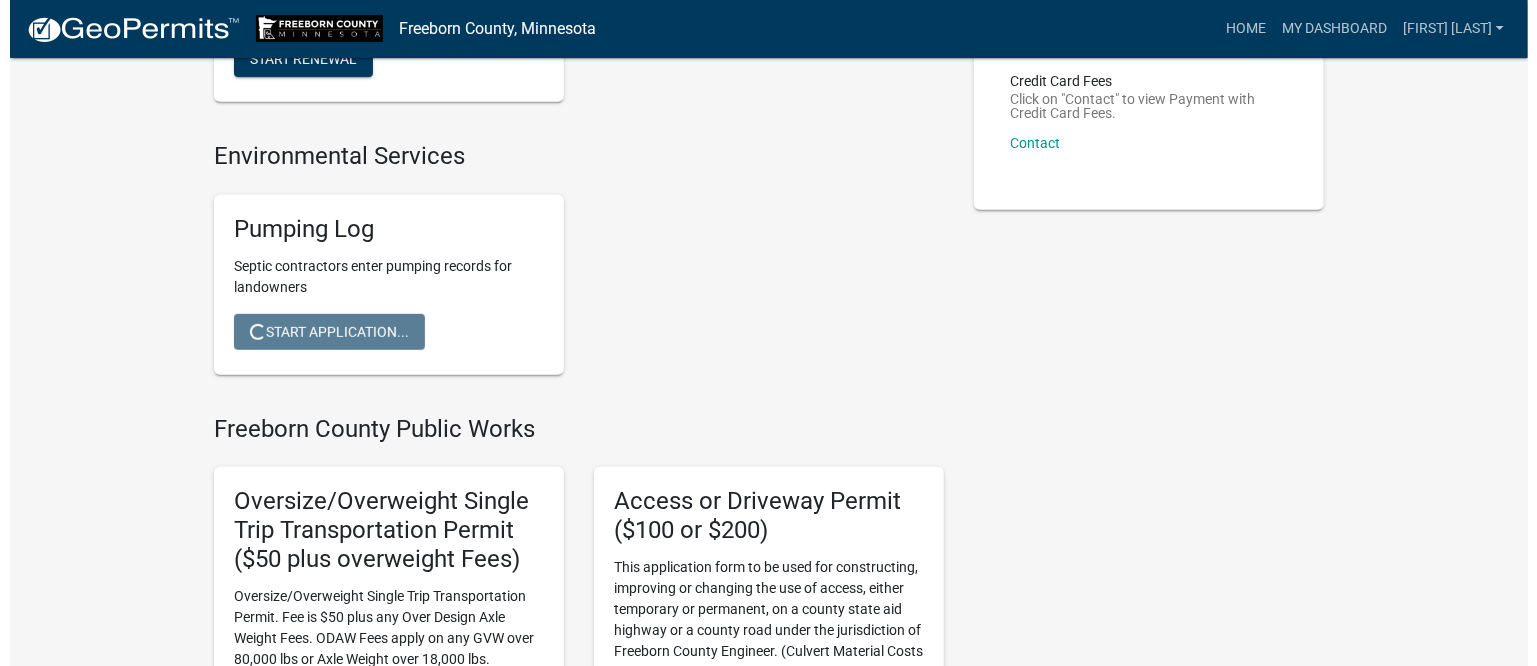 scroll, scrollTop: 0, scrollLeft: 0, axis: both 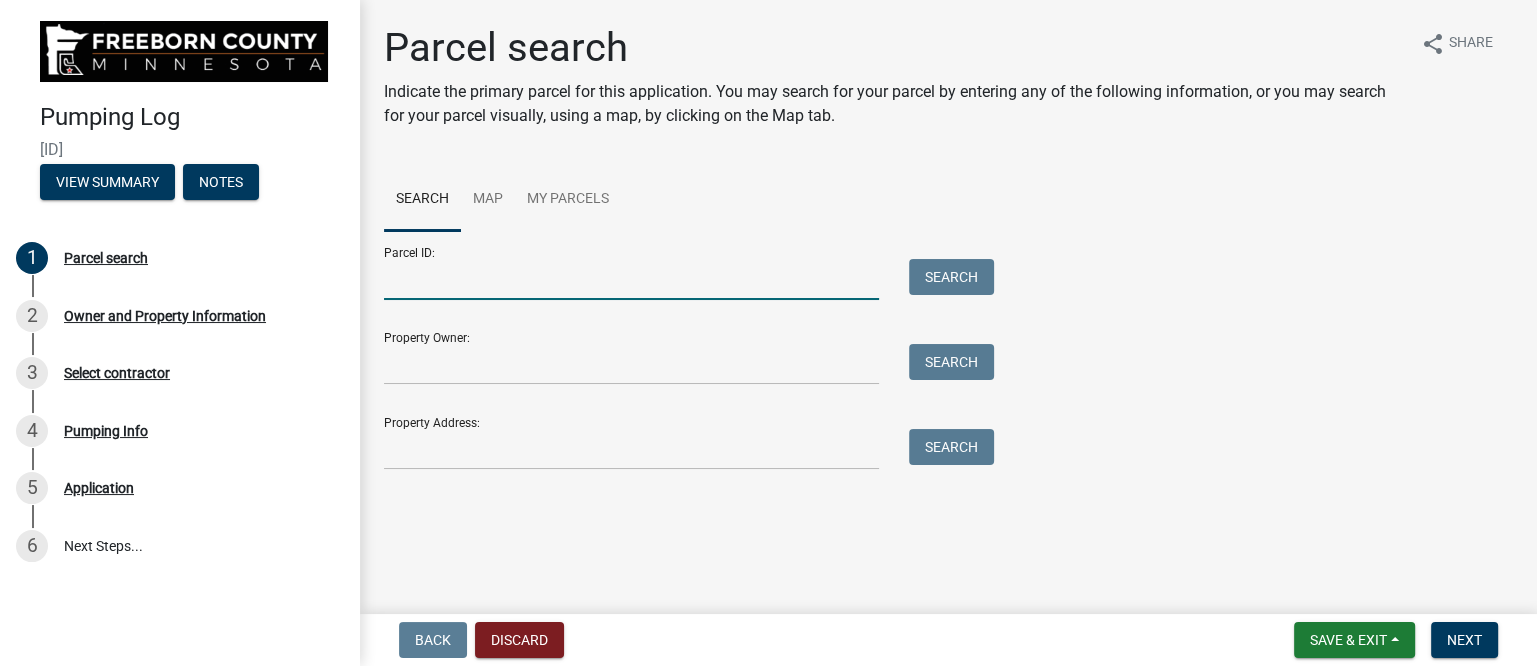 click on "Parcel ID:" at bounding box center [631, 279] 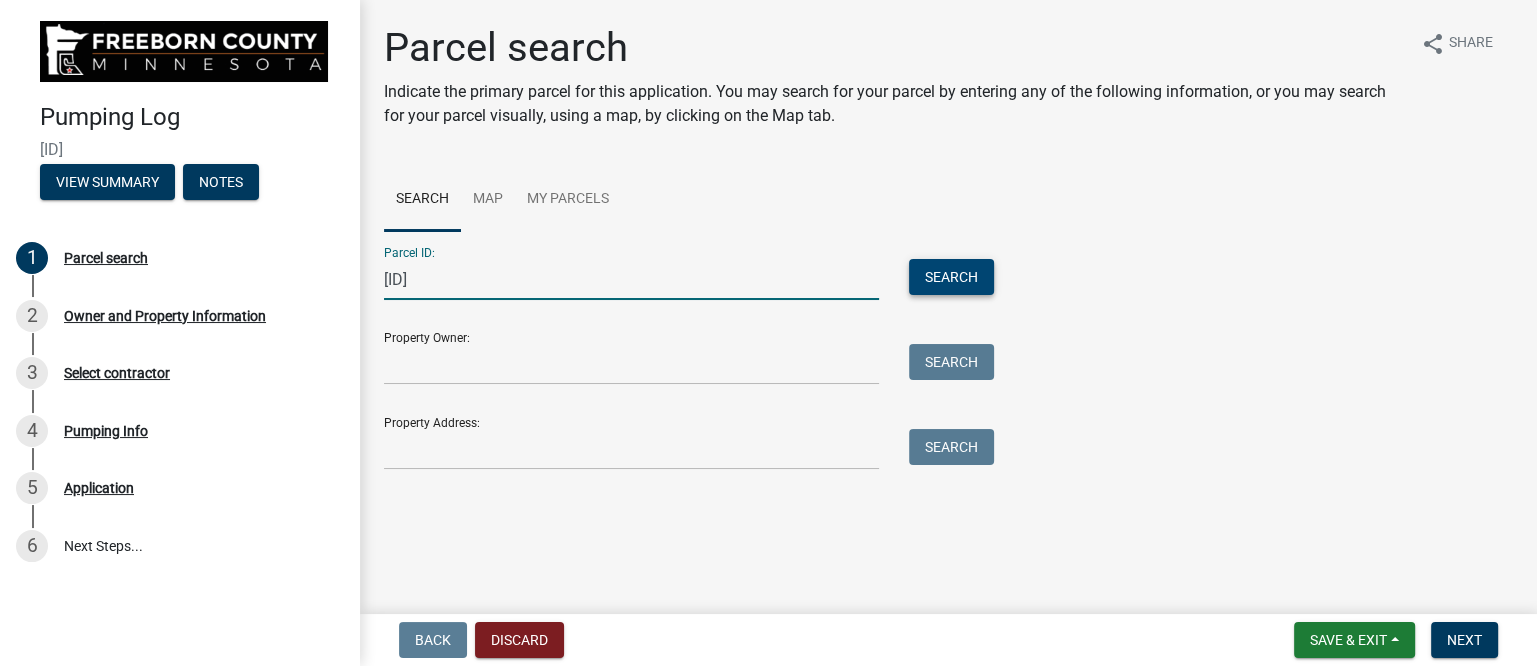 type on "[ID]" 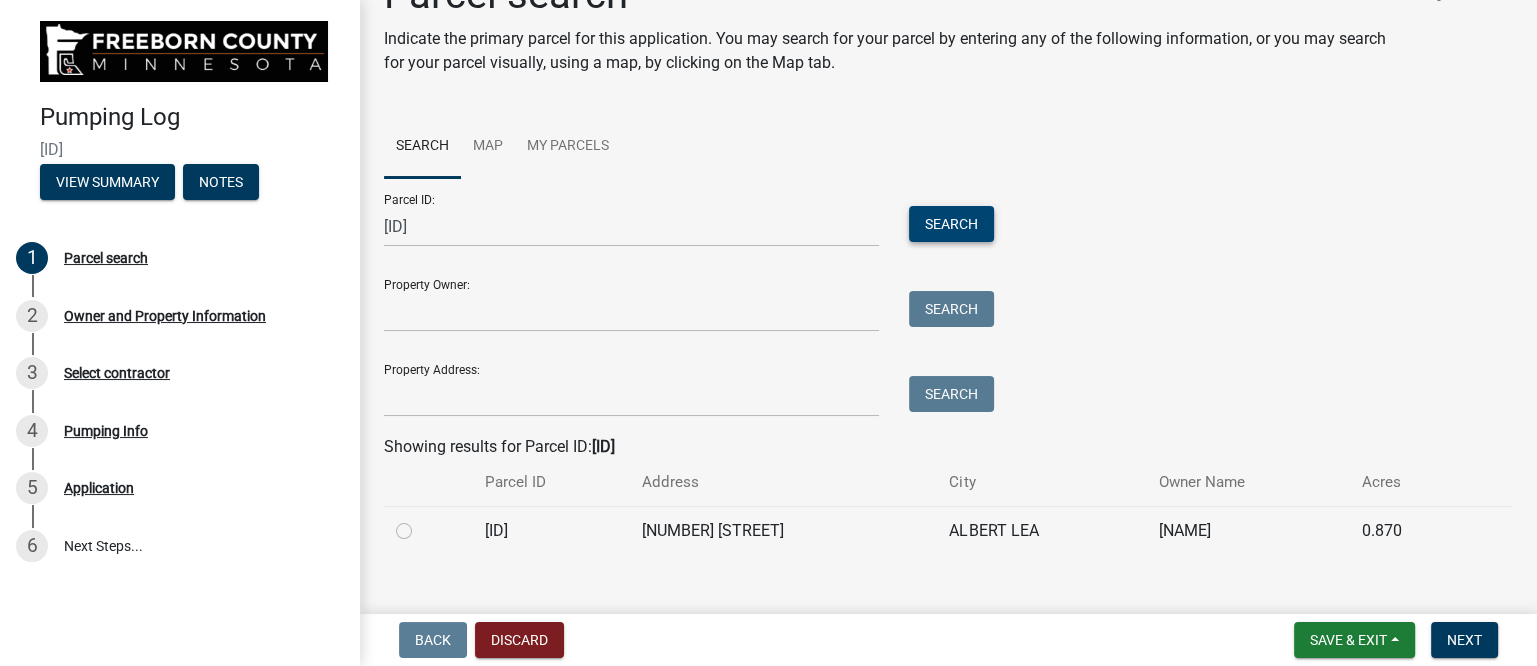 scroll, scrollTop: 80, scrollLeft: 0, axis: vertical 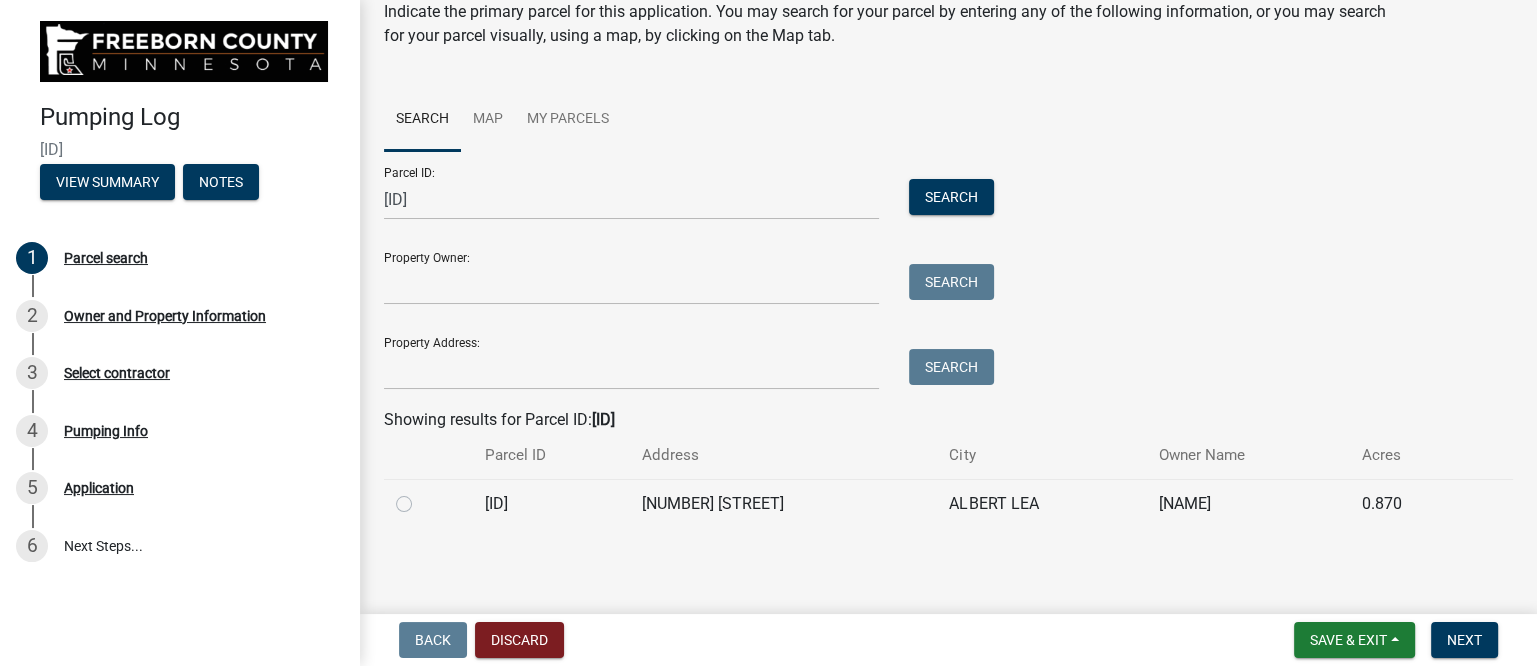 click 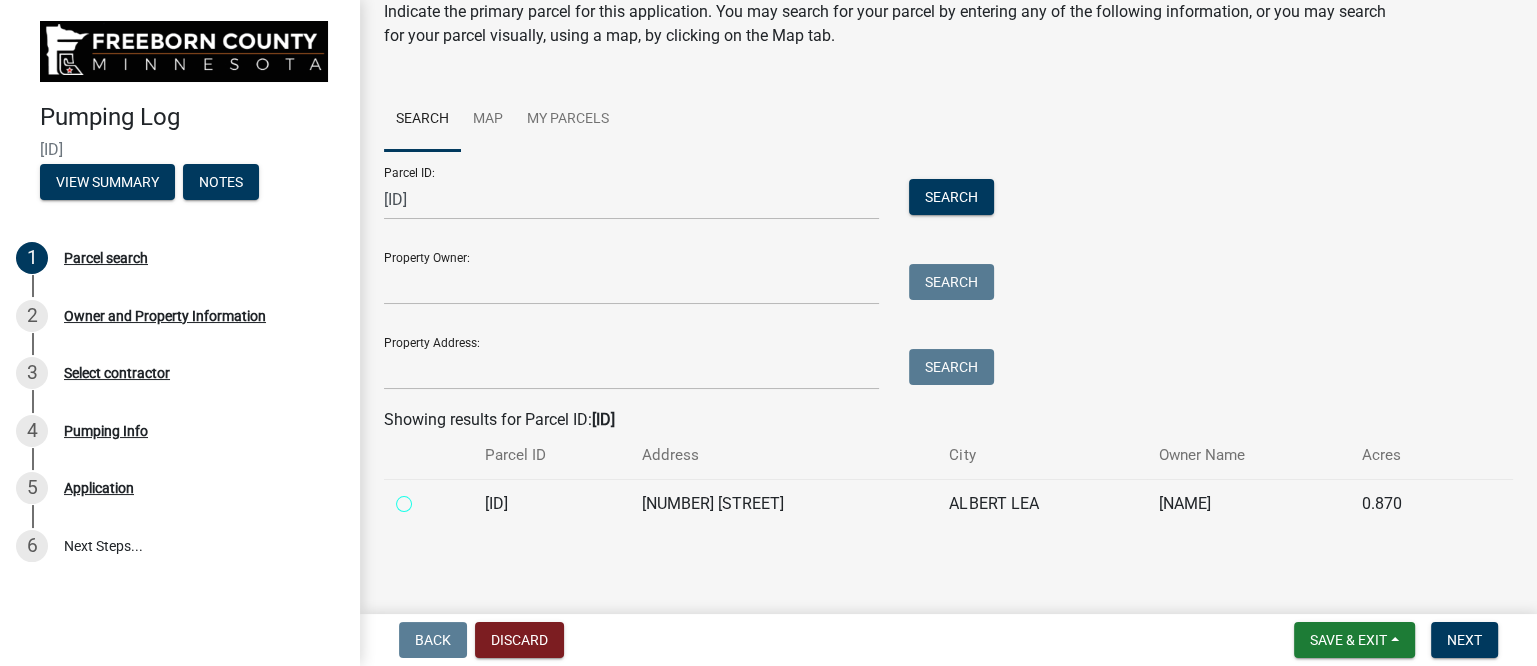 radio on "true" 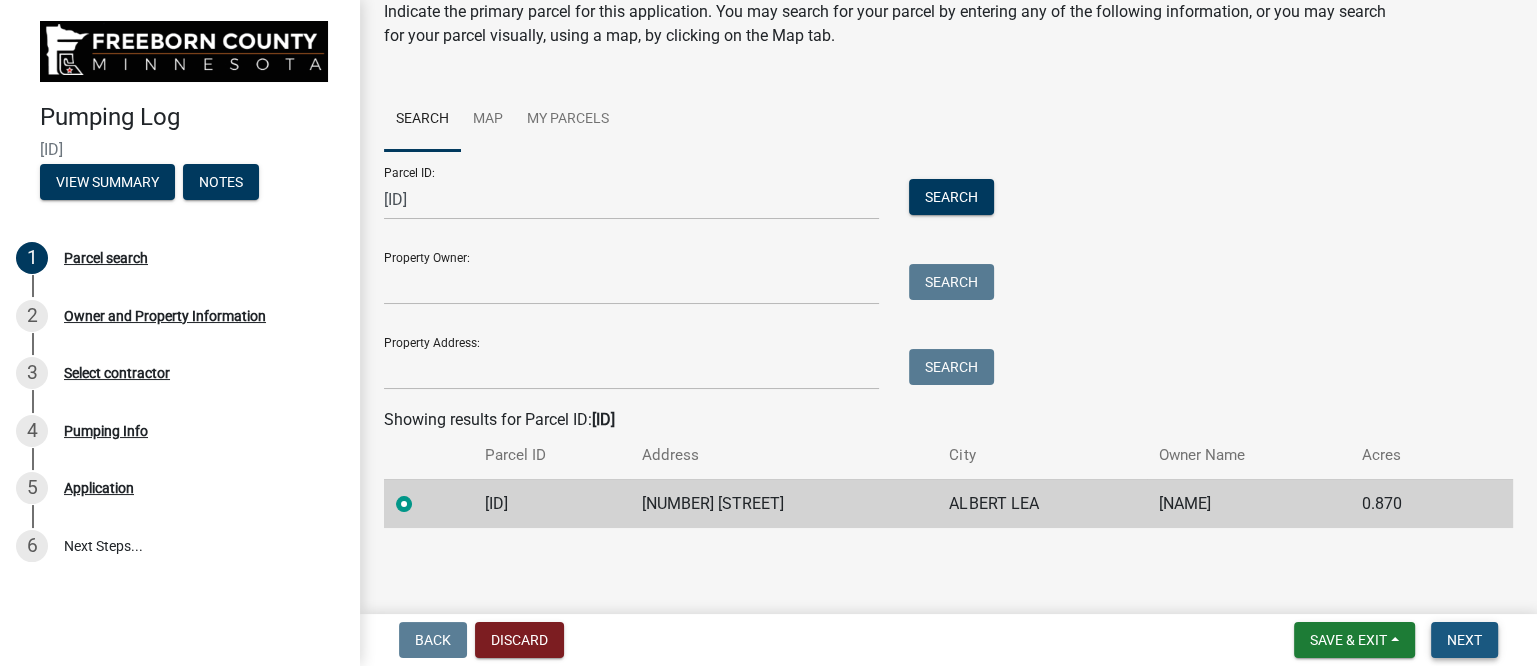 click on "Next" at bounding box center [1464, 640] 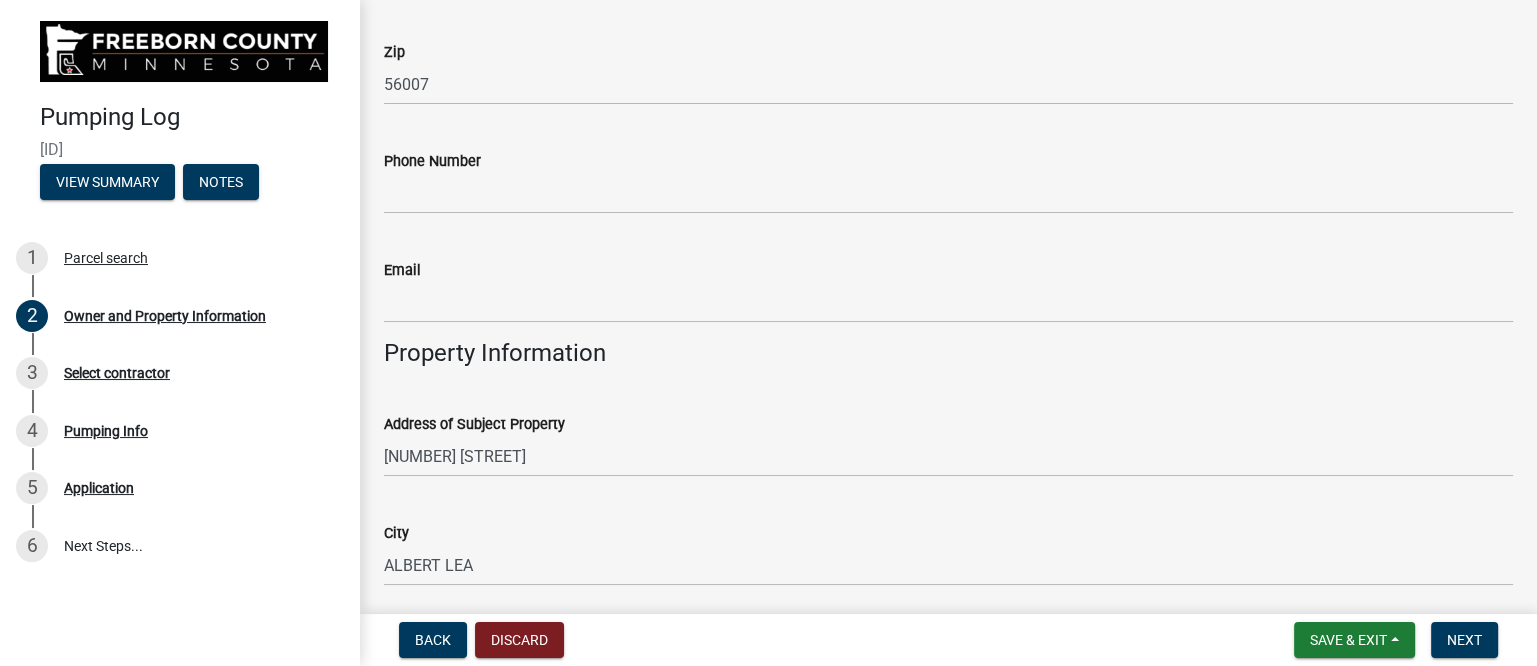 scroll, scrollTop: 624, scrollLeft: 0, axis: vertical 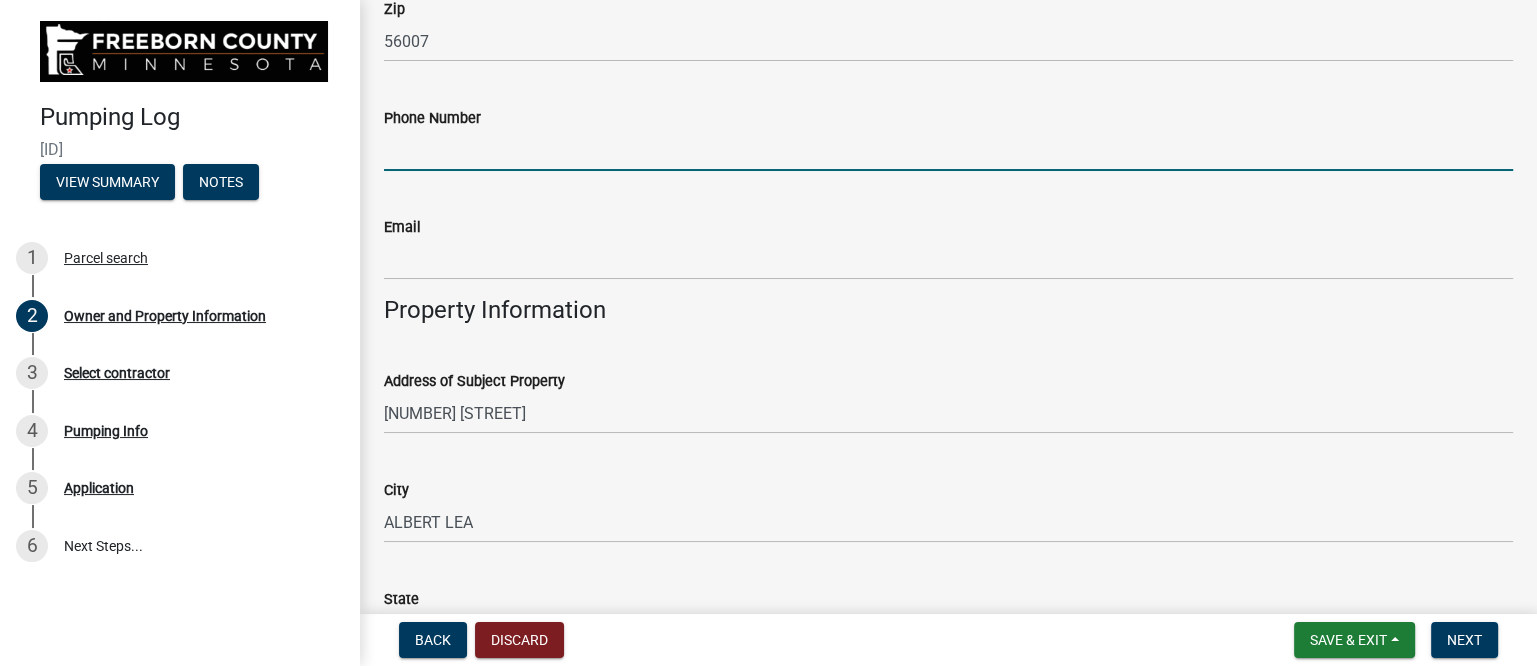 click on "Phone Number" at bounding box center (948, 150) 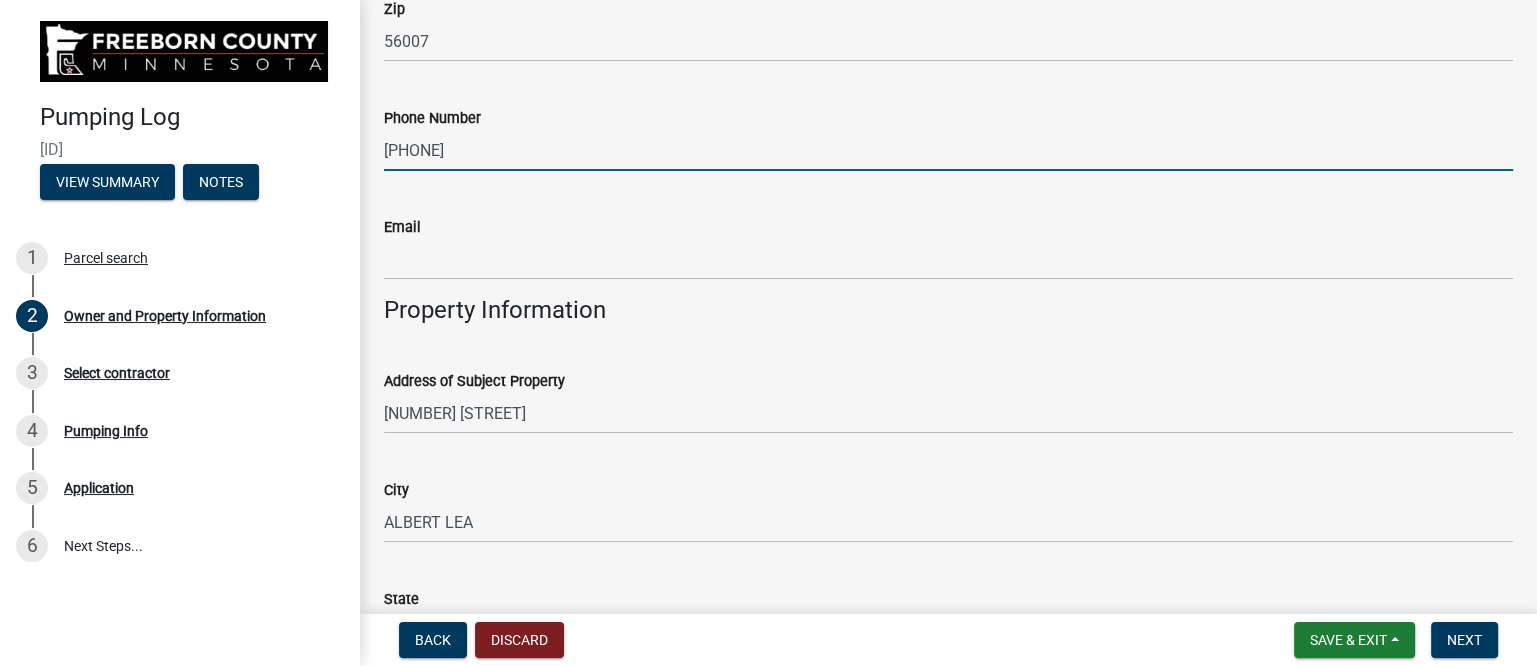 type on "[PHONE]" 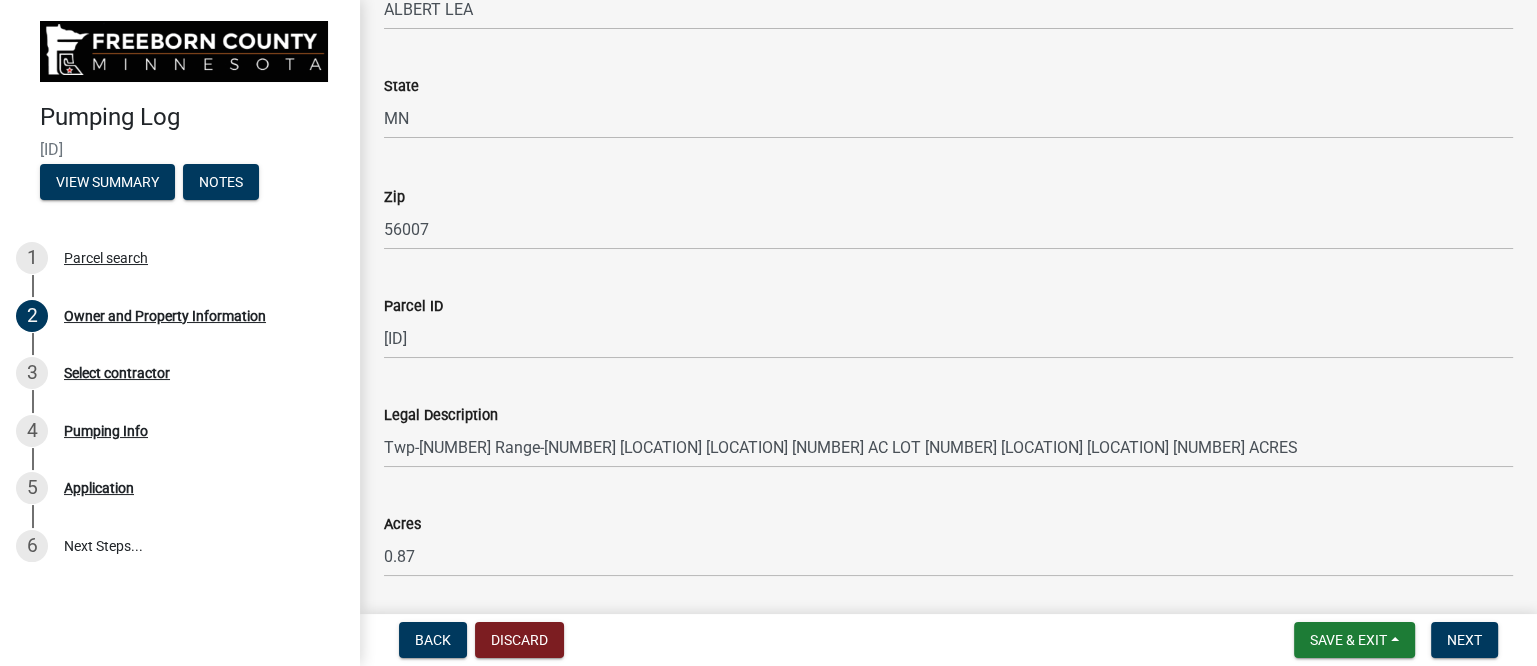 scroll, scrollTop: 1202, scrollLeft: 0, axis: vertical 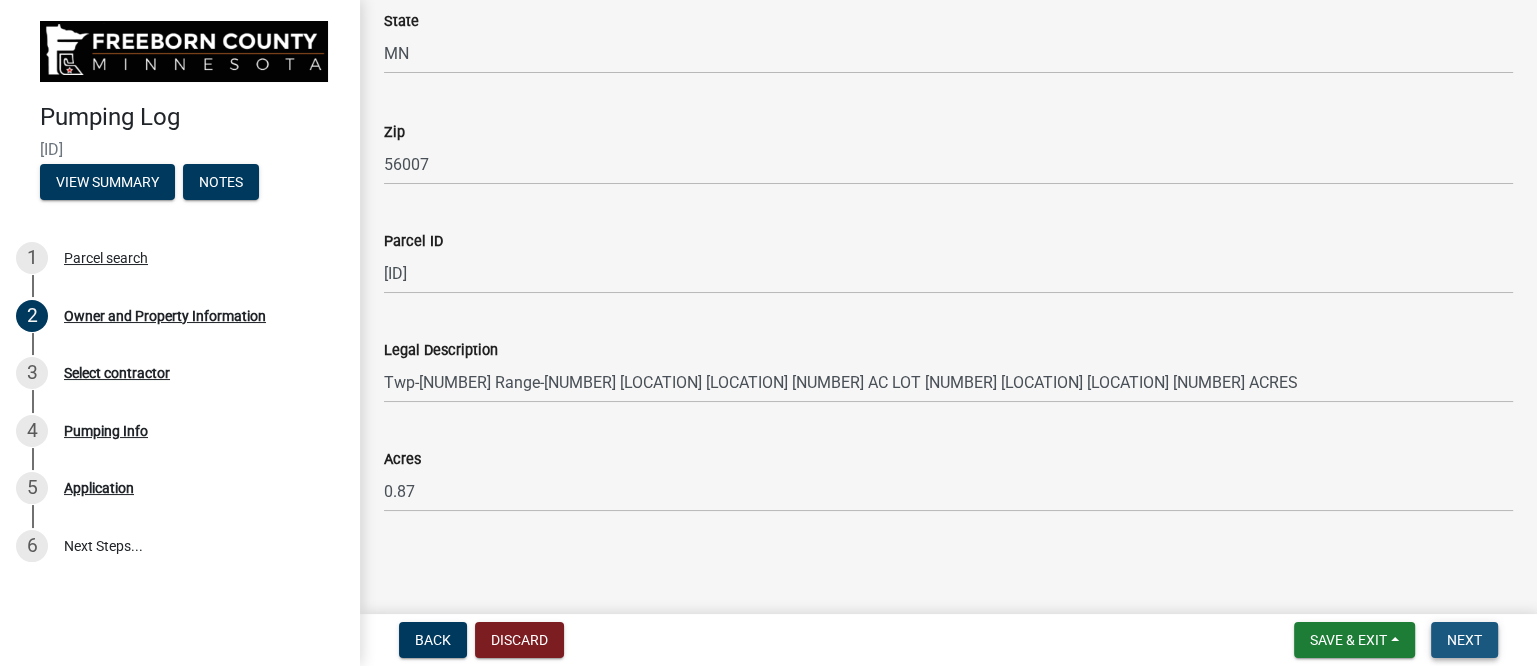 click on "Next" at bounding box center [1464, 640] 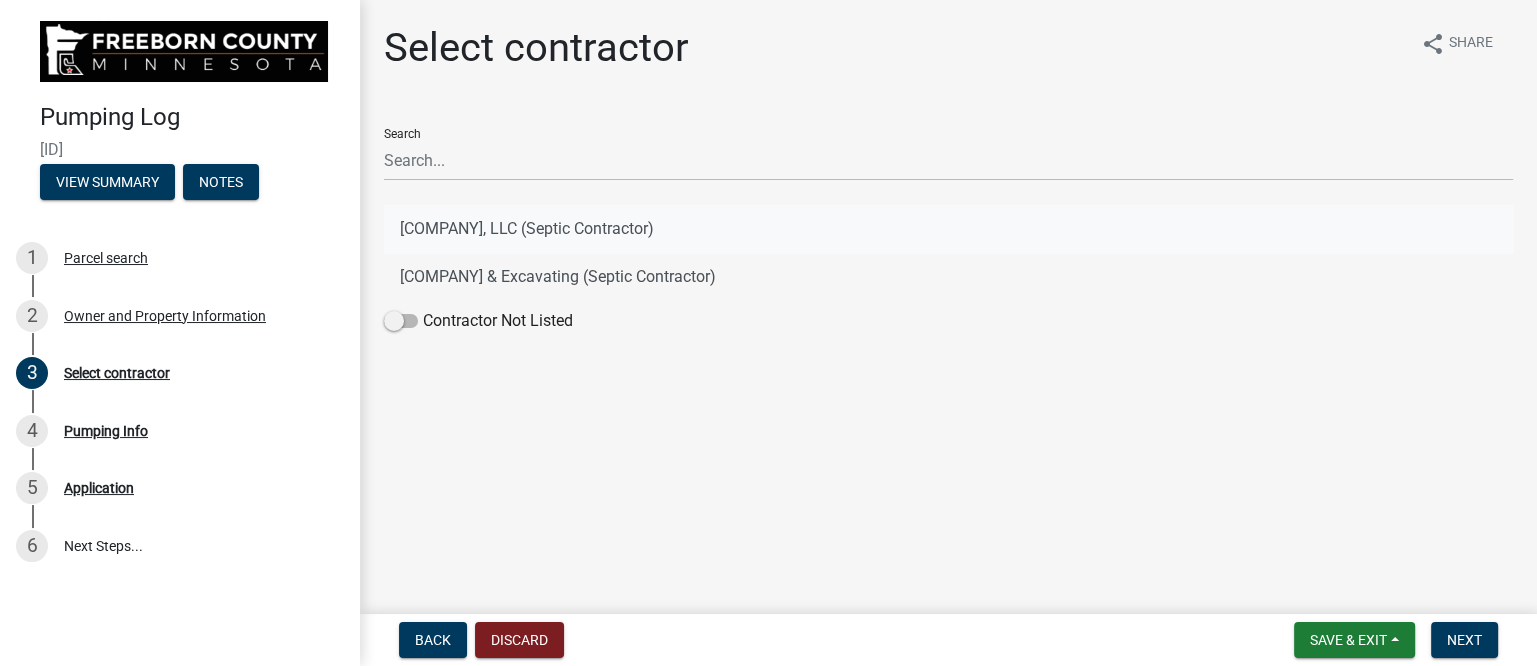 click on "[COMPANY], LLC (Septic Contractor)" 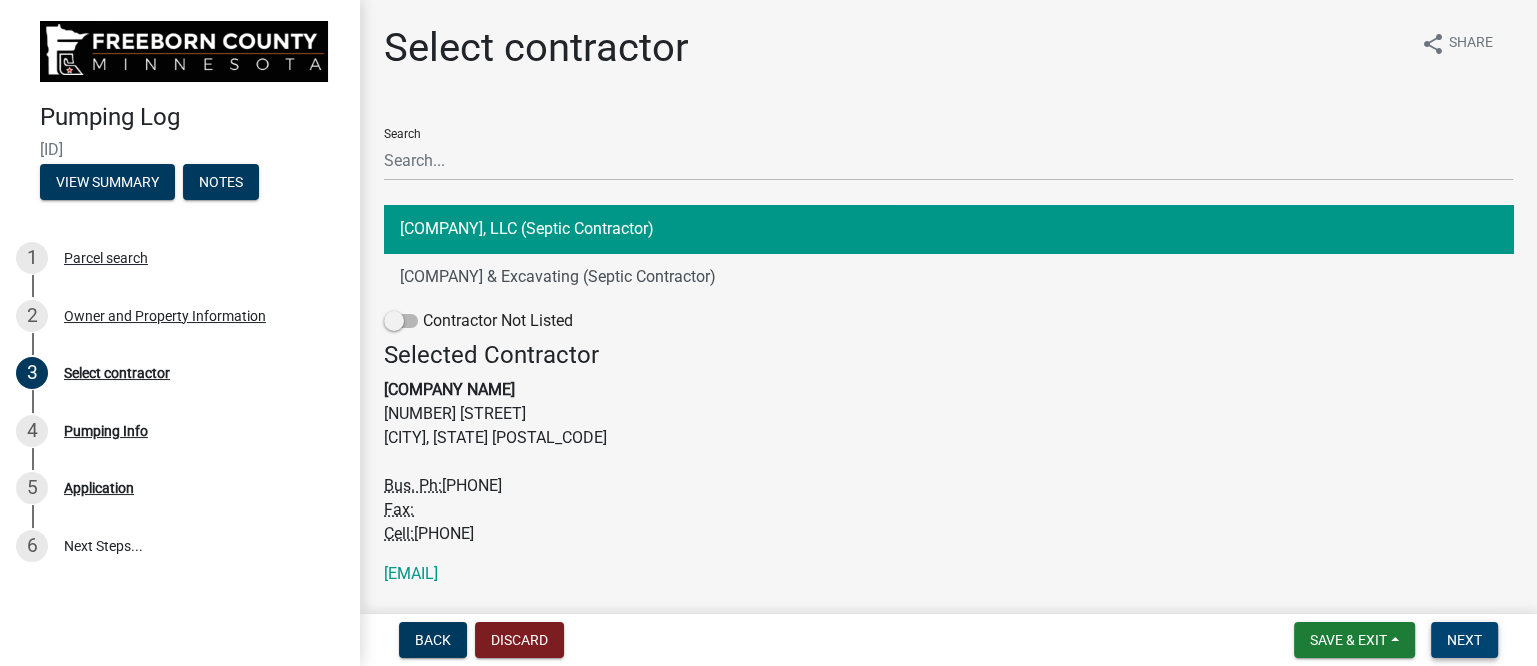 click on "Next" at bounding box center (1464, 640) 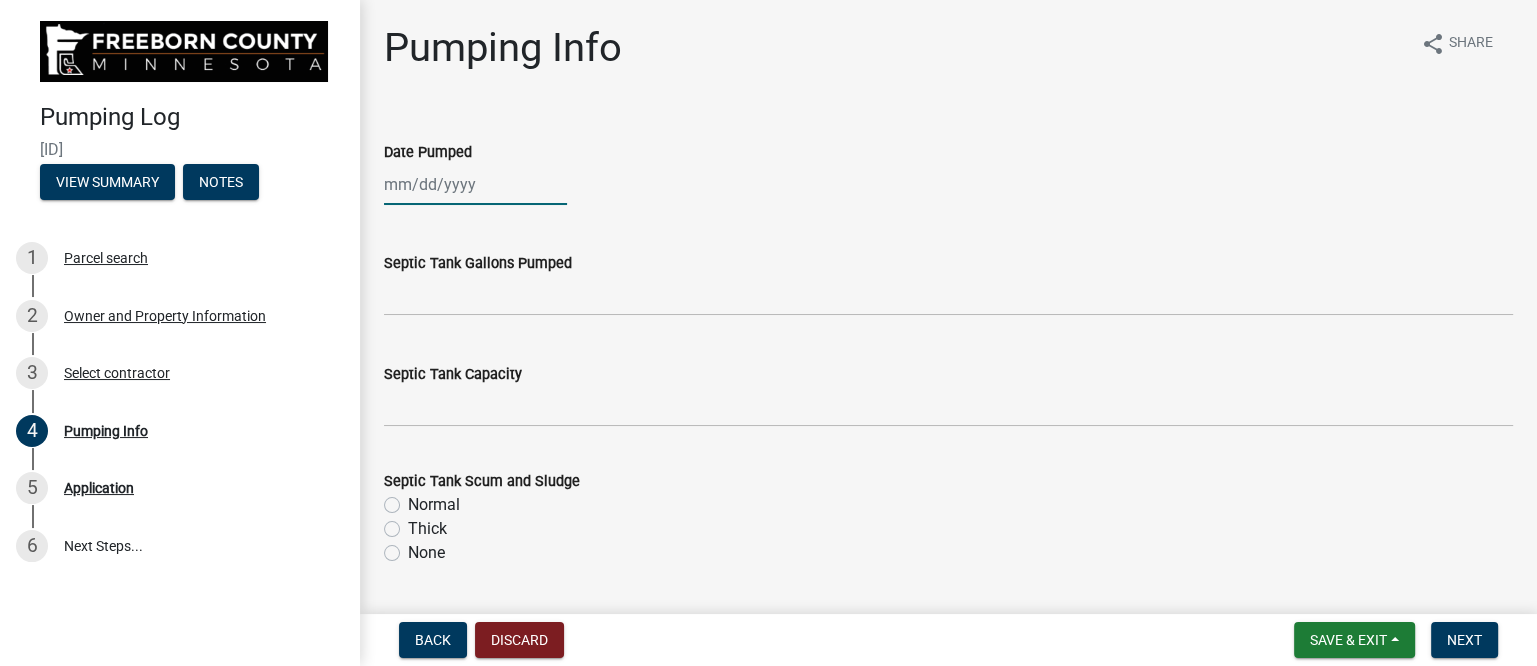 click 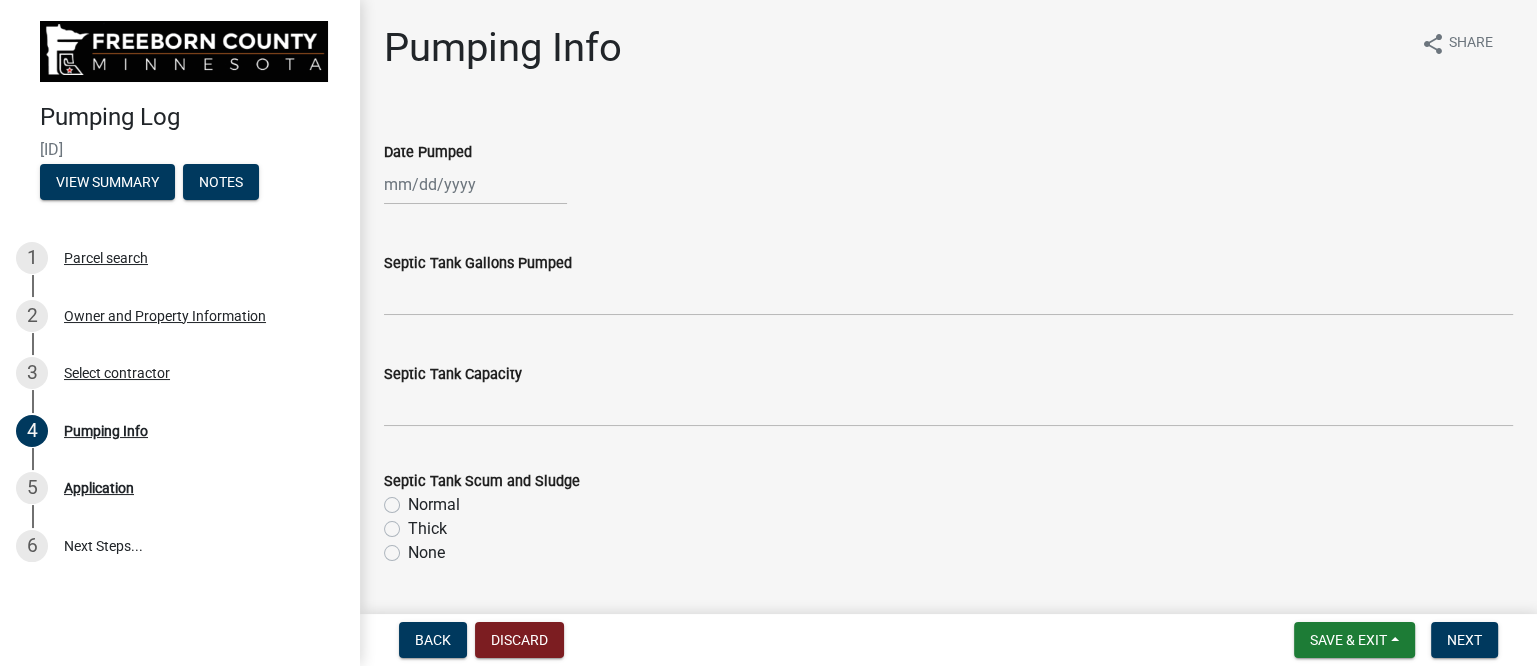 select on "8" 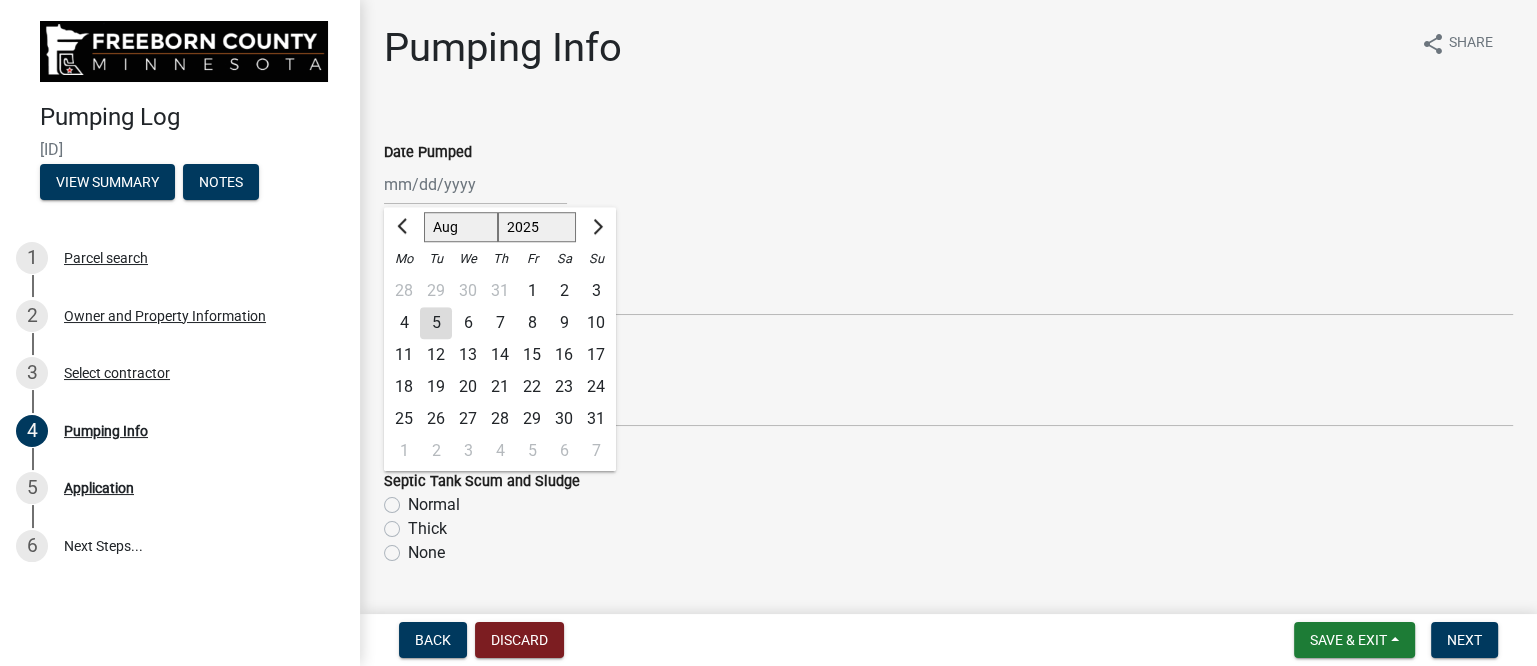 click on "4" 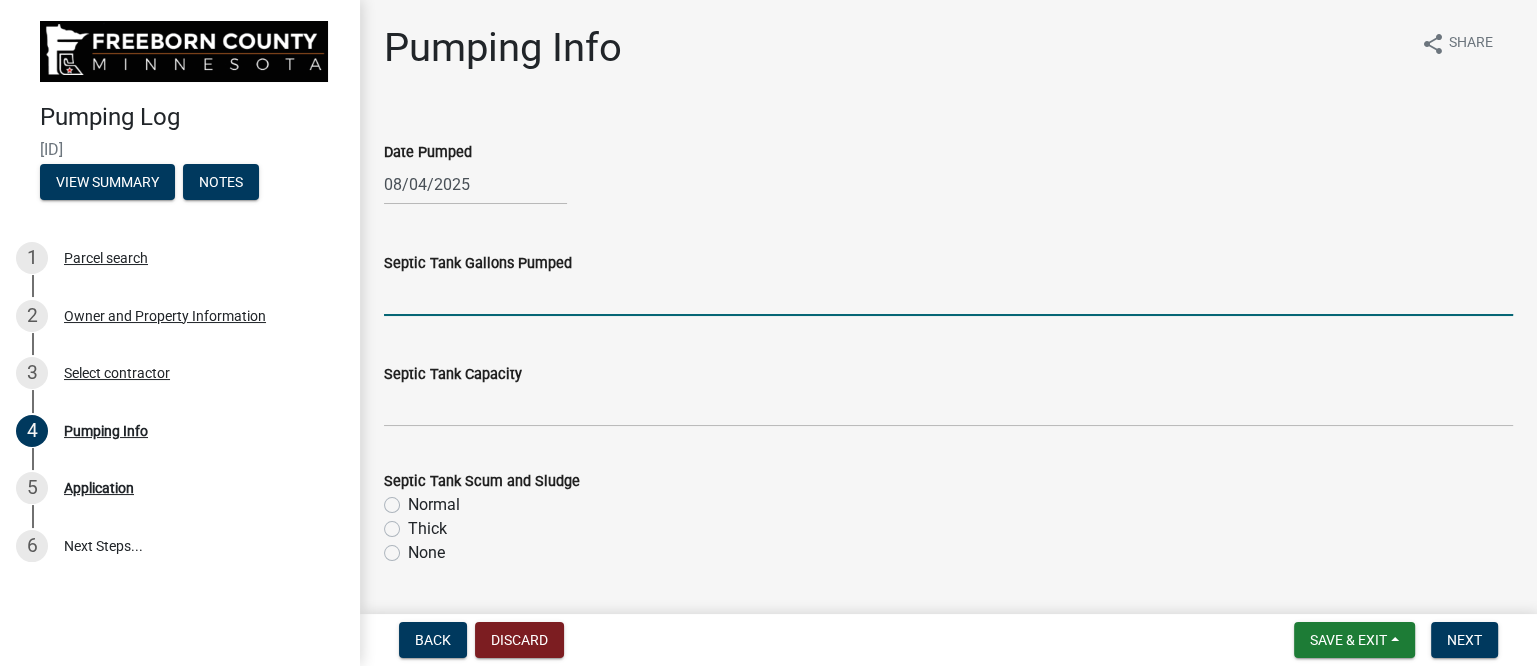 drag, startPoint x: 468, startPoint y: 299, endPoint x: 502, endPoint y: 294, distance: 34.36568 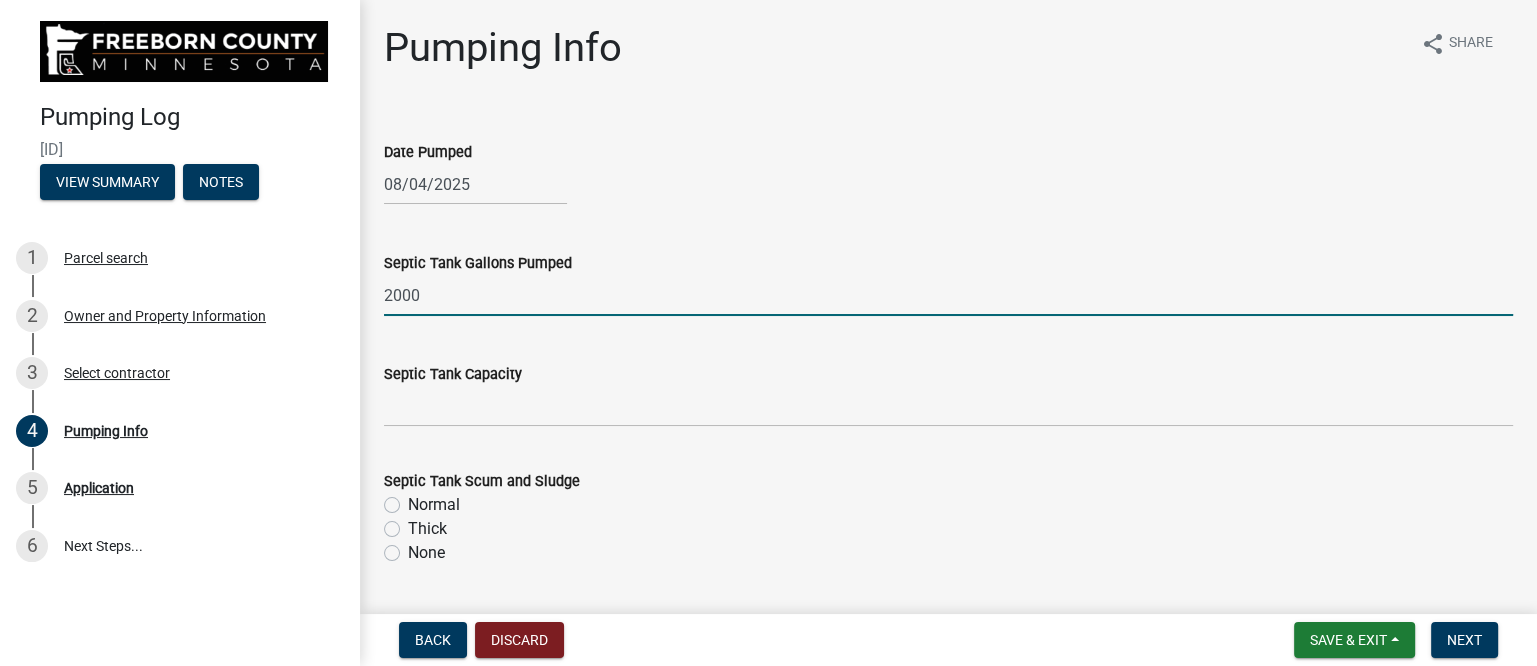 type on "2000" 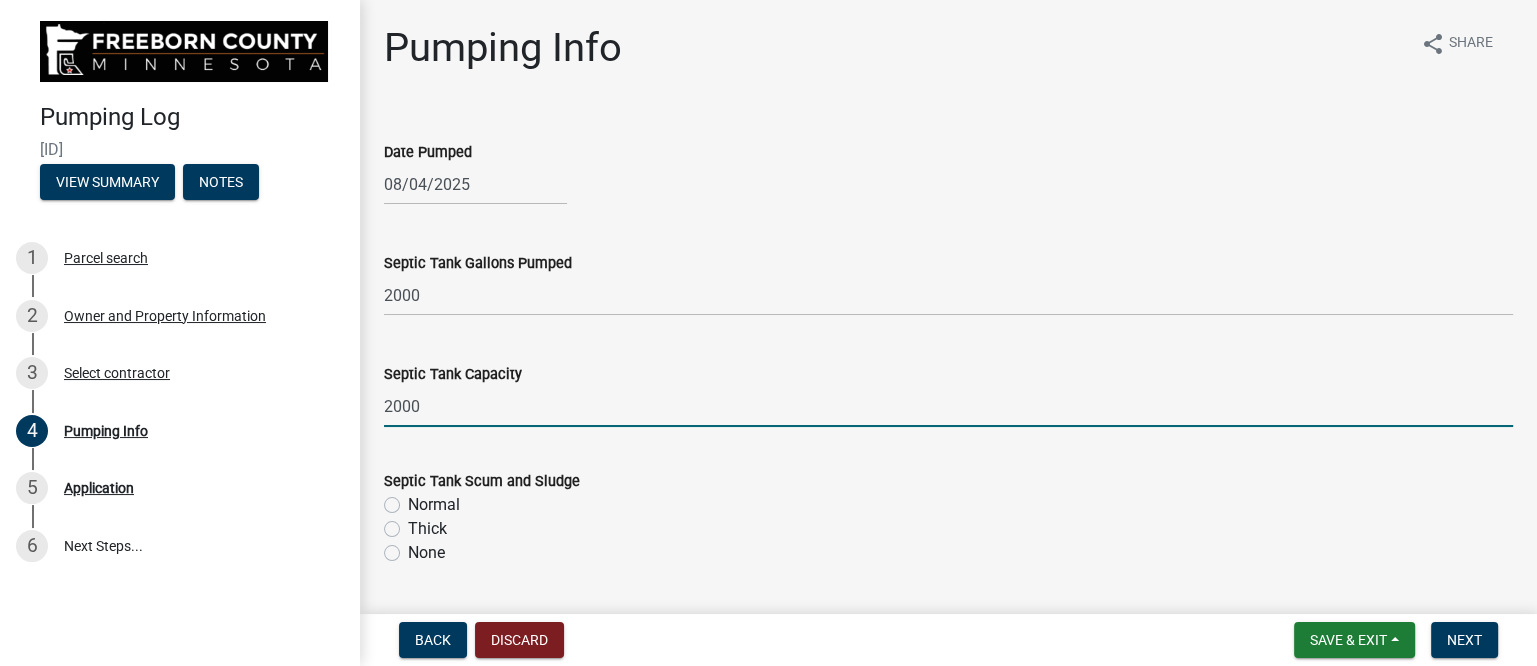 type on "2000" 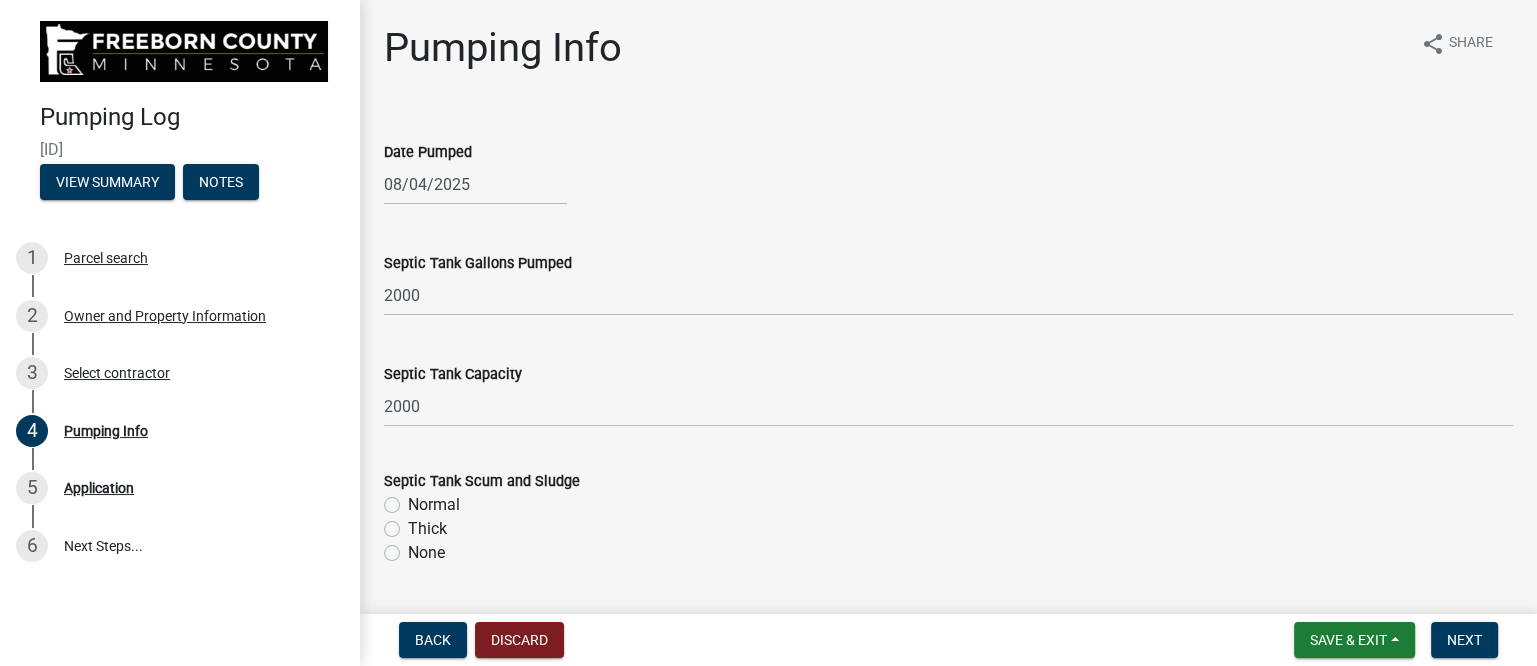 click on "Thick" 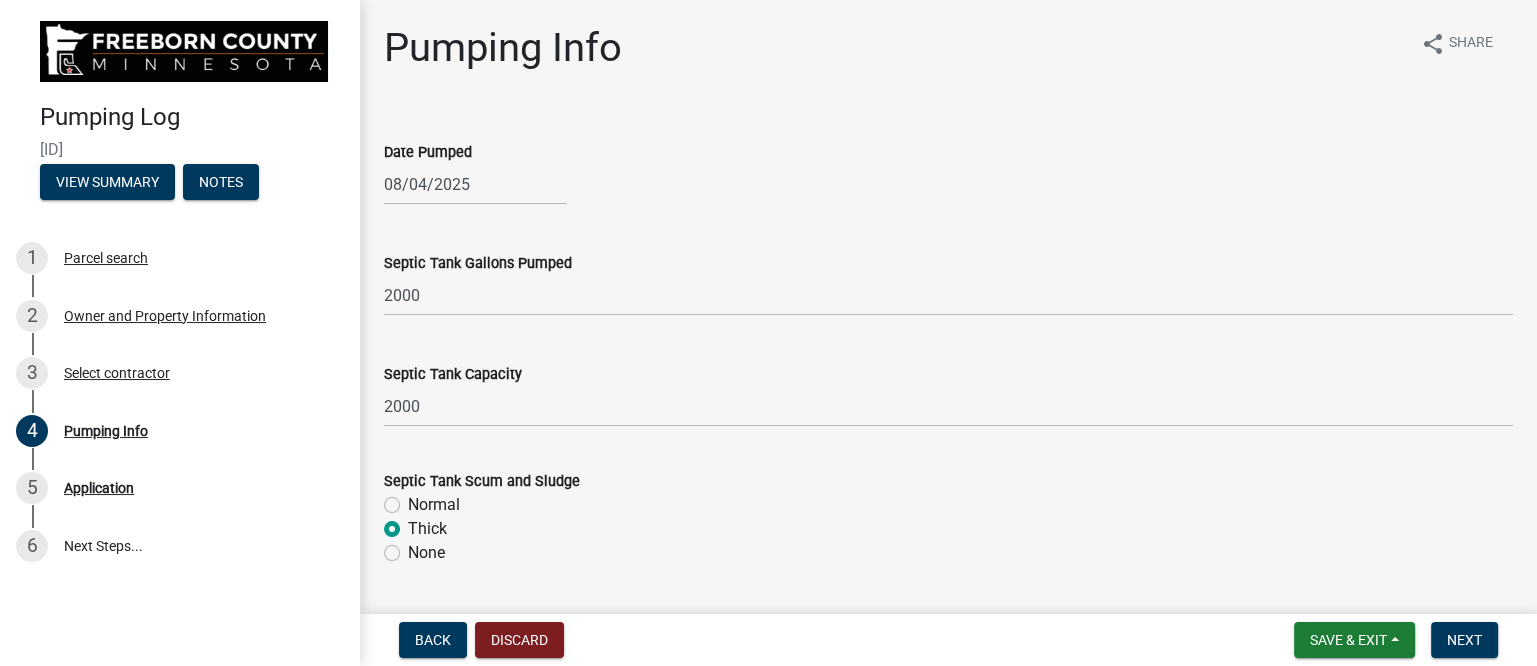 radio on "true" 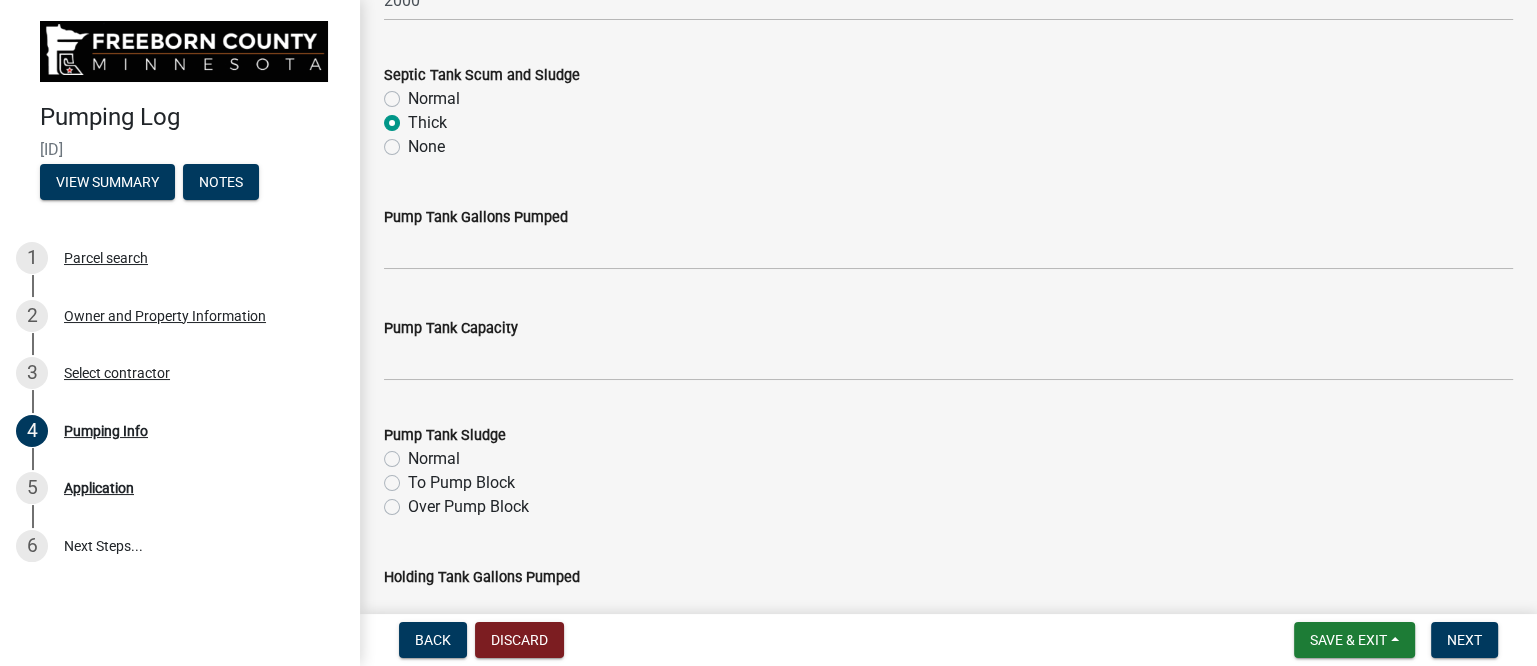 scroll, scrollTop: 500, scrollLeft: 0, axis: vertical 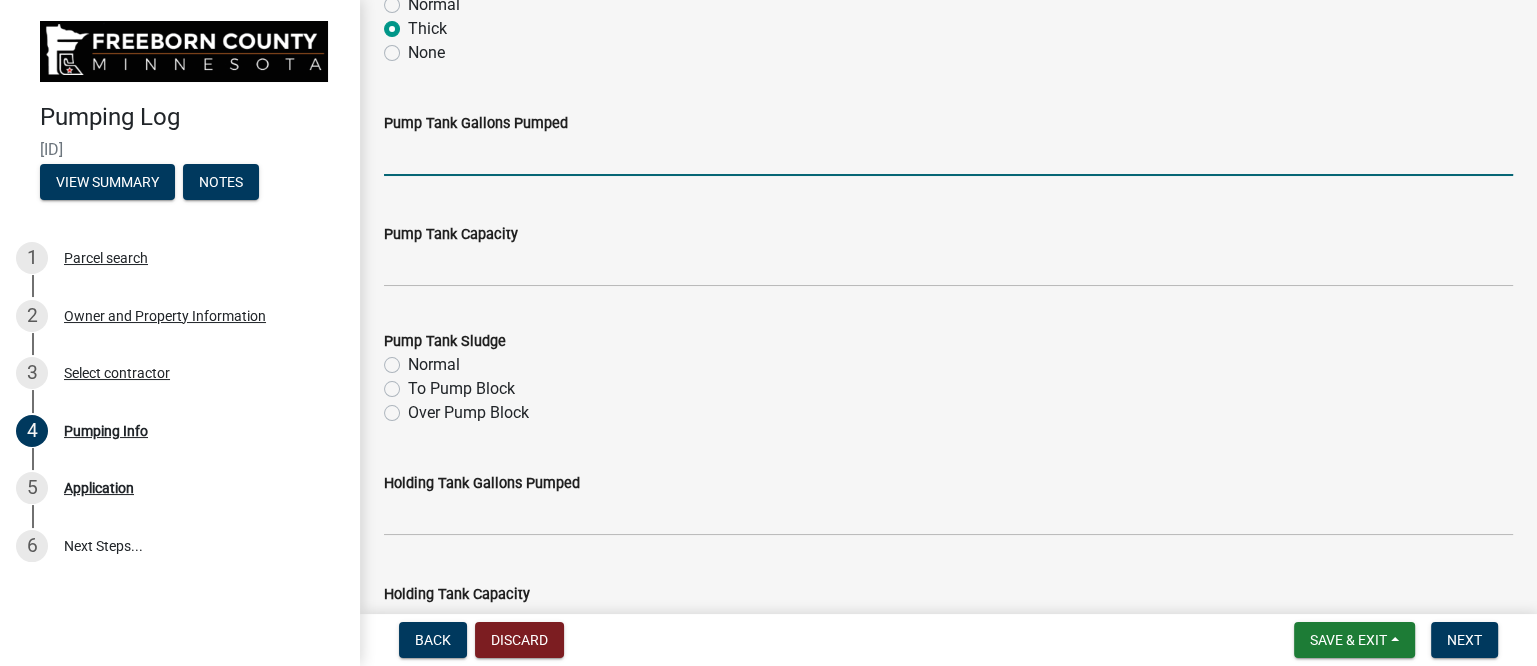 click 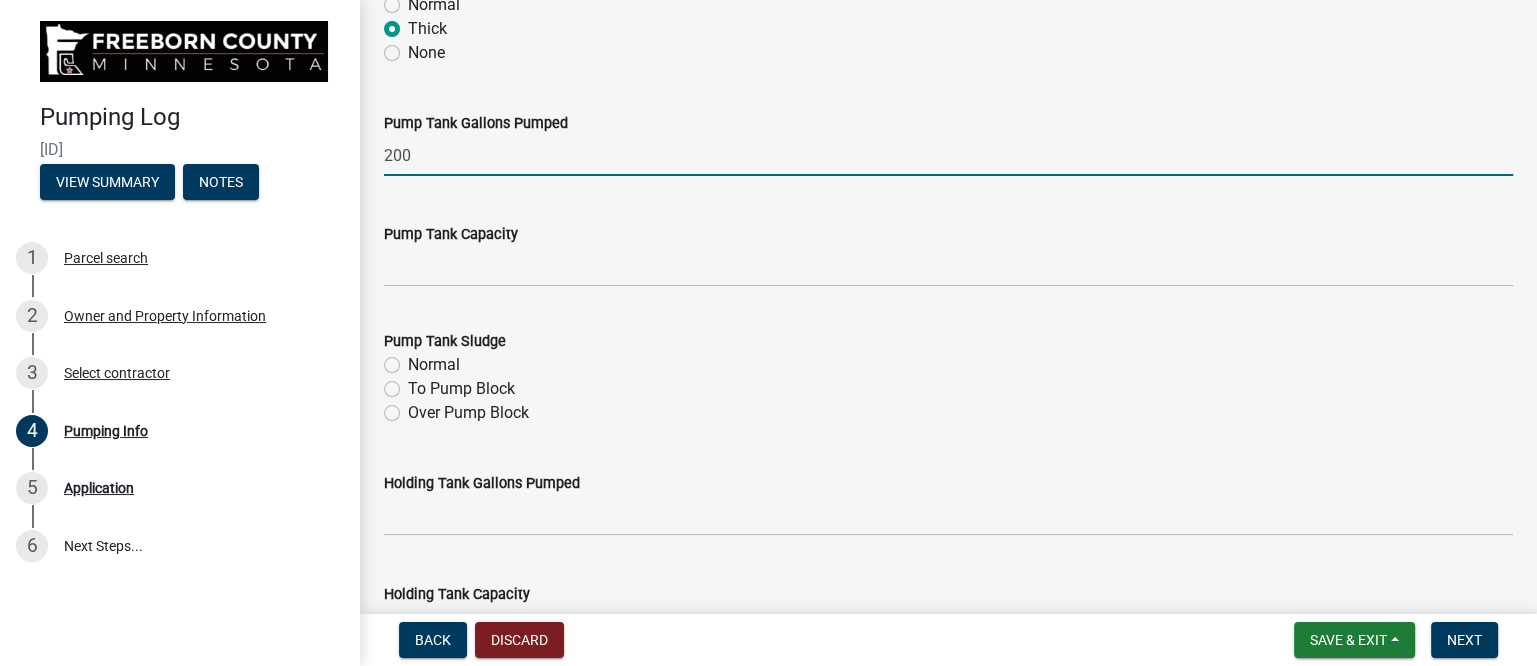 type on "200" 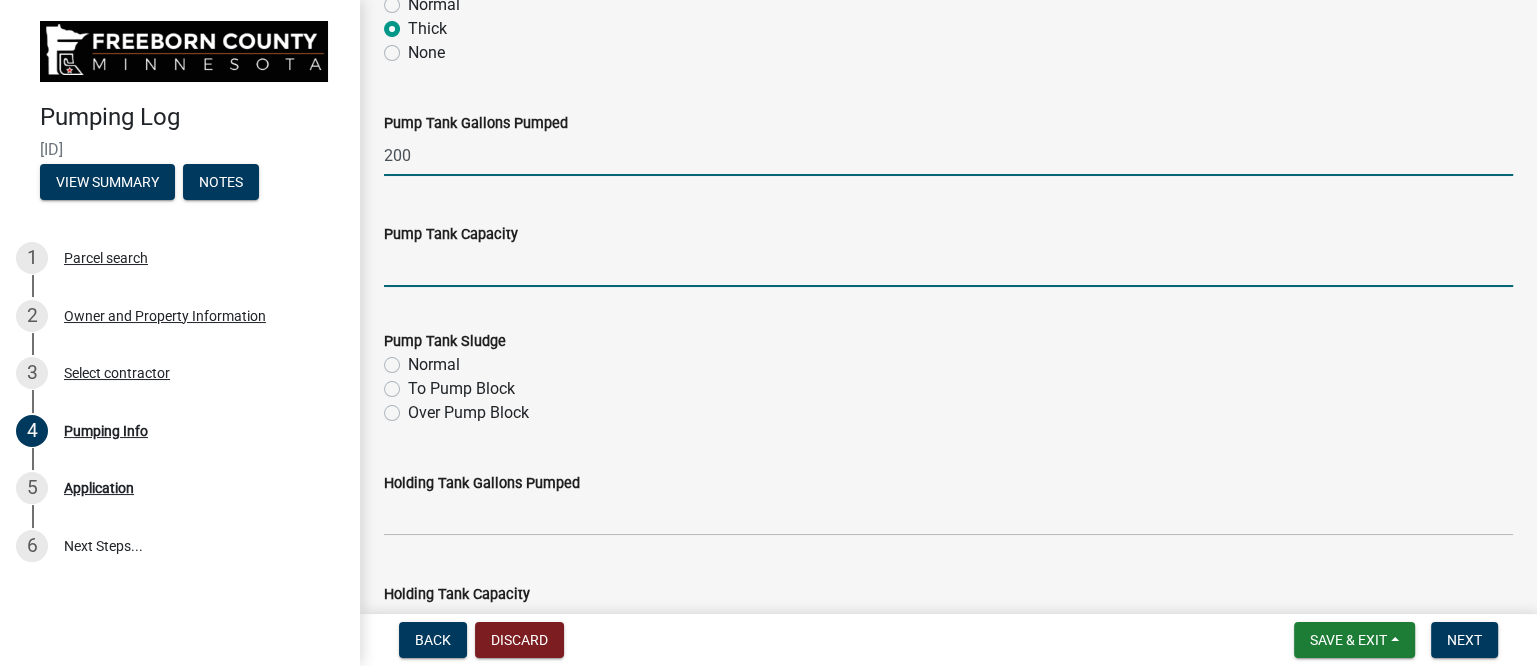 click 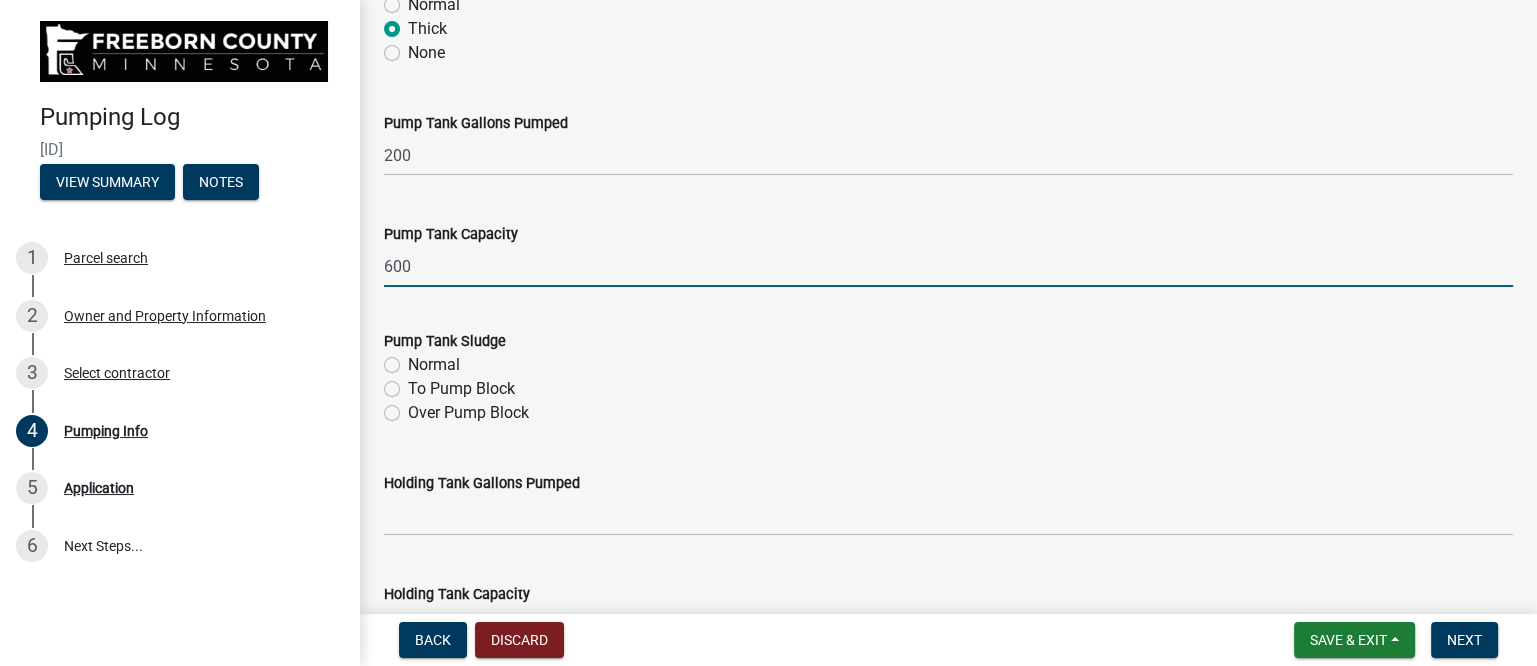 type on "600" 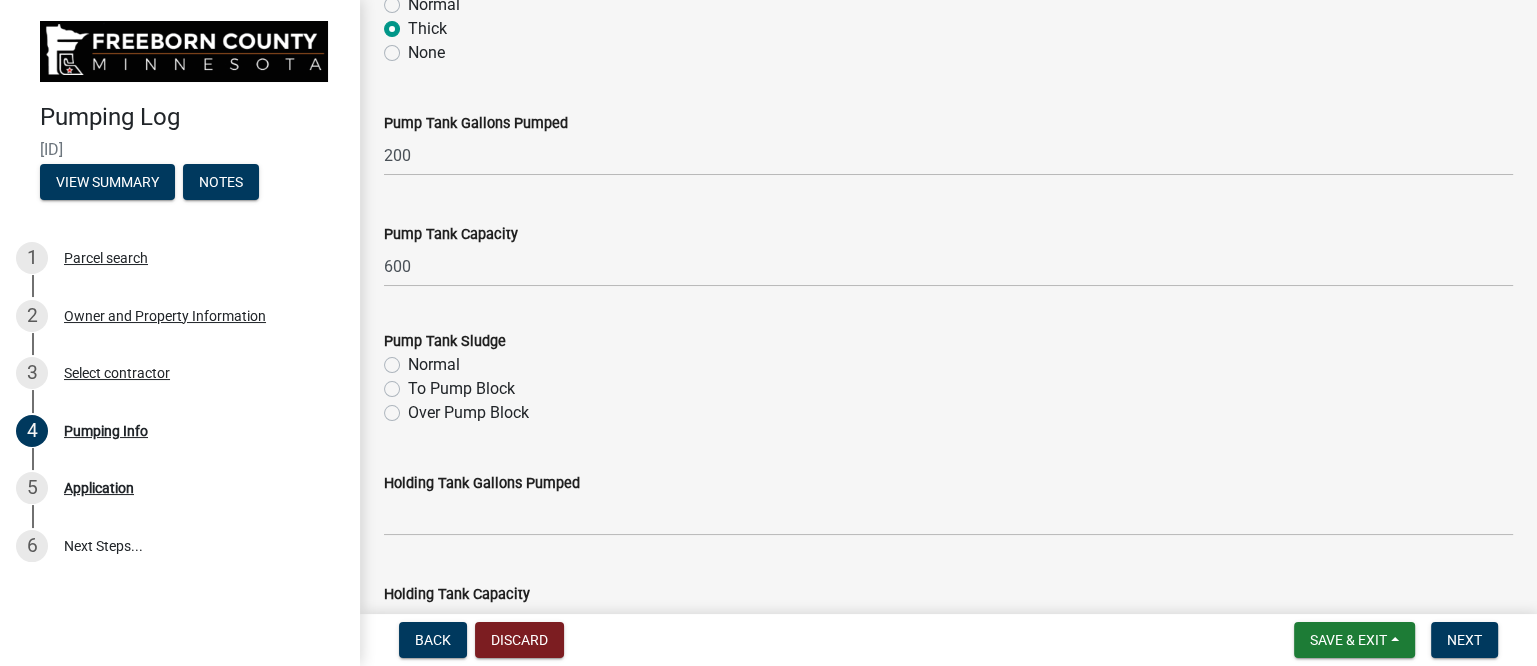 click on "To Pump Block" 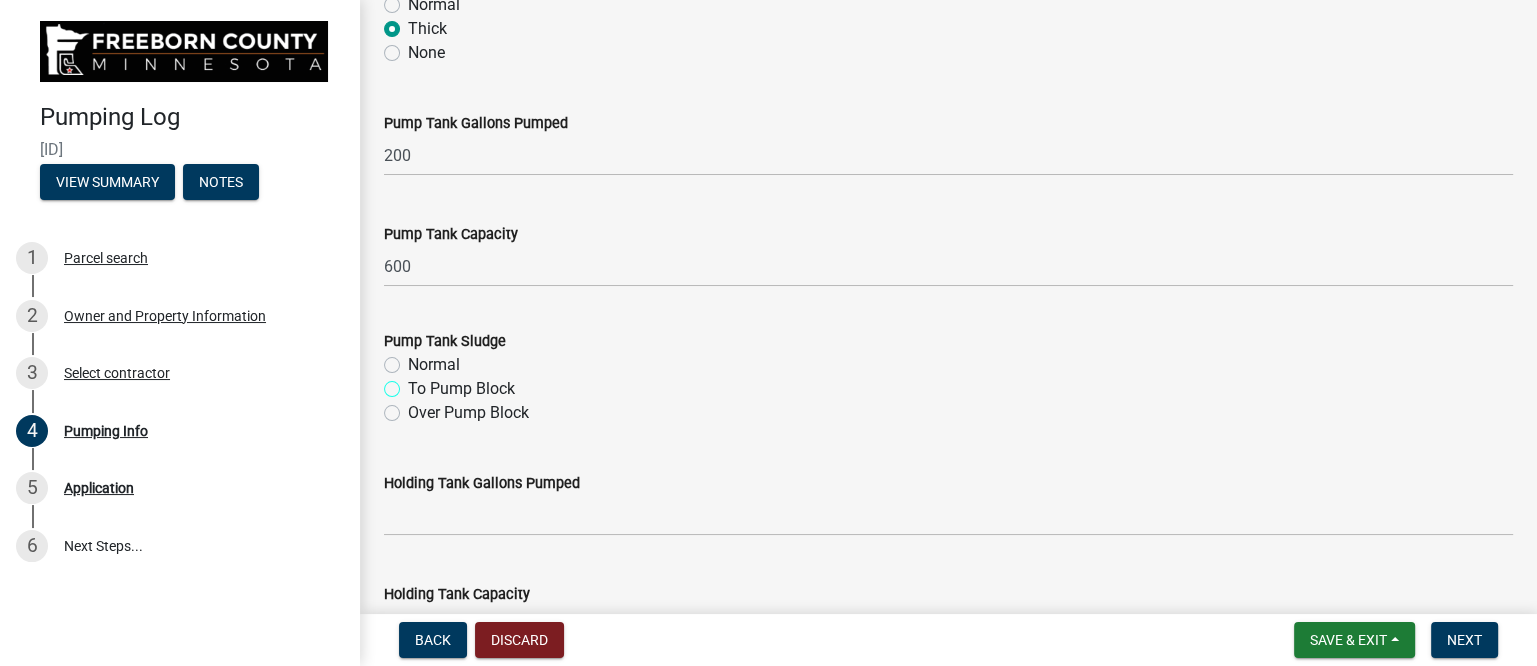 click on "To Pump Block" at bounding box center (414, 383) 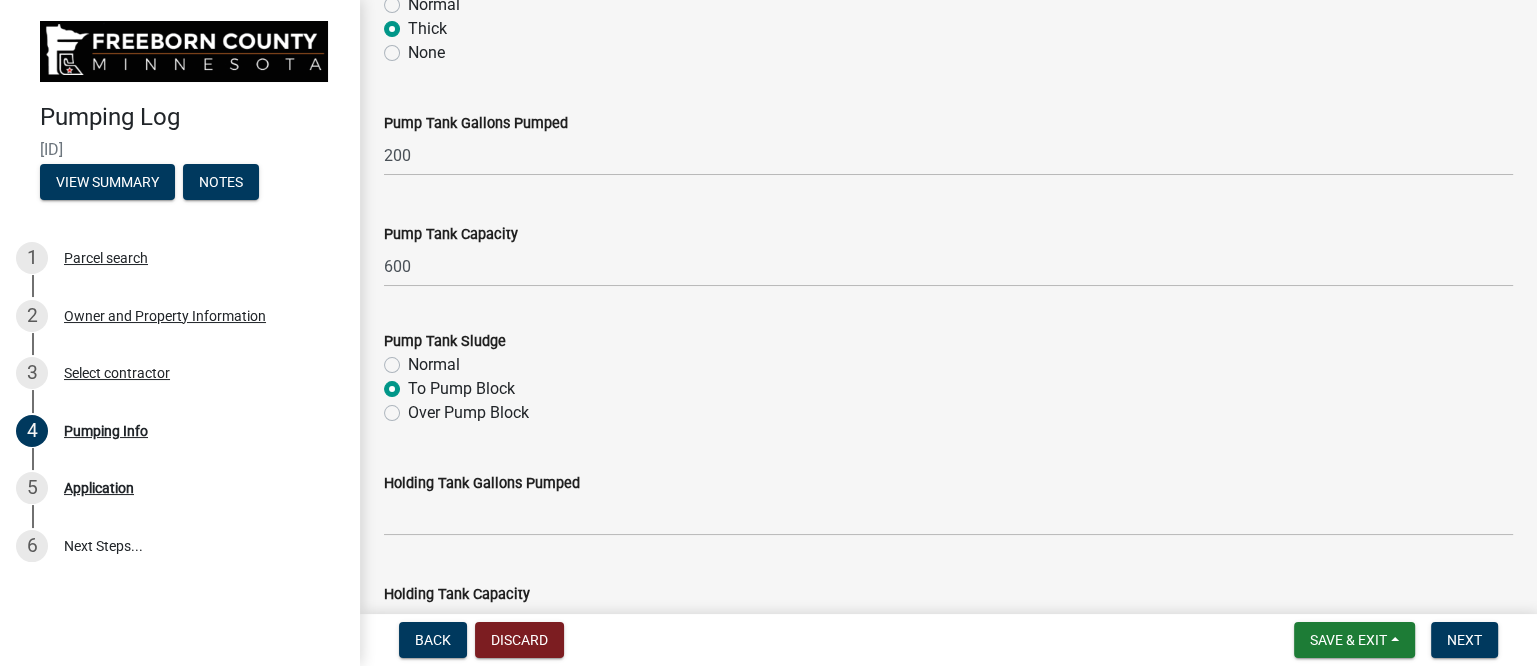 radio on "true" 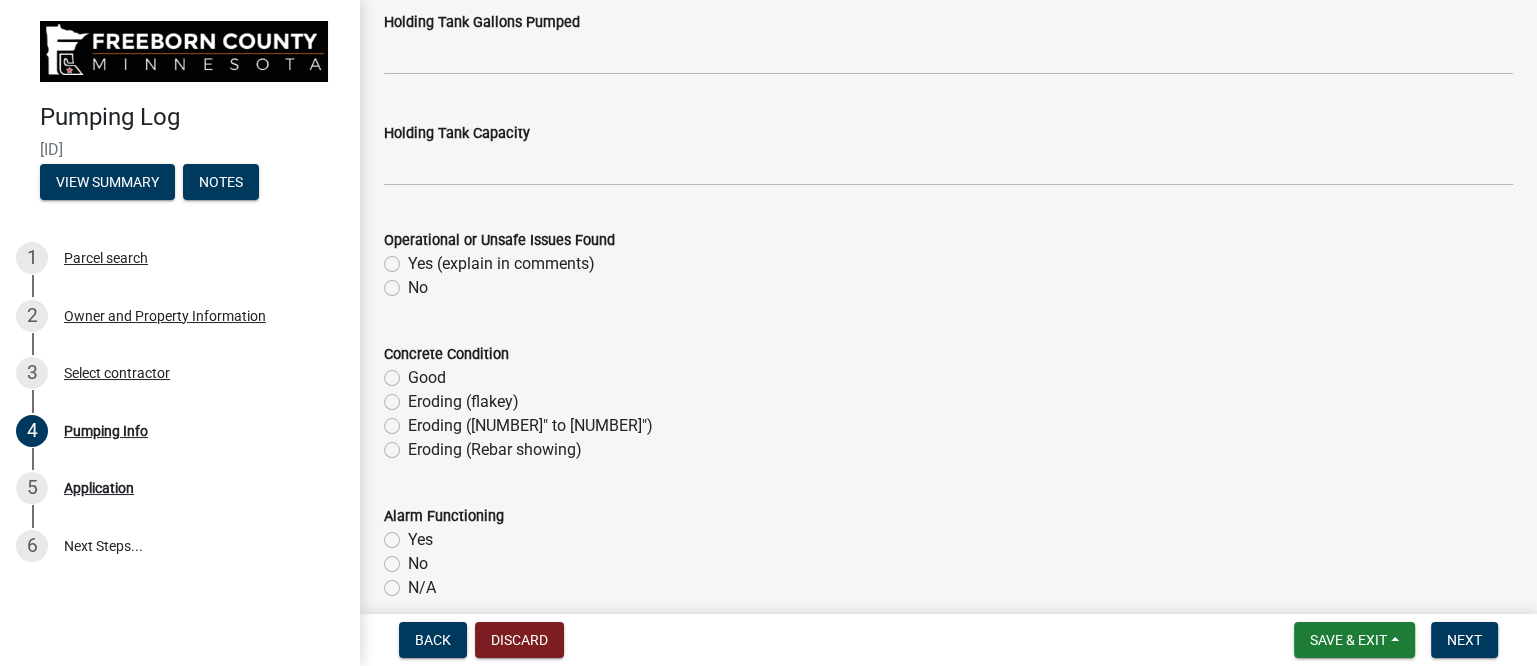 scroll, scrollTop: 1000, scrollLeft: 0, axis: vertical 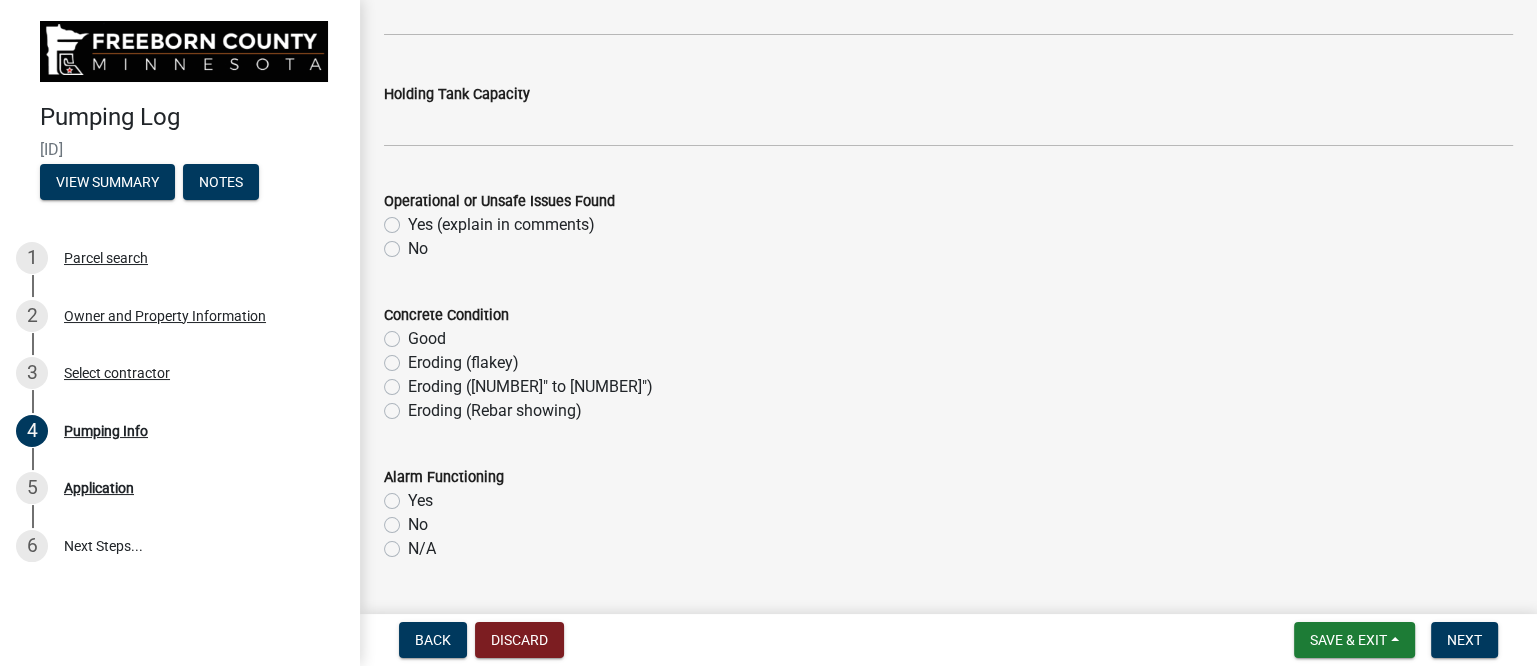 click on "No" 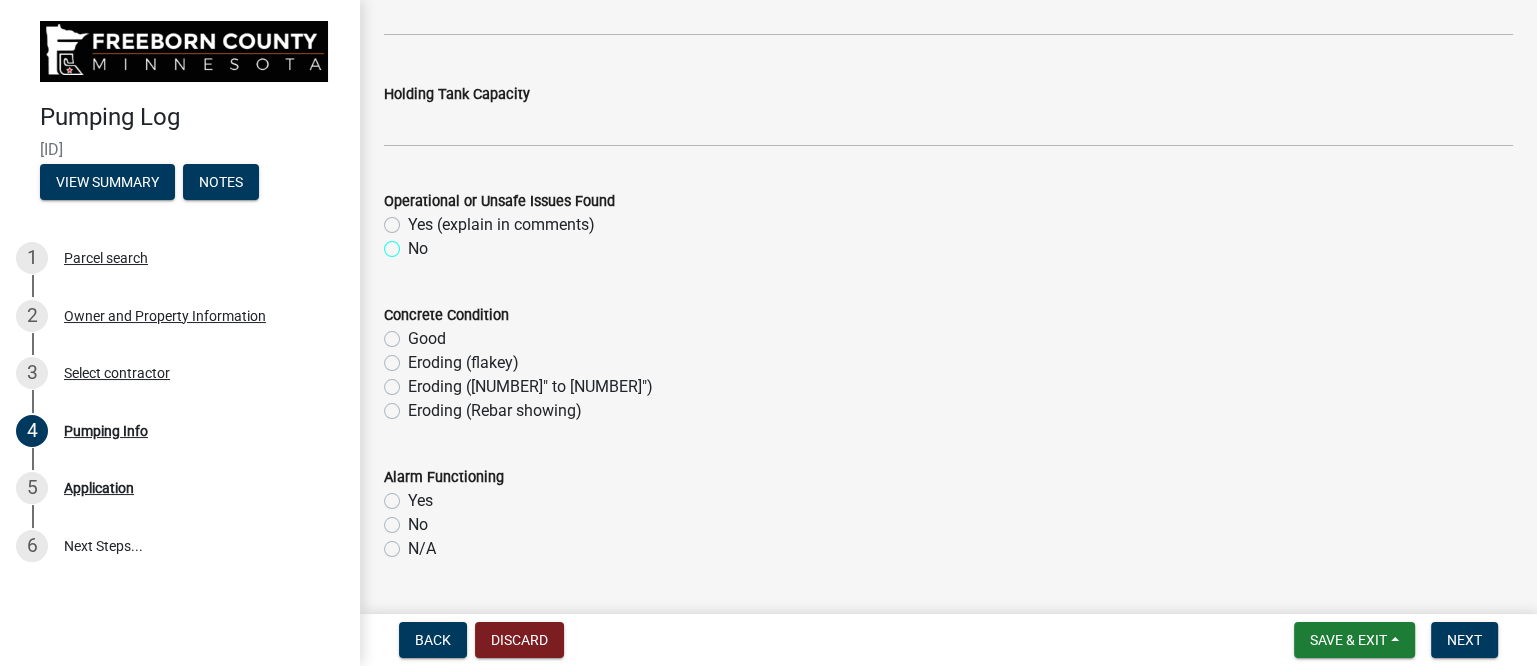 click on "No" at bounding box center [414, 243] 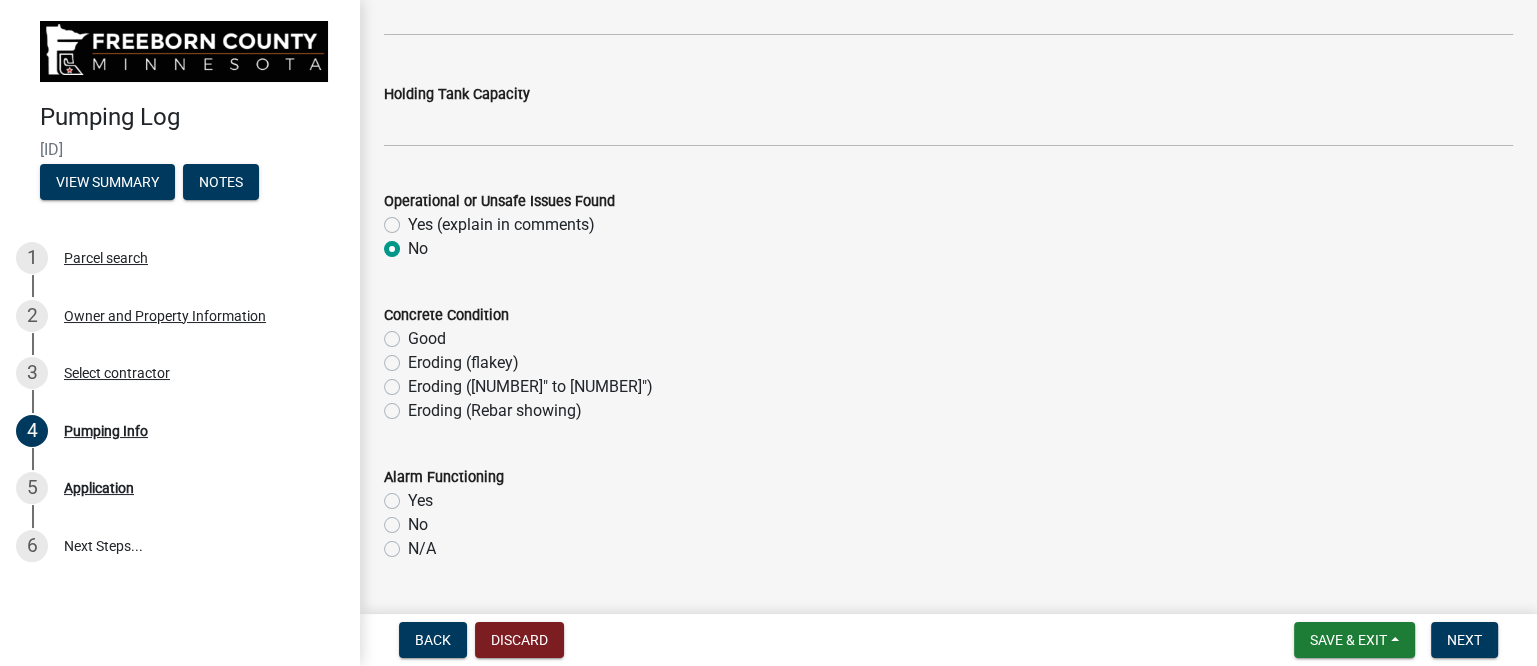 radio on "true" 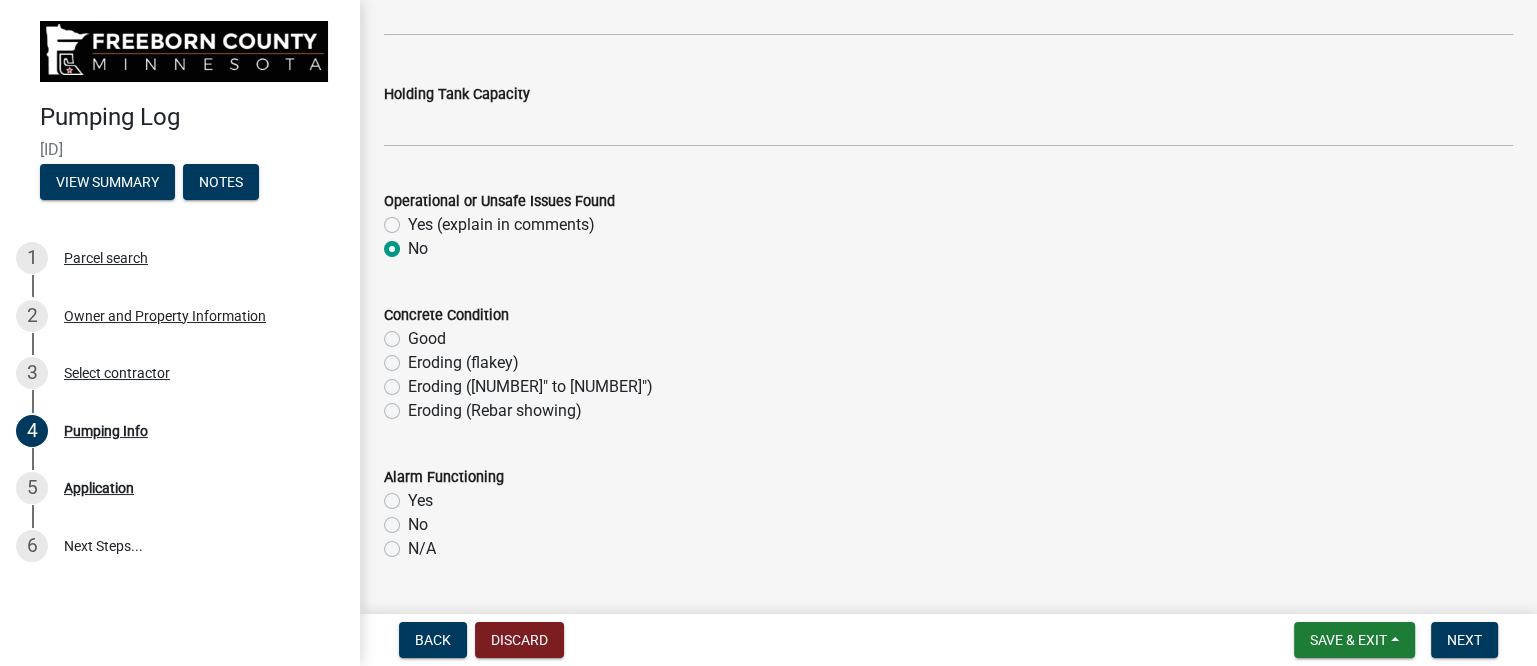 click on "Eroding (flakey)" 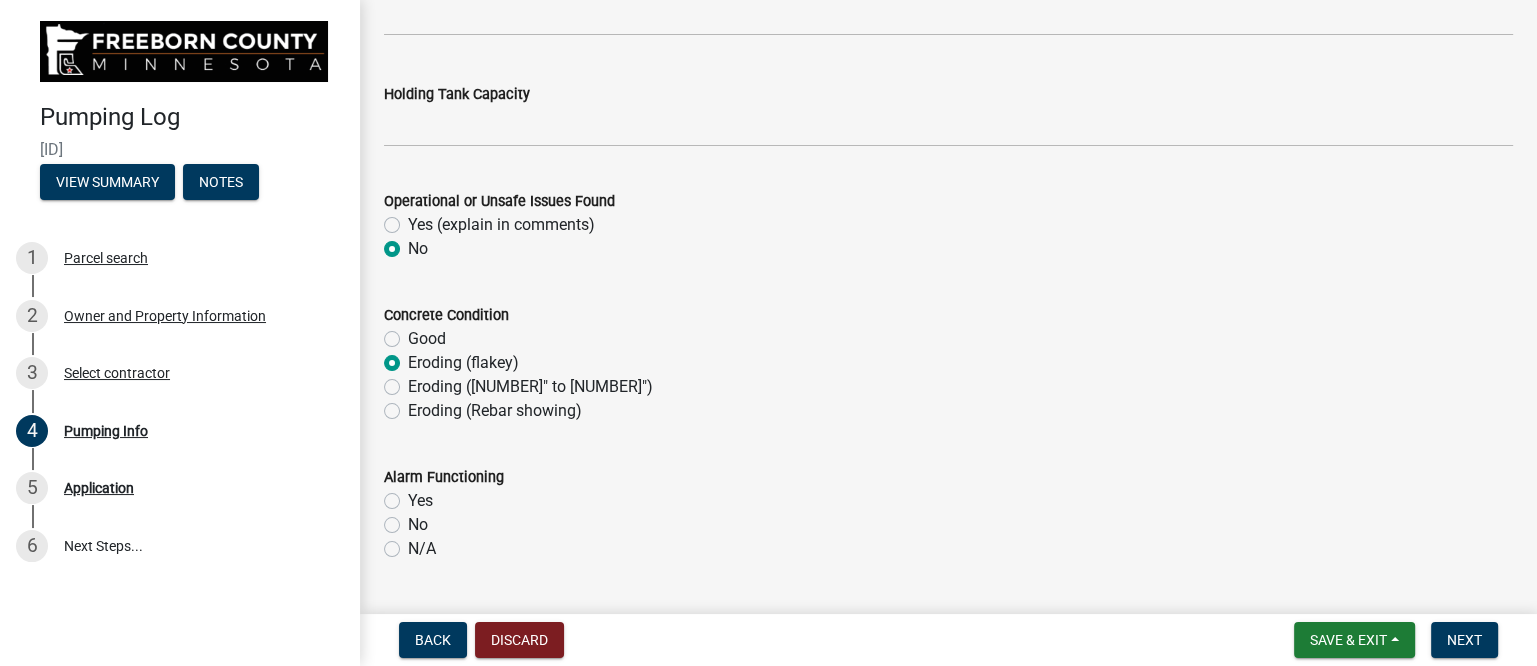 radio on "true" 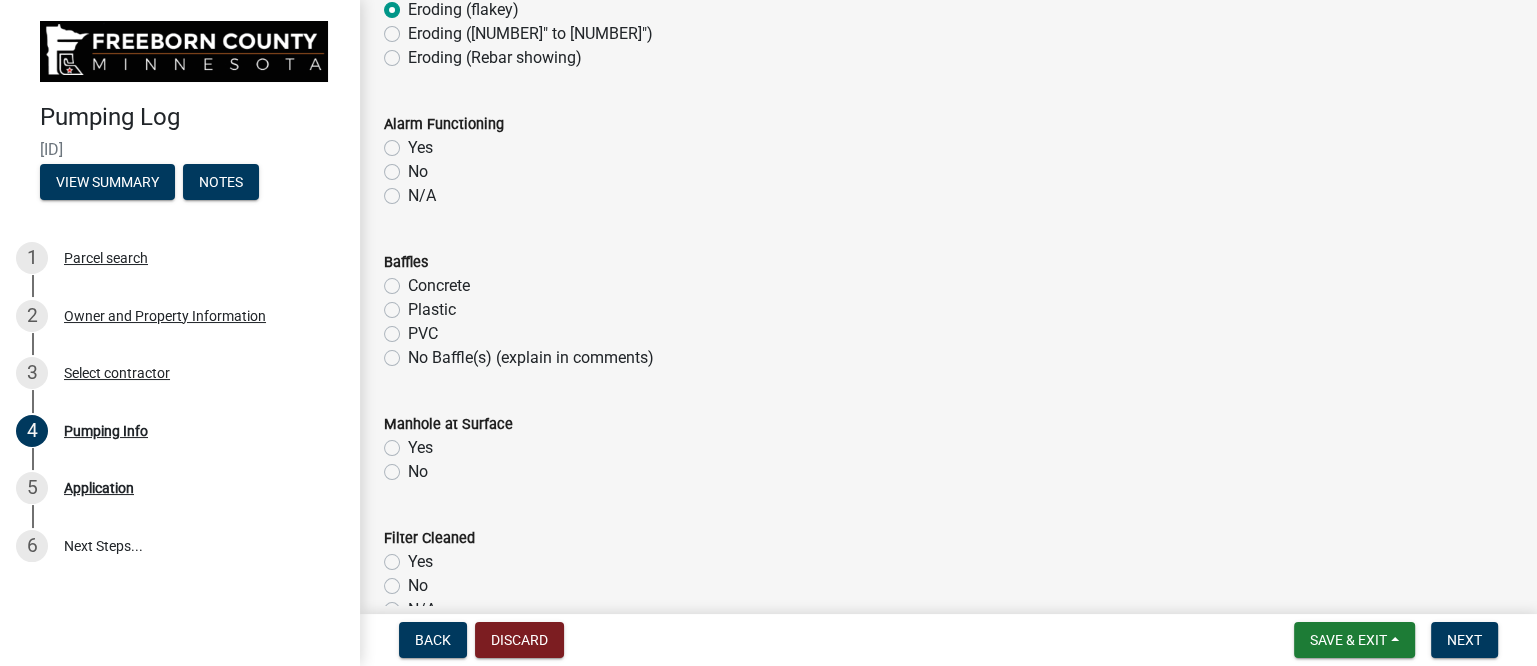 scroll, scrollTop: 1375, scrollLeft: 0, axis: vertical 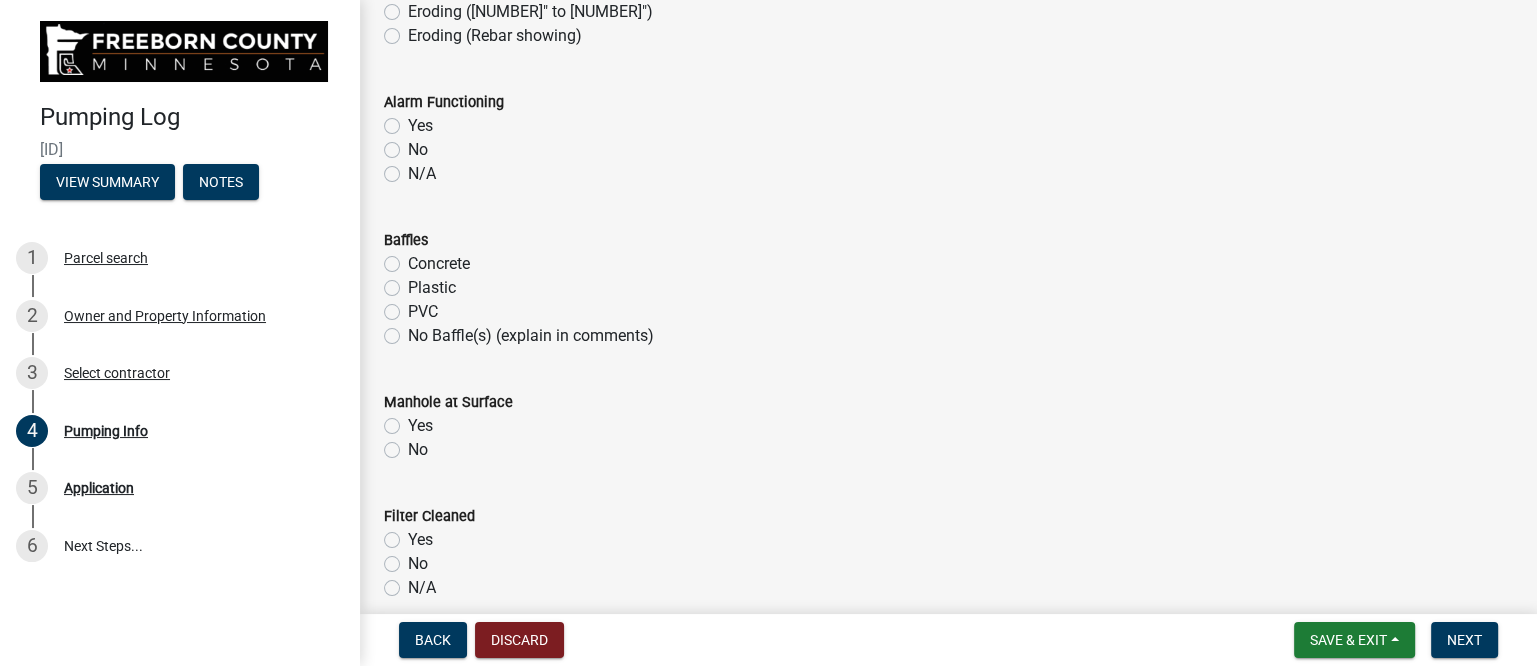 click on "Yes" 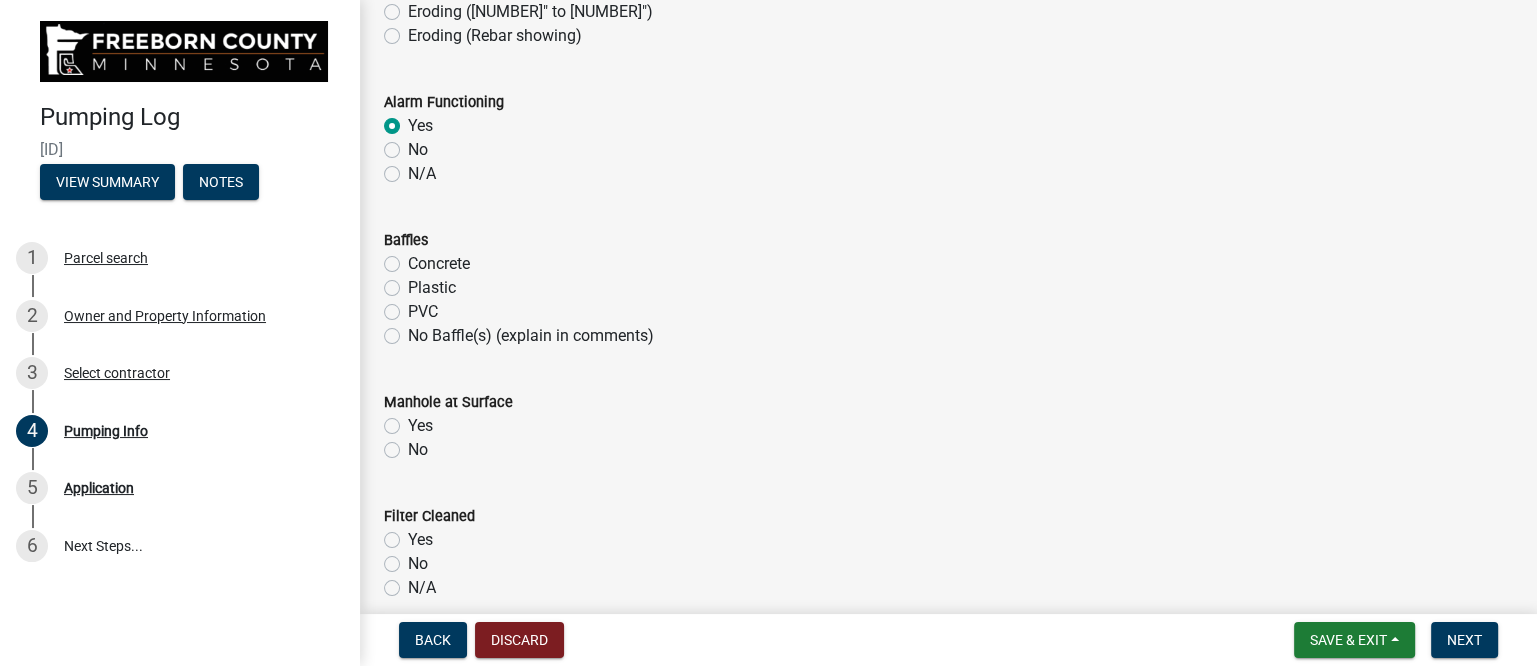 radio on "true" 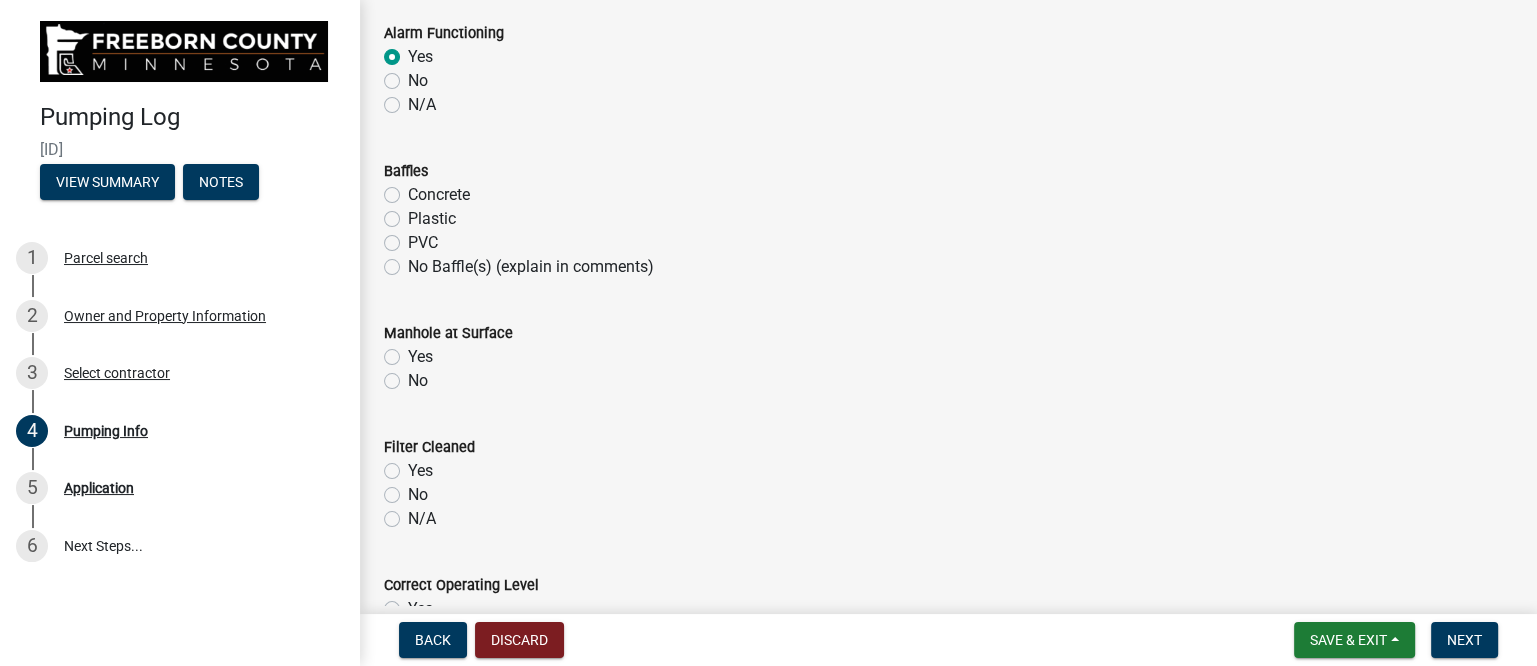 scroll, scrollTop: 1500, scrollLeft: 0, axis: vertical 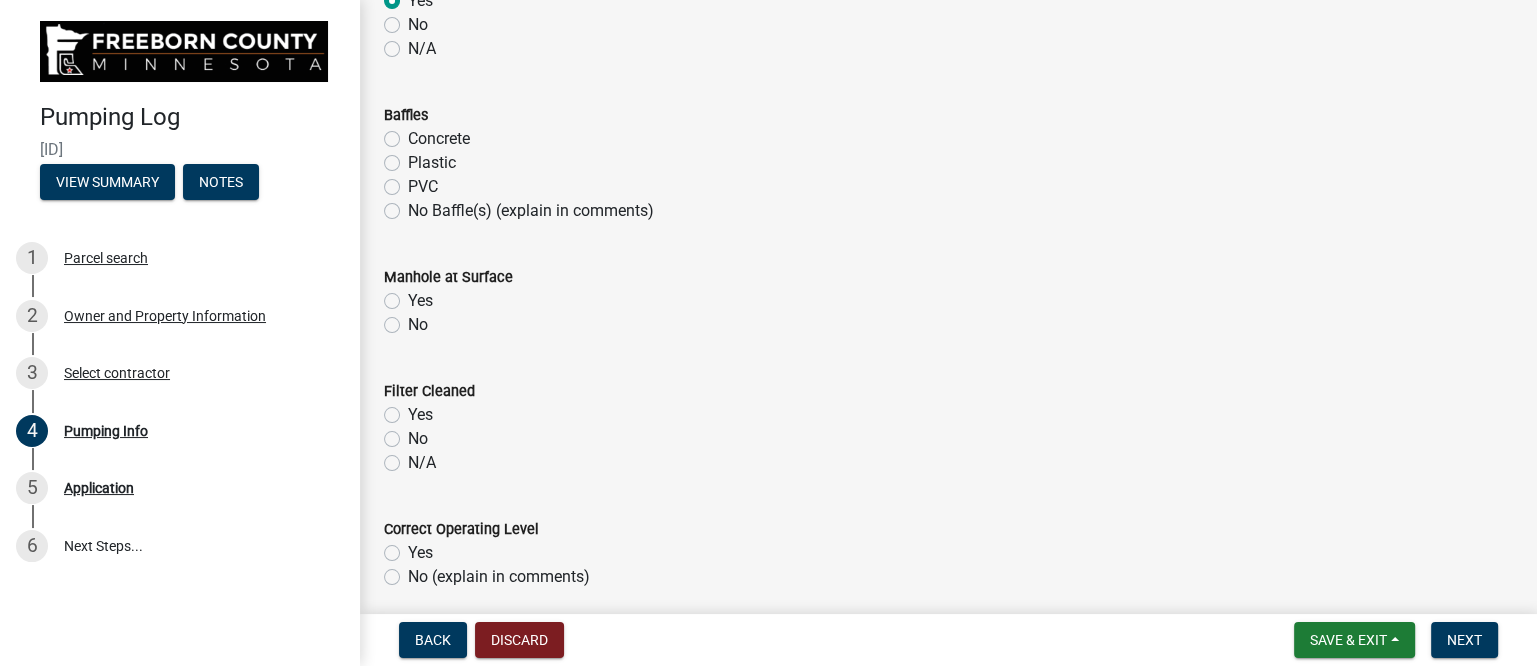 click on "Plastic" 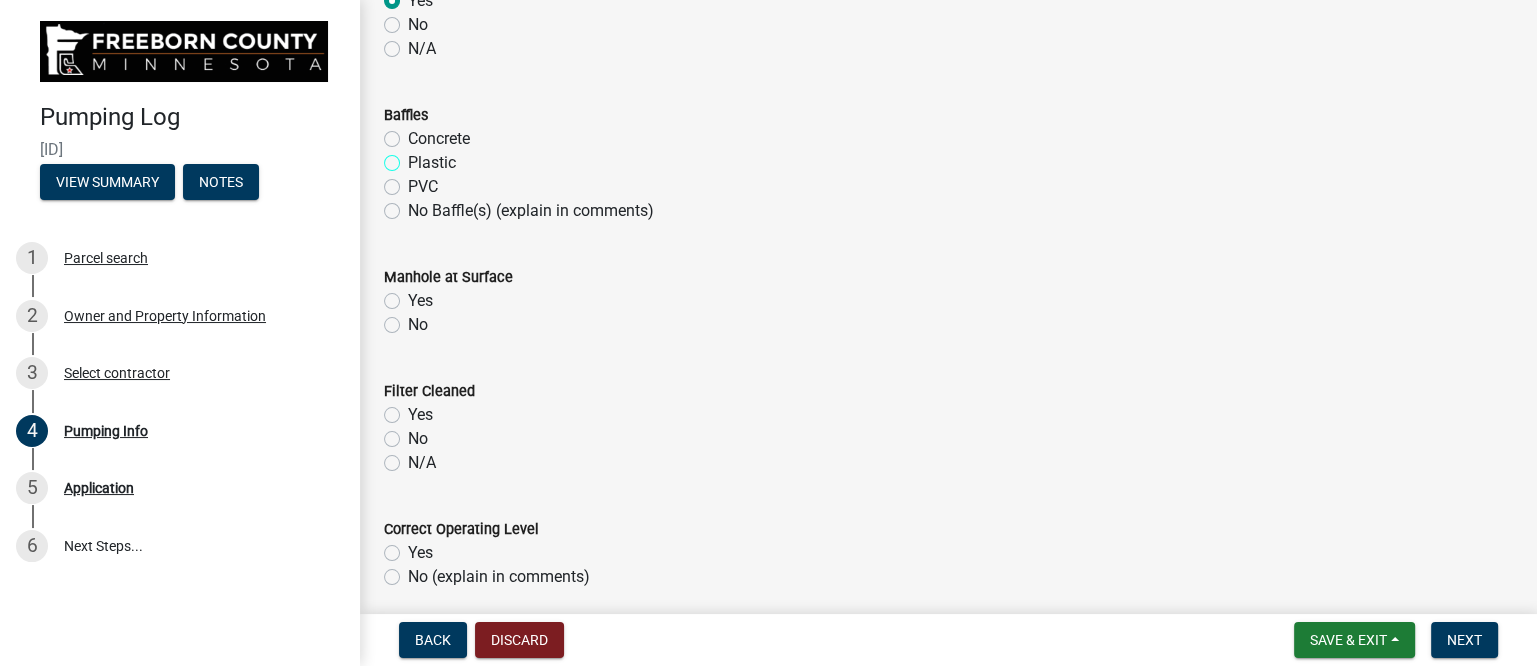 click on "Plastic" at bounding box center (414, 157) 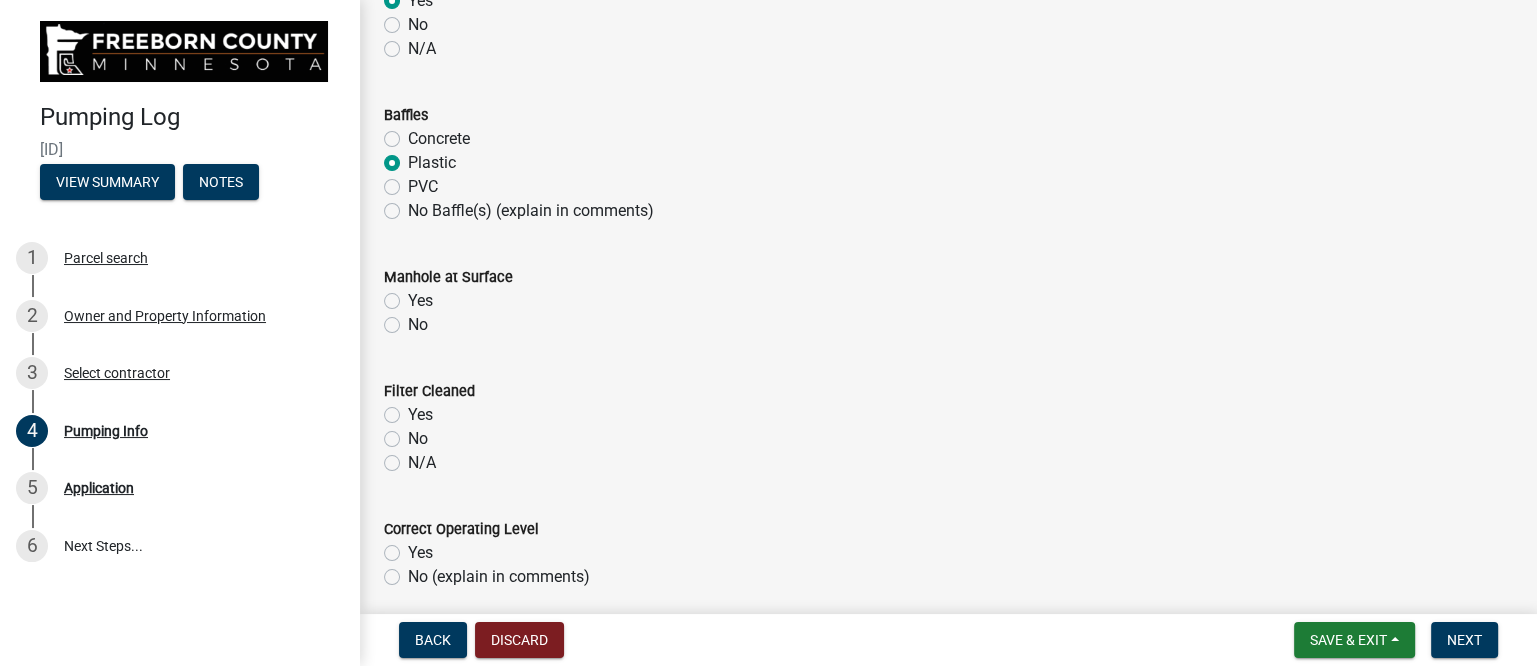 radio on "true" 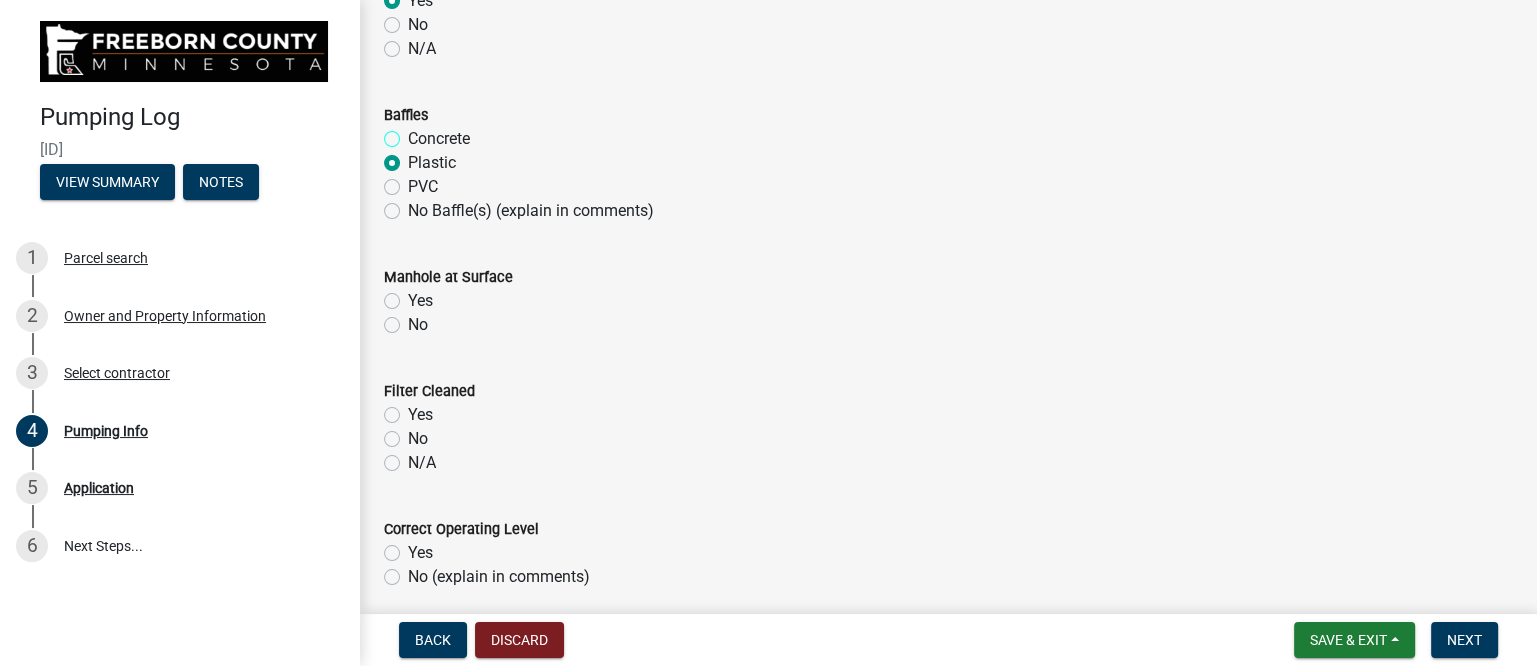 click on "Concrete" at bounding box center (414, 133) 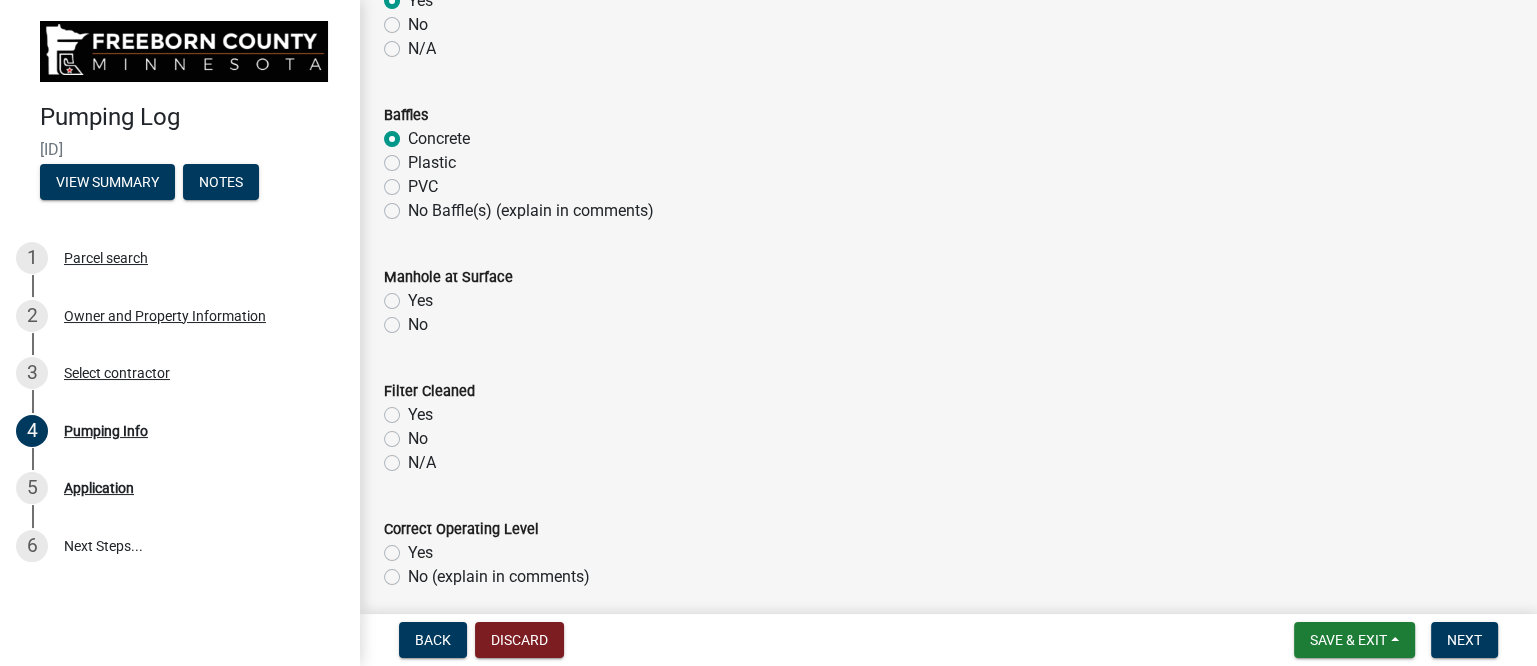 radio on "true" 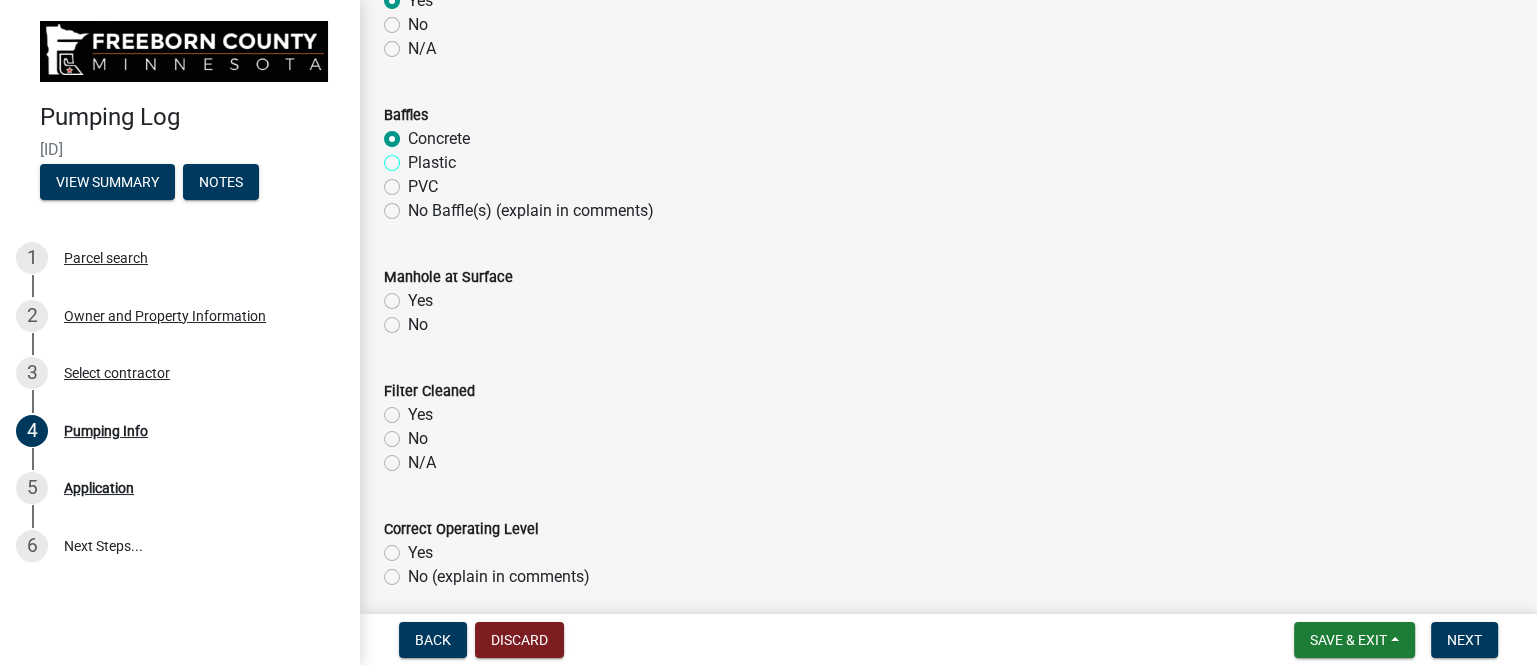 click on "Plastic" at bounding box center [414, 157] 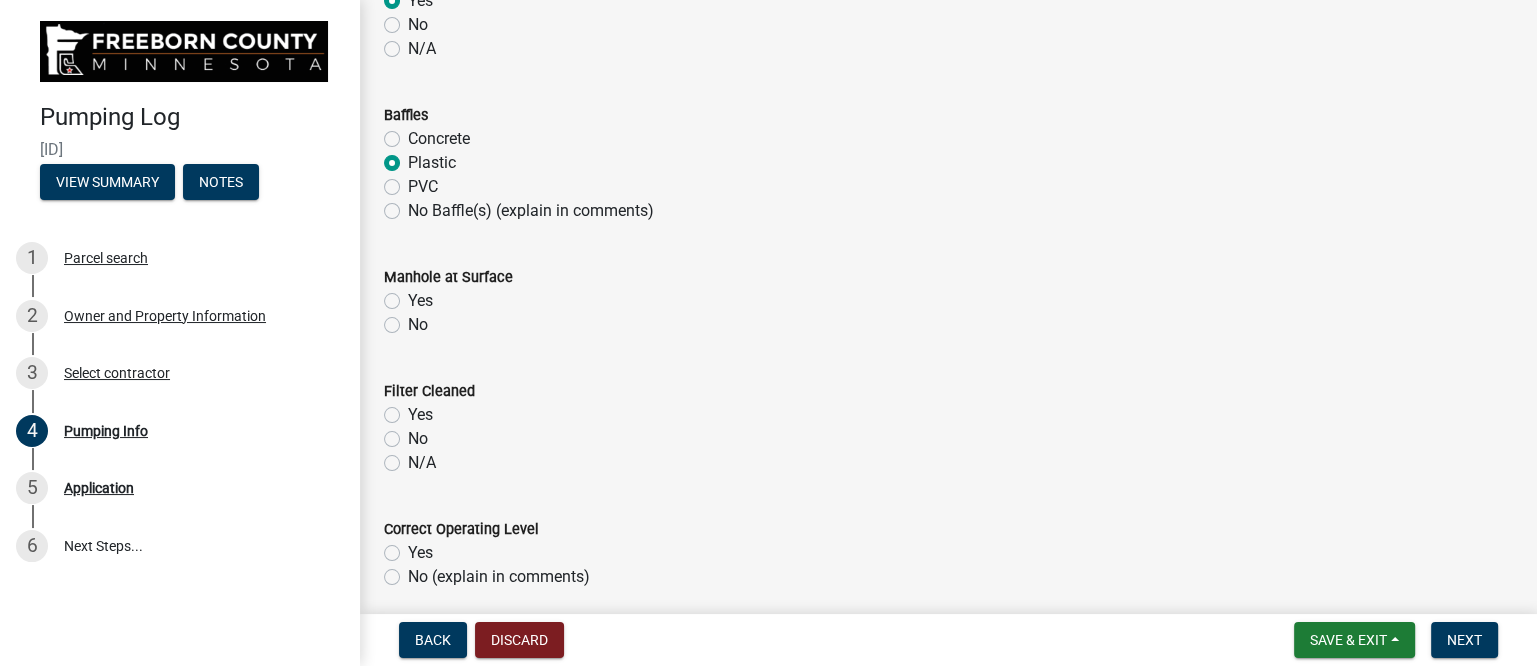 radio on "true" 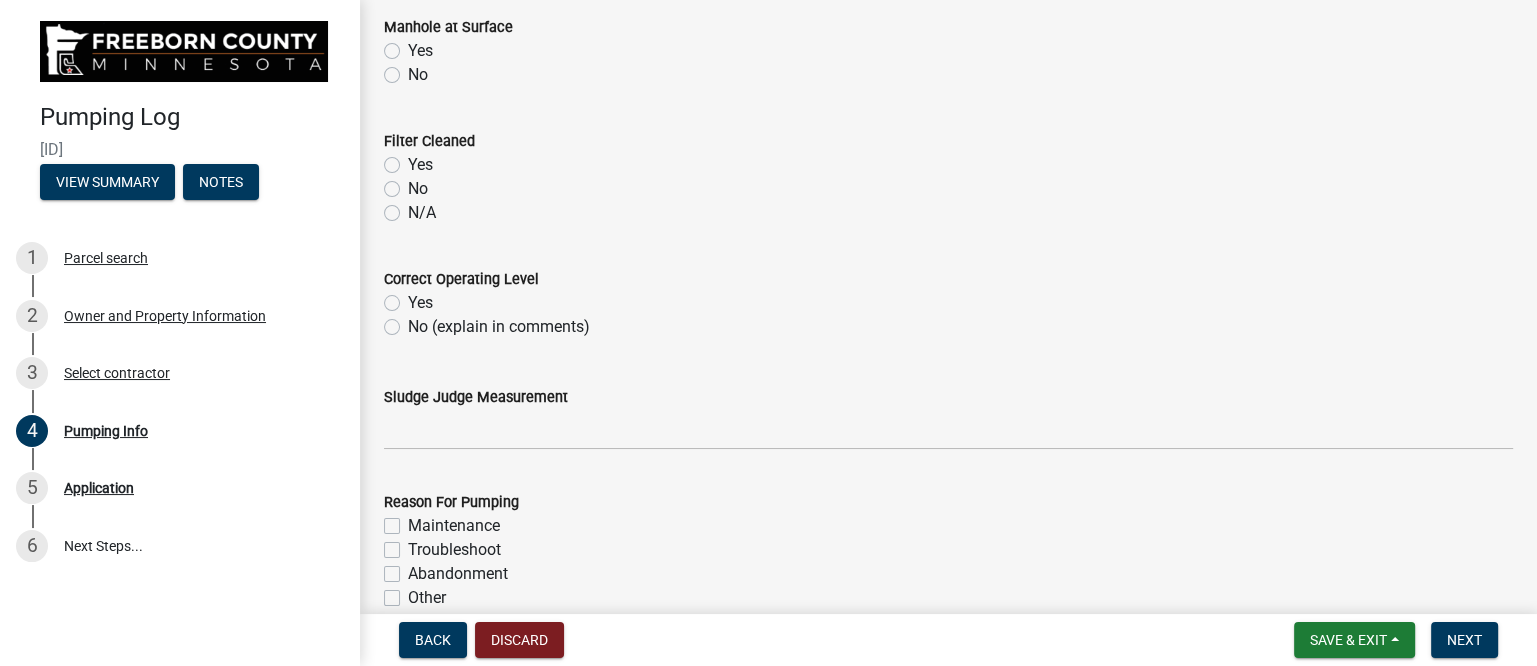 scroll, scrollTop: 1624, scrollLeft: 0, axis: vertical 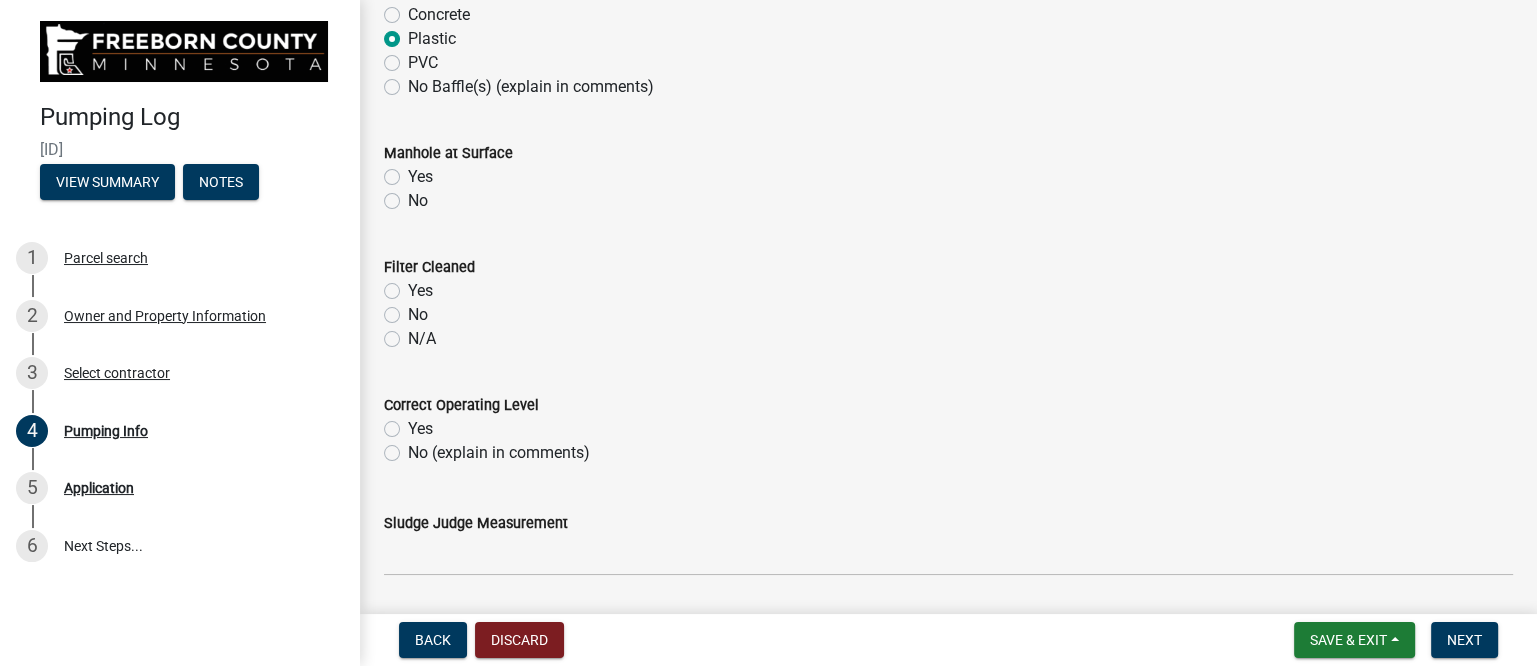 click on "Yes" 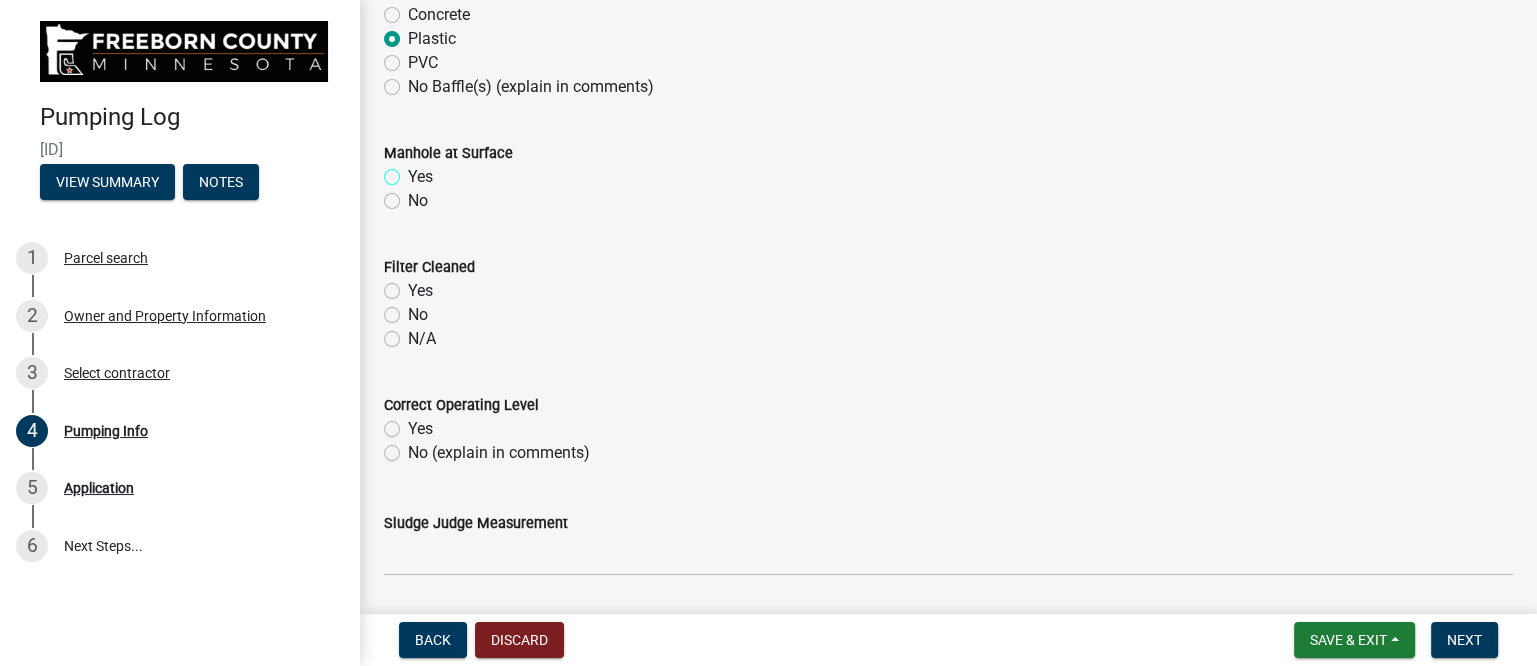 click on "Yes" at bounding box center (414, 171) 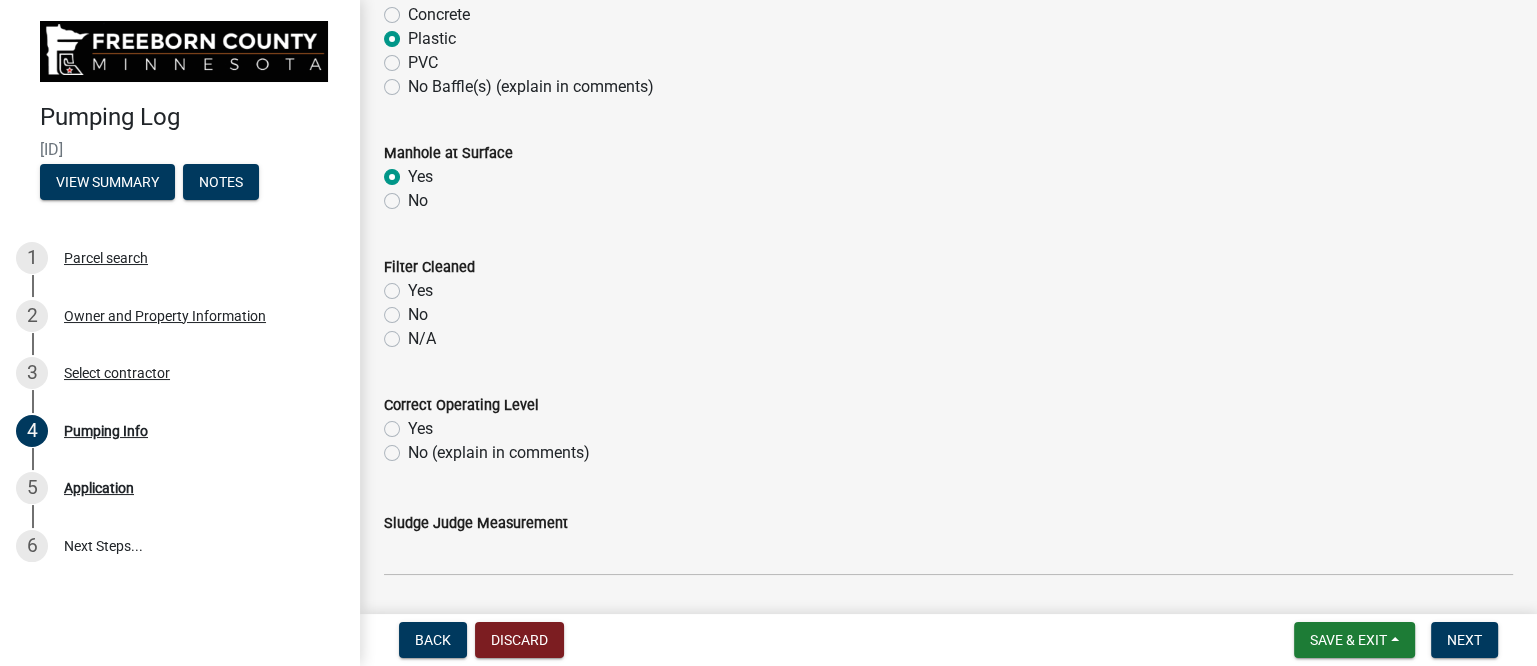 radio on "true" 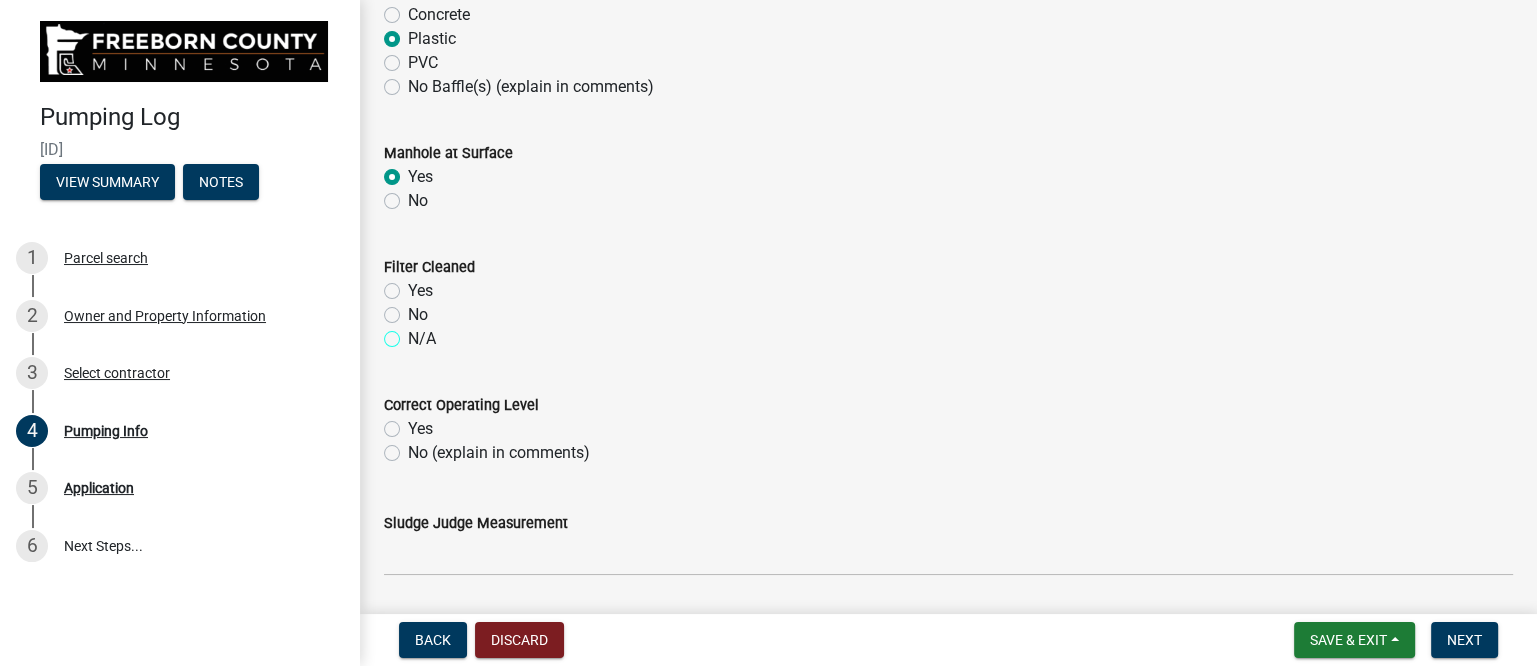 click on "N/A" at bounding box center [414, 333] 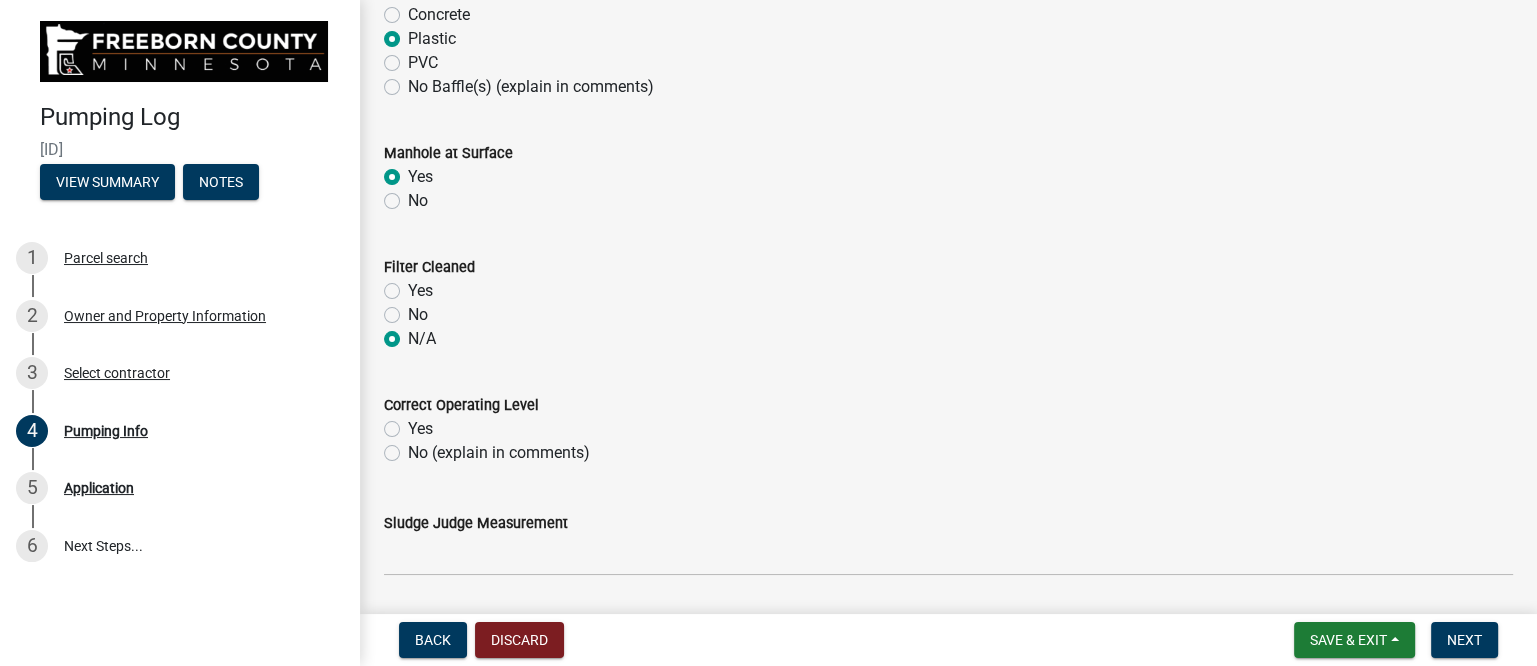 radio on "true" 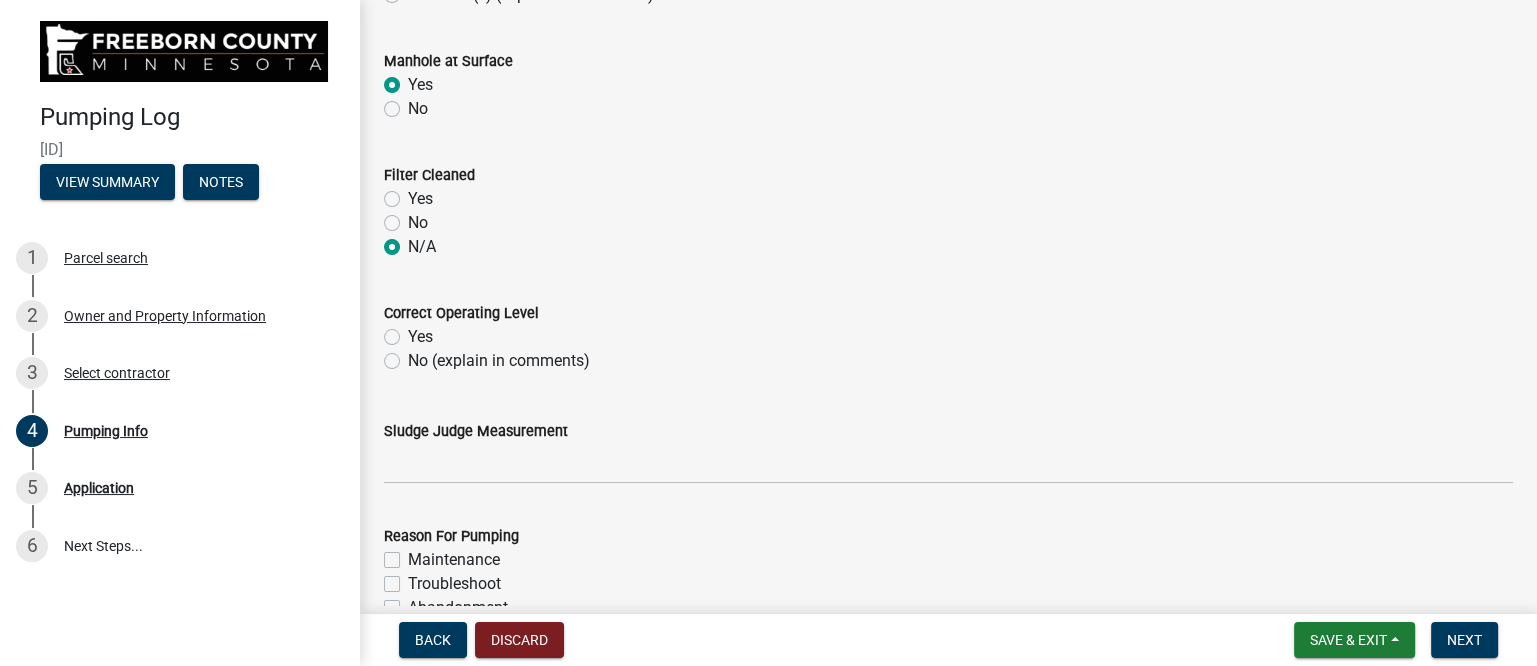 scroll, scrollTop: 1875, scrollLeft: 0, axis: vertical 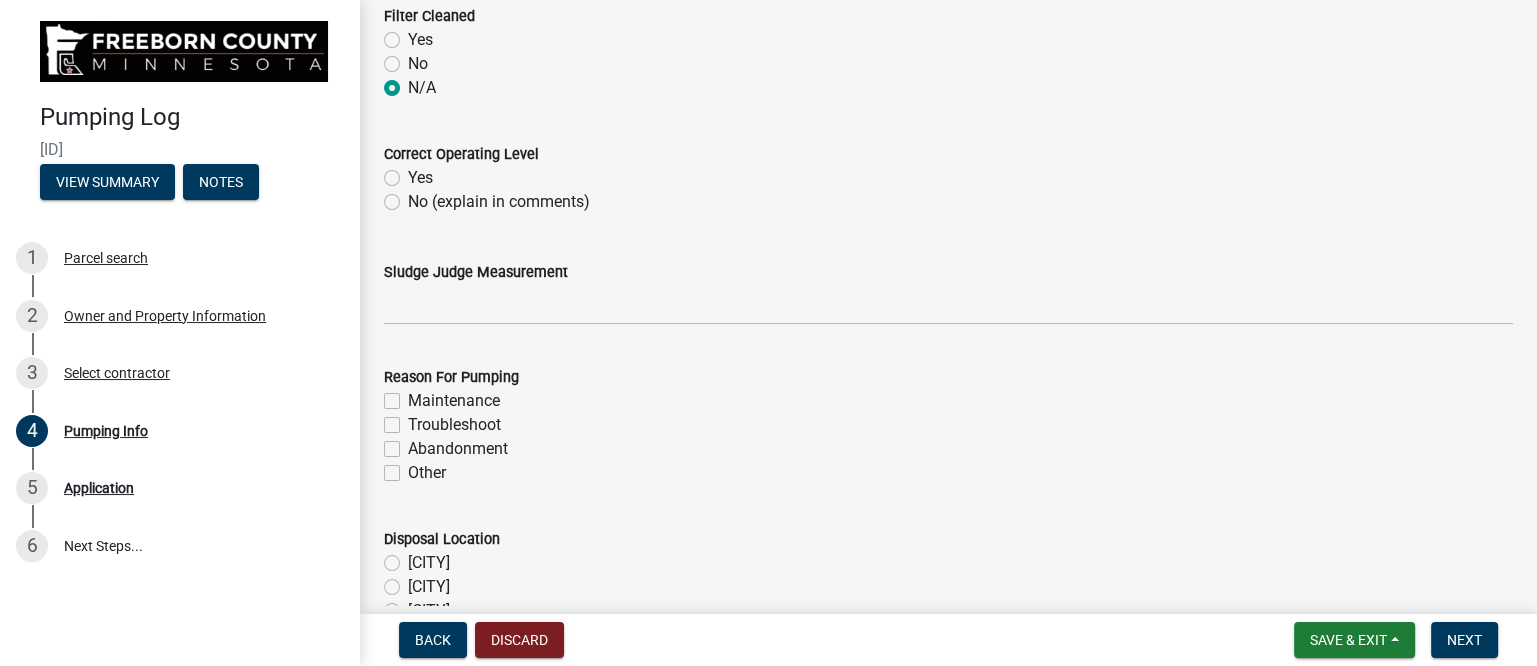 click on "No (explain in comments)" 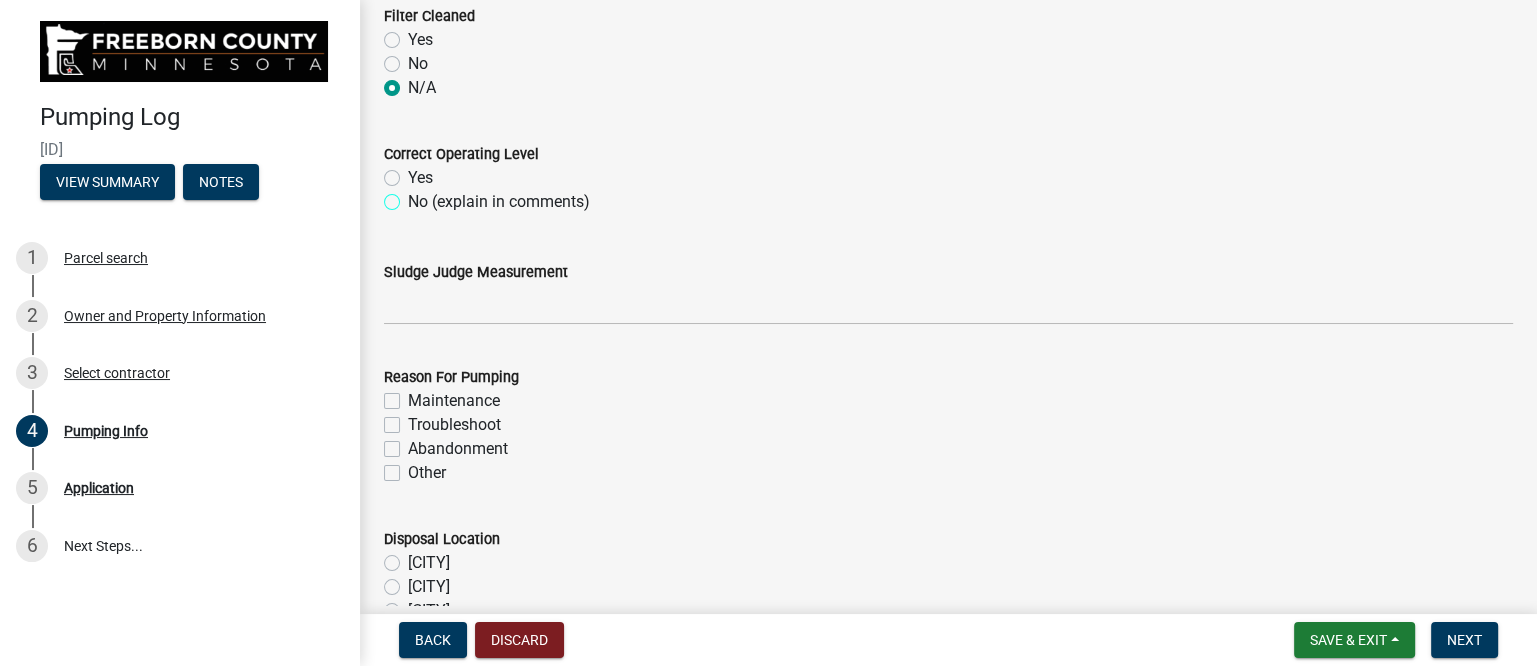 click on "No (explain in comments)" at bounding box center [414, 196] 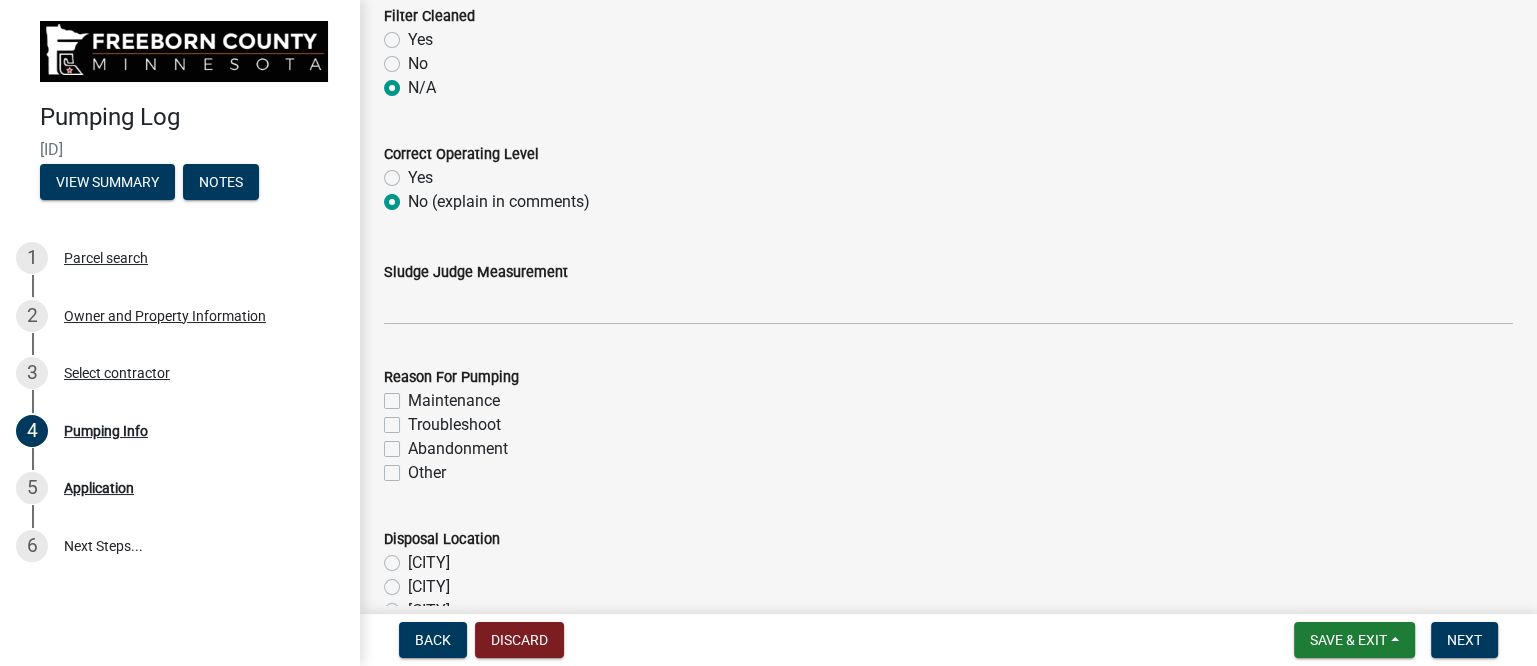 radio on "true" 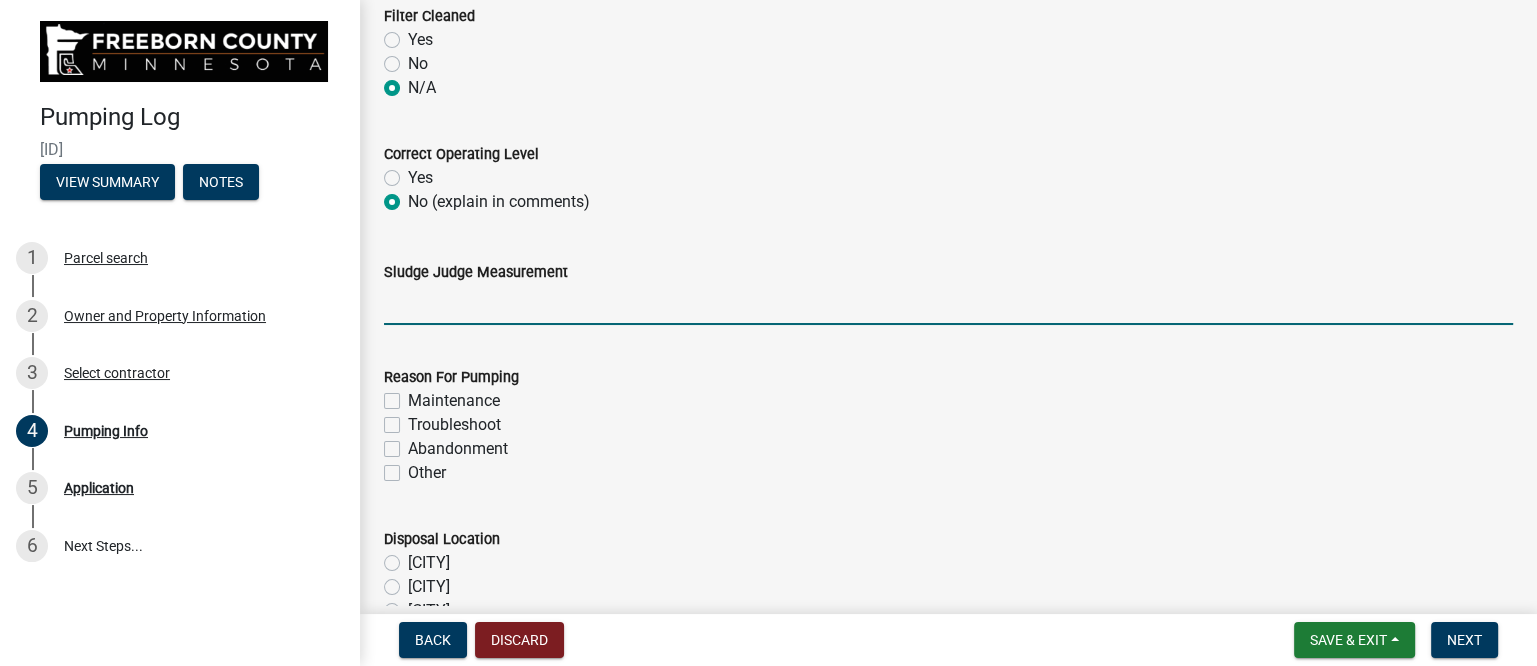 click on "Sludge Judge Measurement" at bounding box center (948, 304) 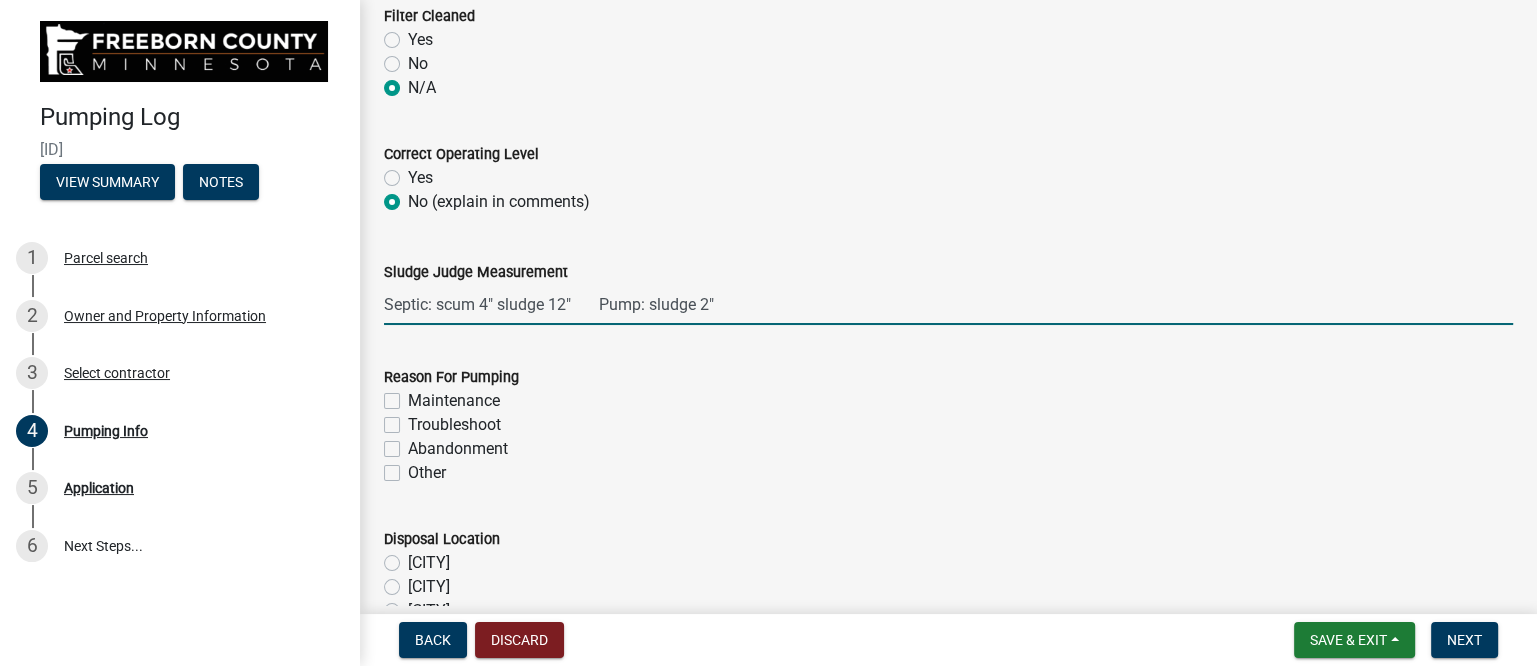 type on "Septic: scum 4" sludge 12"       Pump: sludge 2"" 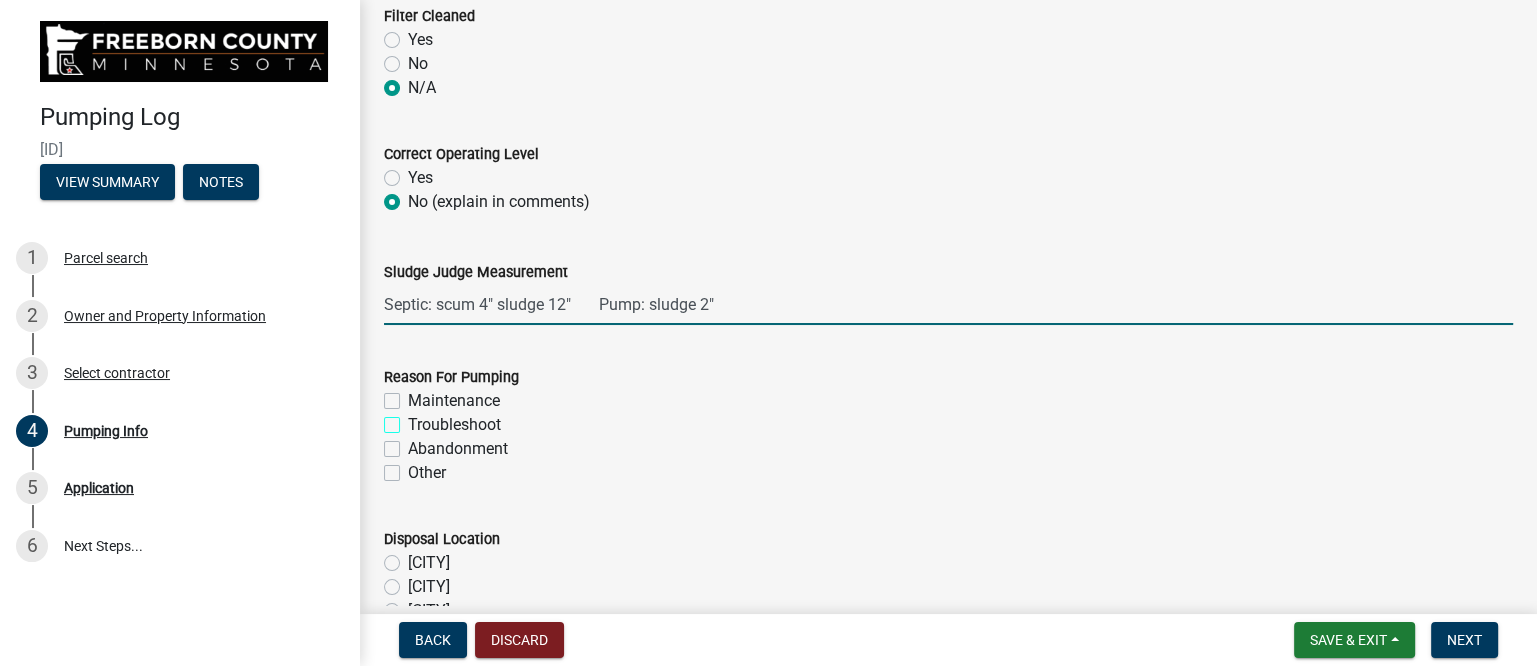 checkbox on "true" 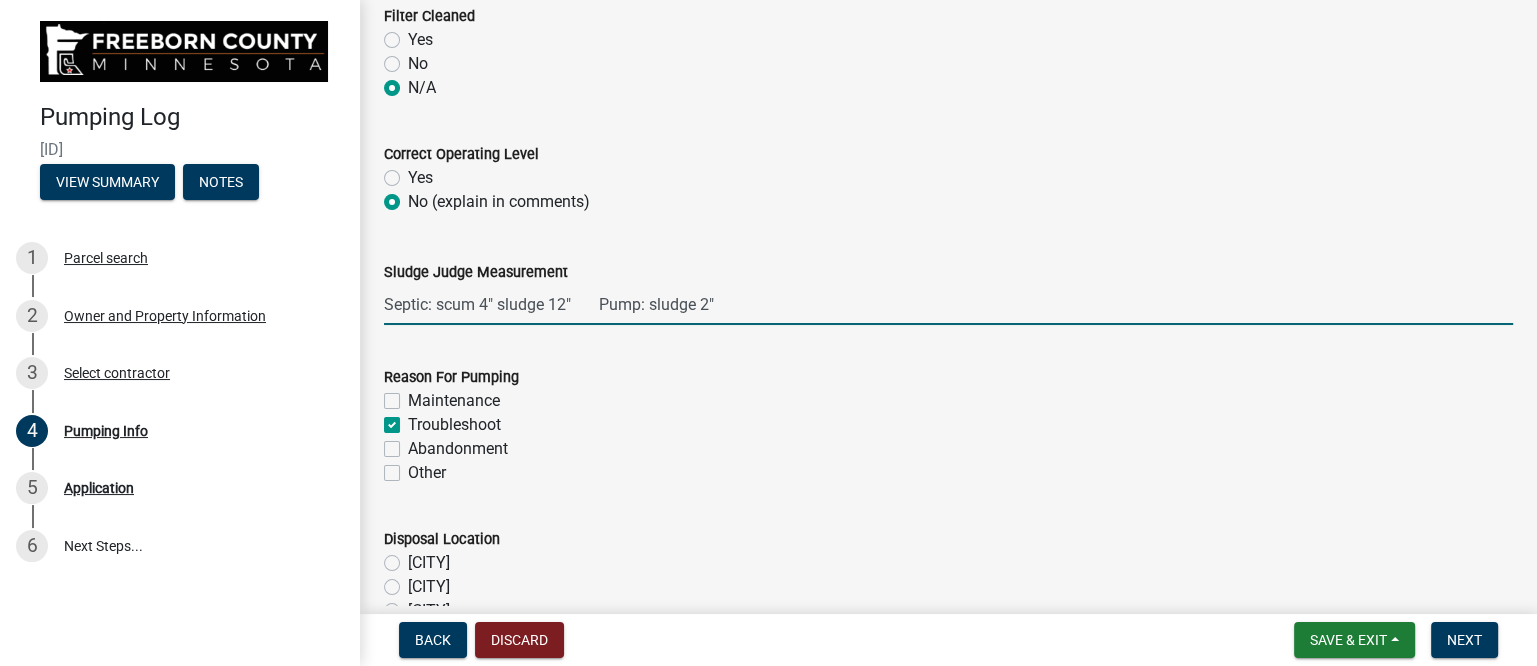 checkbox on "false" 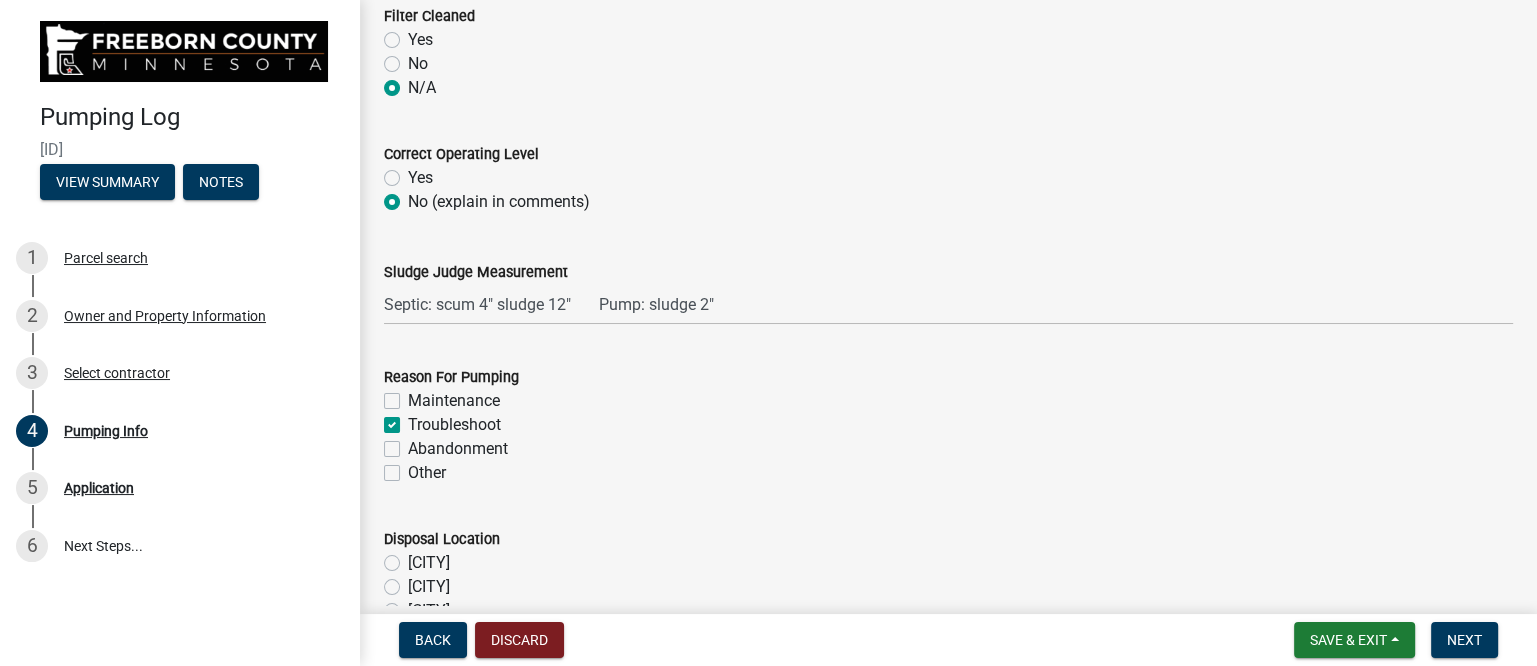 click on "Maintenance" 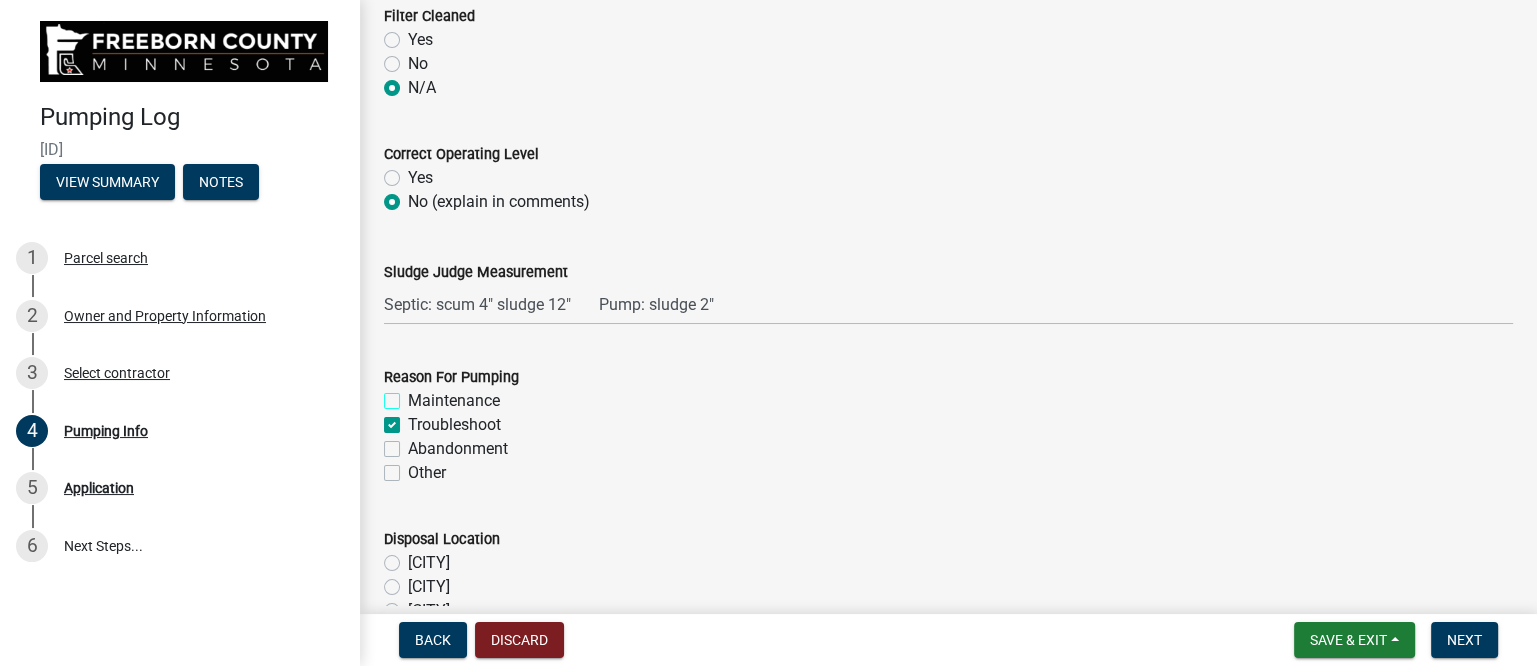 click on "Maintenance" at bounding box center [414, 395] 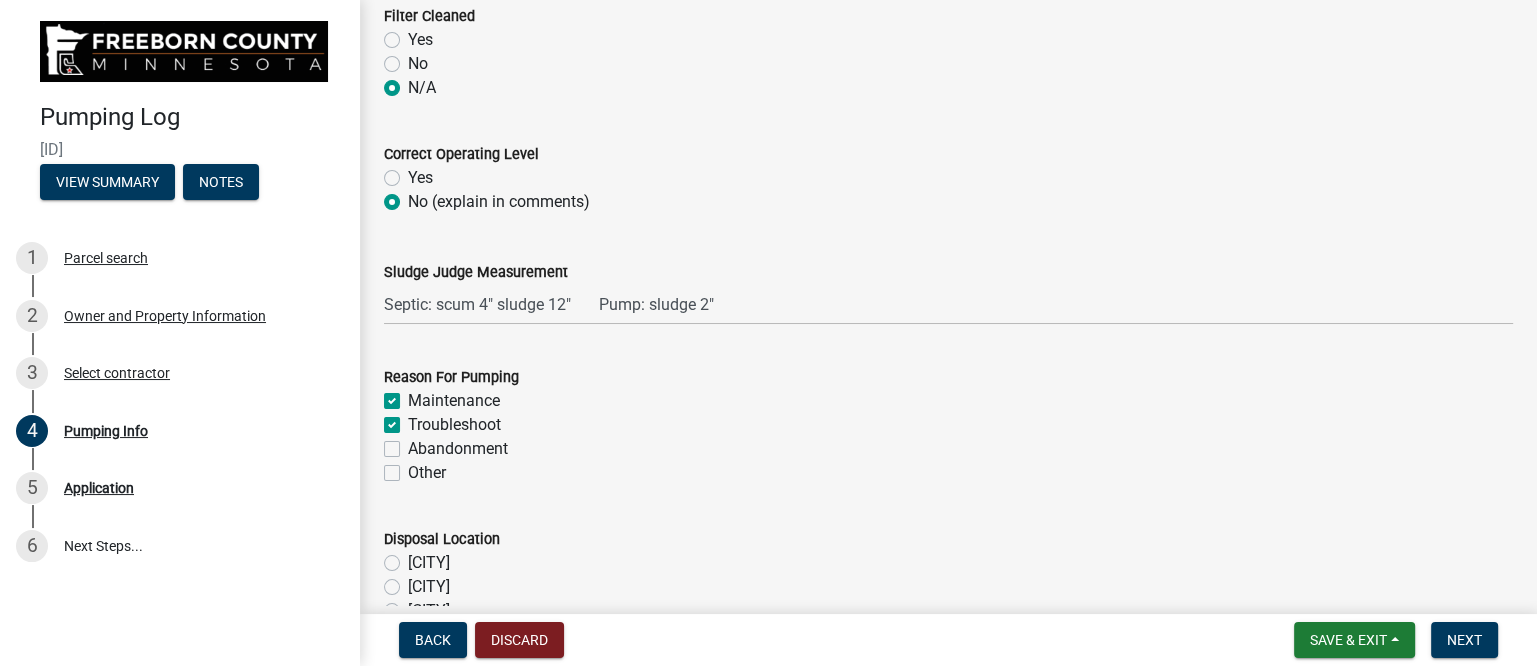 checkbox on "true" 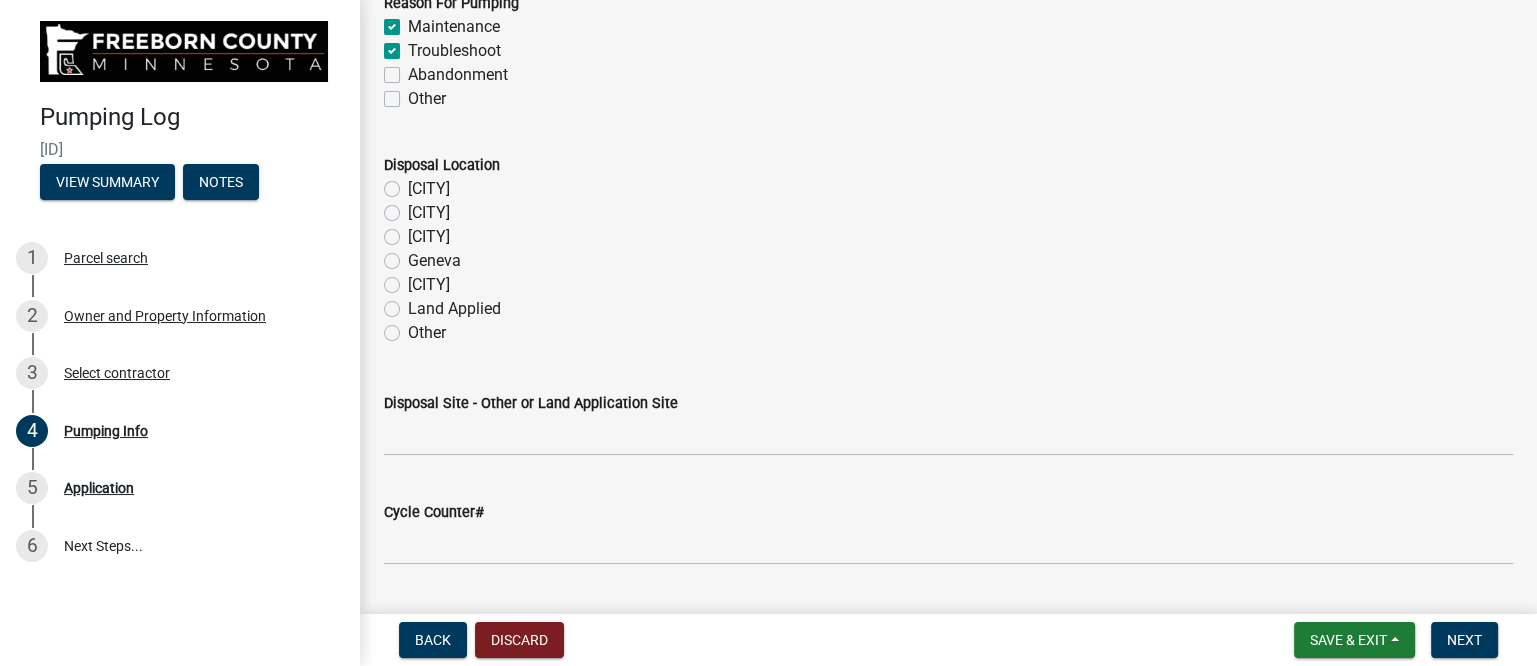scroll, scrollTop: 2250, scrollLeft: 0, axis: vertical 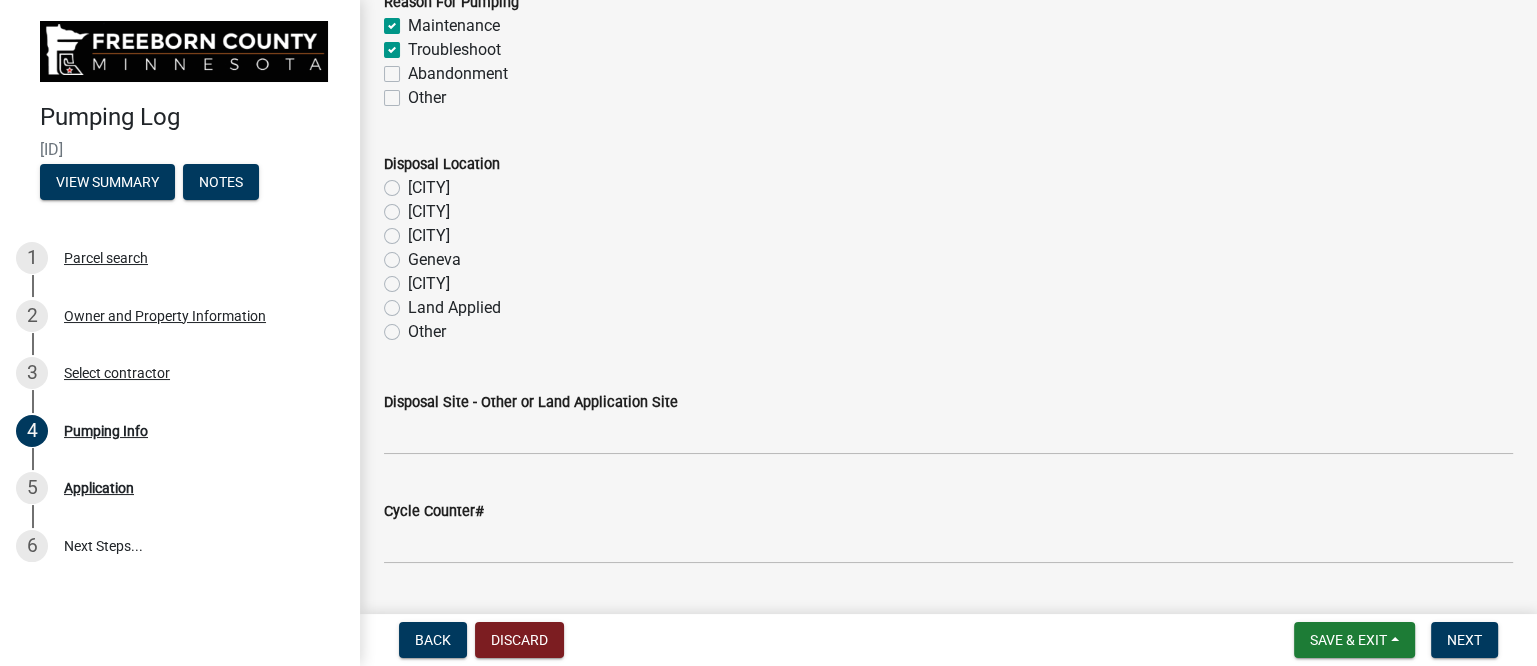 click on "[CITY]" 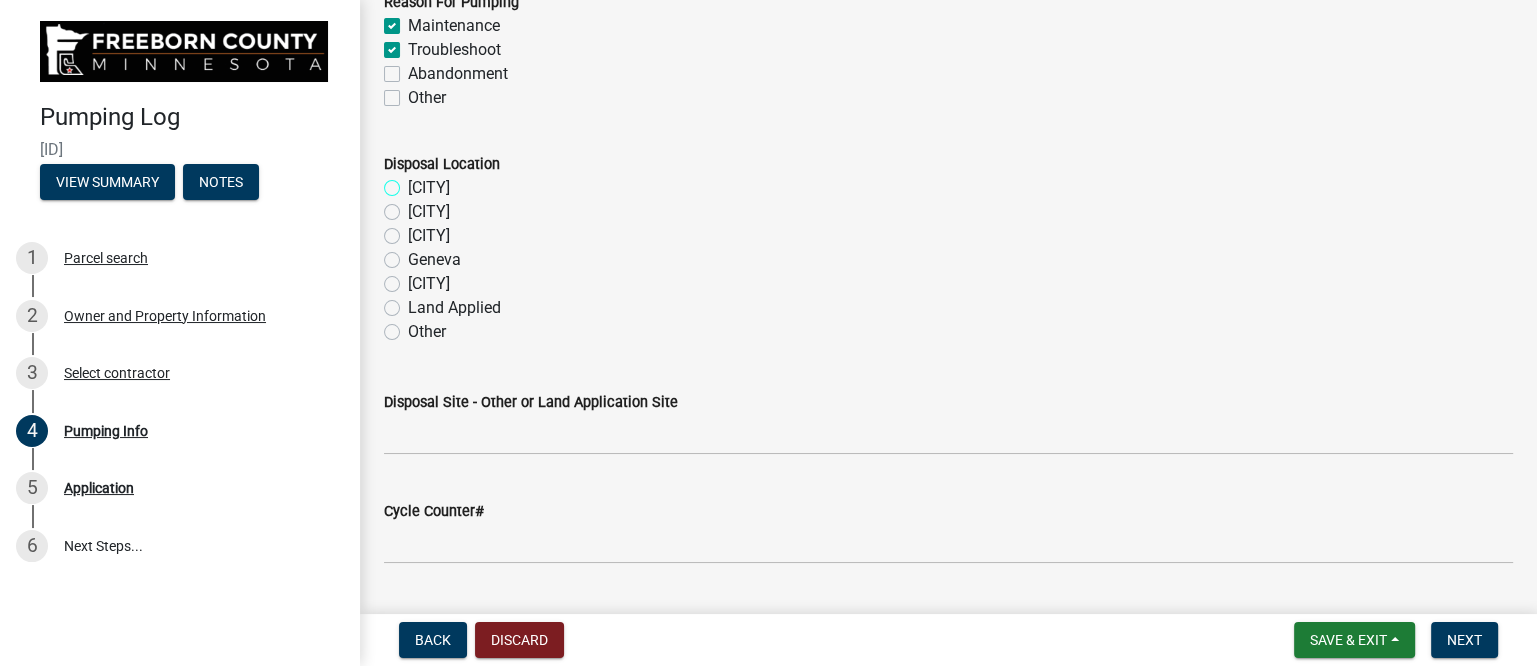click on "[CITY]" at bounding box center (414, 182) 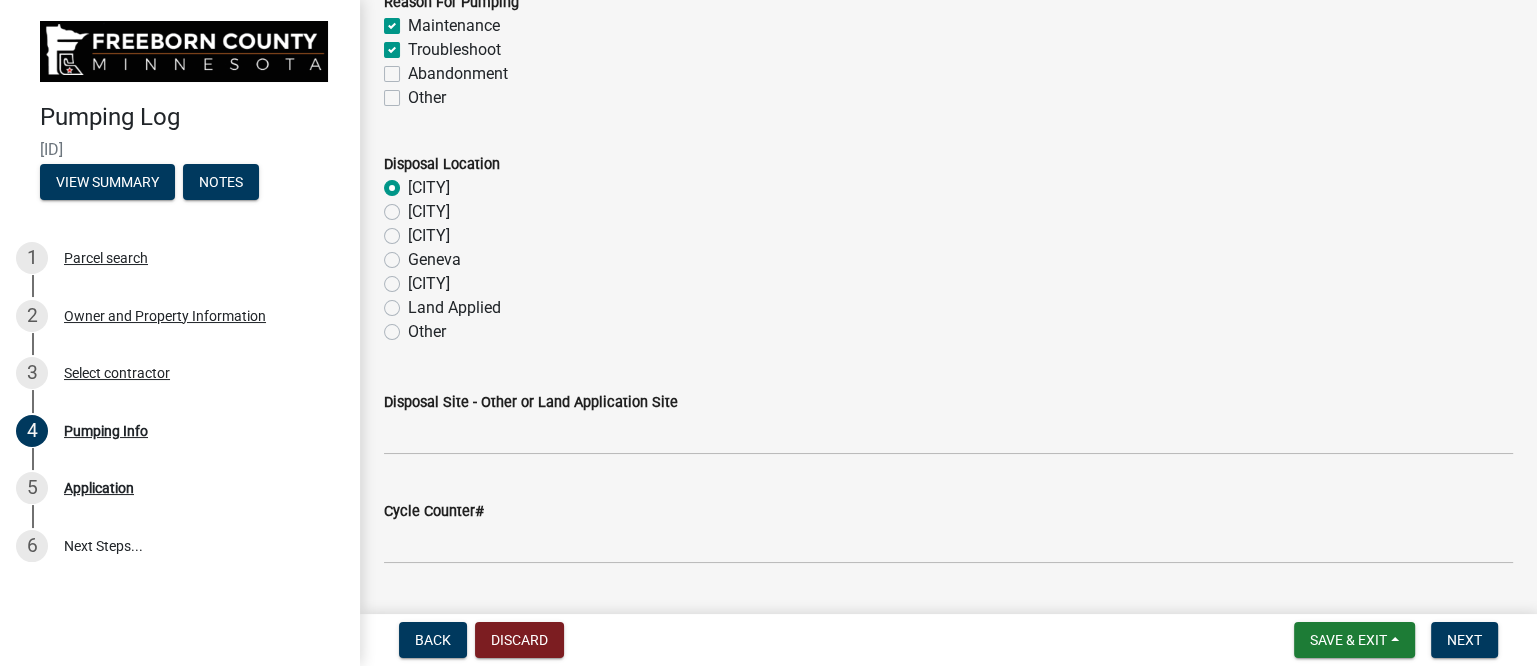 radio on "true" 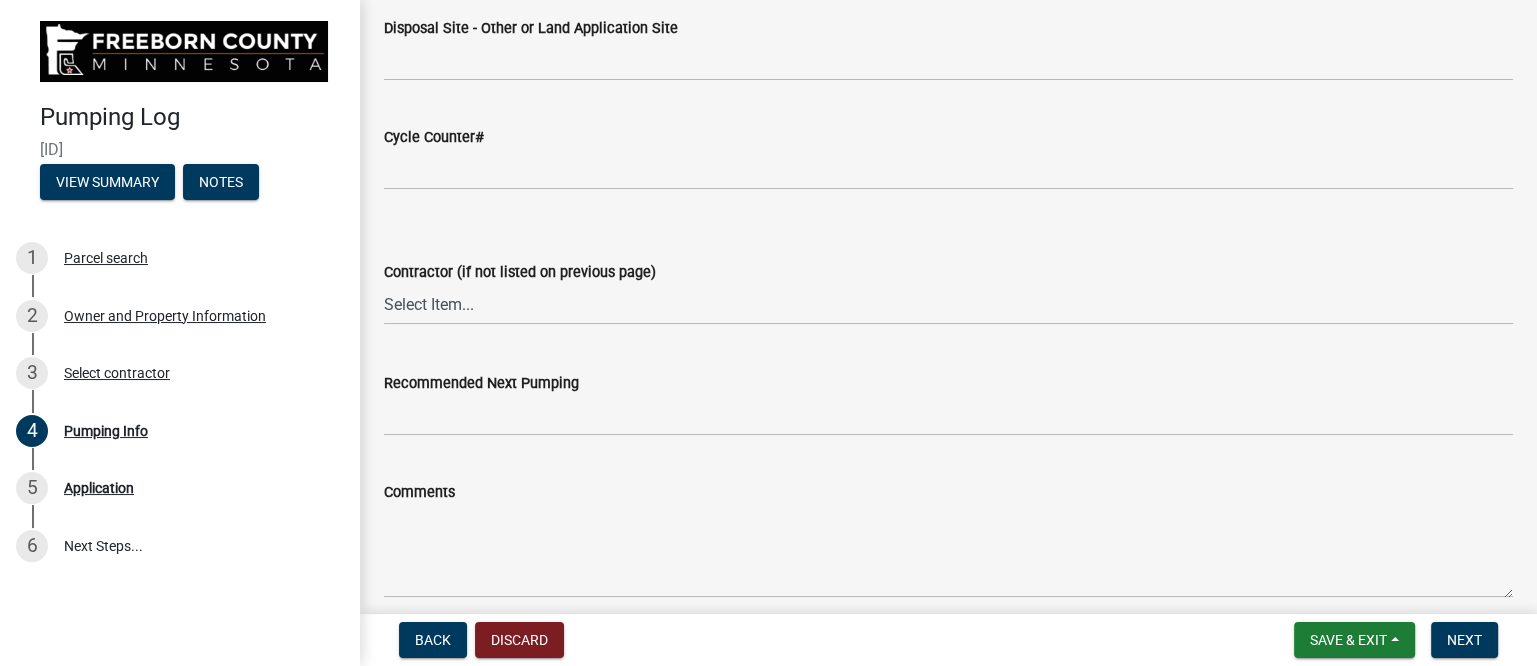 scroll, scrollTop: 2750, scrollLeft: 0, axis: vertical 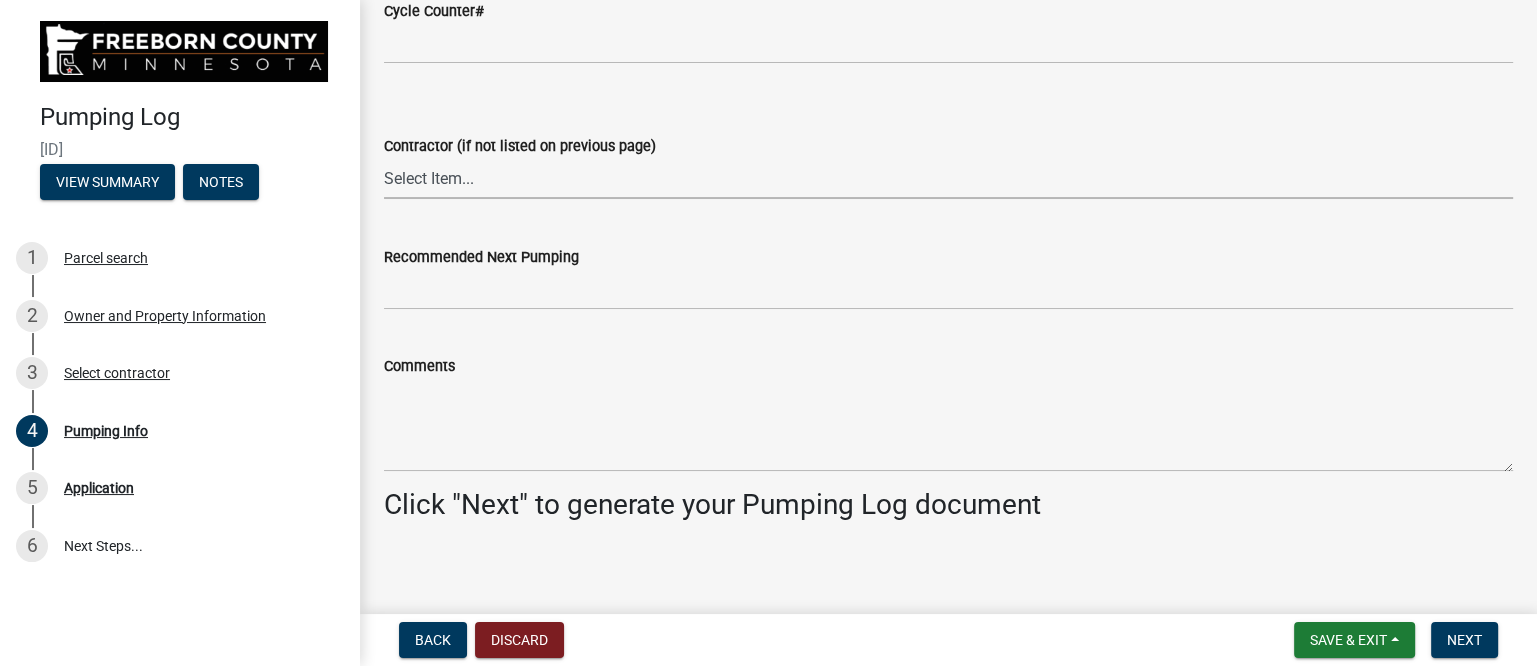 click on "Select Item... P & L Excavating Precision Septic Services Wangen Excavating Loverink Drainage Morreim Drainage Inc. Eric Boe & Sons Morrison Well & Plumbing Bishop Excavating, Inc Newry Construction Bustad Dozing & Excavating Dobberstein Backhoe Jensen Excavating & Trucking Denny Swehla Trucking & Excavating Ellingson Drainage Dana Waltz Brownies Plumbing & Heating Lake State Environmental Krueger Excavating of Albert Lea Hodgeman Drainage Co James Bros Construction PS Excavating, LLC. Steve James Homeowner 5 Star Excavating R&M Backhoe Services DeLaittre Septic & Excavating Tim Kinney" at bounding box center [948, 178] 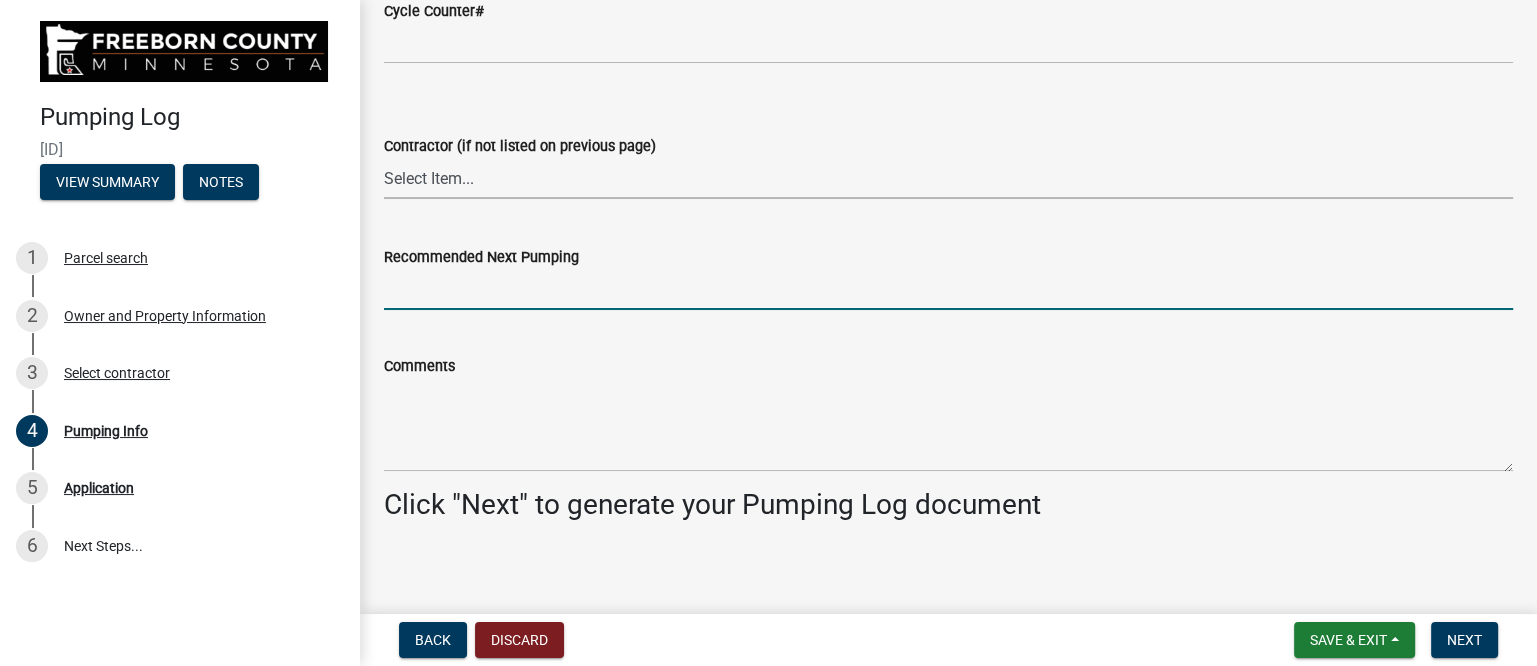 click on "Recommended Next Pumping" at bounding box center [948, 289] 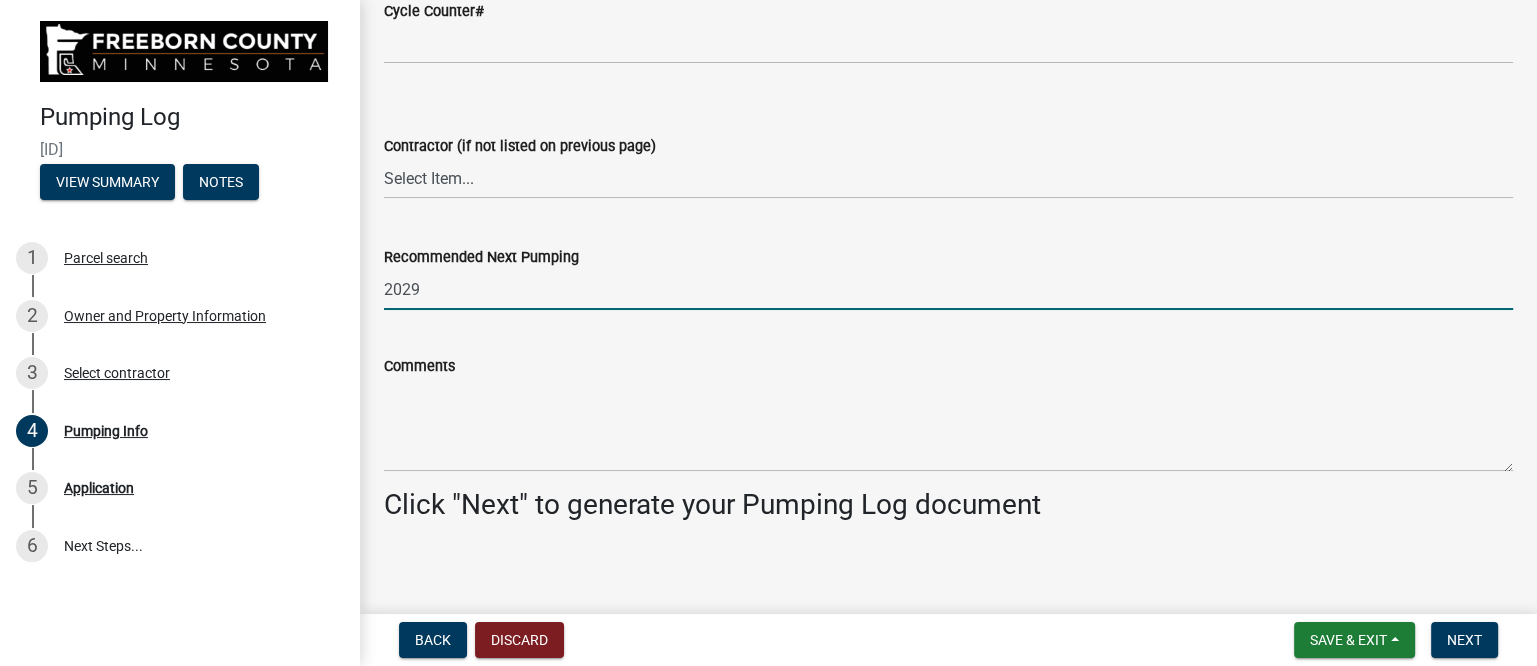 type on "2029" 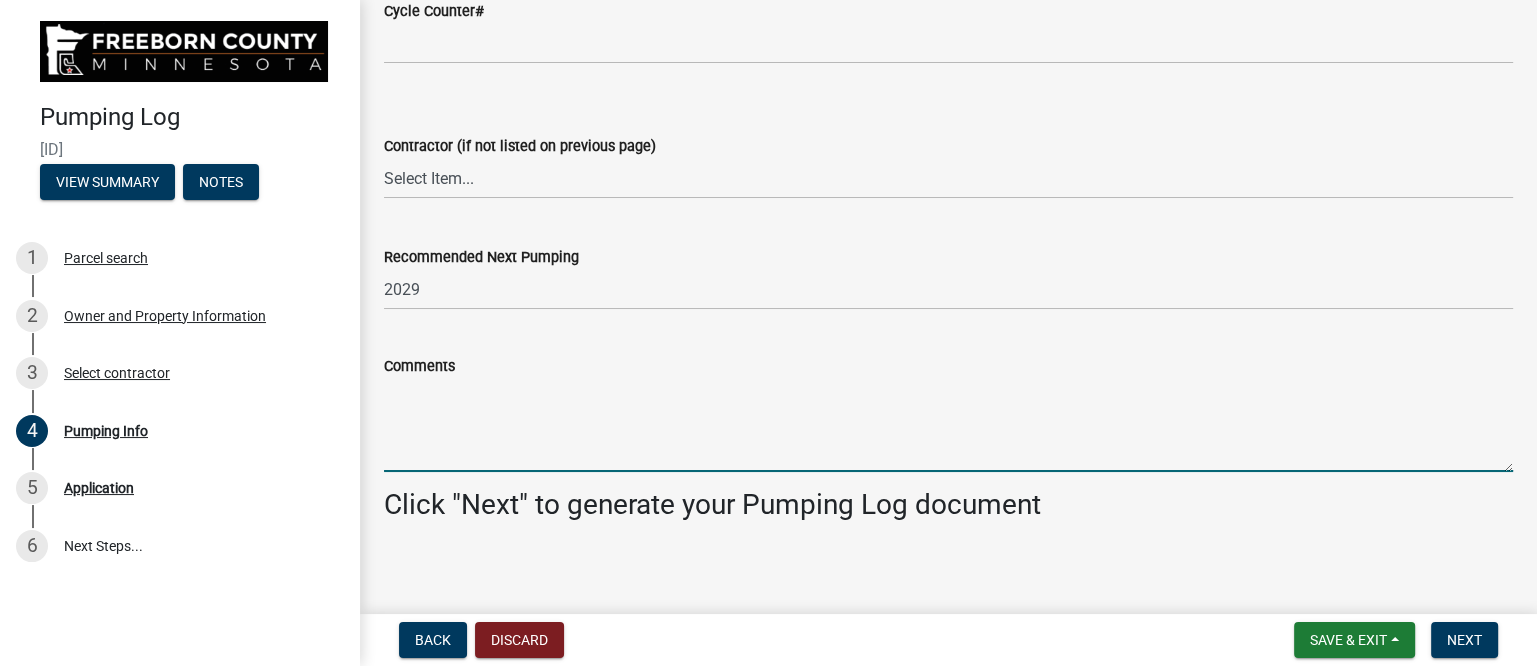click on "Comments" at bounding box center (948, 425) 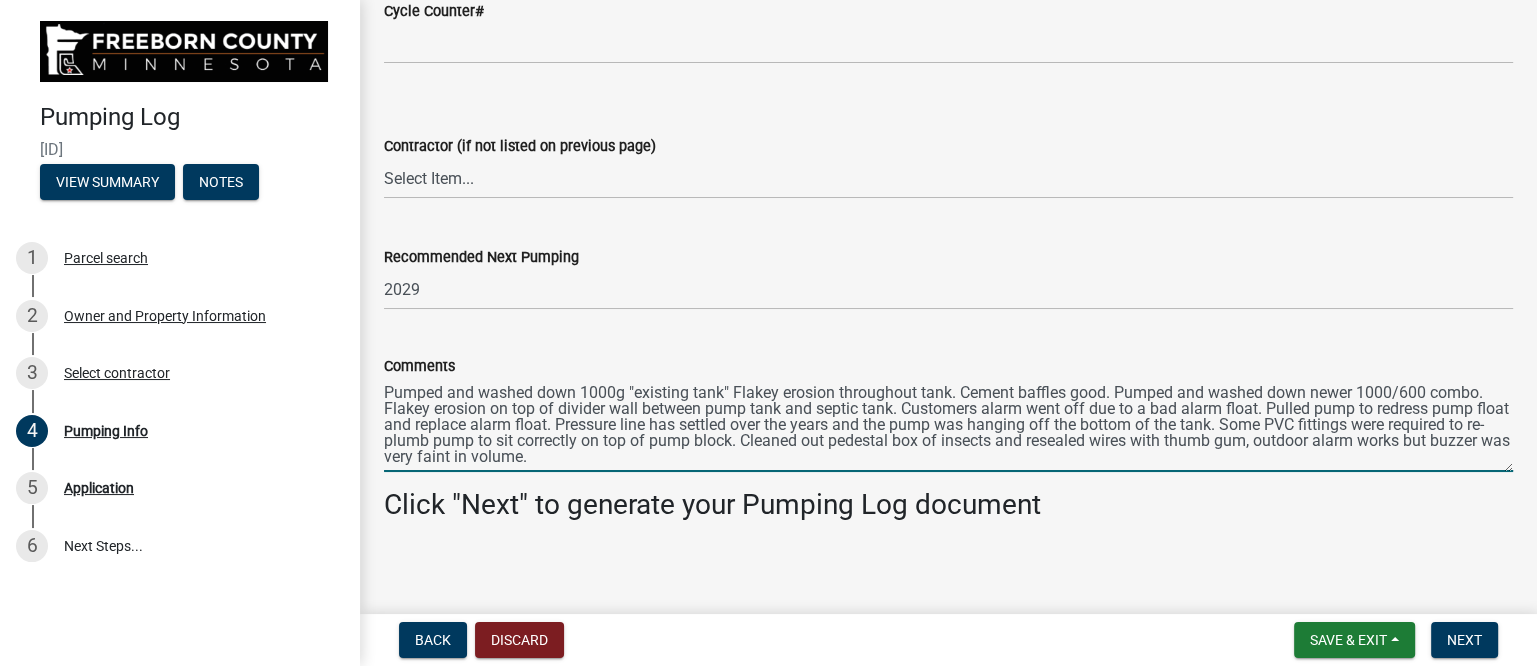 scroll, scrollTop: 2760, scrollLeft: 0, axis: vertical 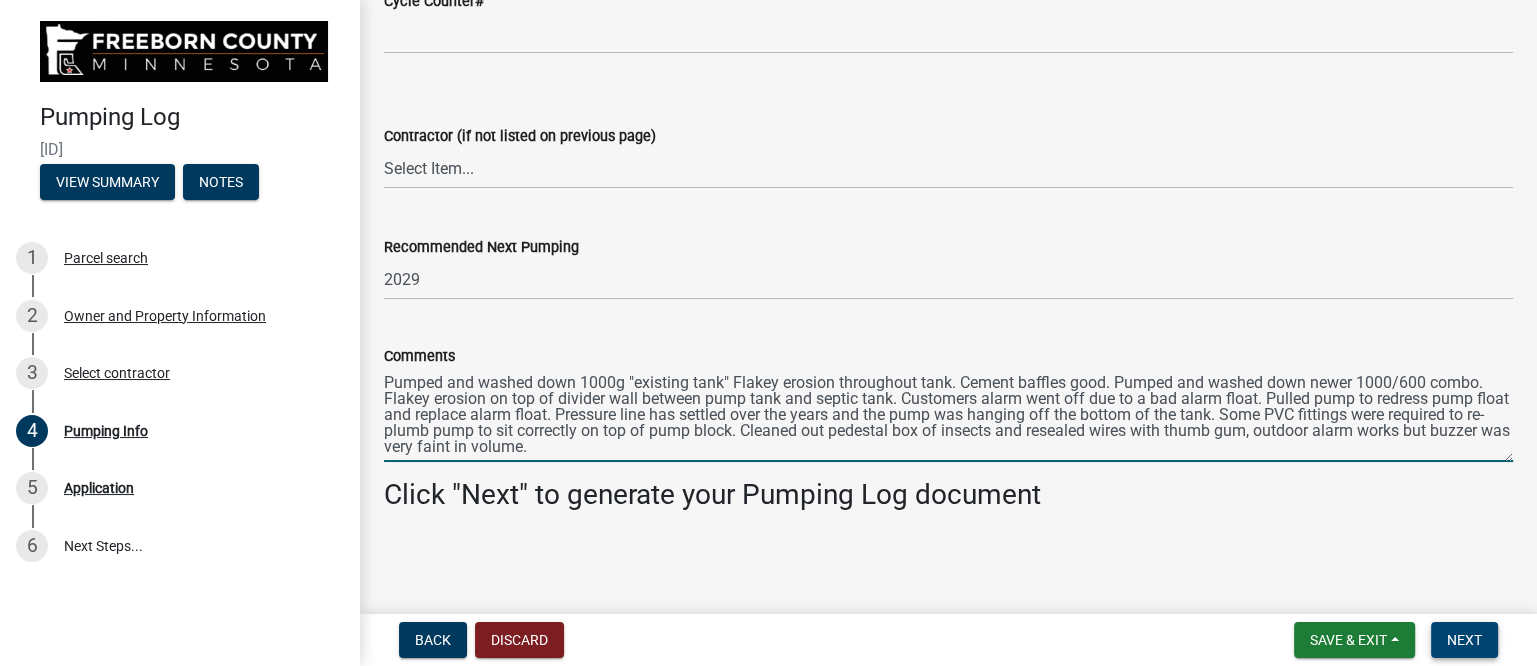 type on "Pumped and washed down 1000g "existing tank" Flakey erosion throughout tank. Cement baffles good. Pumped and washed down newer 1000/600 combo. Flakey erosion on top of divider wall between pump tank and septic tank. Customers alarm went off due to a bad alarm float. Pulled pump to redress pump float and replace alarm float. Pressure line has settled over the years and the pump was hanging off the bottom of the tank. Some PVC fittings were required to re-plumb pump to sit correctly on top of pump block. Cleaned out pedestal box of insects and resealed wires with thumb gum, outdoor alarm works but buzzer was very faint in volume." 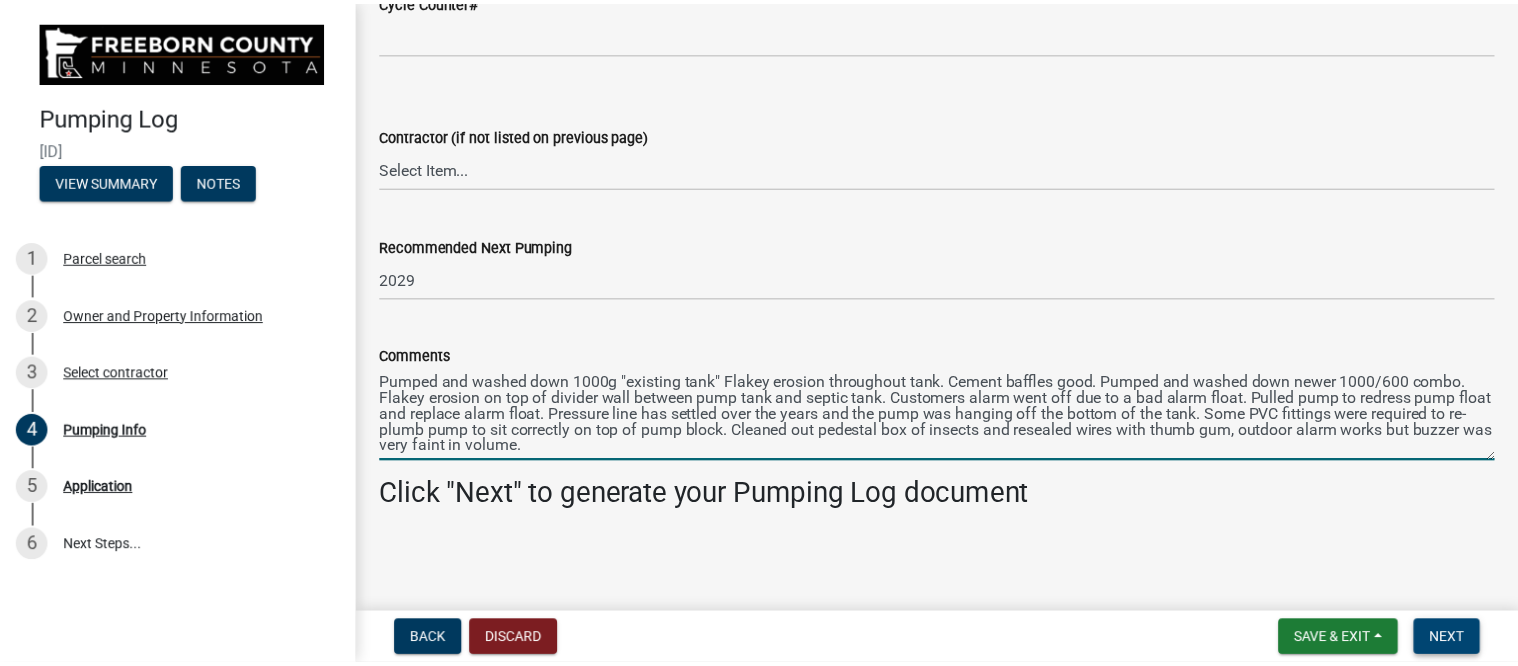 scroll, scrollTop: 0, scrollLeft: 0, axis: both 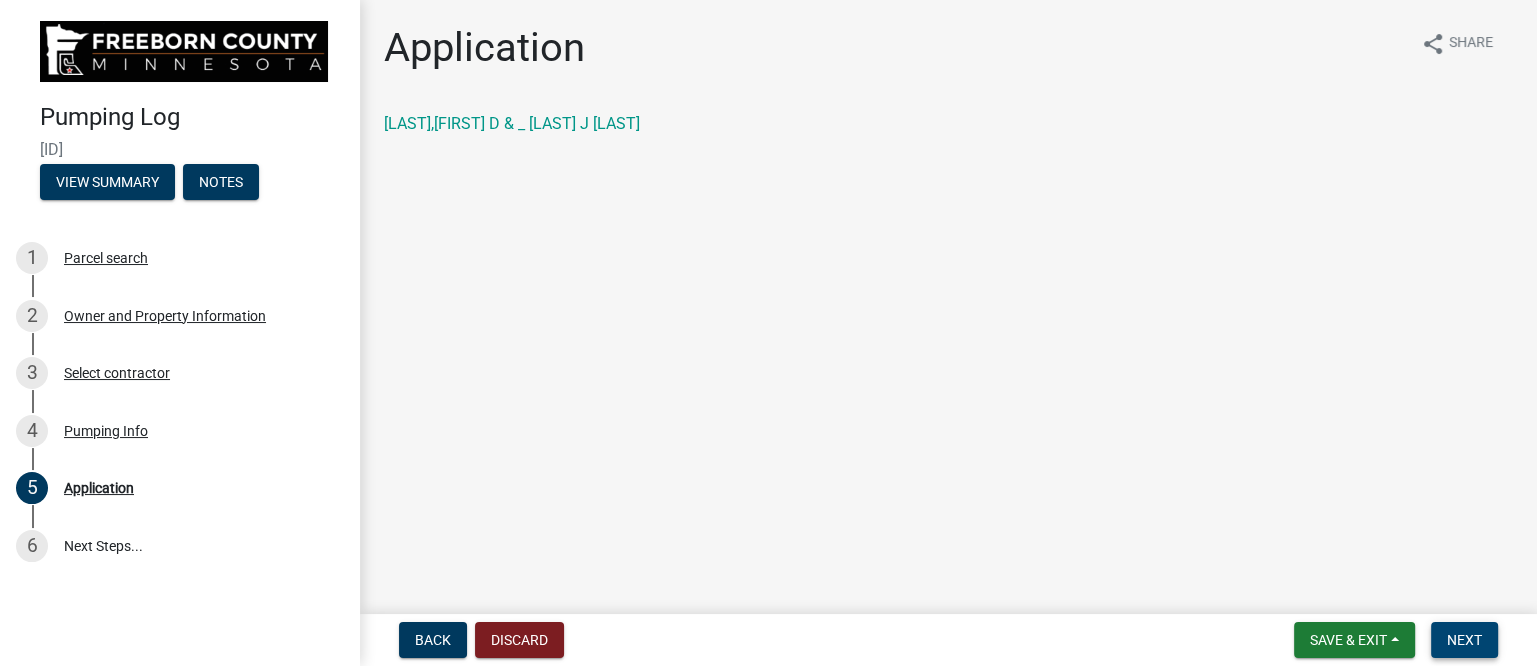 click on "Next" at bounding box center [1464, 640] 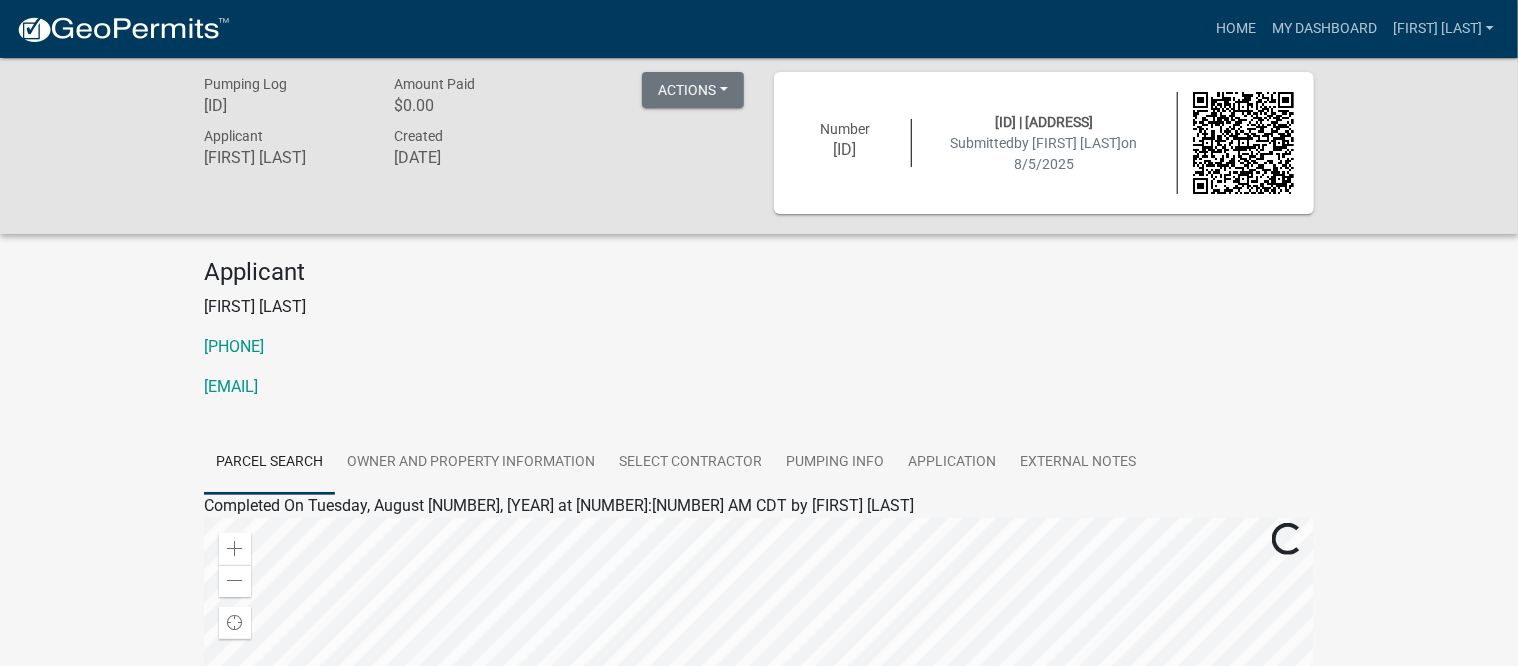 scroll, scrollTop: 0, scrollLeft: 0, axis: both 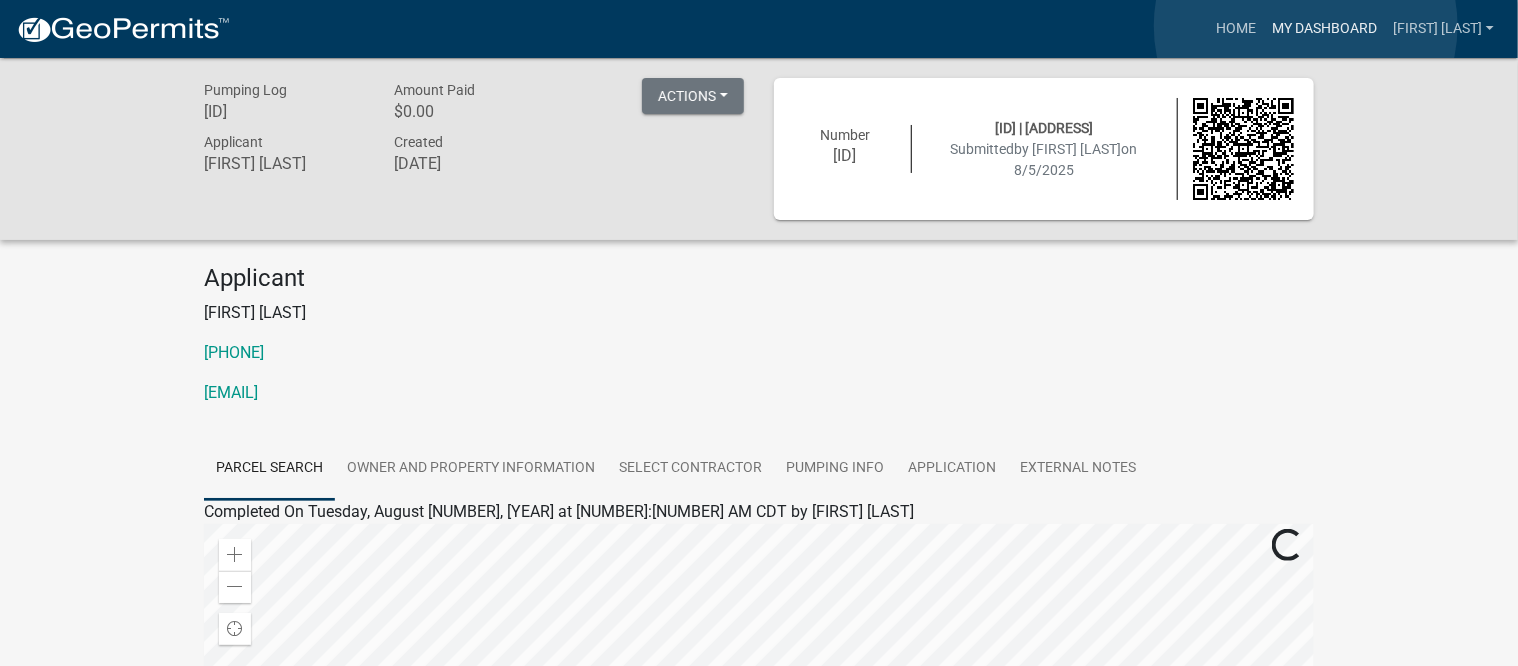 click on "My Dashboard" at bounding box center [1324, 29] 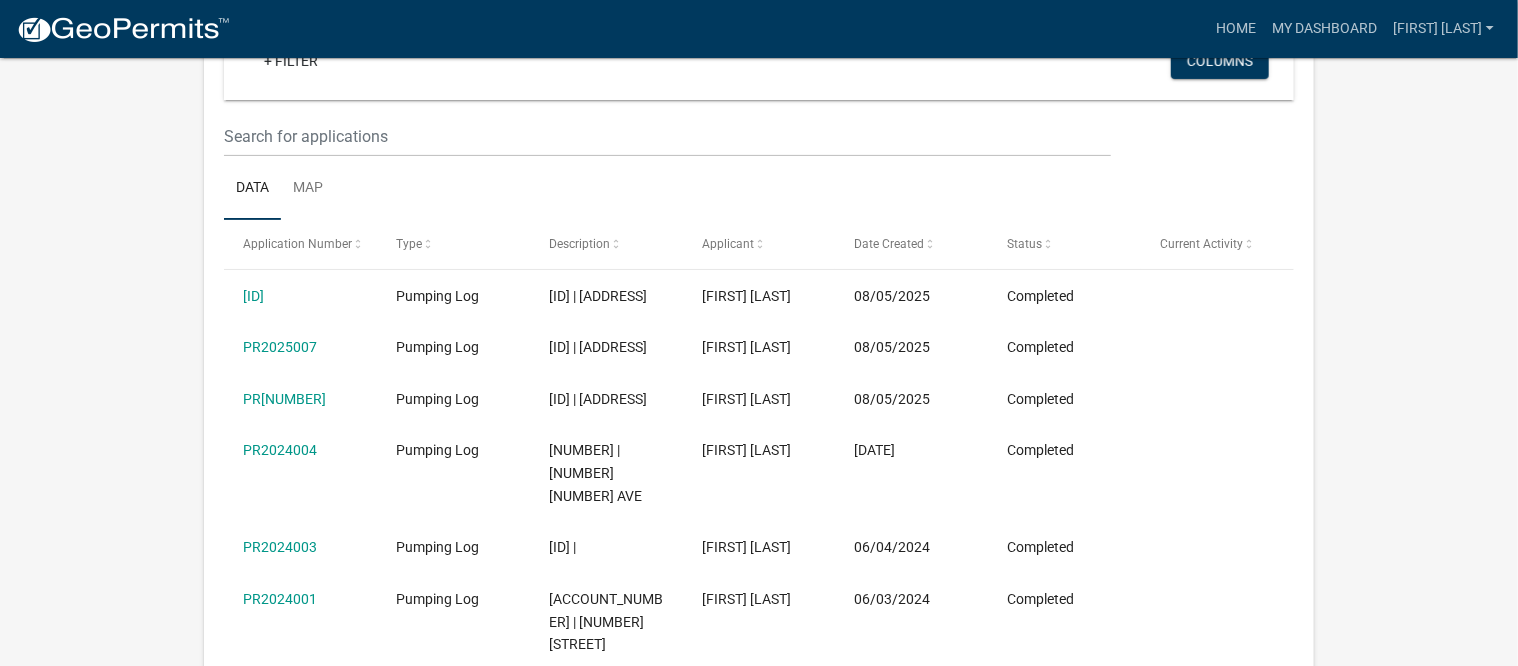 scroll, scrollTop: 250, scrollLeft: 0, axis: vertical 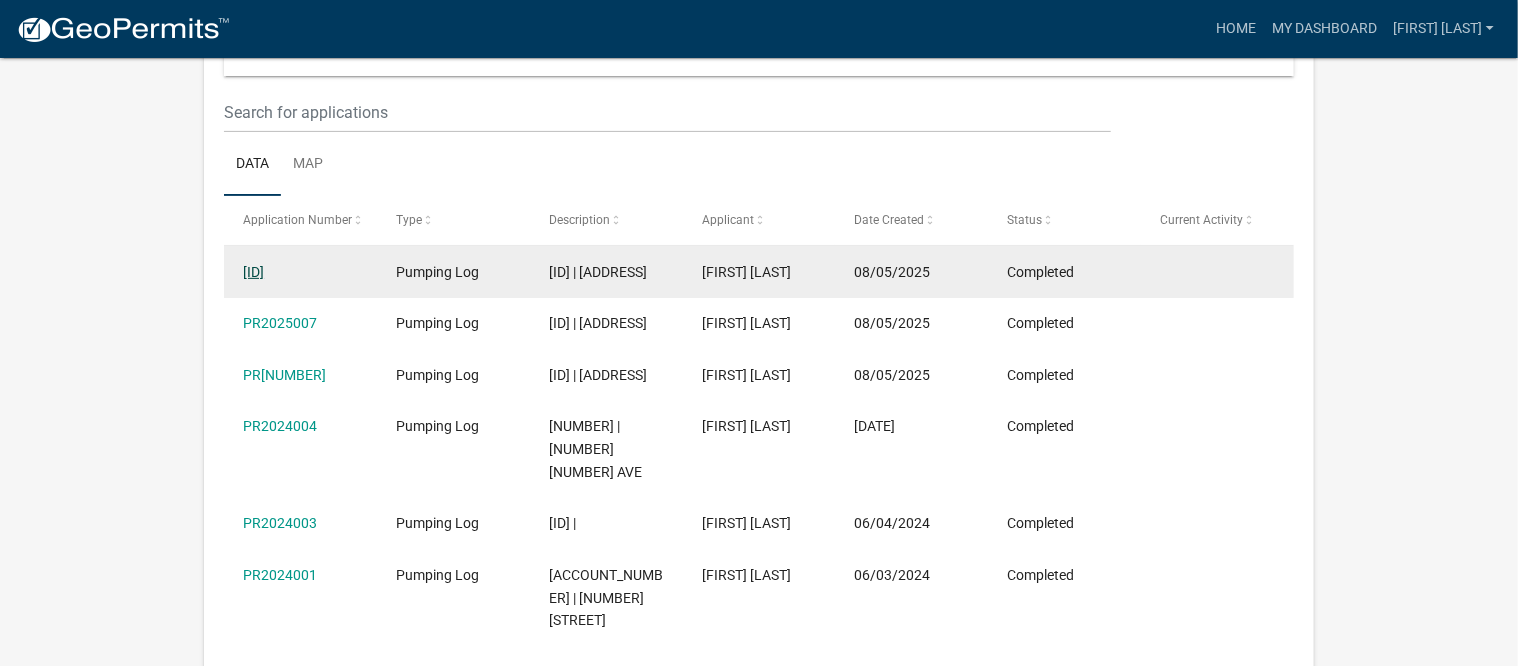 click on "[ID]" 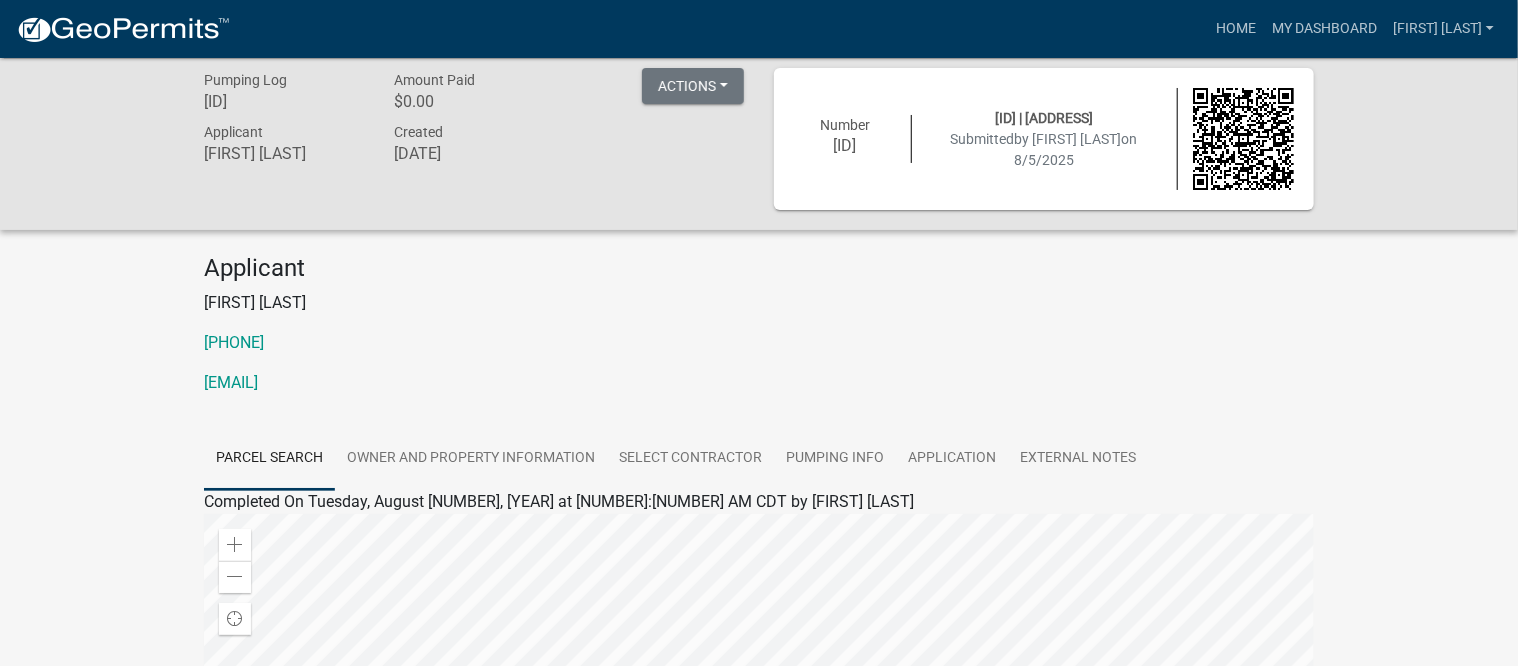 scroll, scrollTop: 0, scrollLeft: 0, axis: both 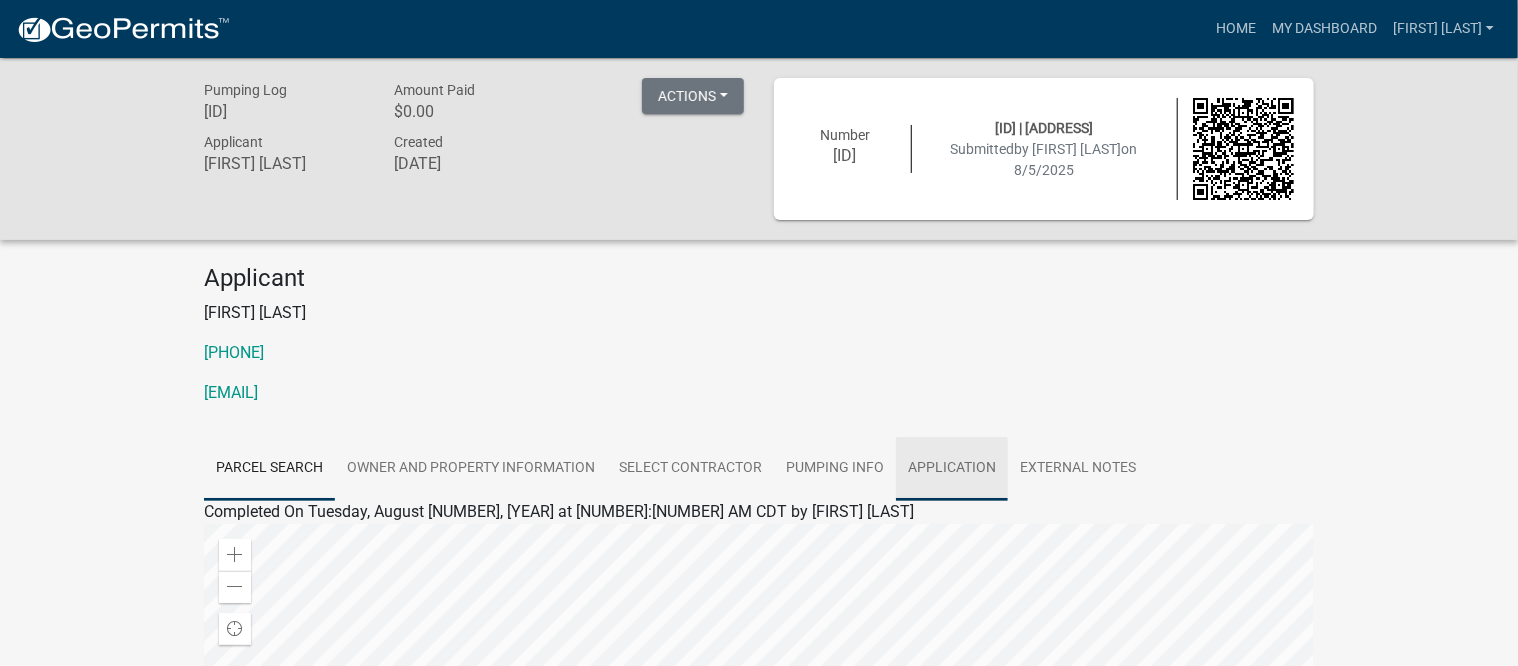 click on "Application" at bounding box center (952, 469) 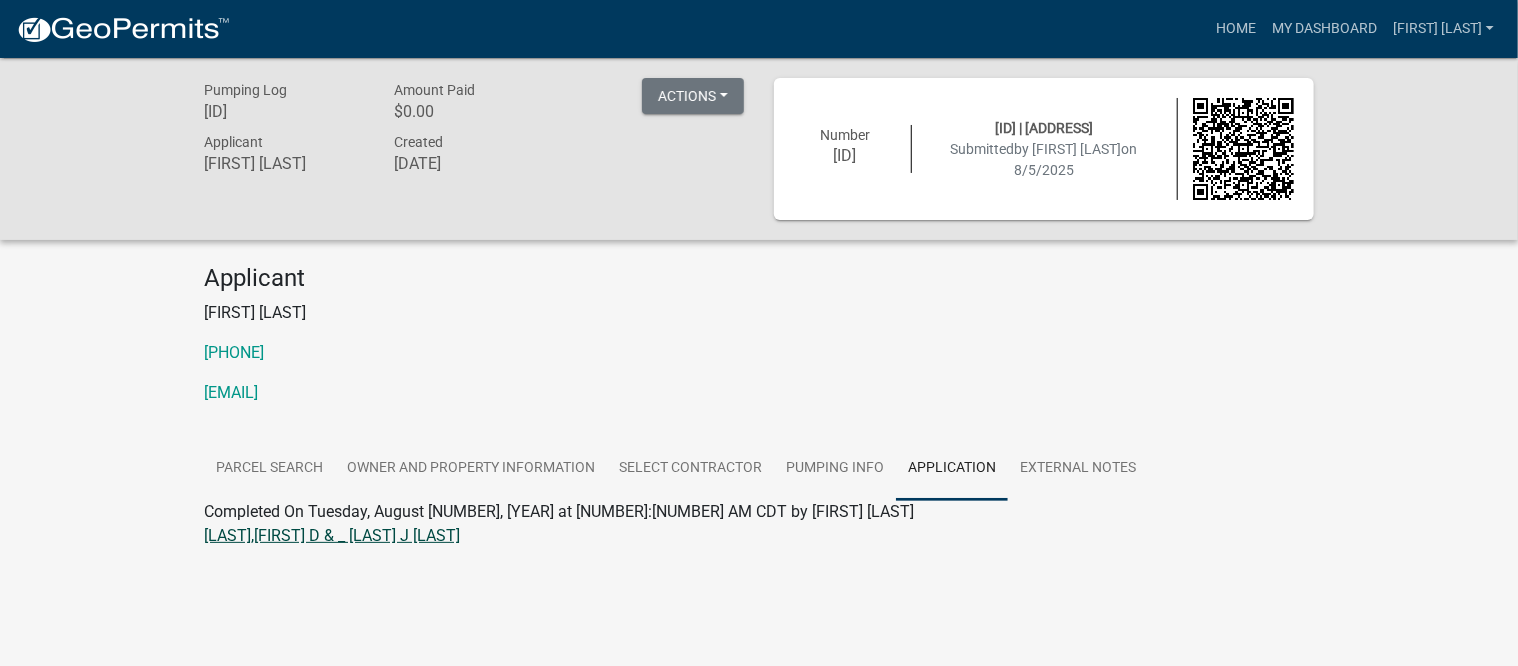click on "[LAST],[FIRST] D & _ [LAST] J [LAST]" 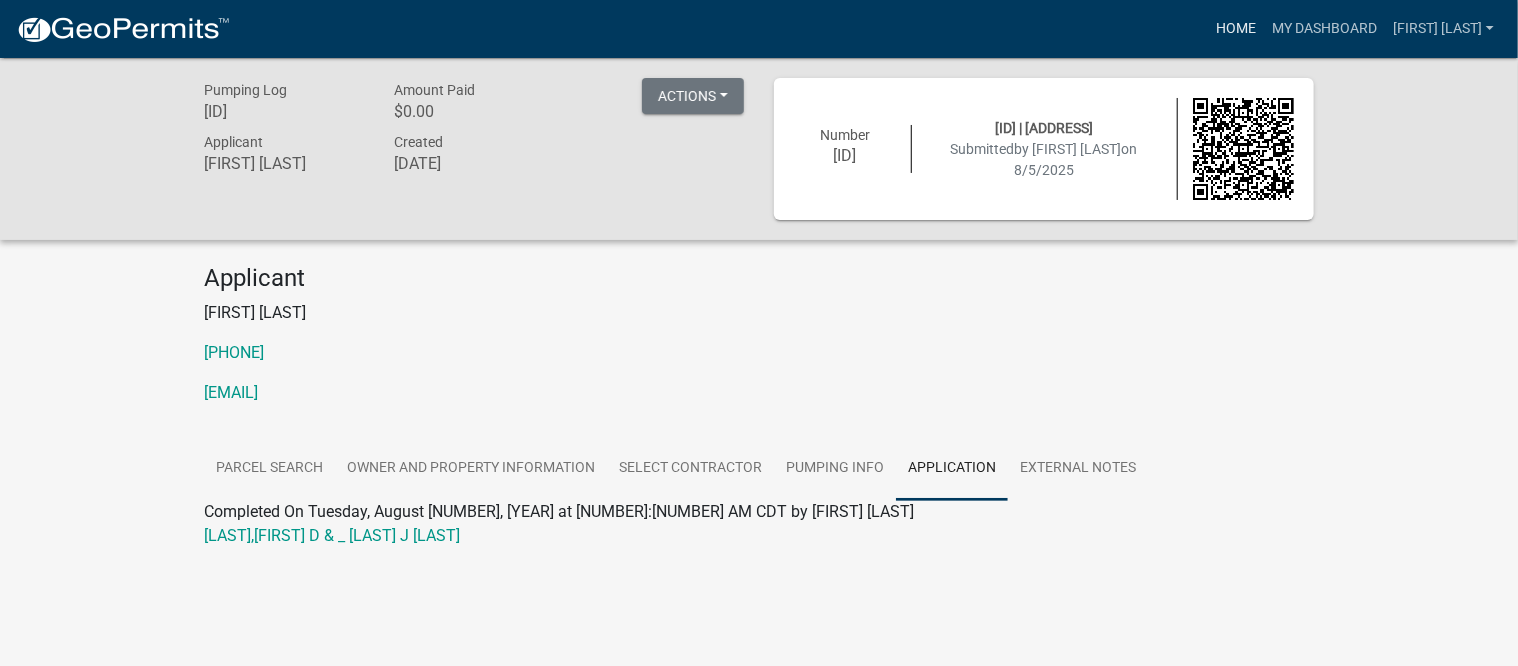 click on "Home" at bounding box center [1236, 29] 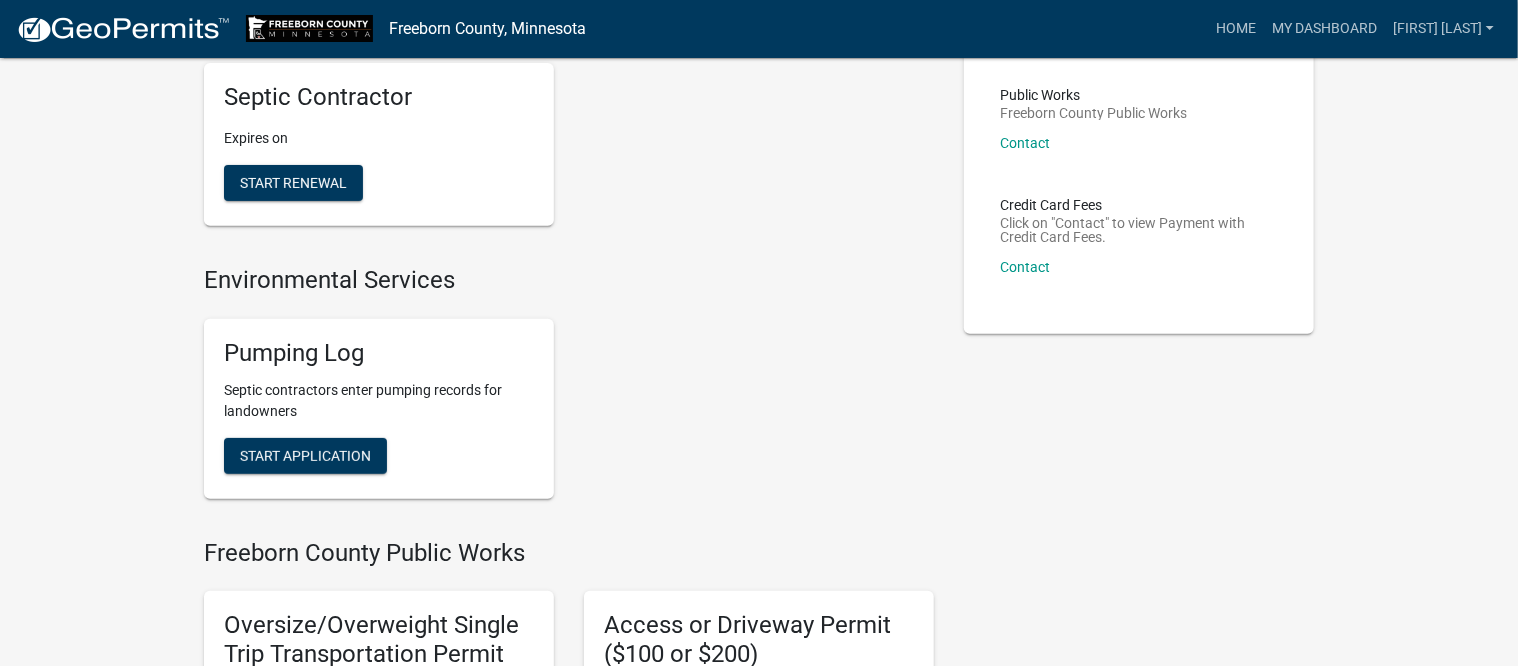 scroll, scrollTop: 500, scrollLeft: 0, axis: vertical 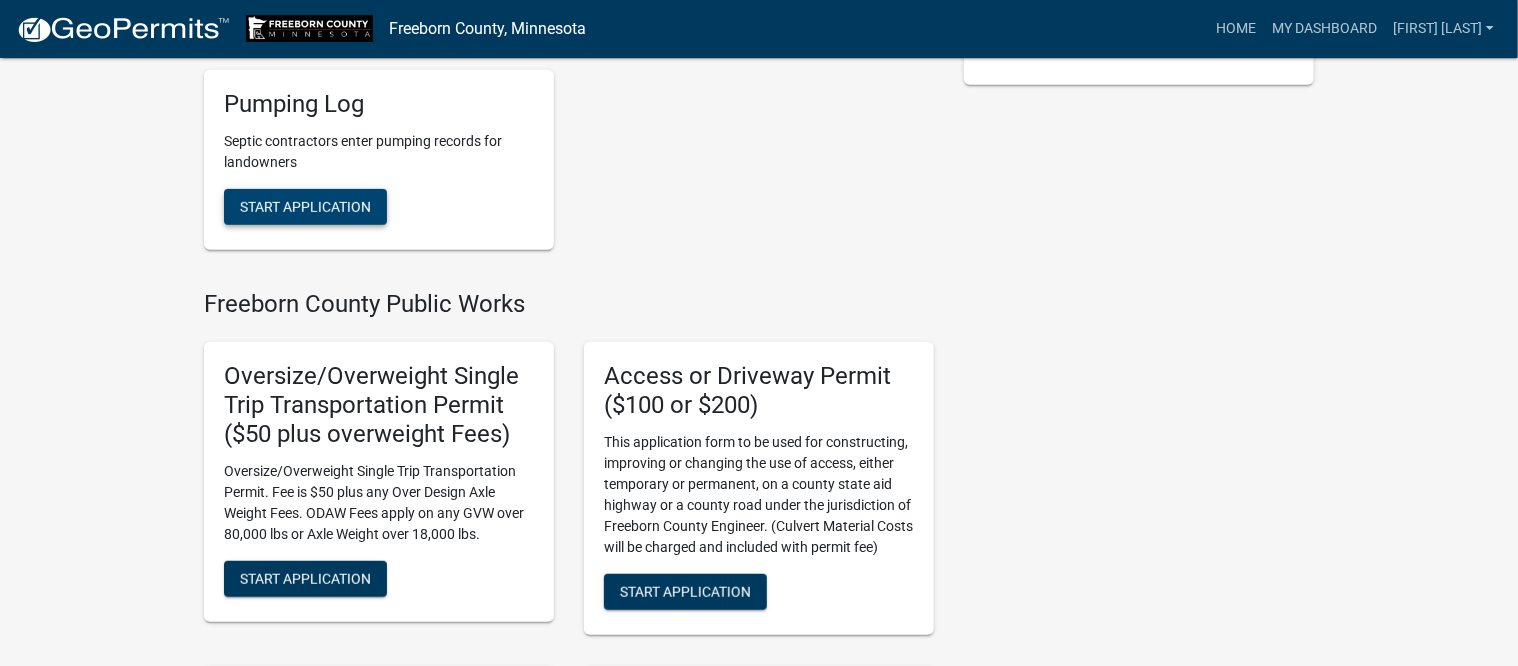 click on "Start Application" at bounding box center (305, 206) 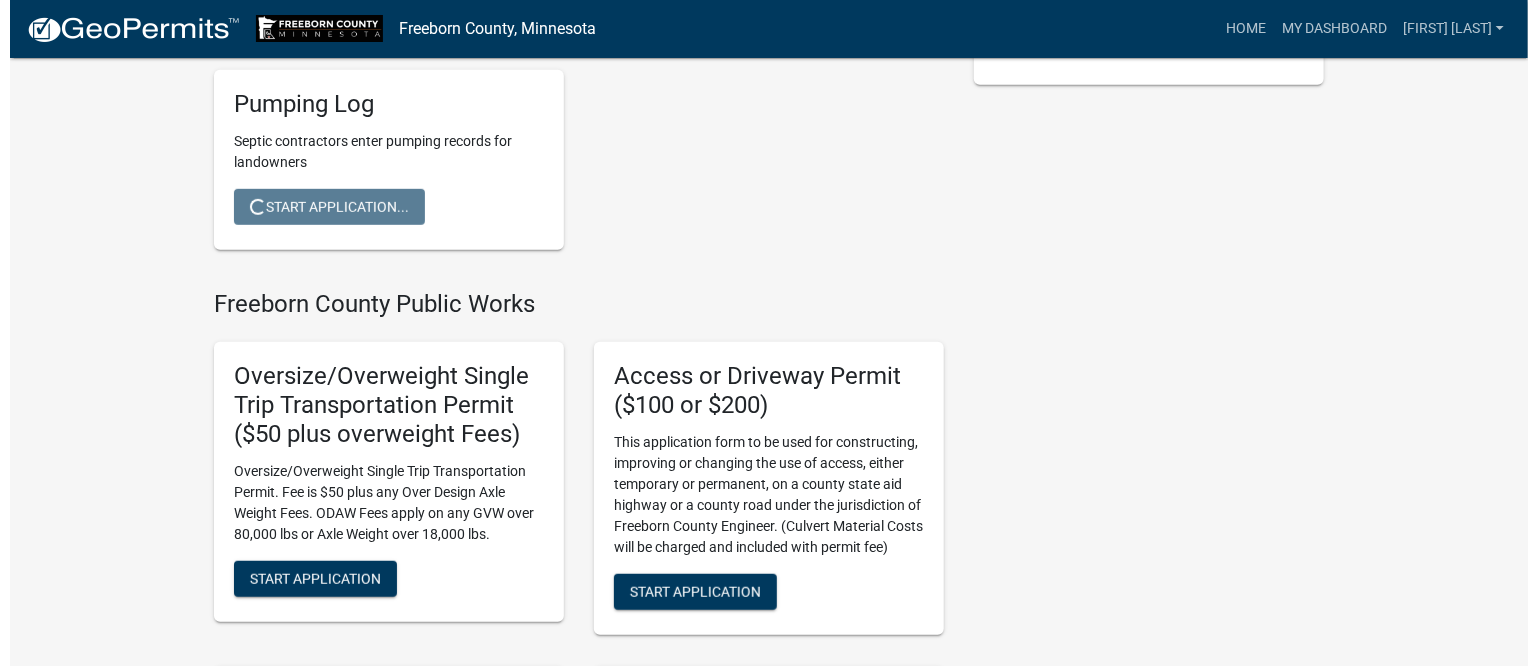 scroll, scrollTop: 0, scrollLeft: 0, axis: both 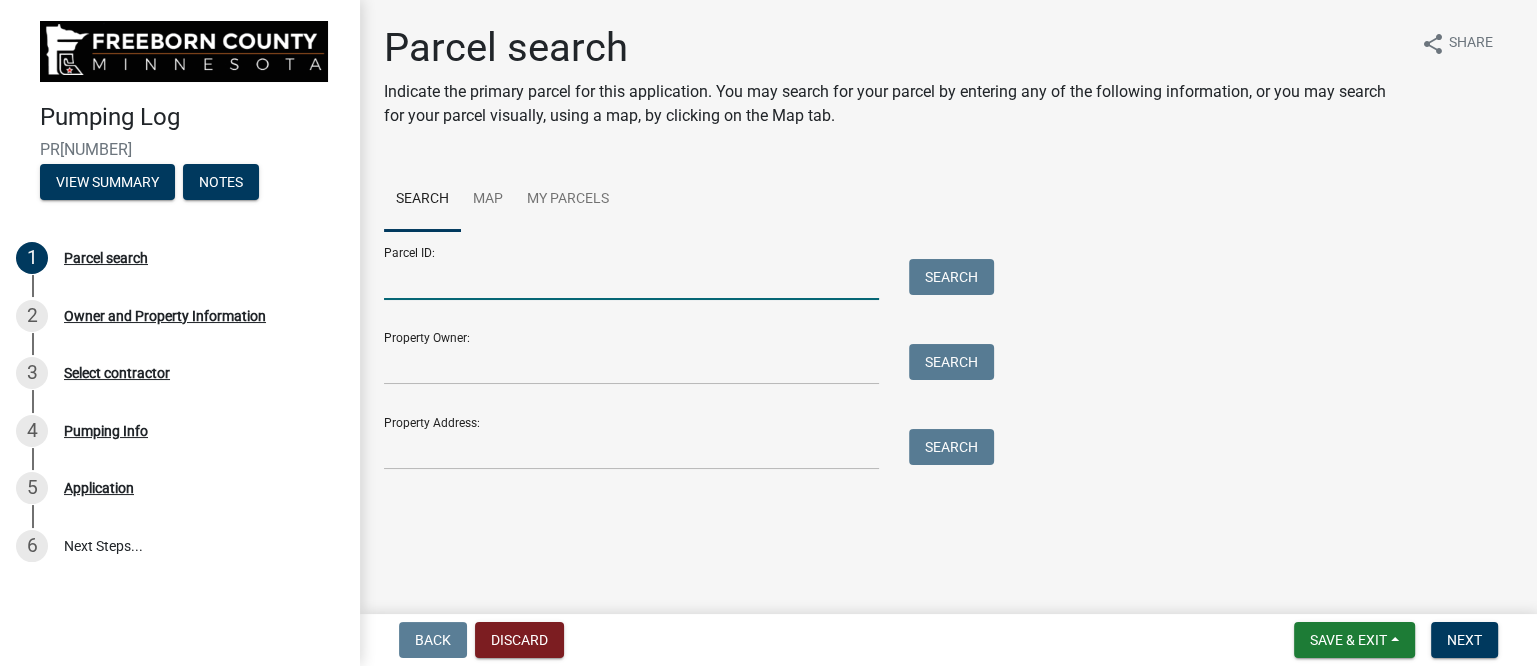 click on "Parcel ID:" at bounding box center [631, 279] 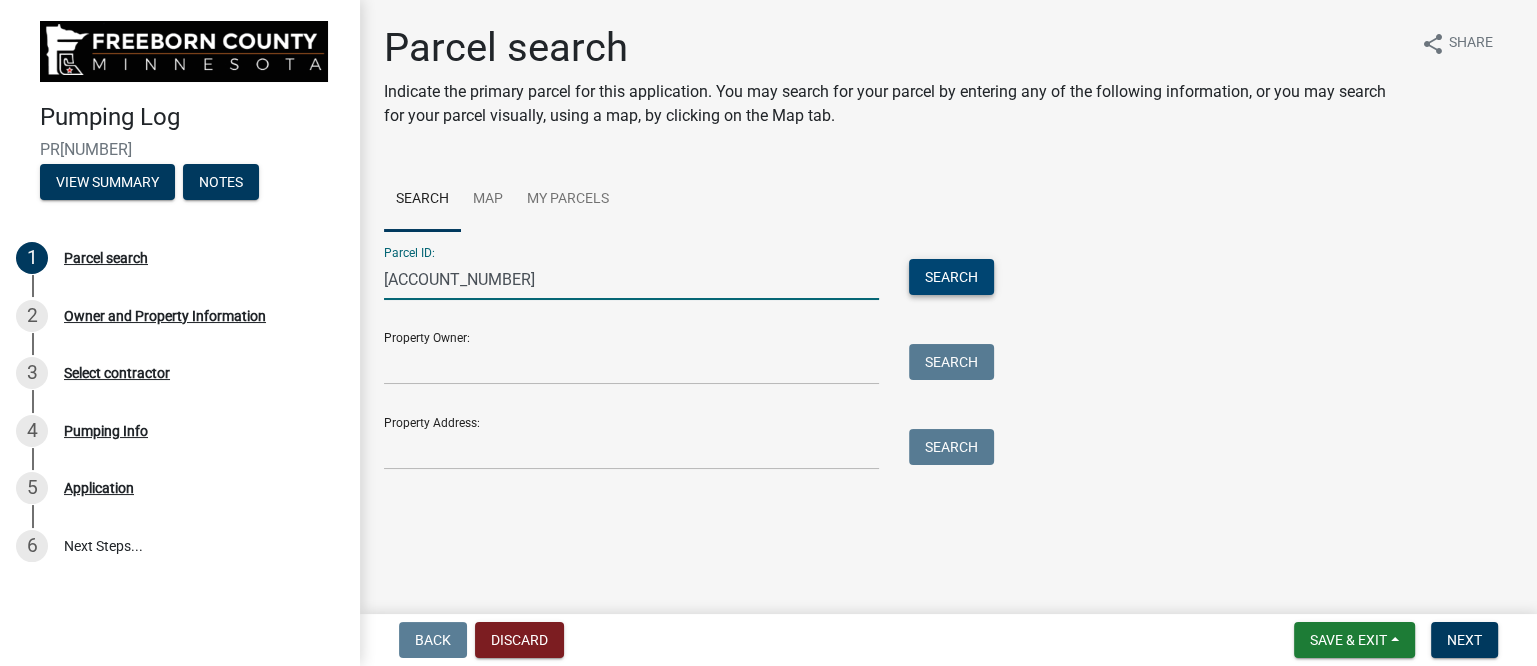 type on "[ACCOUNT_NUMBER]" 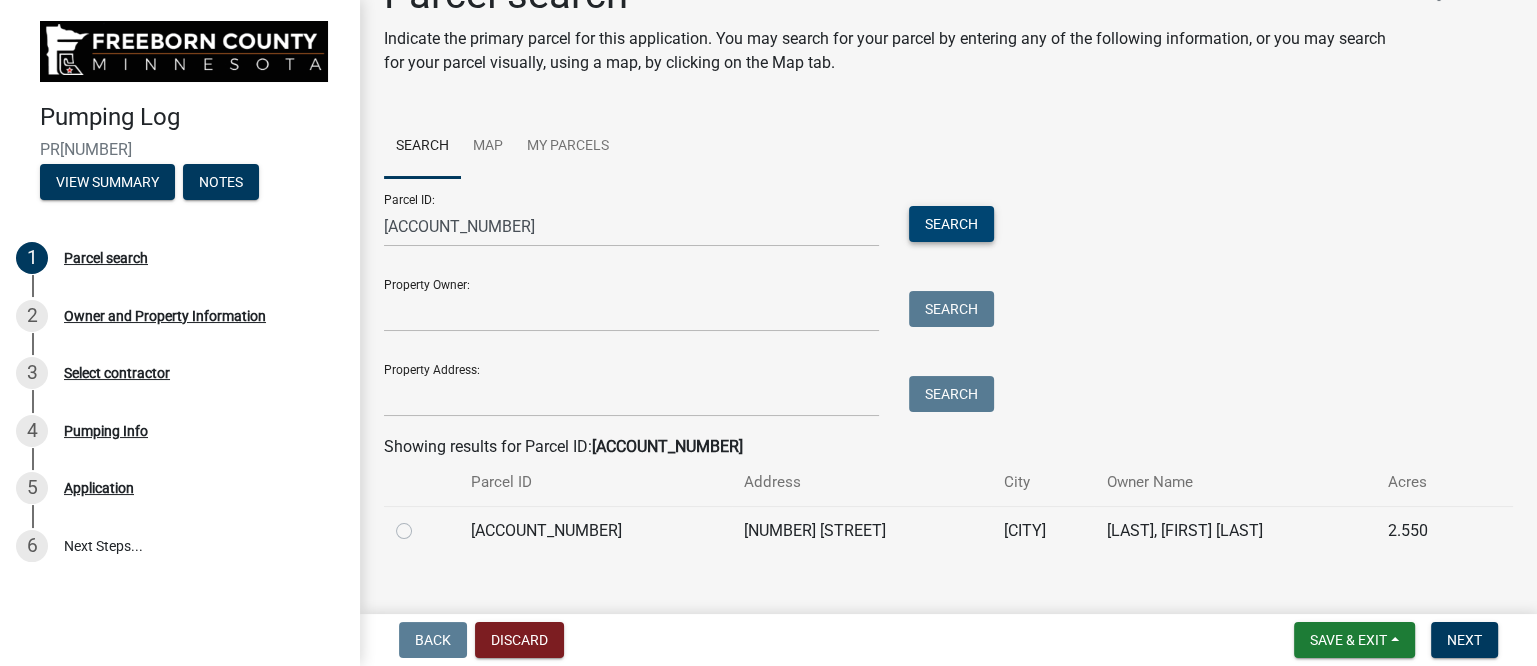 scroll, scrollTop: 80, scrollLeft: 0, axis: vertical 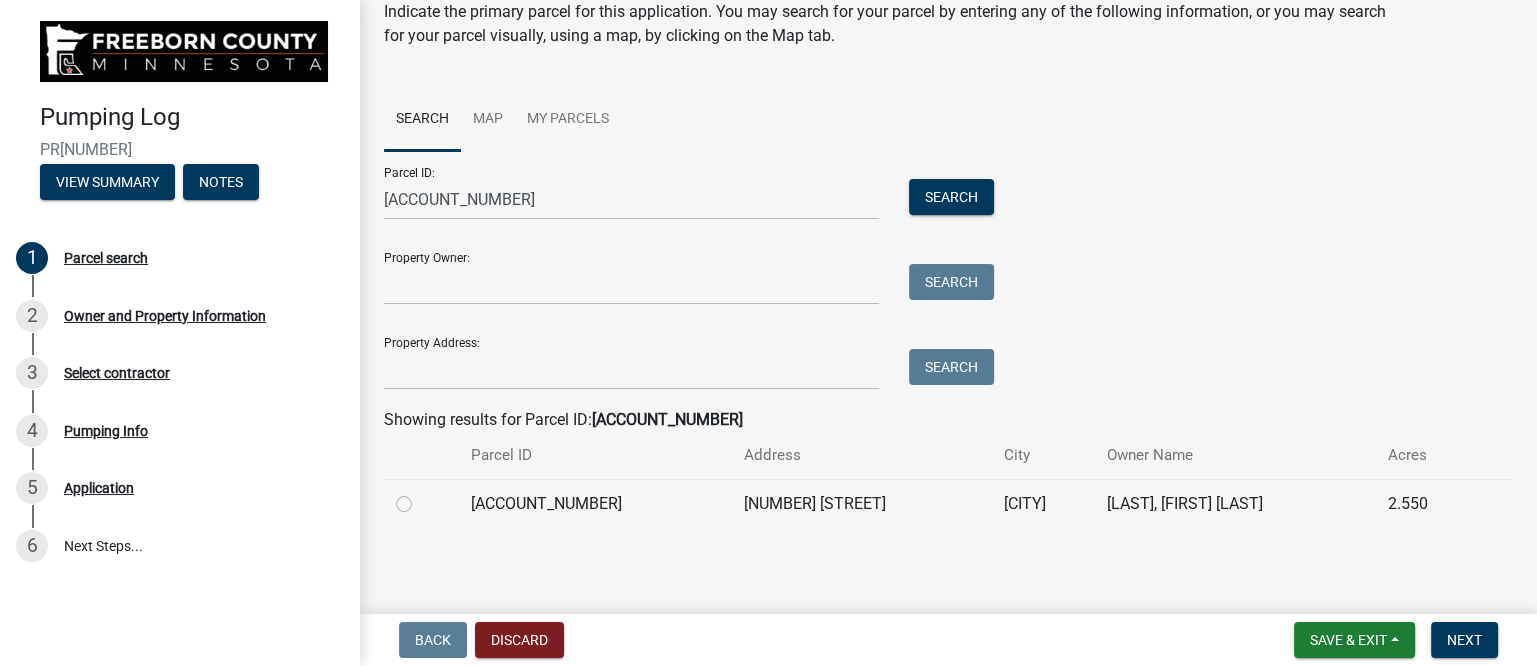 click 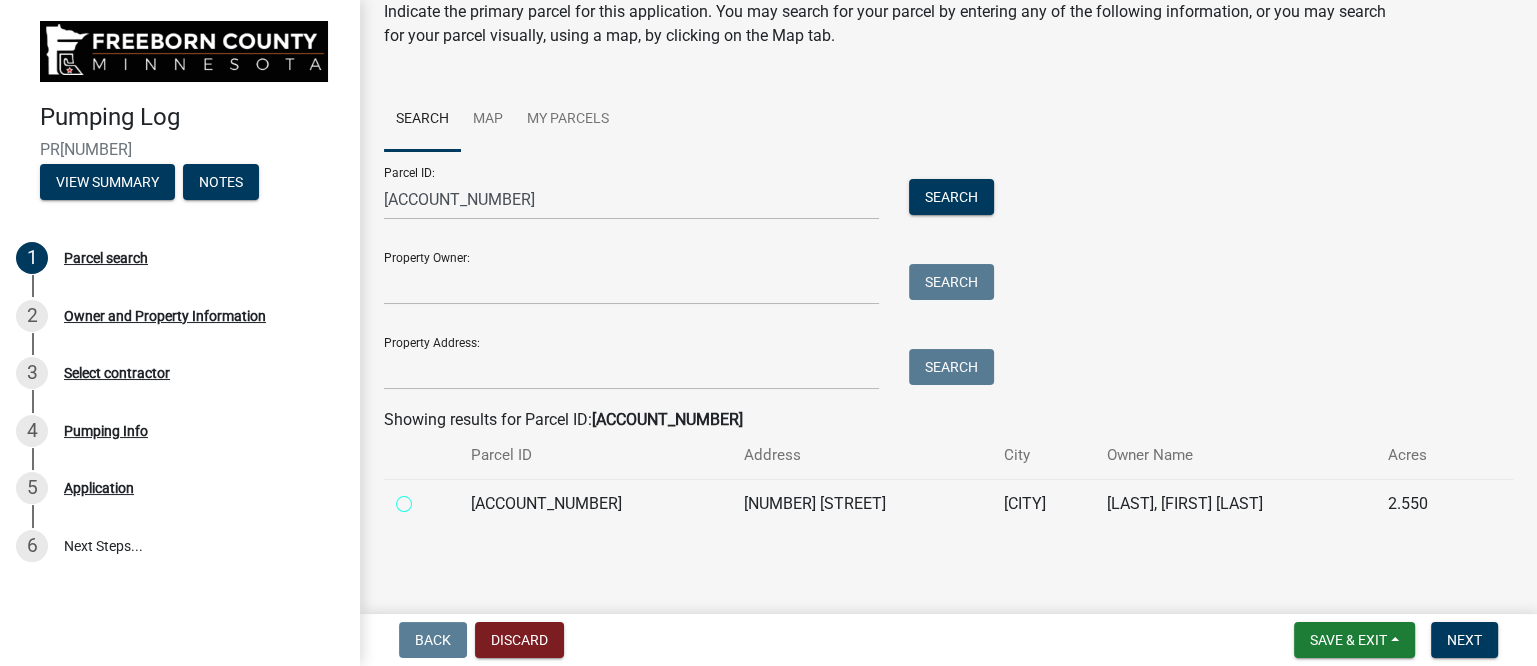 click at bounding box center (426, 498) 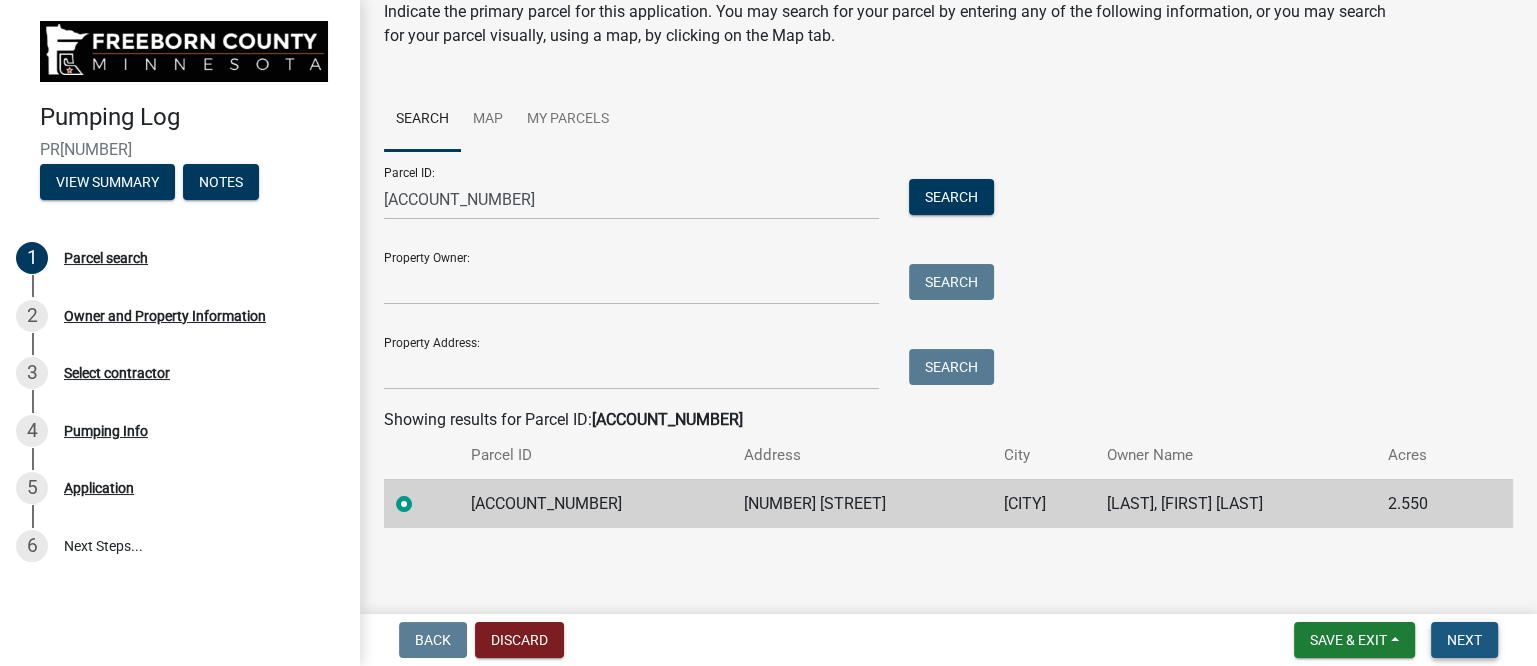 click on "Next" at bounding box center [1464, 640] 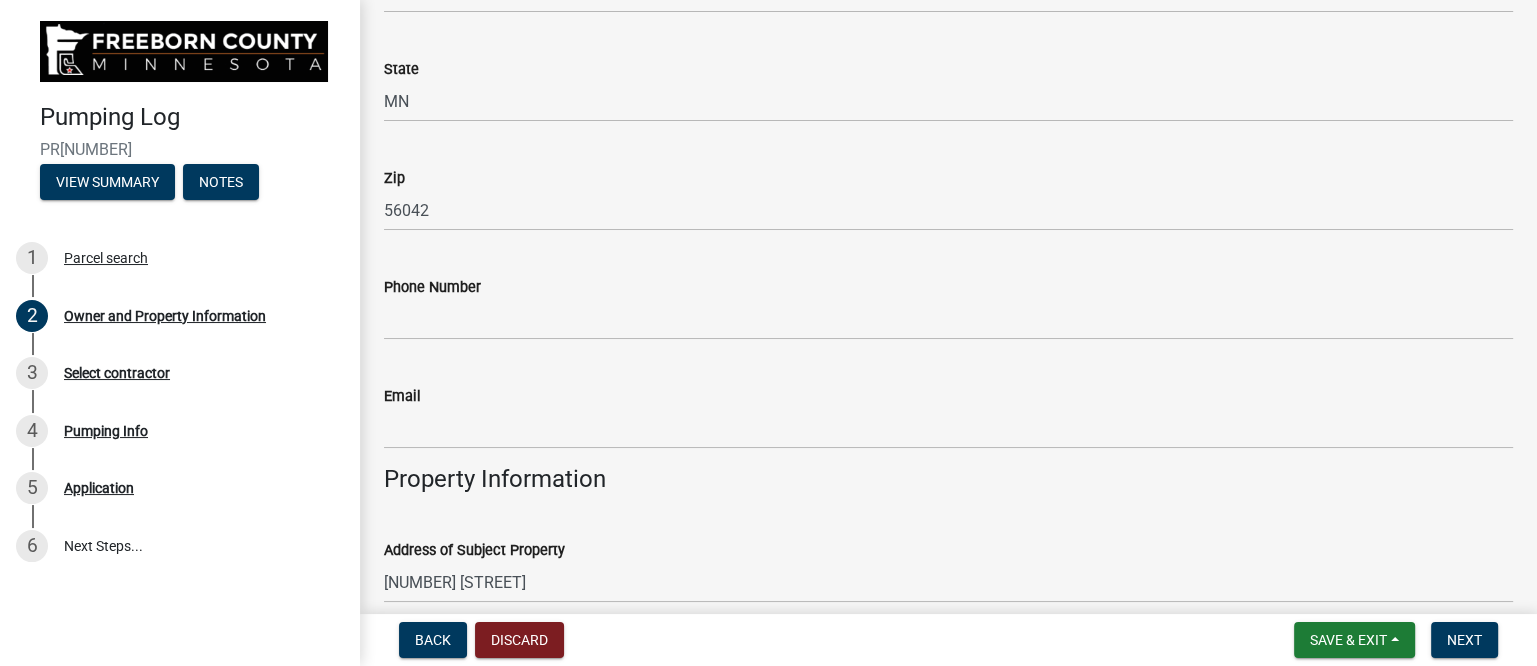 scroll, scrollTop: 500, scrollLeft: 0, axis: vertical 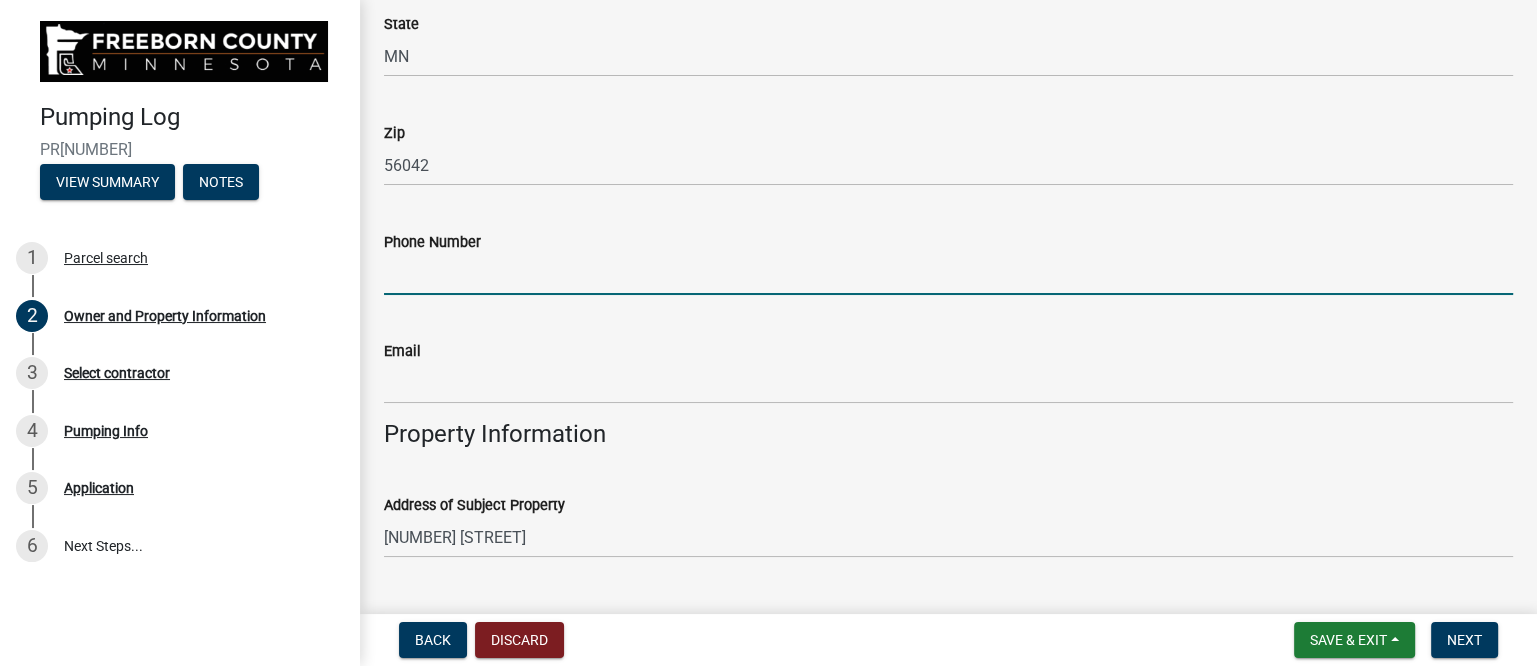 click on "Phone Number" at bounding box center [948, 274] 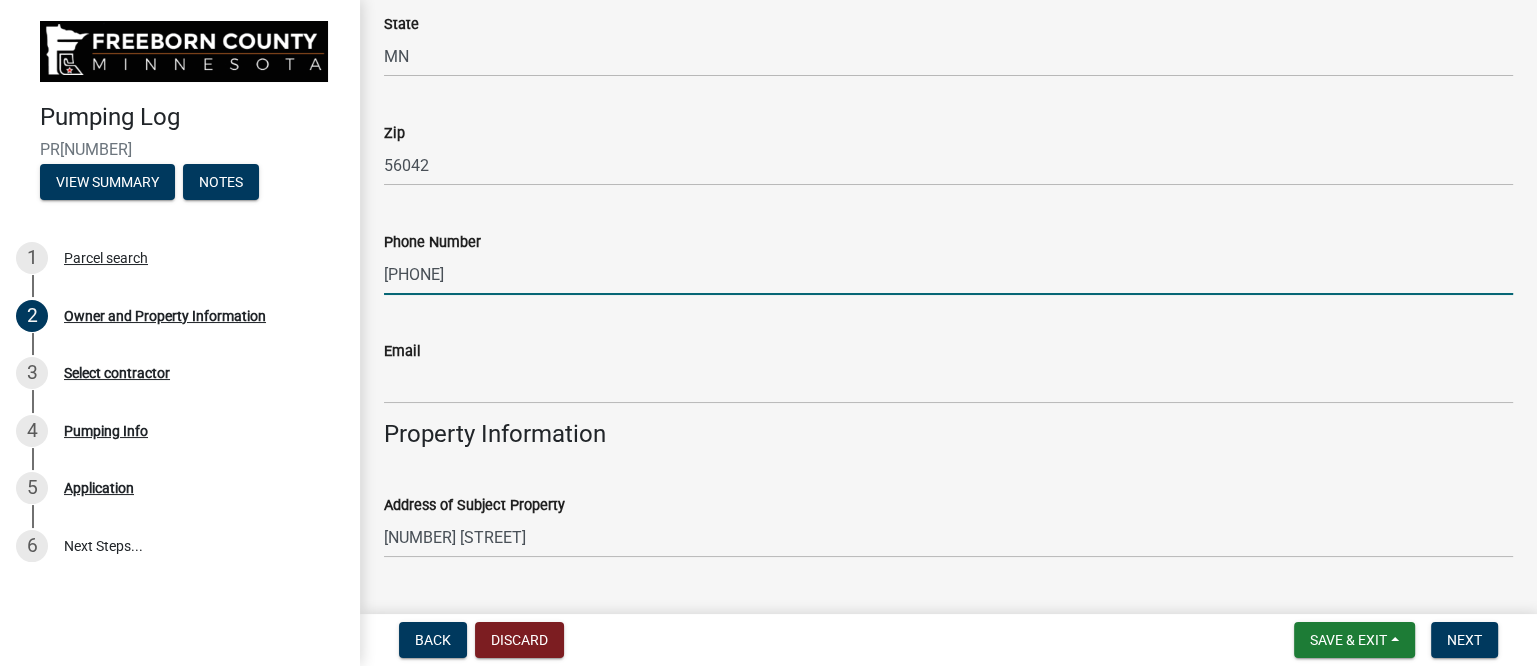 type on "[PHONE]" 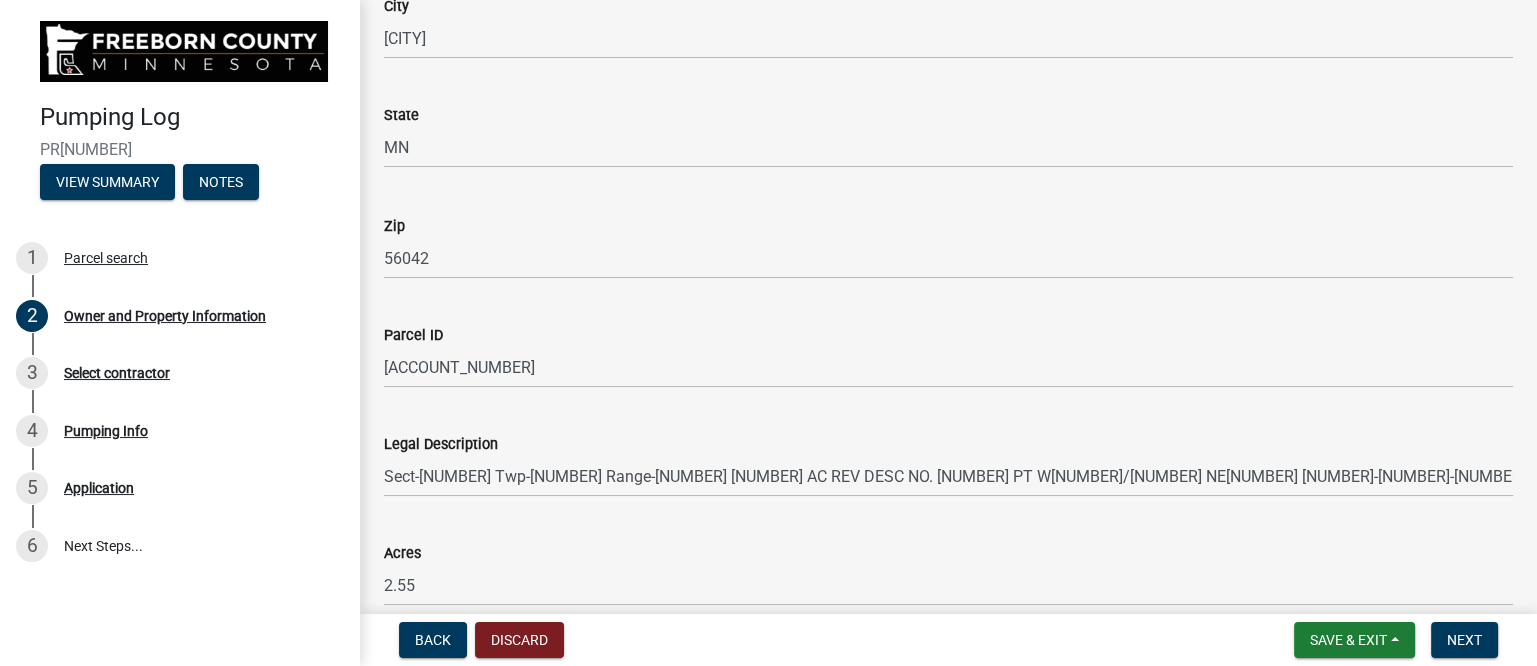 scroll, scrollTop: 1202, scrollLeft: 0, axis: vertical 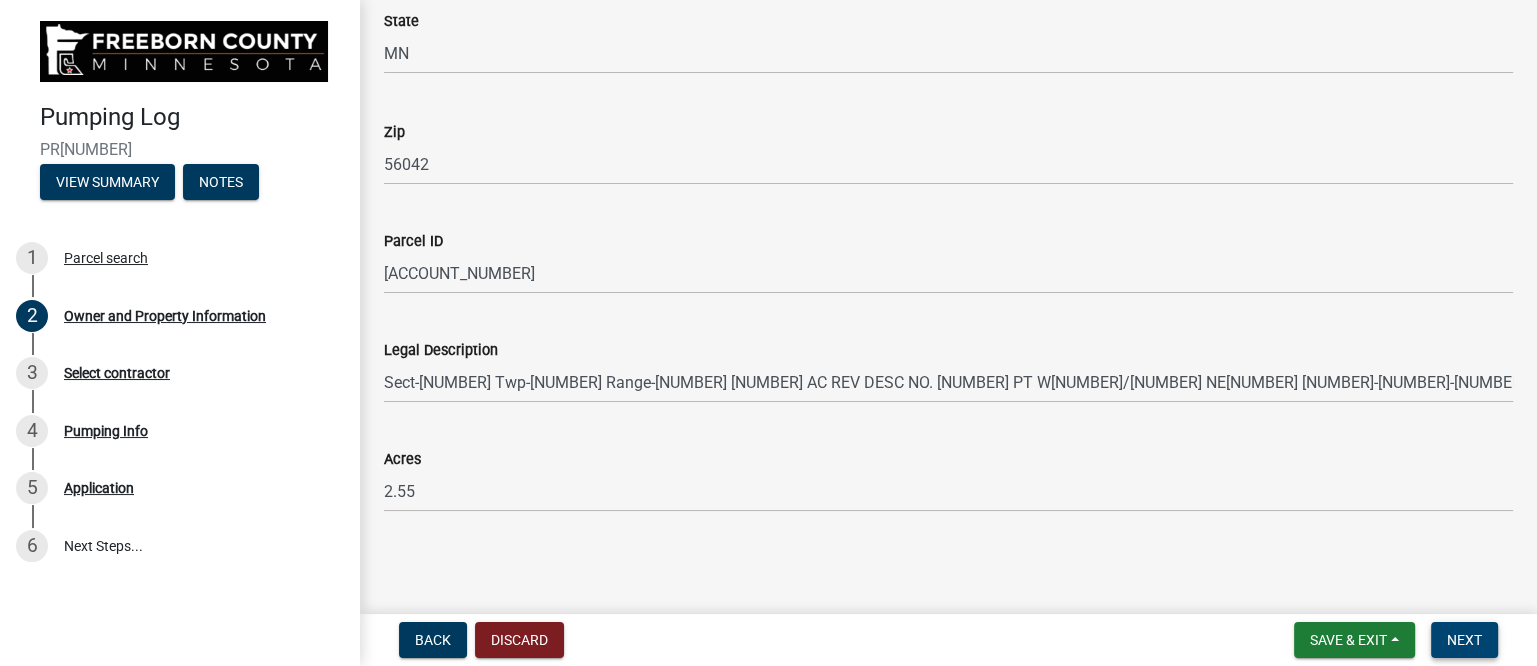 click on "Next" at bounding box center (1464, 640) 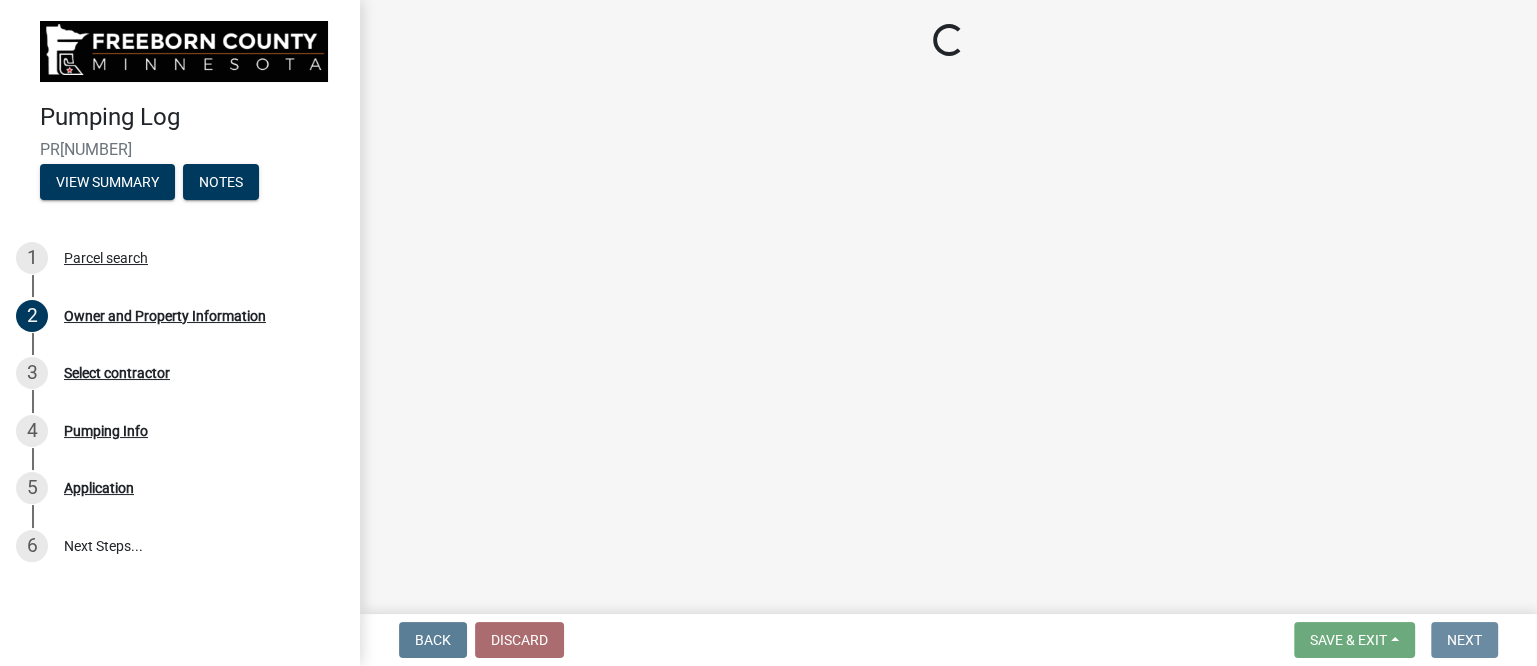 scroll, scrollTop: 0, scrollLeft: 0, axis: both 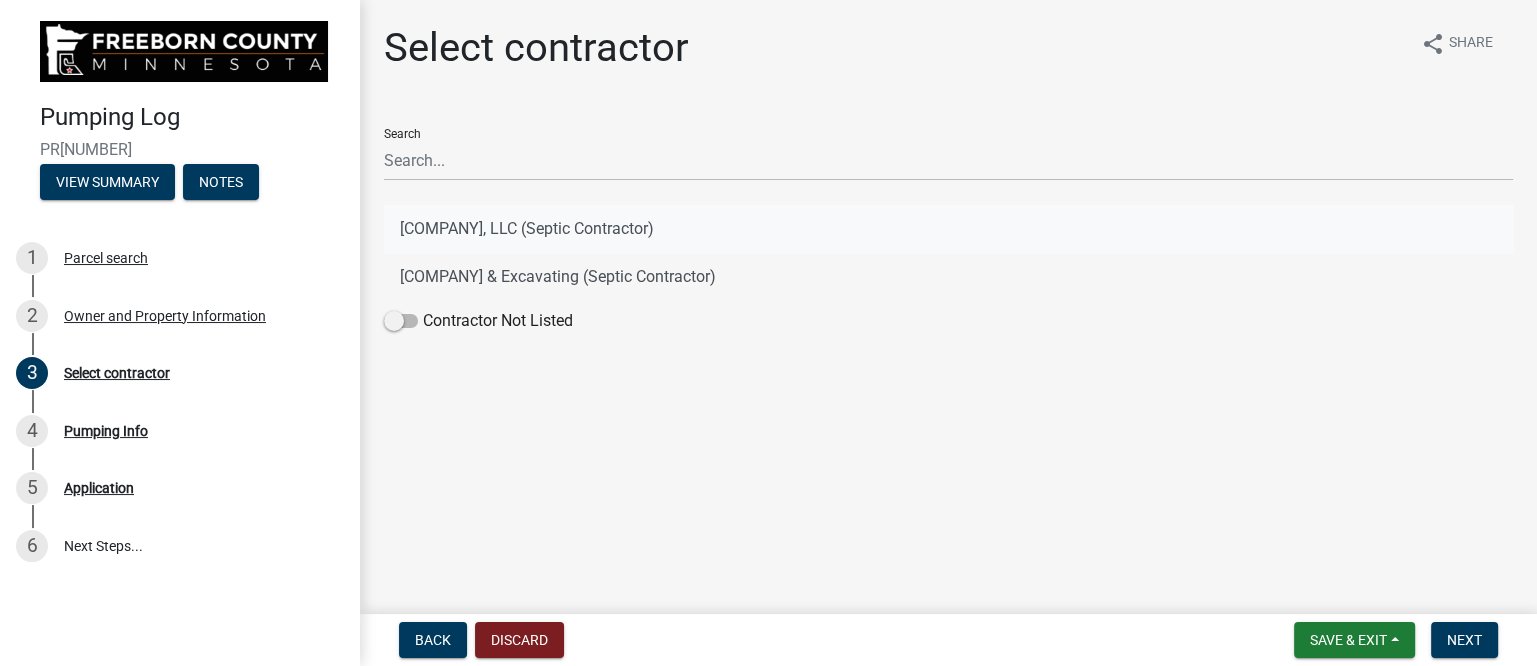 click on "[COMPANY], LLC (Septic Contractor)" 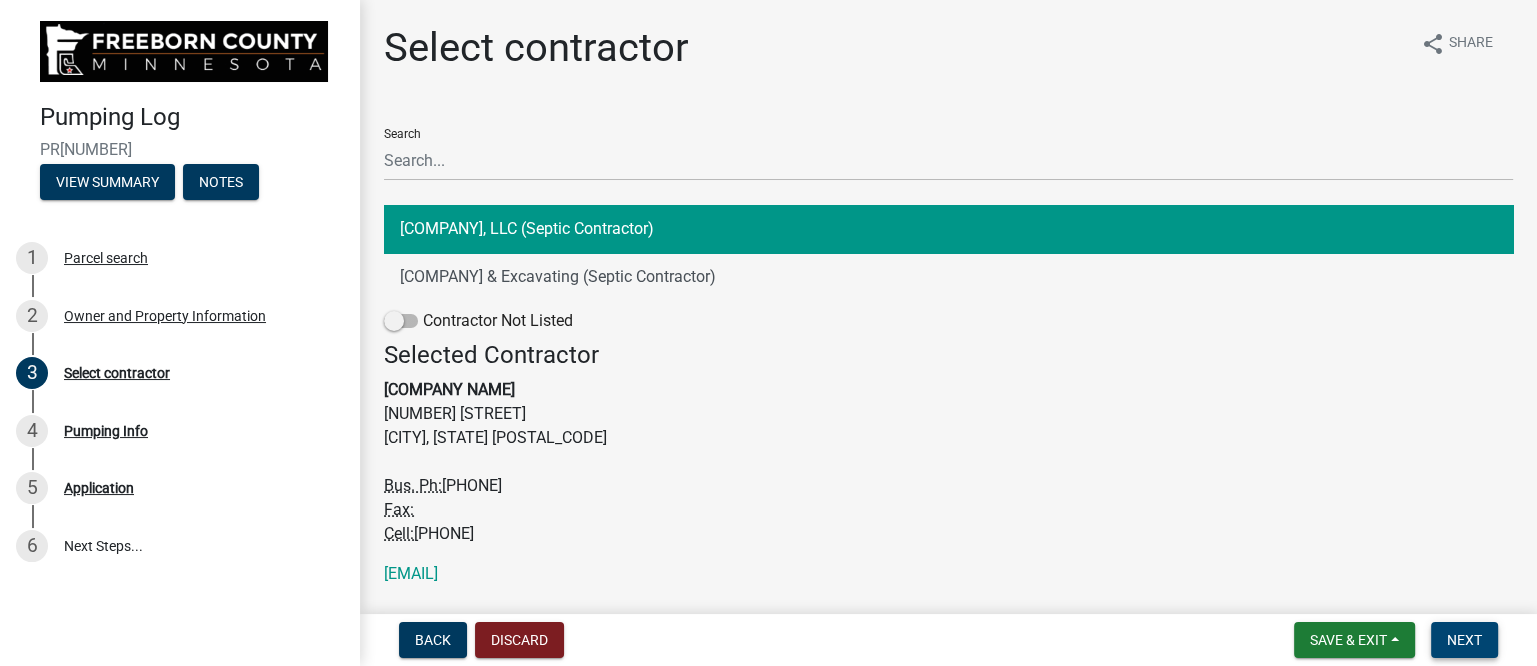 click on "Next" at bounding box center [1464, 640] 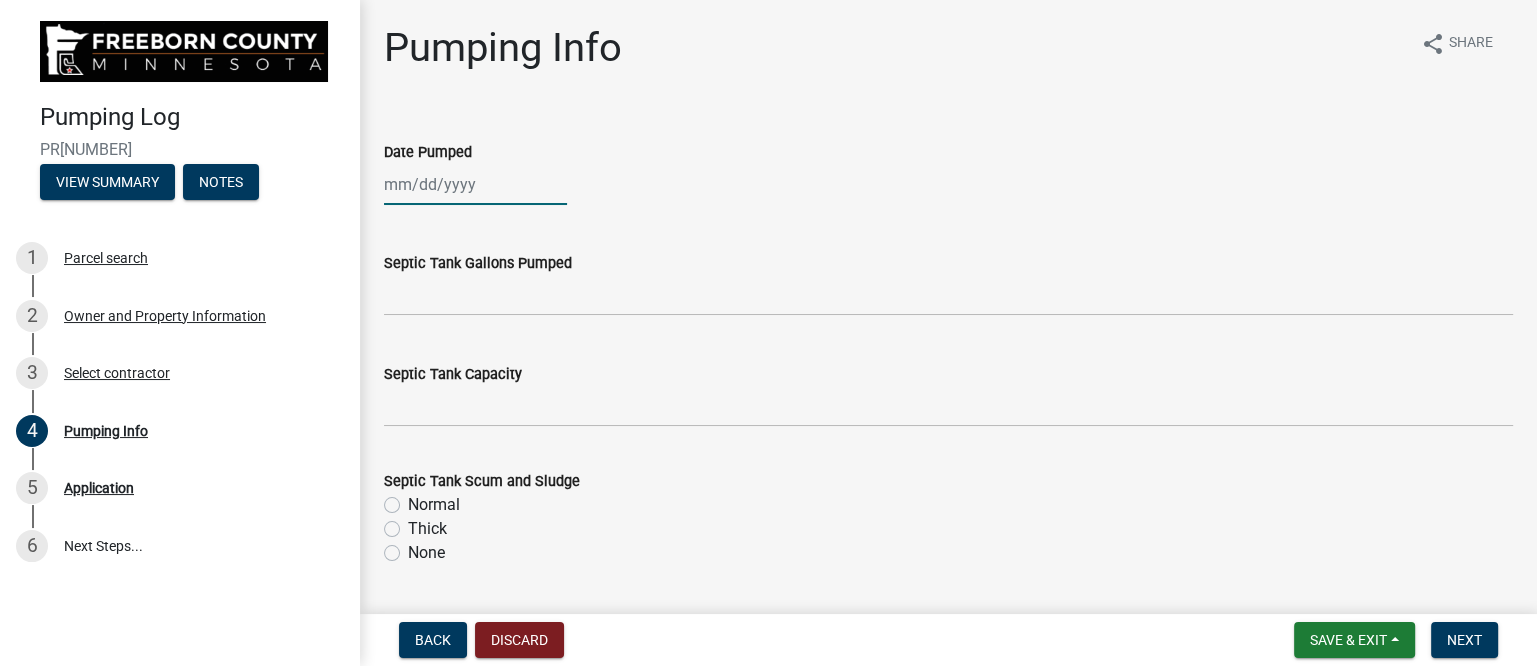 click 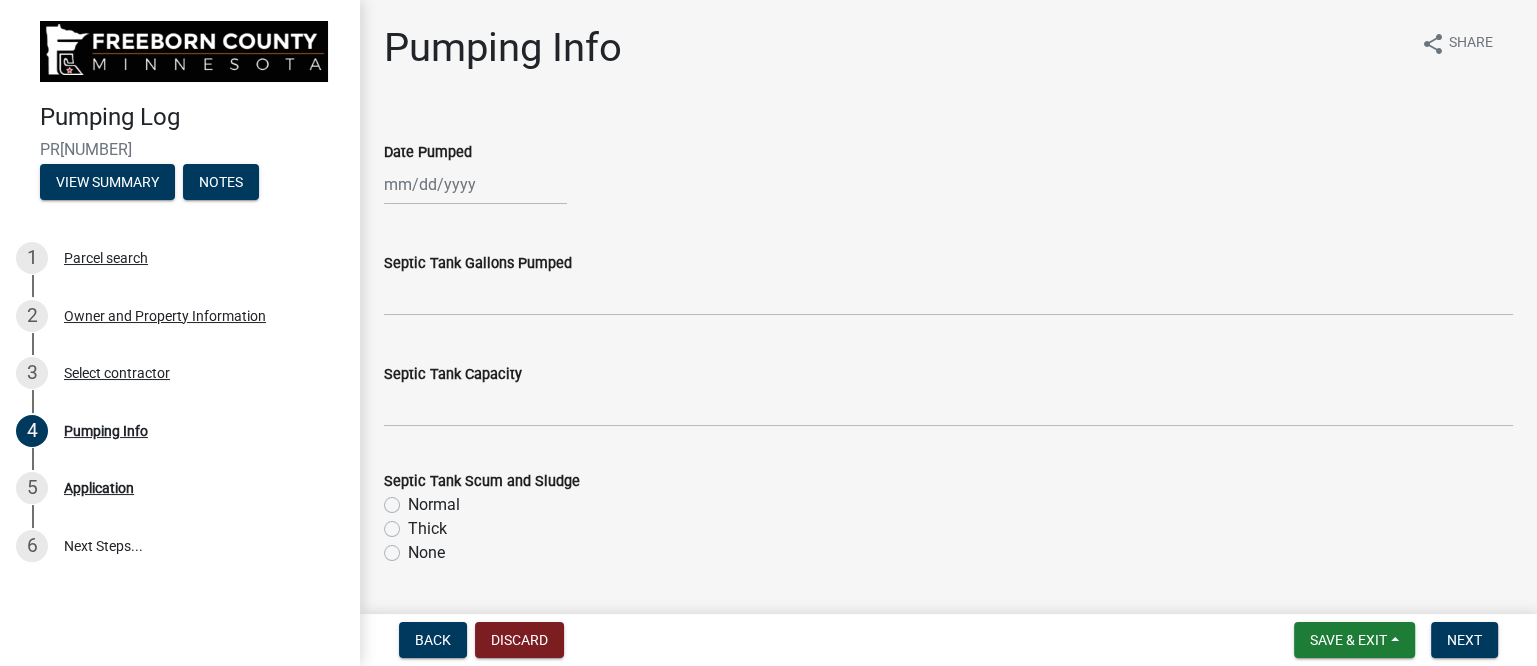 select on "8" 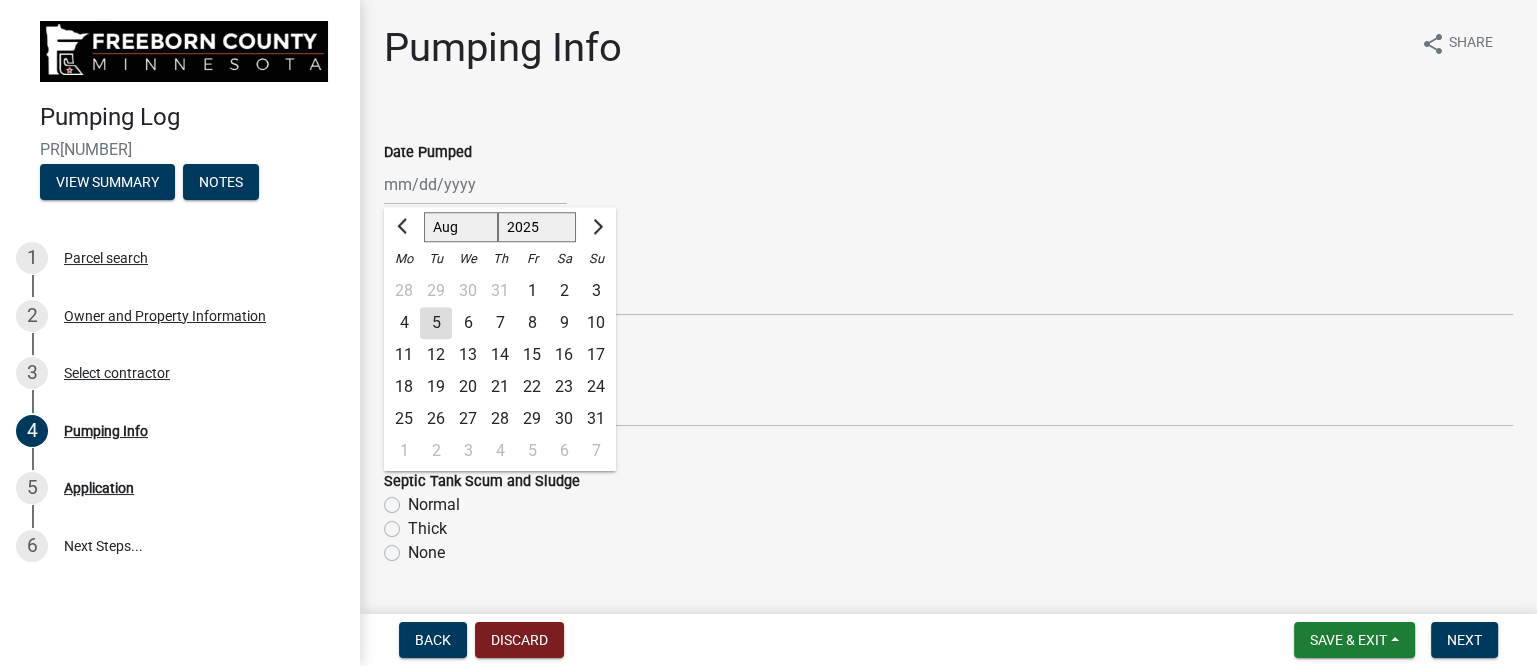 click on "4" 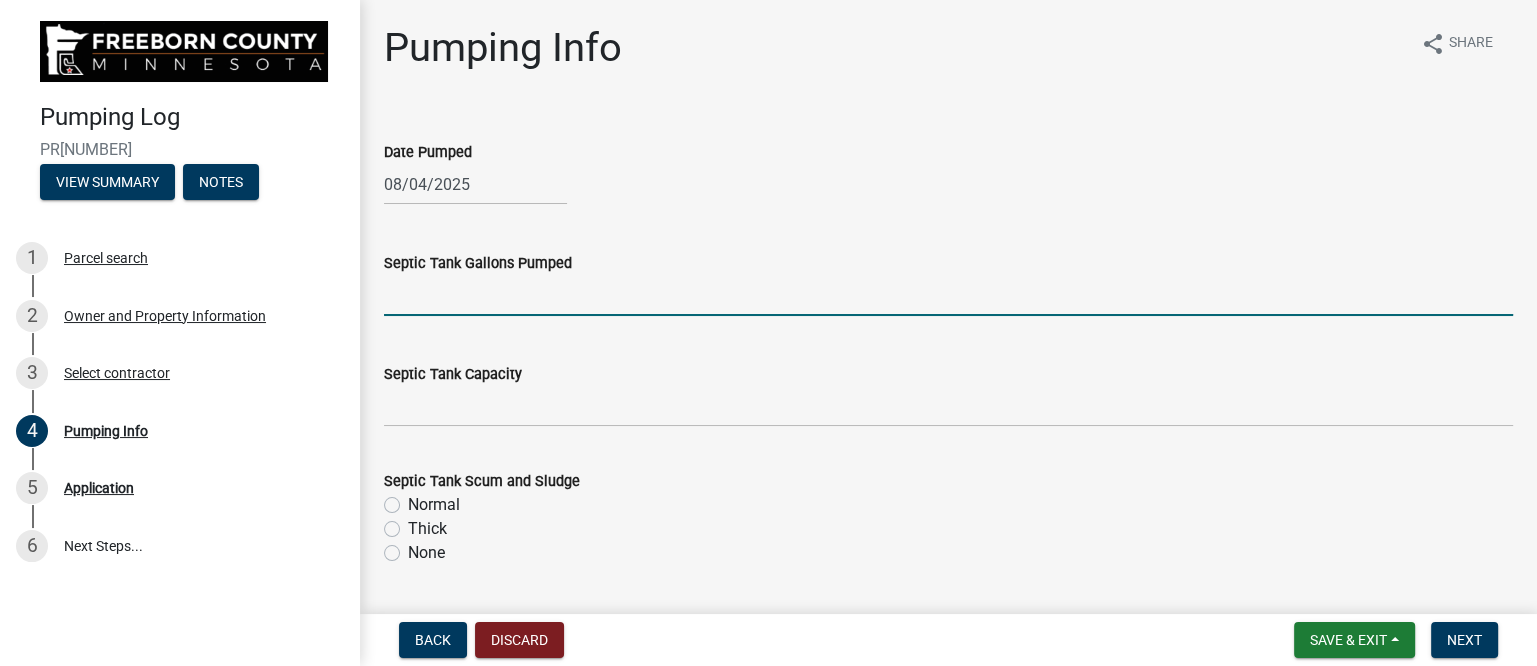 click 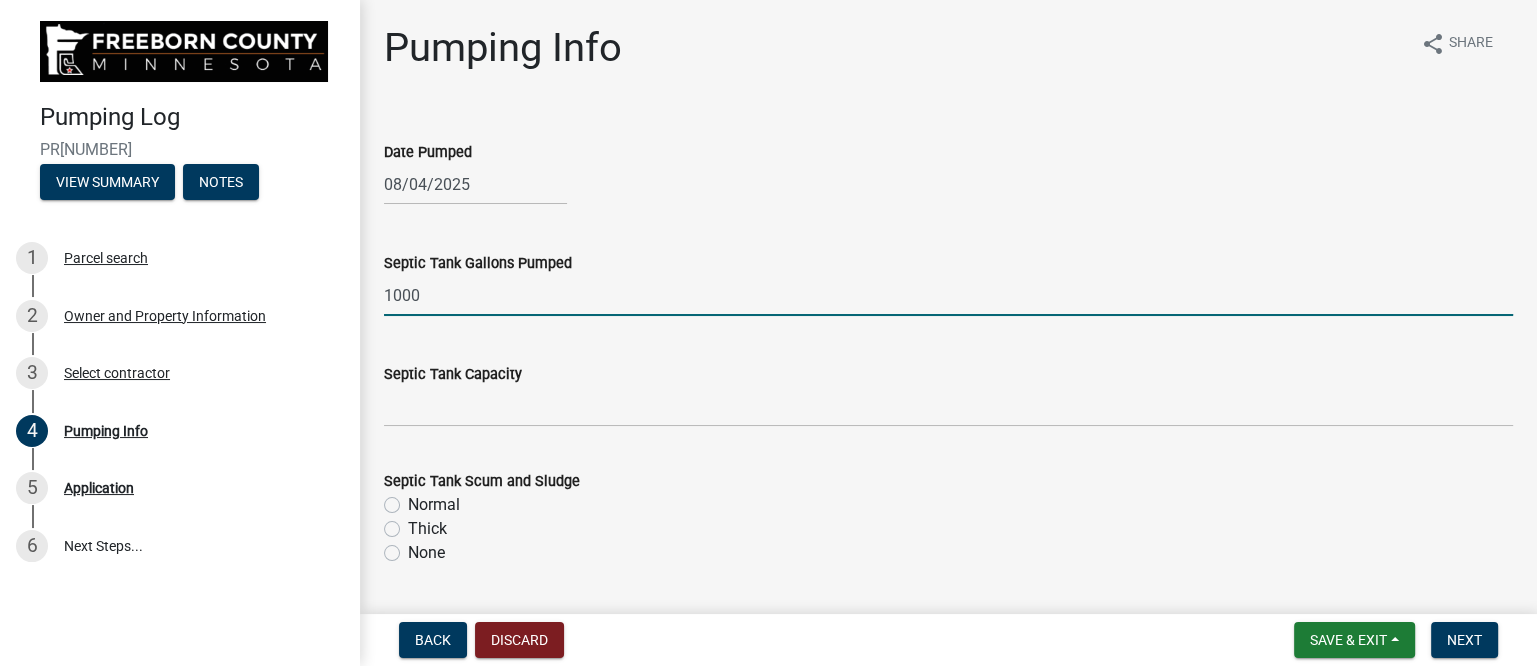 type on "1000" 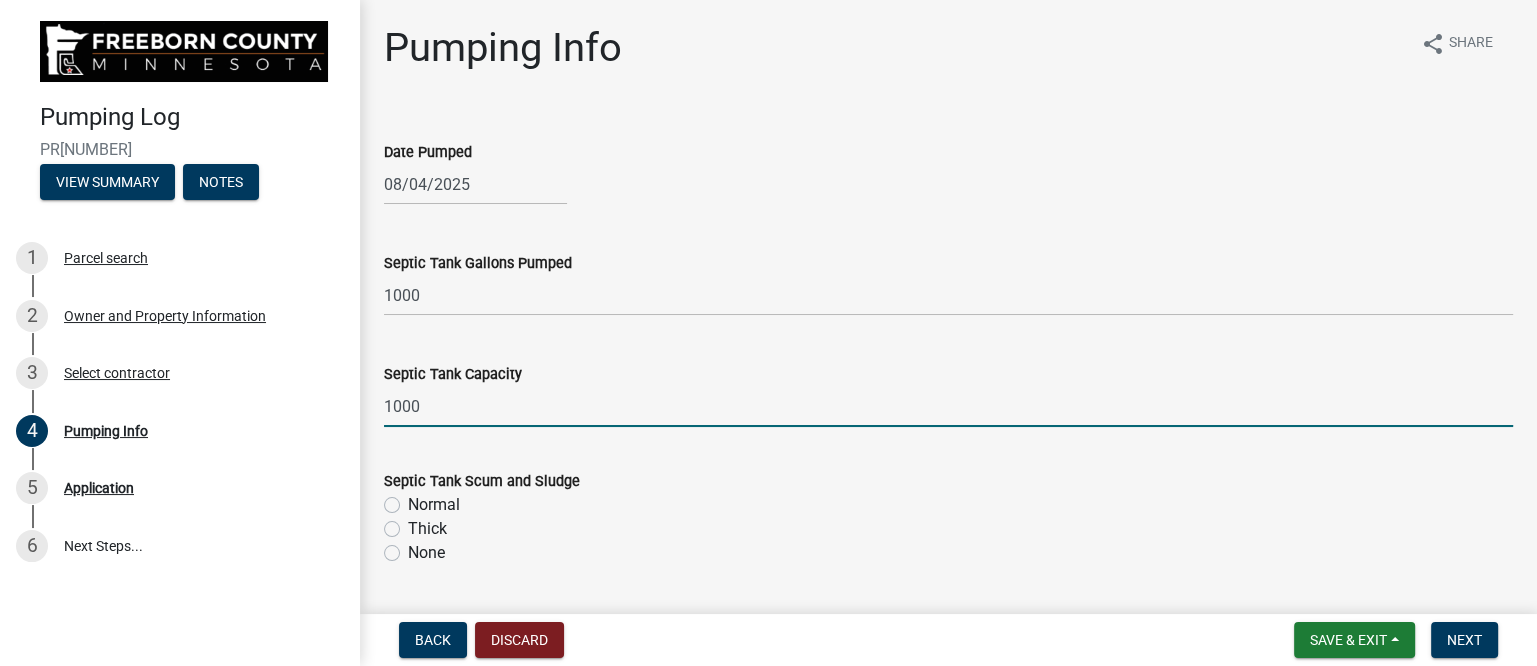 type on "1000" 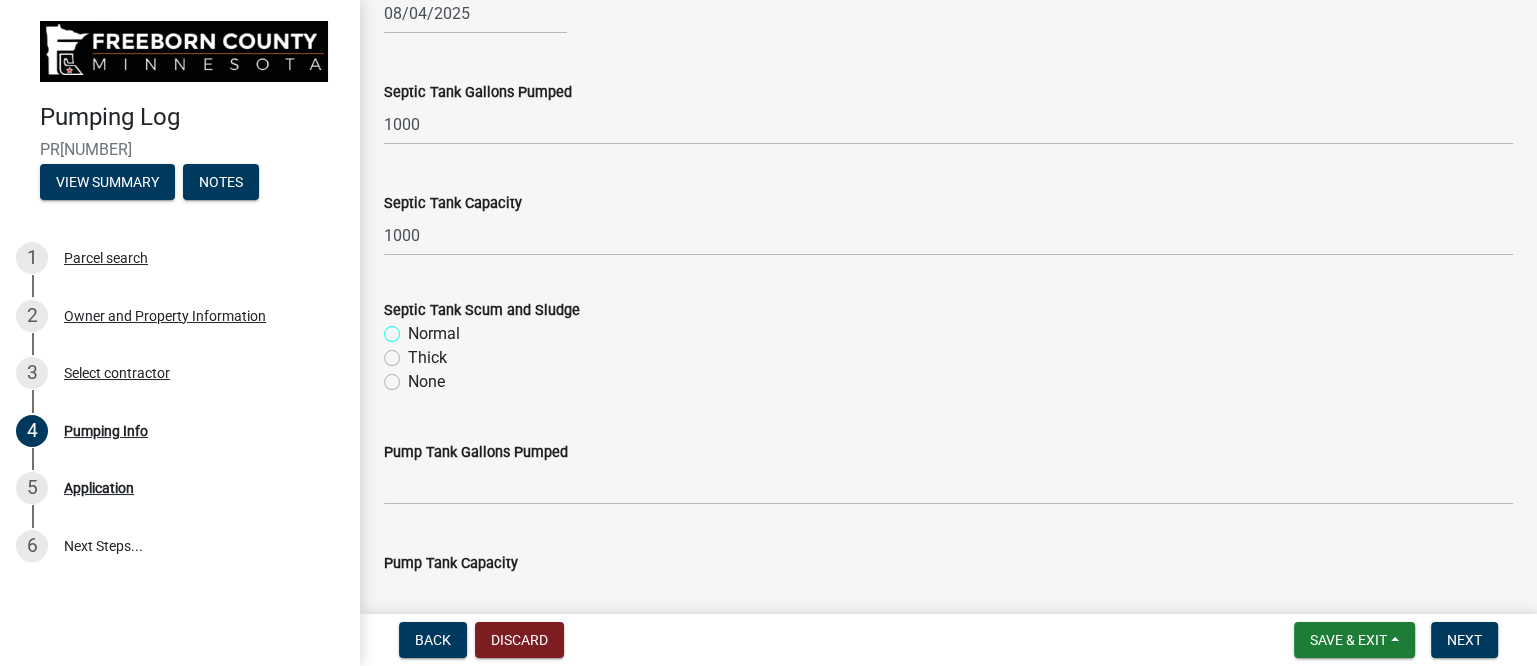 scroll, scrollTop: 124, scrollLeft: 0, axis: vertical 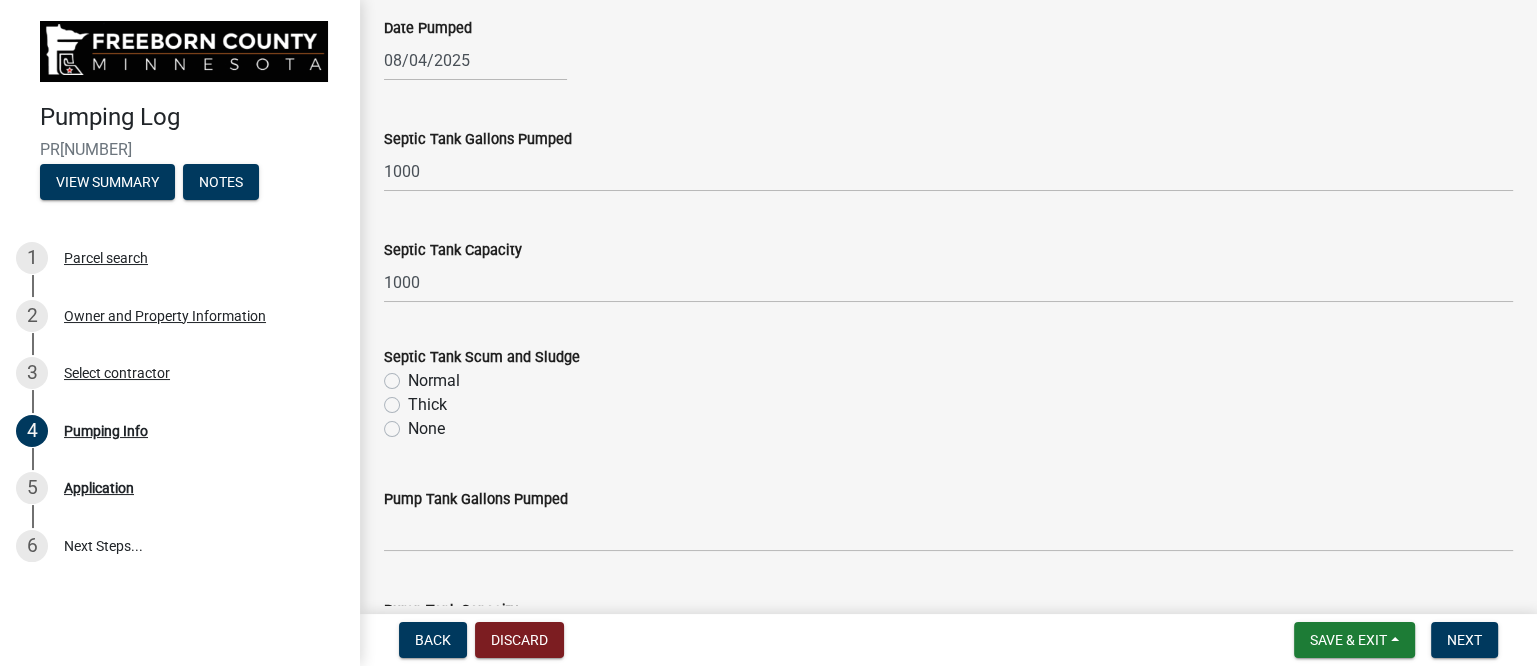 click on "Thick" 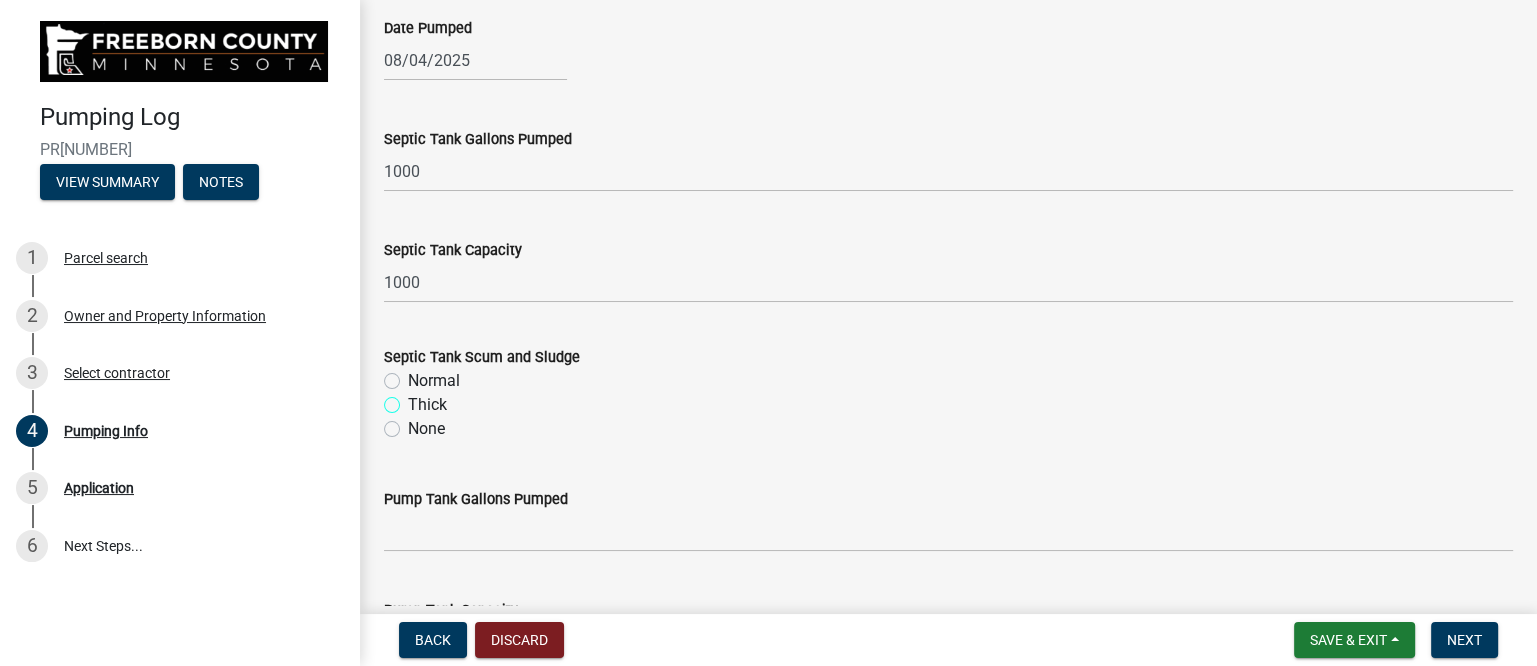 click on "Thick" at bounding box center (414, 399) 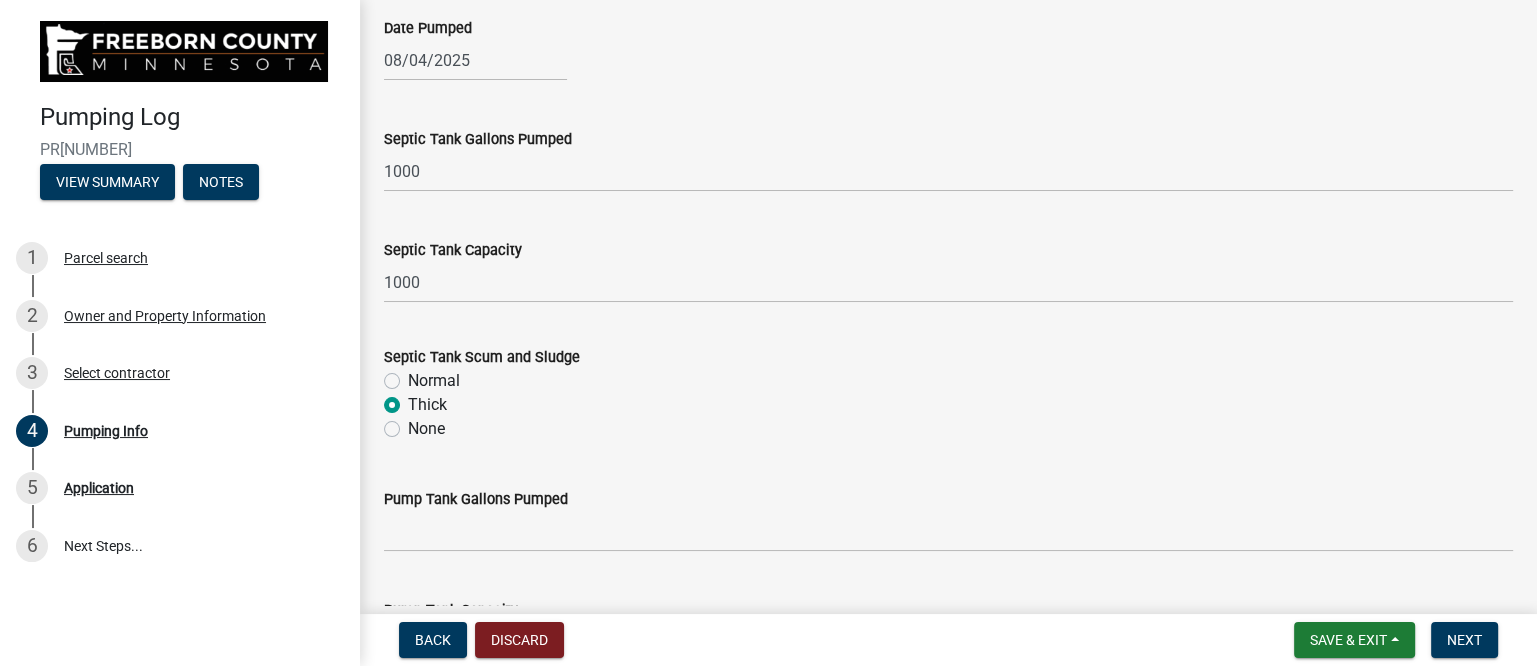 radio on "true" 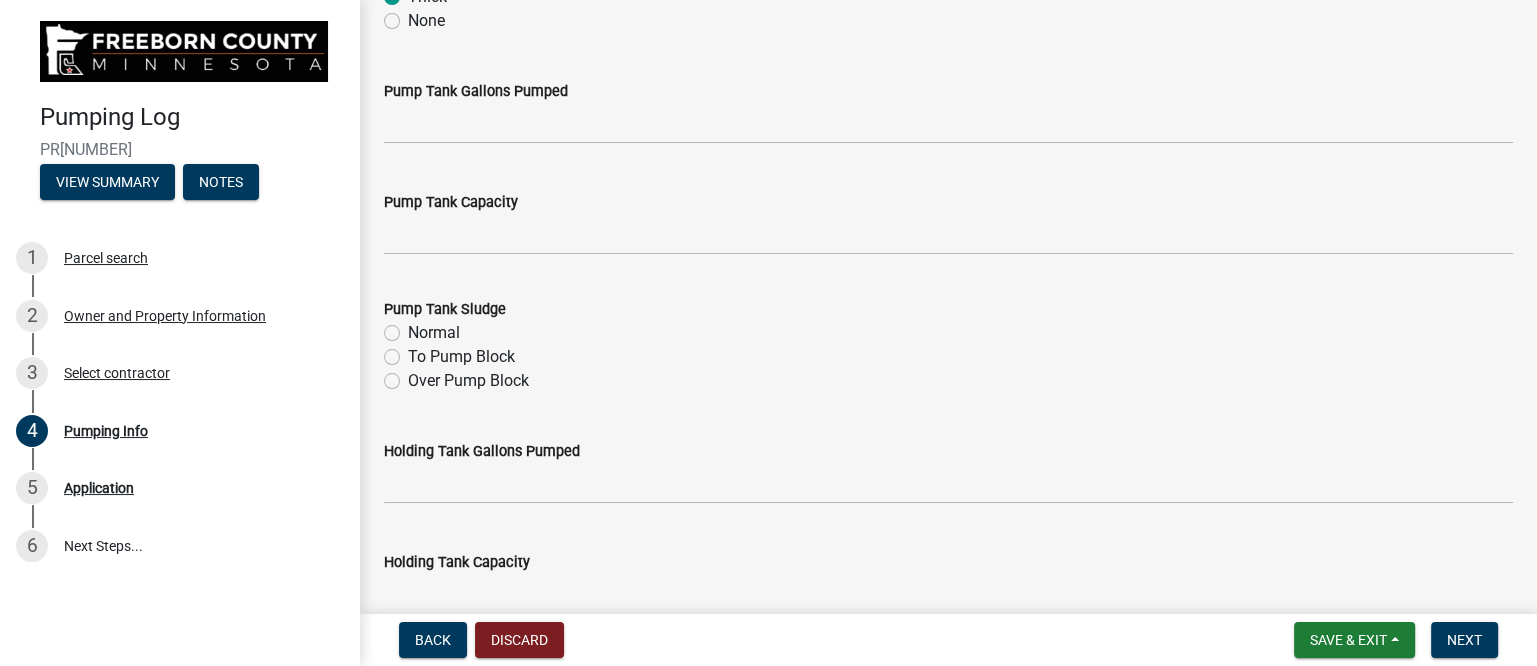 scroll, scrollTop: 375, scrollLeft: 0, axis: vertical 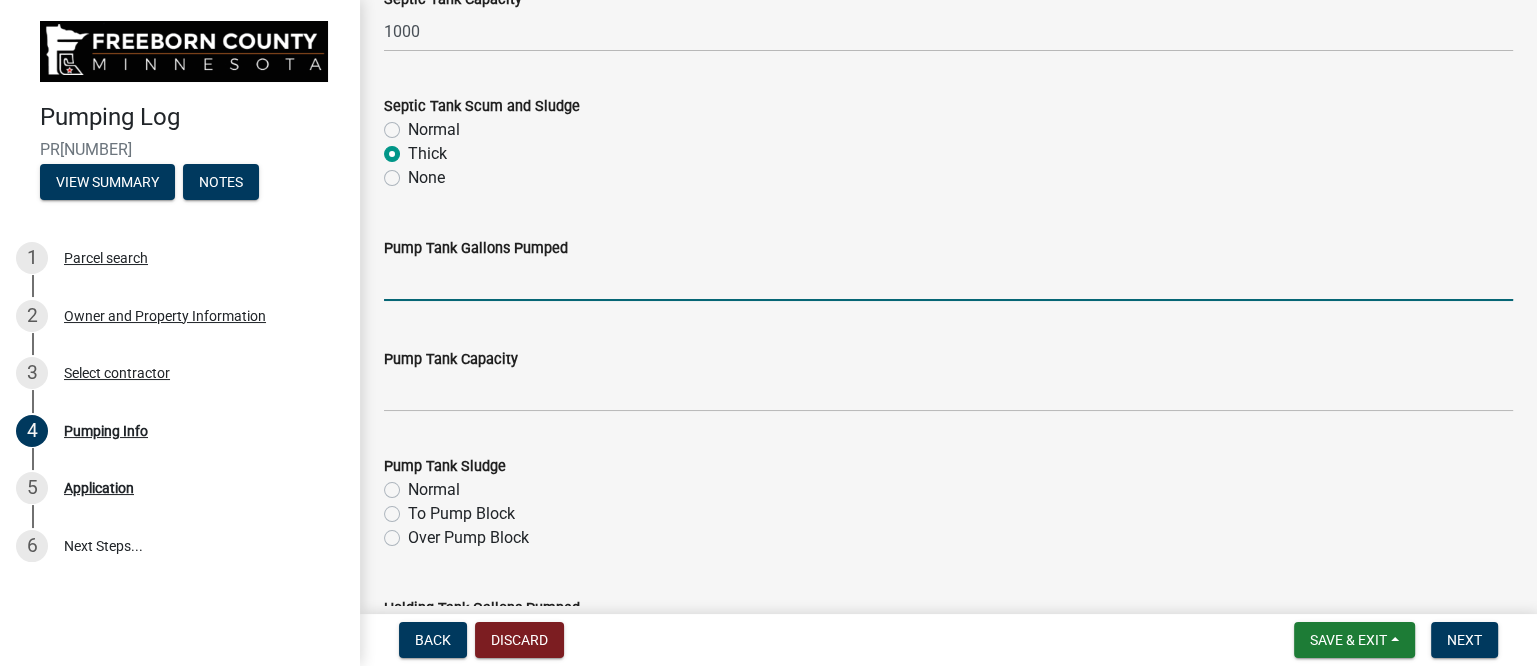click 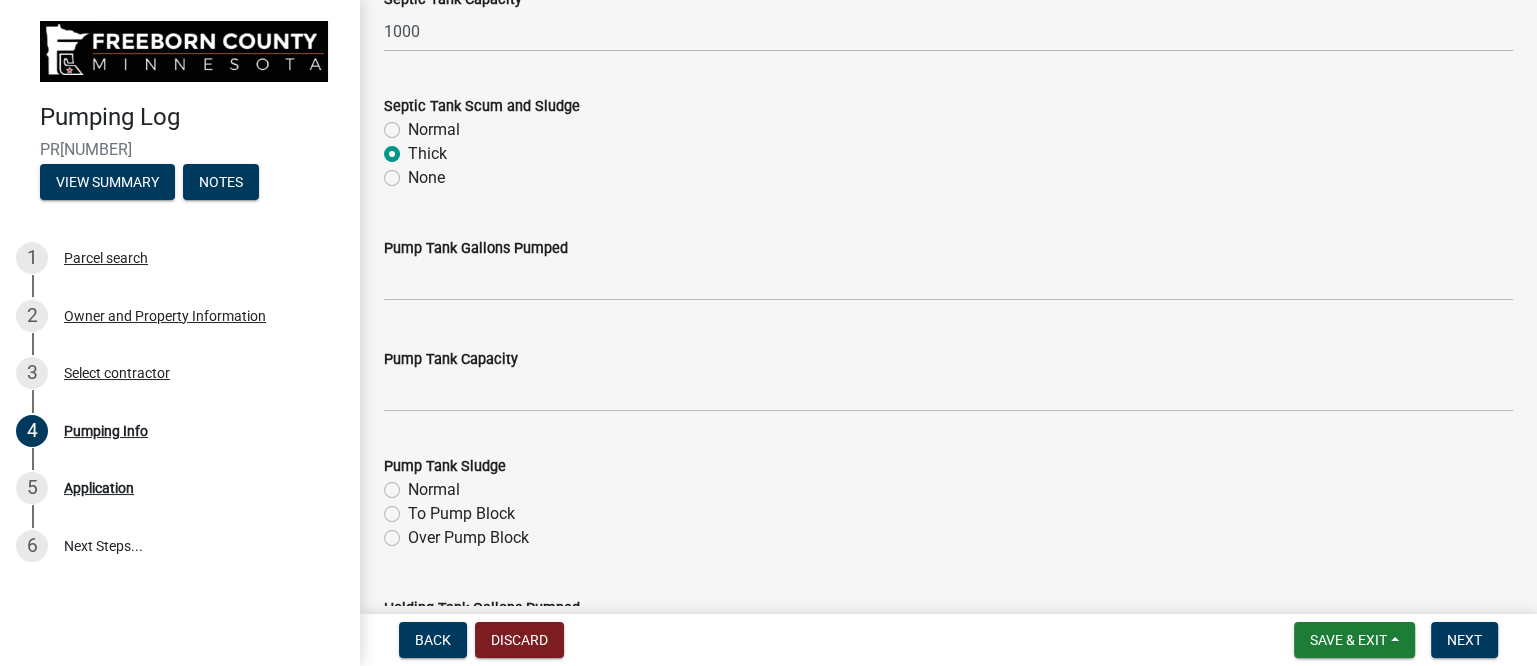 click on "To Pump Block" 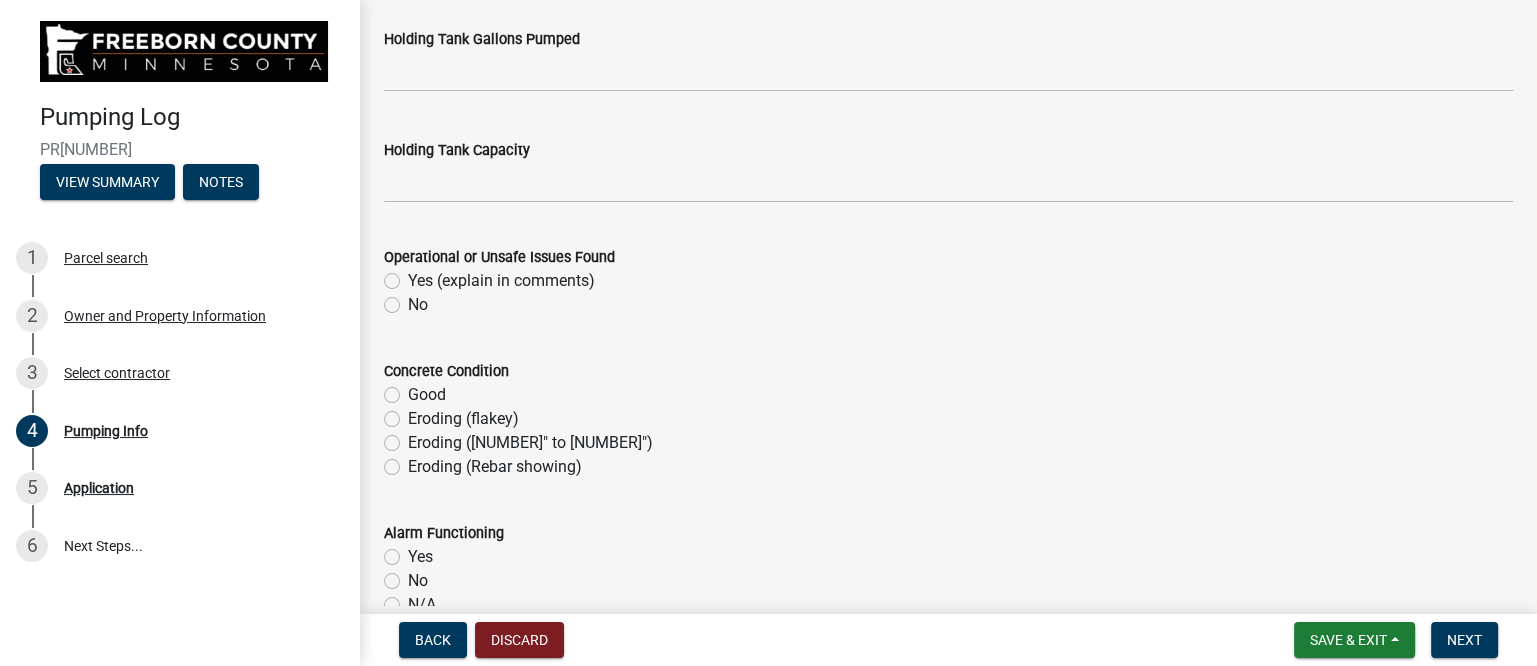 scroll, scrollTop: 1000, scrollLeft: 0, axis: vertical 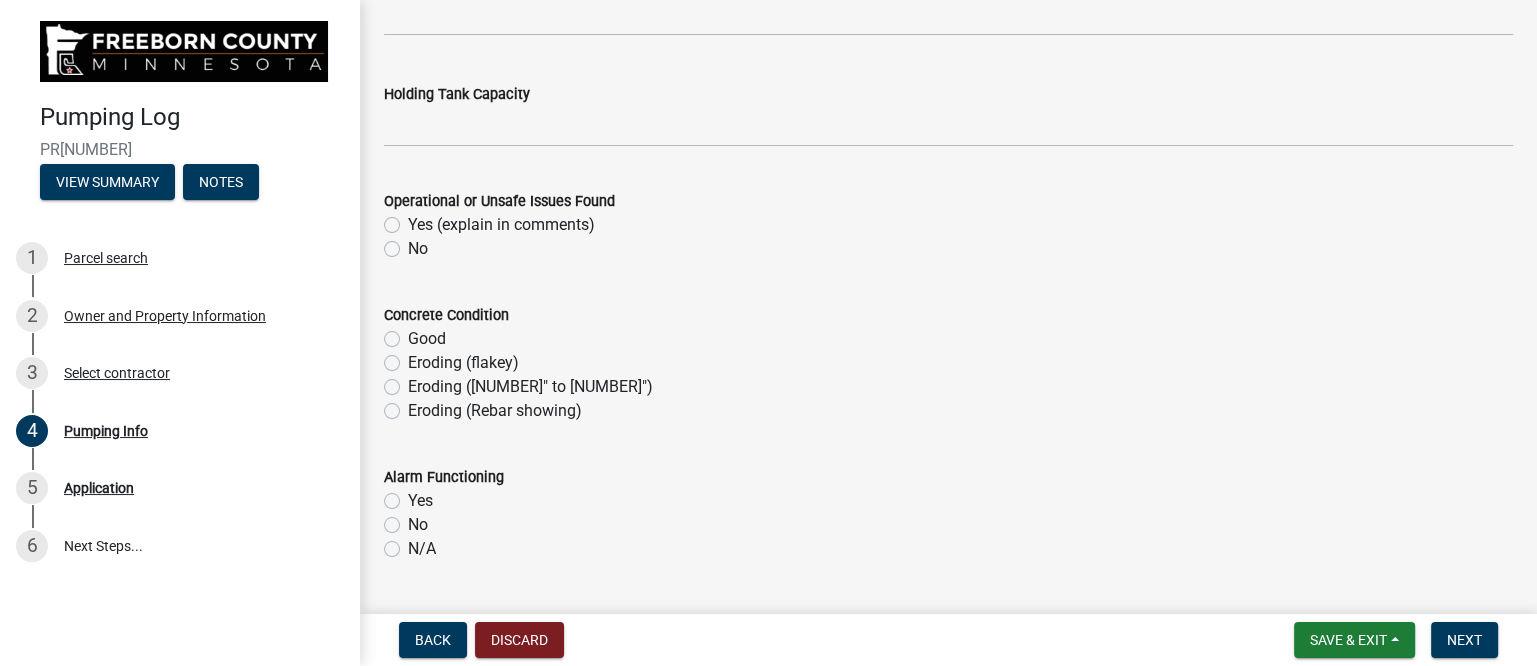 click on "No" 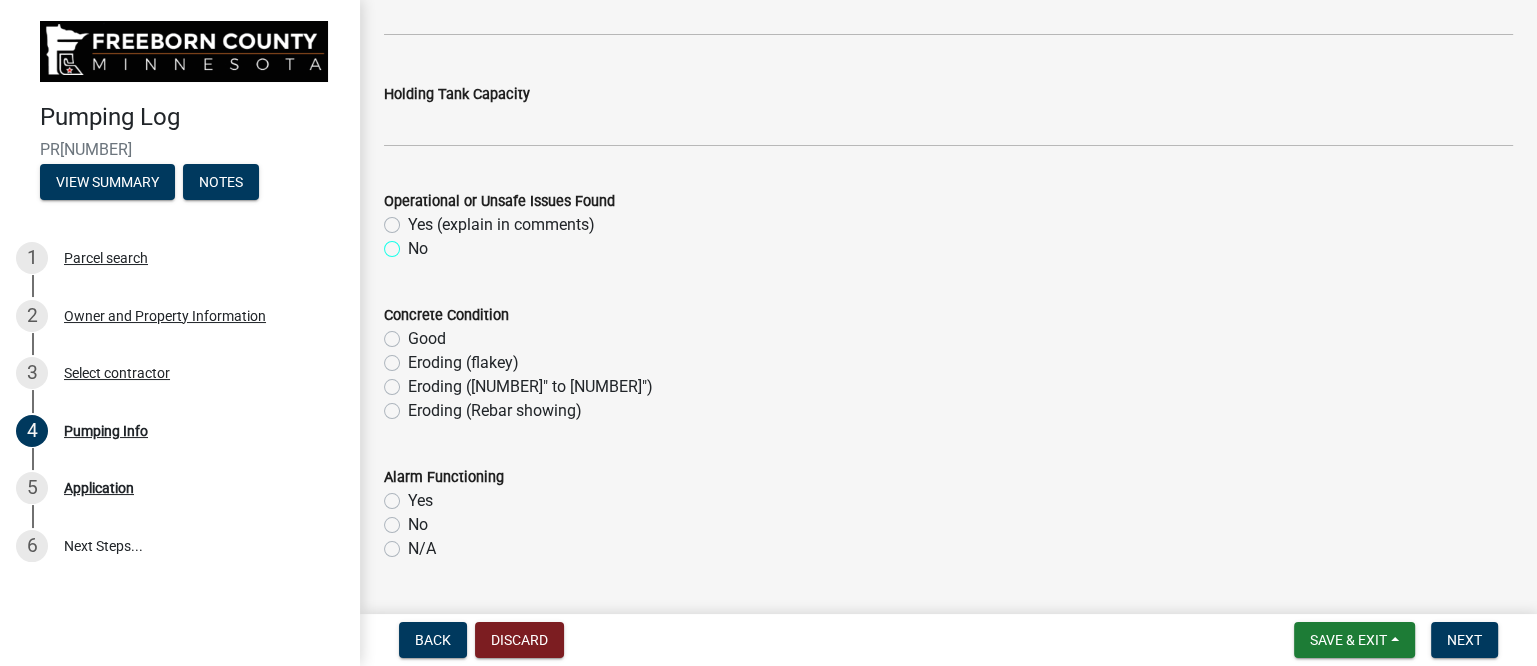 click on "No" at bounding box center [414, 243] 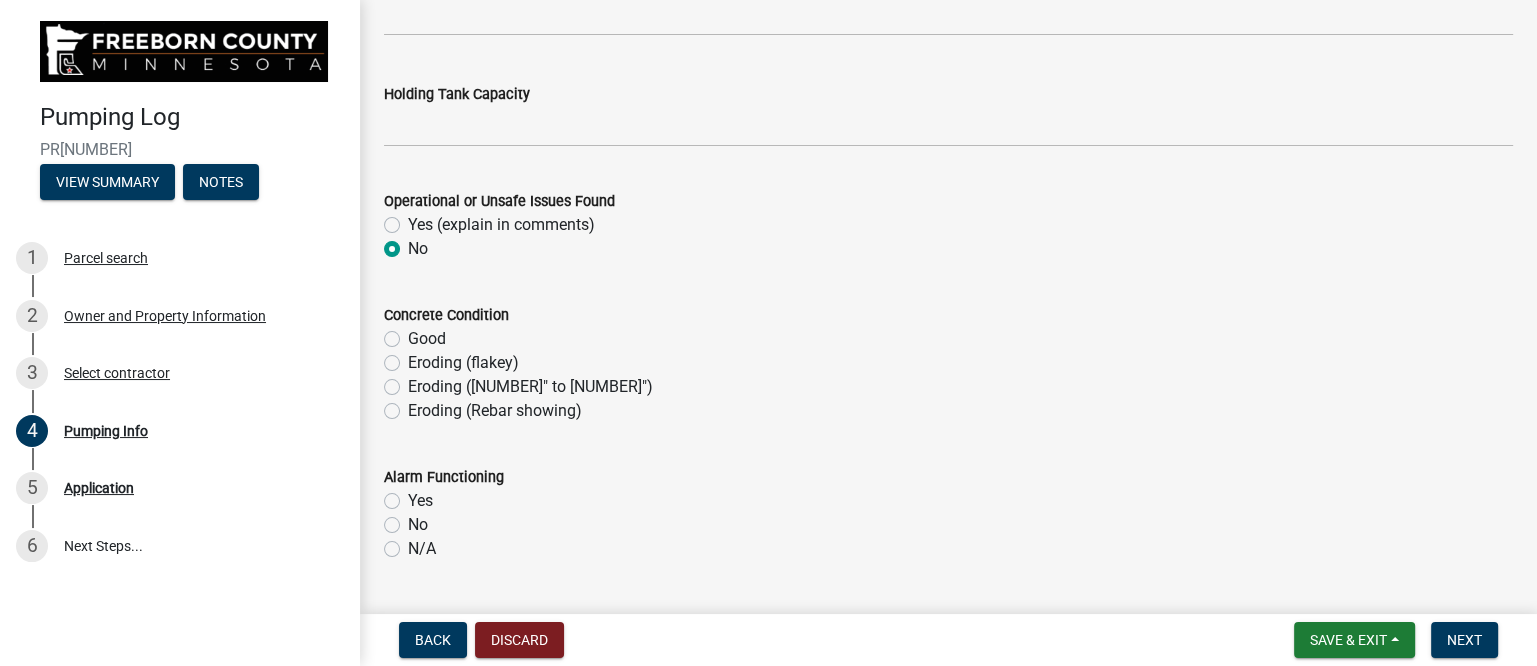 radio on "true" 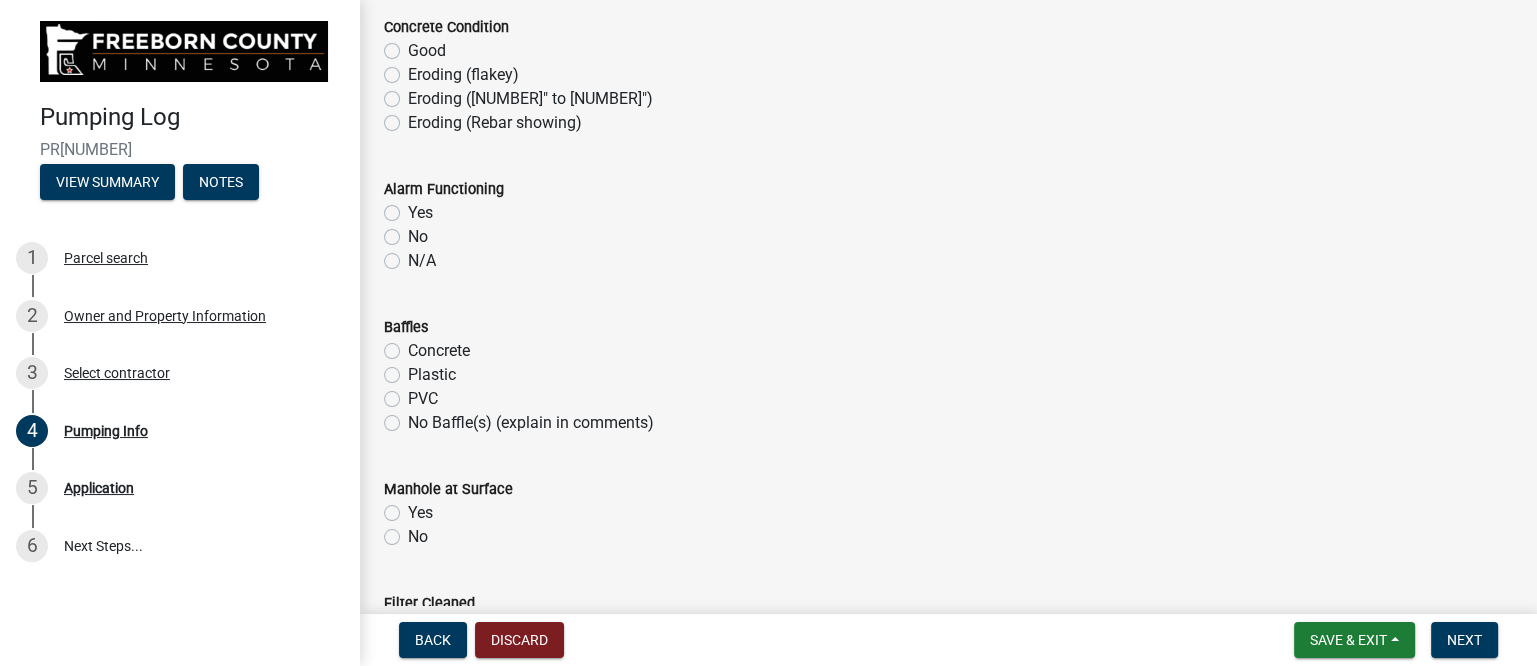 scroll, scrollTop: 1250, scrollLeft: 0, axis: vertical 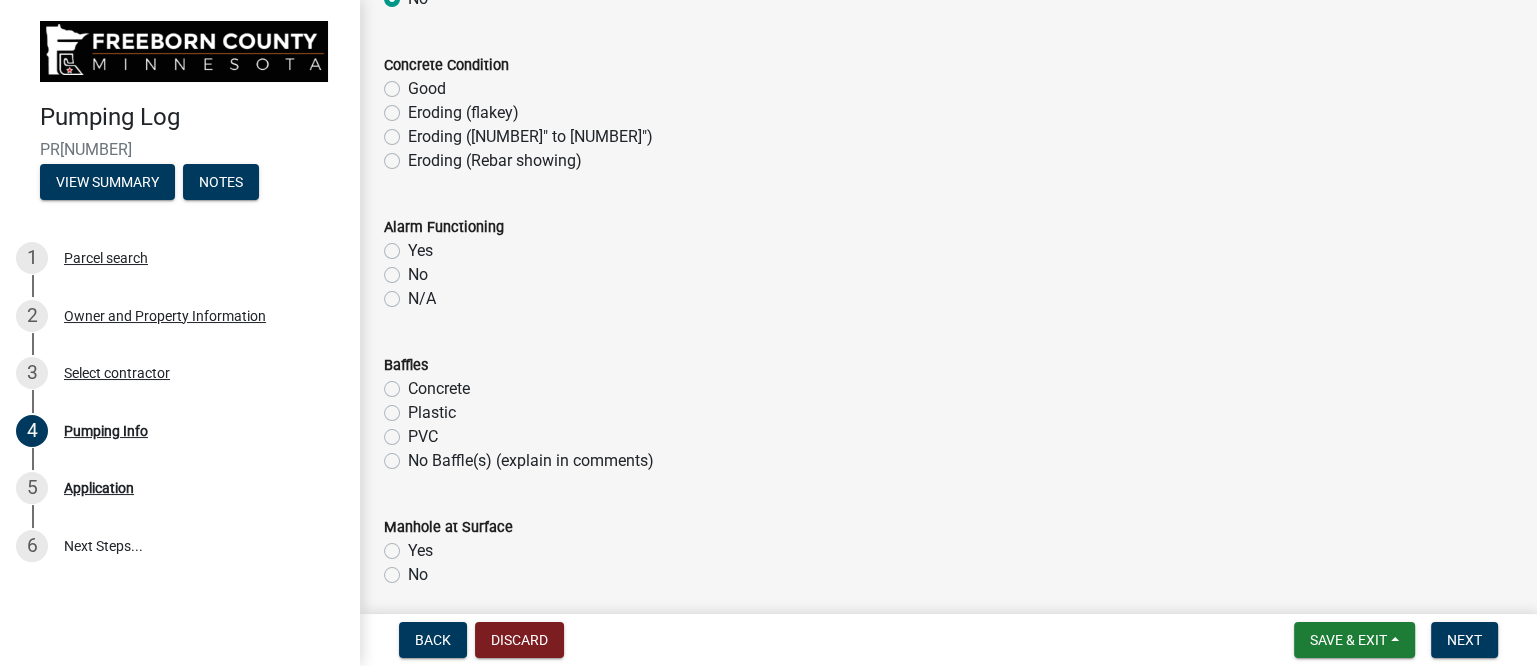 click on "Eroding ([NUMBER]" to [NUMBER]")" 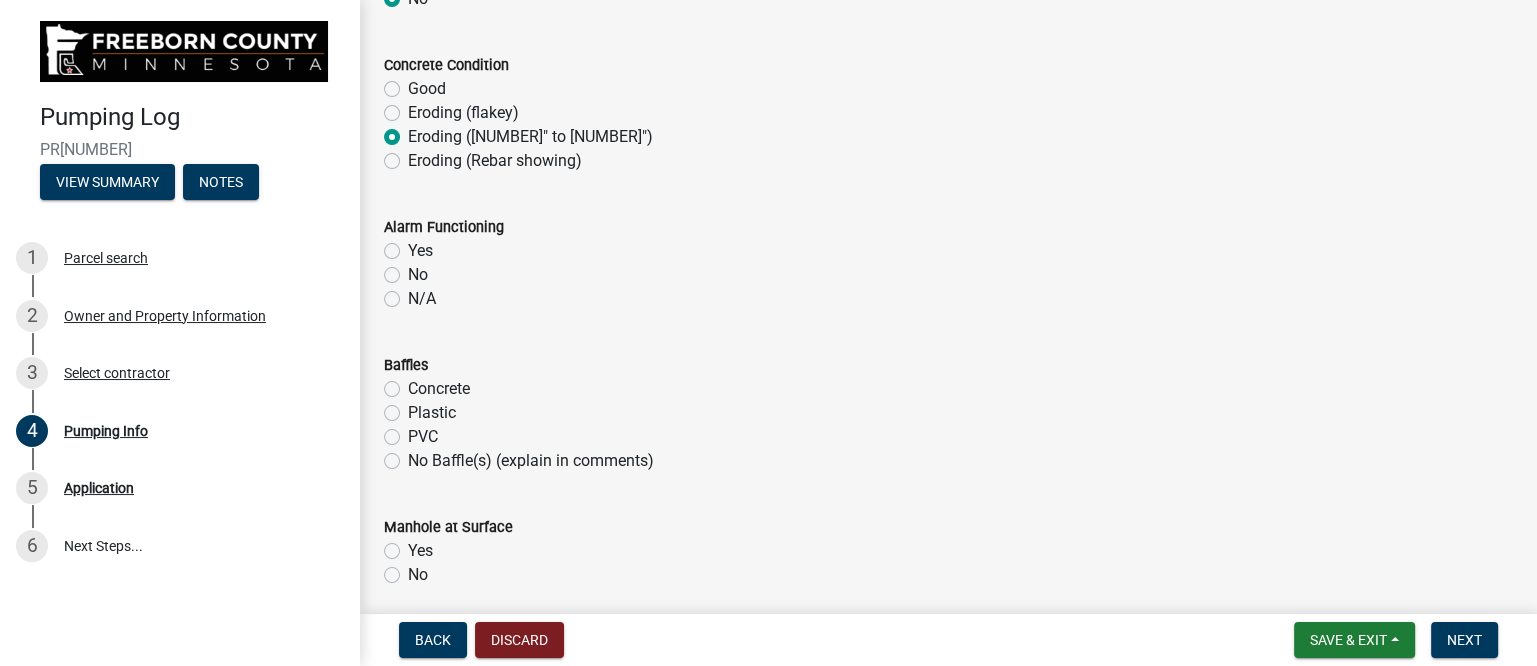 radio on "true" 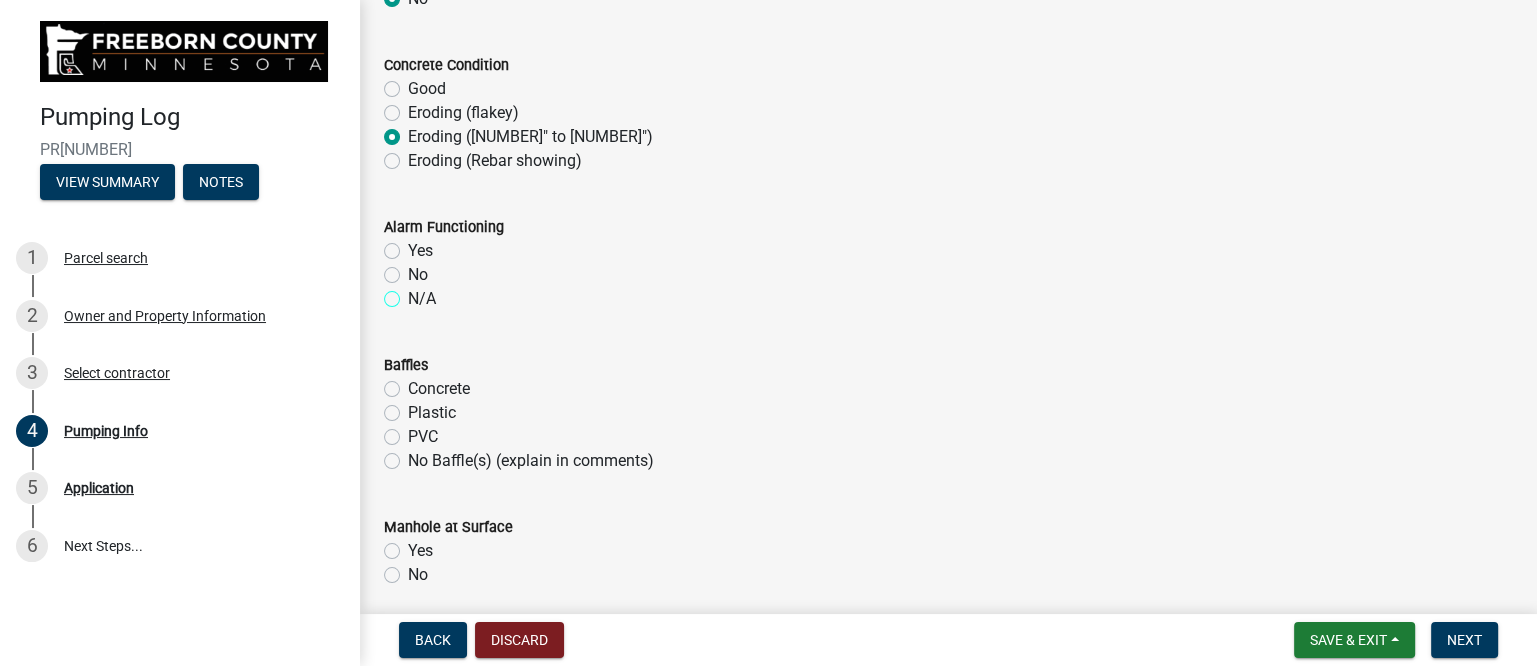 click on "N/A" at bounding box center [414, 293] 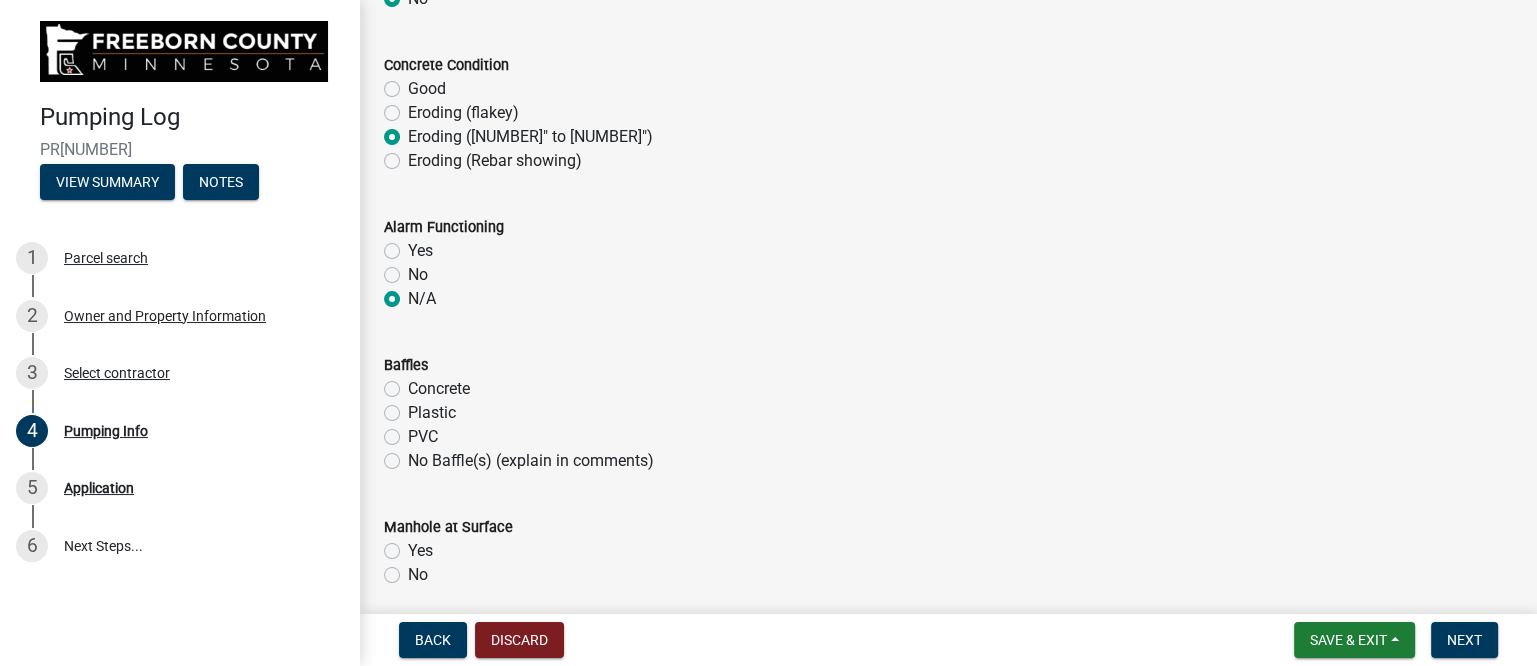 radio on "true" 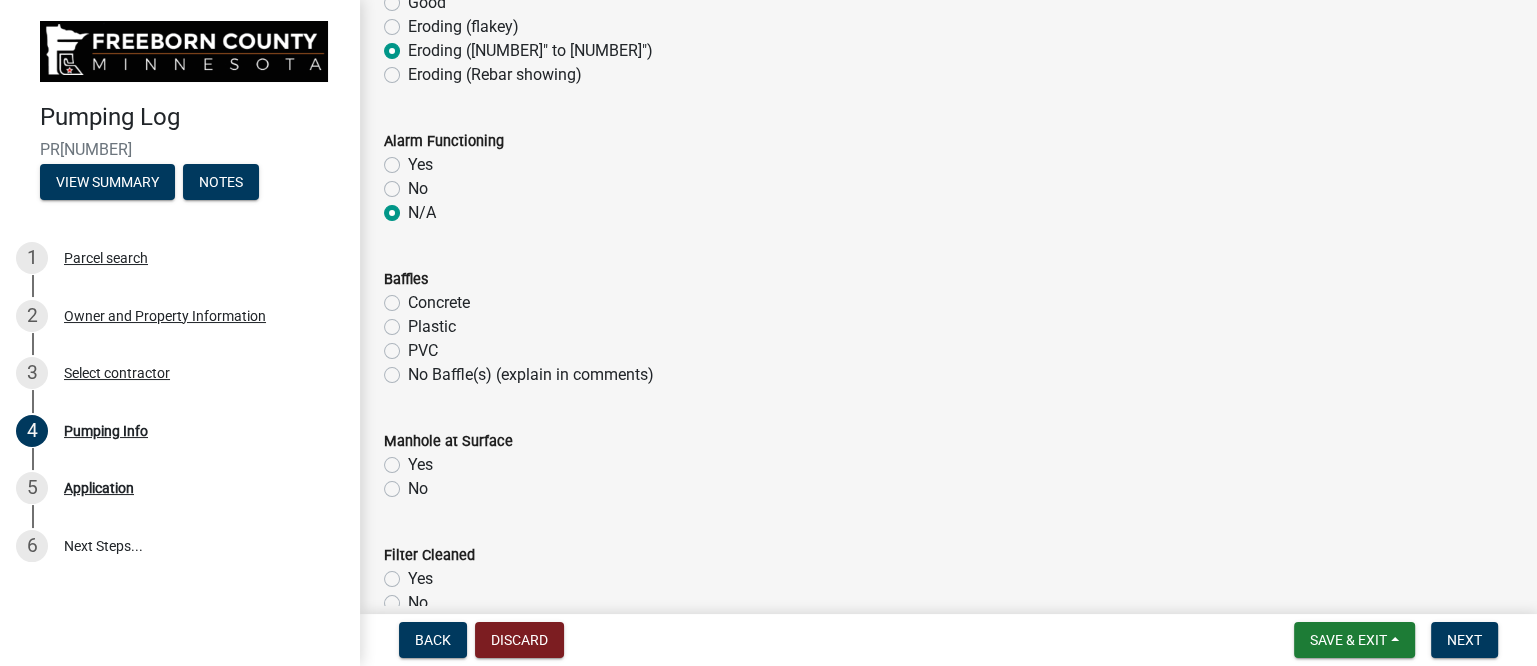 scroll, scrollTop: 1375, scrollLeft: 0, axis: vertical 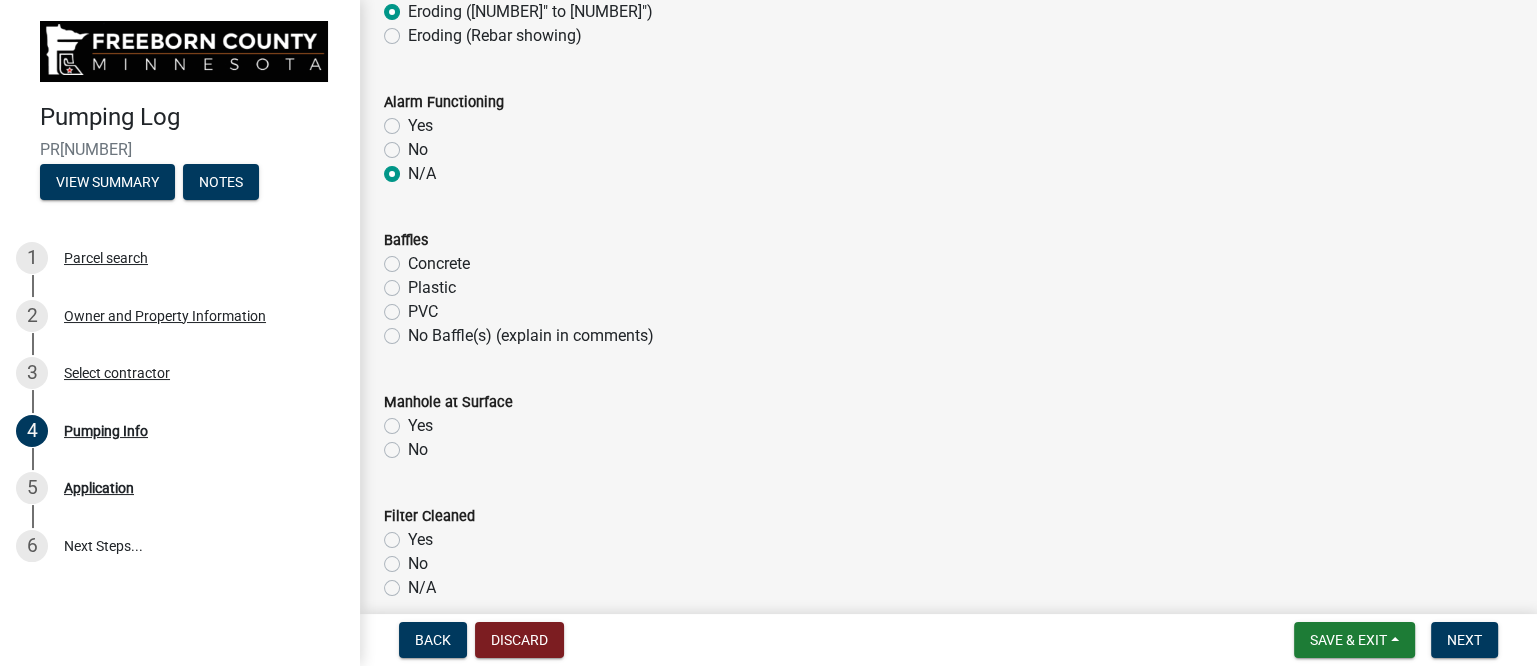click on "Plastic" 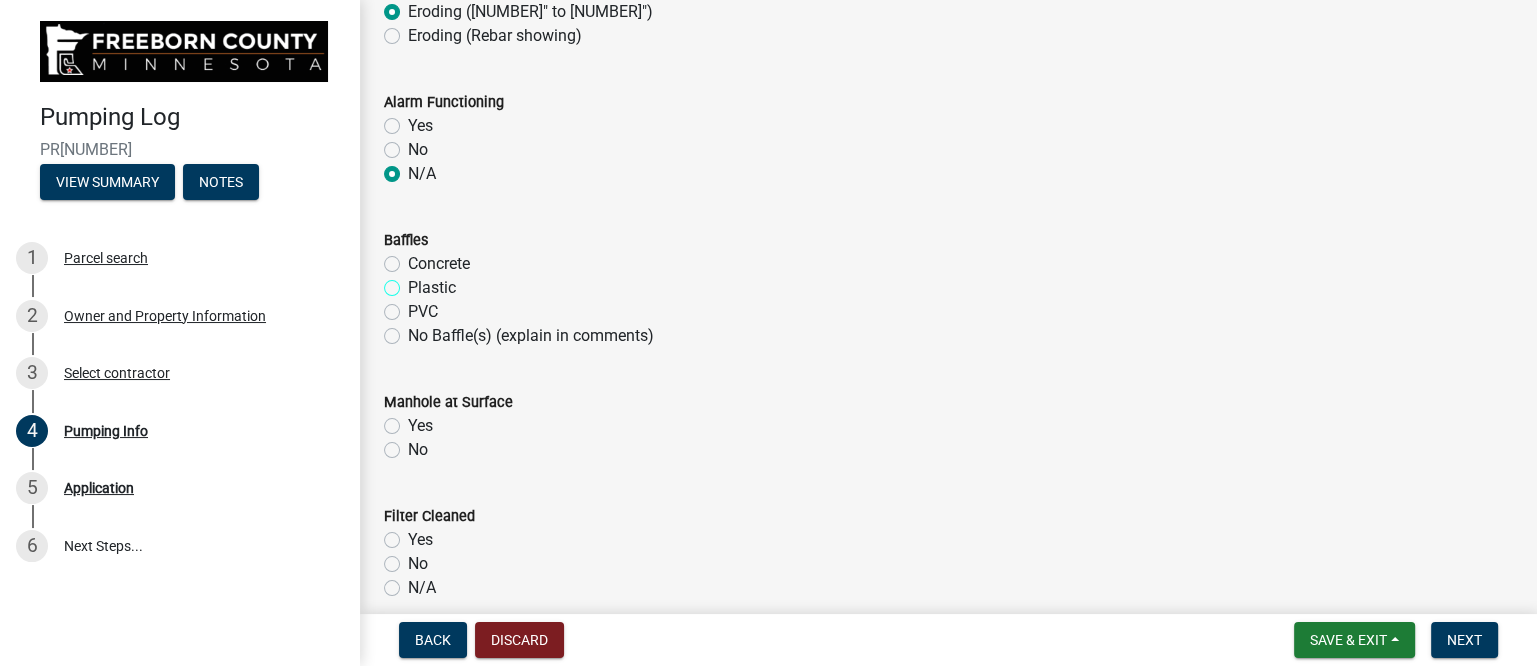 click on "Plastic" at bounding box center (414, 282) 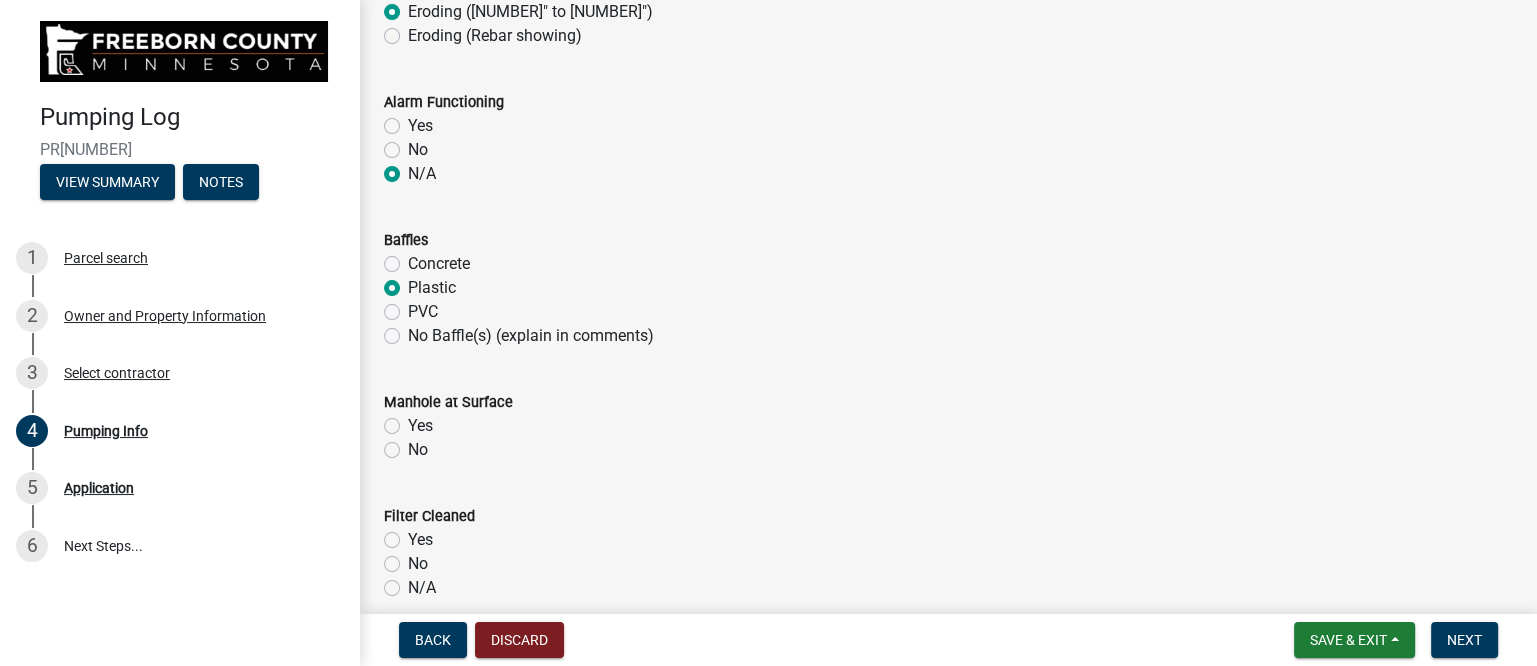 radio on "true" 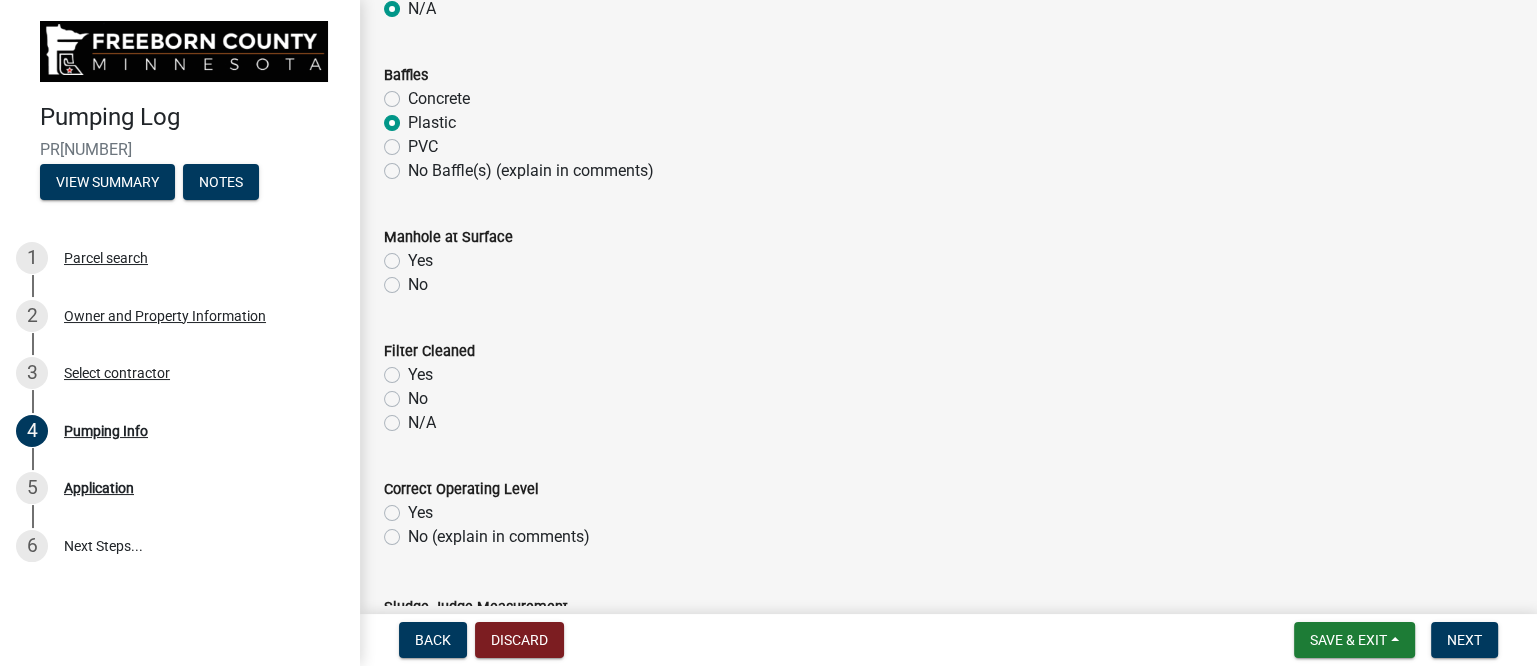scroll, scrollTop: 1624, scrollLeft: 0, axis: vertical 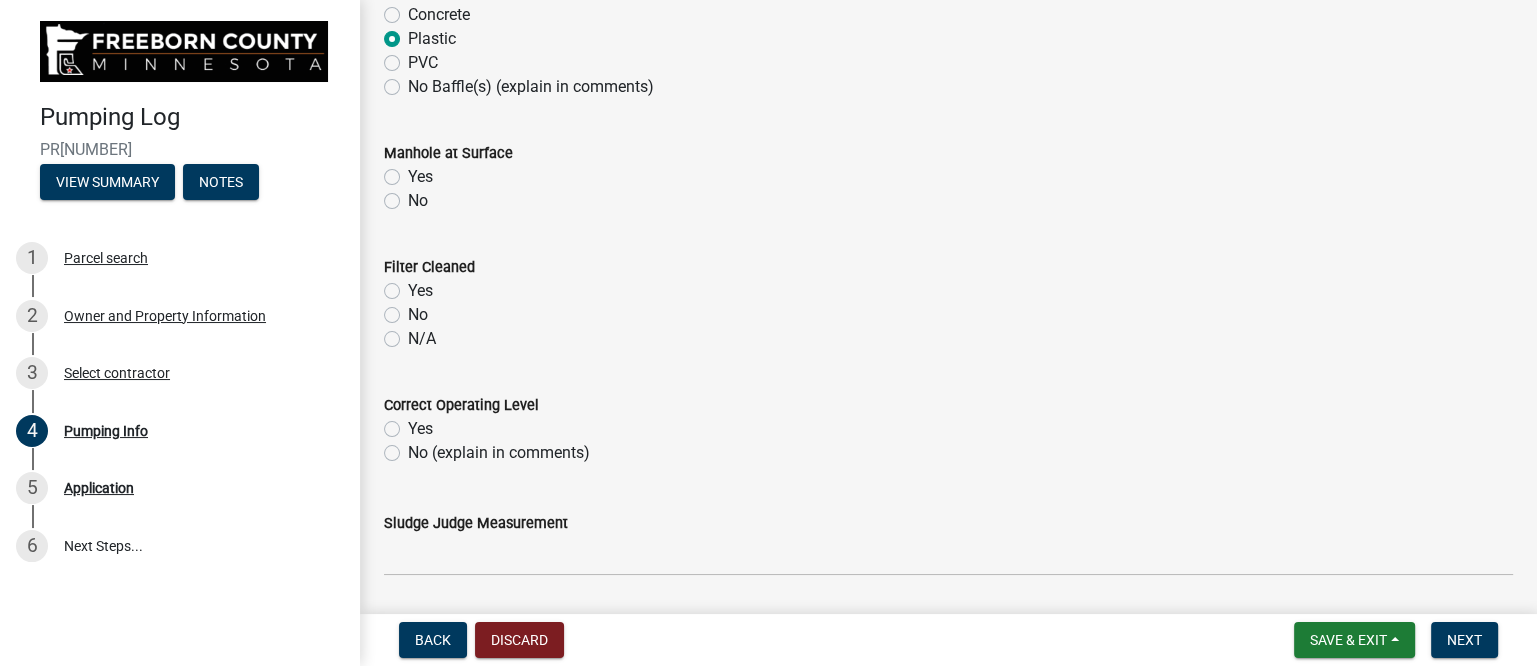 click on "Yes" 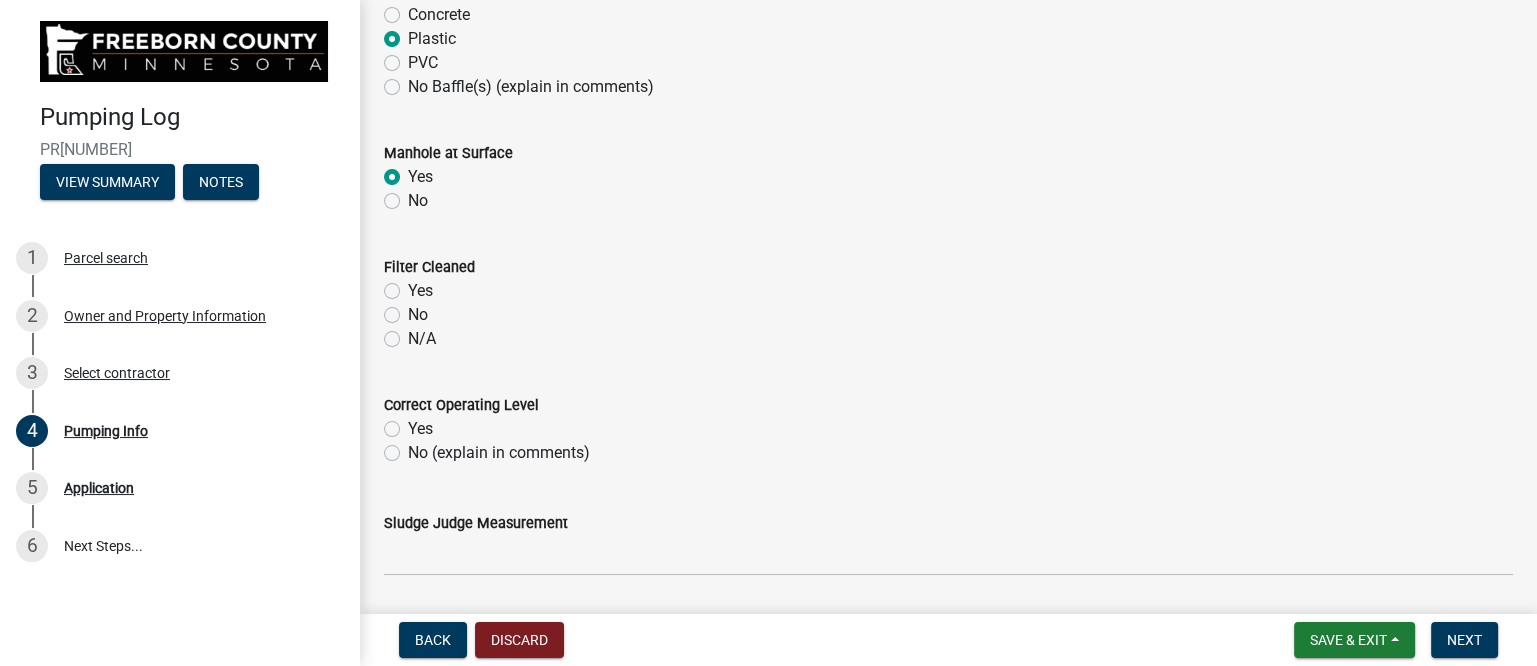 radio on "true" 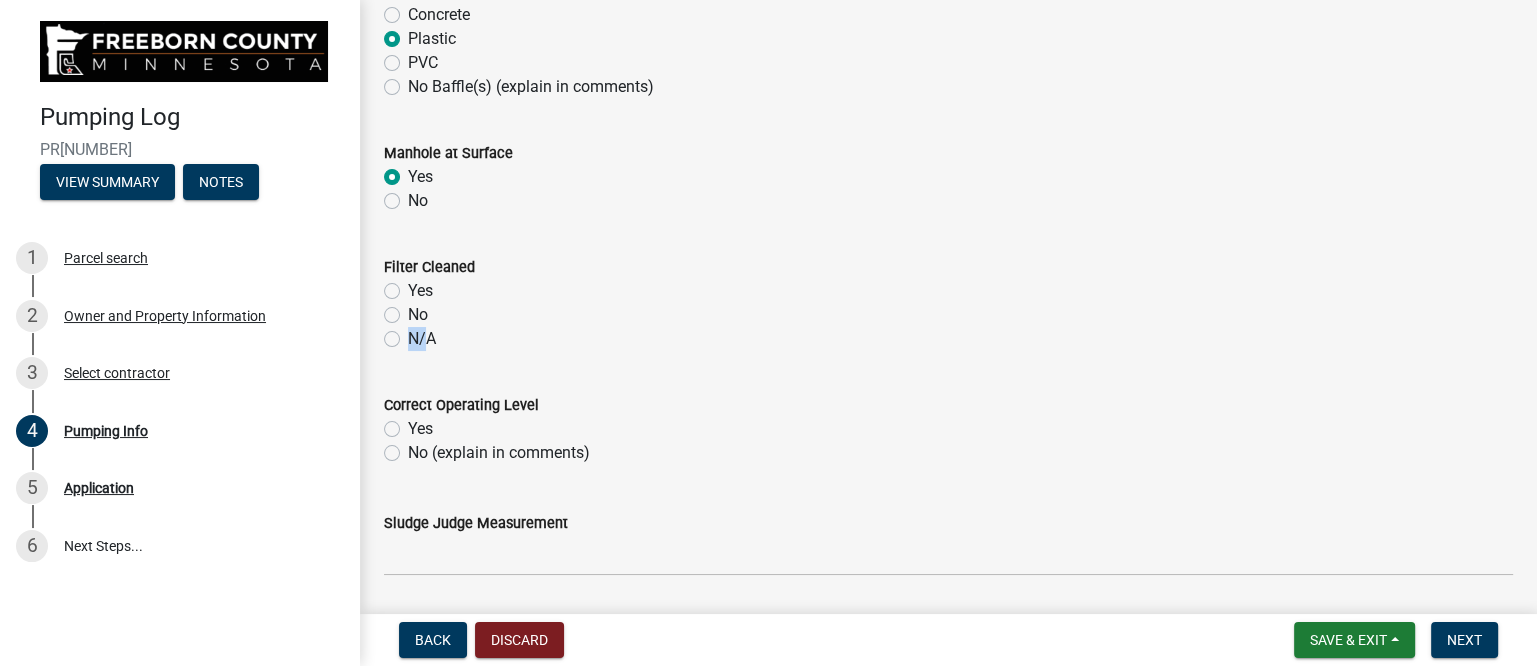 drag, startPoint x: 417, startPoint y: 315, endPoint x: 415, endPoint y: 334, distance: 19.104973 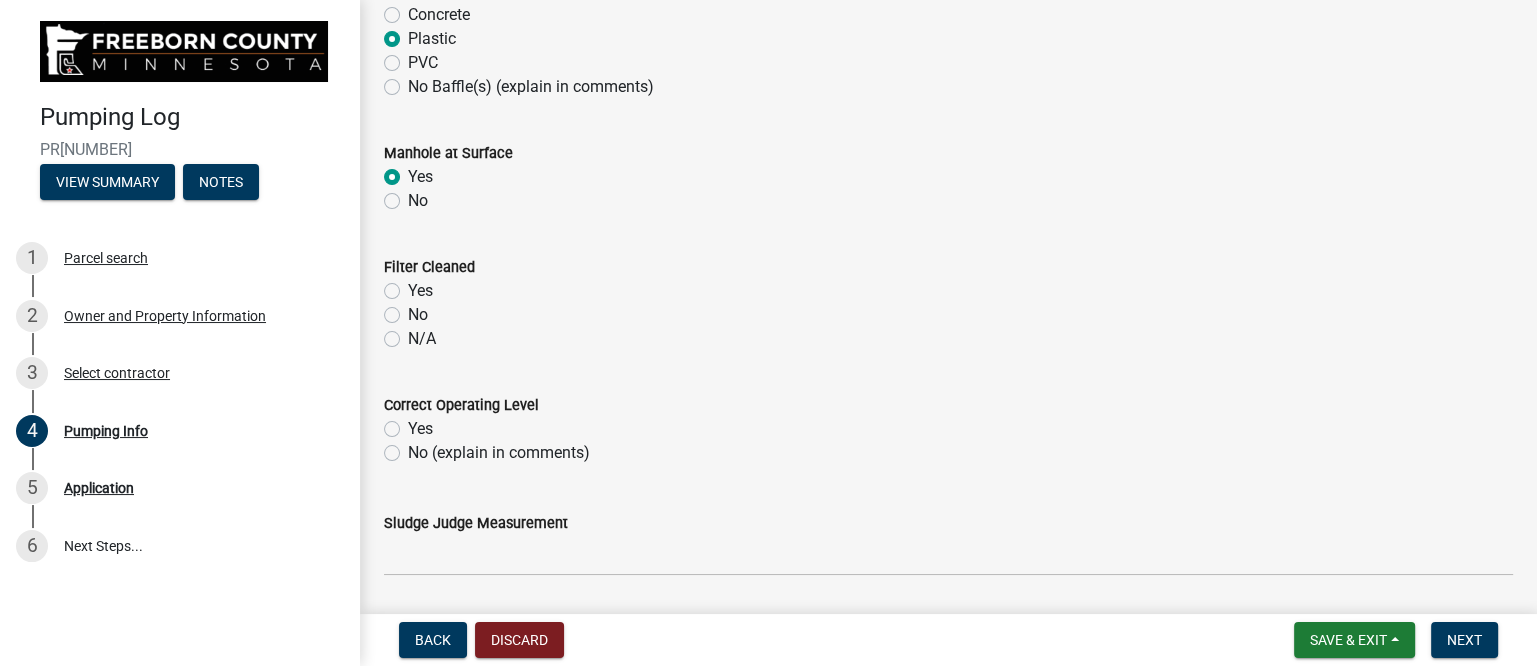 click on "N/A" 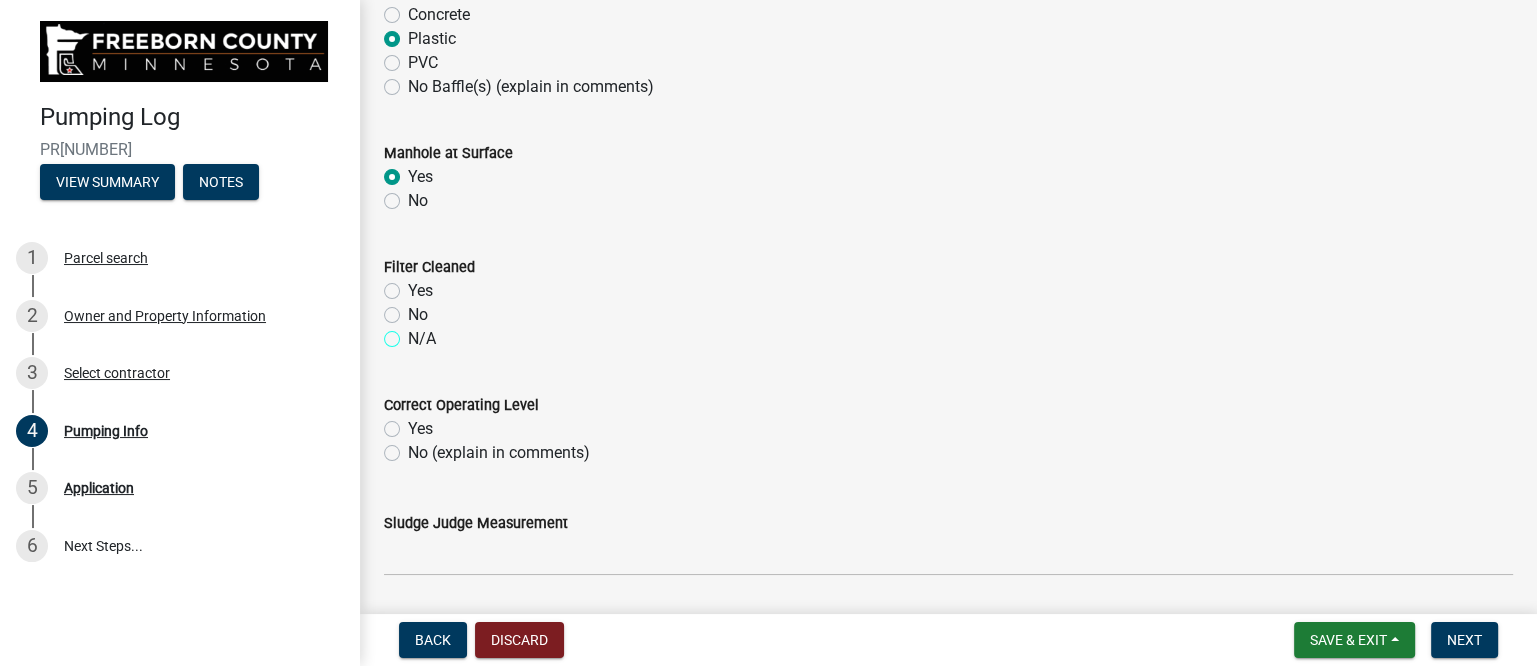click on "N/A" at bounding box center (414, 333) 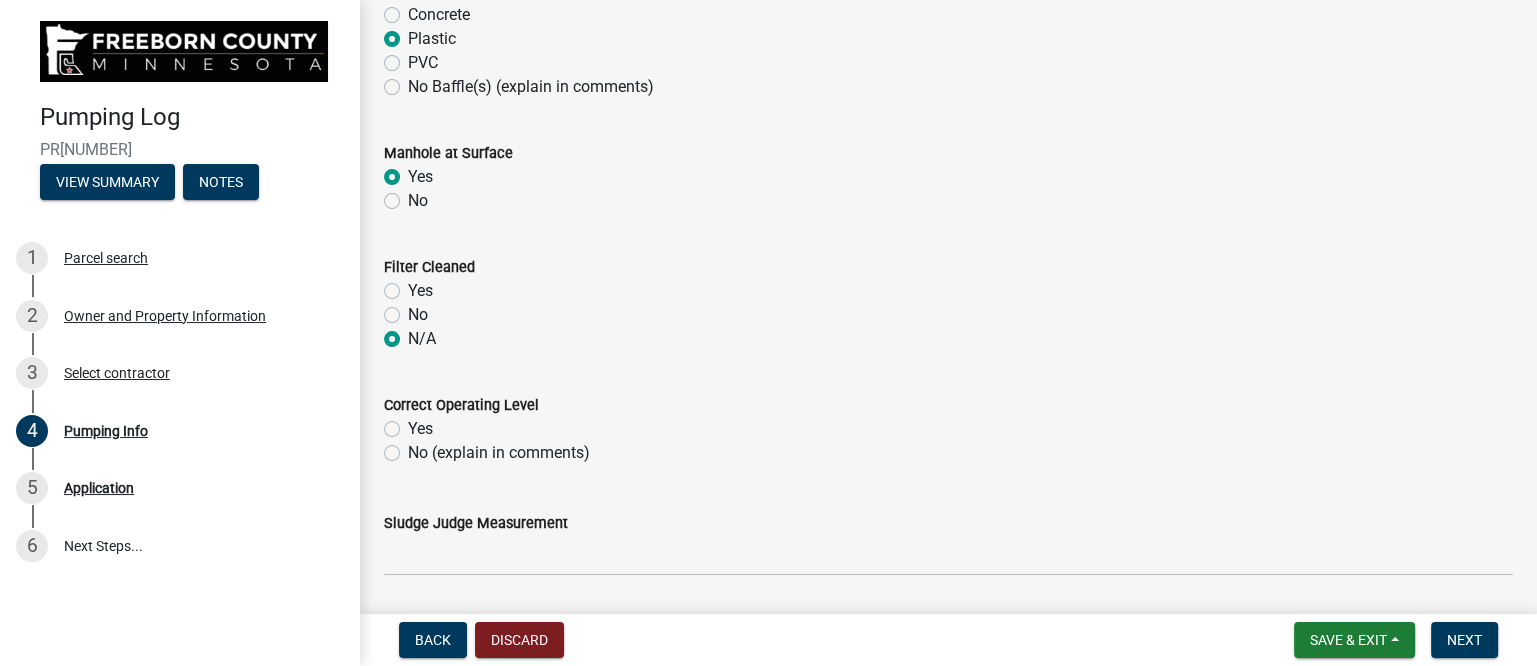 radio on "true" 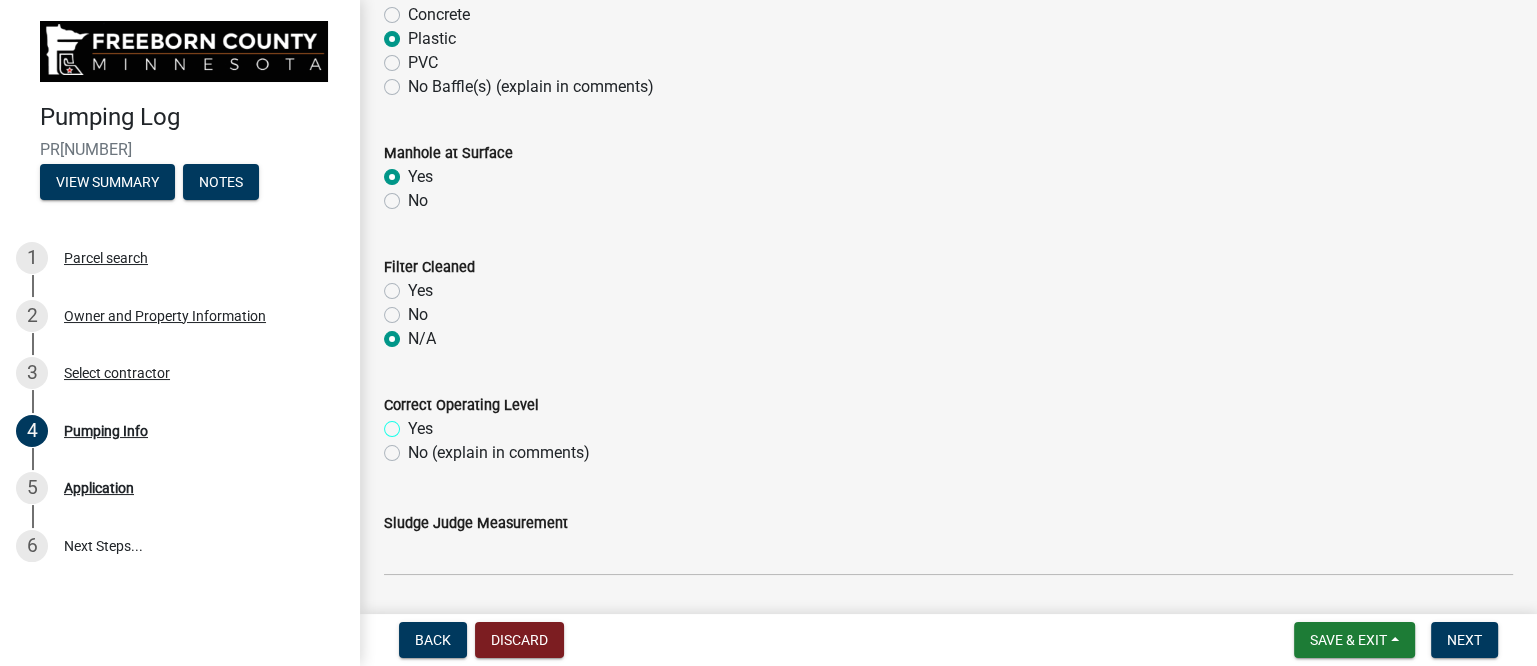 click on "Yes" at bounding box center [414, 423] 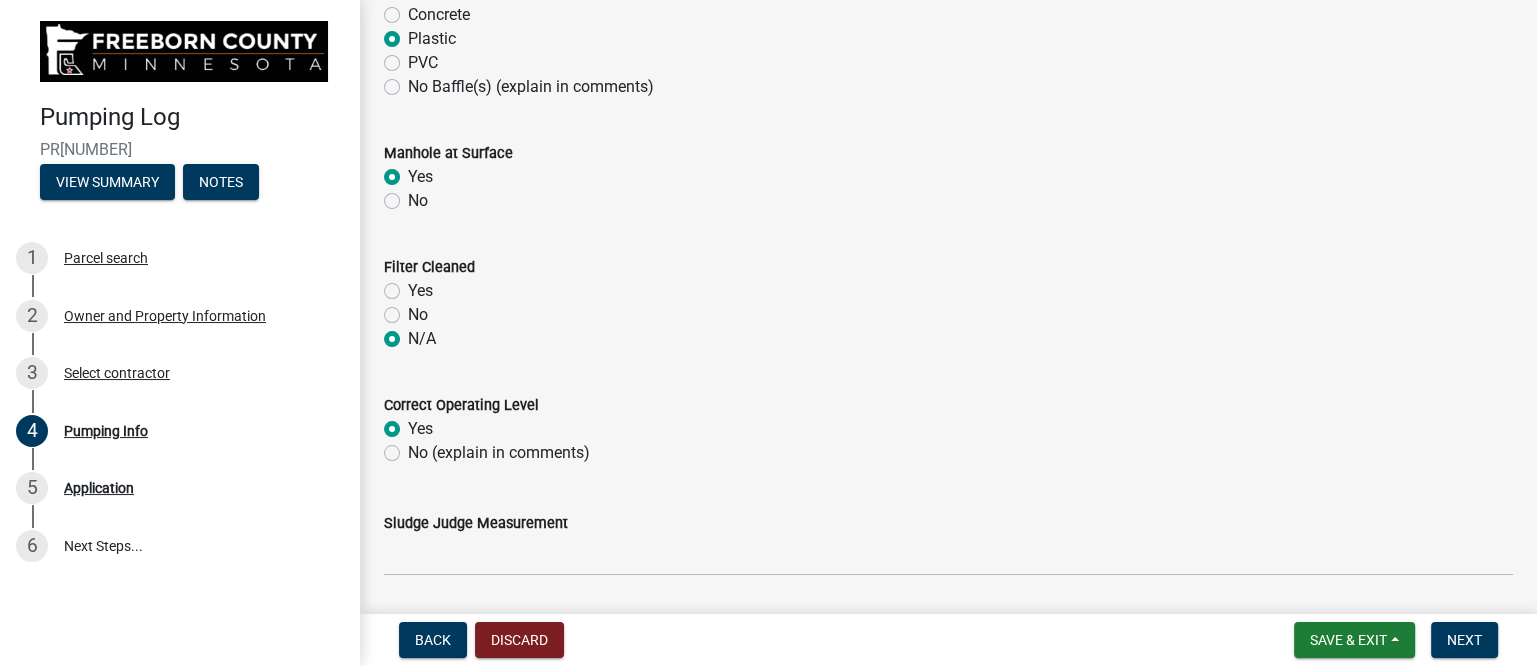 radio on "true" 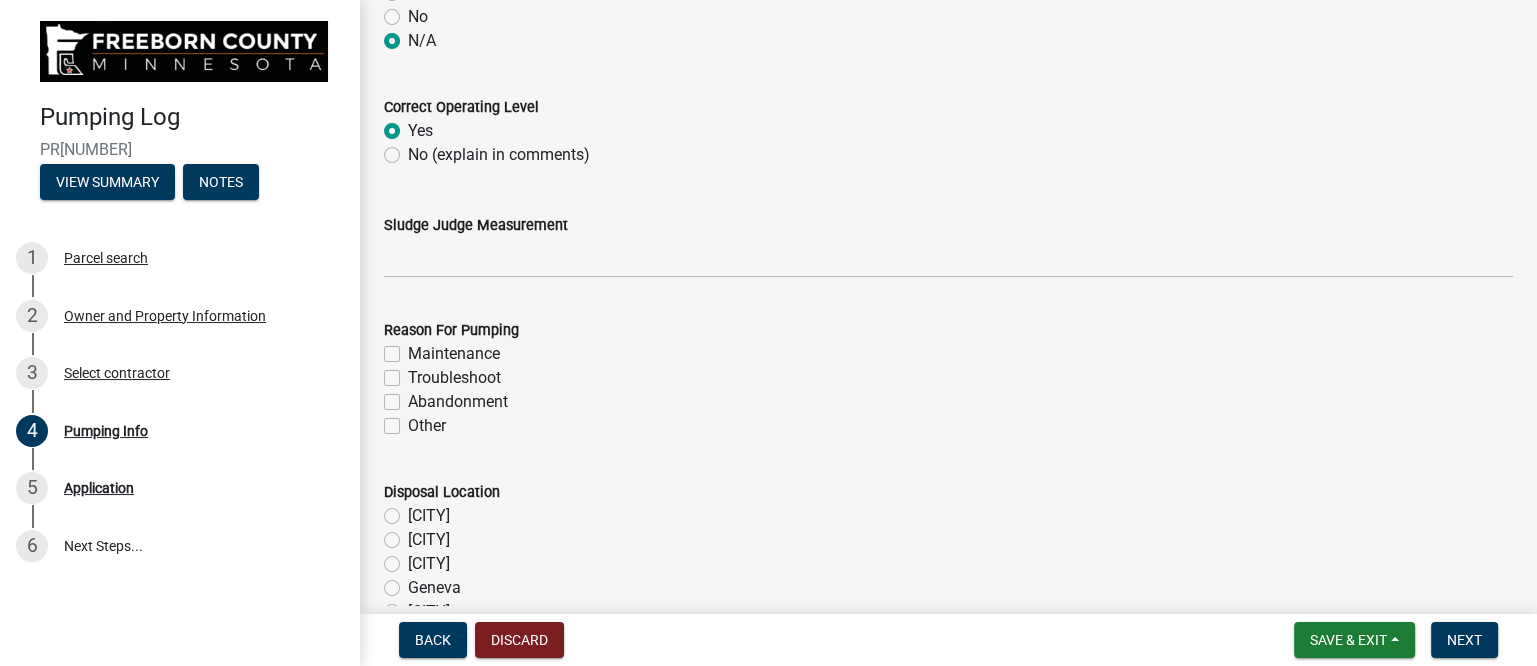 scroll, scrollTop: 2000, scrollLeft: 0, axis: vertical 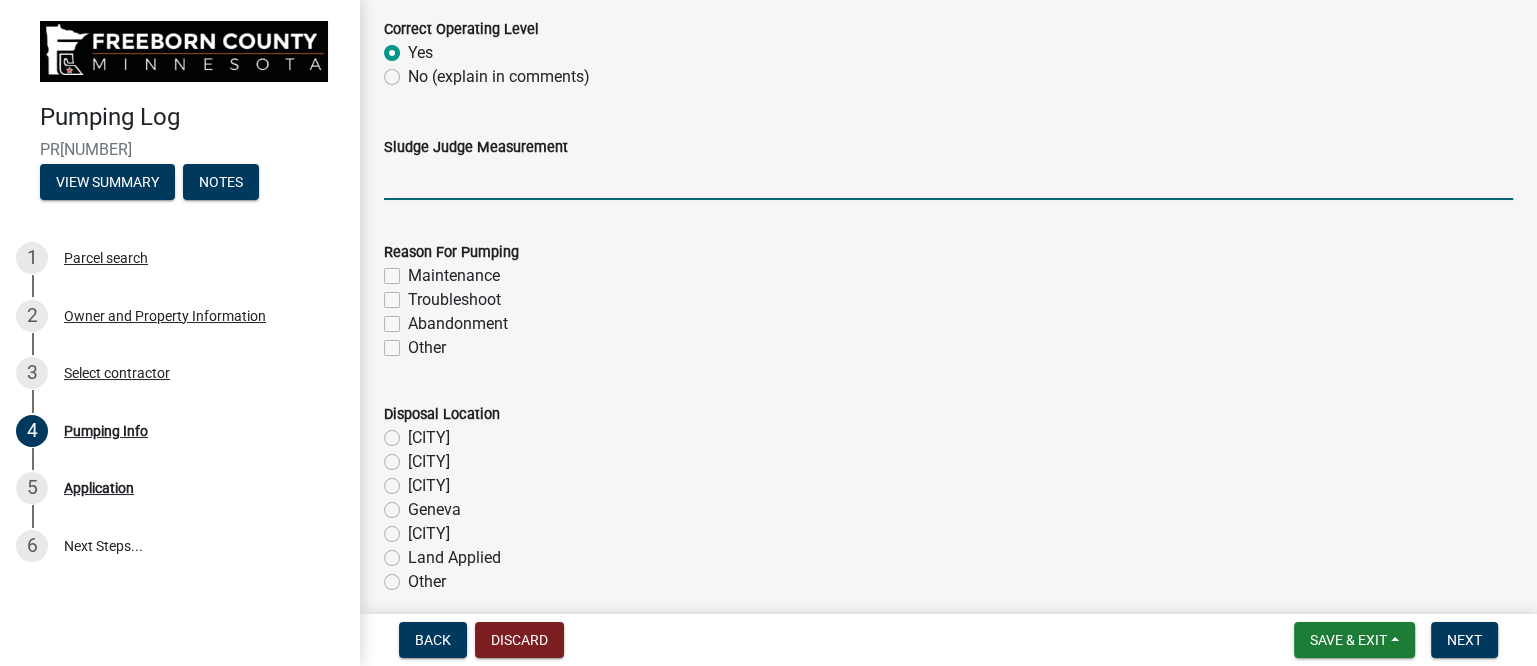 click on "Sludge Judge Measurement" at bounding box center [948, 179] 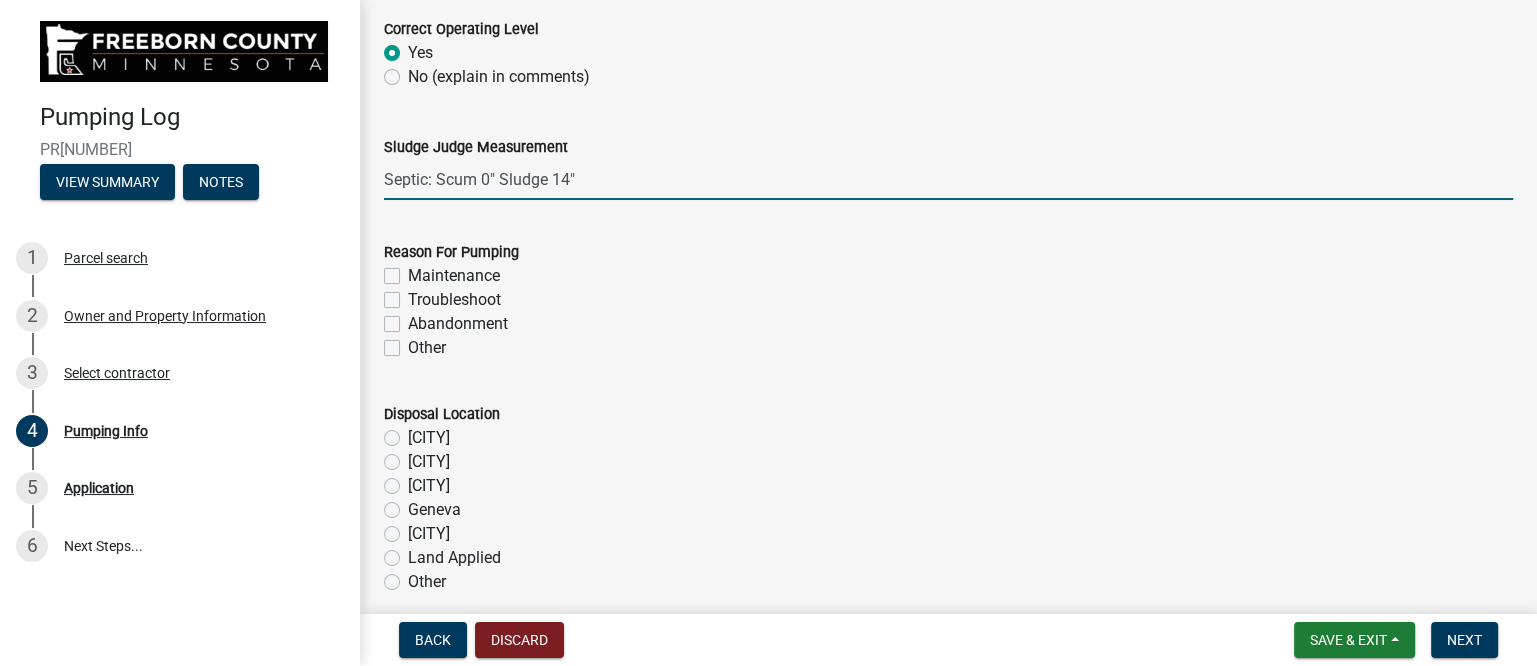 type on "Septic: Scum 0" Sludge 14"" 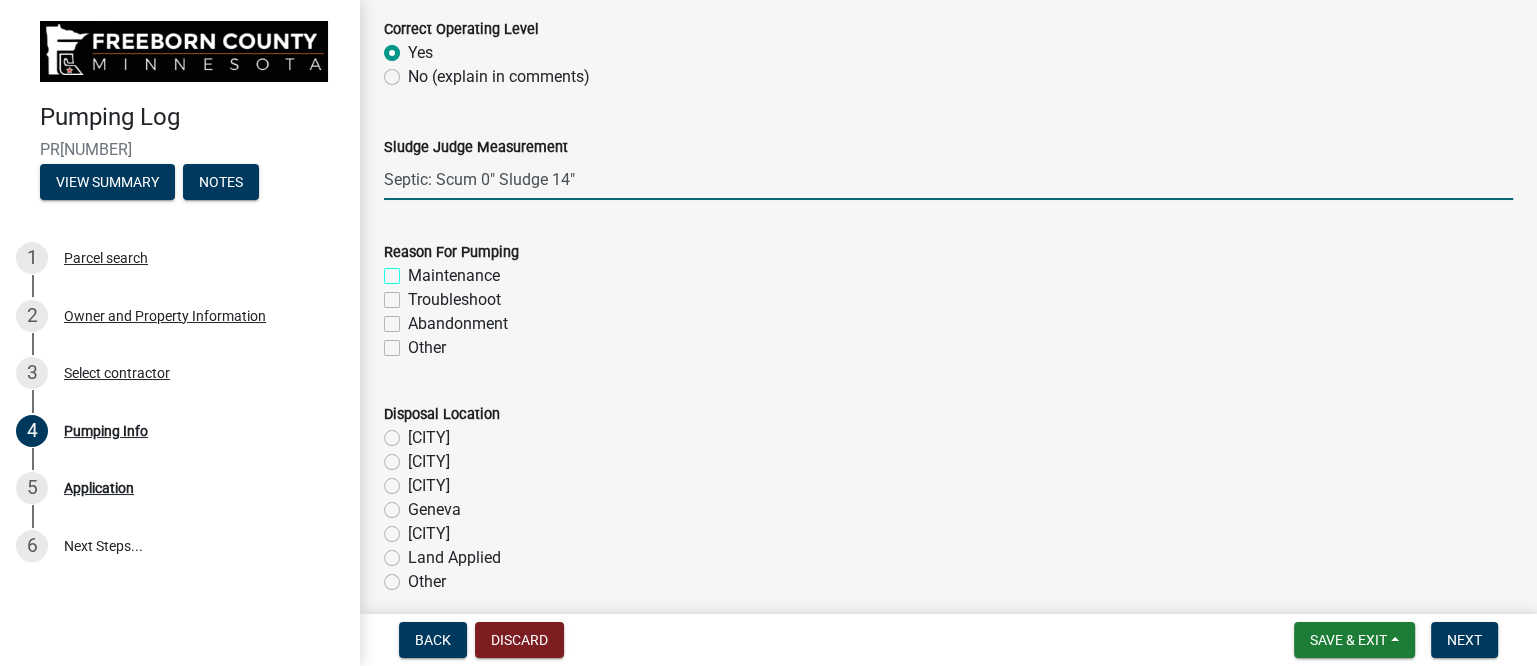 click on "Maintenance" at bounding box center [414, 270] 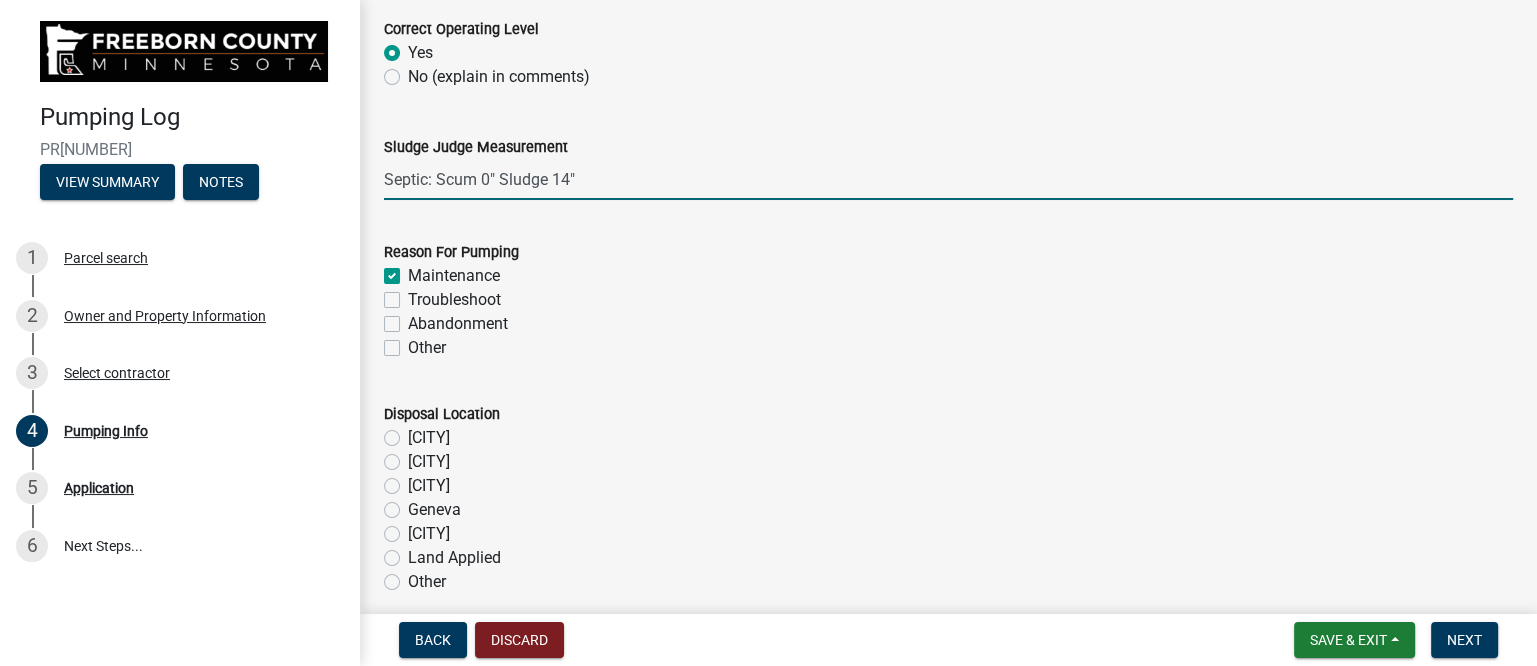 checkbox on "true" 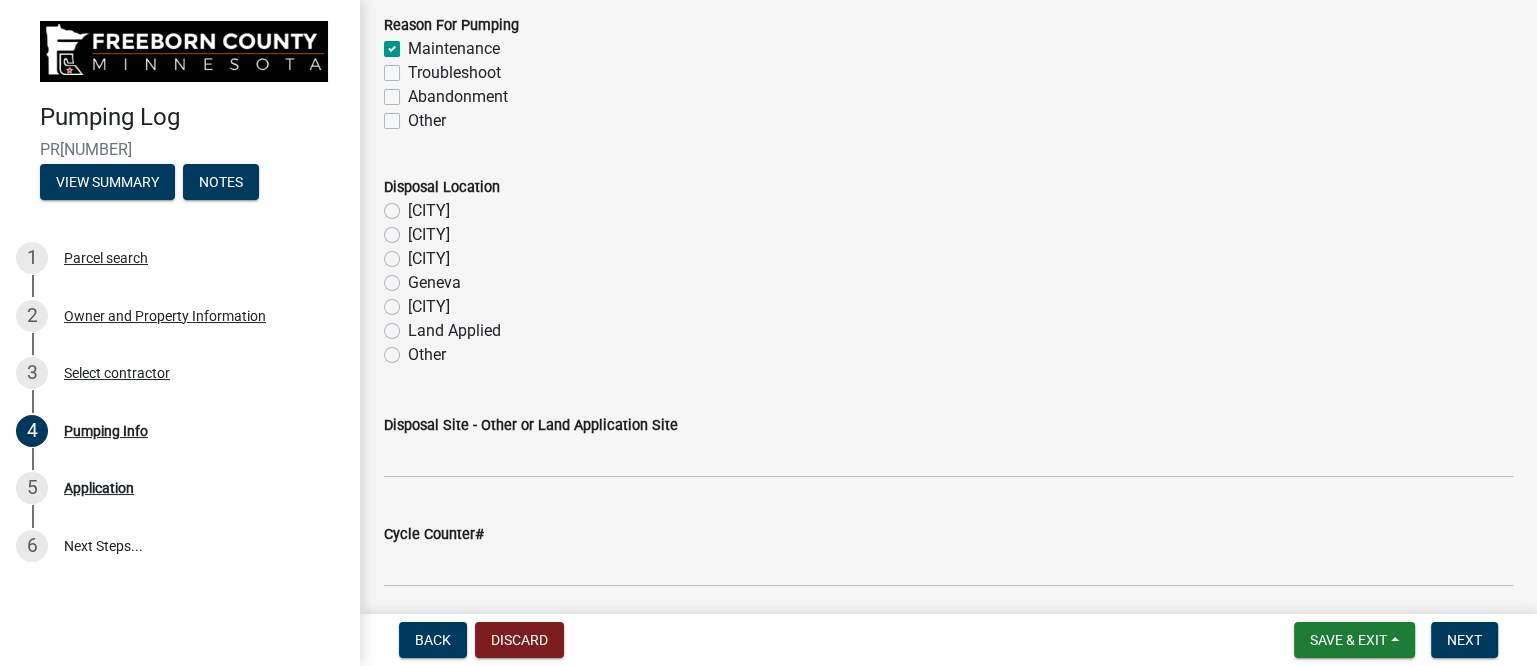 scroll, scrollTop: 2250, scrollLeft: 0, axis: vertical 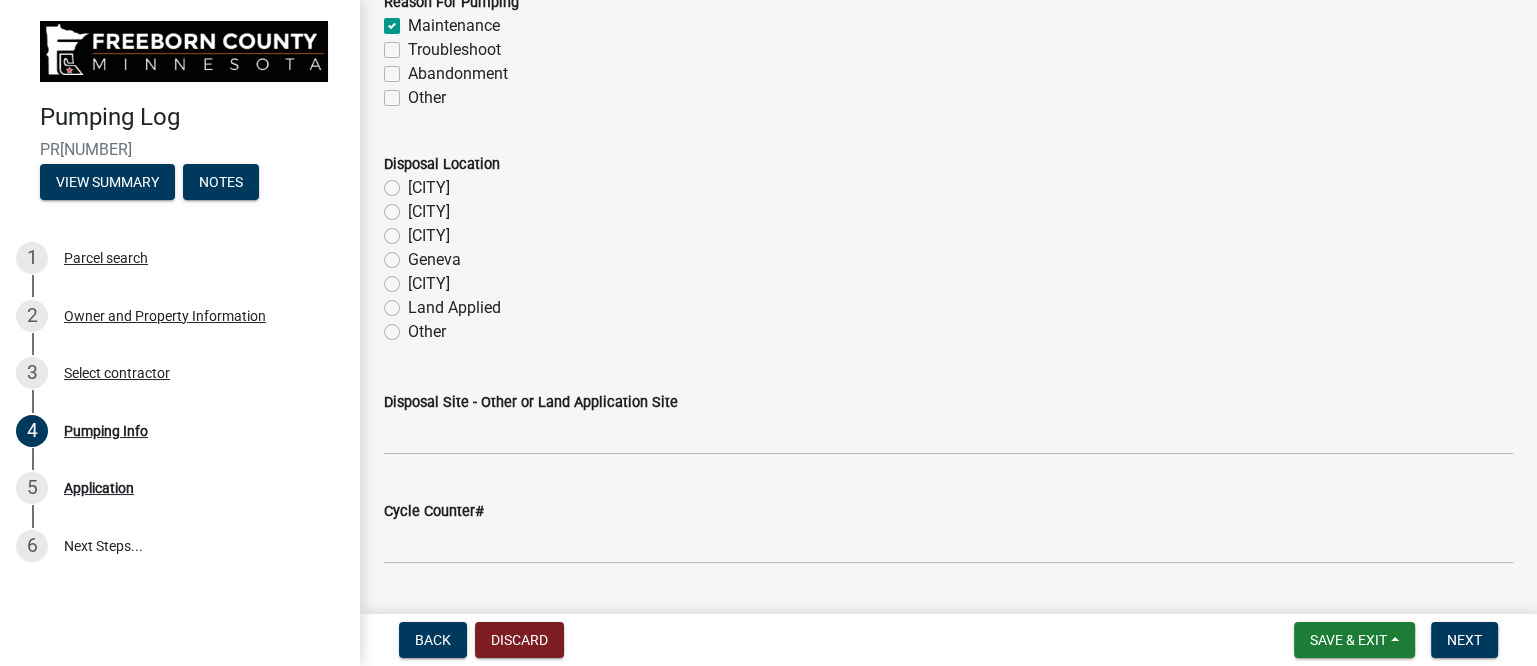 click on "Geneva" 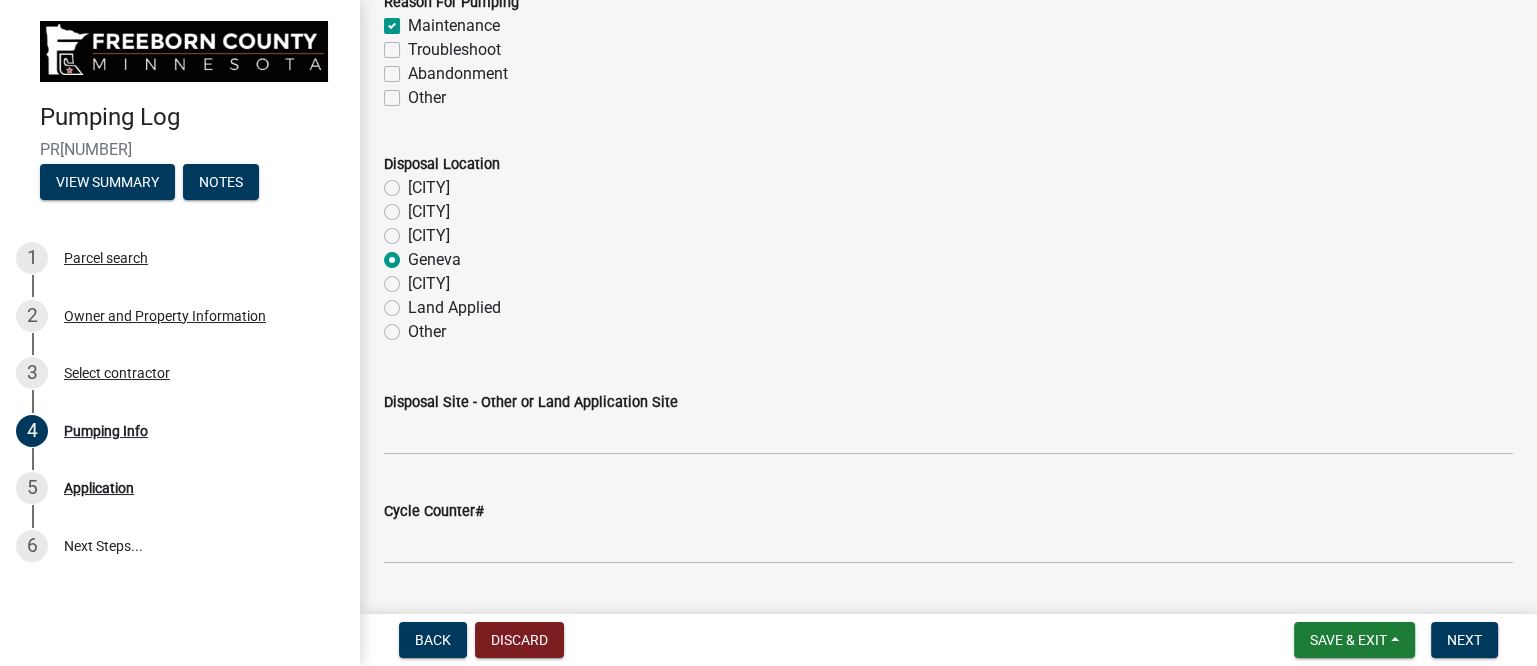 radio on "true" 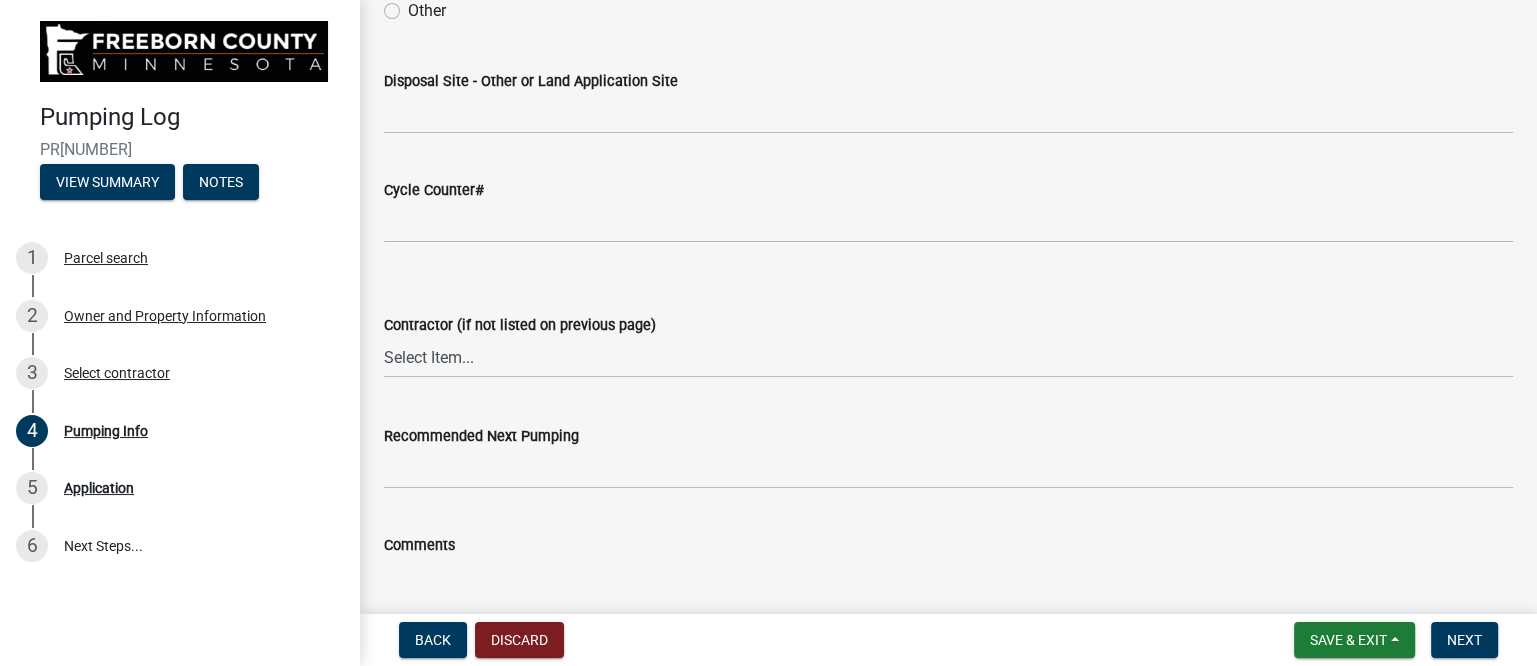 scroll, scrollTop: 2624, scrollLeft: 0, axis: vertical 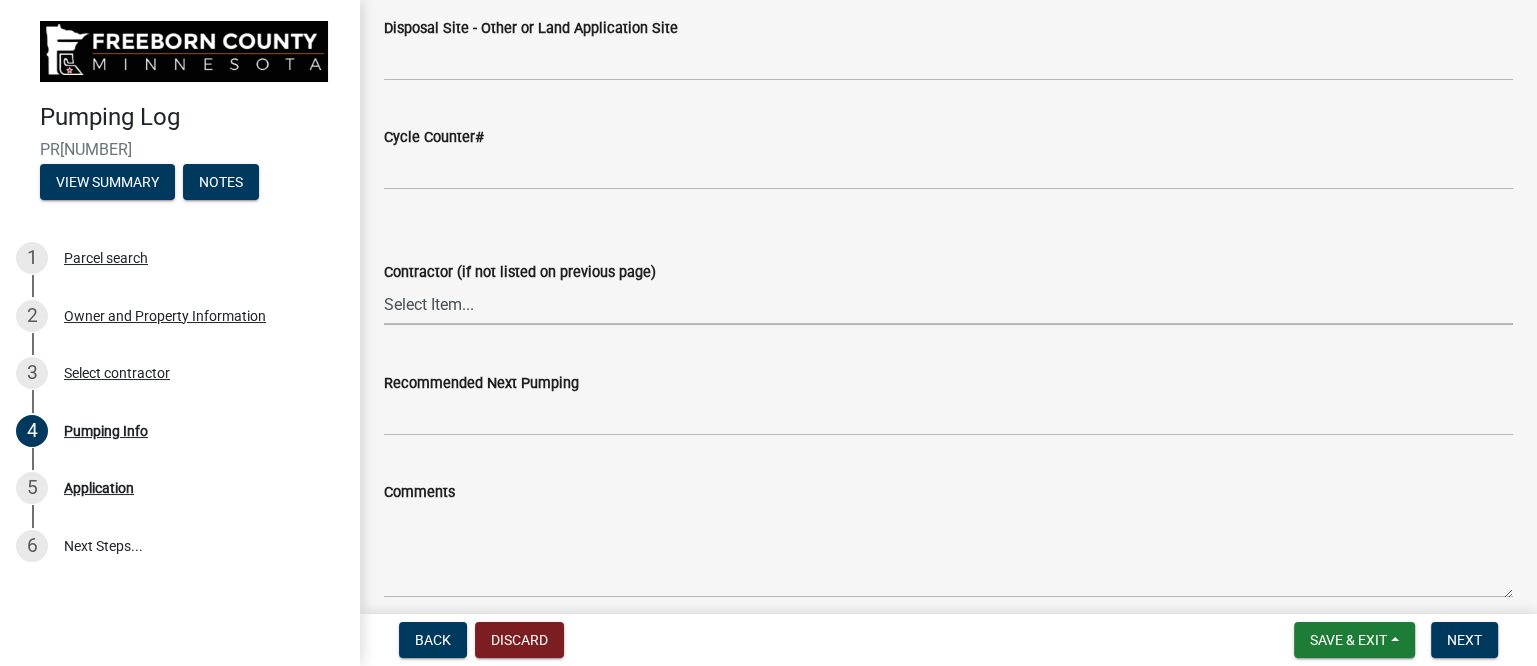 click on "Select Item... P & L Excavating Precision Septic Services Wangen Excavating Loverink Drainage Morreim Drainage Inc. Eric Boe & Sons Morrison Well & Plumbing Bishop Excavating, Inc Newry Construction Bustad Dozing & Excavating Dobberstein Backhoe Jensen Excavating & Trucking Denny Swehla Trucking & Excavating Ellingson Drainage Dana Waltz Brownies Plumbing & Heating Lake State Environmental Krueger Excavating of Albert Lea Hodgeman Drainage Co James Bros Construction PS Excavating, LLC. Steve James Homeowner 5 Star Excavating R&M Backhoe Services DeLaittre Septic & Excavating Tim Kinney" at bounding box center [948, 304] 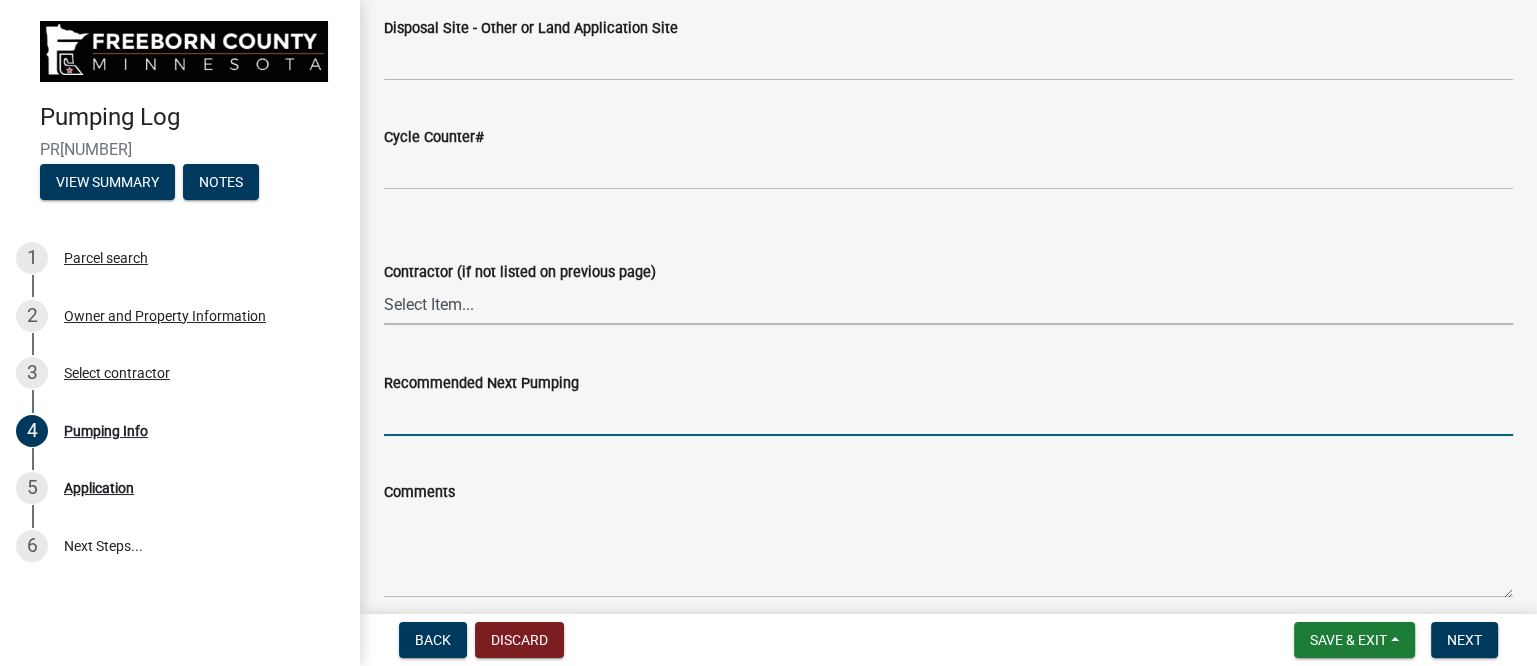 click on "Recommended Next Pumping" at bounding box center [948, 415] 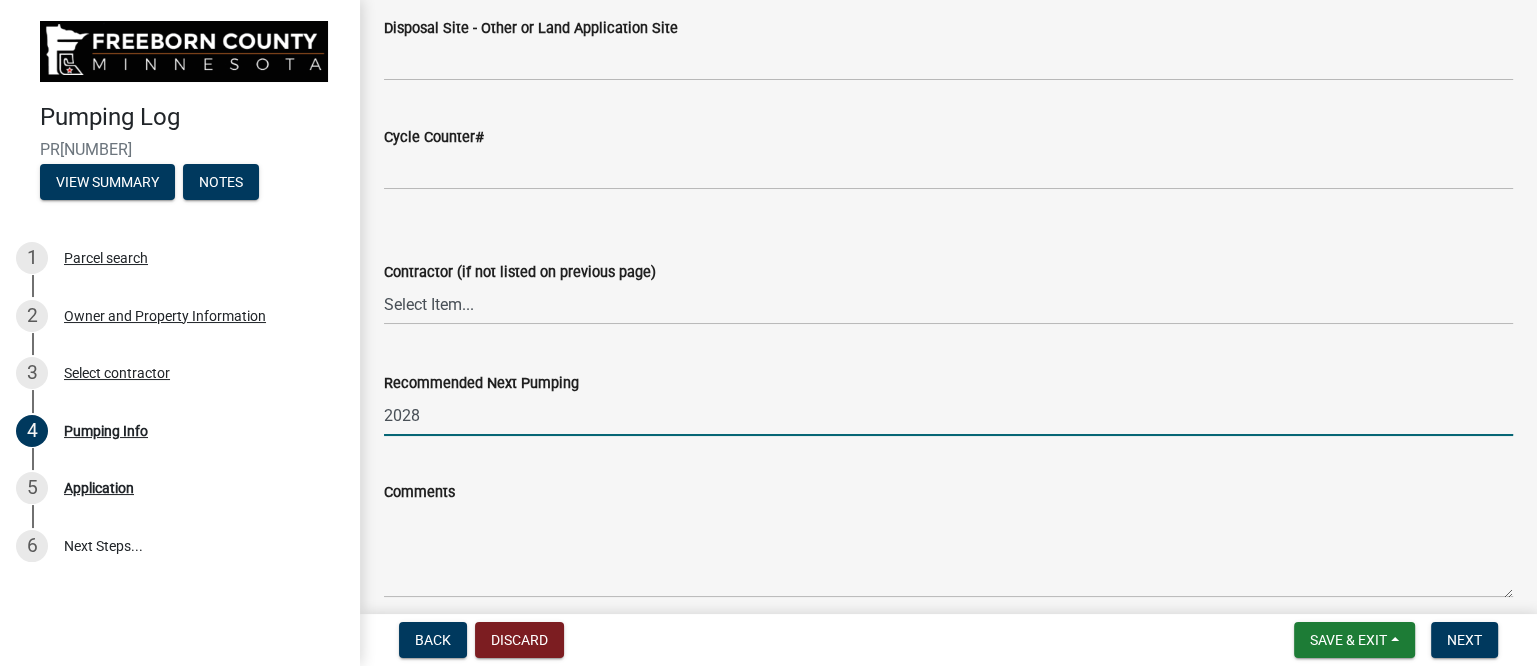 type on "2028" 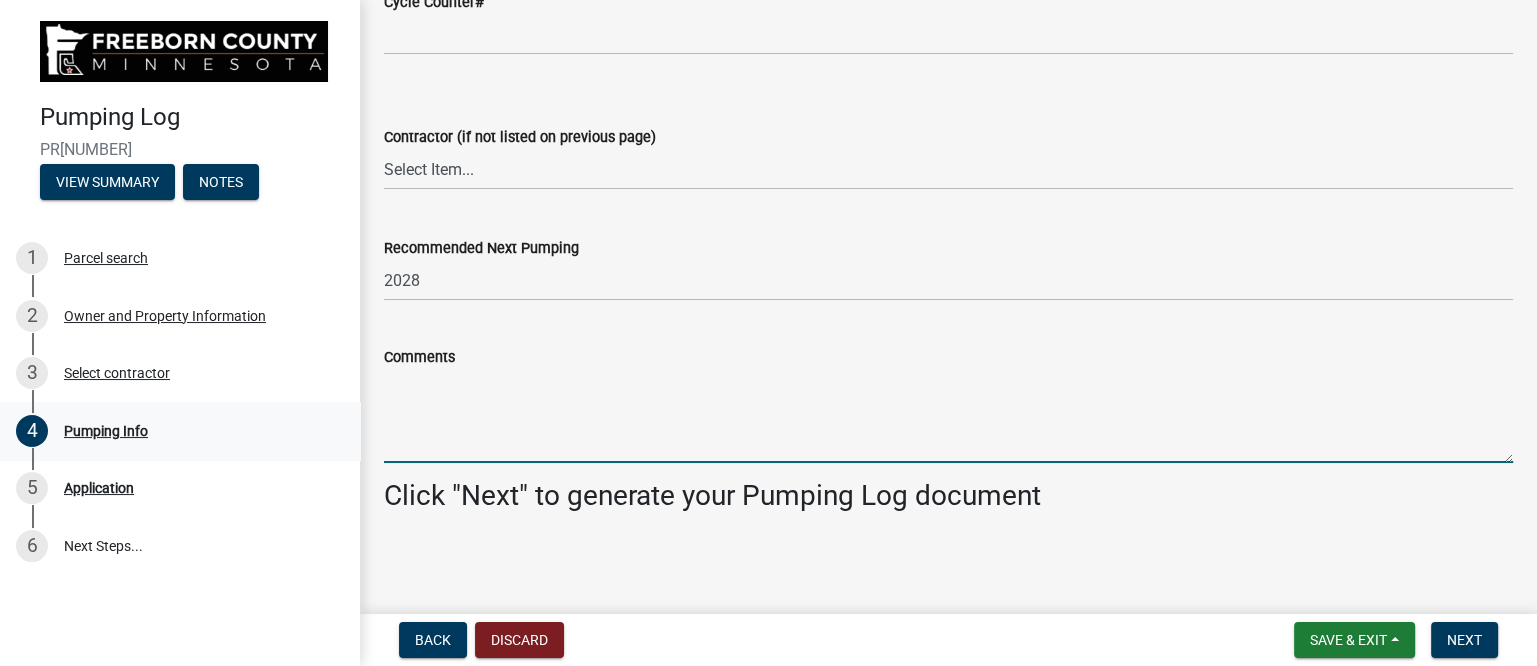 scroll, scrollTop: 2760, scrollLeft: 0, axis: vertical 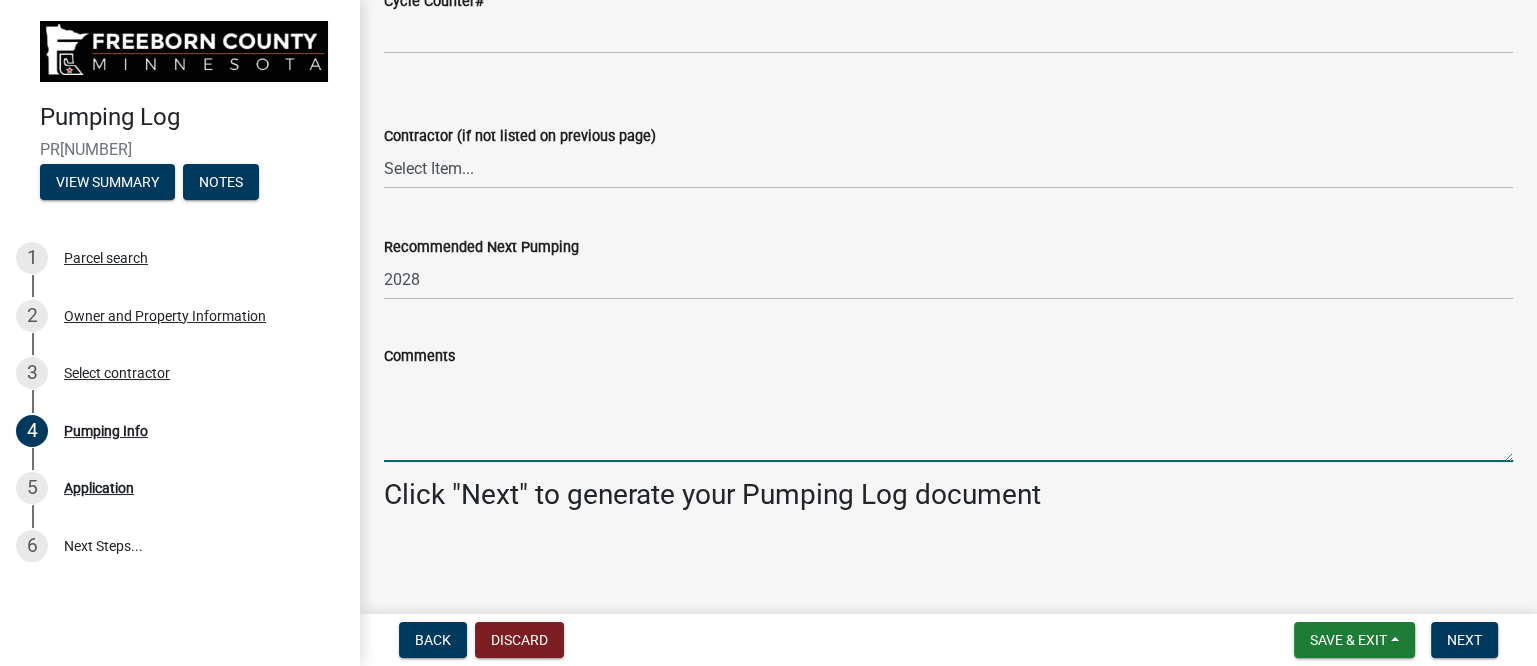 click on "Comments" at bounding box center (948, 415) 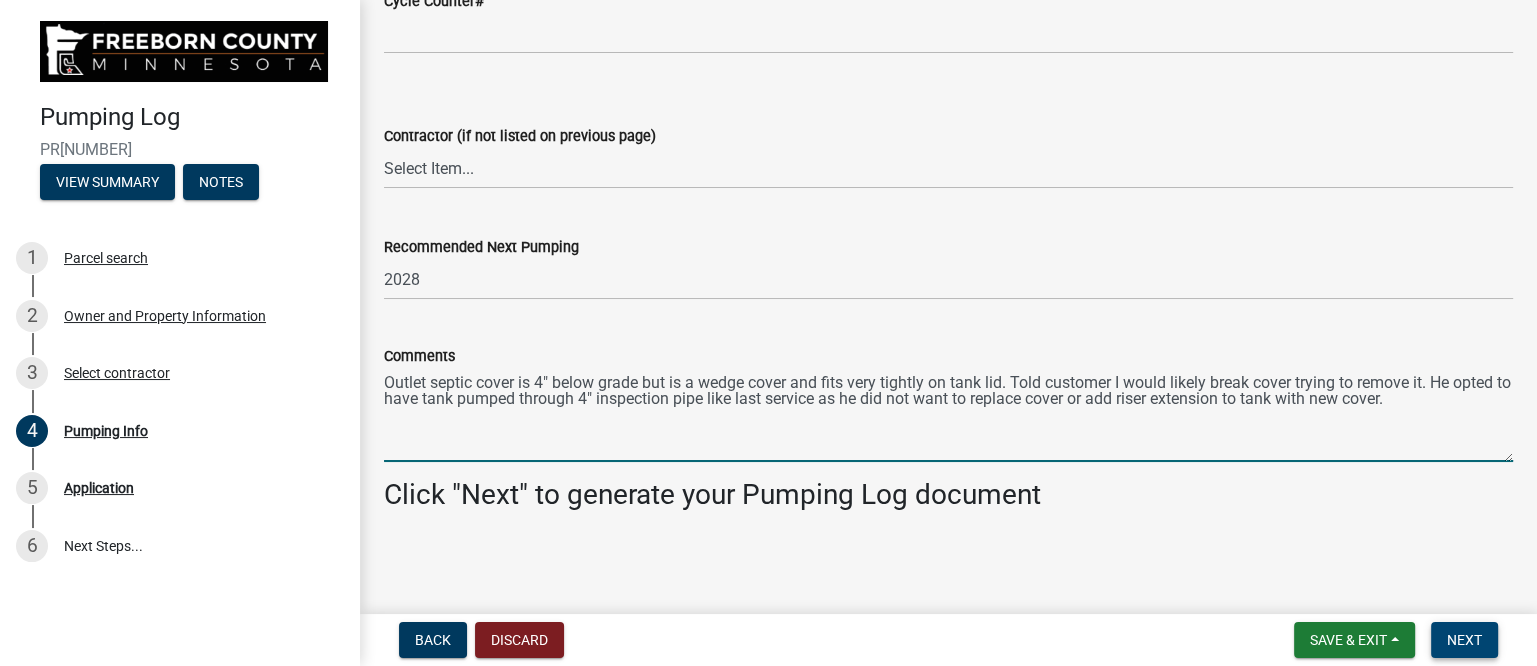 type on "Outlet septic cover is 4" below grade but is a wedge cover and fits very tightly on tank lid. Told customer I would likely break cover trying to remove it. He opted to have tank pumped through 4" inspection pipe like last service as he did not want to replace cover or add riser extension to tank with new cover." 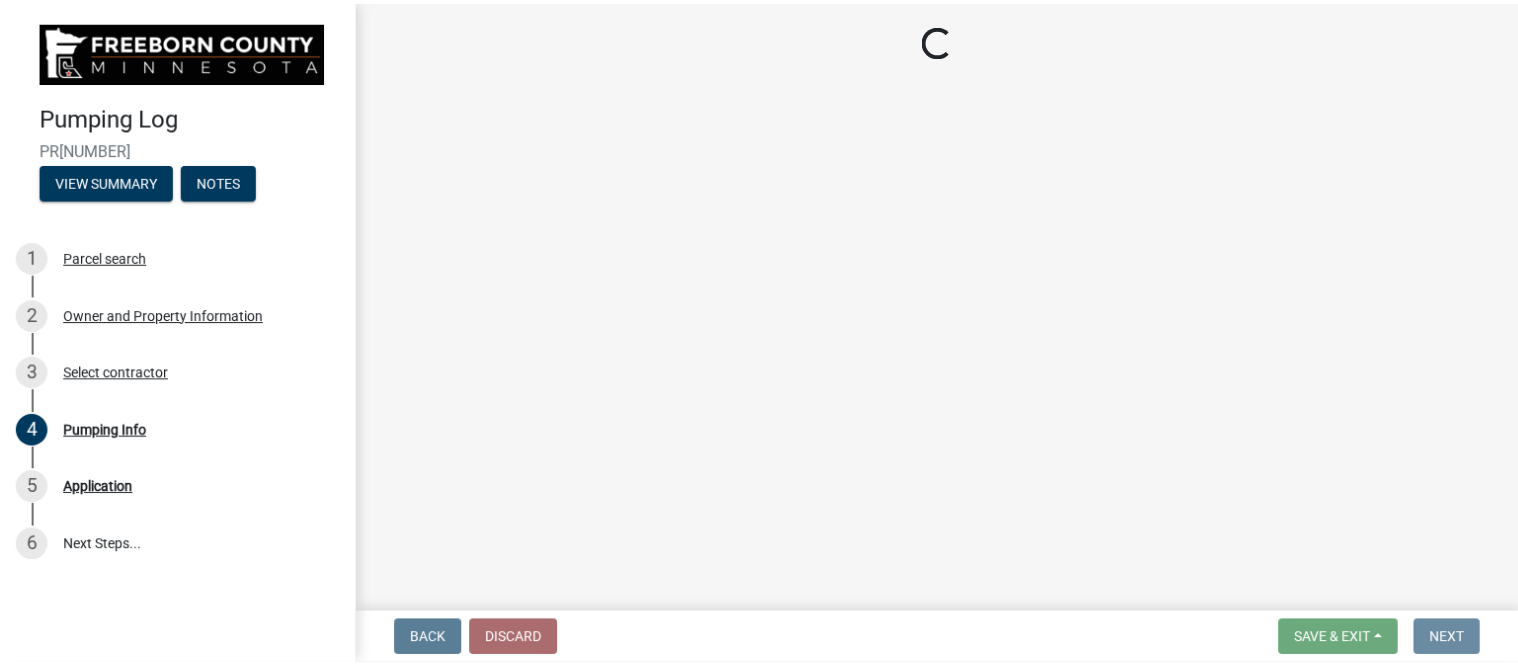 scroll, scrollTop: 0, scrollLeft: 0, axis: both 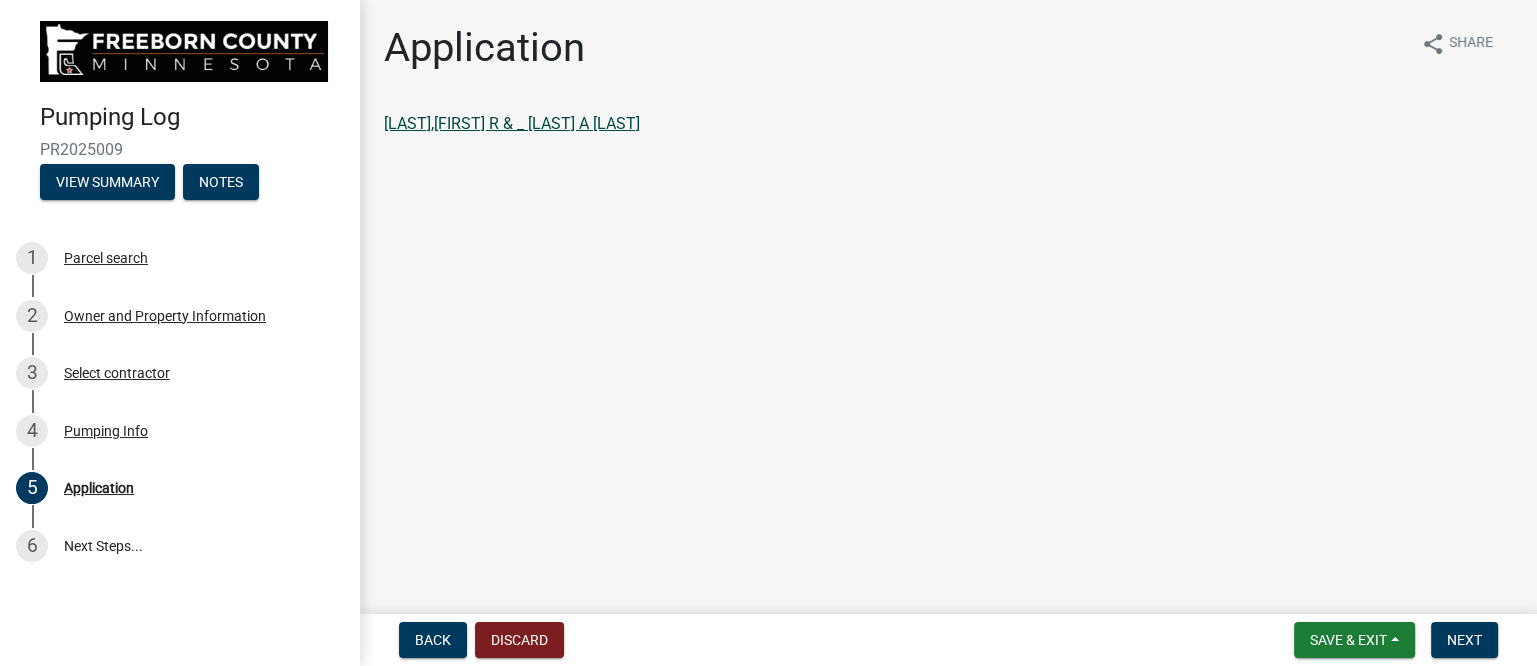 click on "[LAST],[FIRST] R & _ [LAST] A [LAST]" 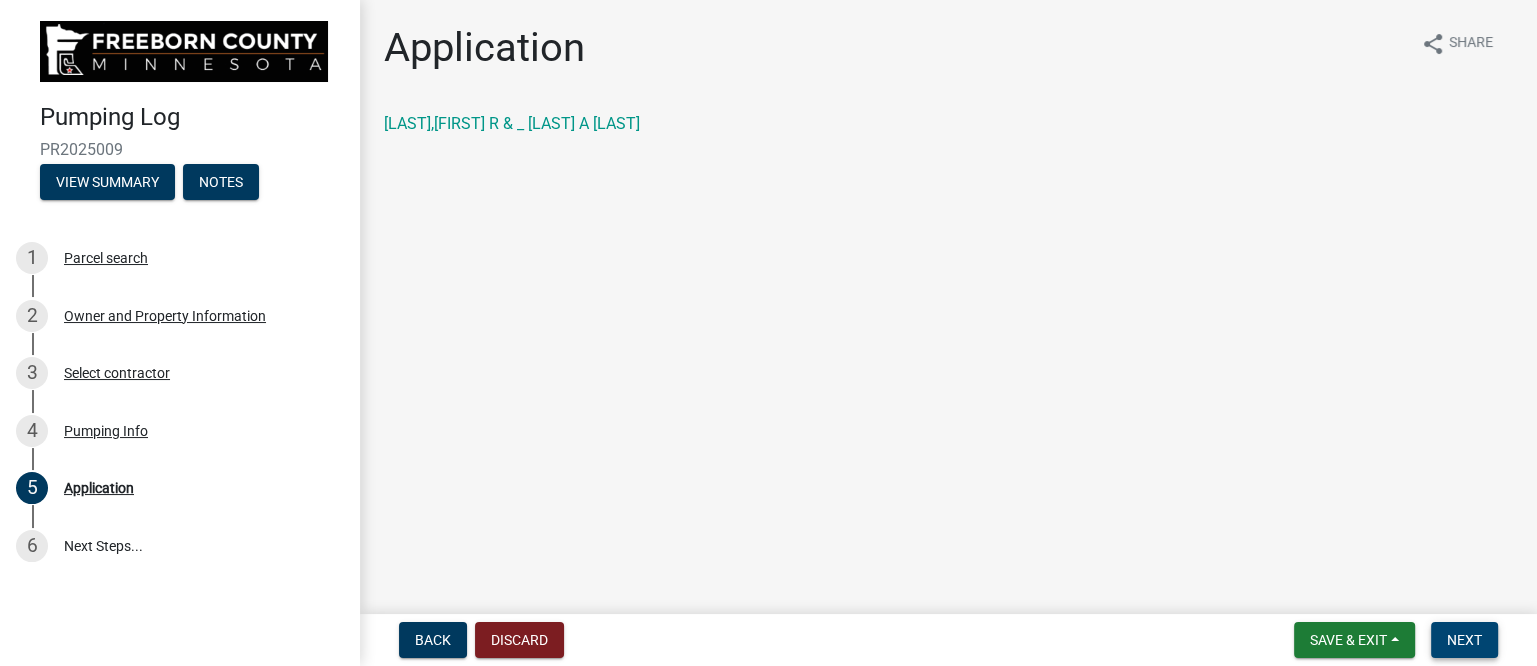 click on "Next" at bounding box center [1464, 640] 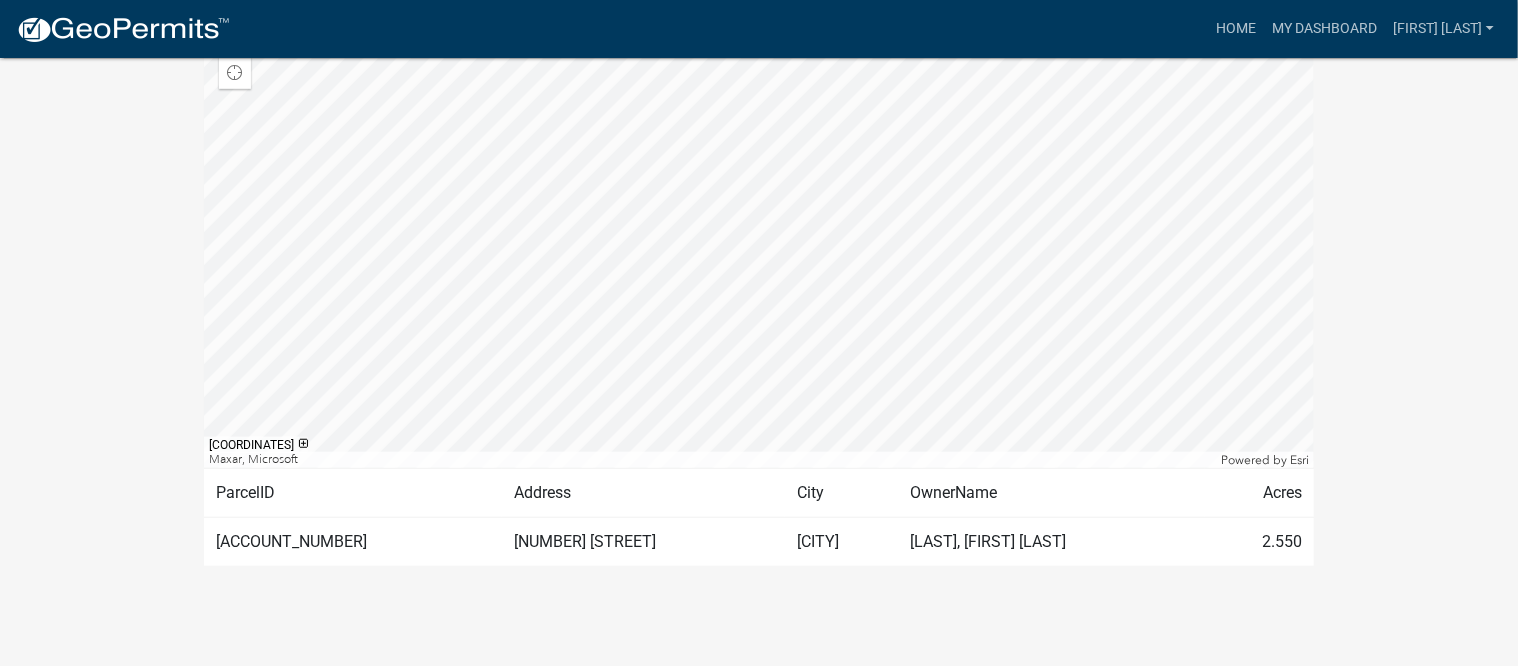 scroll, scrollTop: 0, scrollLeft: 0, axis: both 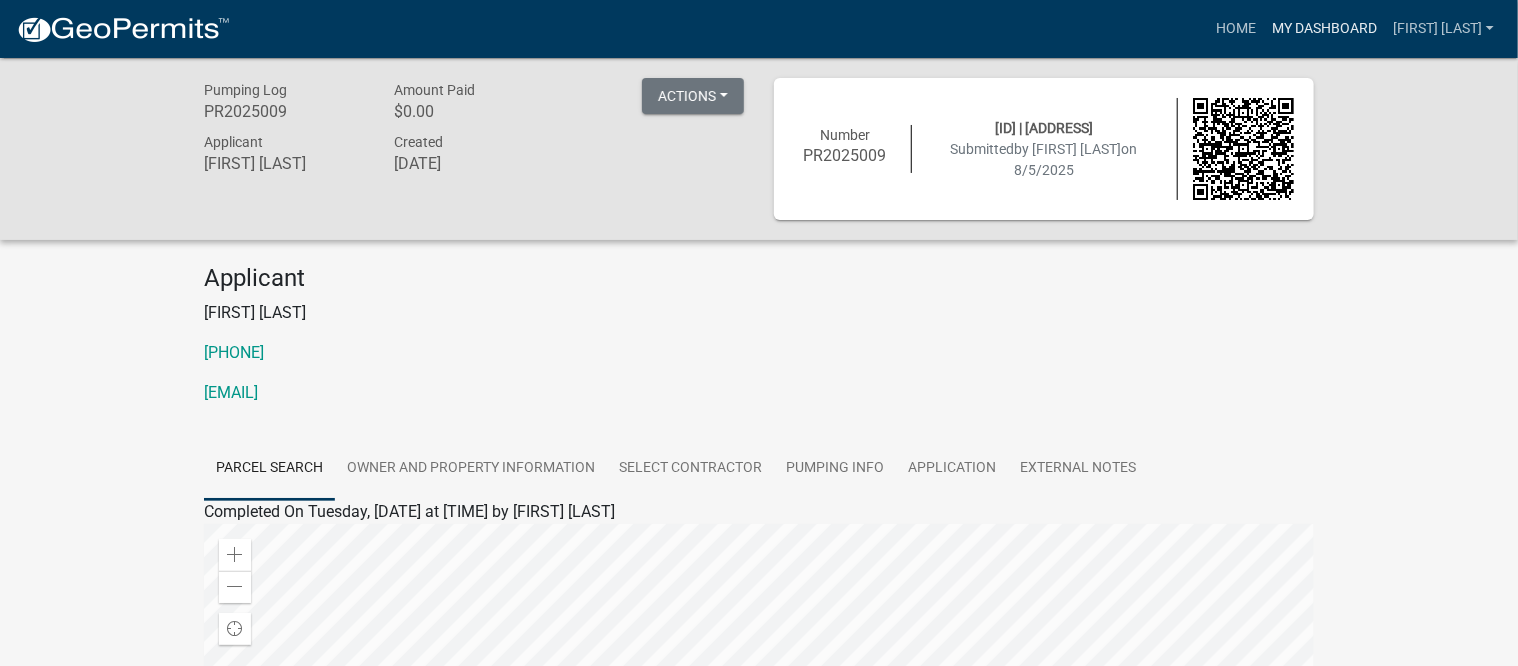 click on "My Dashboard" at bounding box center (1324, 29) 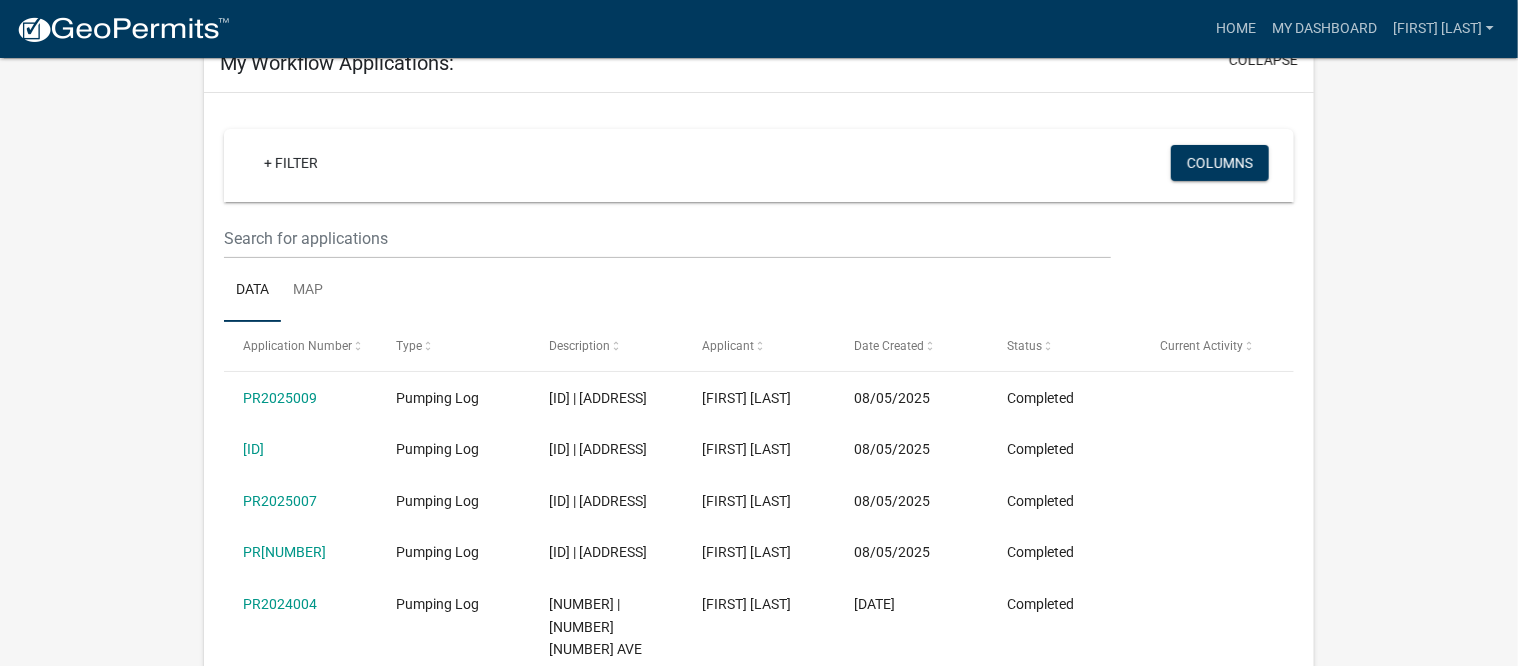 scroll, scrollTop: 0, scrollLeft: 0, axis: both 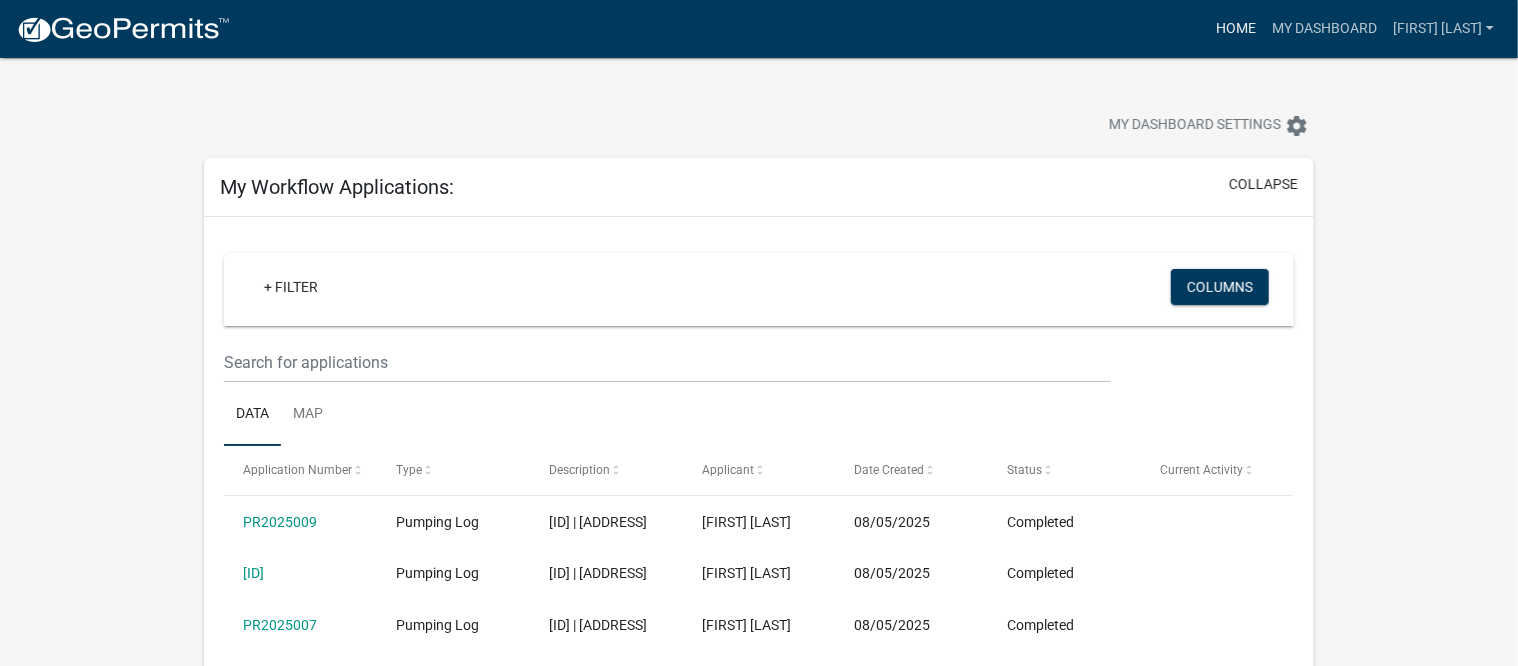 click on "Home" at bounding box center [1236, 29] 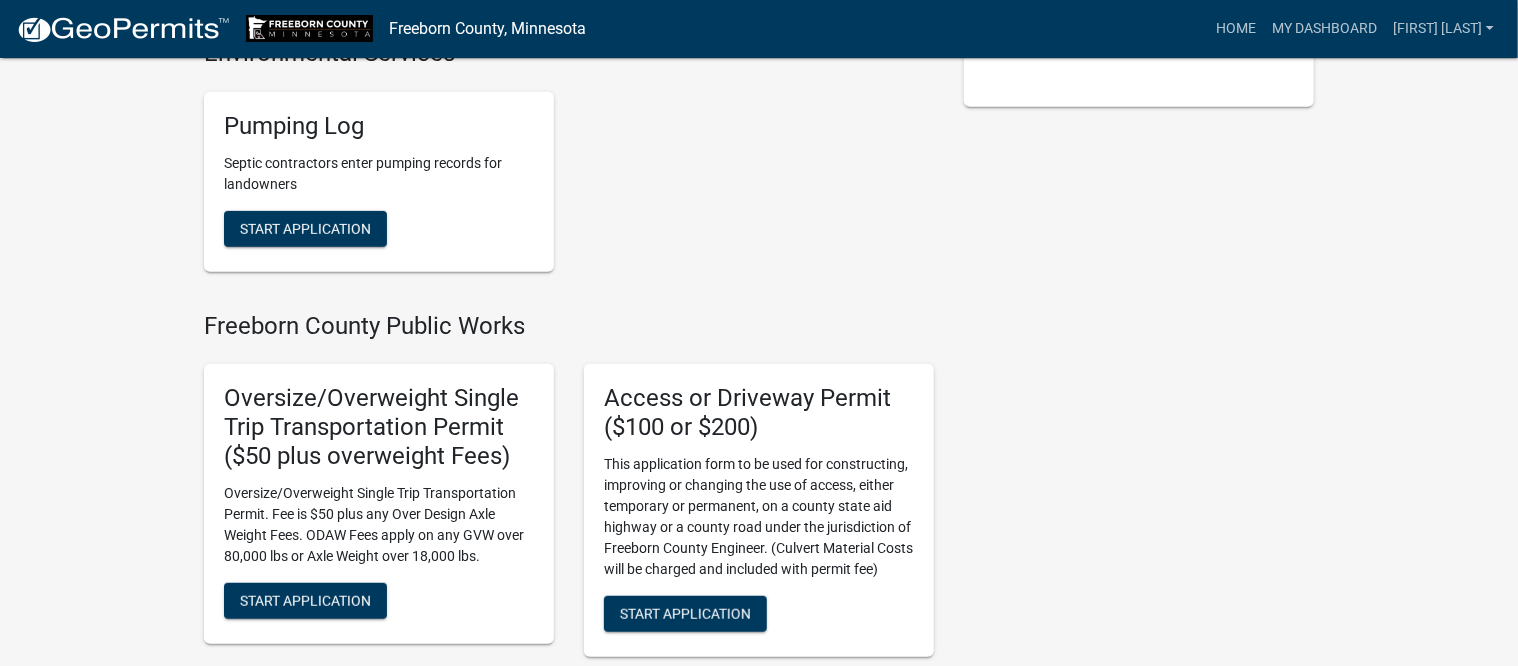scroll, scrollTop: 500, scrollLeft: 0, axis: vertical 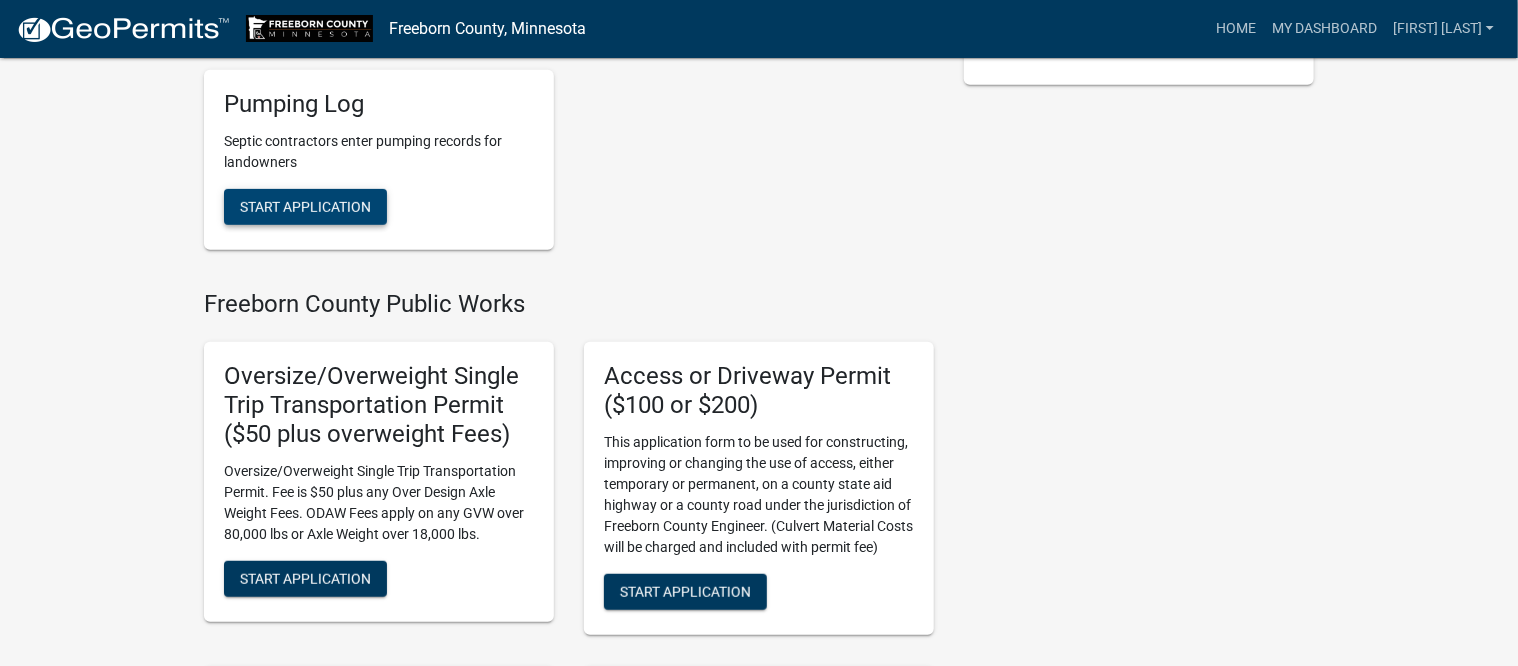 click on "Start Application" at bounding box center (305, 206) 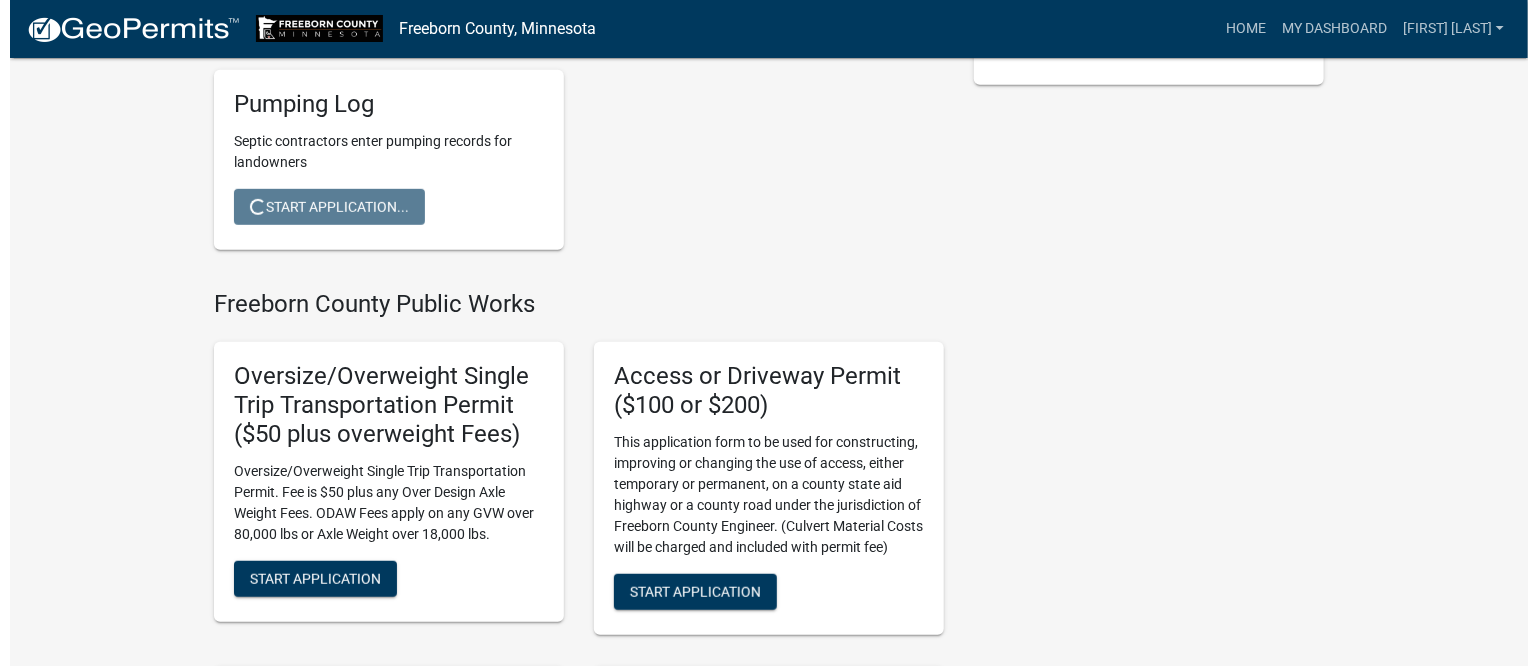 scroll, scrollTop: 0, scrollLeft: 0, axis: both 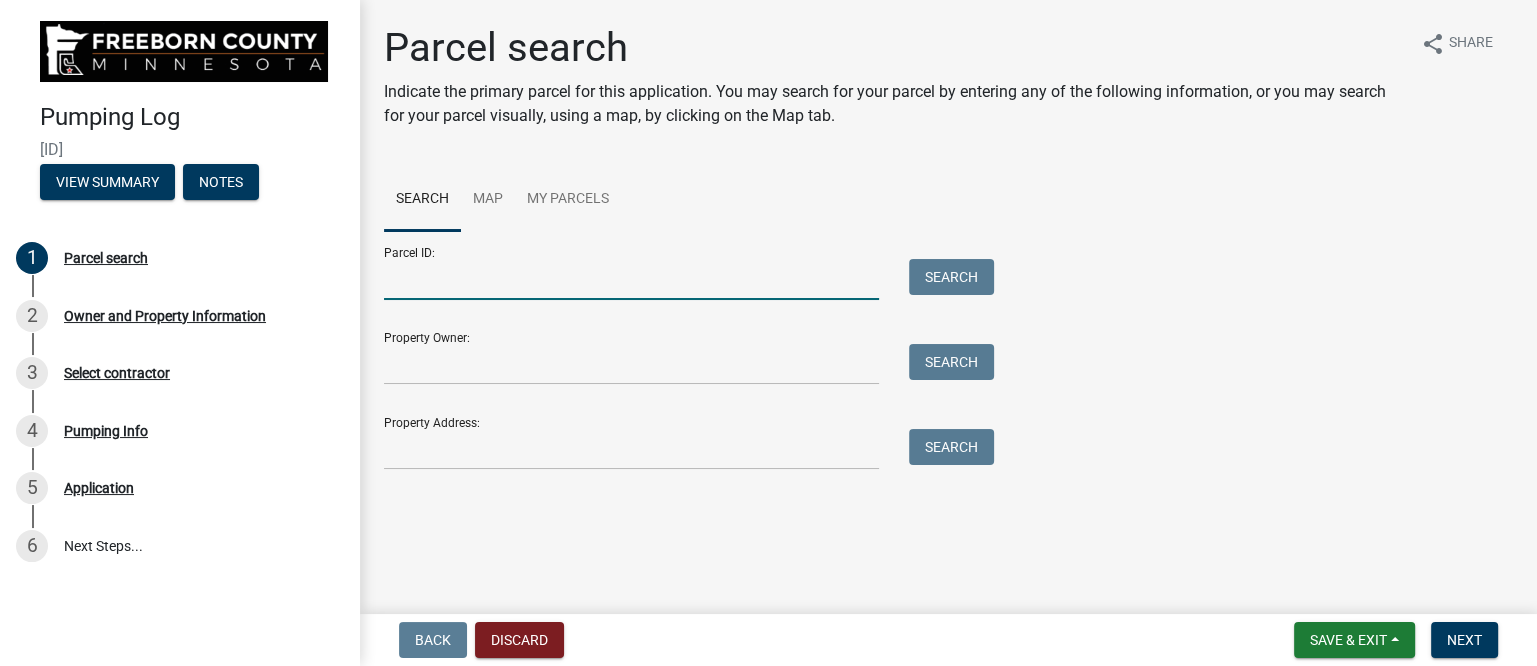 click on "Parcel ID:" at bounding box center [631, 279] 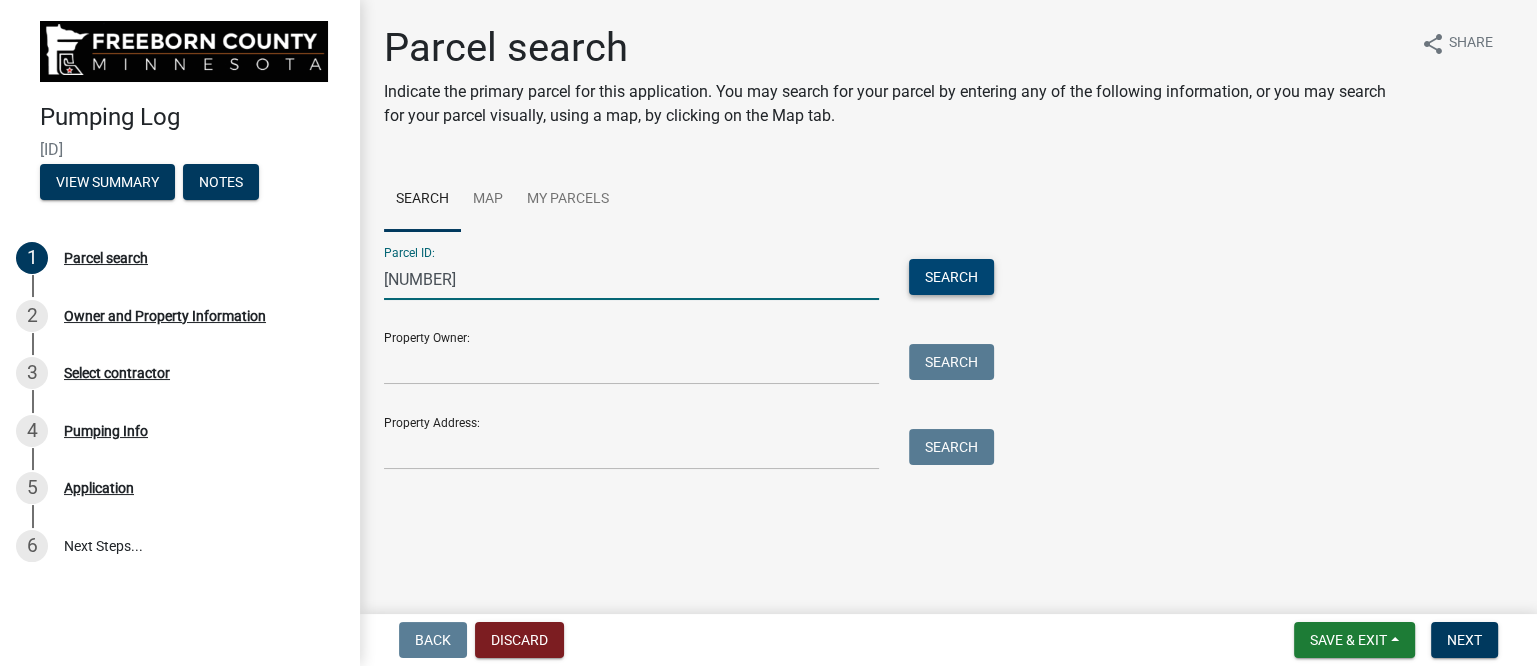 type on "[NUMBER]" 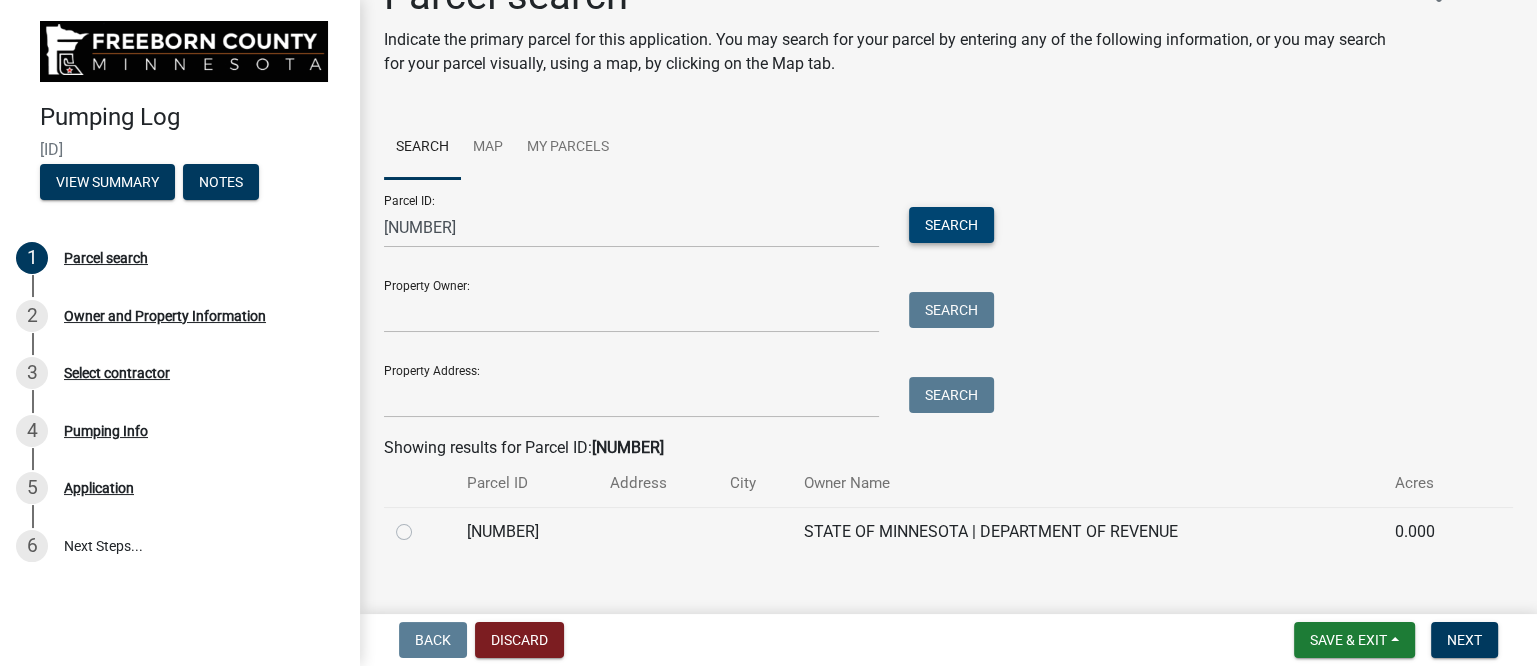 scroll, scrollTop: 80, scrollLeft: 0, axis: vertical 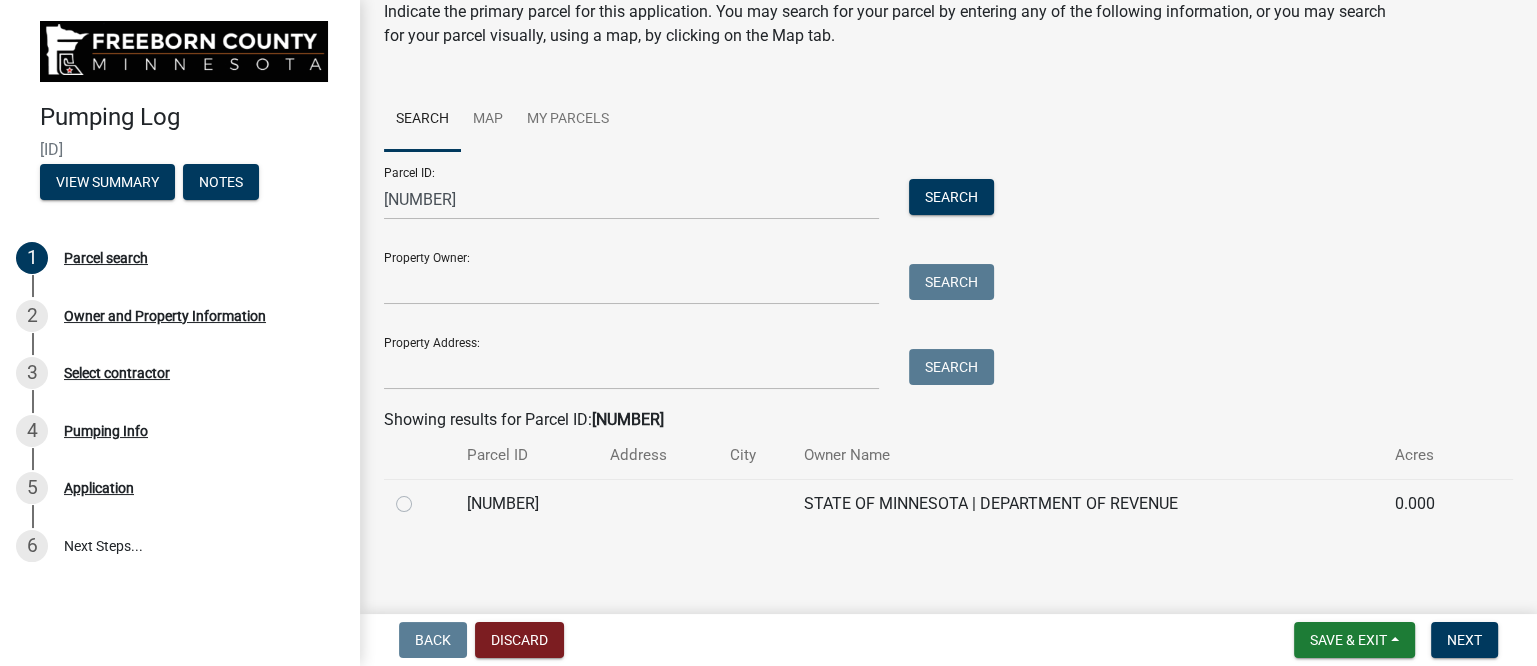 click 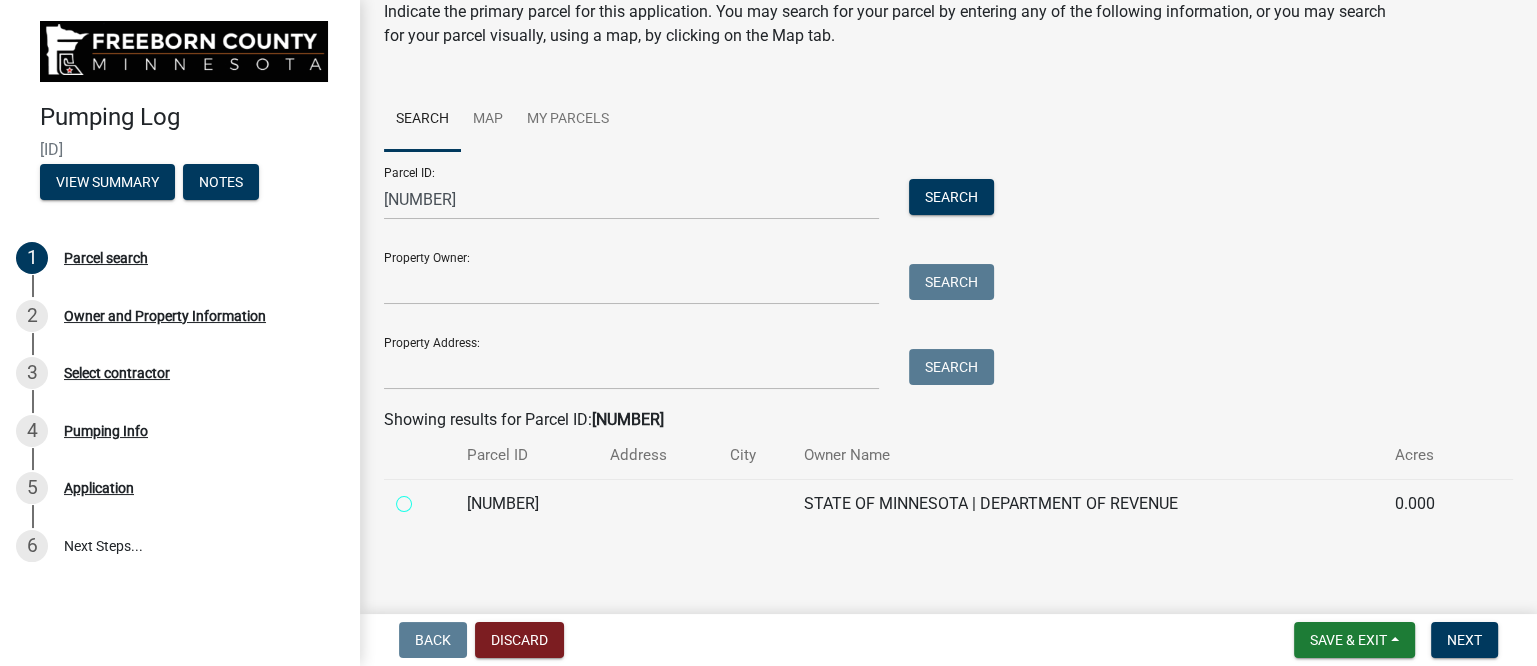 radio on "true" 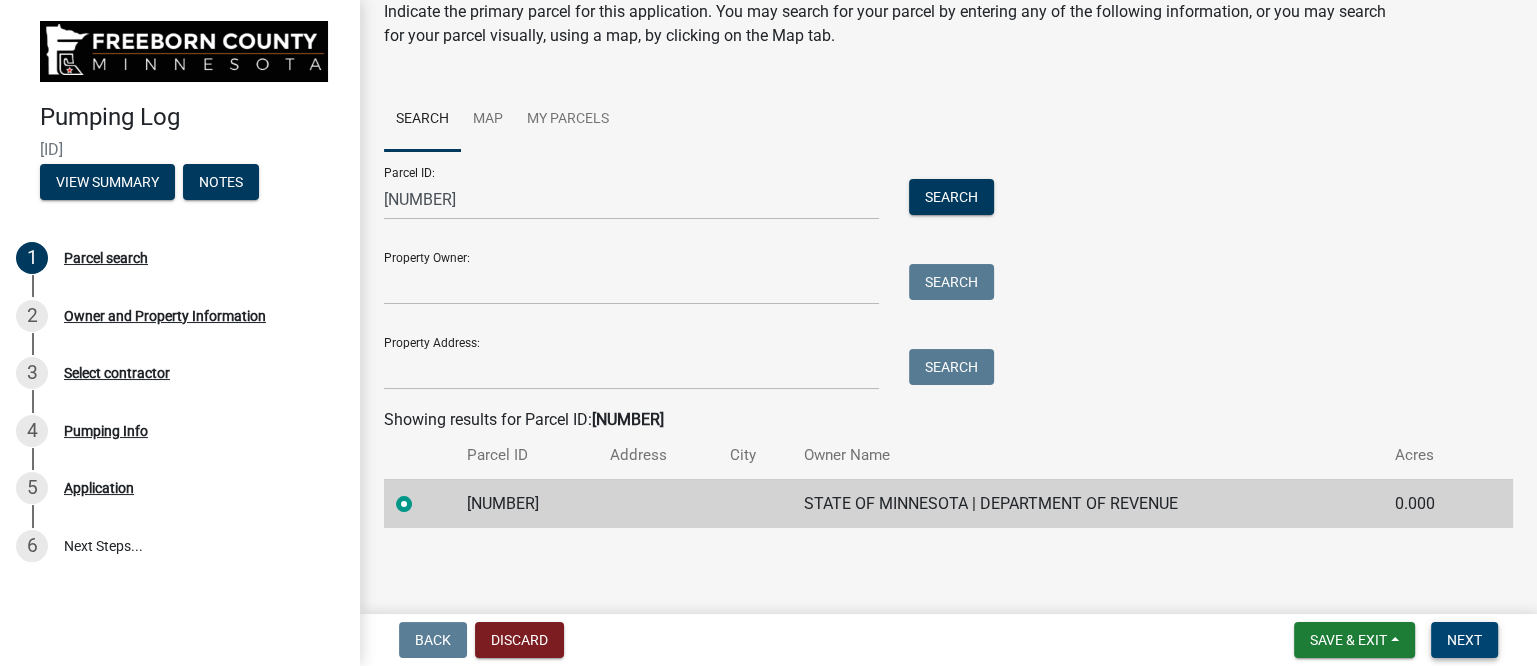 click on "Next" at bounding box center [1464, 640] 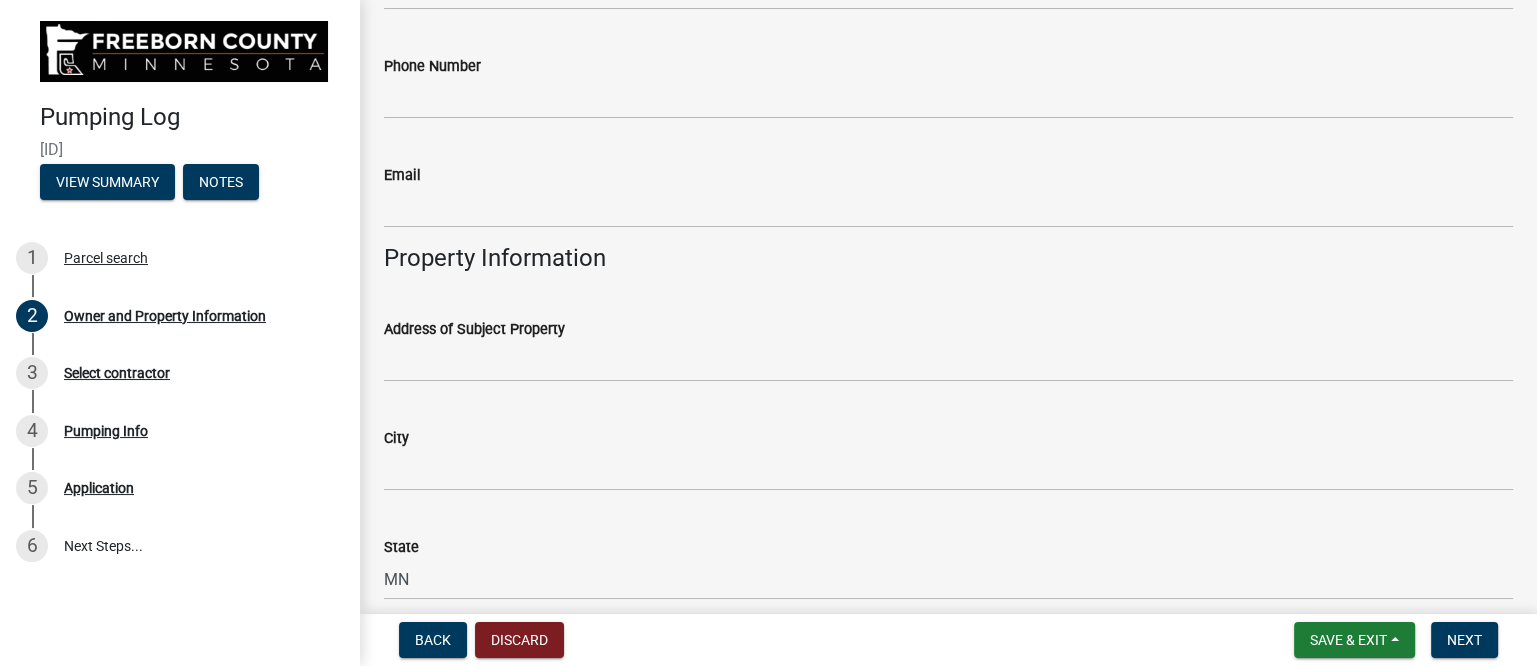 scroll, scrollTop: 750, scrollLeft: 0, axis: vertical 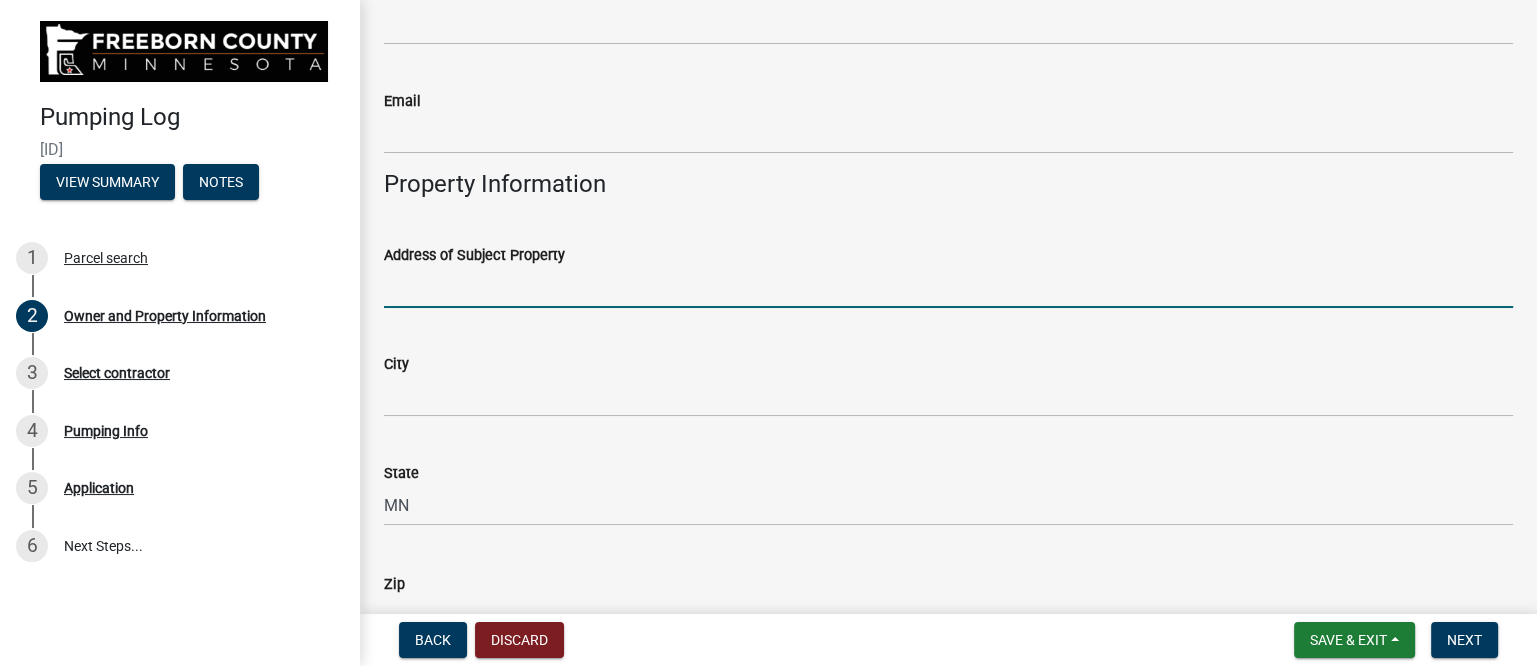 click on "Address of Subject Property" at bounding box center [948, 287] 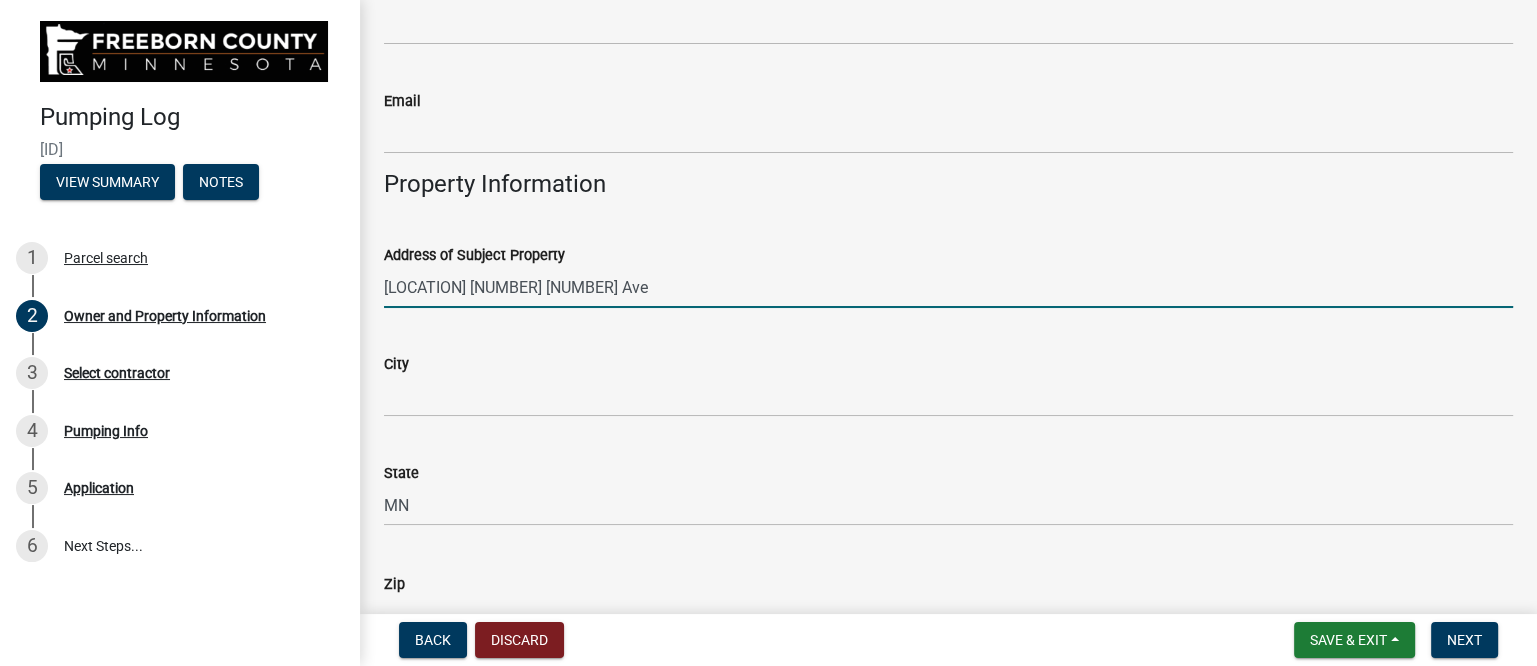 type on "[LOCATION] [NUMBER] [NUMBER] Ave" 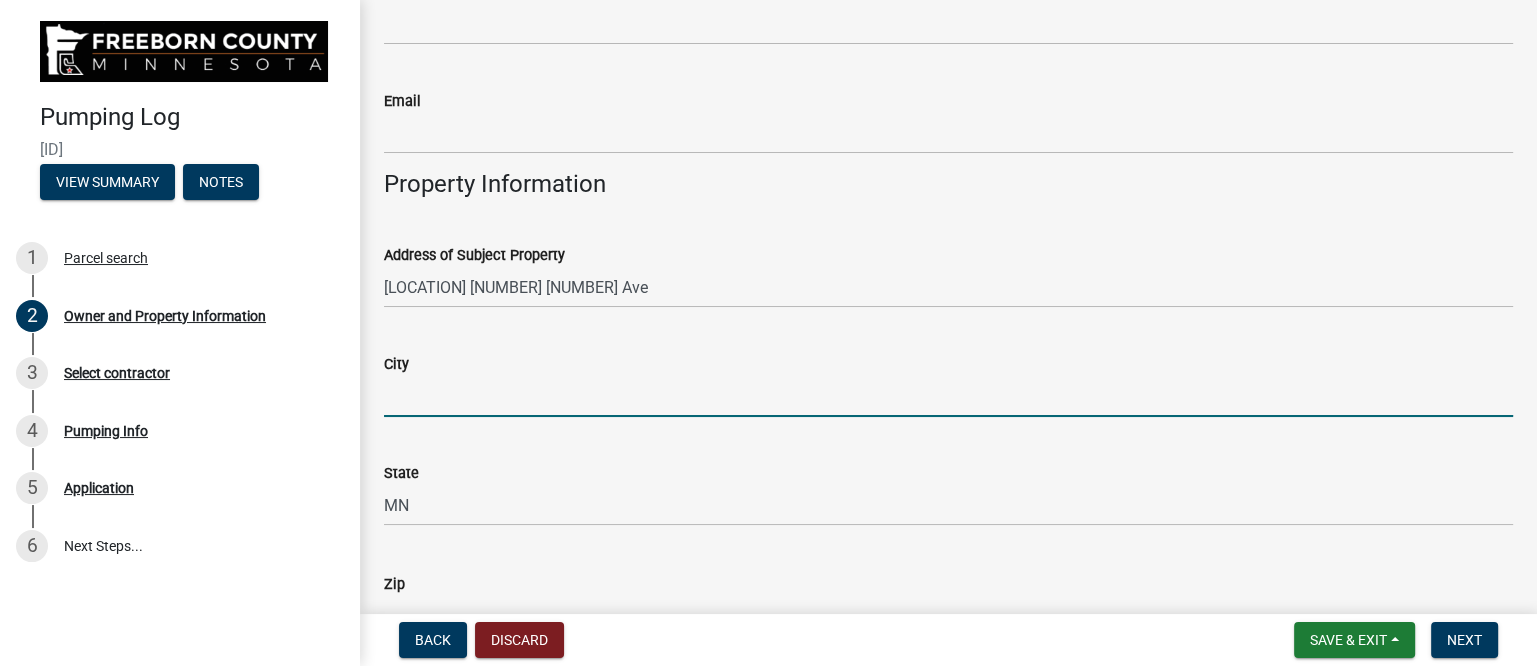 click on "City" at bounding box center (948, 396) 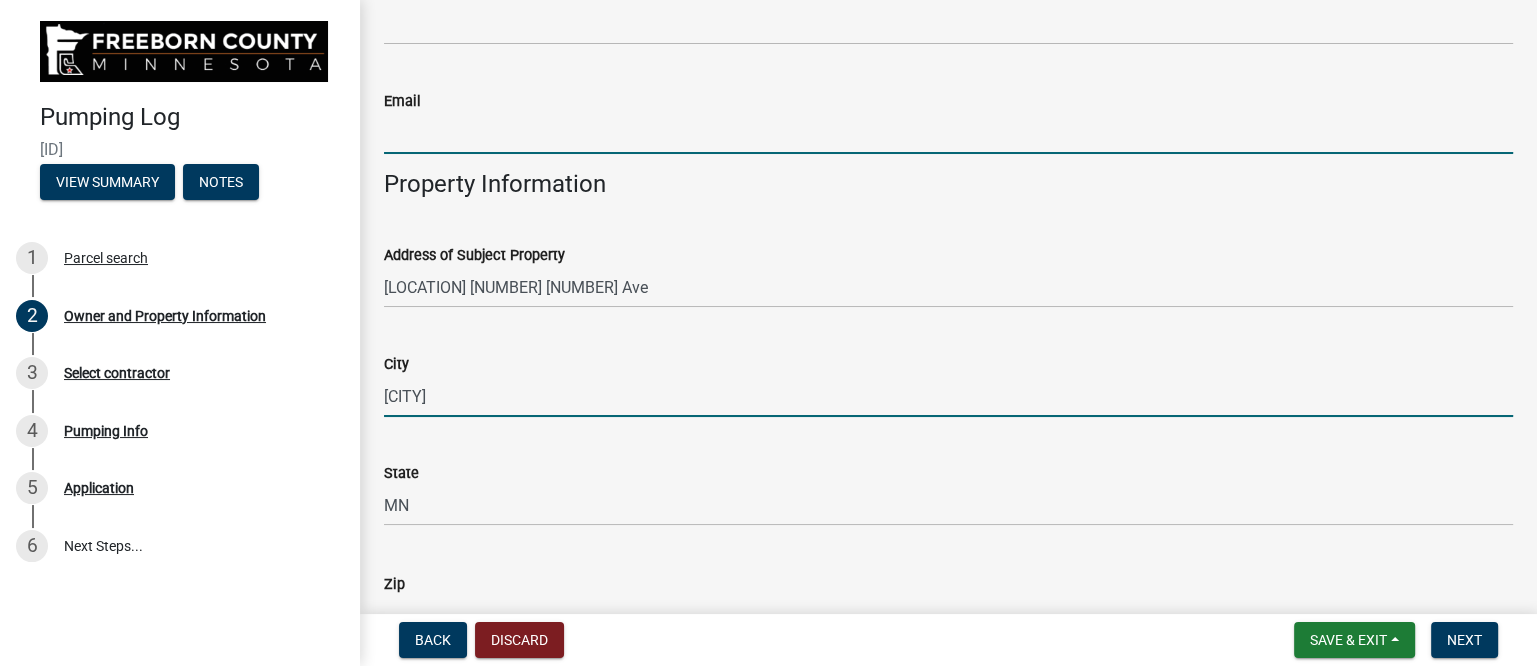 type on "[EMAIL]" 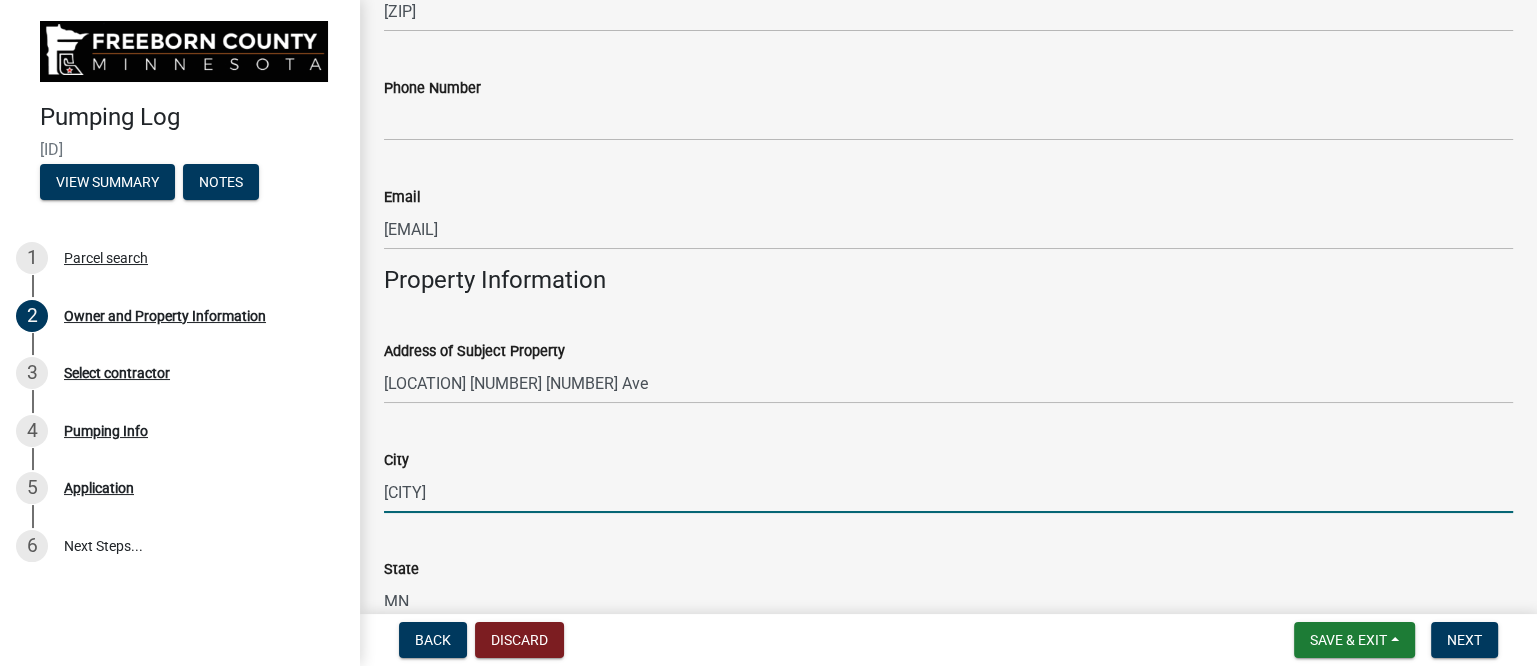 scroll, scrollTop: 500, scrollLeft: 0, axis: vertical 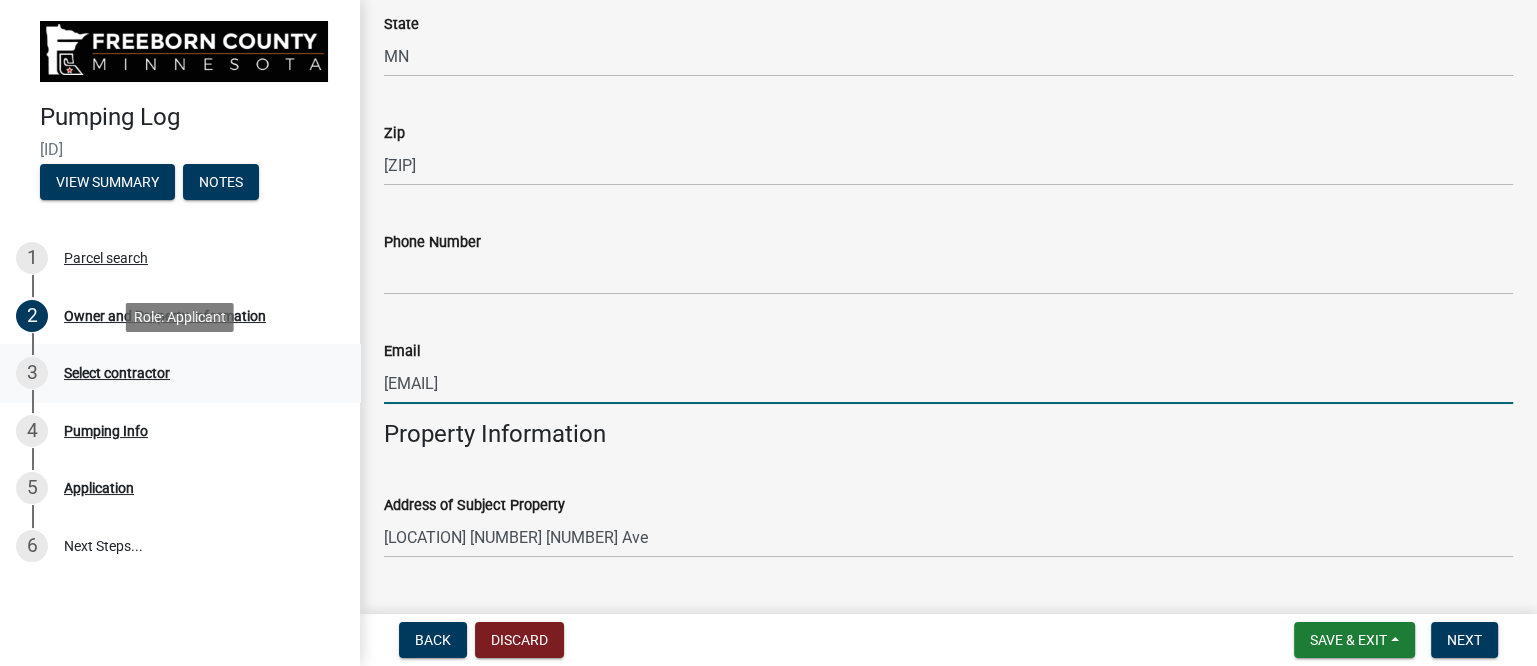 drag, startPoint x: 602, startPoint y: 377, endPoint x: 325, endPoint y: 378, distance: 277.0018 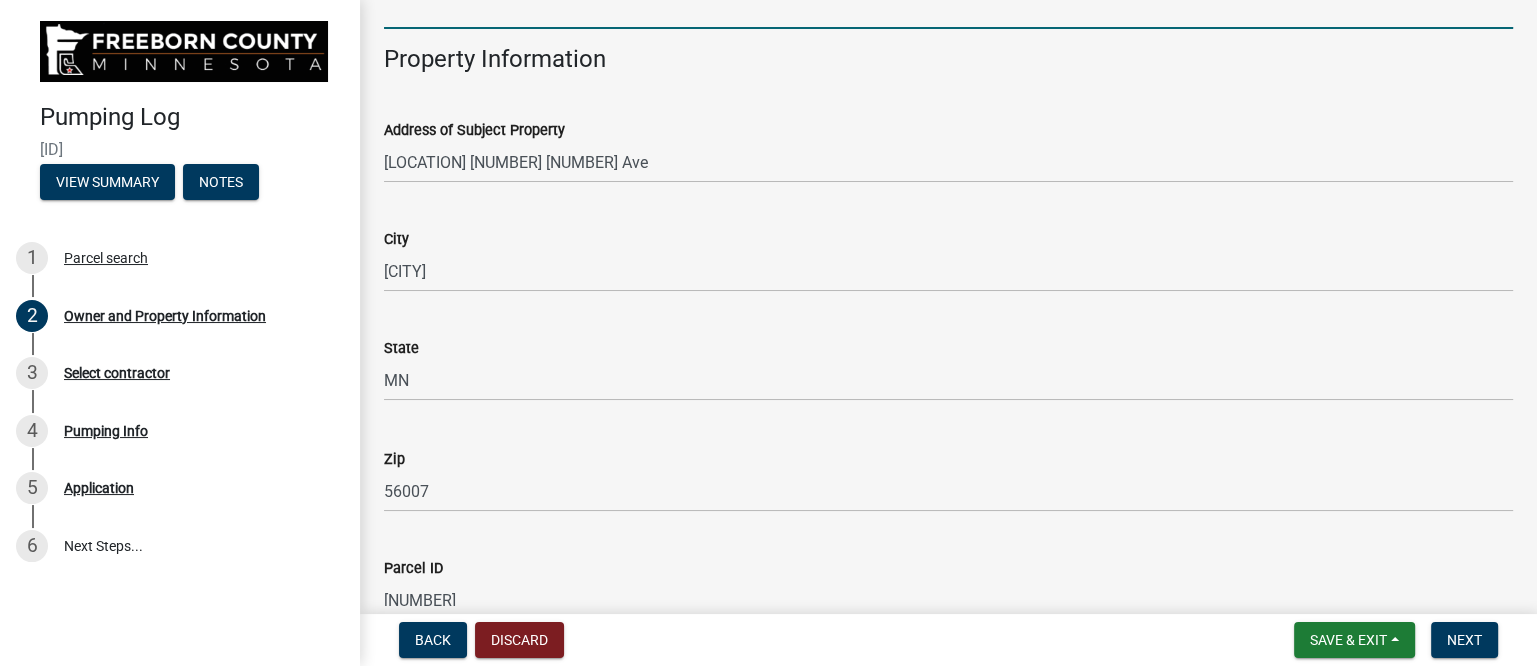 scroll, scrollTop: 1202, scrollLeft: 0, axis: vertical 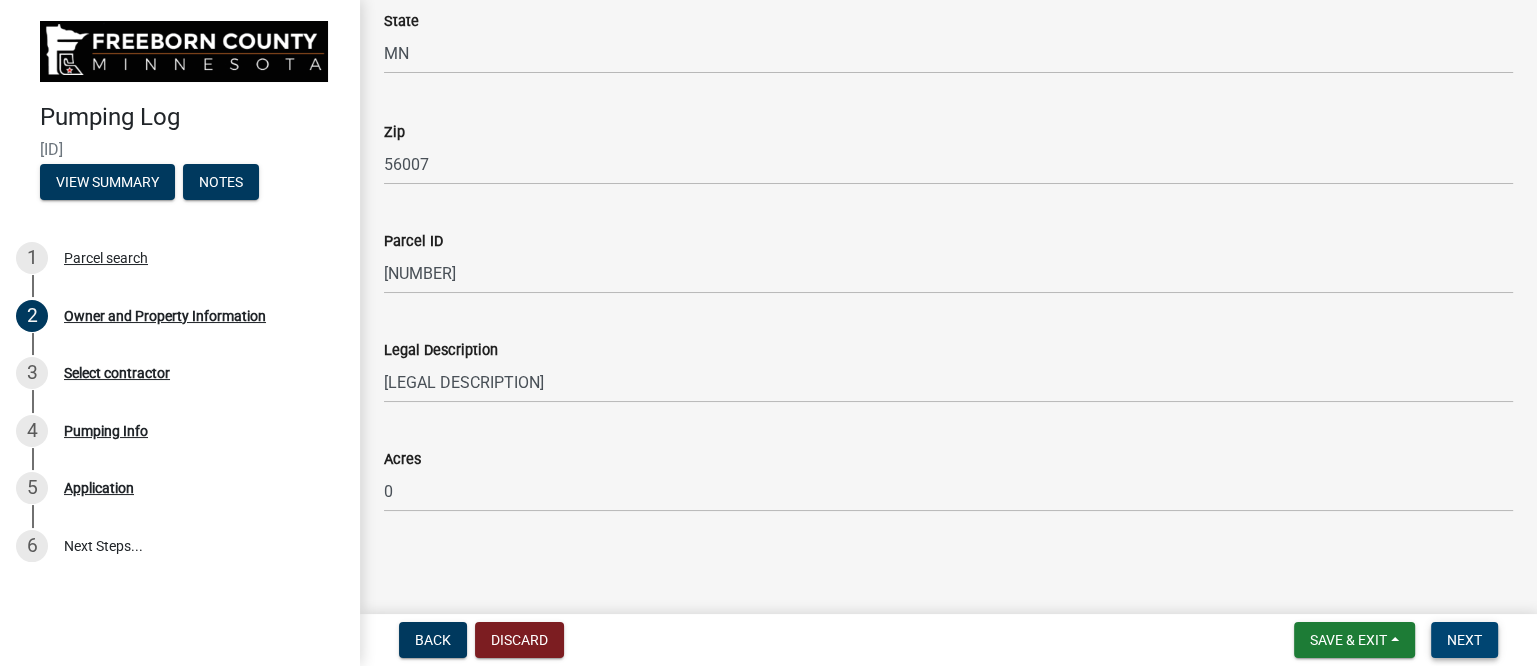 type 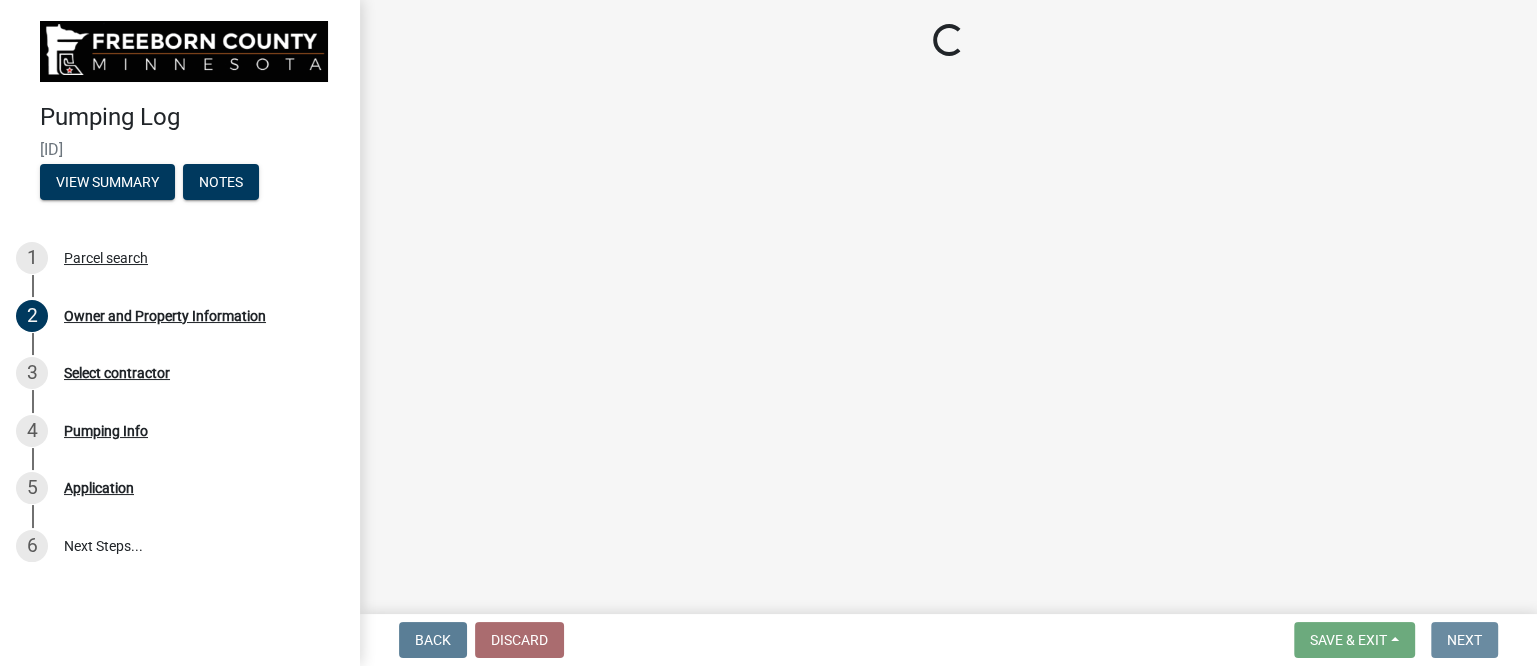 scroll, scrollTop: 0, scrollLeft: 0, axis: both 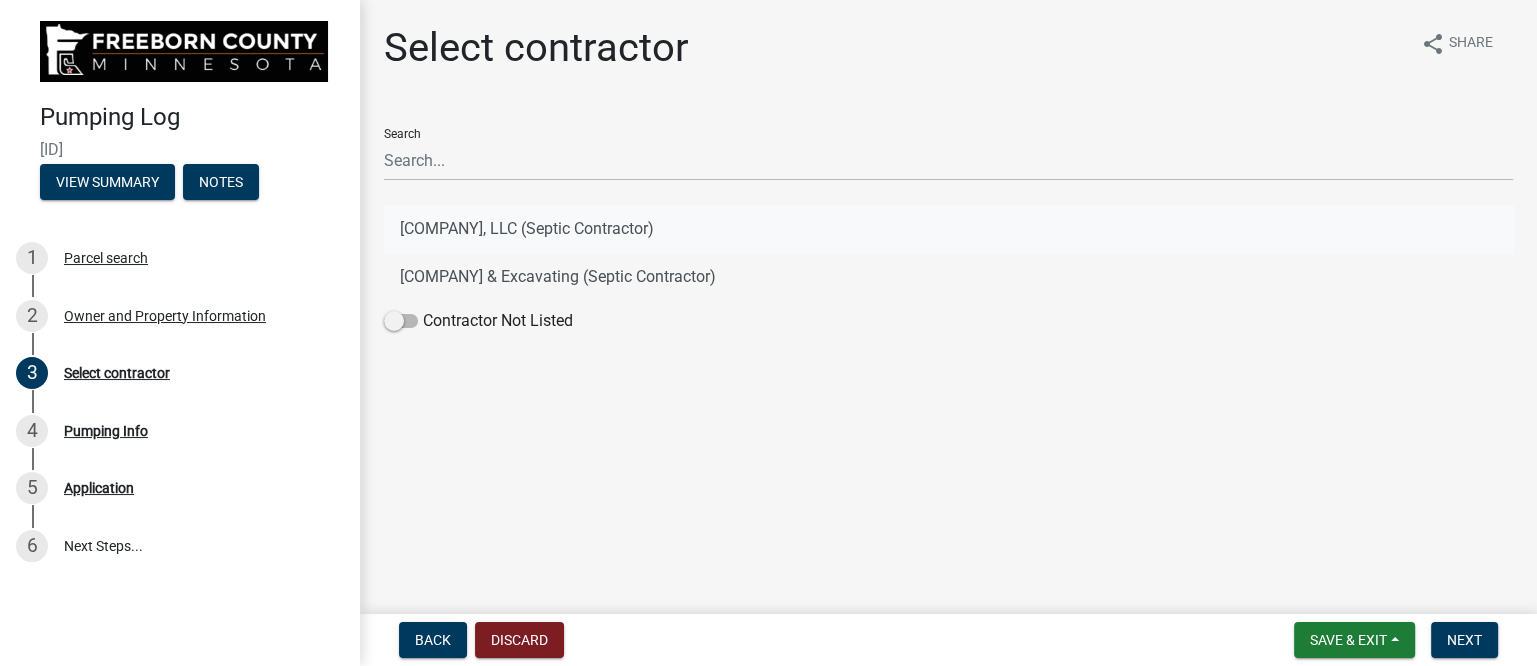 click on "[COMPANY], LLC (Septic Contractor)" 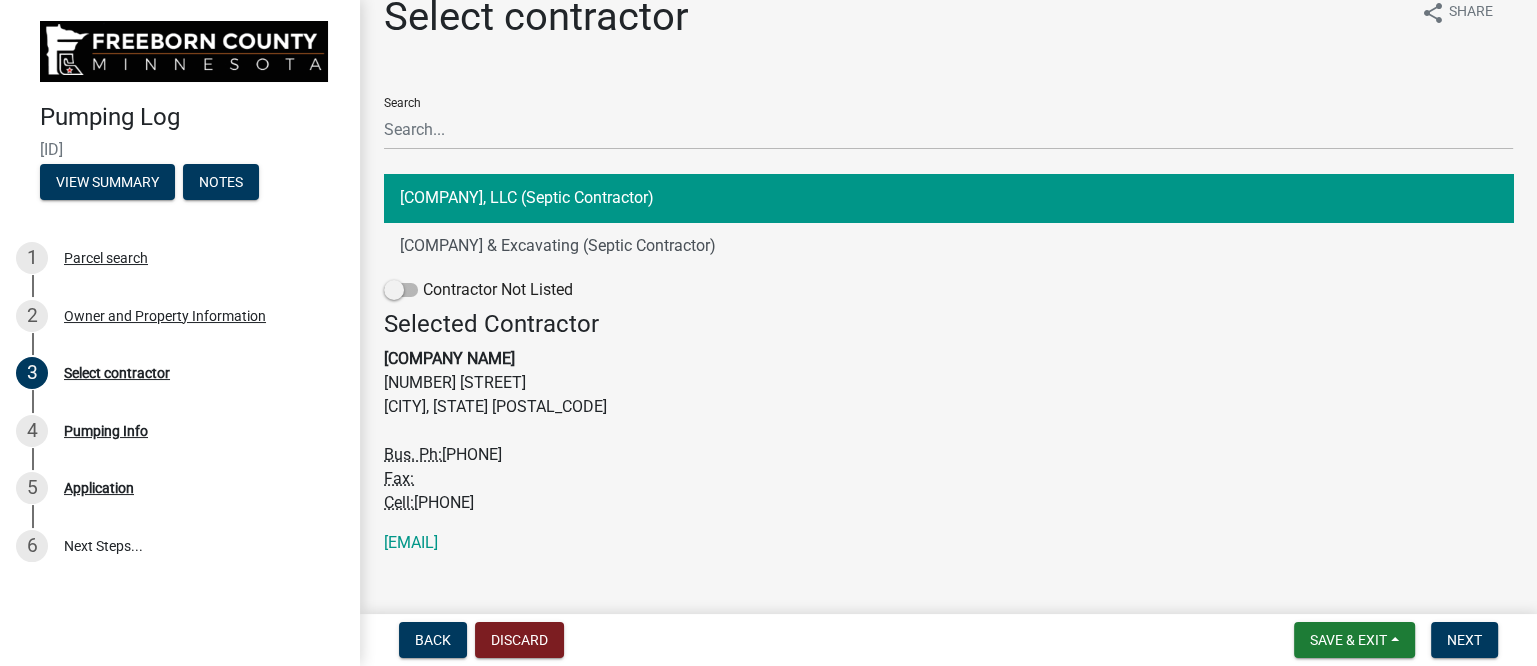 scroll, scrollTop: 58, scrollLeft: 0, axis: vertical 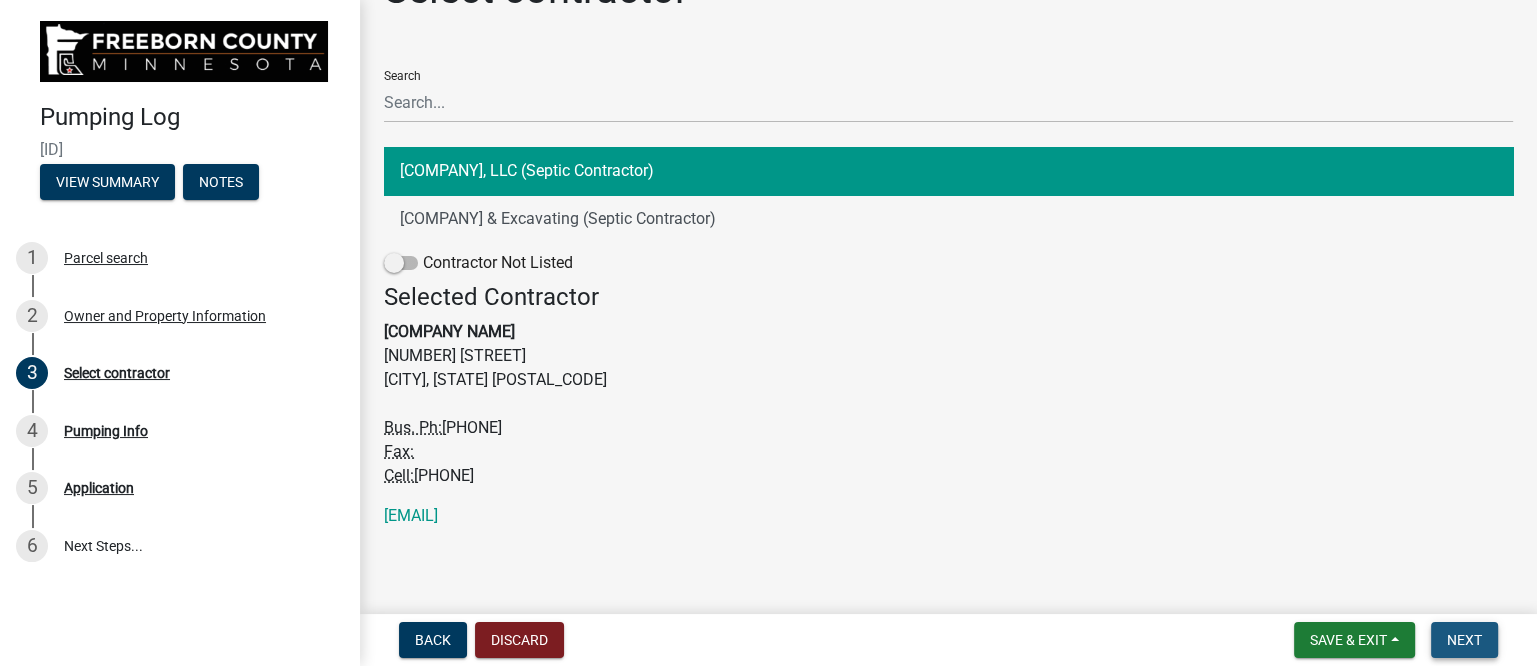 click on "Next" at bounding box center [1464, 640] 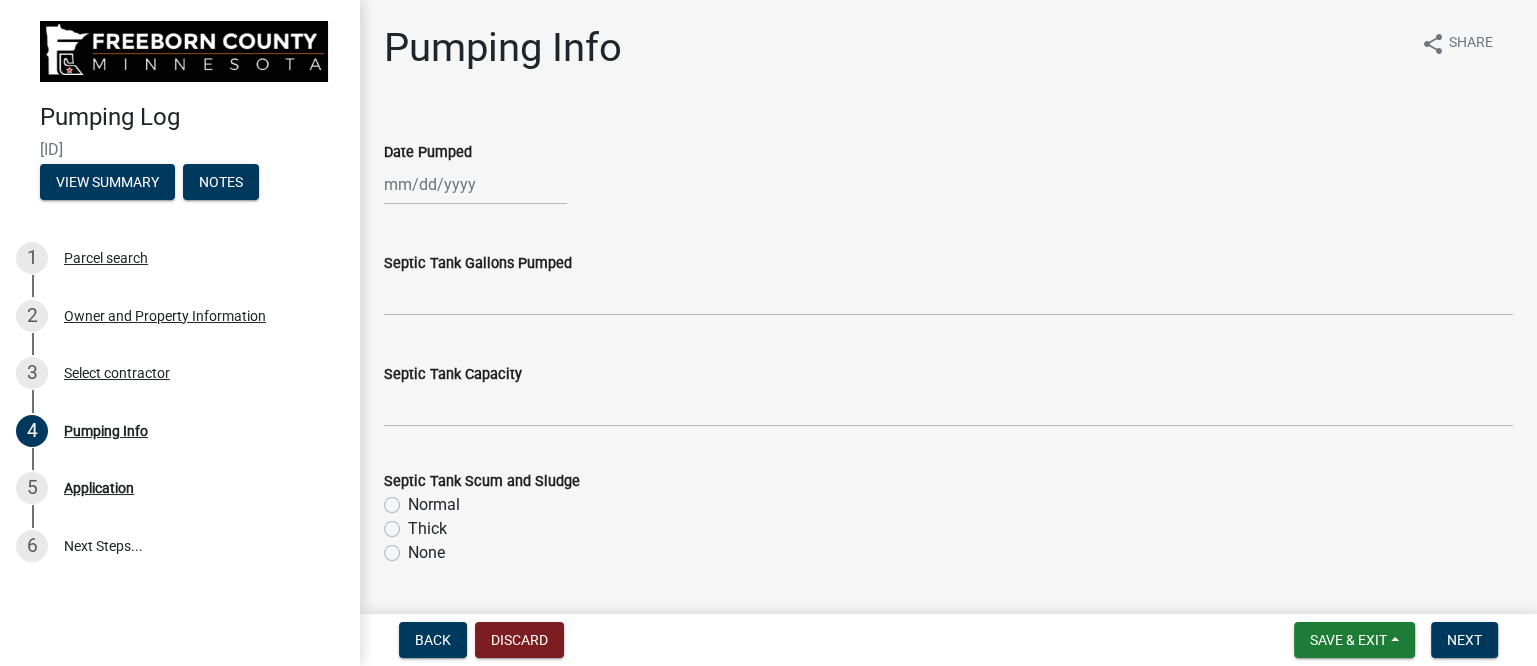 select on "8" 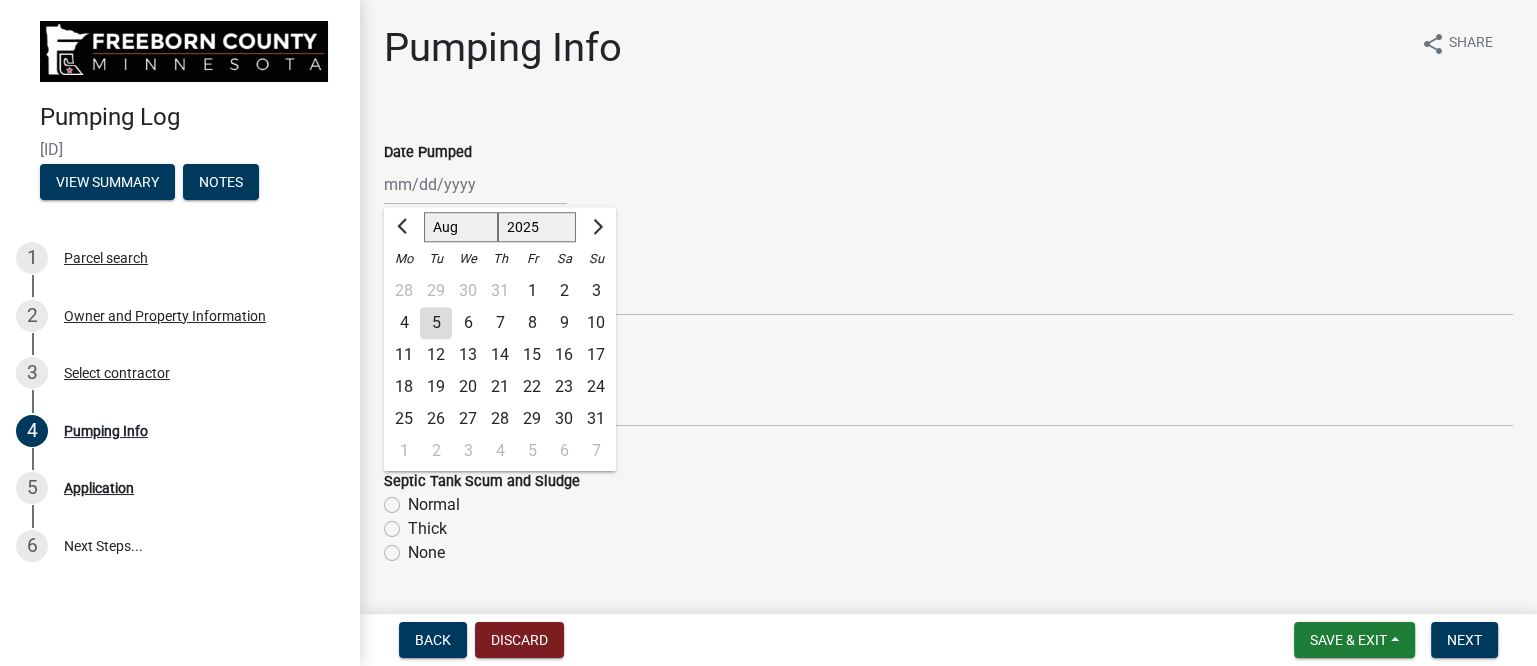 click on "Jan Feb Mar Apr May Jun Jul Aug Sep Oct Nov Dec 1525 1526 1527 1528 1529 1530 1531 1532 1533 1534 1535 1536 1537 1538 1539 1540 1541 1542 1543 1544 1545 1546 1547 1548 1549 1550 1551 1552 1553 1554 1555 1556 1557 1558 1559 1560 1561 1562 1563 1564 1565 1566 1567 1568 1569 1570 1571 1572 1573 1574 1575 1576 1577 1578 1579 1580 1581 1582 1583 1584 1585 1586 1587 1588 1589 1590 1591 1592 1593 1594 1595 1596 1597 1598 1599 1600 1601 1602 1603 1604 1605 1606 1607 1608 1609 1610 1611 1612 1613 1614 1615 1616 1617 1618 1619 1620 1621 1622 1623 1624 1625 1626 1627 1628 1629 1630 1631 1632 1633 1634 1635 1636 1637 1638 1639 1640 1641 1642 1643 1644 1645 1646 1647 1648 1649 1650 1651 1652 1653 1654 1655 1656 1657 1658 1659 1660 1661 1662 1663 1664 1665 1666 1667 1668 1669 1670 1671 1672 1673 1674 1675 1676 1677 1678 1679 1680 1681 1682 1683 1684 1685 1686 1687 1688 1689 1690 1691 1692 1693 1694 1695 1696 1697 1698 1699 1700 1701 1702 1703 1704 1705 1706 1707 1708 1709 1710 1711 1712 1713 1714 1715 1716 1717 1718 1719 1" 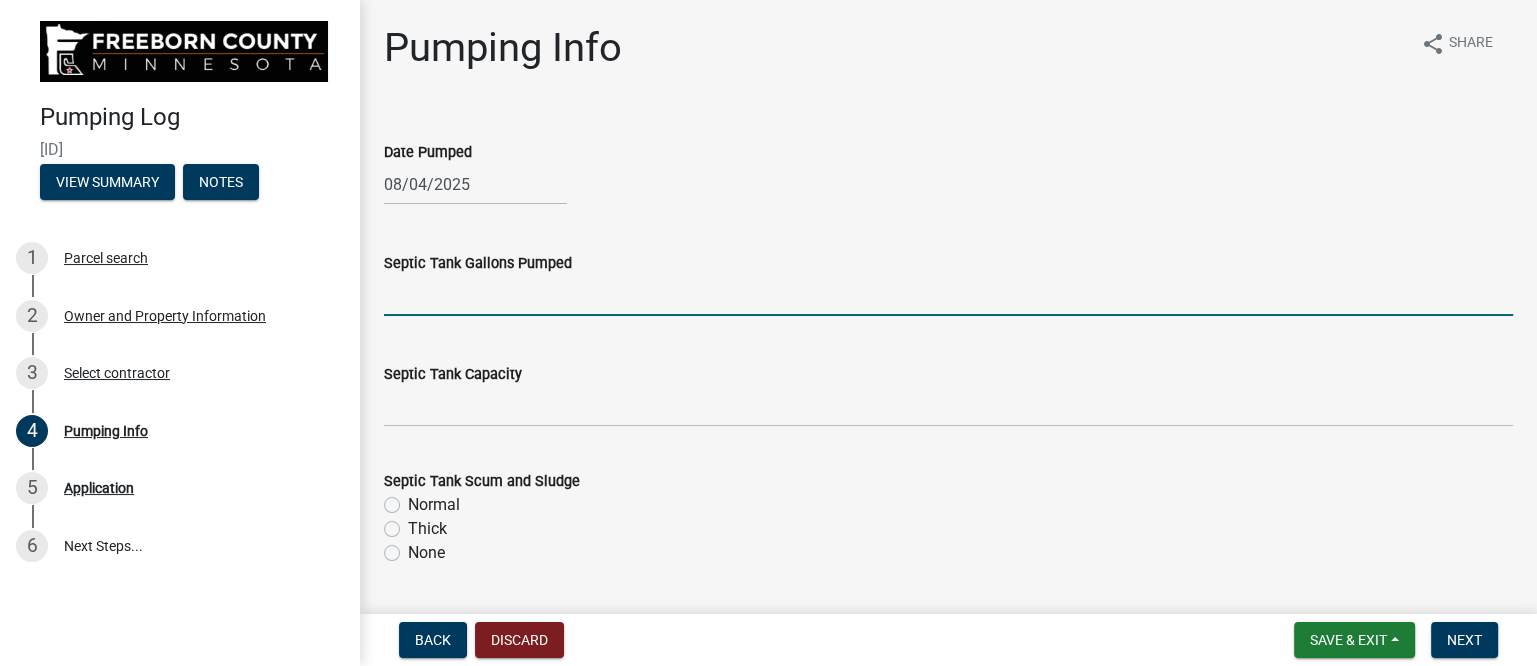 click 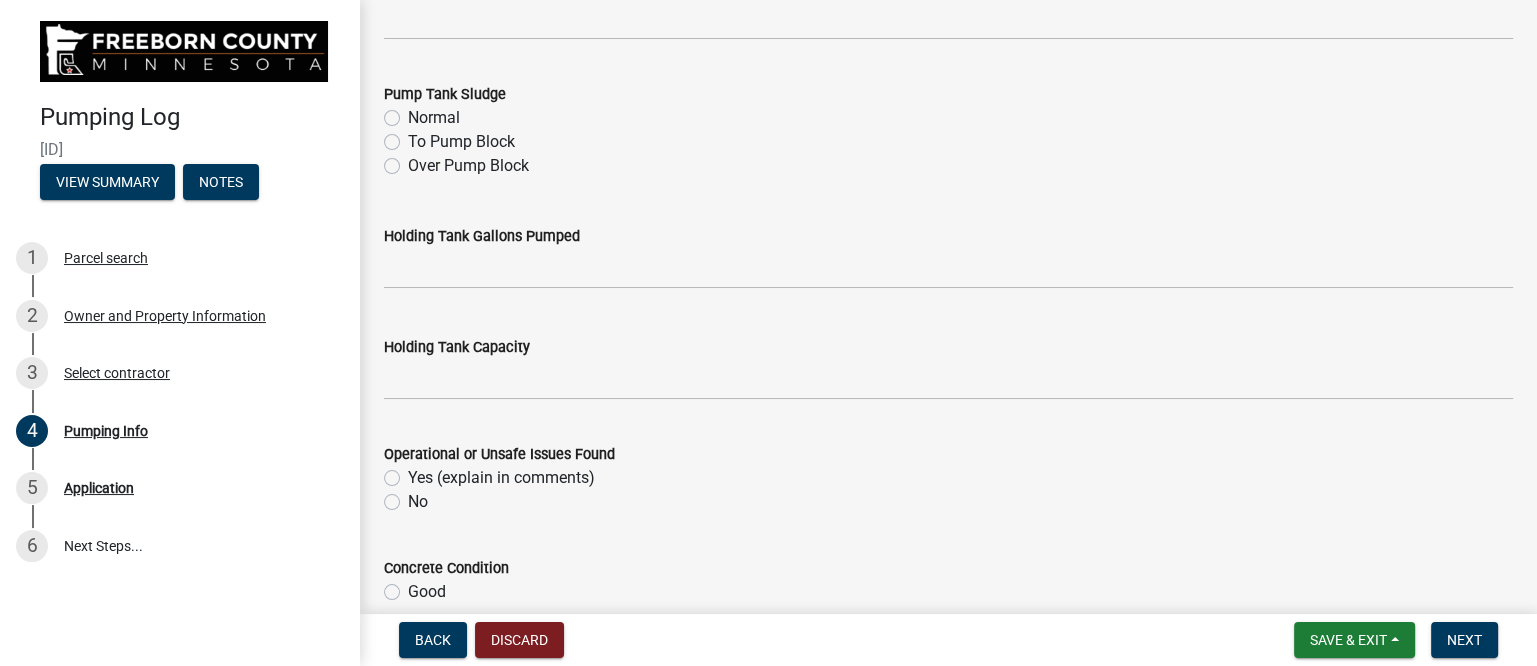scroll, scrollTop: 750, scrollLeft: 0, axis: vertical 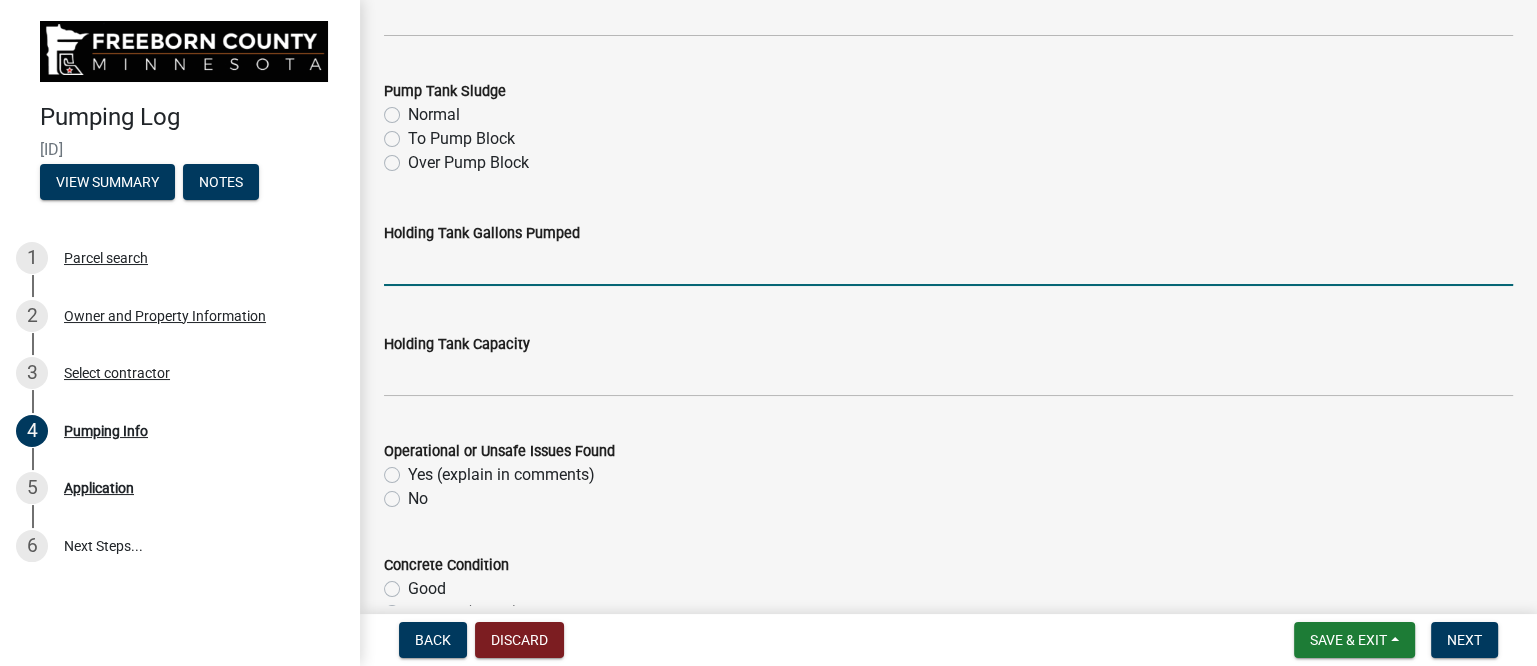 click 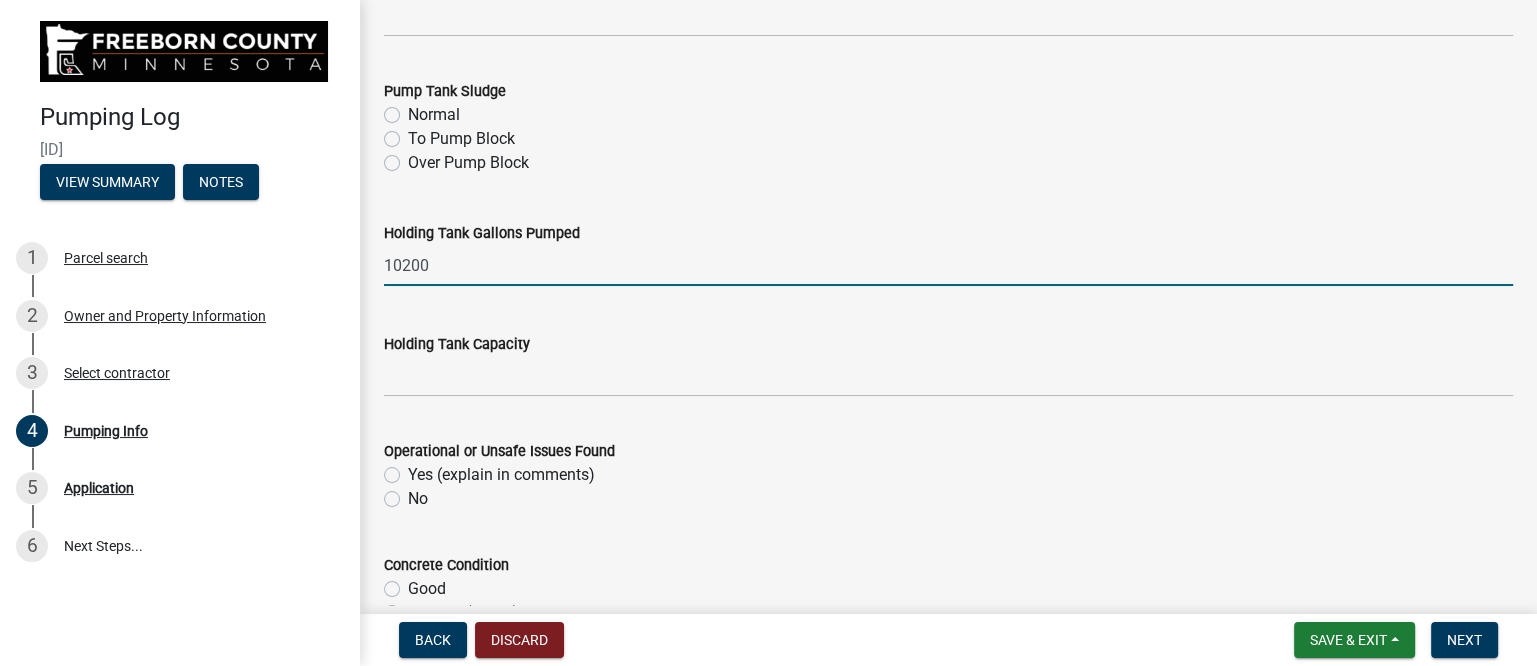 type on "10200" 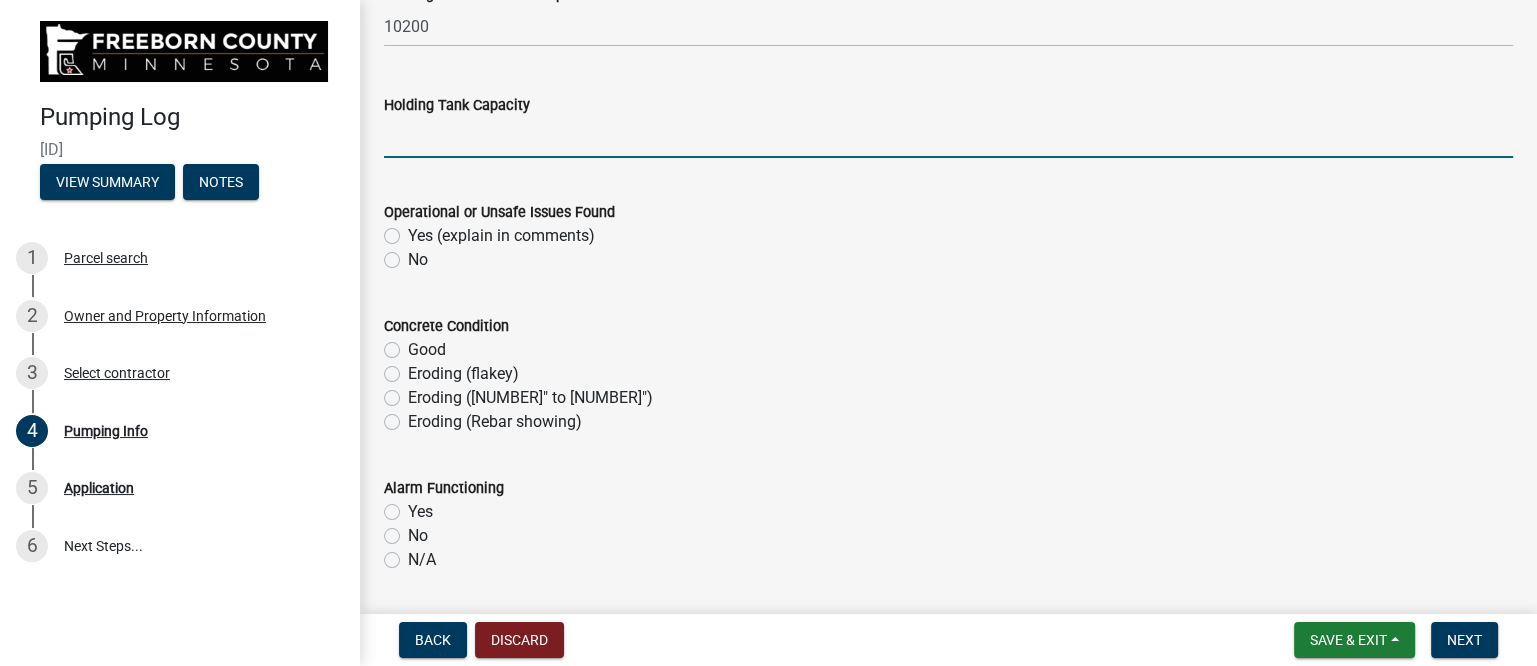scroll, scrollTop: 1000, scrollLeft: 0, axis: vertical 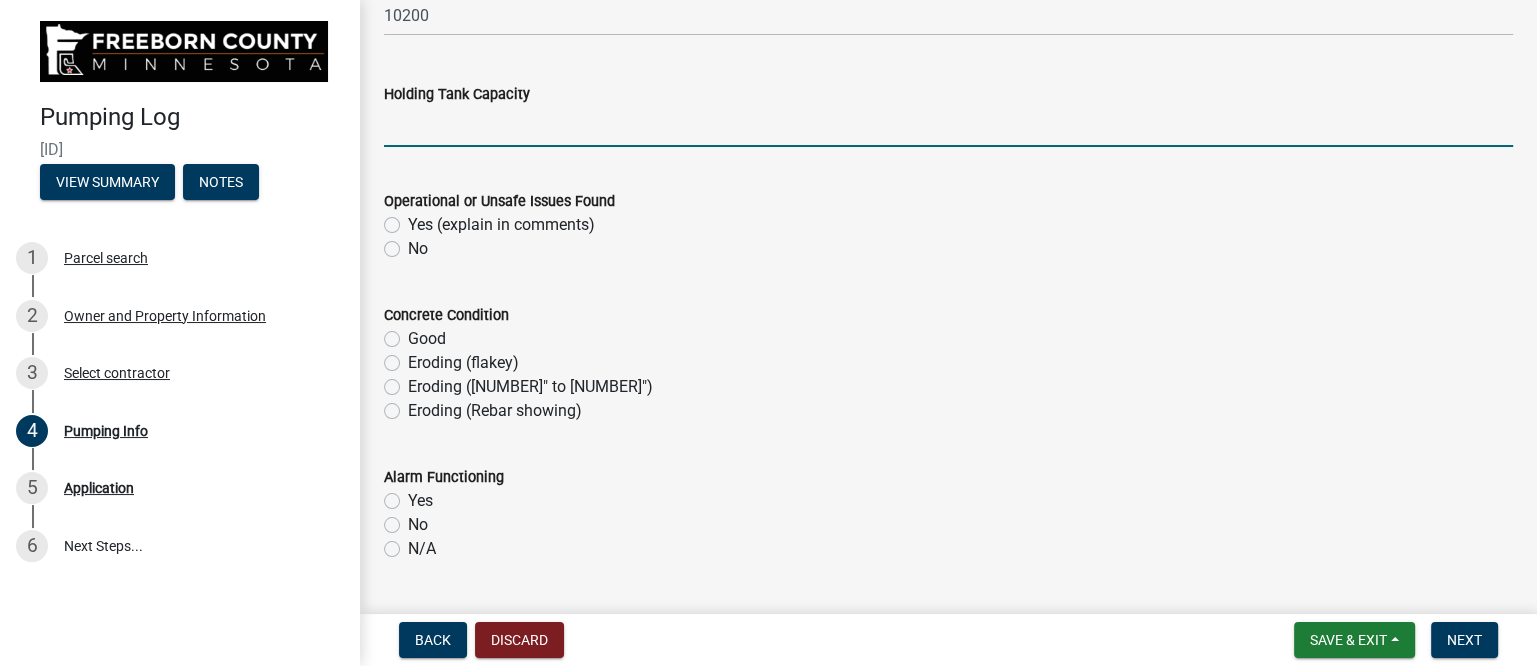 click on "No" 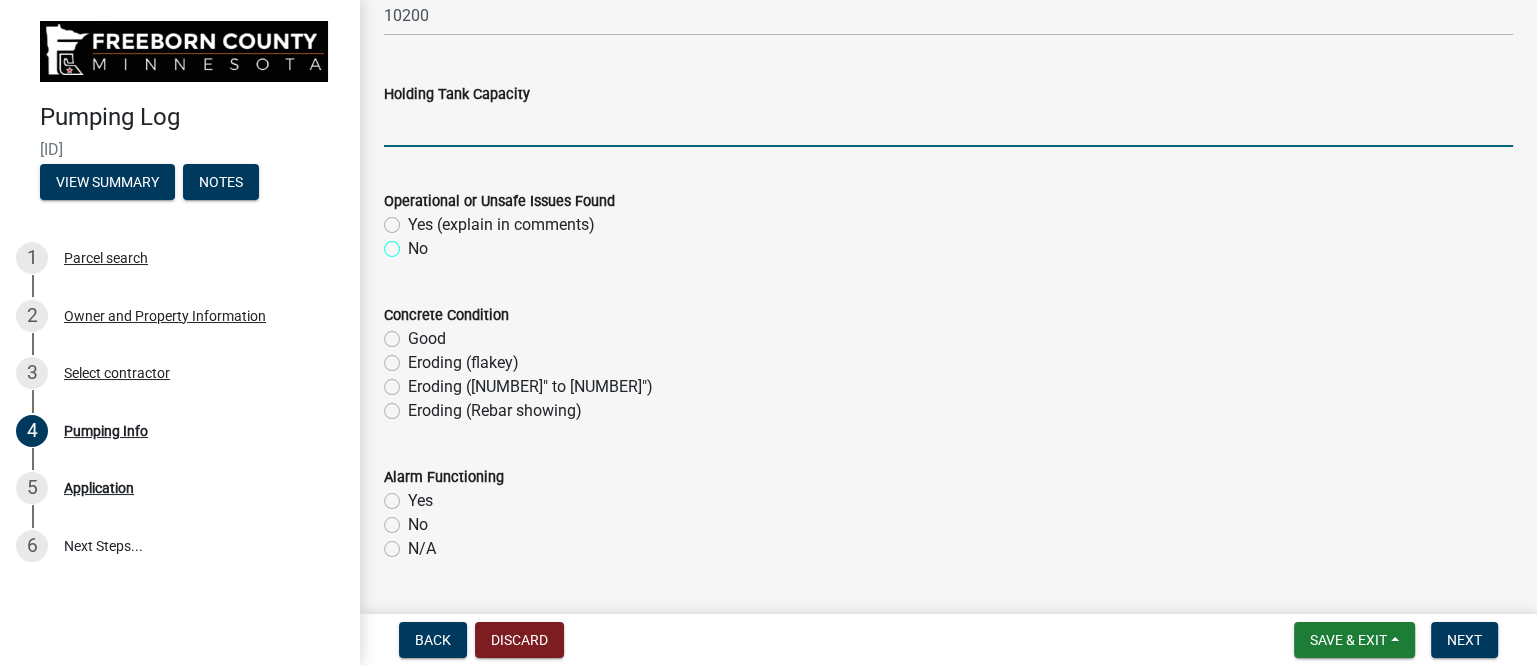 click on "No" at bounding box center (414, 243) 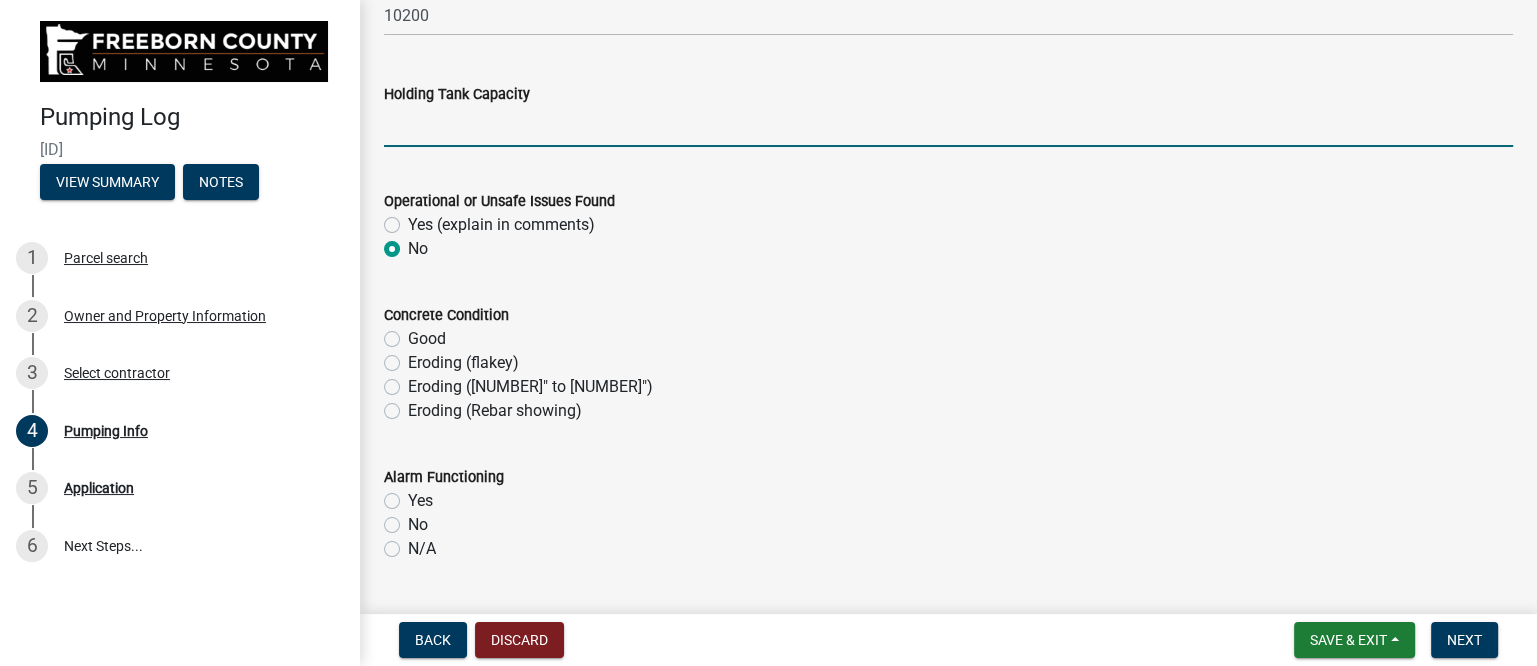 radio on "true" 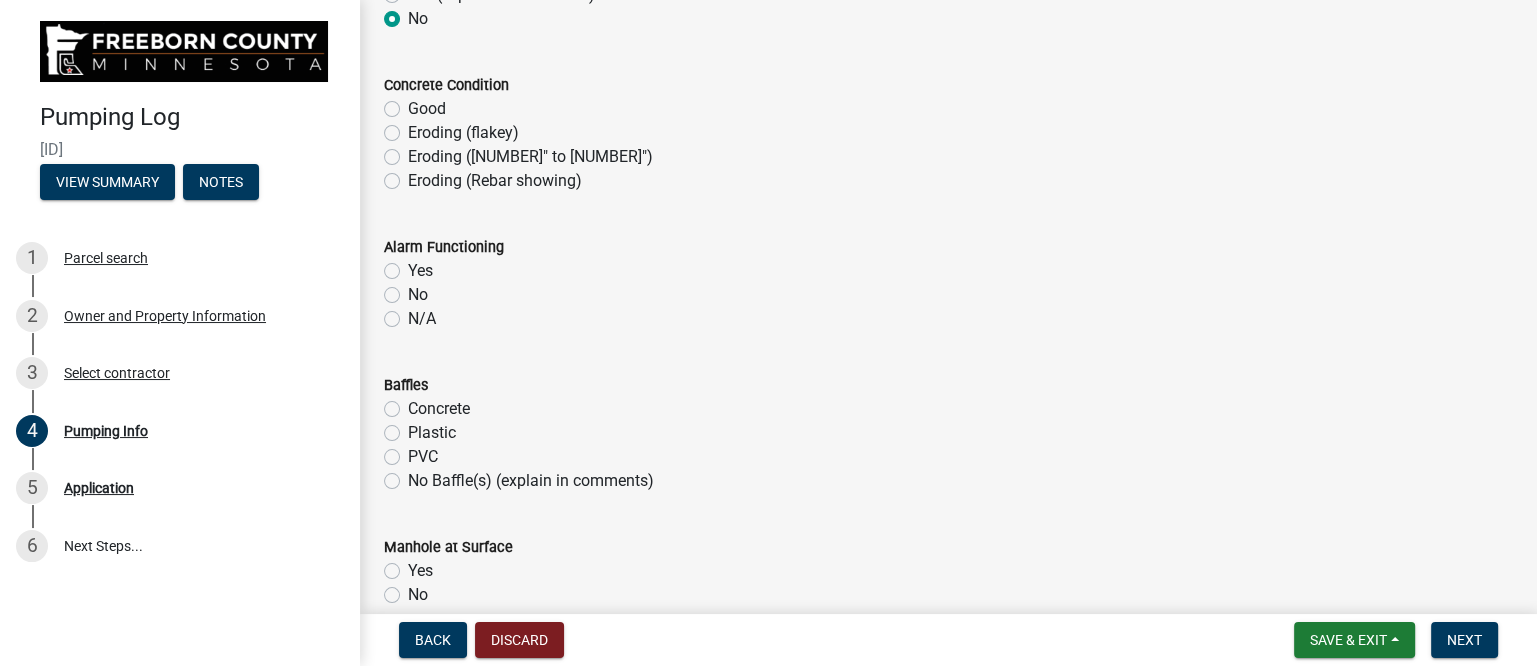 scroll, scrollTop: 1250, scrollLeft: 0, axis: vertical 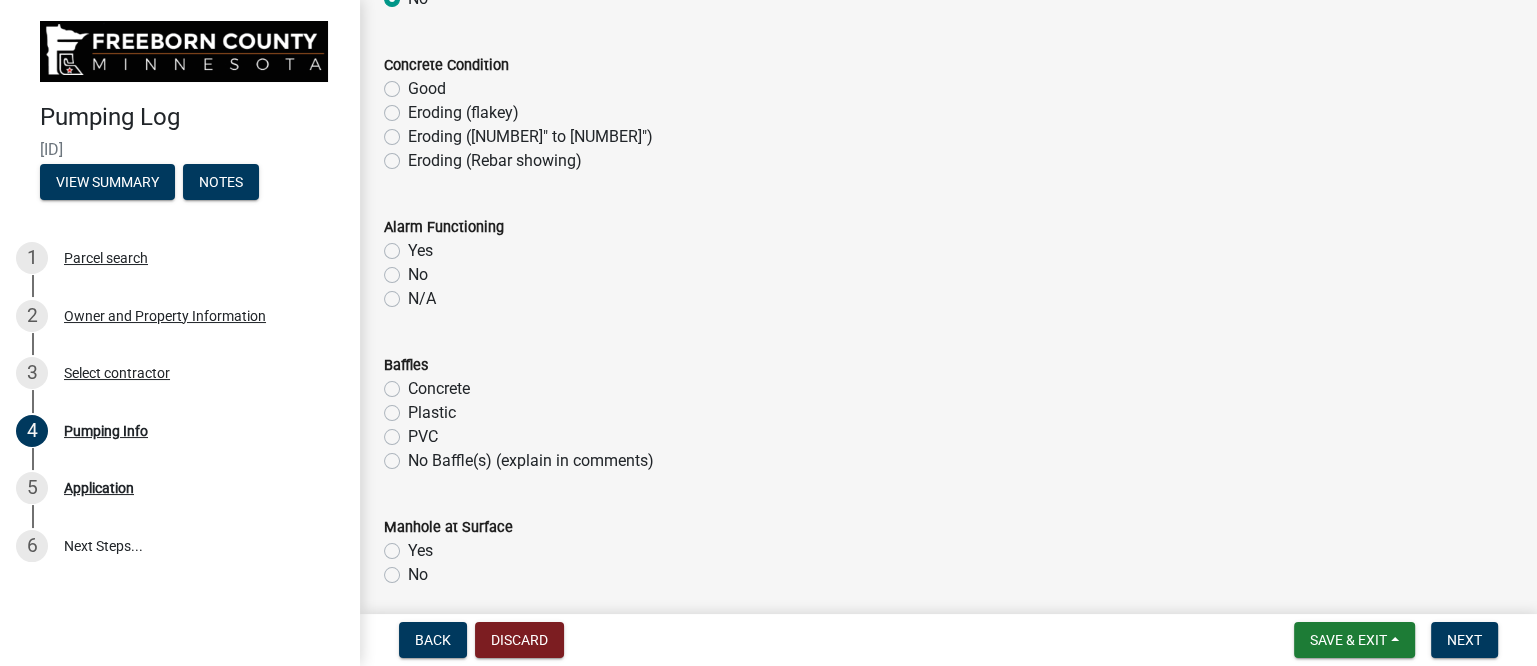 click on "Yes" 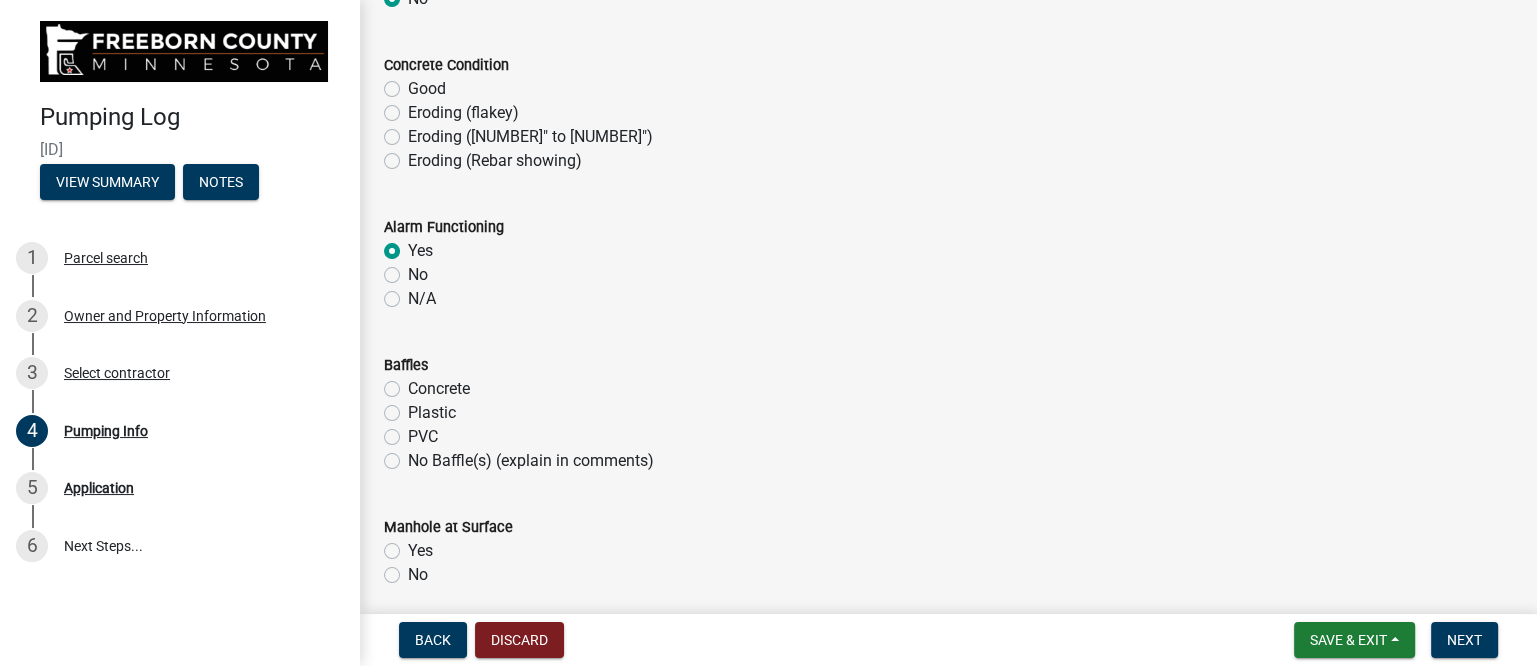 radio on "true" 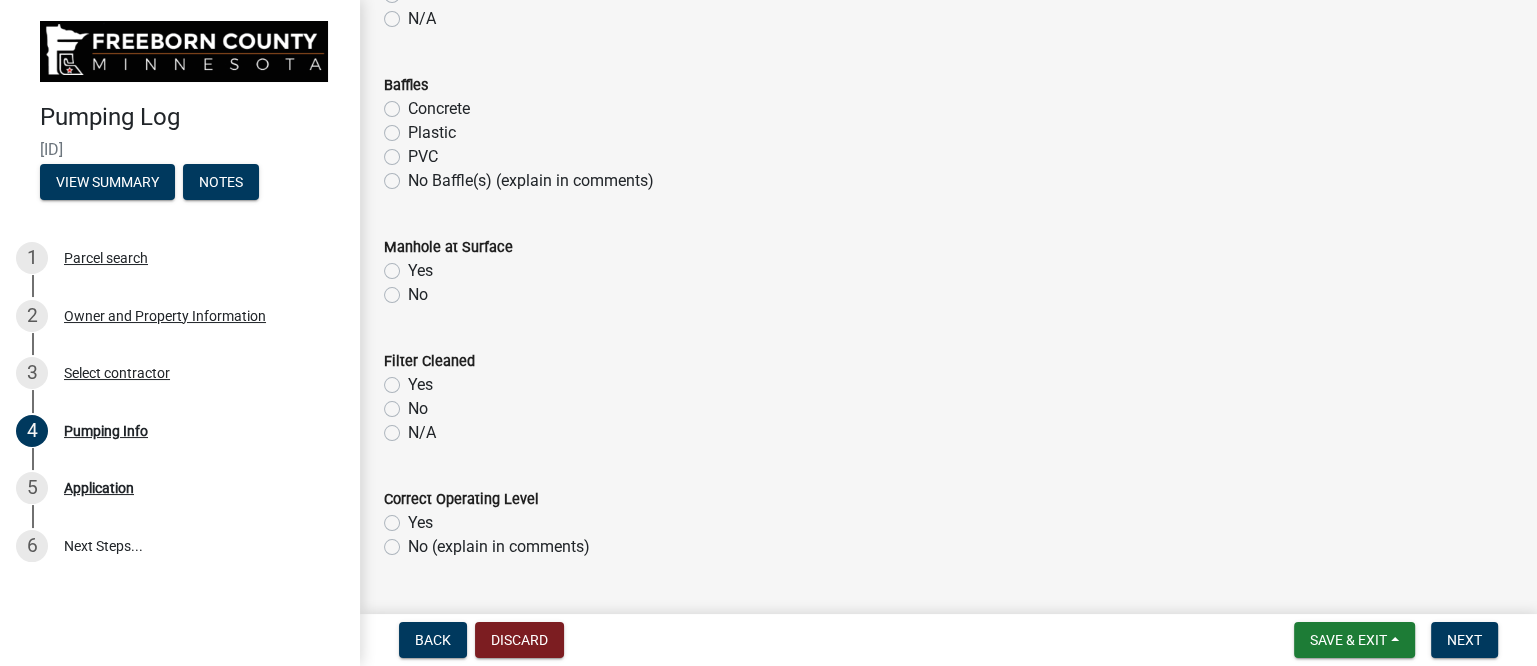 scroll, scrollTop: 1500, scrollLeft: 0, axis: vertical 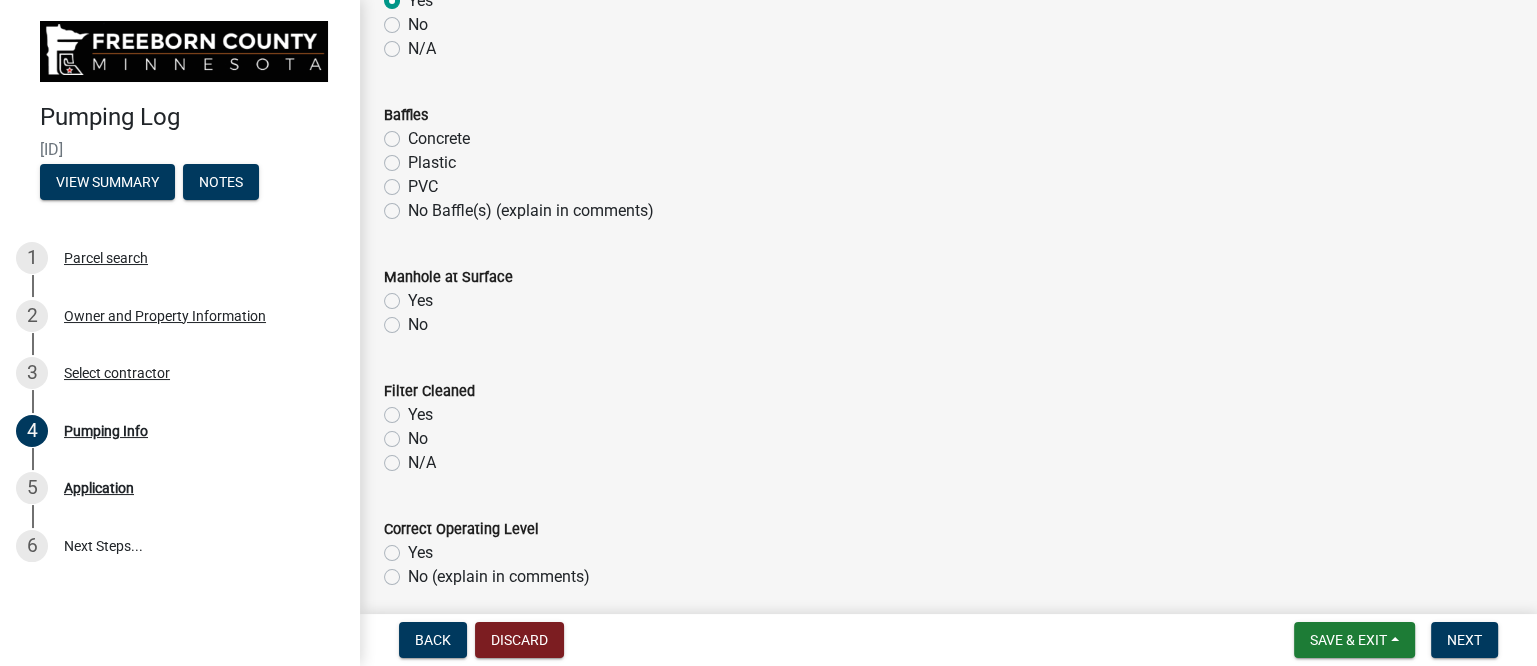 click on "Yes" 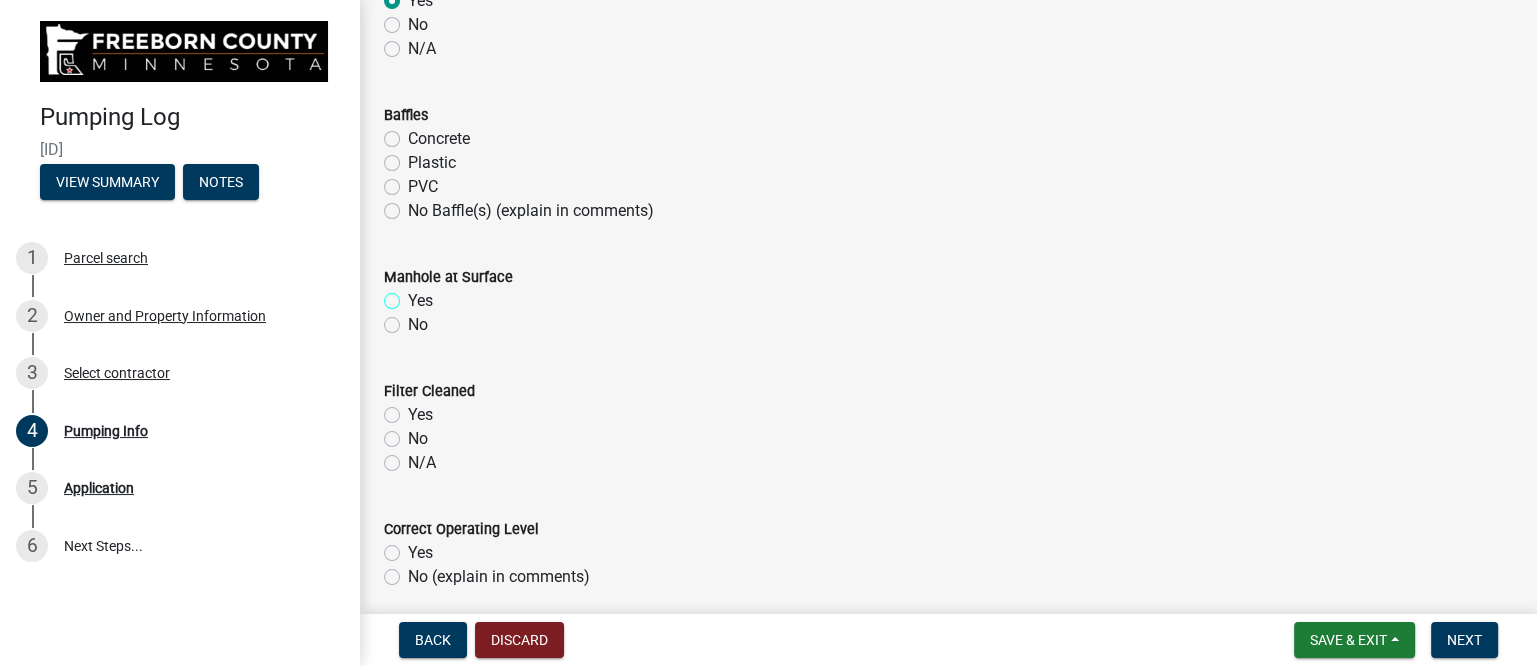 click on "Yes" at bounding box center (414, 295) 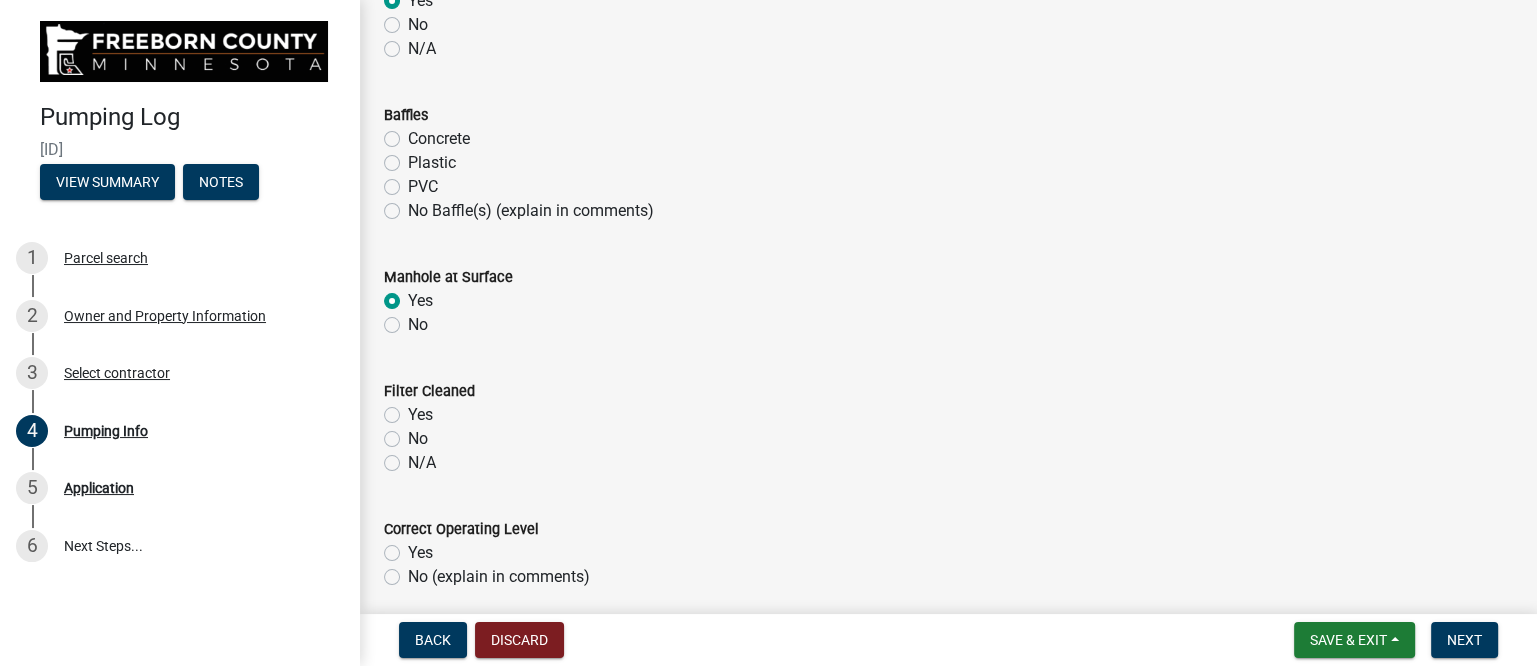 radio on "true" 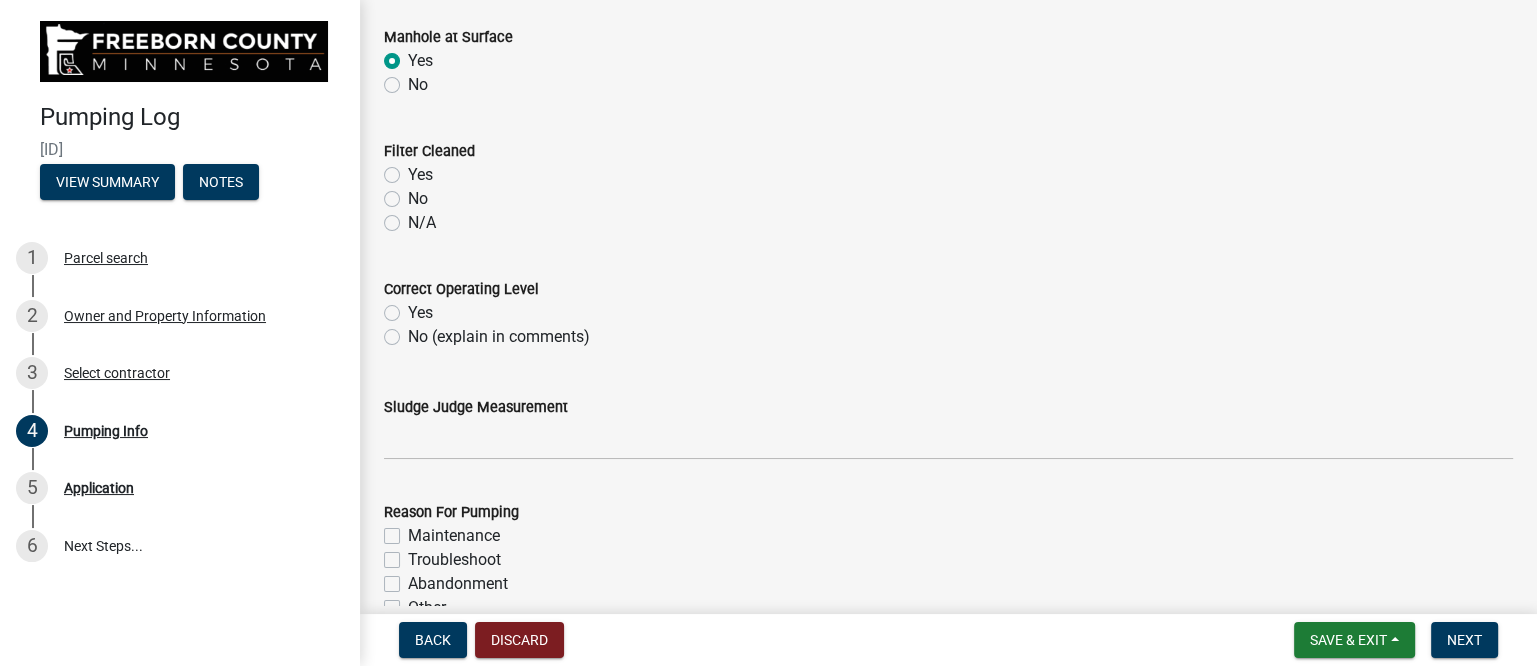 scroll, scrollTop: 1750, scrollLeft: 0, axis: vertical 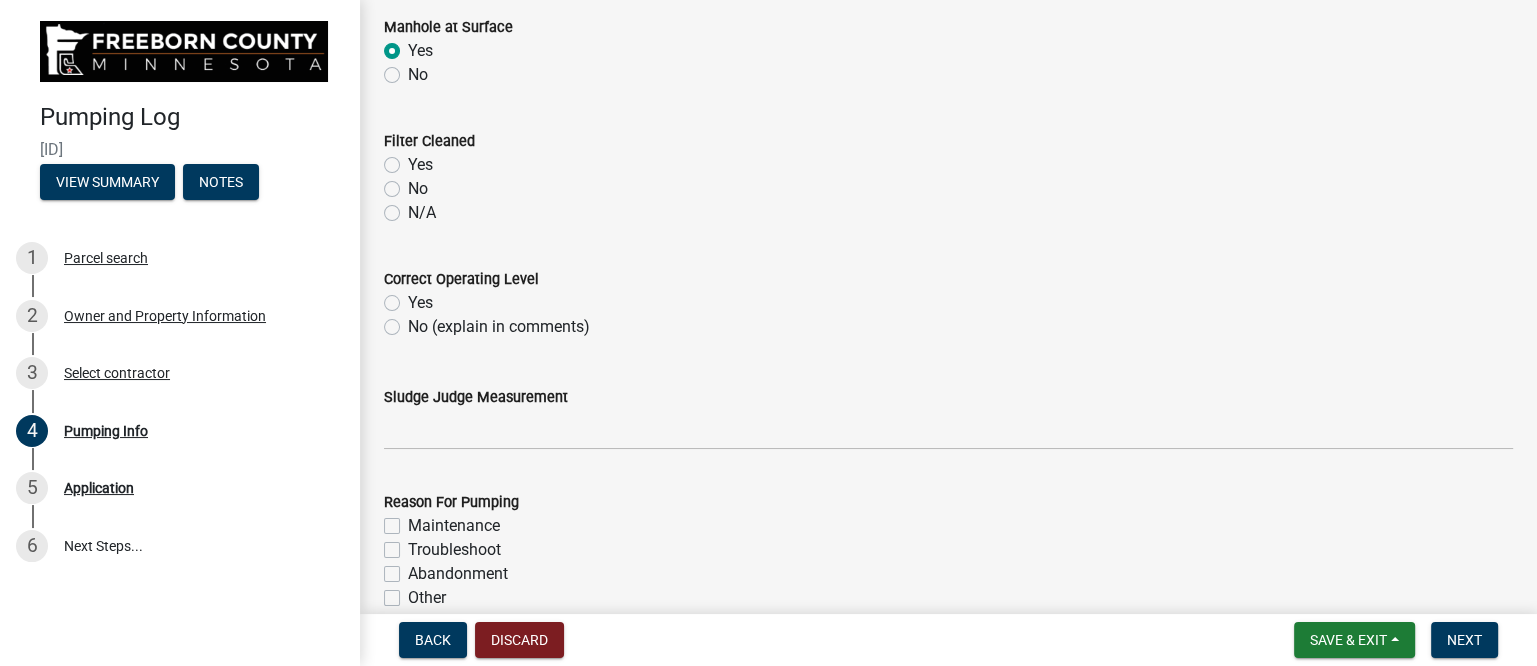 click on "N/A" 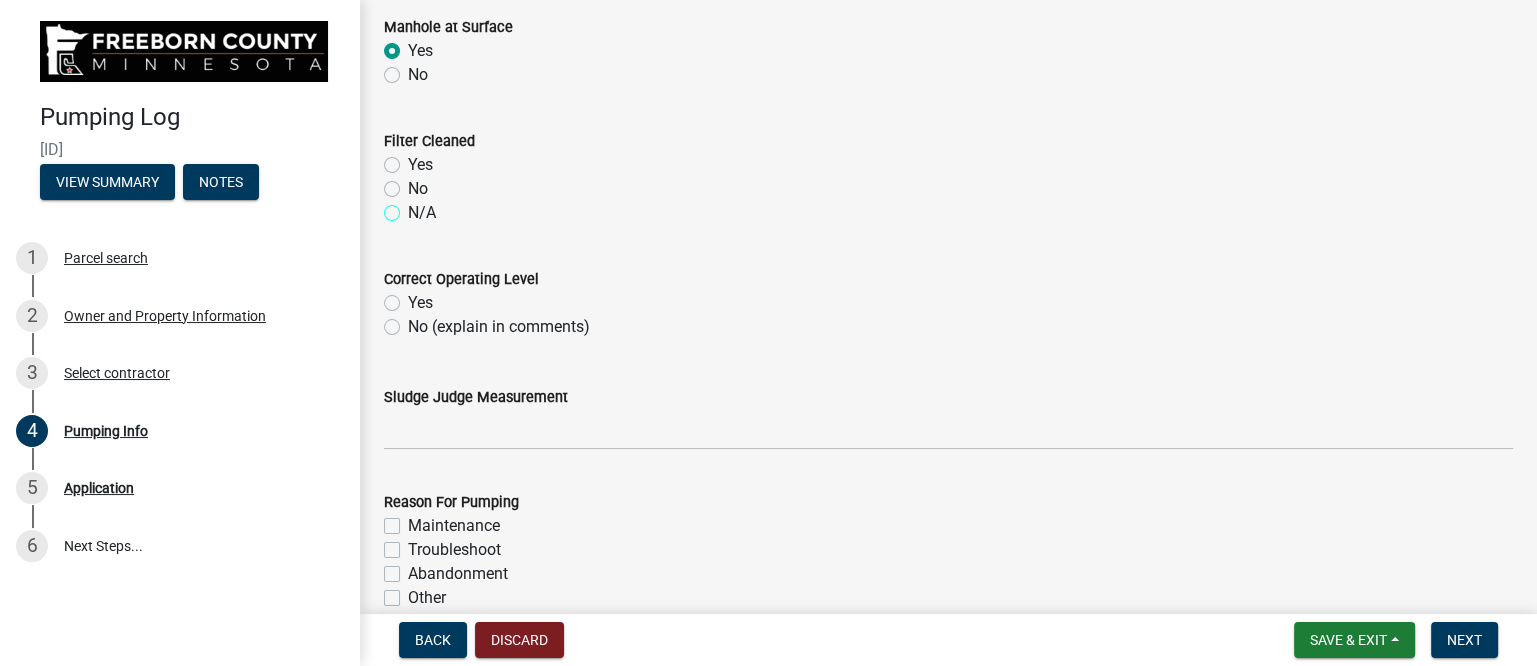 click on "N/A" at bounding box center (414, 207) 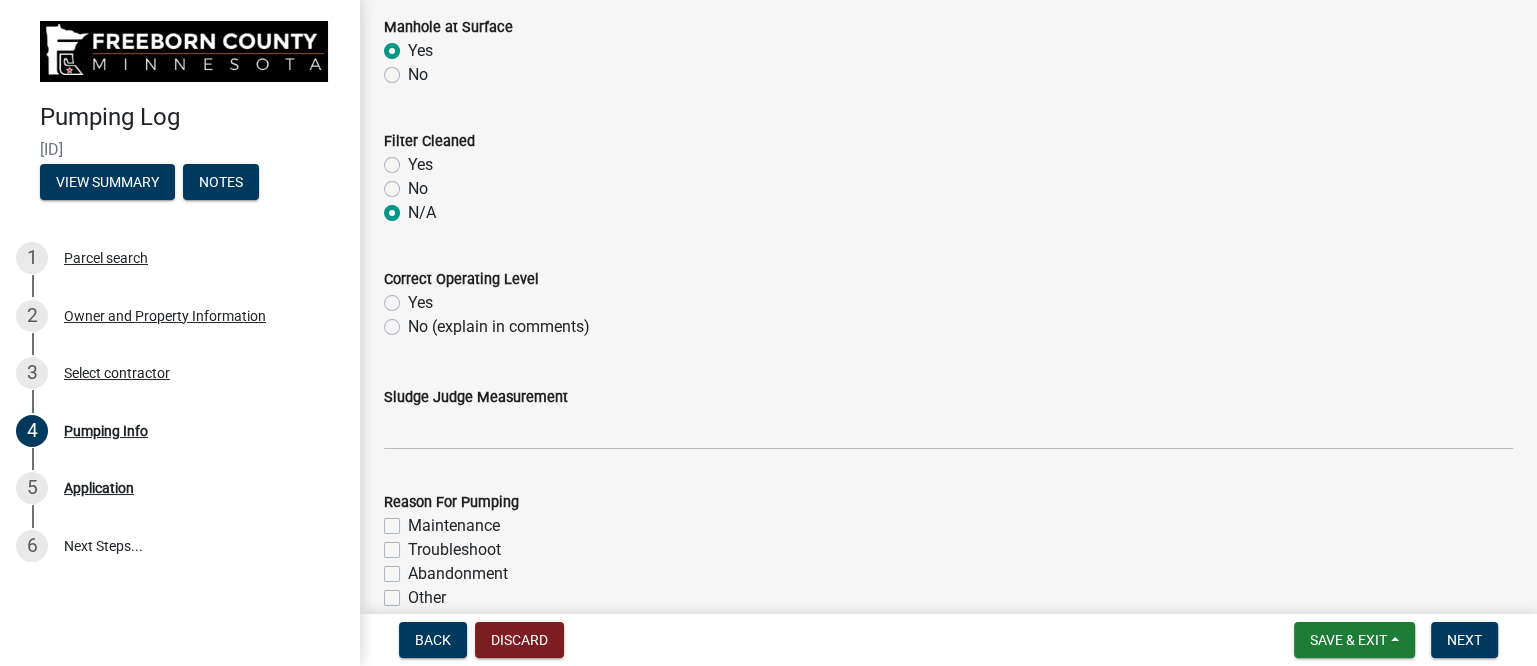 radio on "true" 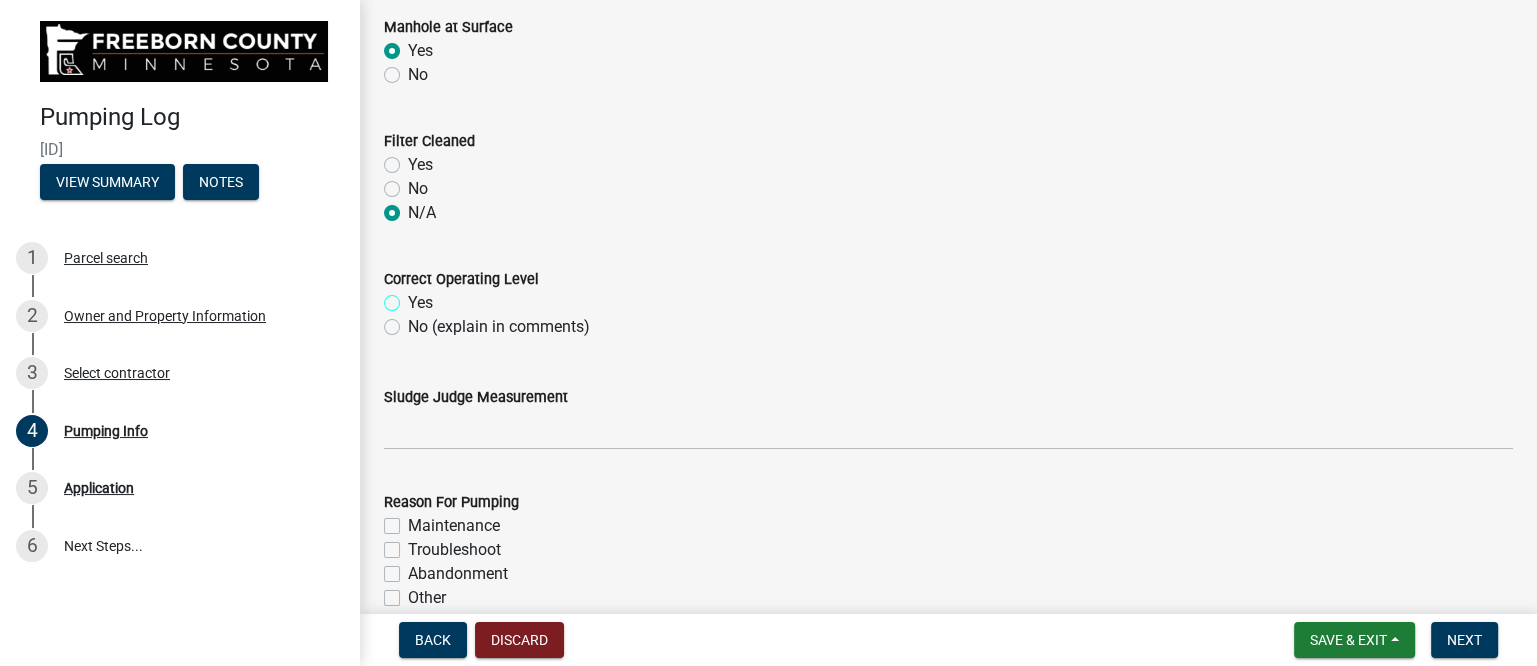 click on "Yes" at bounding box center [414, 297] 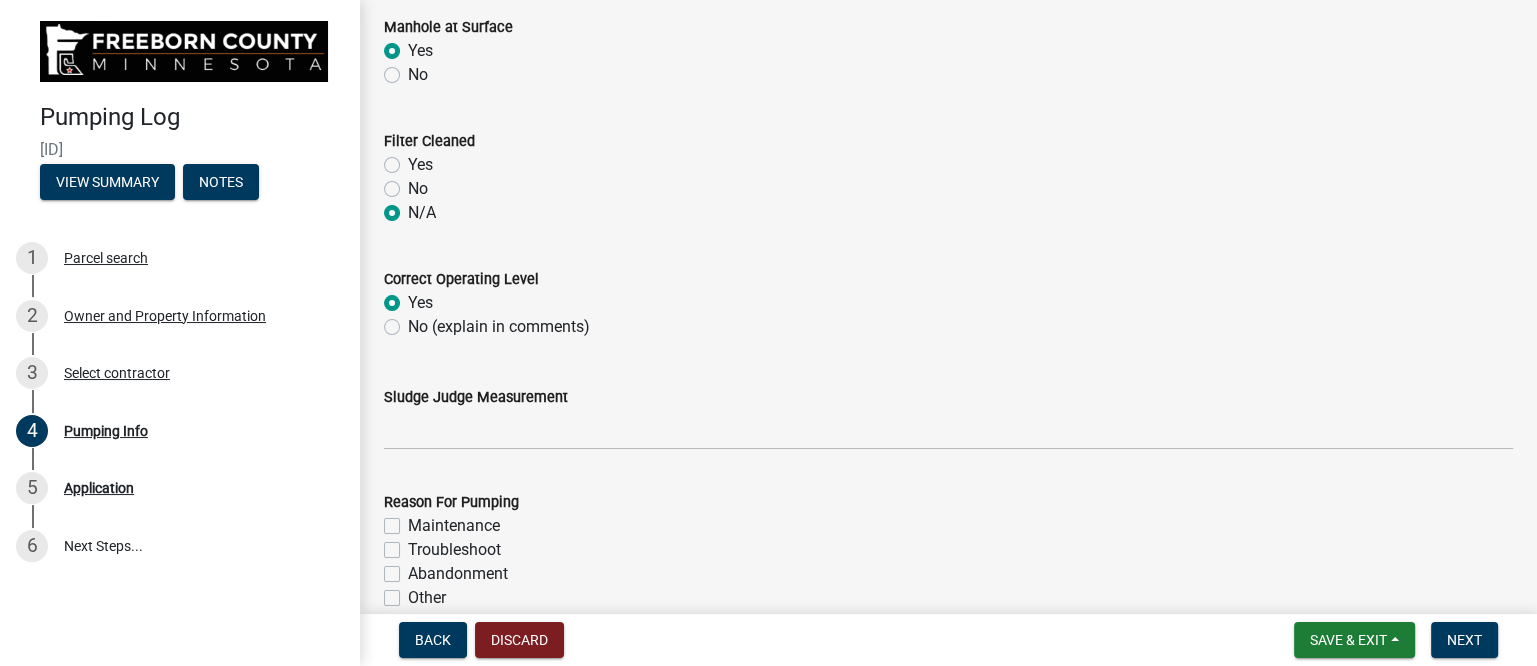 radio on "true" 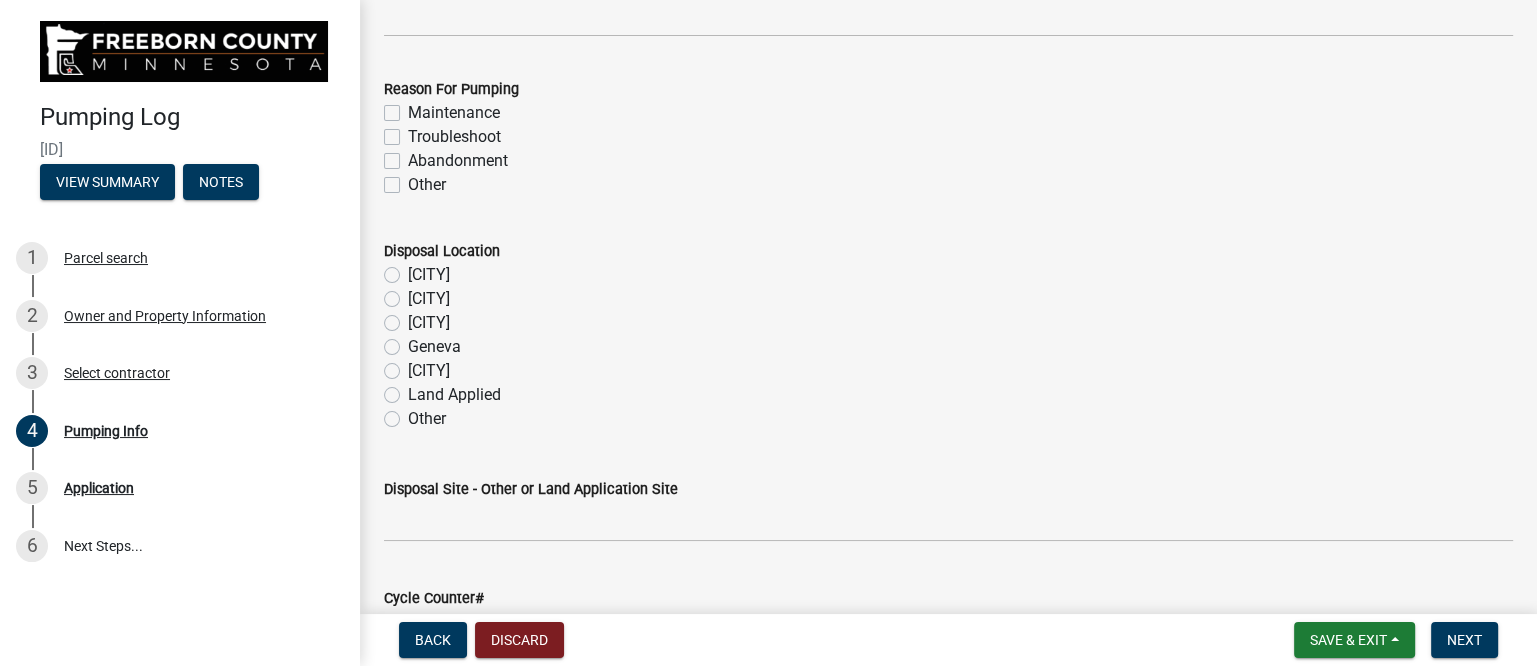 scroll, scrollTop: 2124, scrollLeft: 0, axis: vertical 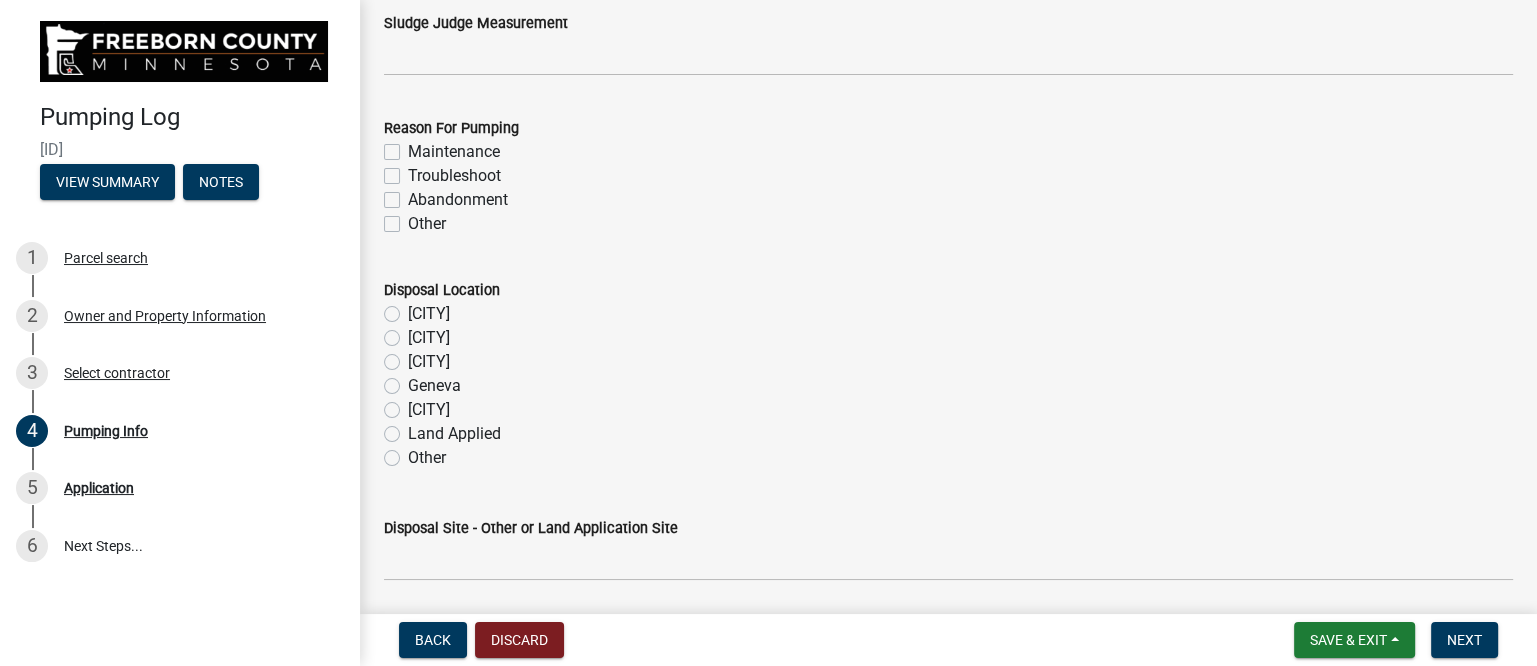 click on "Maintenance" 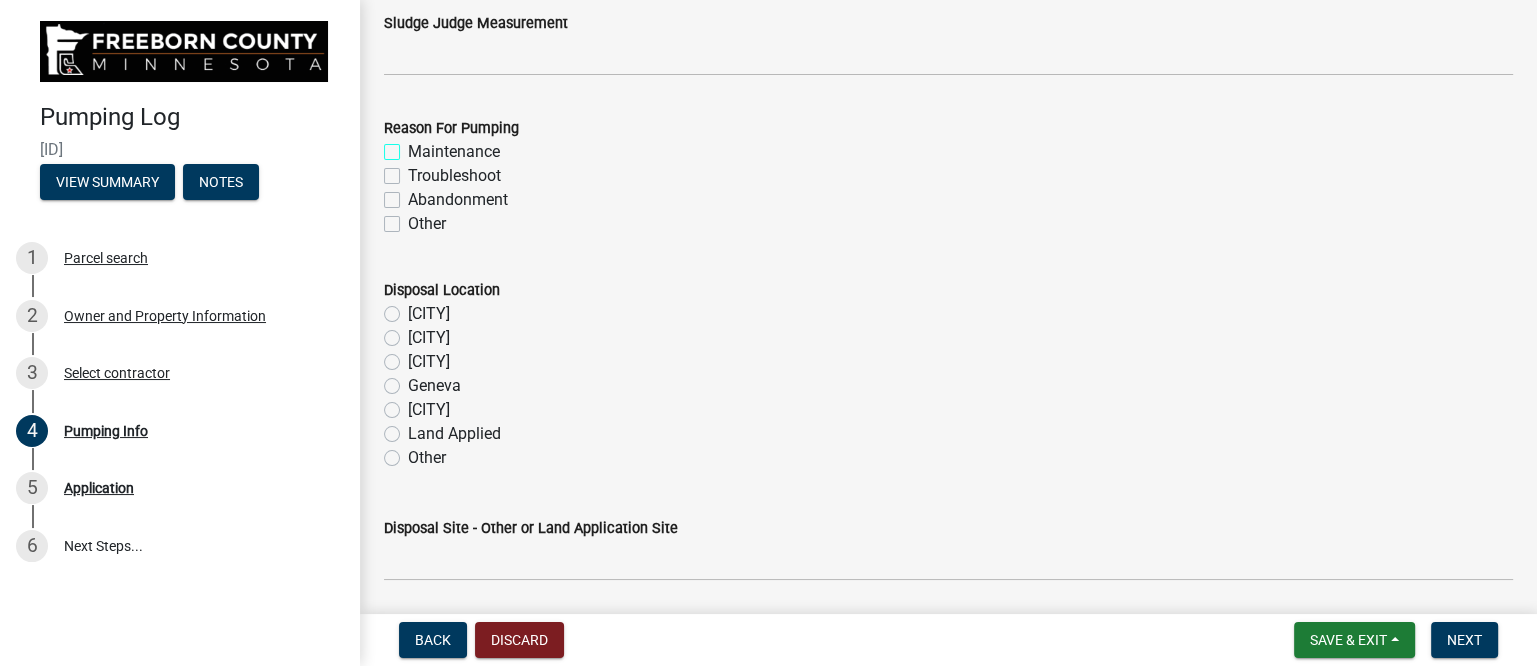 click on "Maintenance" at bounding box center [414, 146] 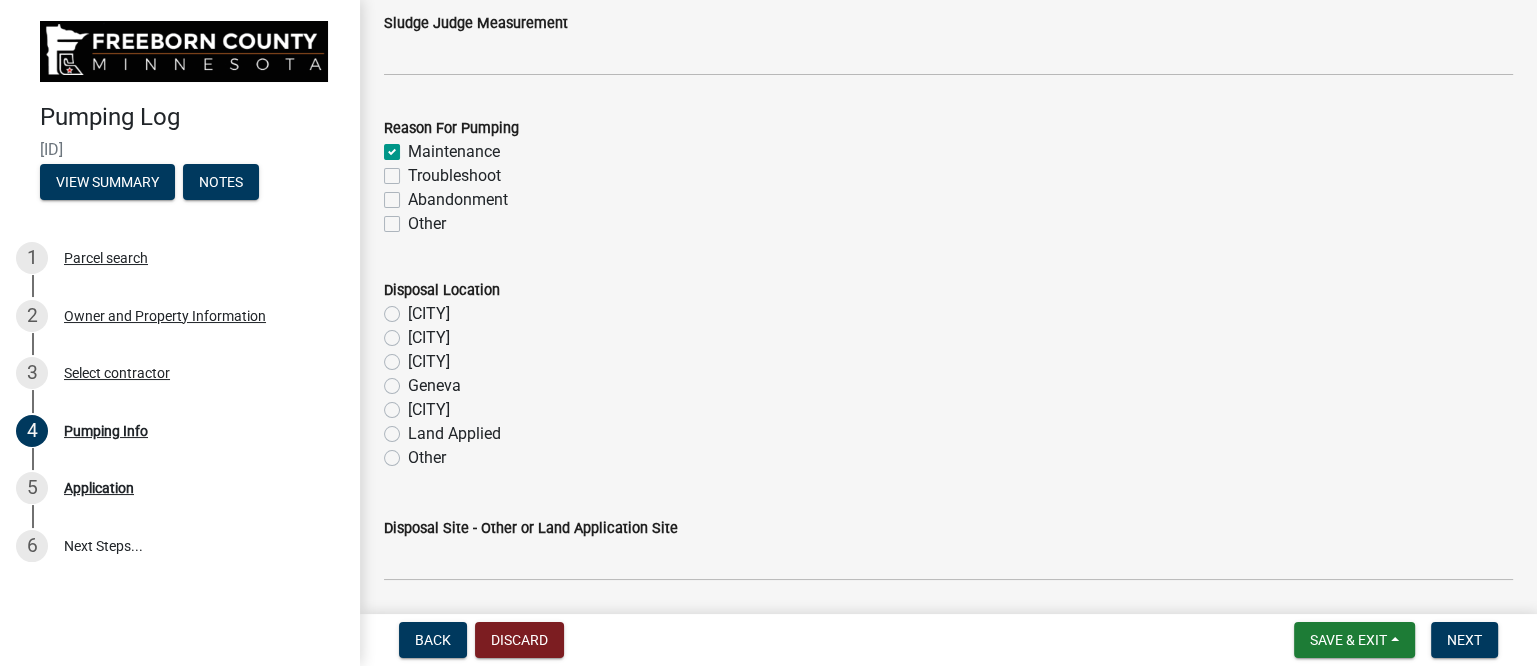 checkbox on "true" 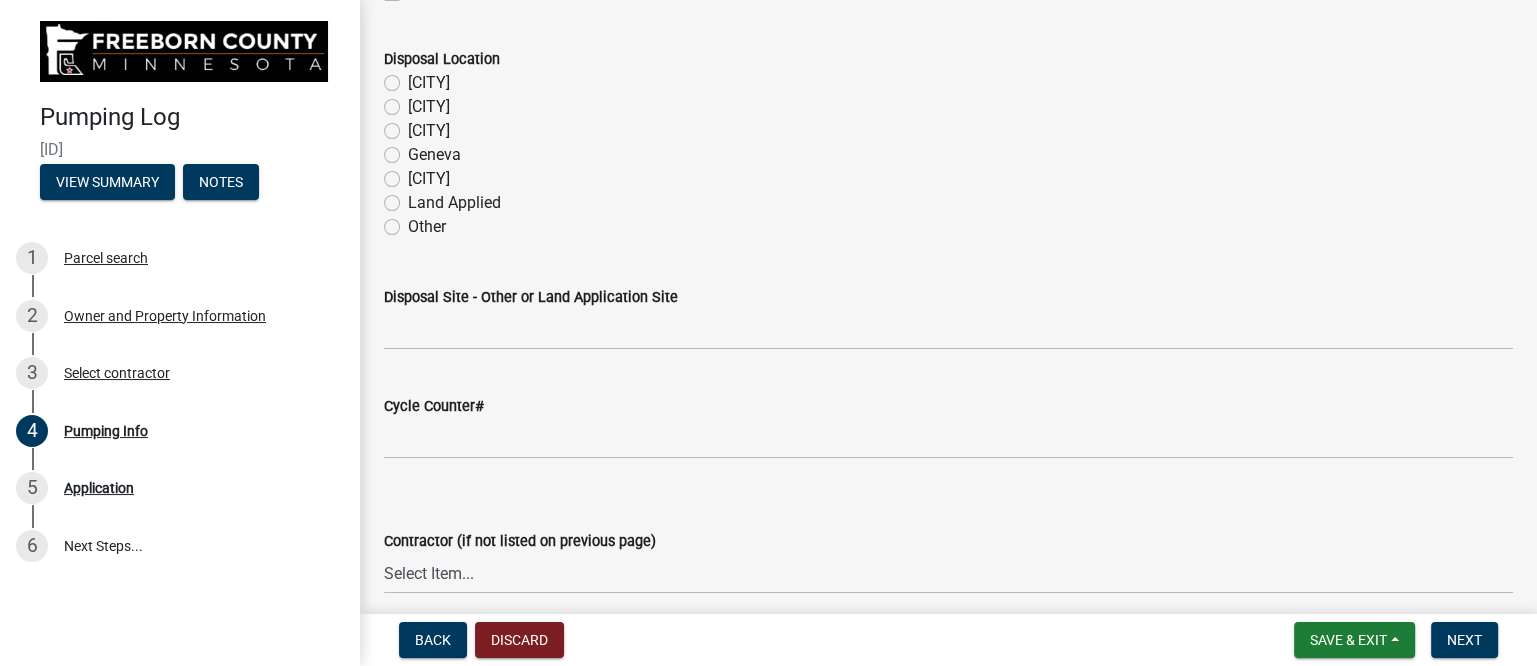 scroll, scrollTop: 2375, scrollLeft: 0, axis: vertical 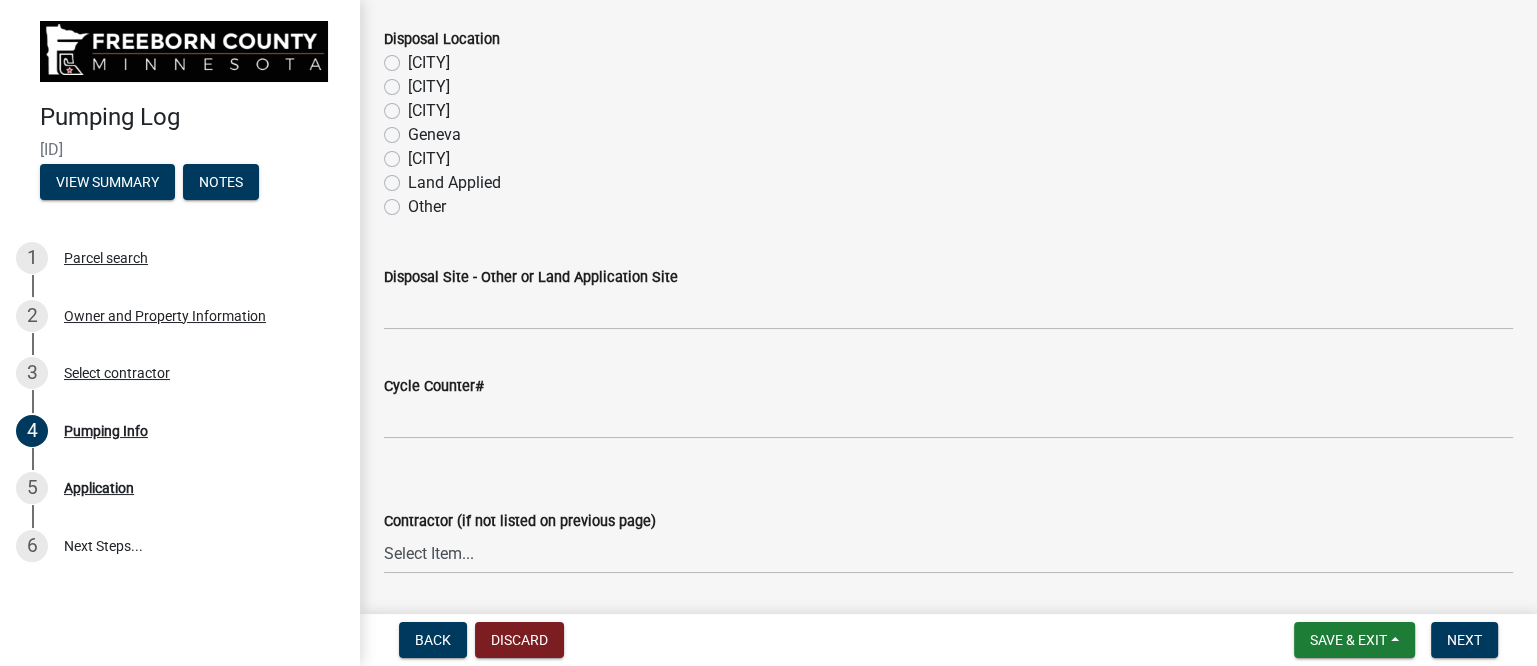 click on "[CITY]" 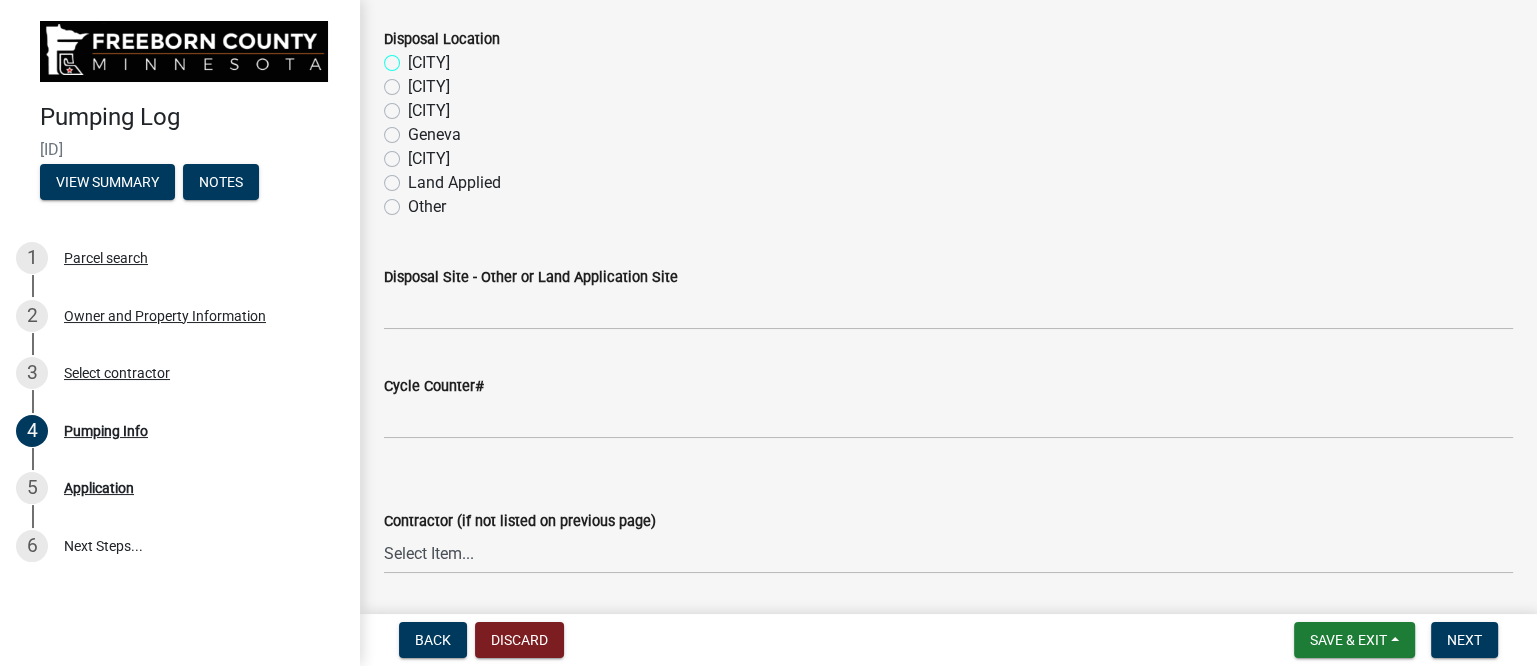 click on "[CITY]" at bounding box center [414, 57] 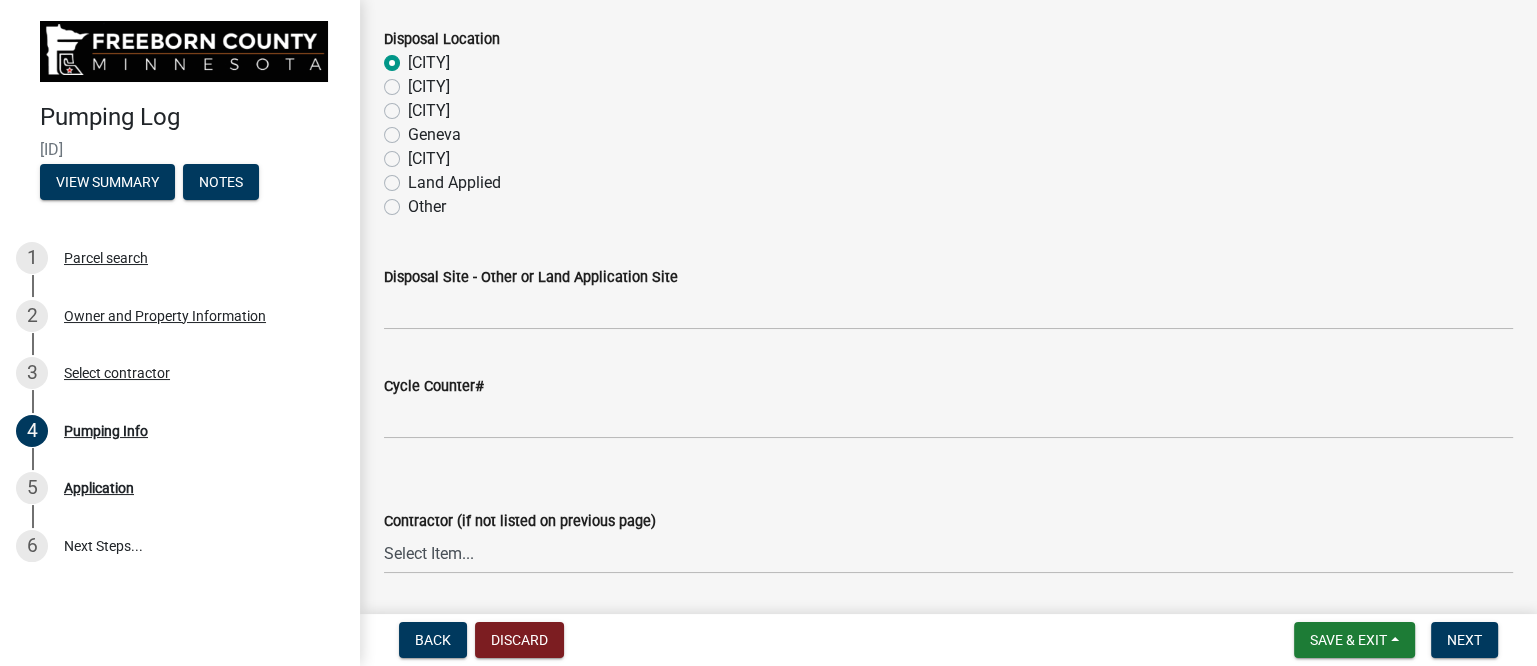 radio on "true" 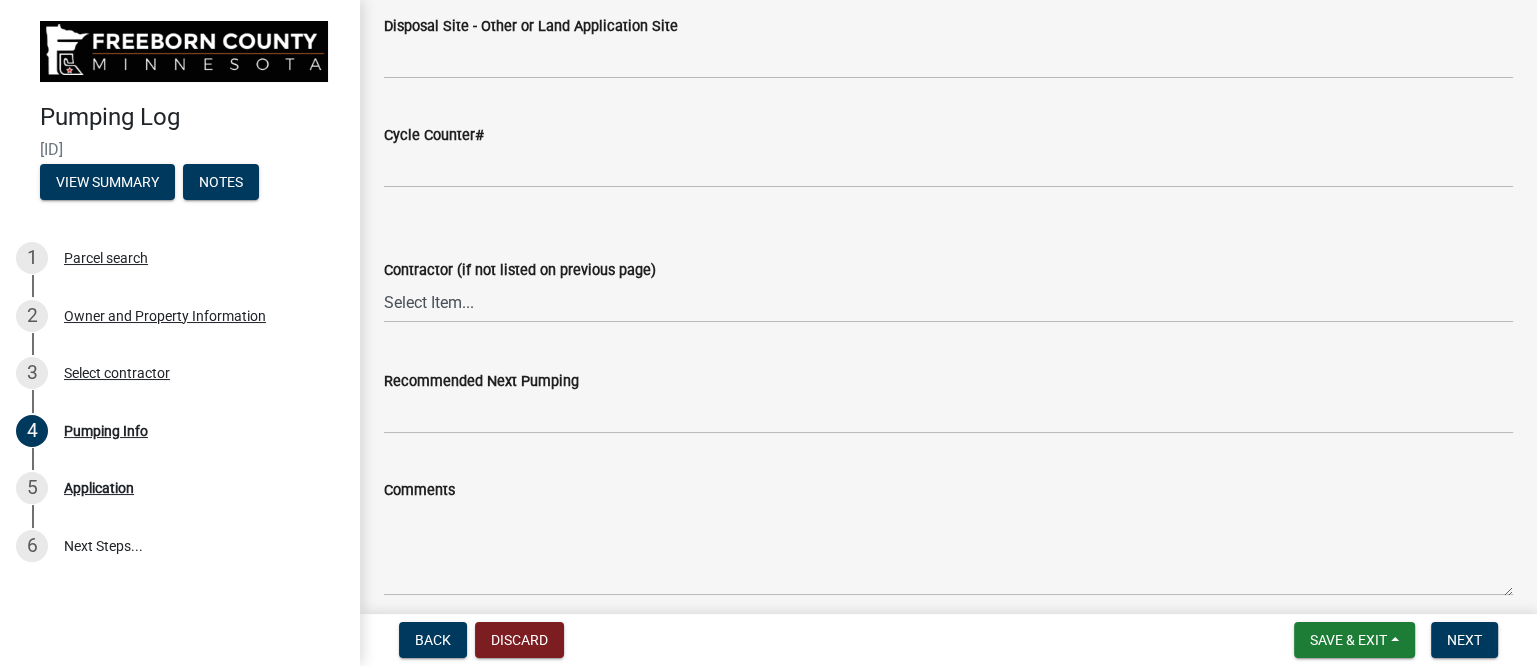 scroll, scrollTop: 2750, scrollLeft: 0, axis: vertical 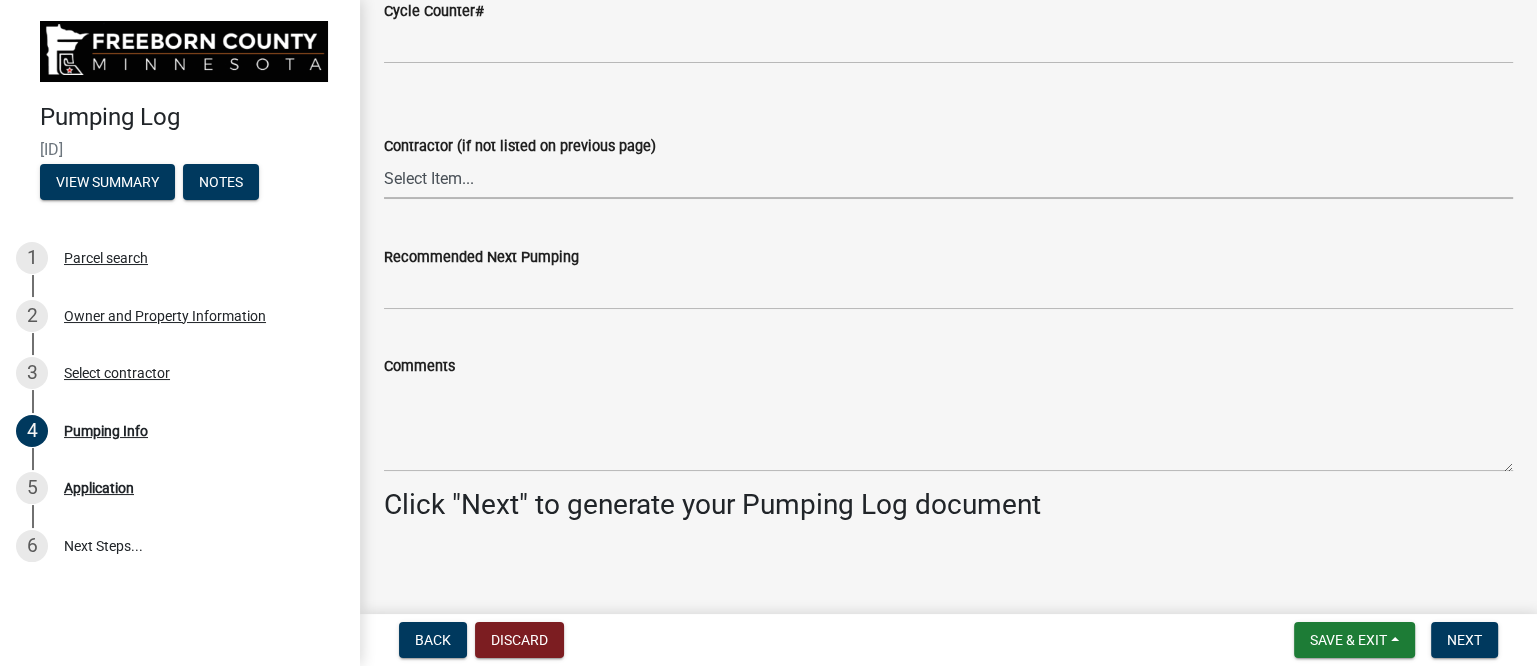 click on "Select Item... P & L Excavating Precision Septic Services Wangen Excavating Loverink Drainage Morreim Drainage Inc. Eric Boe & Sons Morrison Well & Plumbing Bishop Excavating, Inc Newry Construction Bustad Dozing & Excavating Dobberstein Backhoe Jensen Excavating & Trucking Denny Swehla Trucking & Excavating Ellingson Drainage Dana Waltz Brownies Plumbing & Heating Lake State Environmental Krueger Excavating of Albert Lea Hodgeman Drainage Co James Bros Construction PS Excavating, LLC. Steve James Homeowner 5 Star Excavating R&M Backhoe Services DeLaittre Septic & Excavating Tim Kinney" at bounding box center [948, 178] 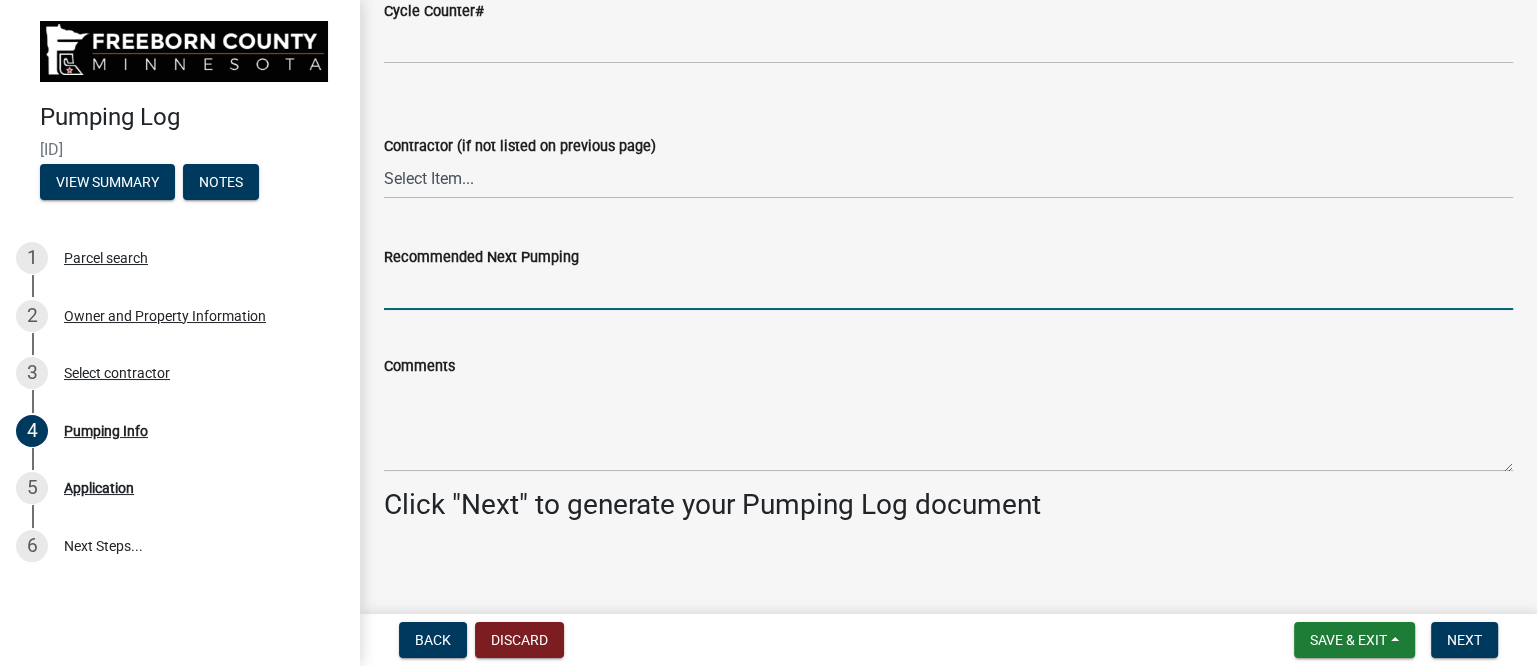 click on "Recommended Next Pumping" at bounding box center [948, 289] 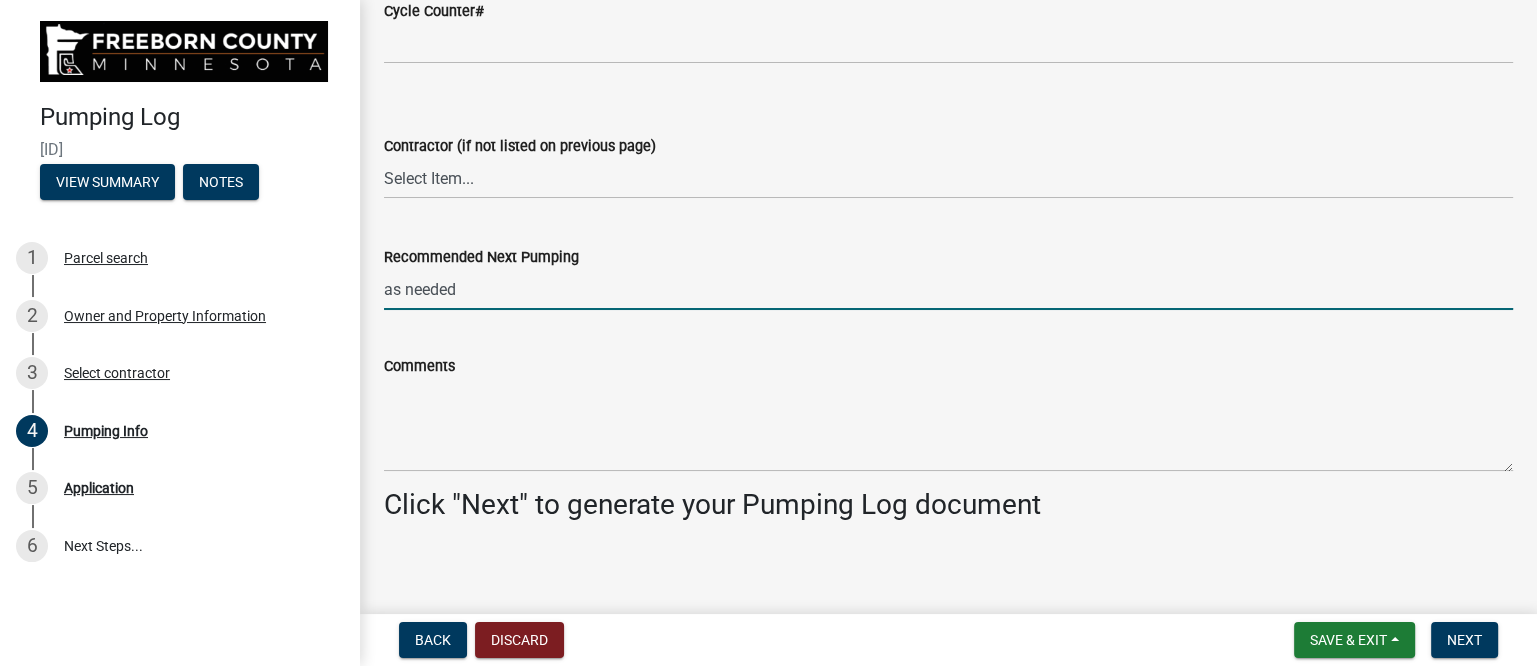 type on "as needed" 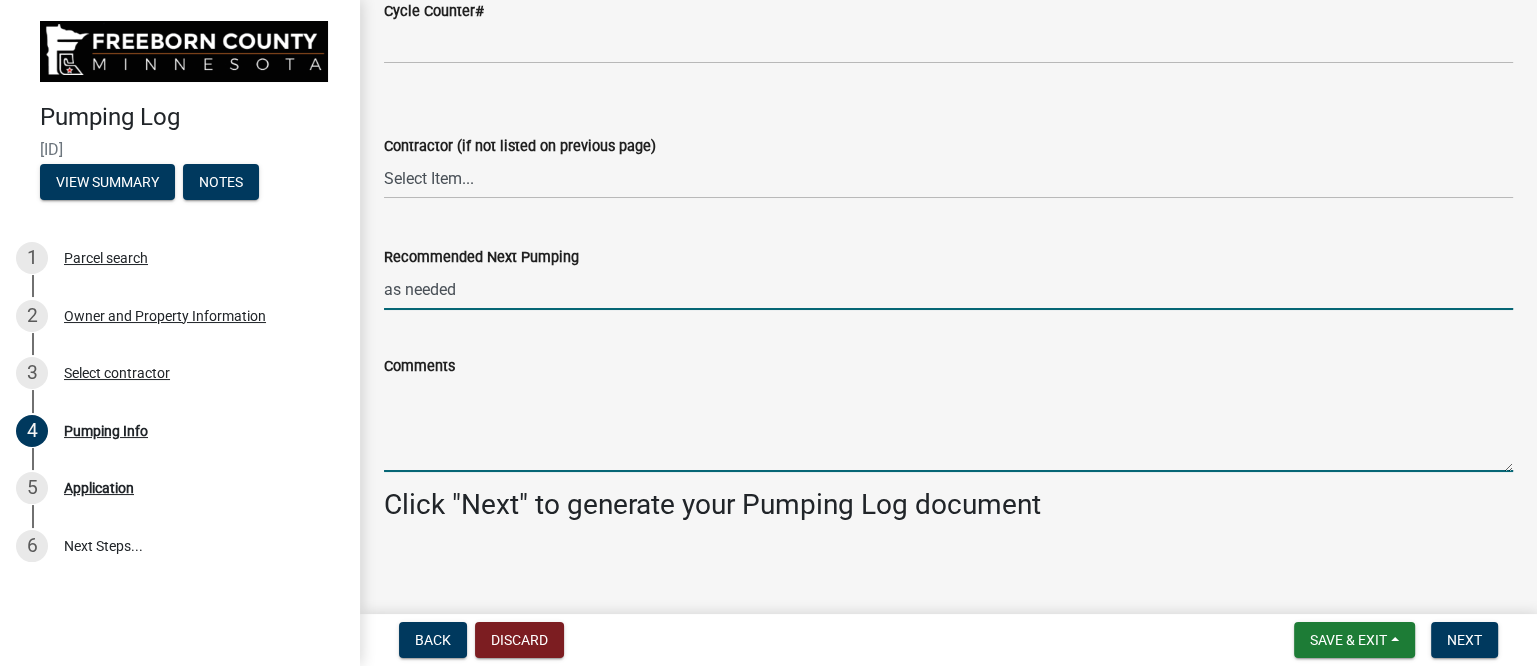 click on "Comments" at bounding box center [948, 425] 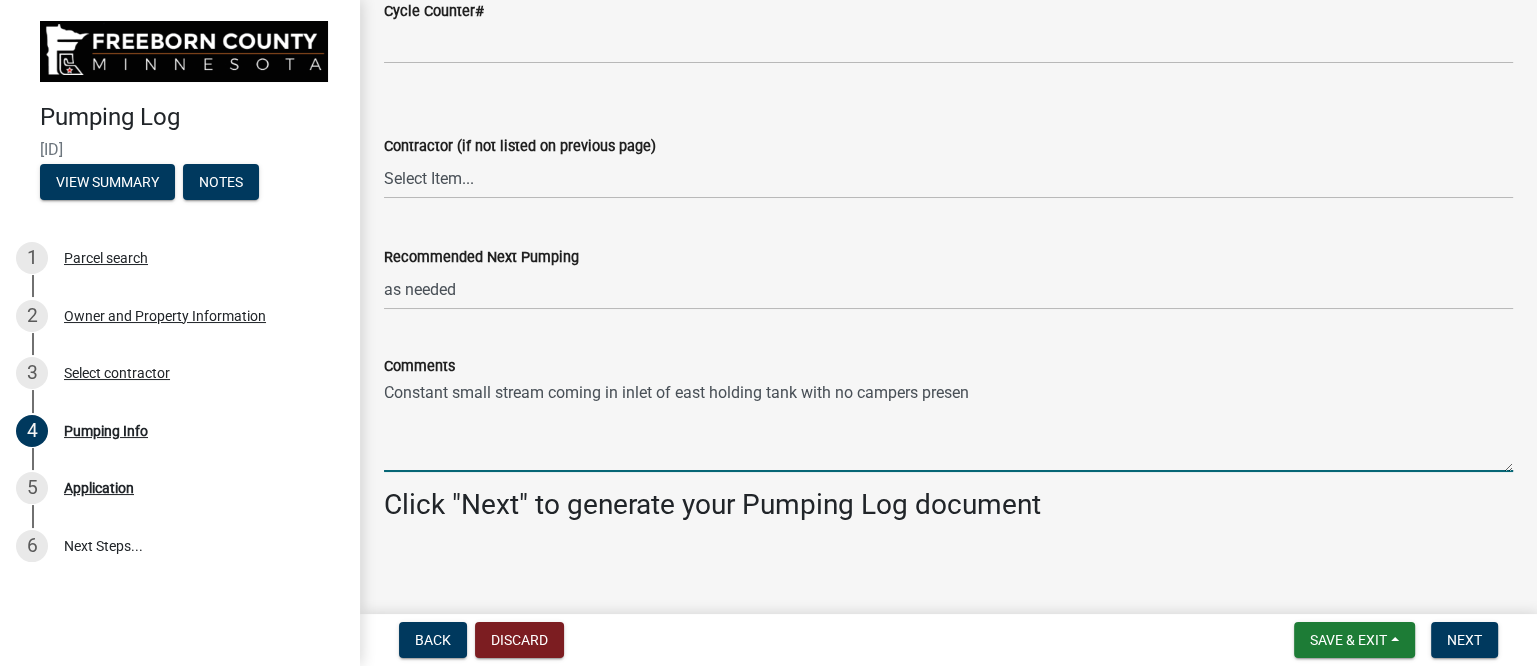 type on "Constant small stream coming in inlet of east holding tank with no campers present" 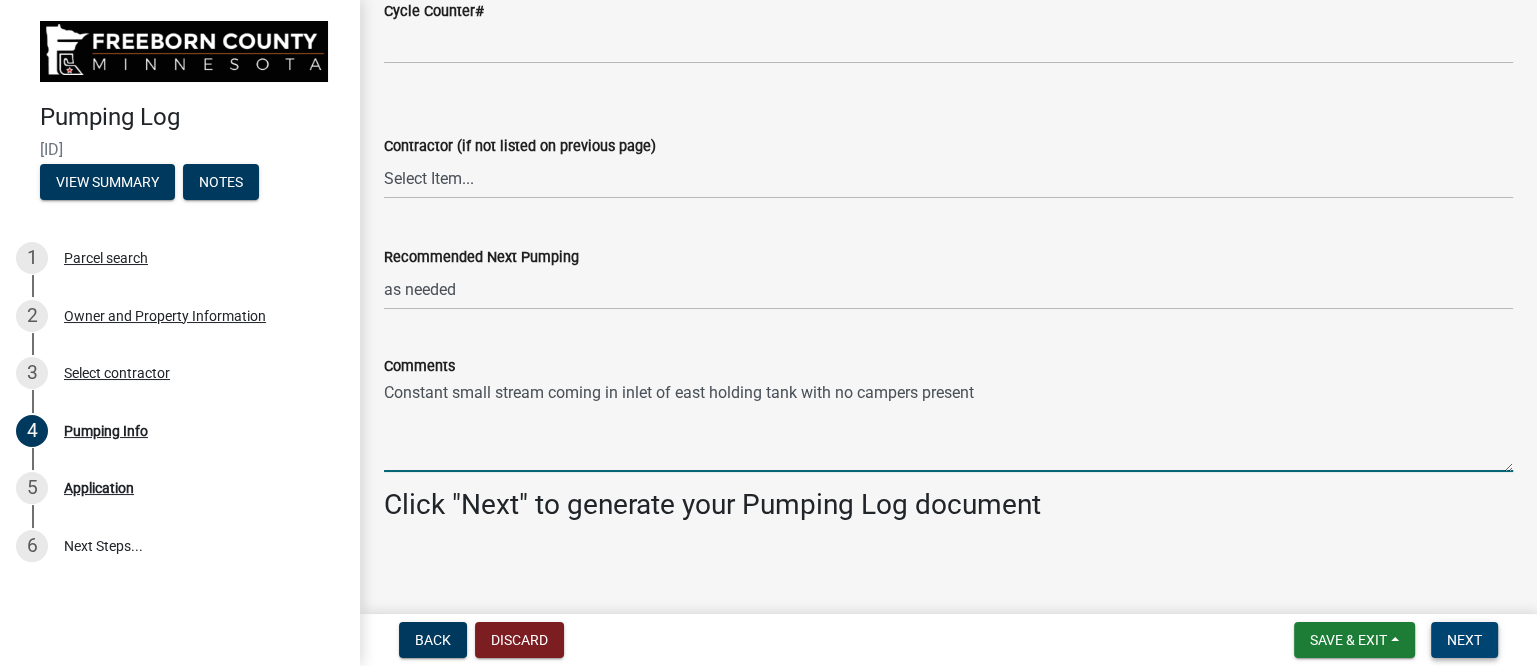 click on "Next" at bounding box center [1464, 640] 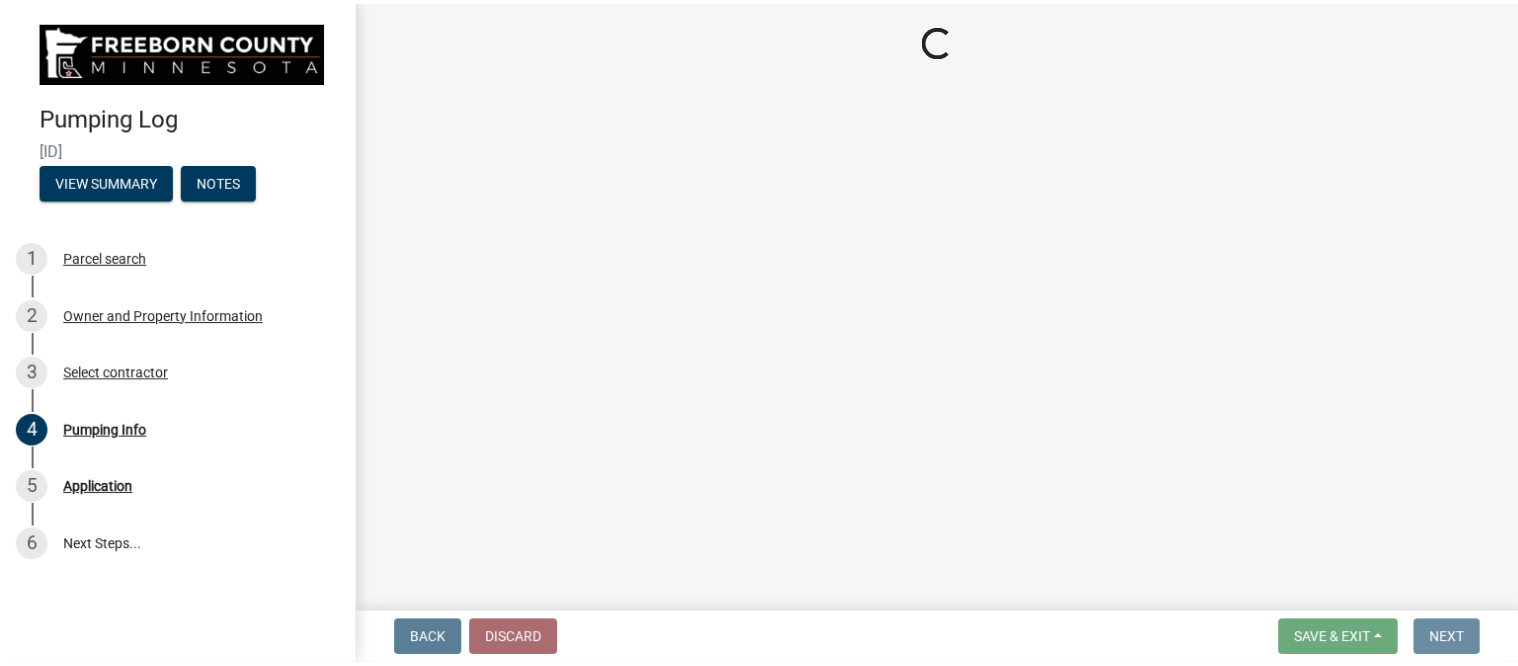 scroll, scrollTop: 0, scrollLeft: 0, axis: both 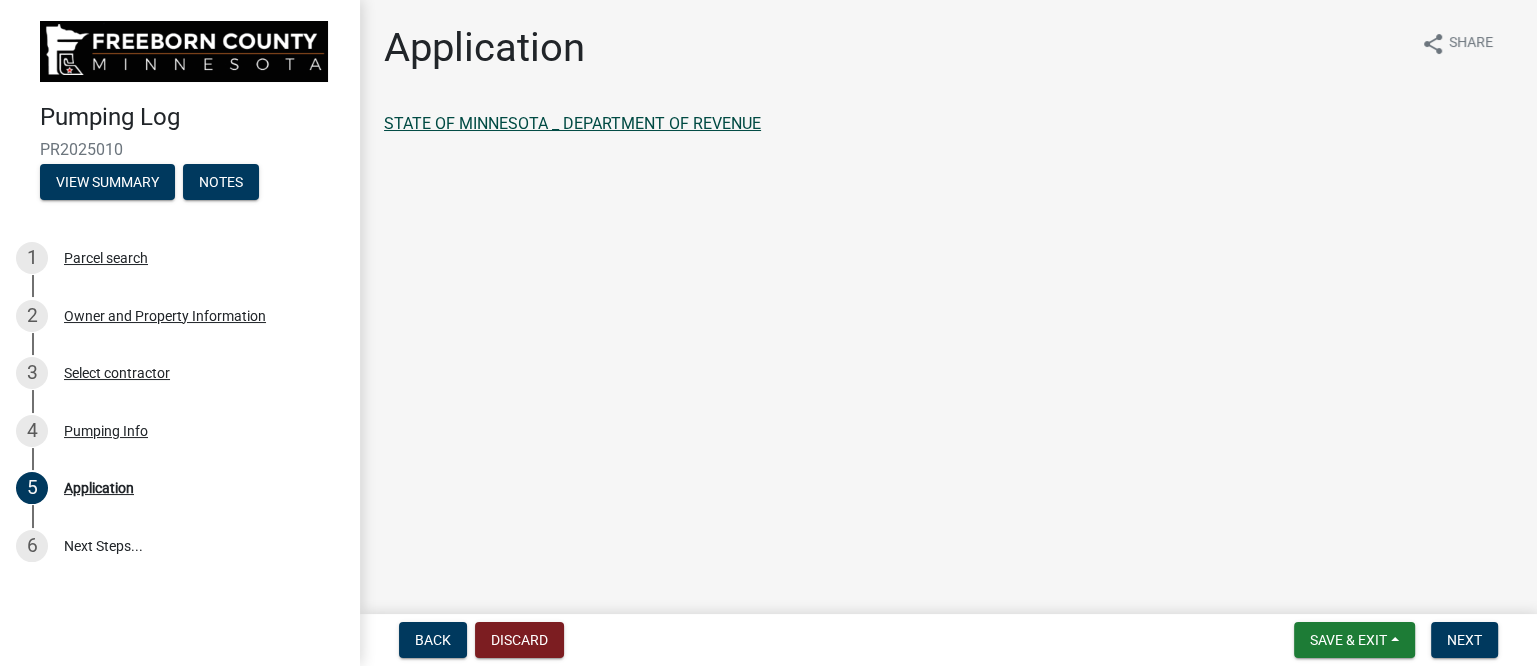 click on "STATE OF MINNESOTA _ DEPARTMENT OF REVENUE" 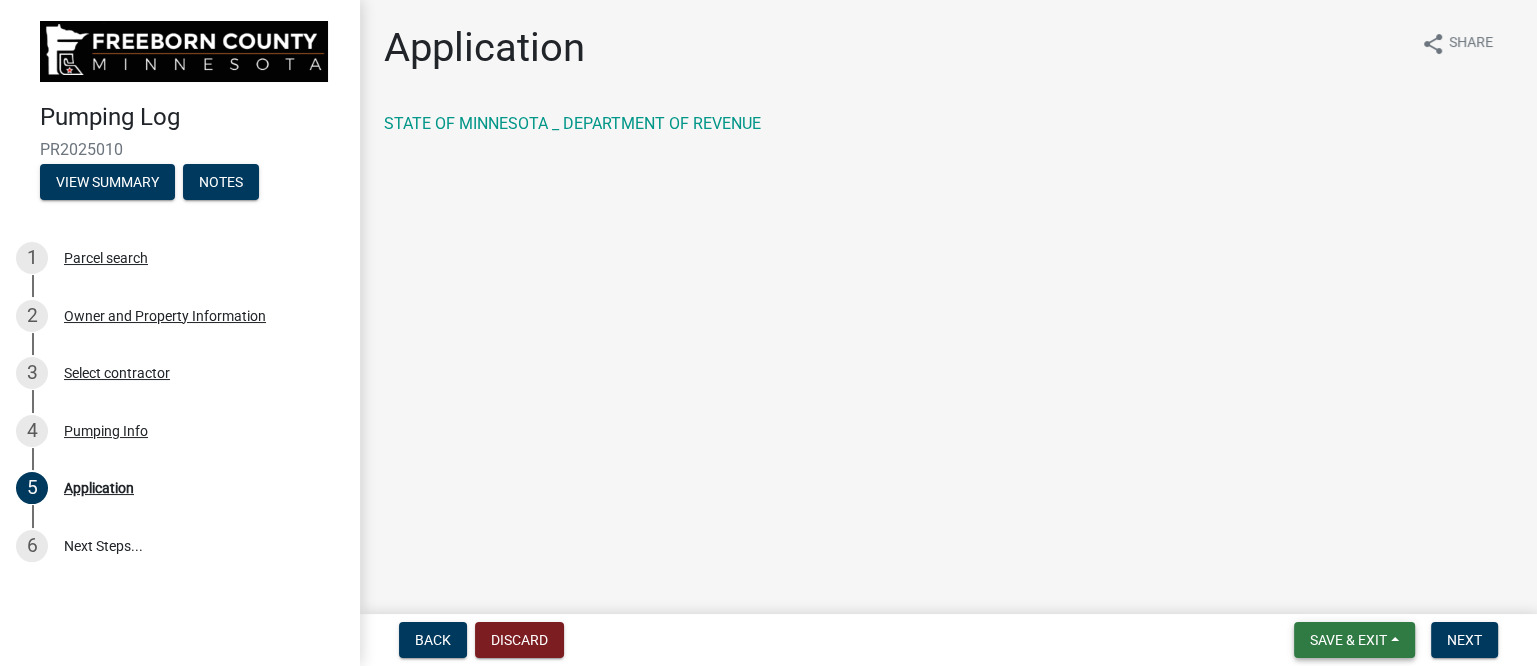 click on "Save & Exit" at bounding box center [1348, 640] 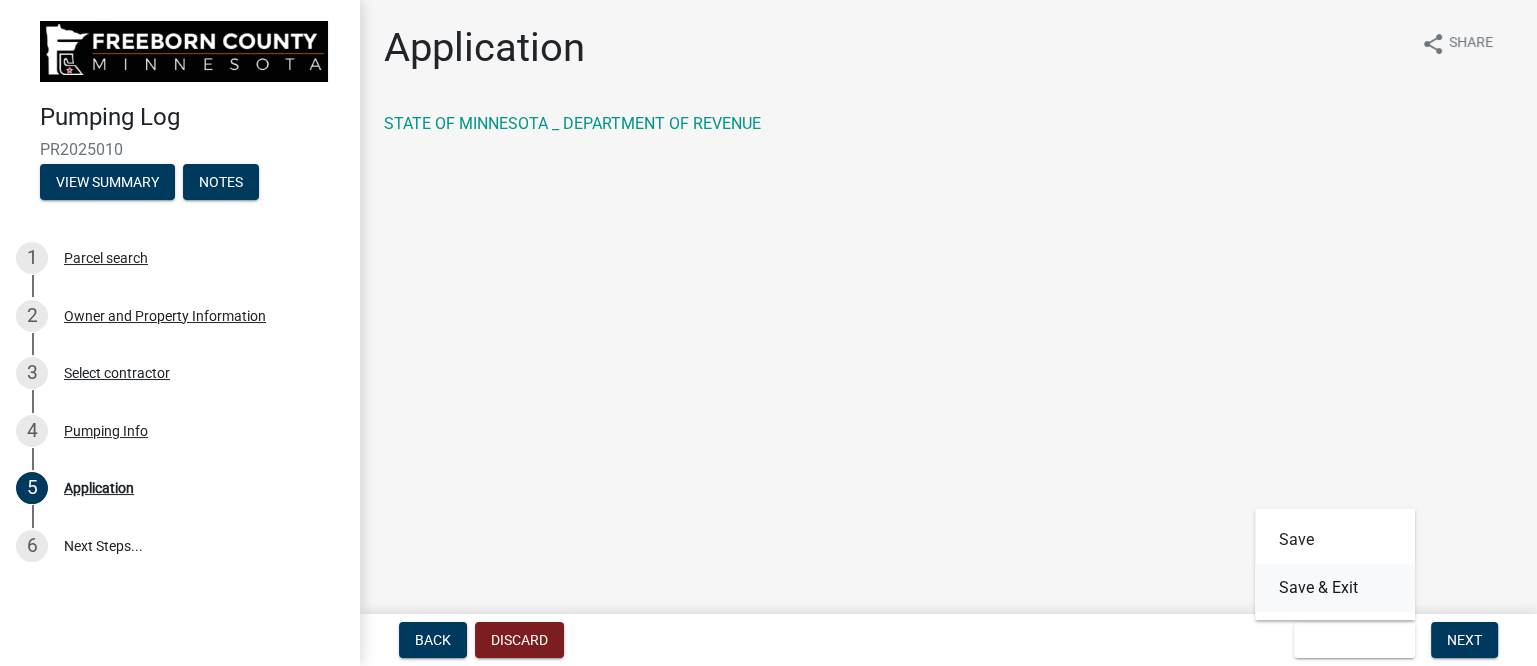click on "Save & Exit" at bounding box center (1335, 588) 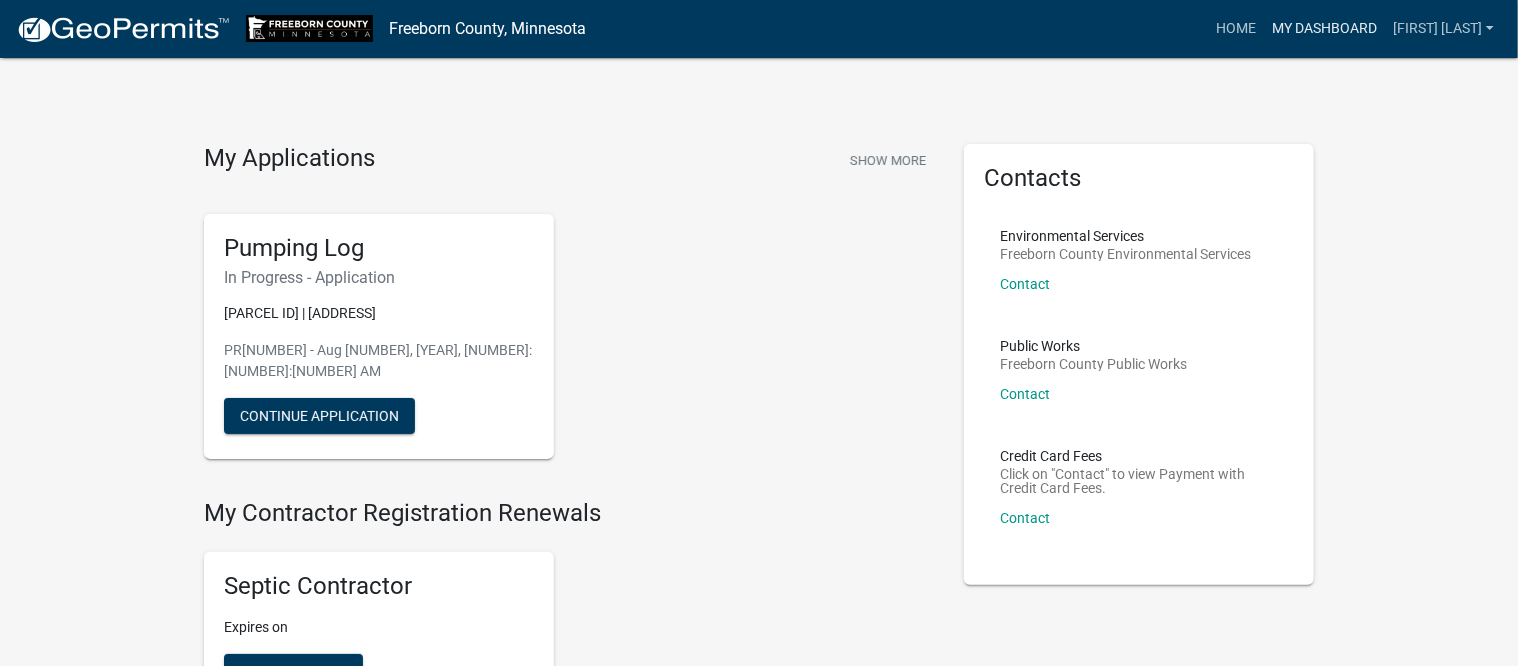 click on "My Dashboard" at bounding box center (1324, 29) 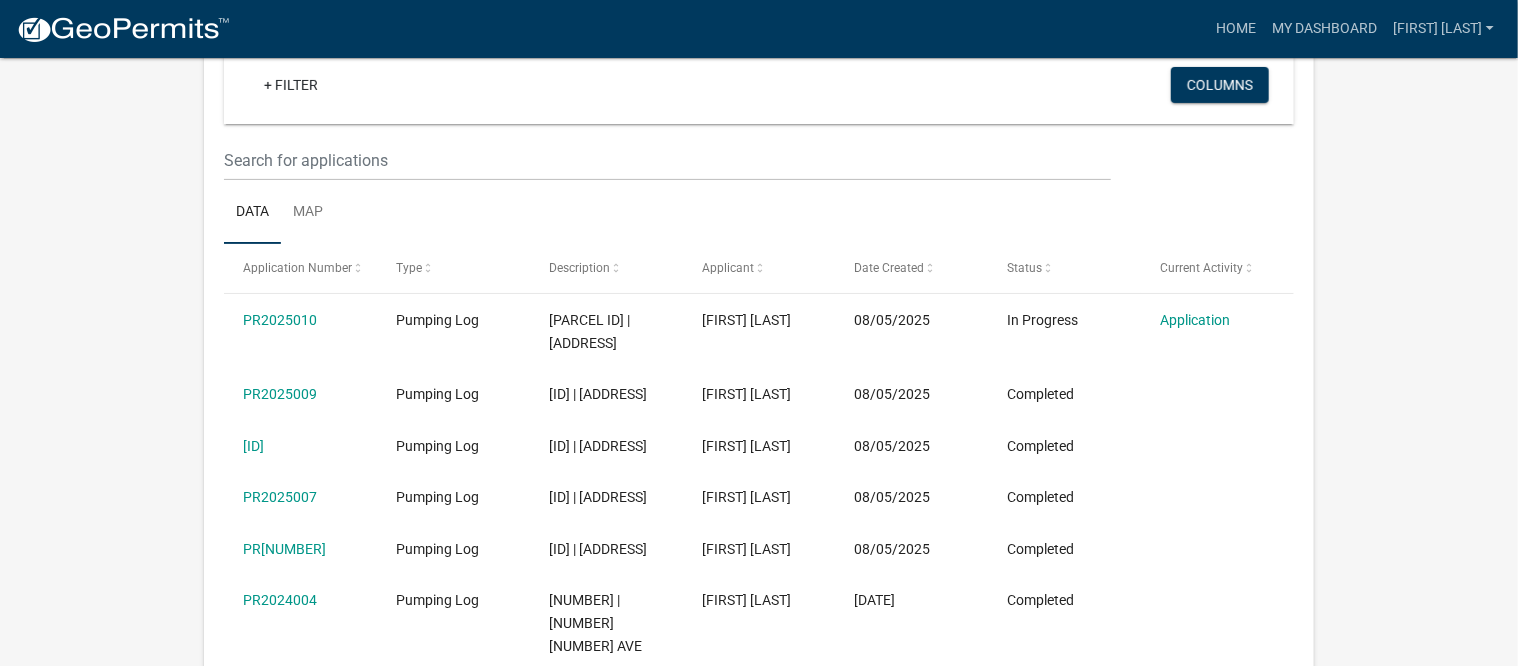scroll, scrollTop: 250, scrollLeft: 0, axis: vertical 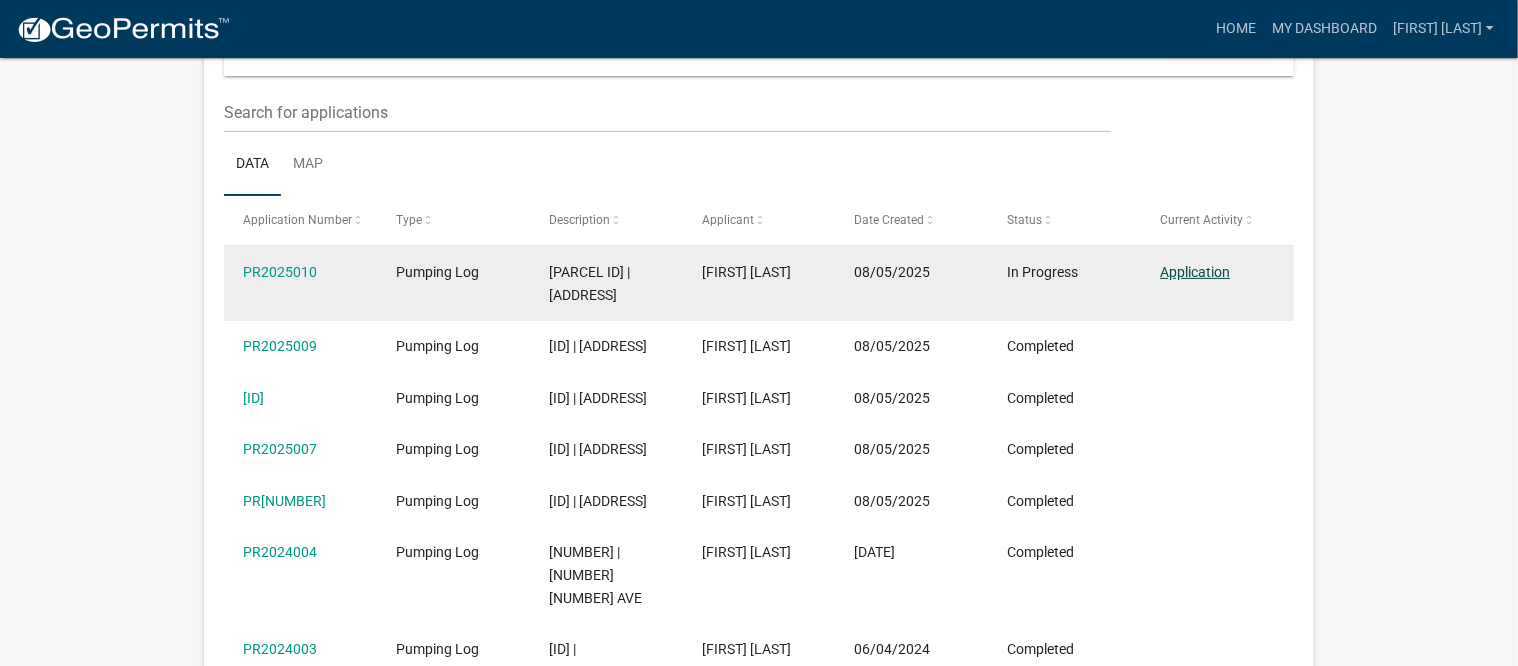 click on "Application" 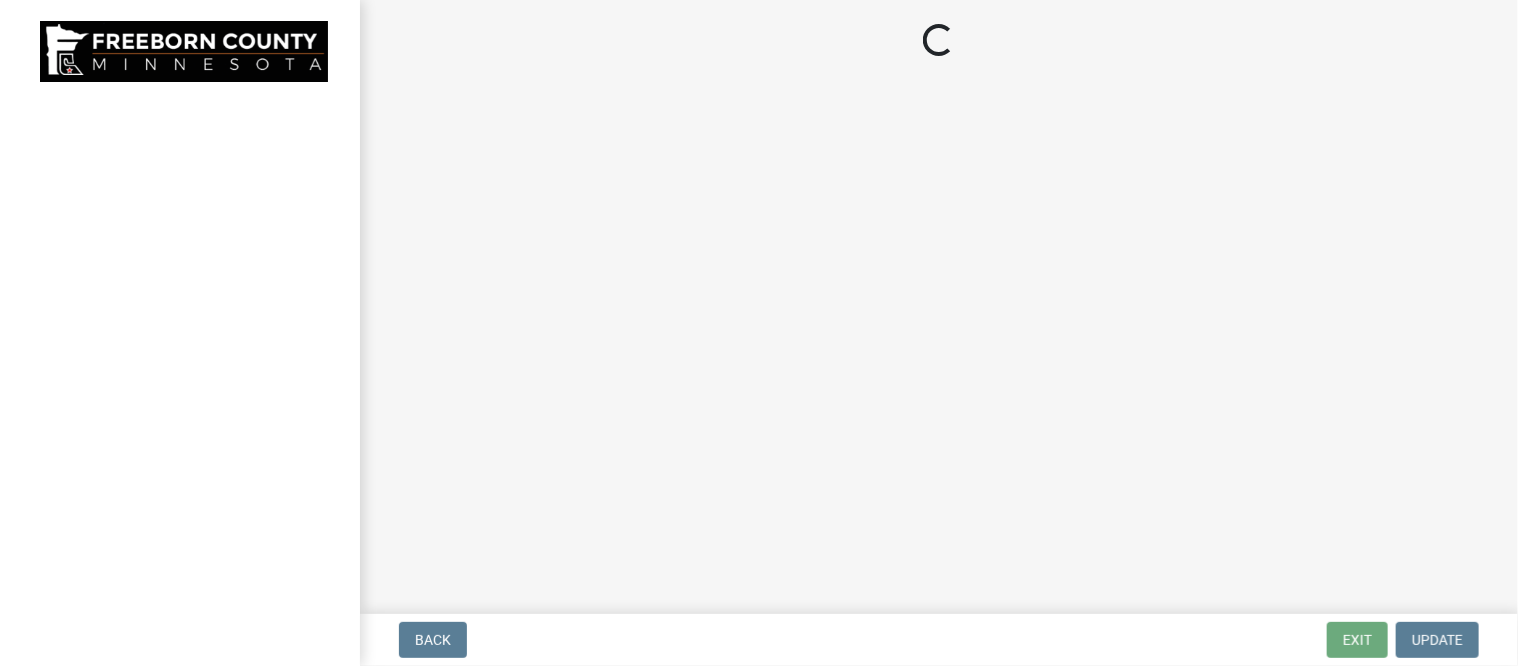 scroll, scrollTop: 0, scrollLeft: 0, axis: both 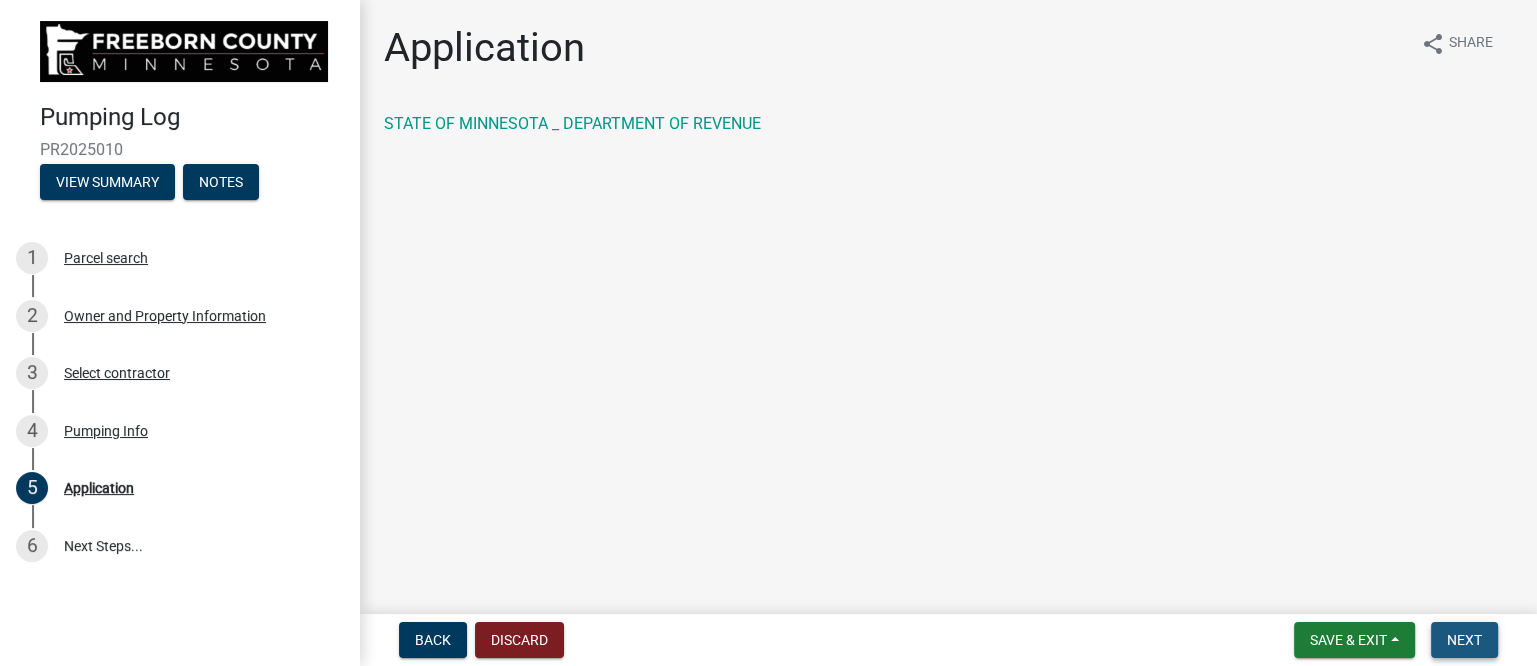 click on "Next" at bounding box center [1464, 640] 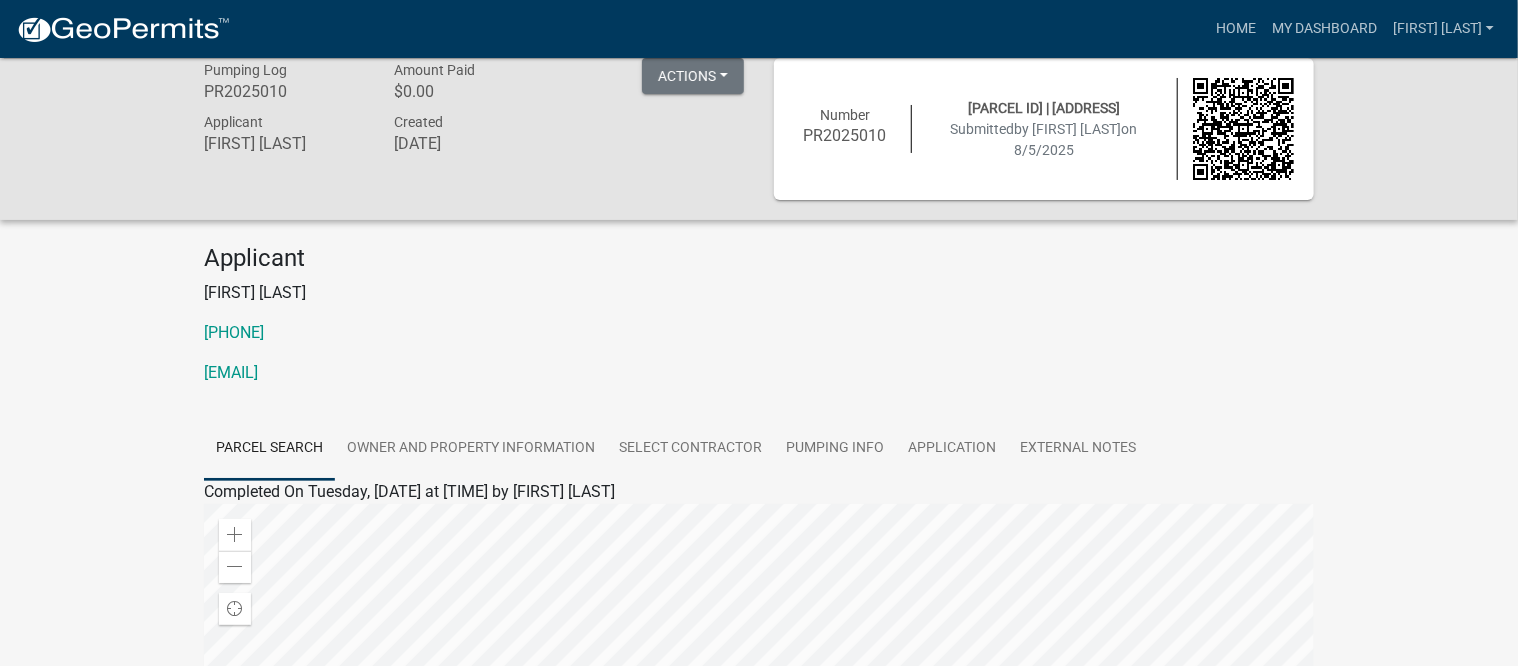 scroll, scrollTop: 0, scrollLeft: 0, axis: both 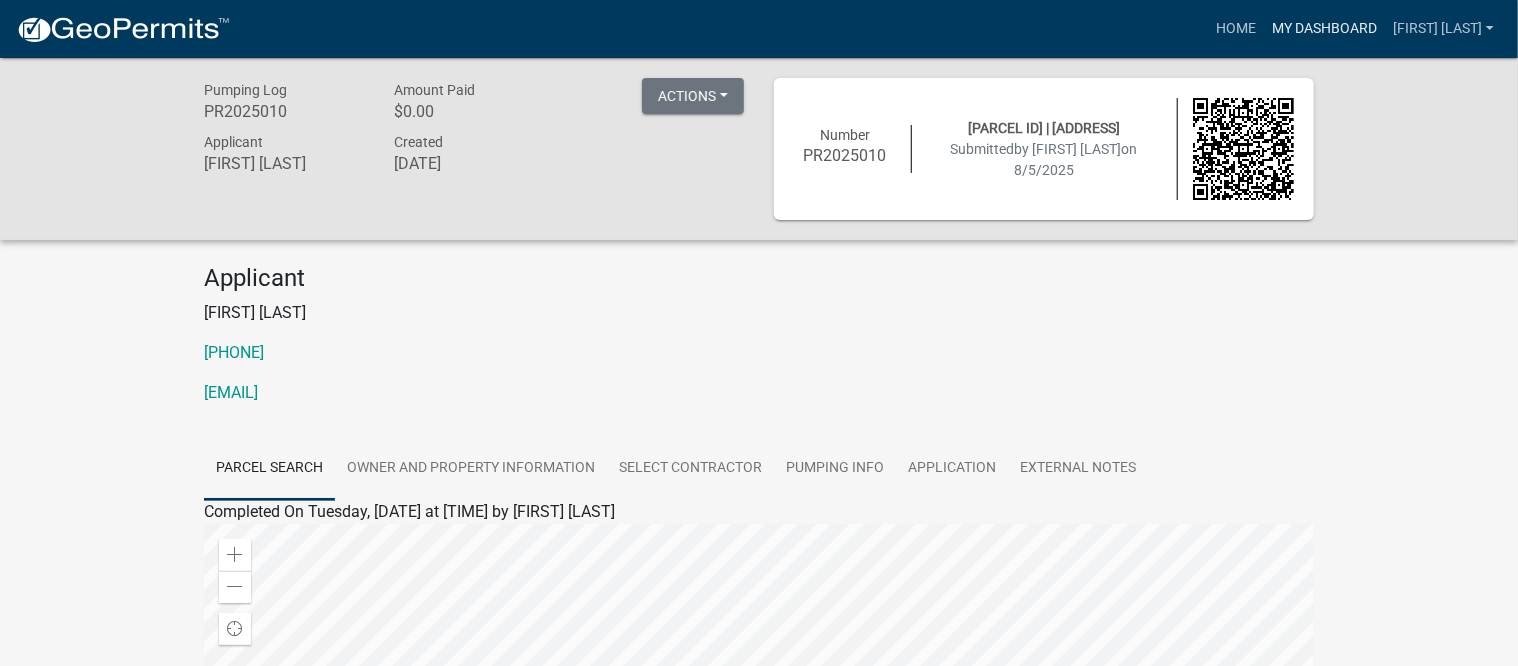 click on "My Dashboard" at bounding box center (1324, 29) 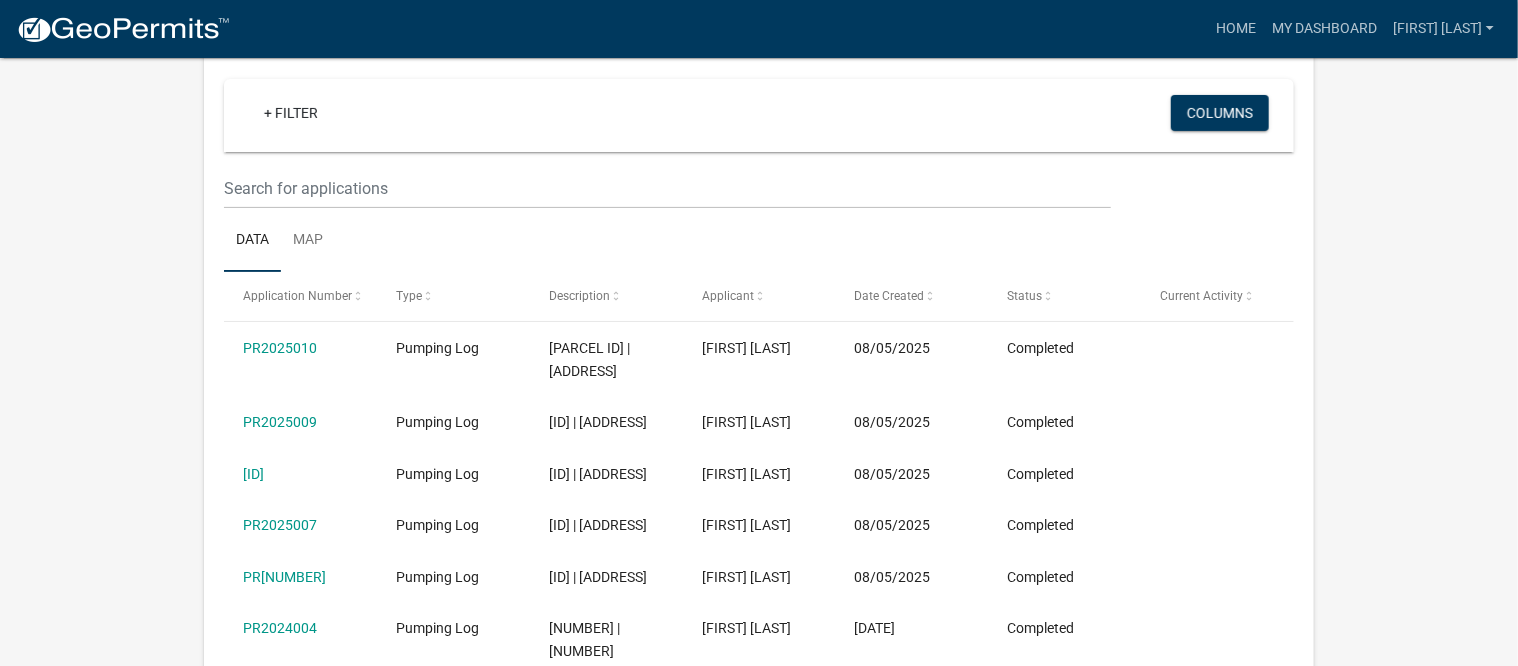 scroll, scrollTop: 0, scrollLeft: 0, axis: both 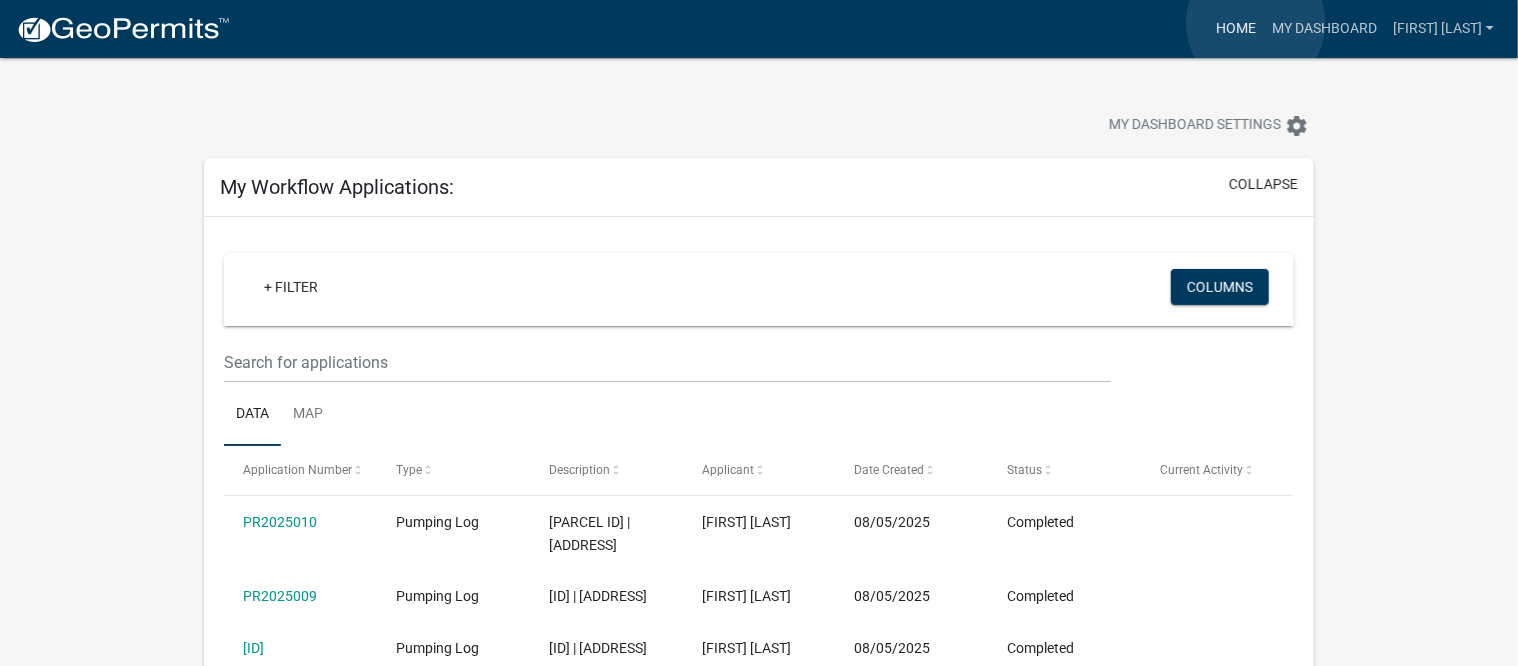 click on "Home" at bounding box center [1236, 29] 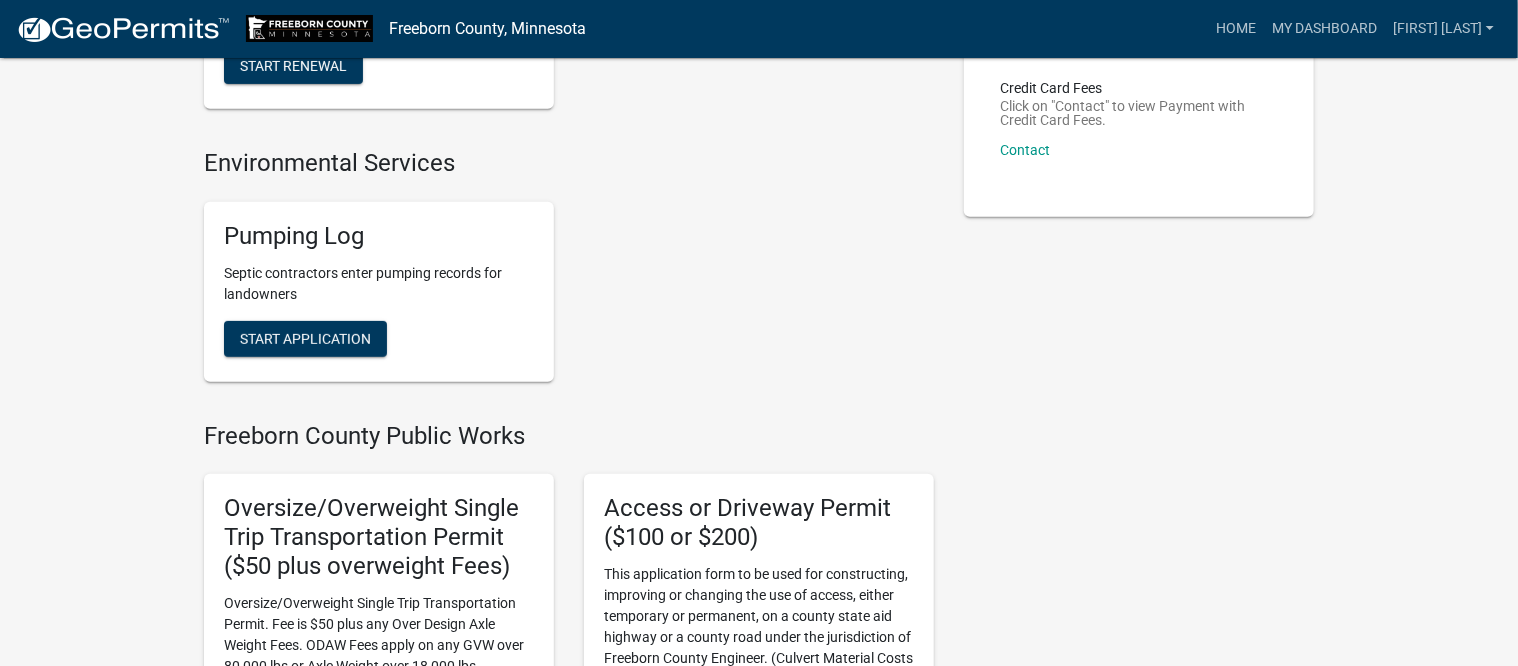 scroll, scrollTop: 375, scrollLeft: 0, axis: vertical 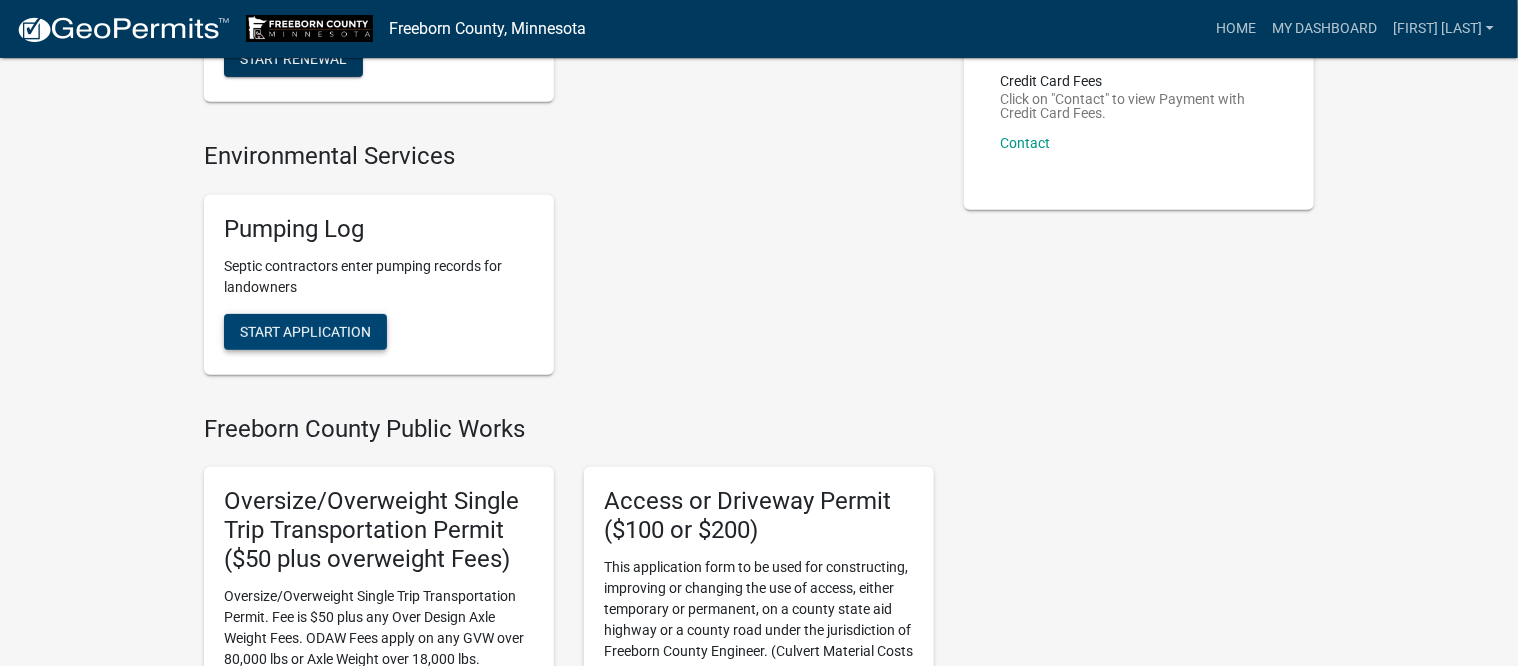 click on "Start Application" at bounding box center (305, 331) 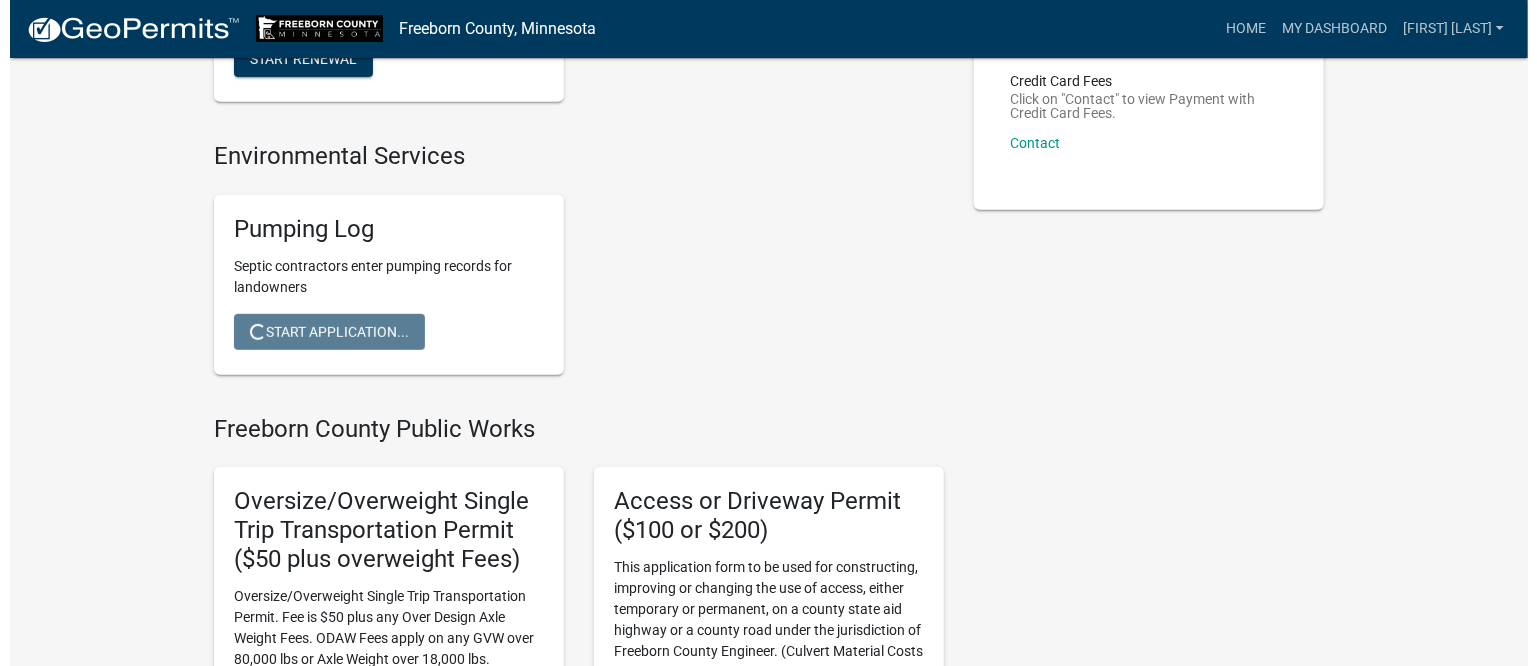 scroll, scrollTop: 0, scrollLeft: 0, axis: both 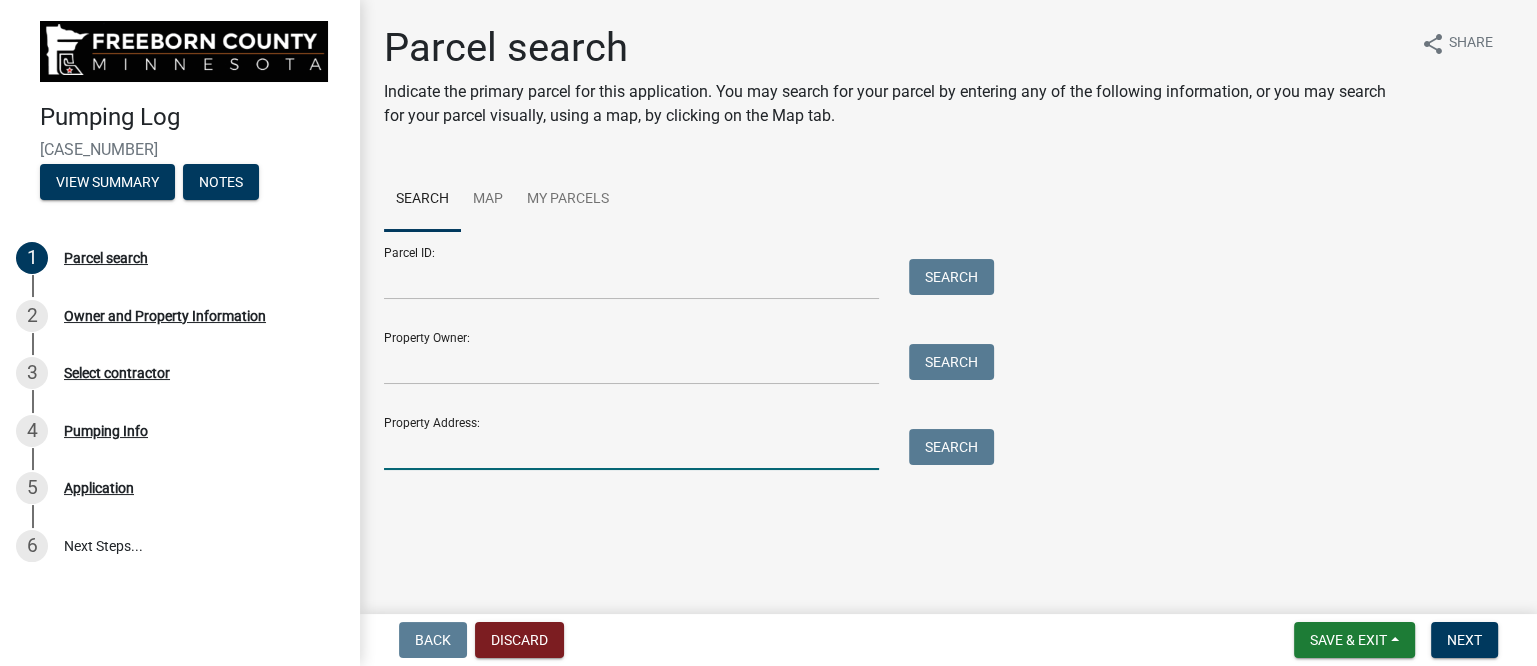 click on "Property Address:" at bounding box center [631, 449] 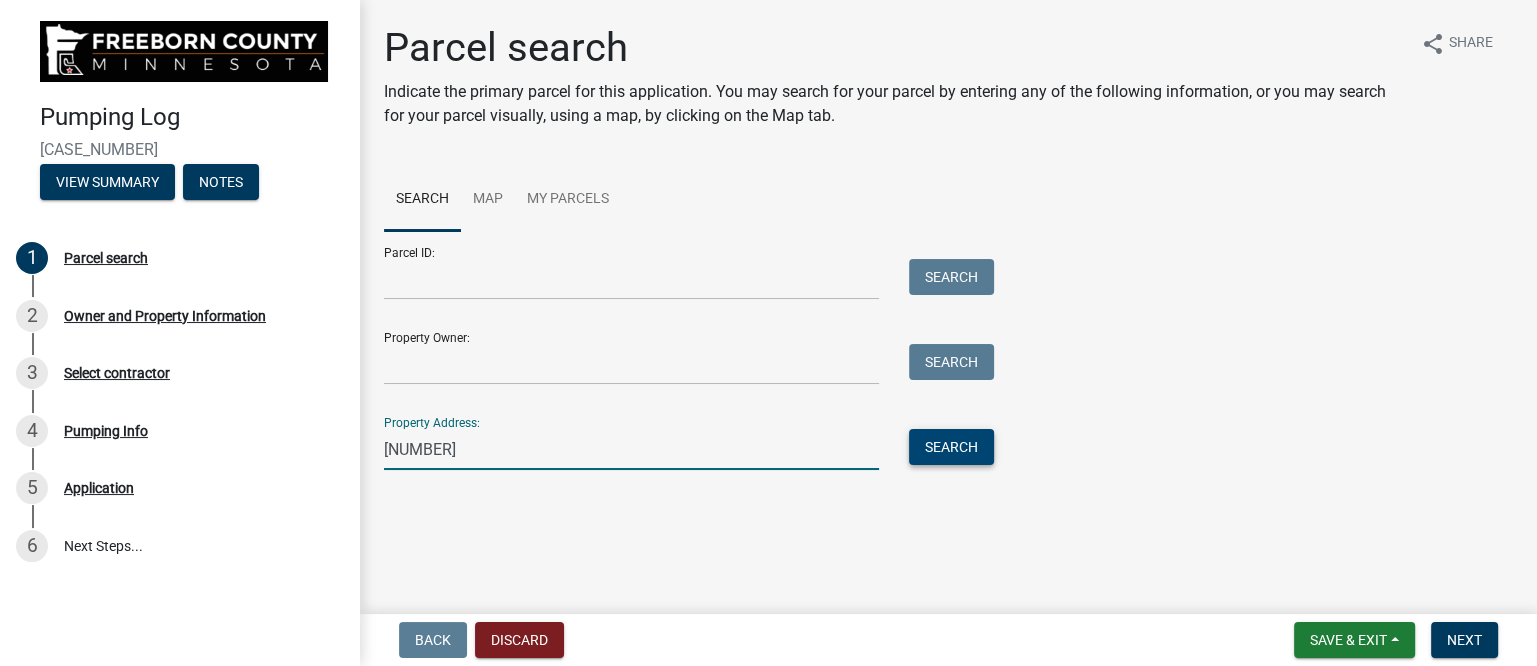 type on "[NUMBER]" 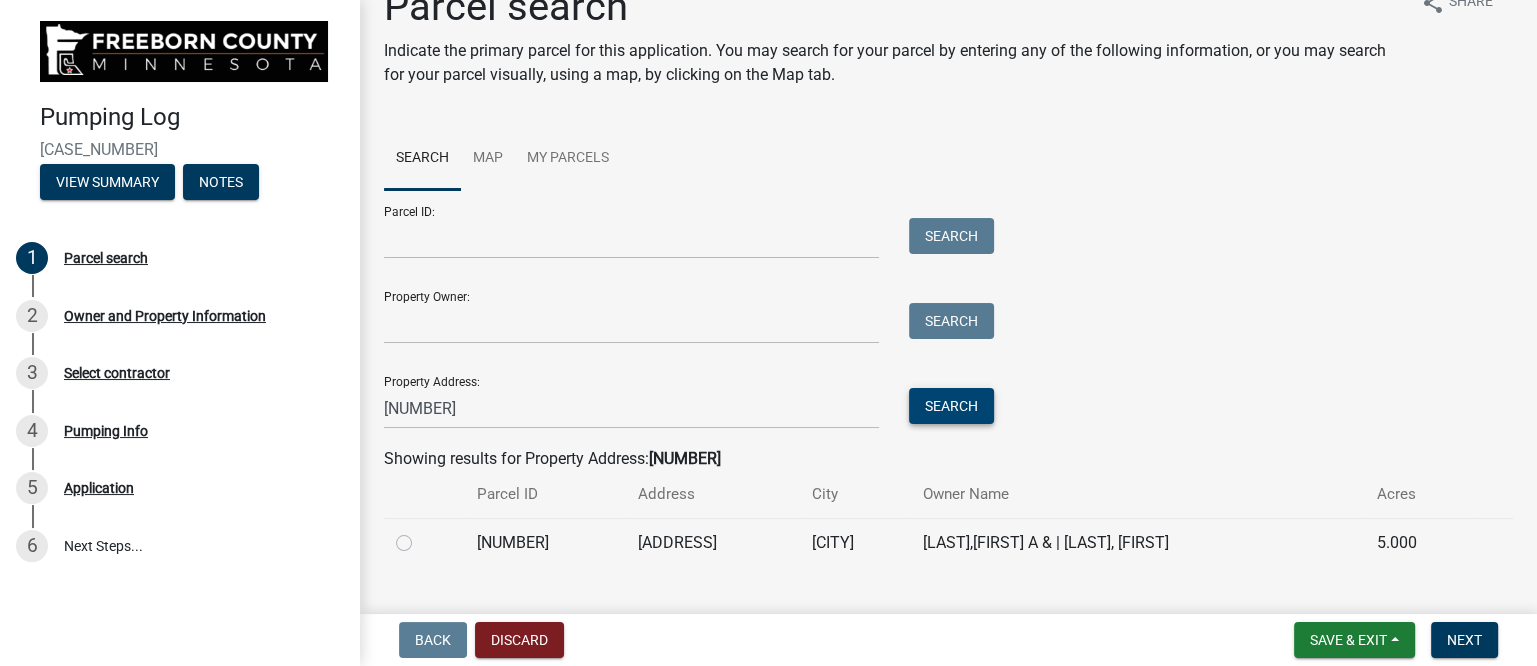 scroll, scrollTop: 80, scrollLeft: 0, axis: vertical 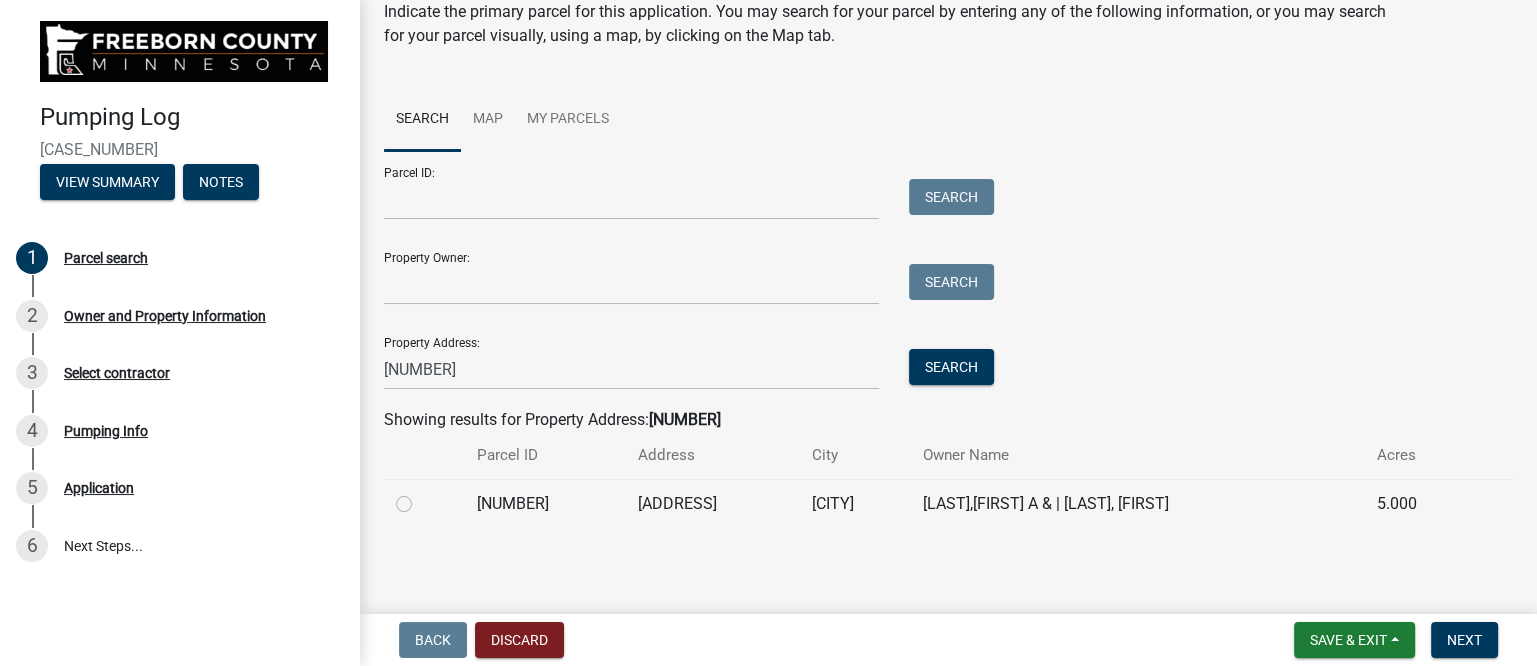 click 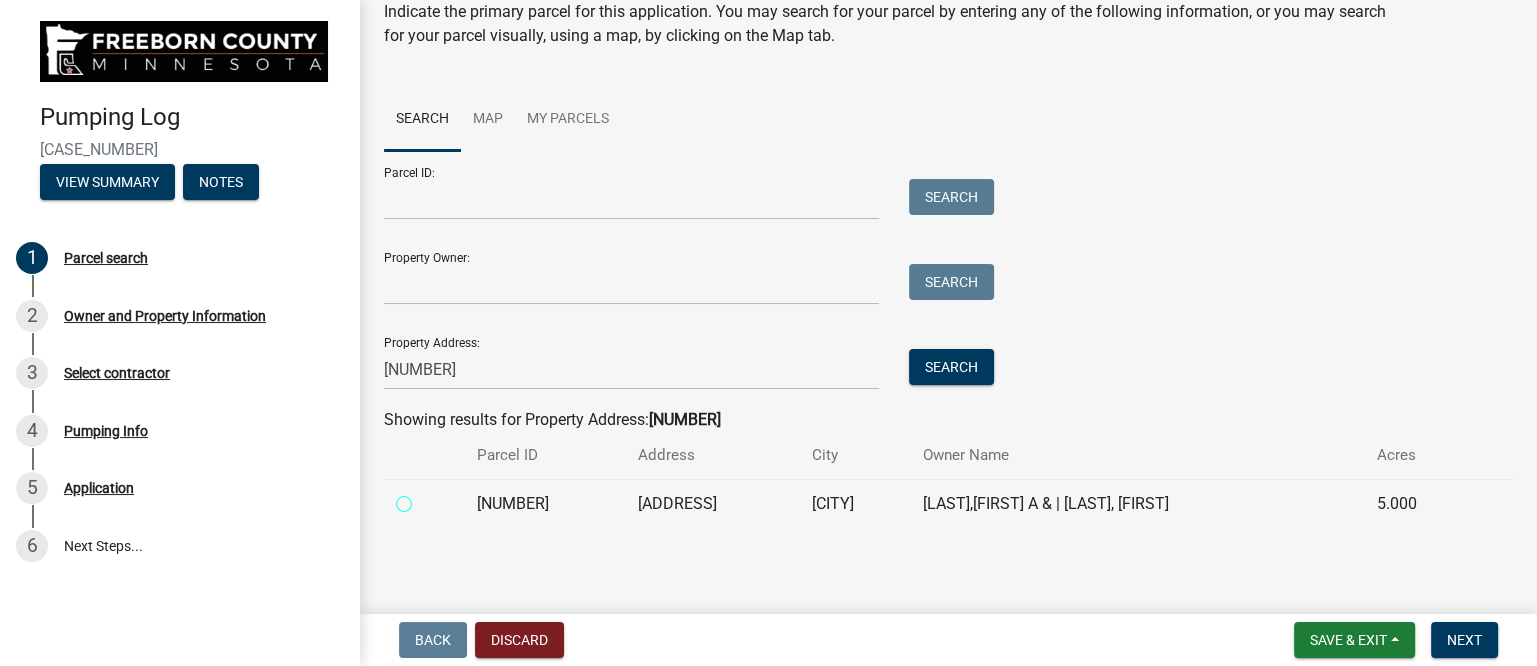 radio on "true" 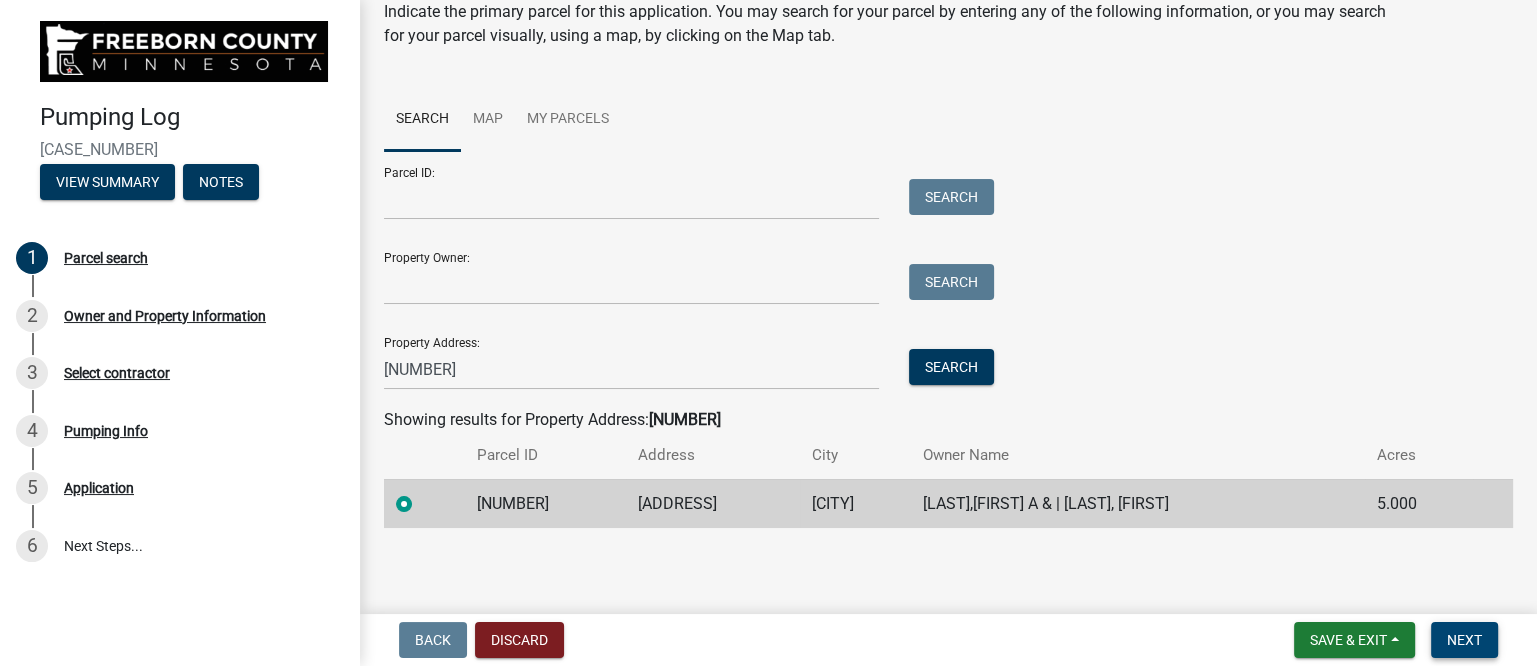 click on "Next" at bounding box center [1464, 640] 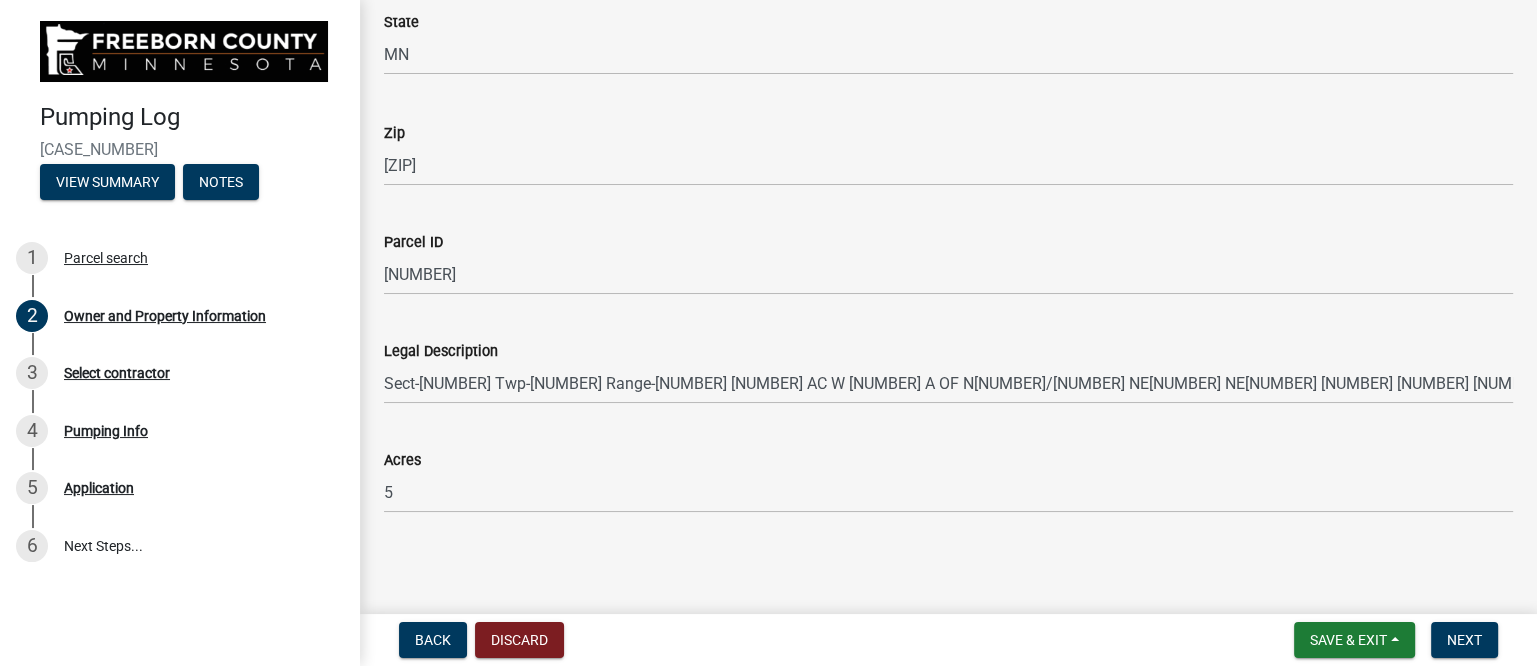 scroll, scrollTop: 1202, scrollLeft: 0, axis: vertical 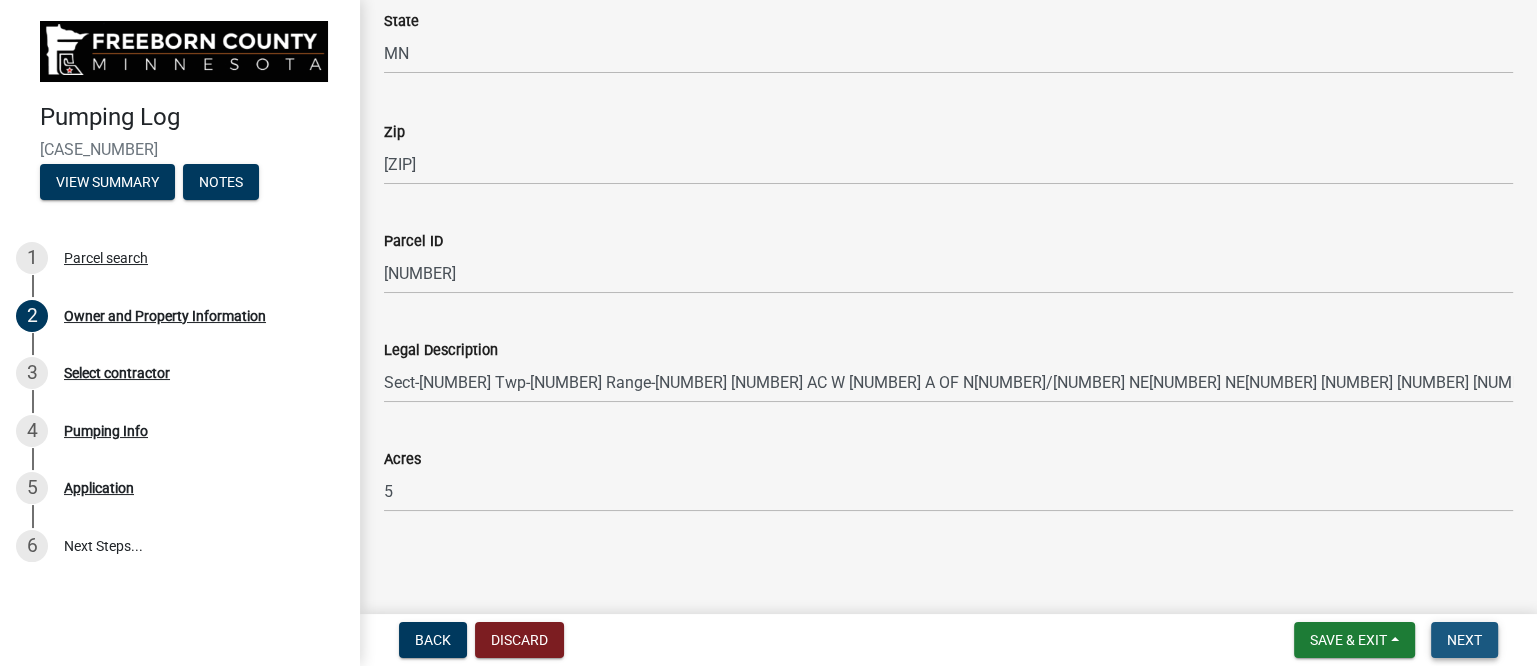 click on "Next" at bounding box center [1464, 640] 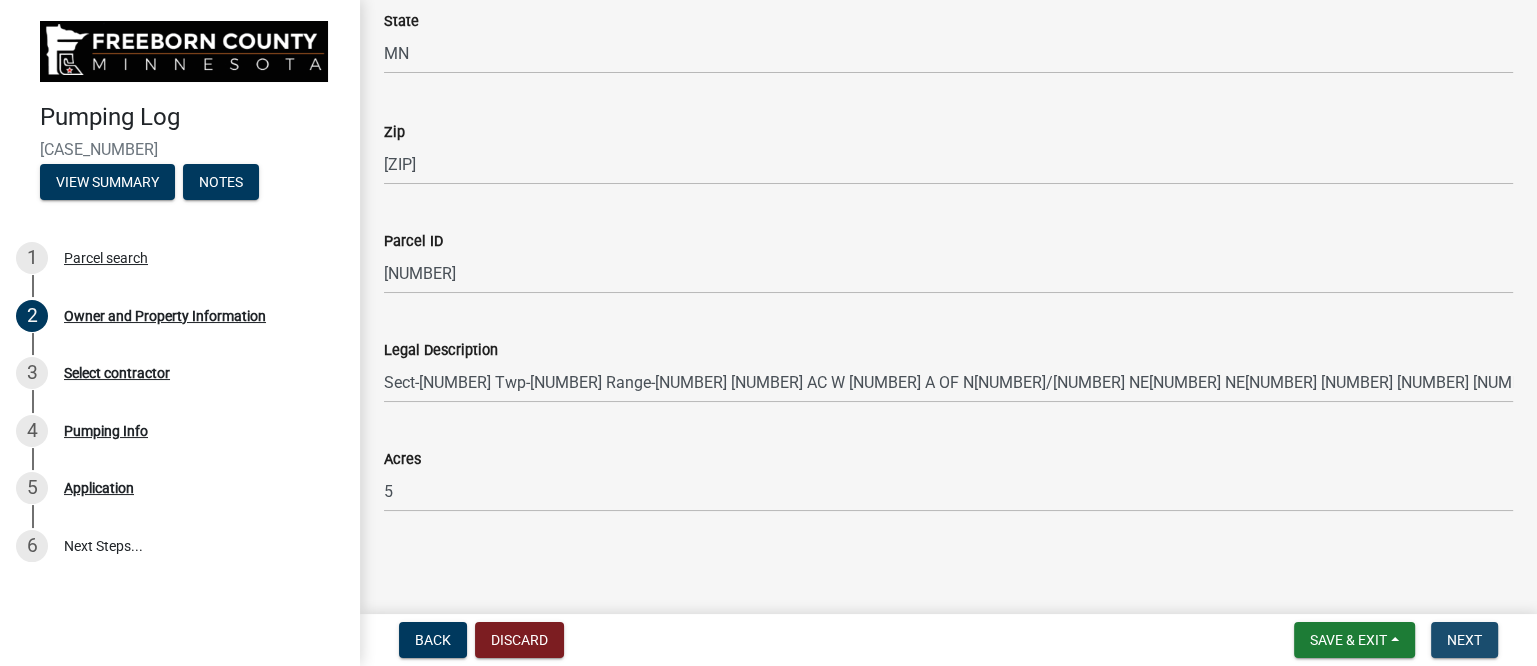 scroll, scrollTop: 0, scrollLeft: 0, axis: both 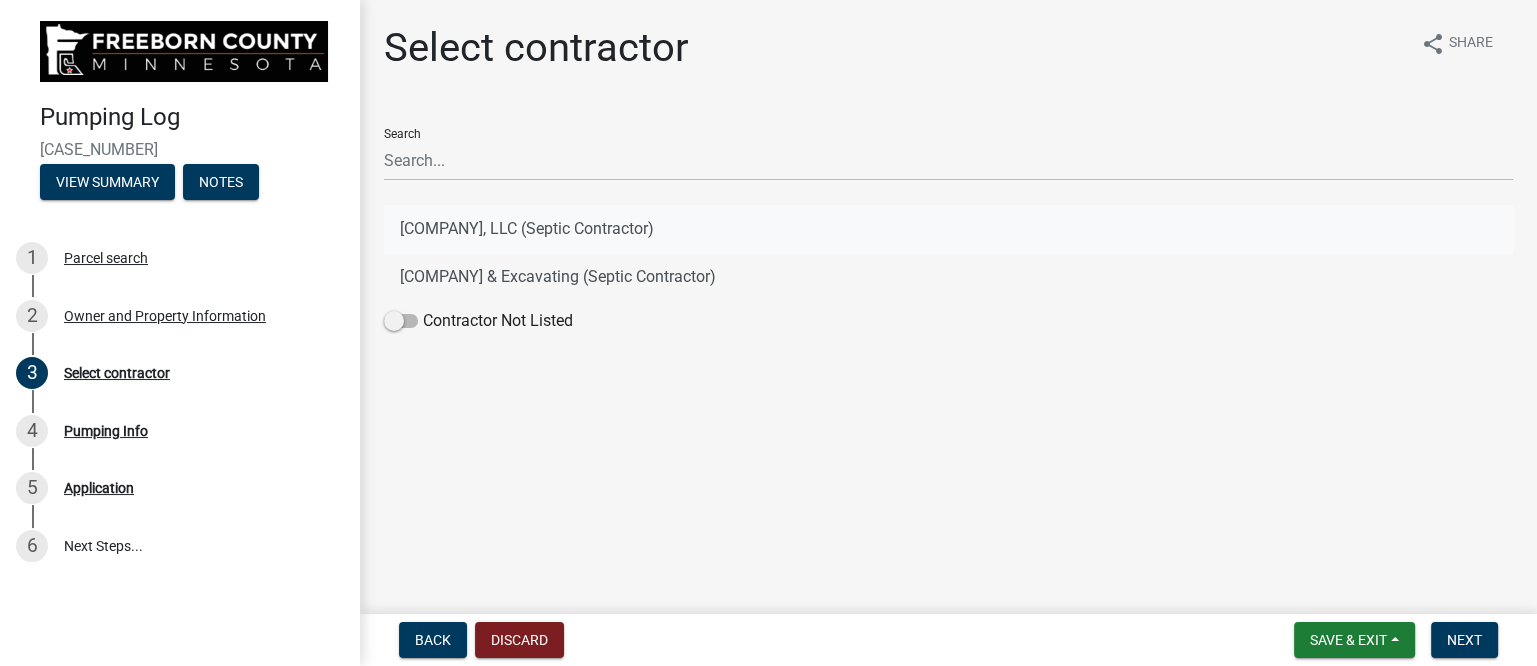 click on "[COMPANY], LLC (Septic Contractor)" 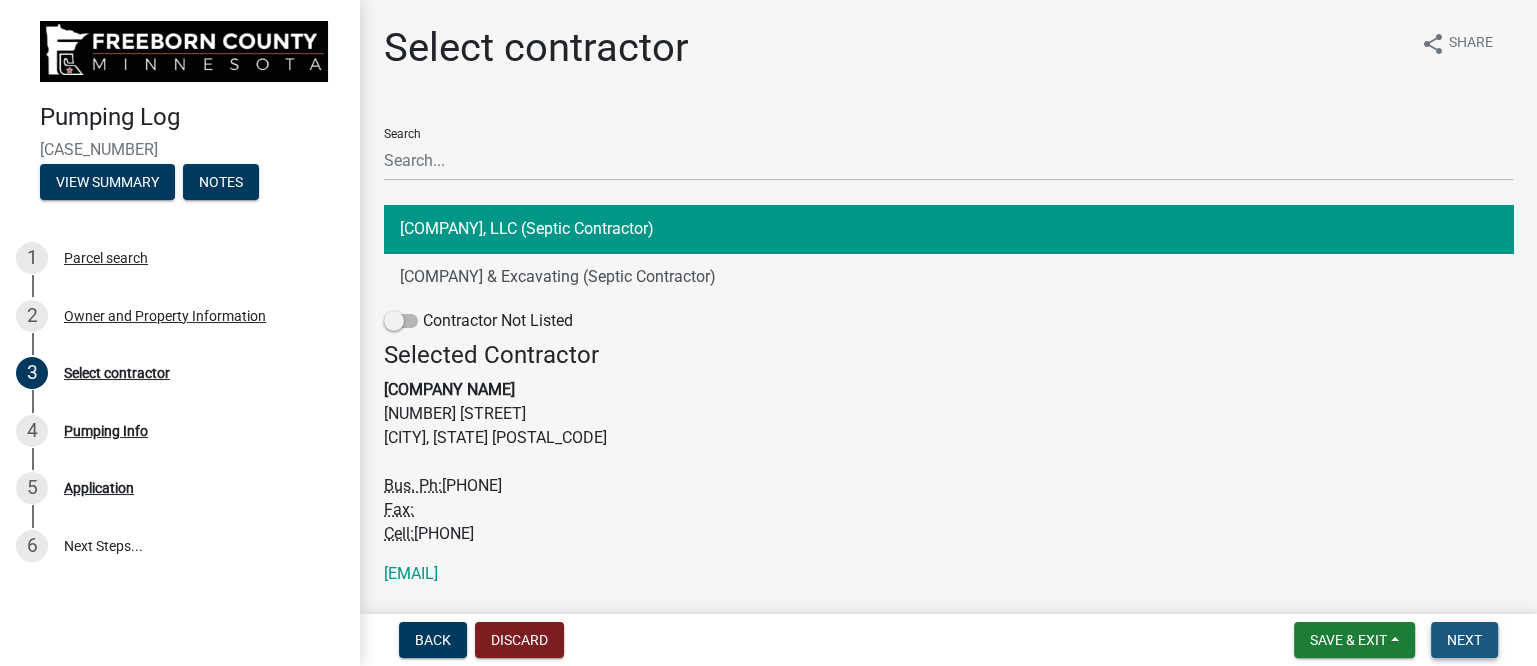 click on "Next" at bounding box center [1464, 640] 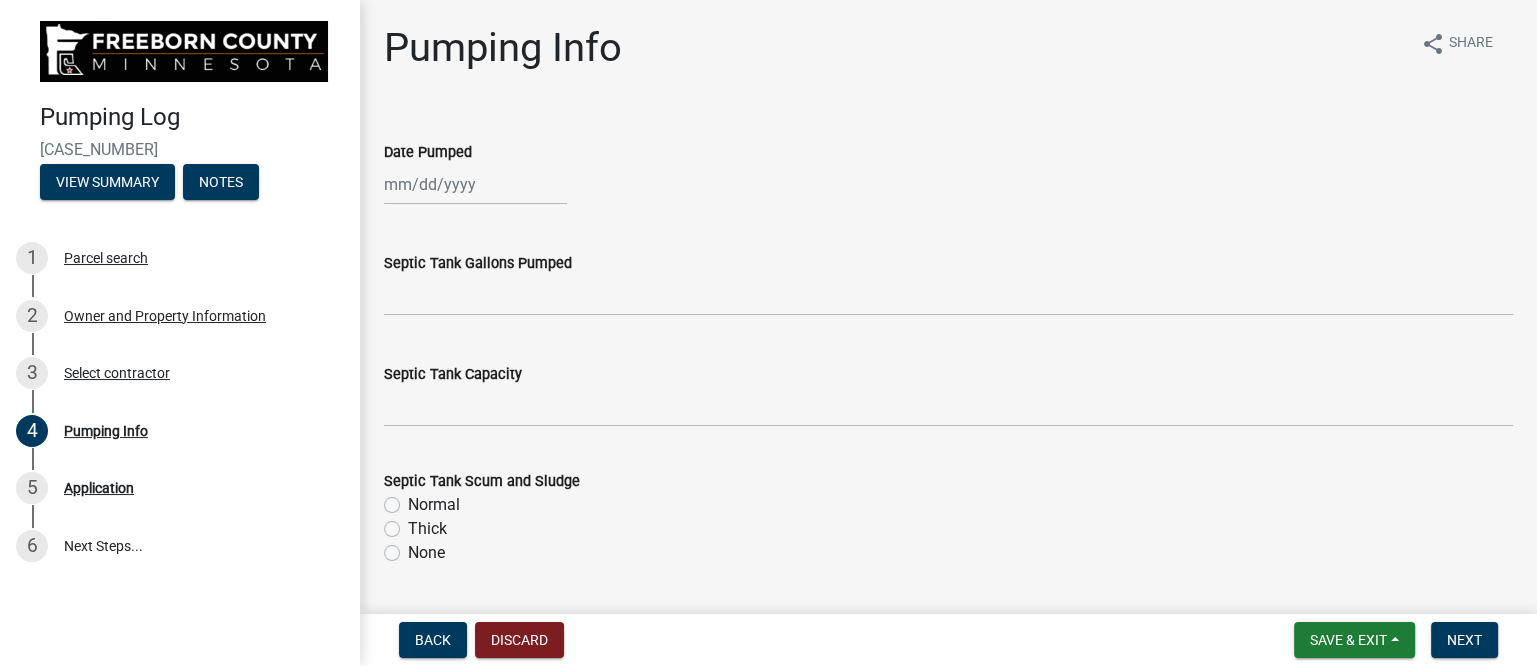click 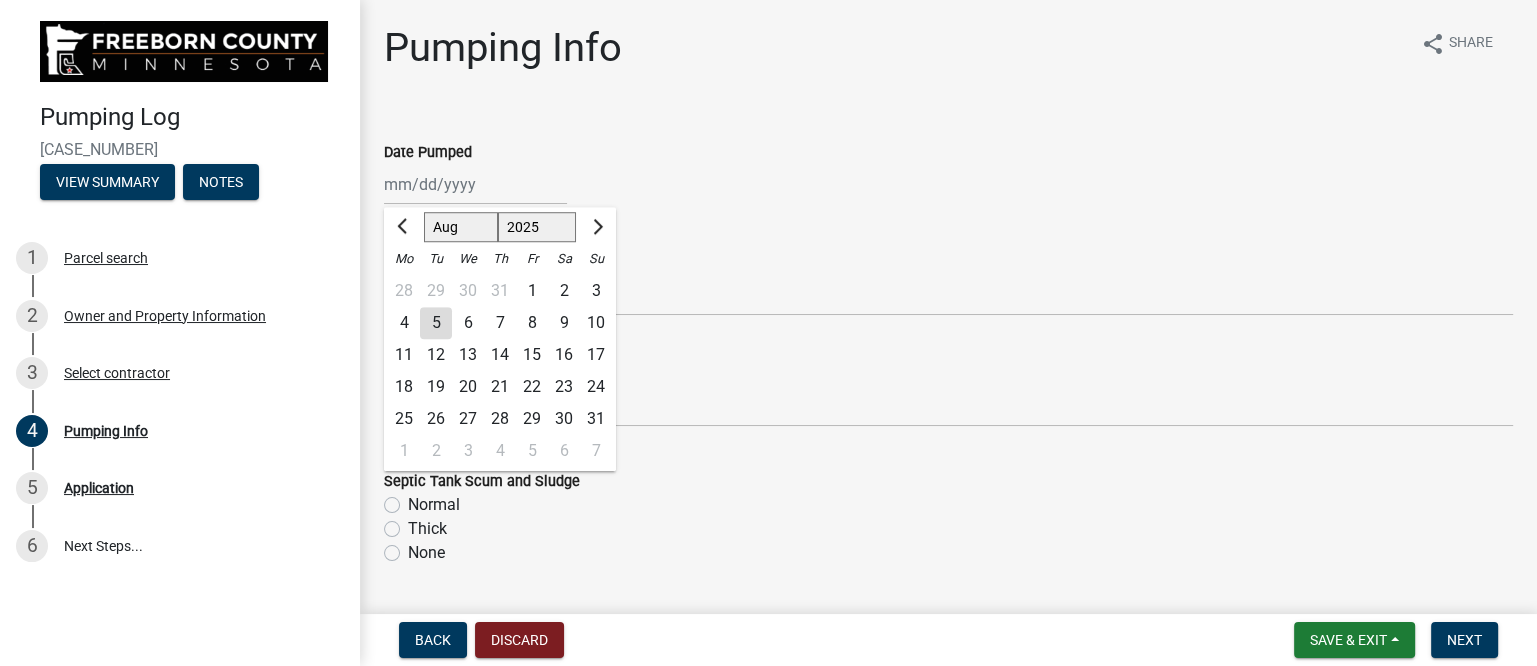 click on "4" 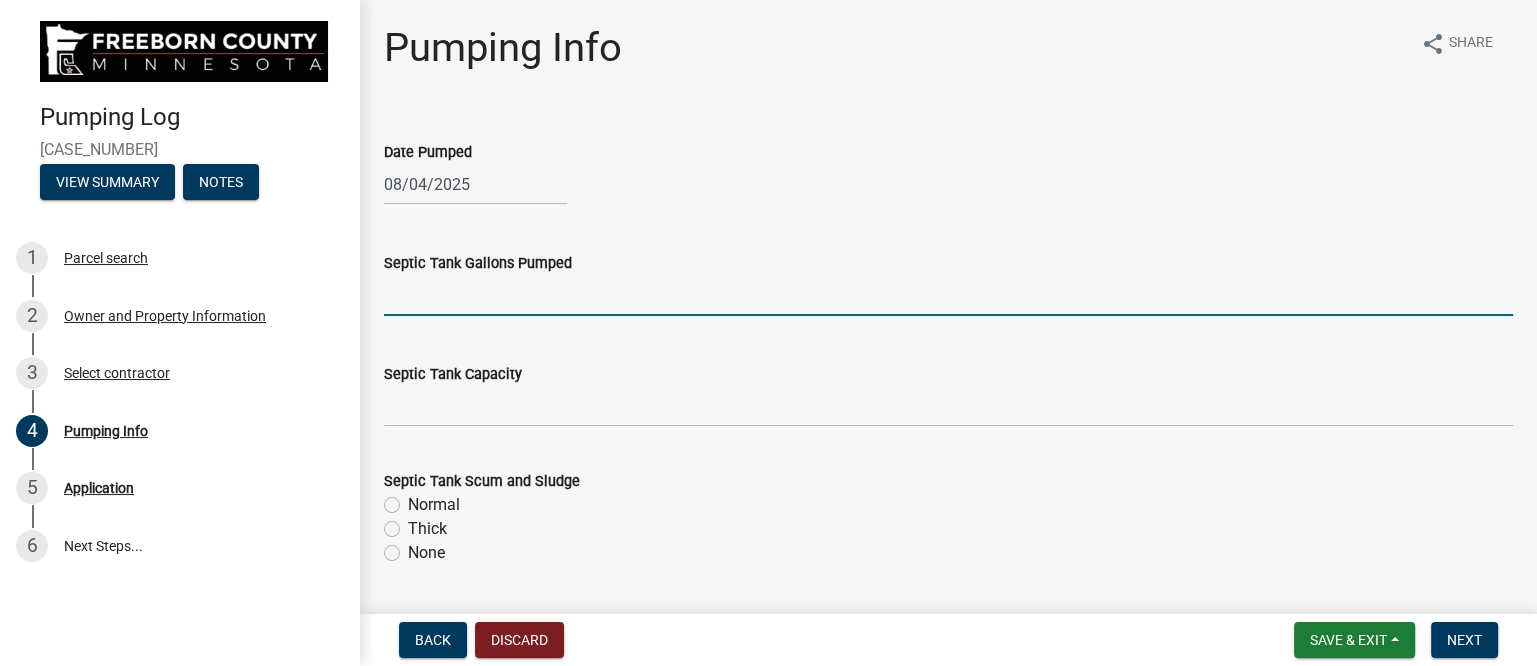 click 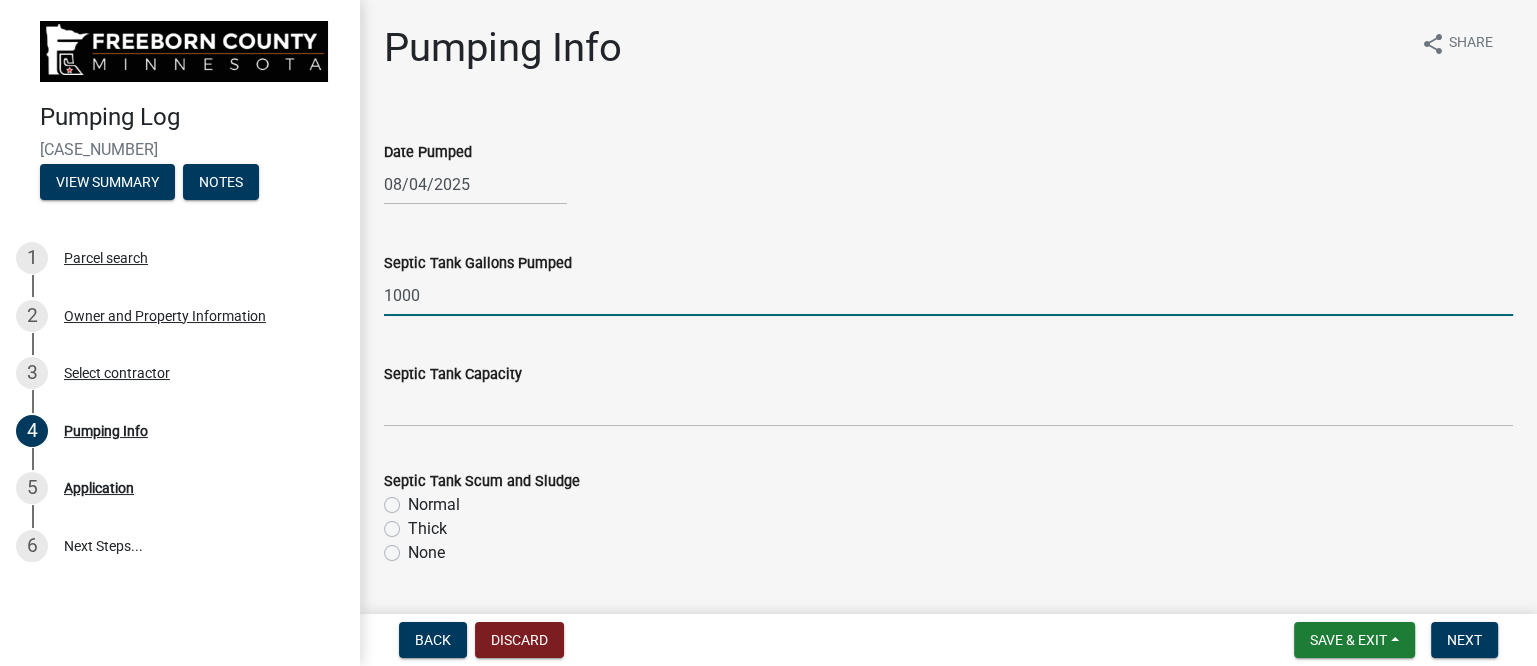 type on "1000" 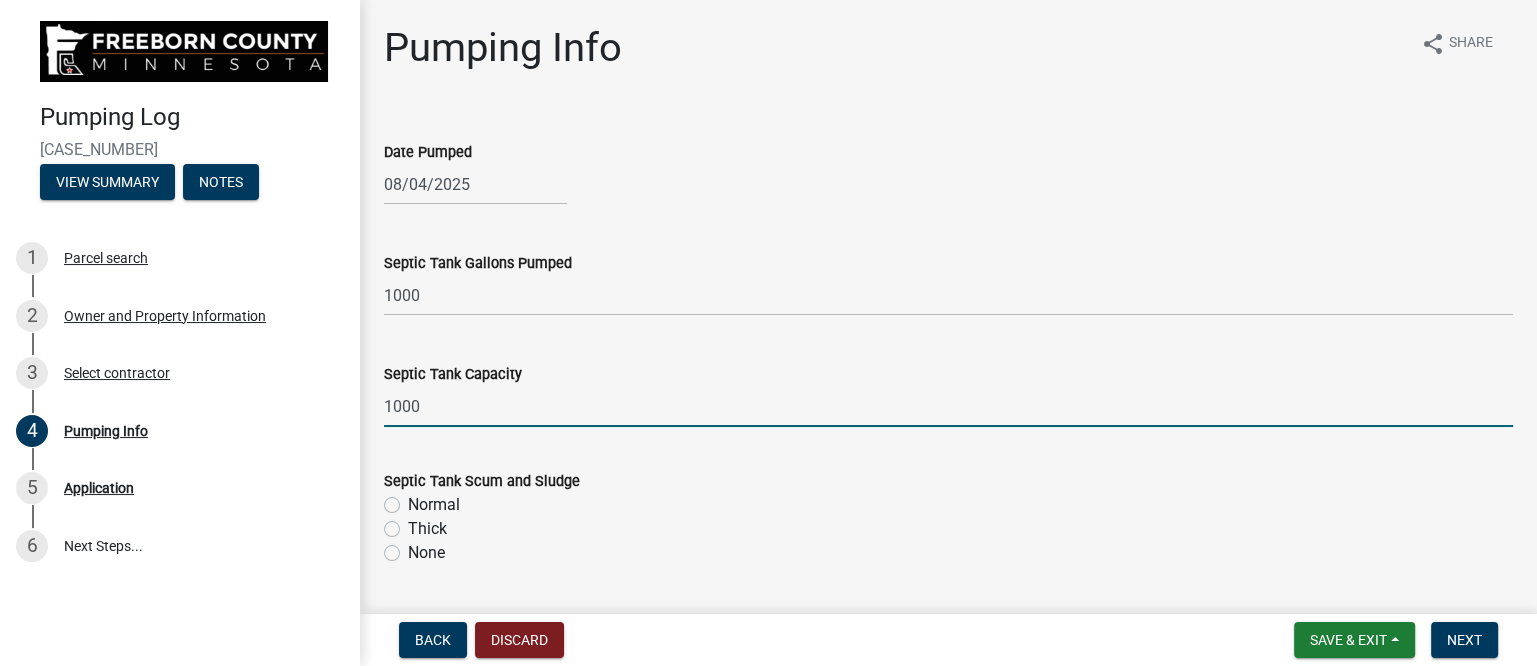 type on "1000" 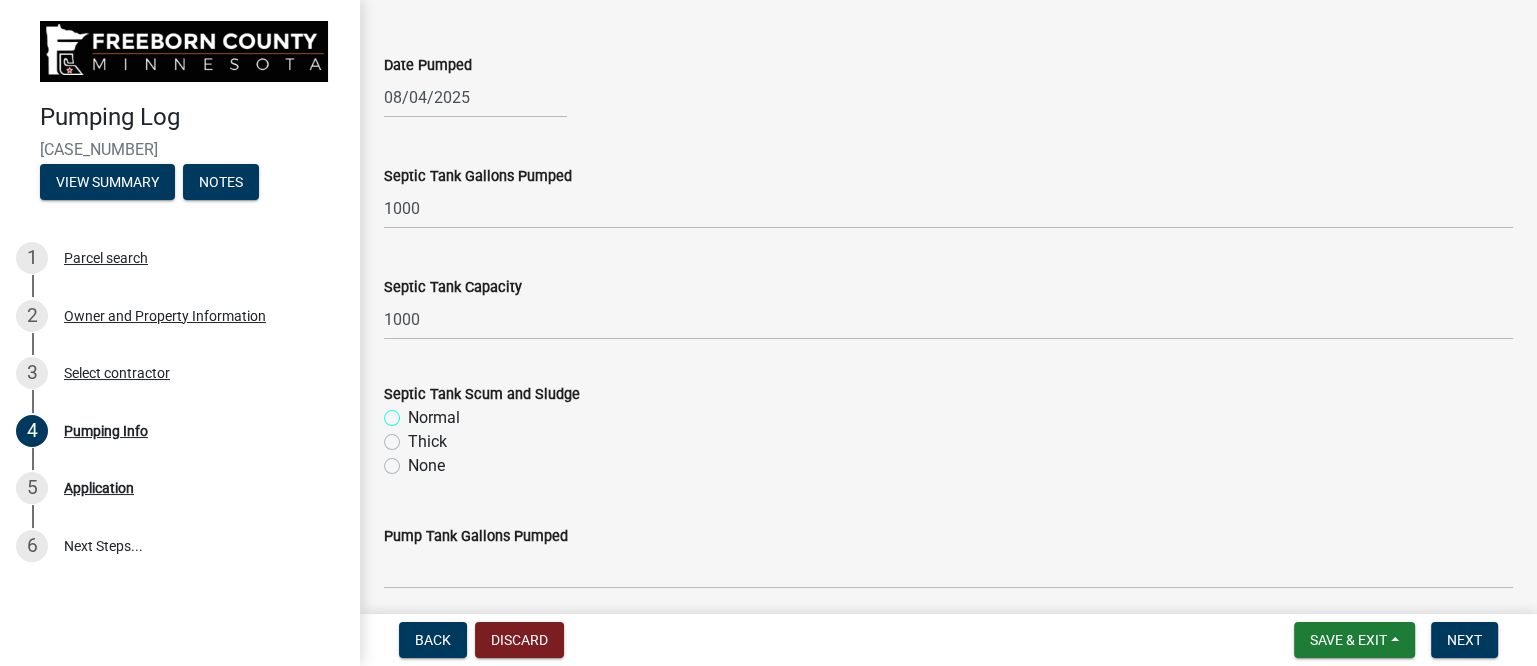 scroll, scrollTop: 250, scrollLeft: 0, axis: vertical 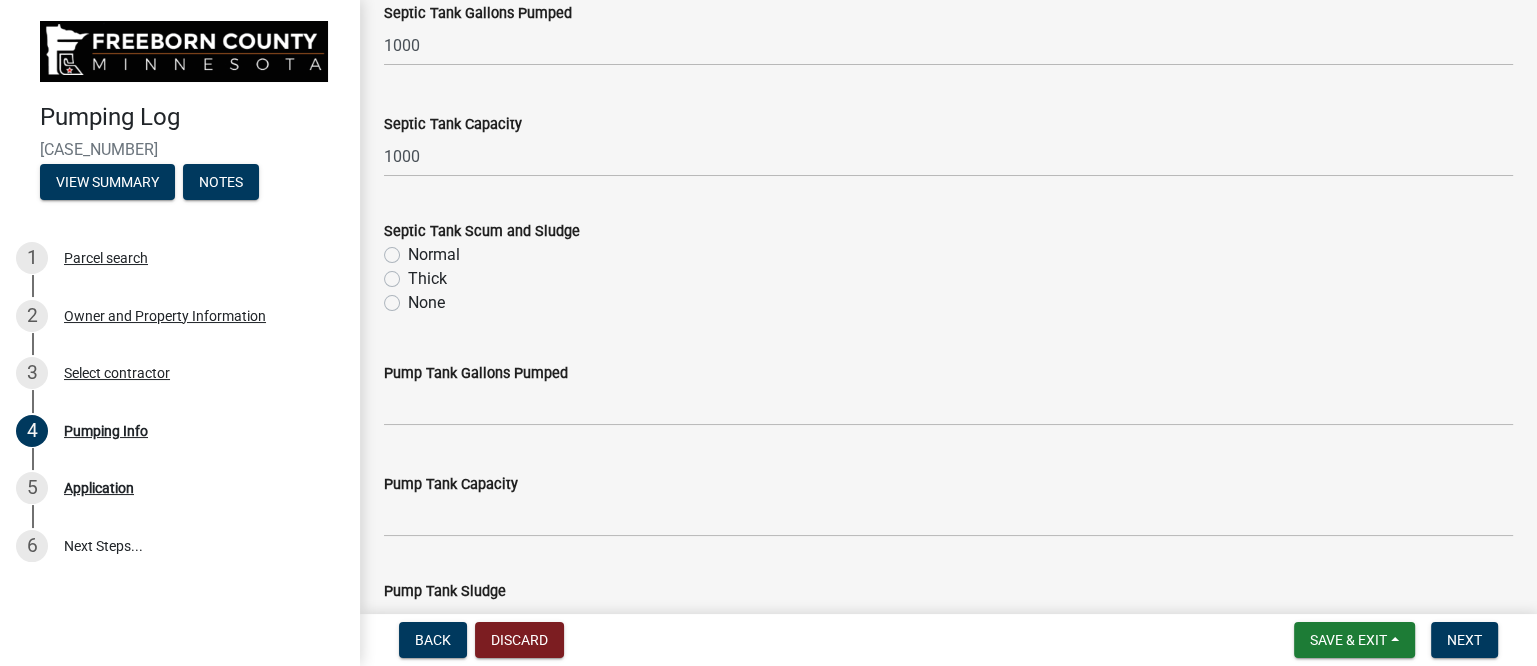 click on "Thick" 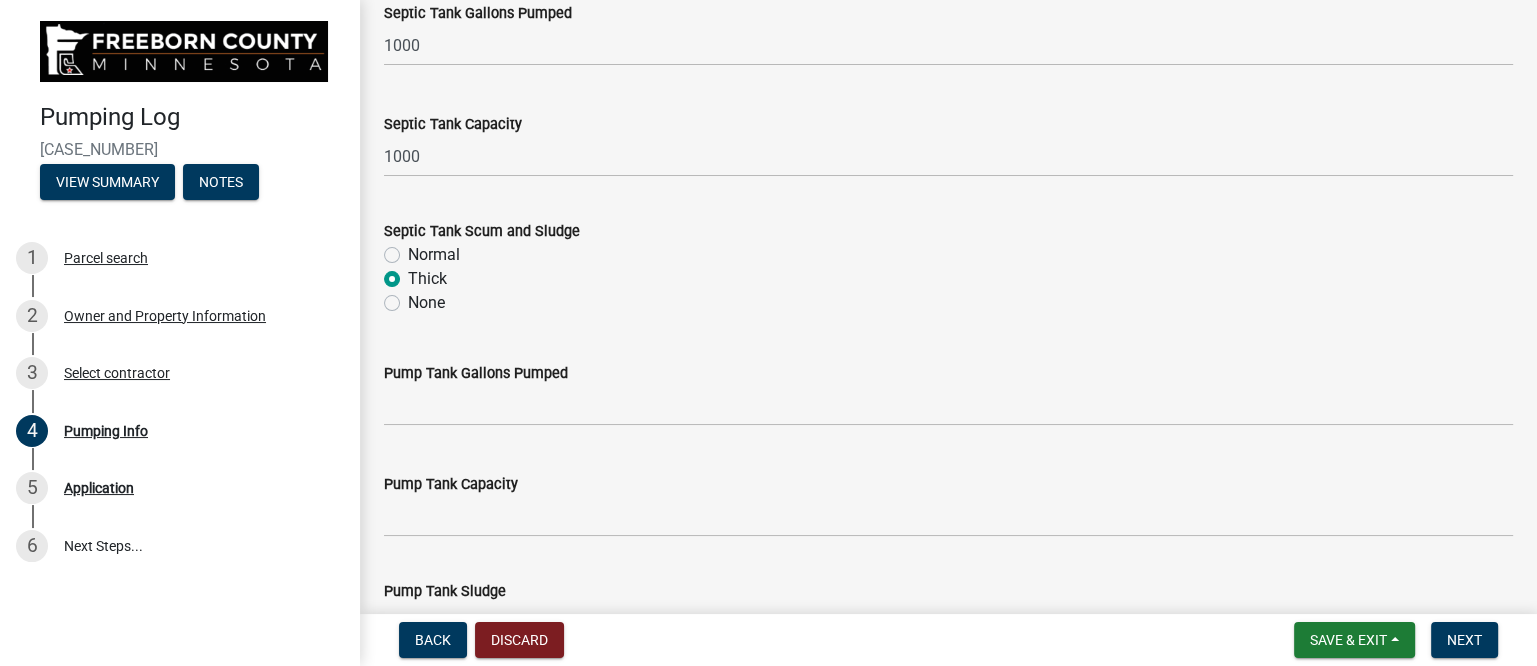 radio on "true" 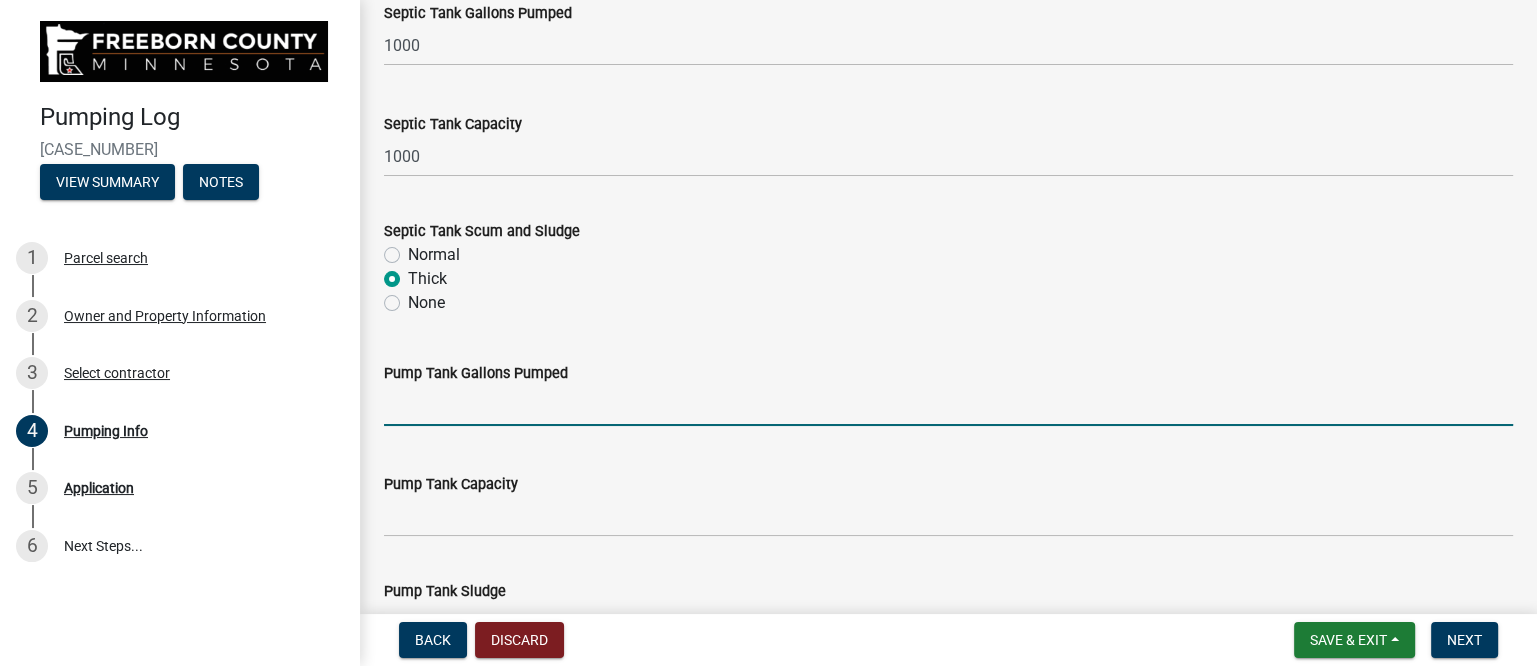 click 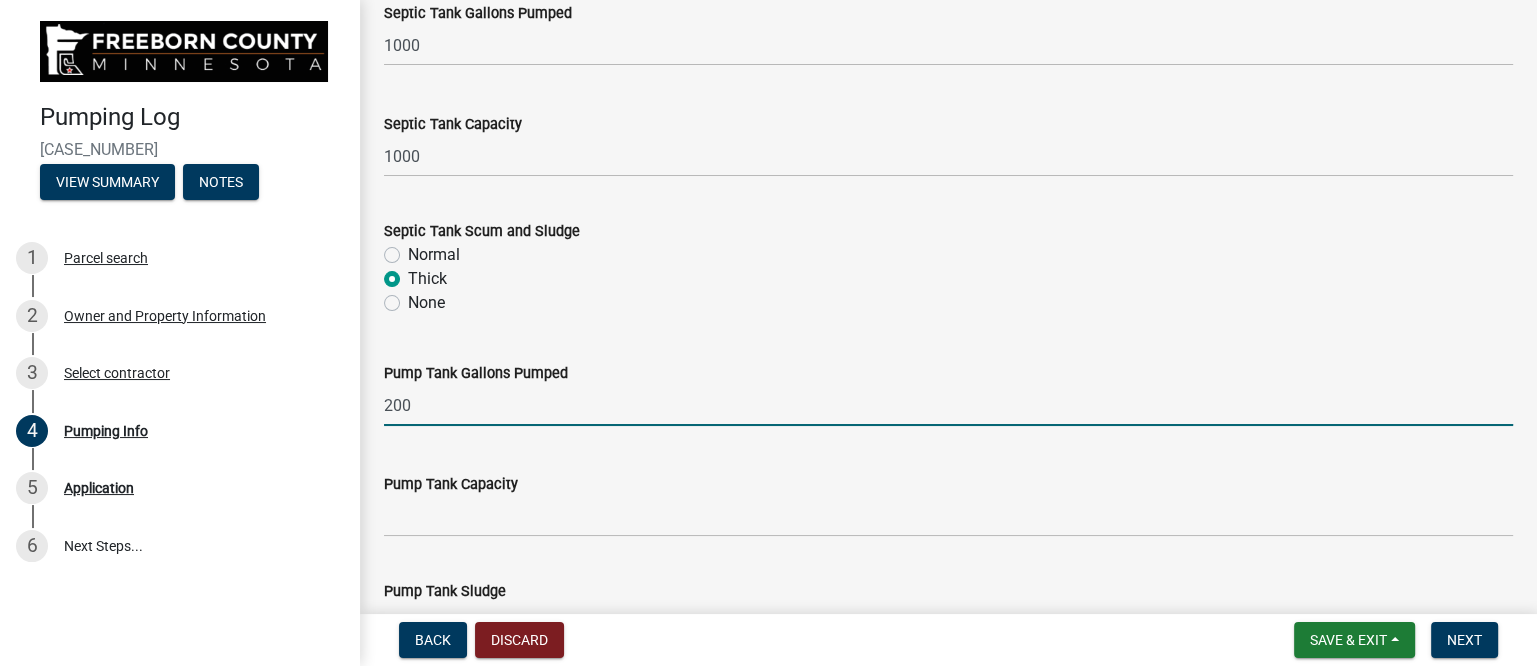 type on "200" 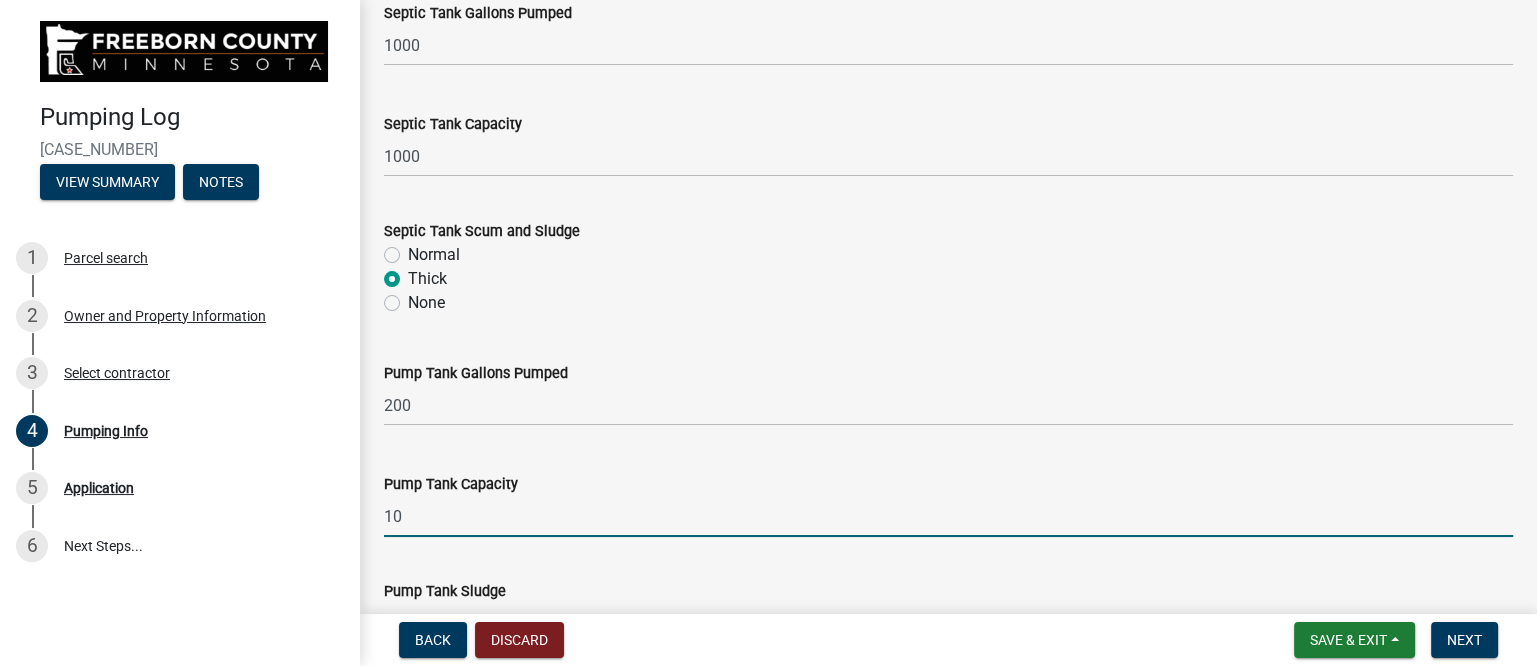 type on "1" 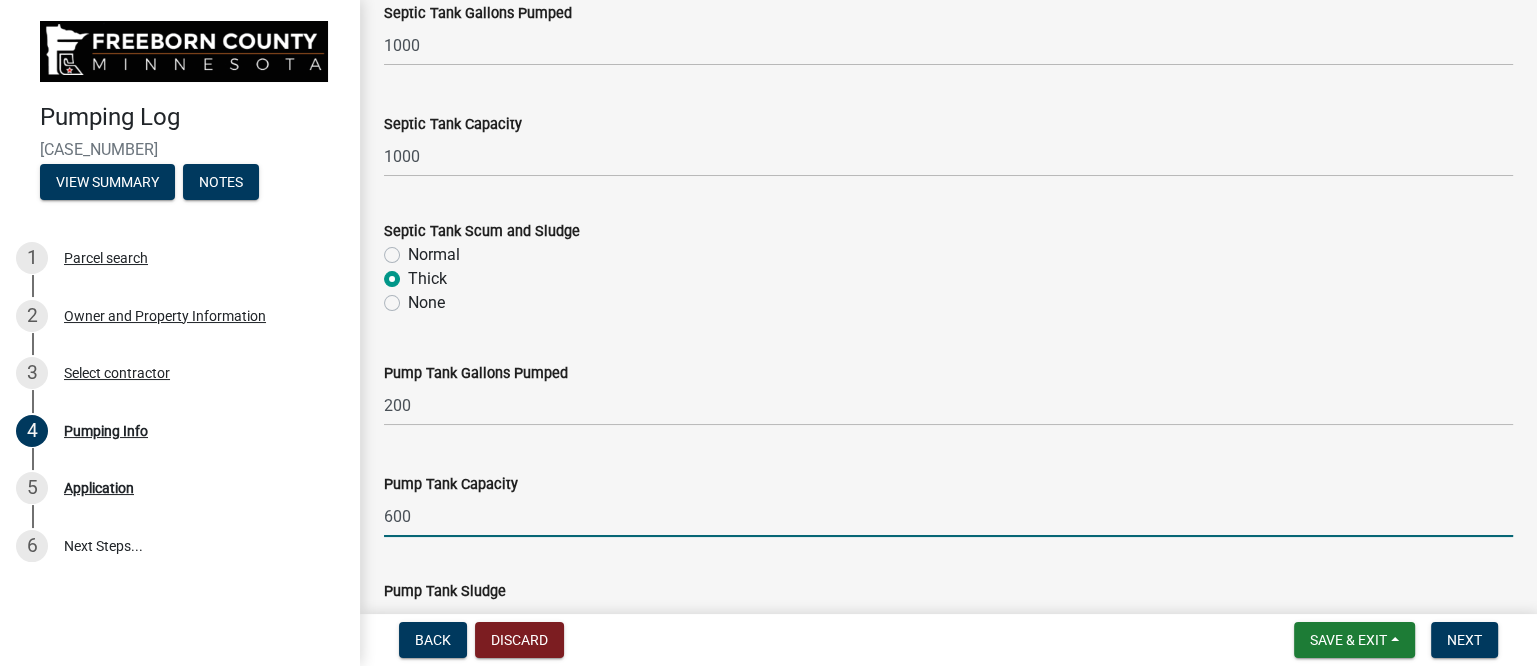 type on "600" 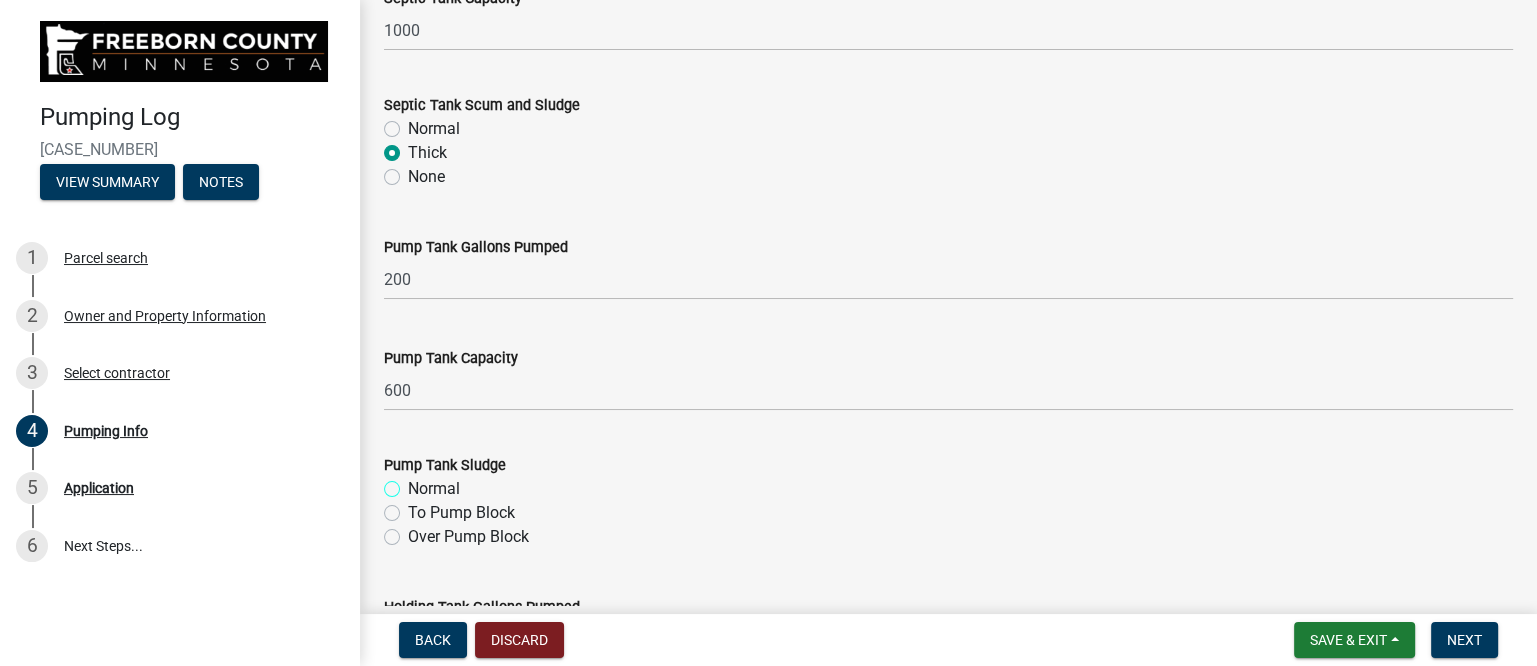 scroll, scrollTop: 510, scrollLeft: 0, axis: vertical 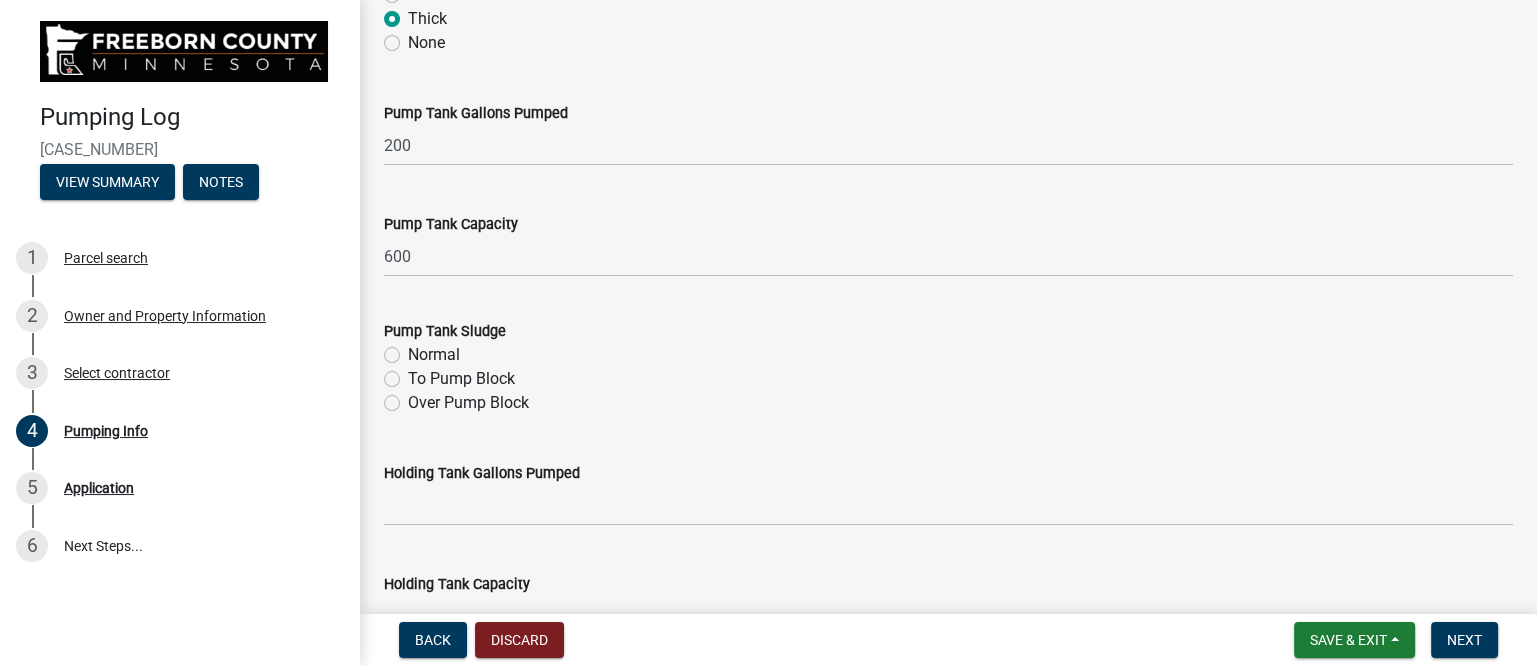 click on "Normal" 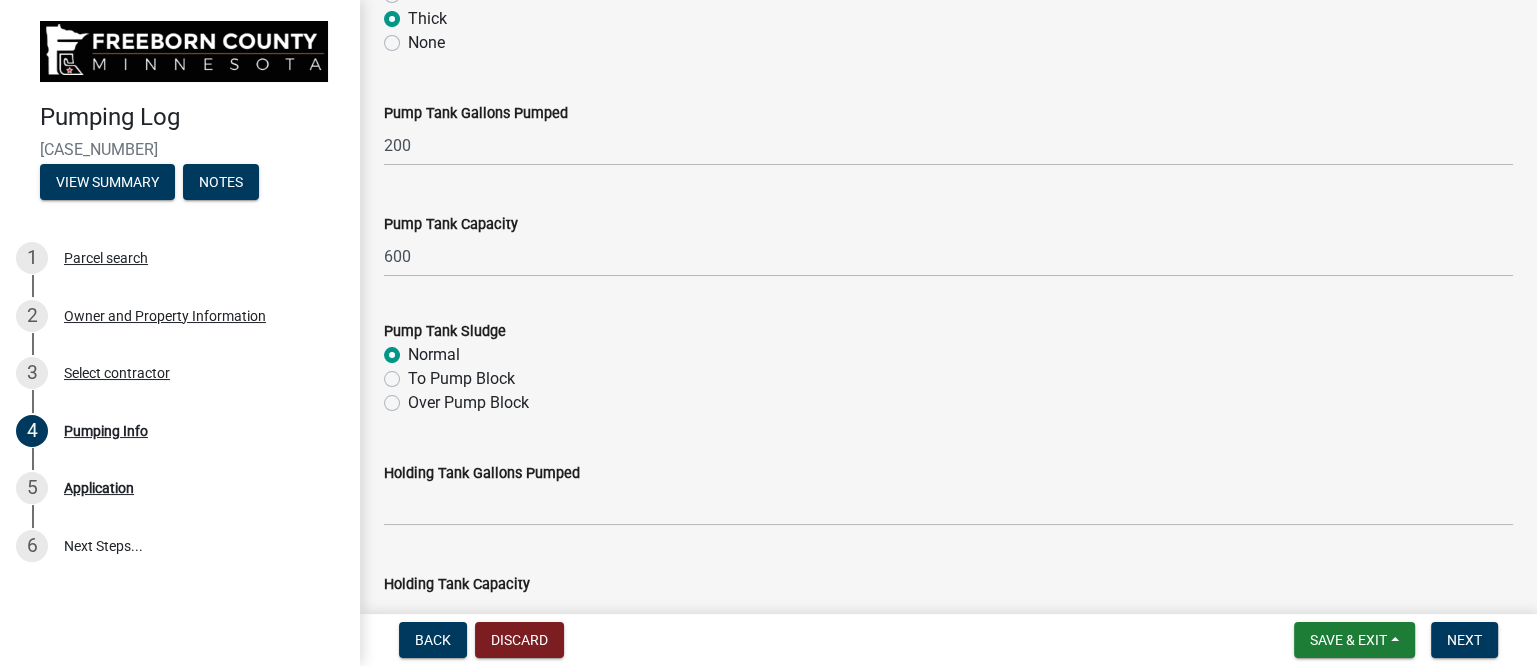 radio on "true" 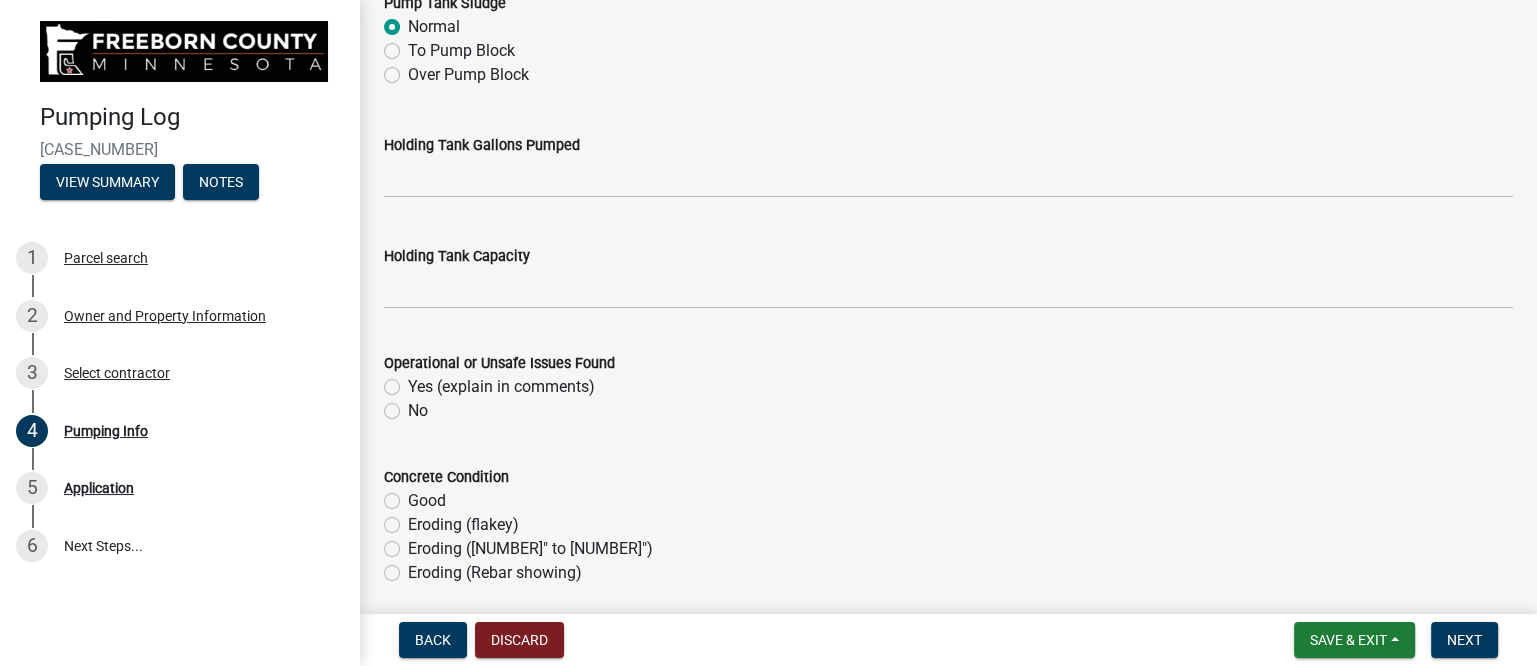 scroll, scrollTop: 1010, scrollLeft: 0, axis: vertical 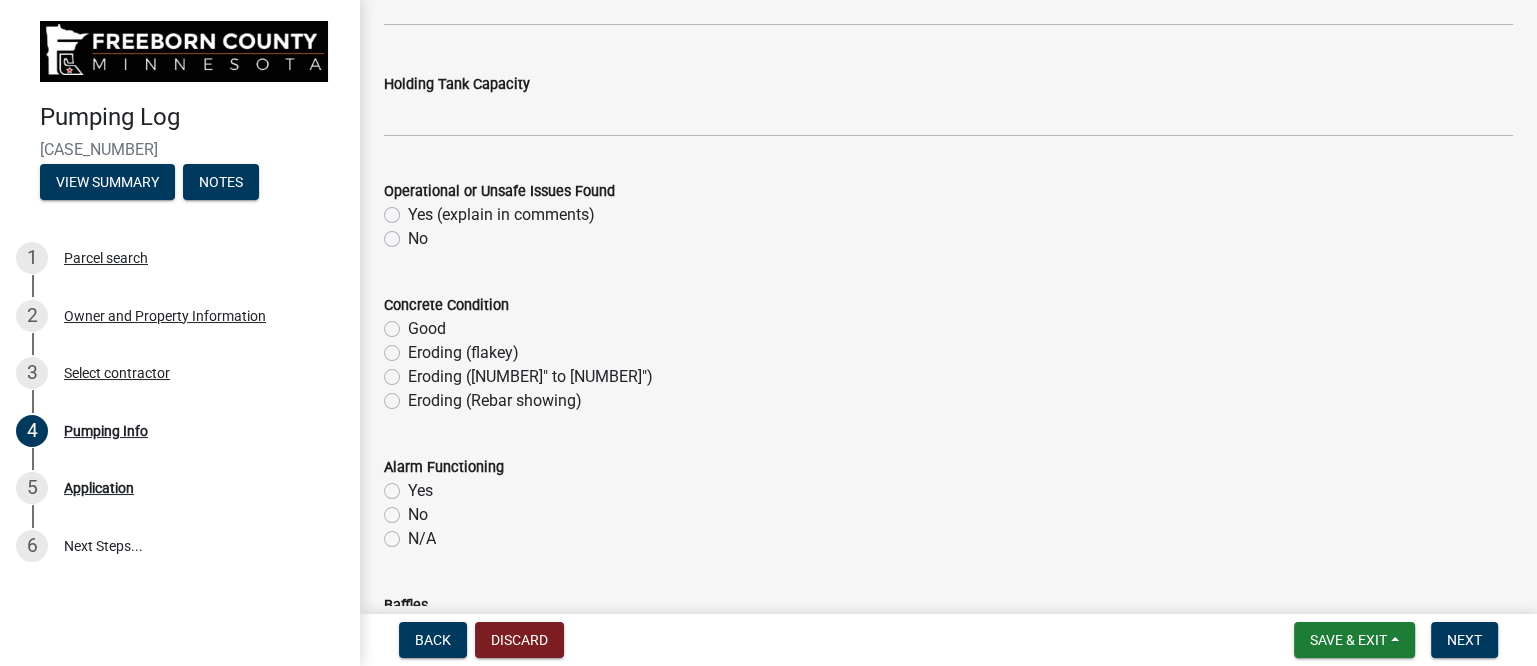 click on "No" 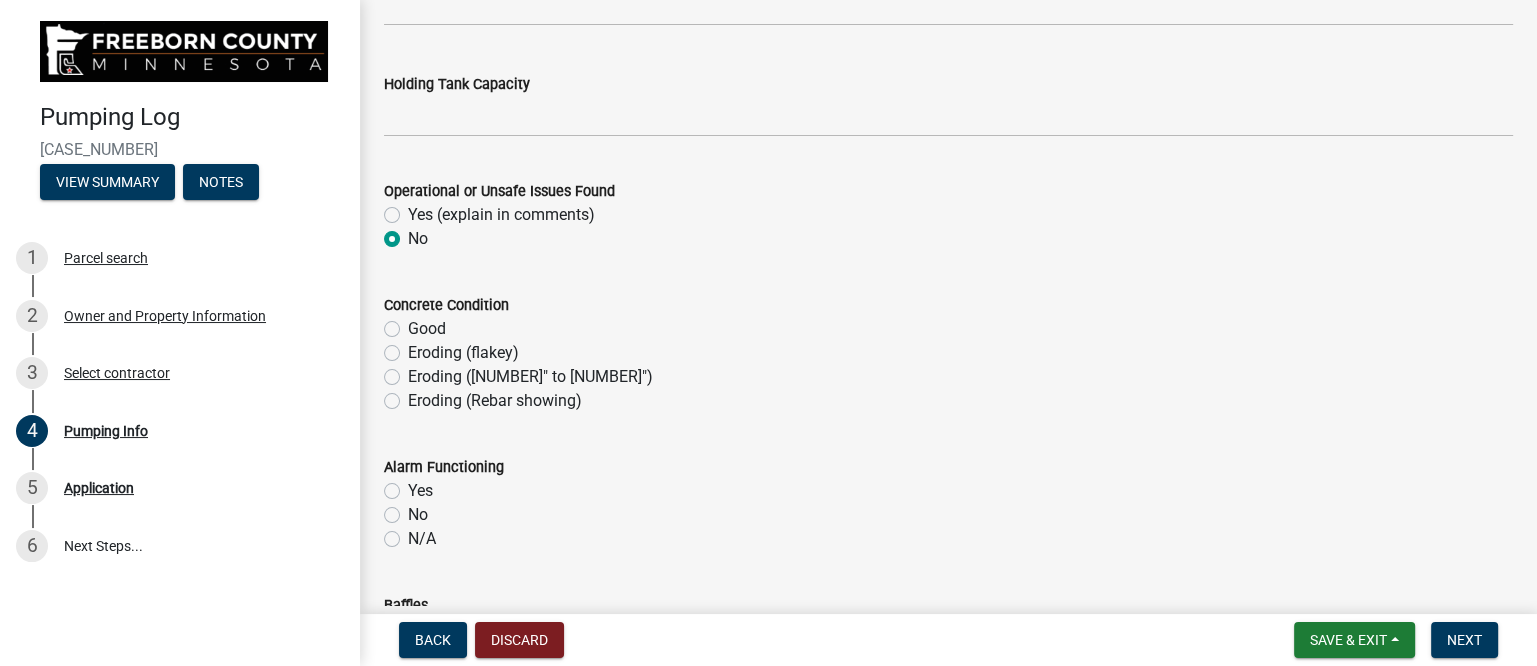 radio on "true" 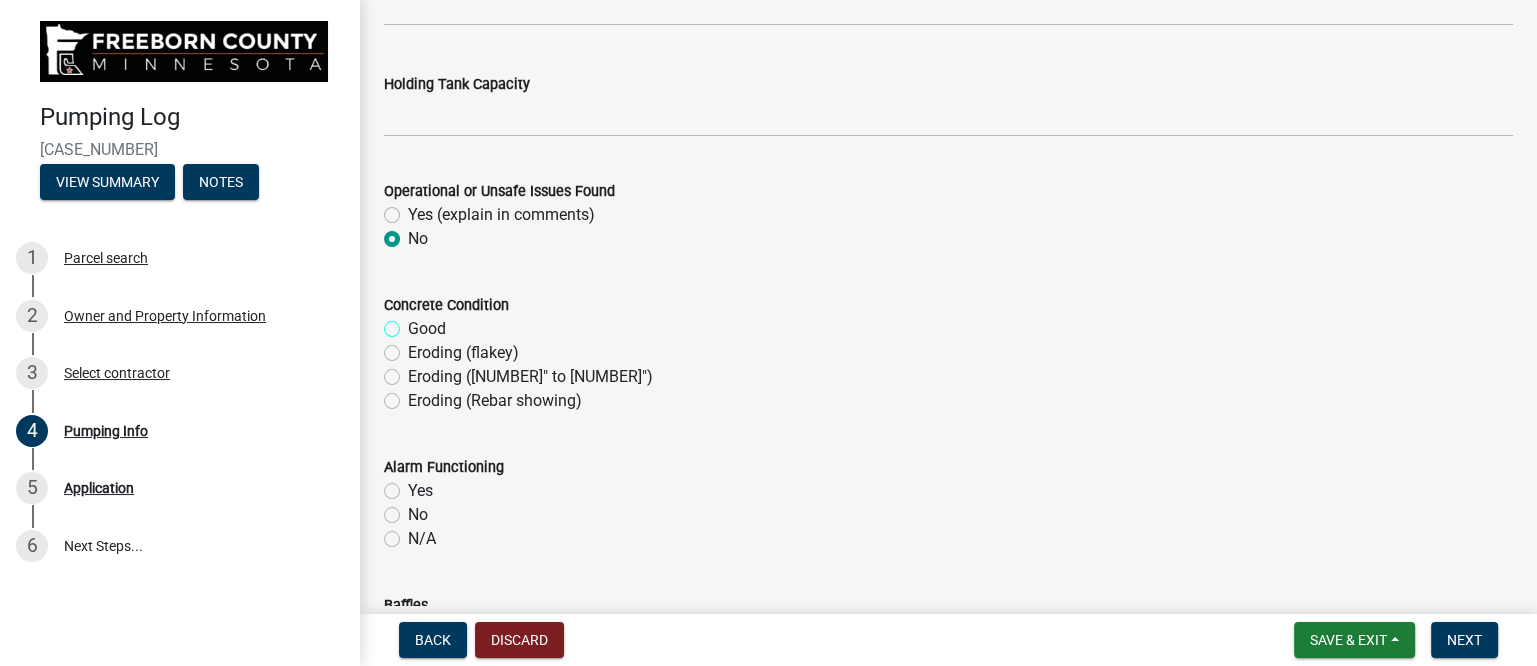 click on "Good" at bounding box center [414, 323] 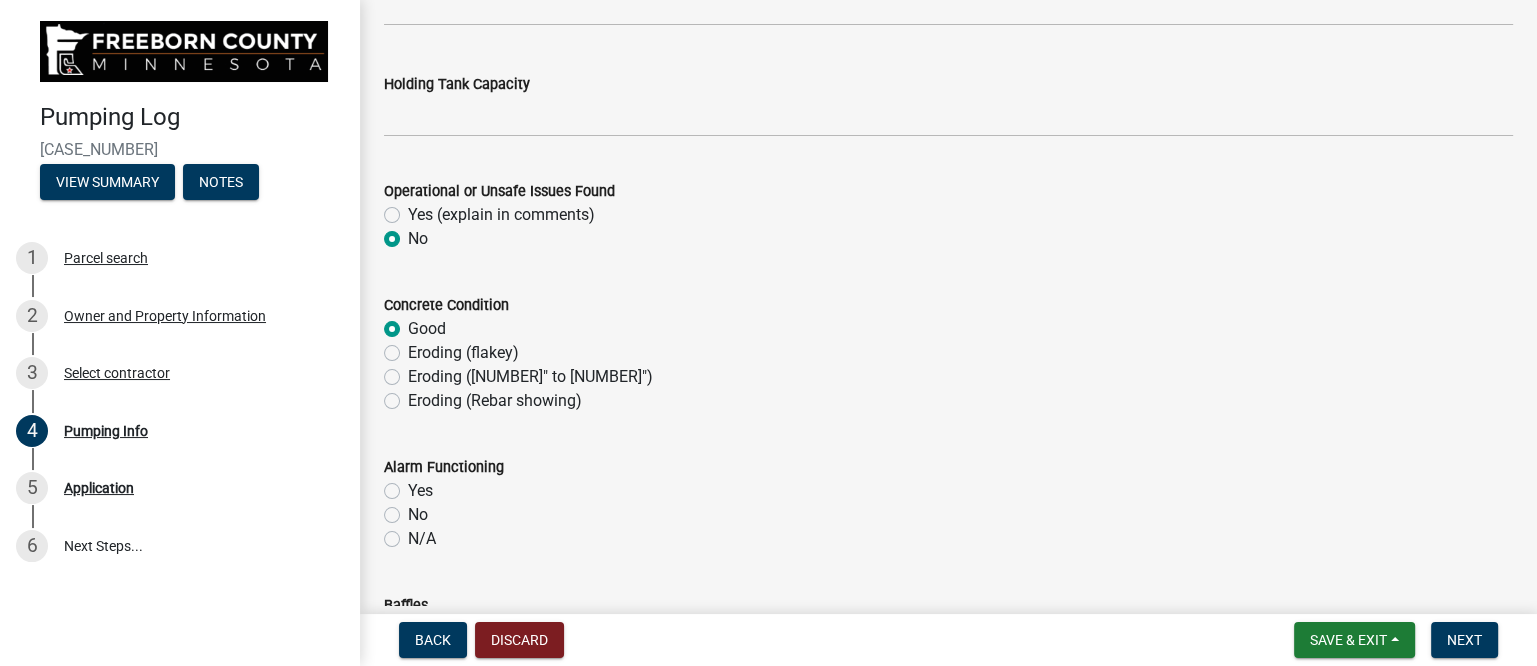 radio on "true" 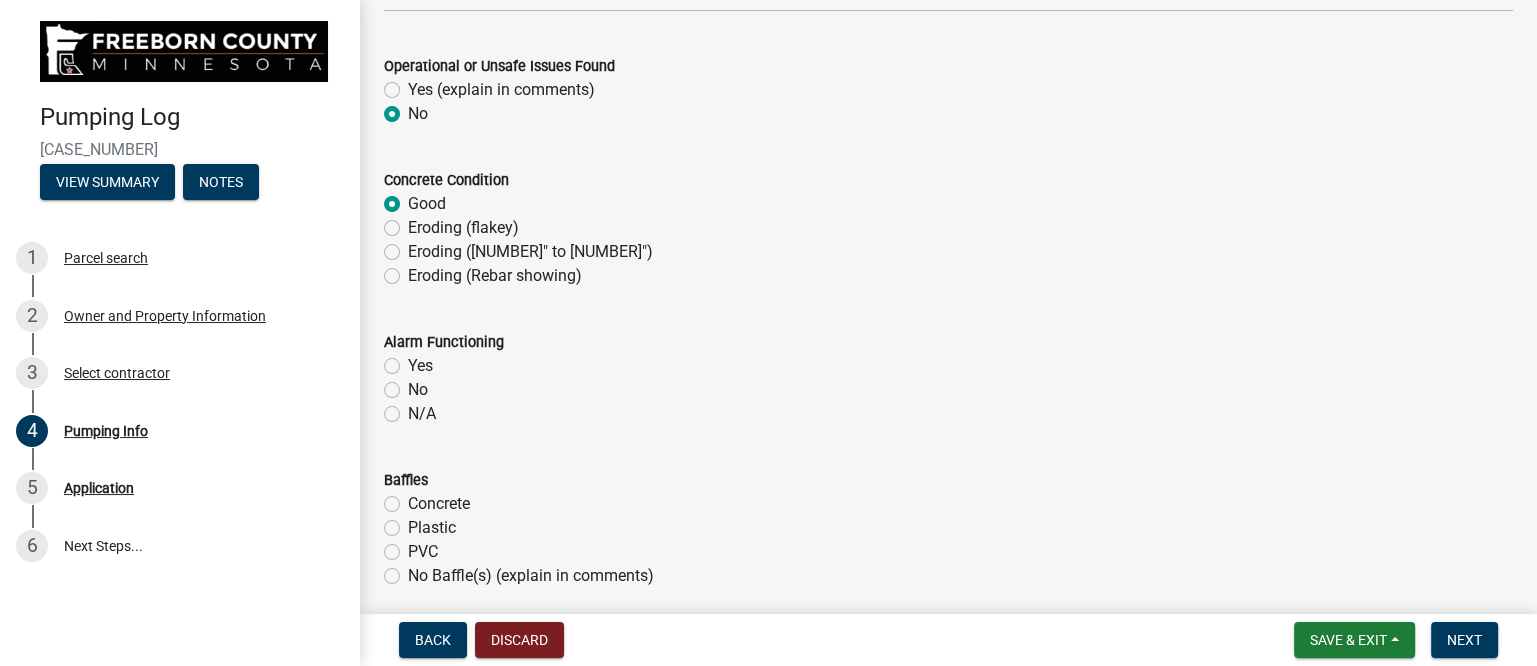 click on "Yes" 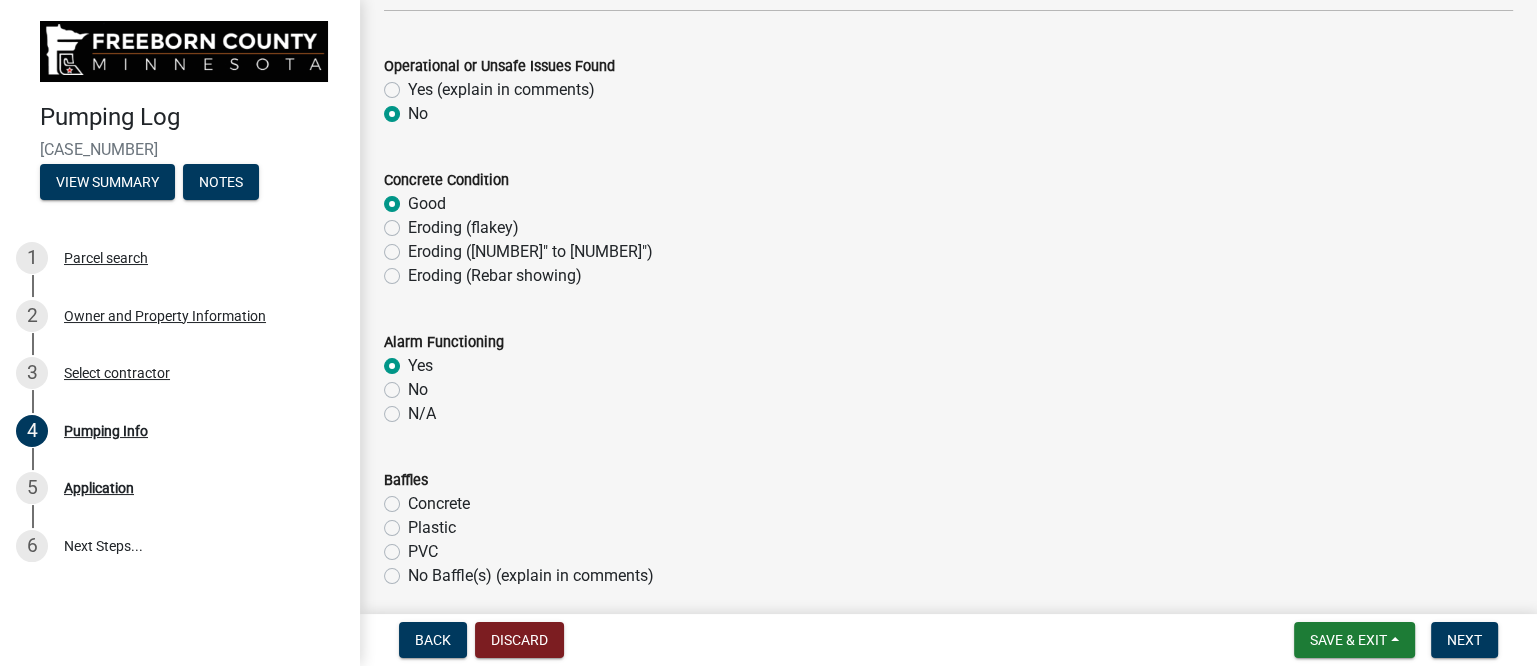 radio on "true" 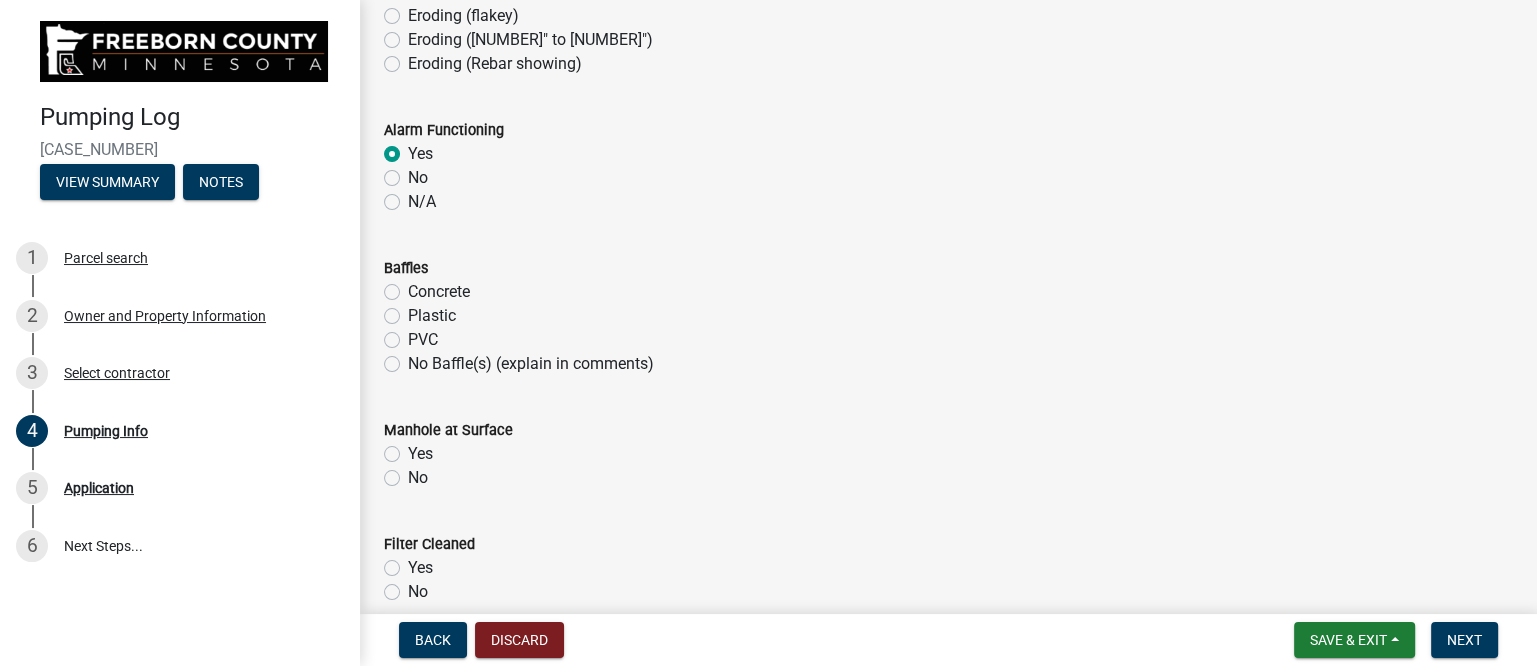 scroll, scrollTop: 1385, scrollLeft: 0, axis: vertical 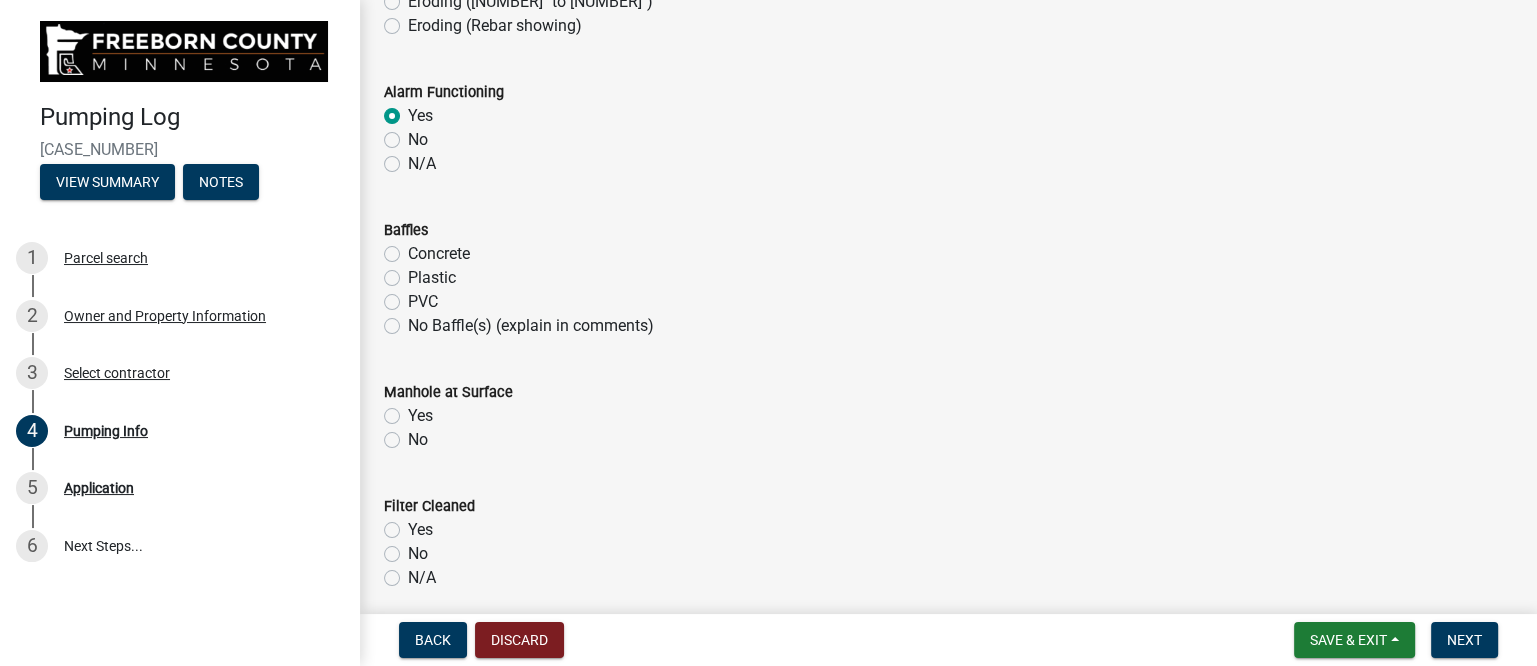 click on "Plastic" 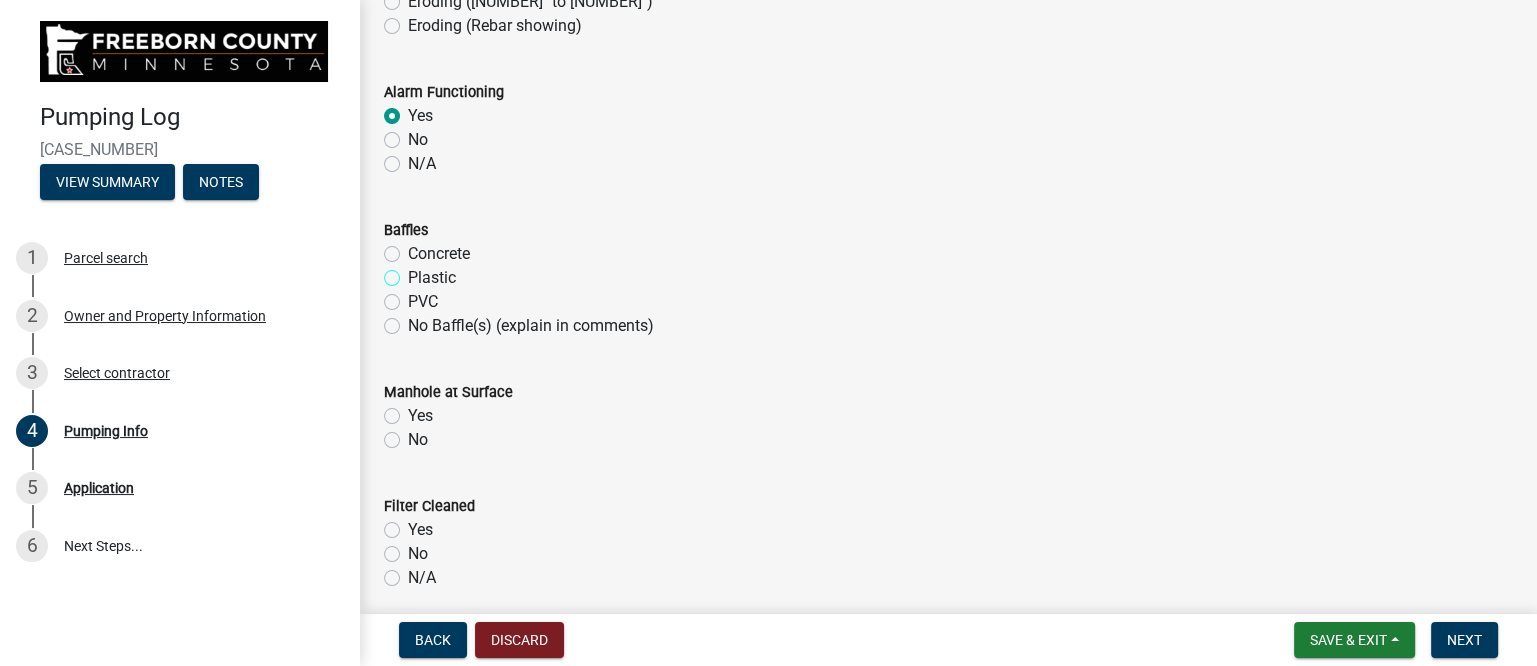click on "Plastic" at bounding box center [414, 272] 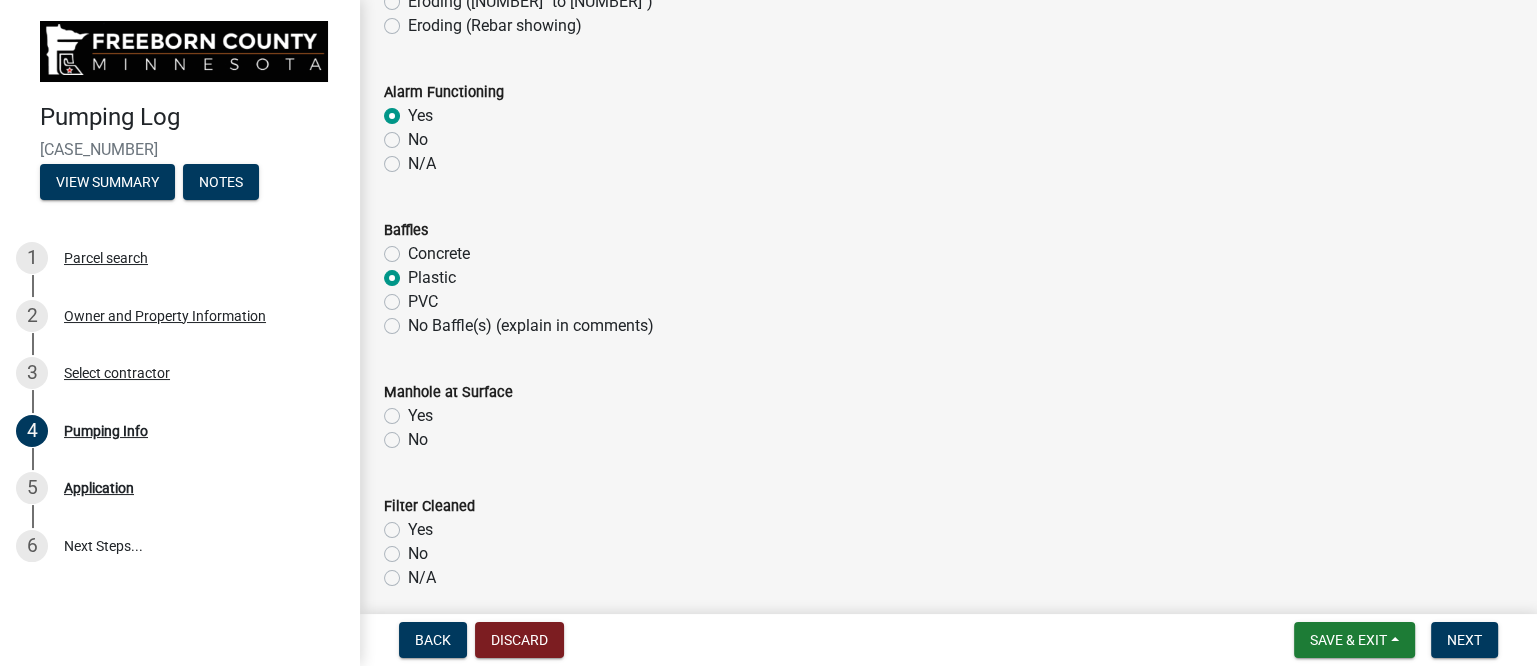 radio on "true" 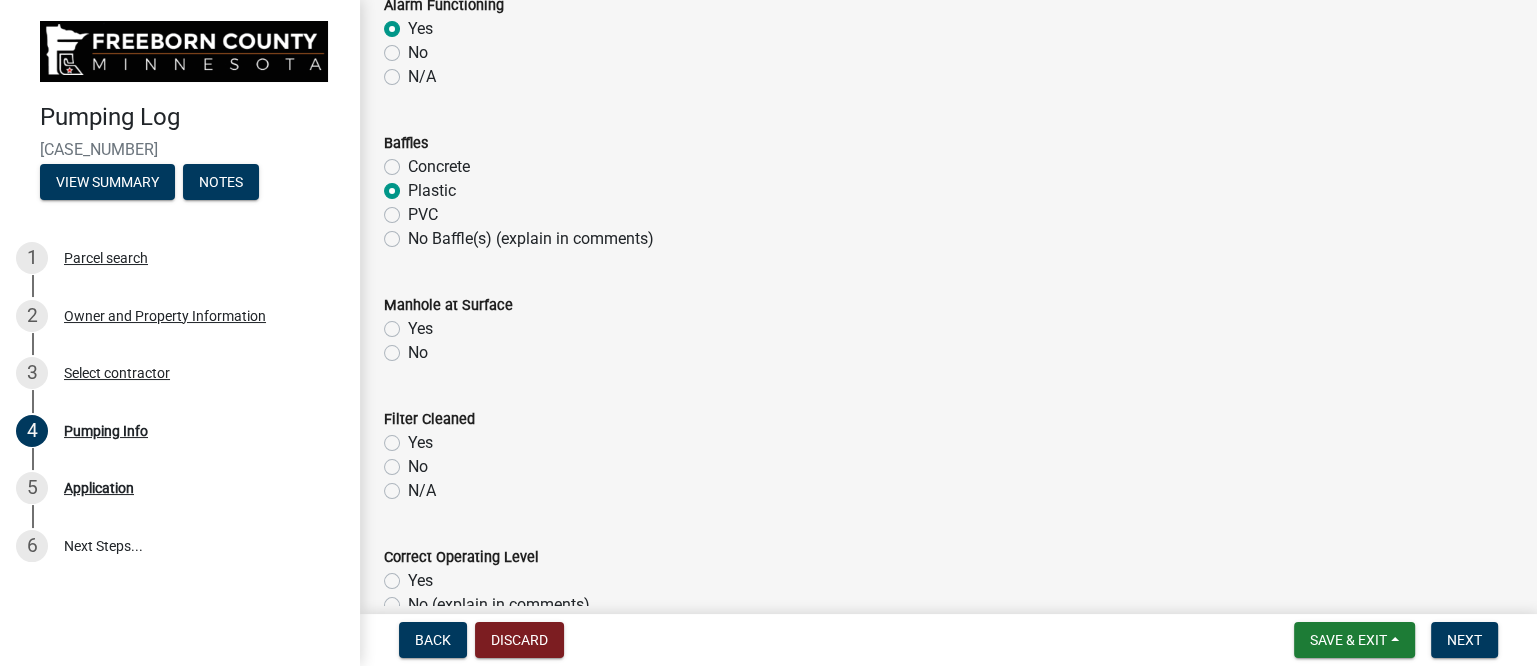 scroll, scrollTop: 1510, scrollLeft: 0, axis: vertical 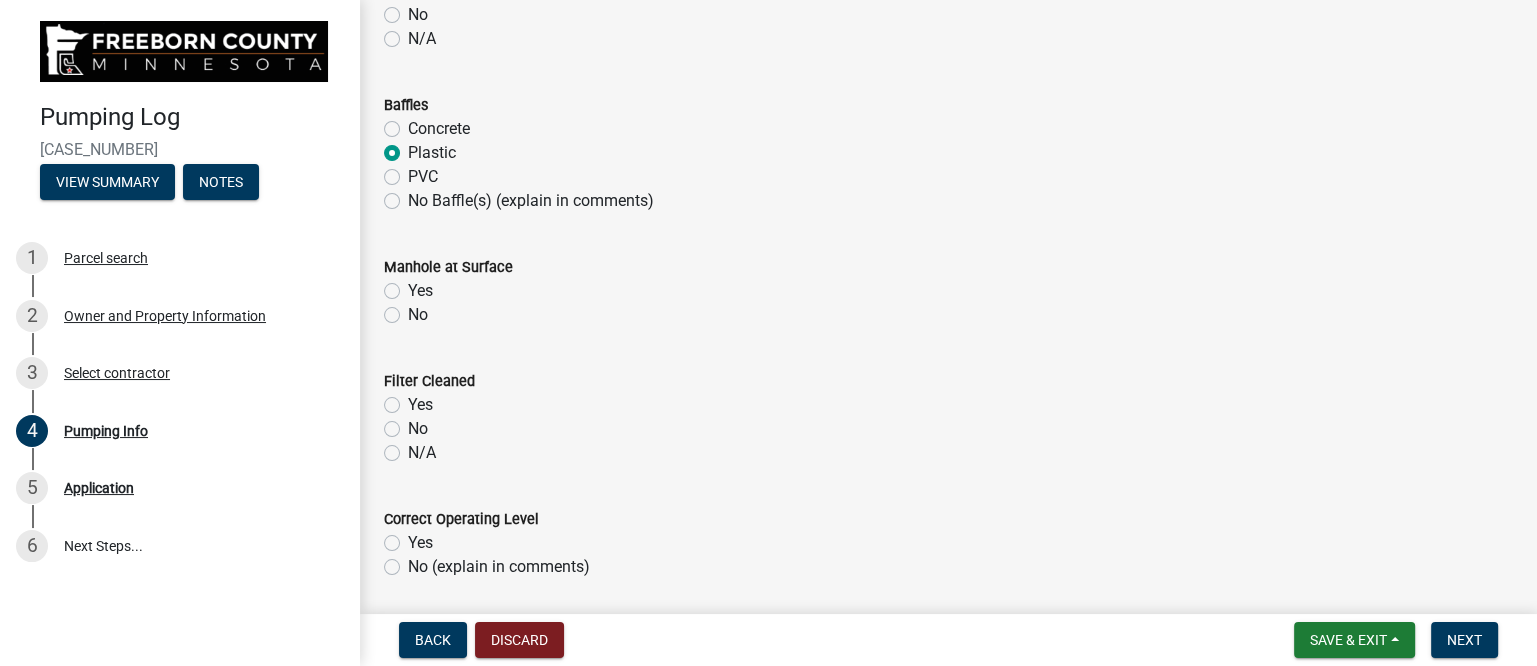 click on "Yes" 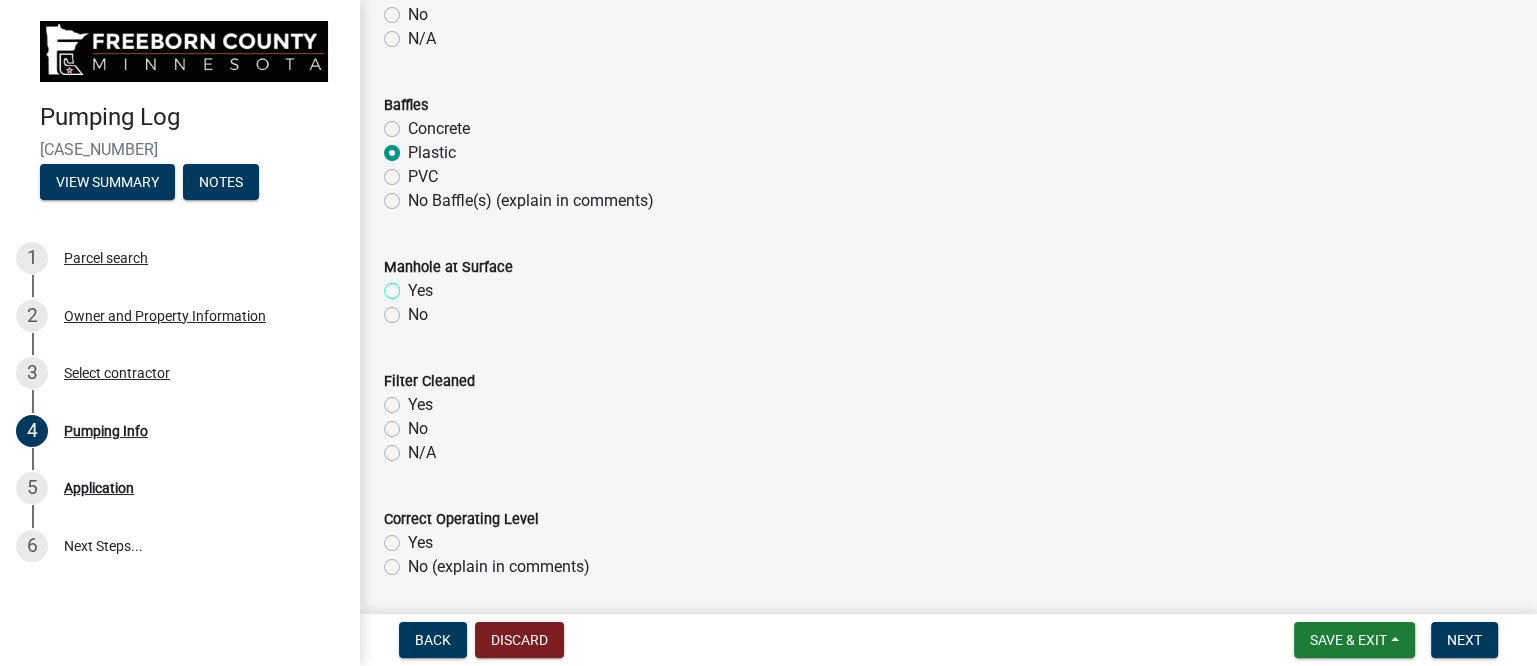 click on "Yes" at bounding box center (414, 285) 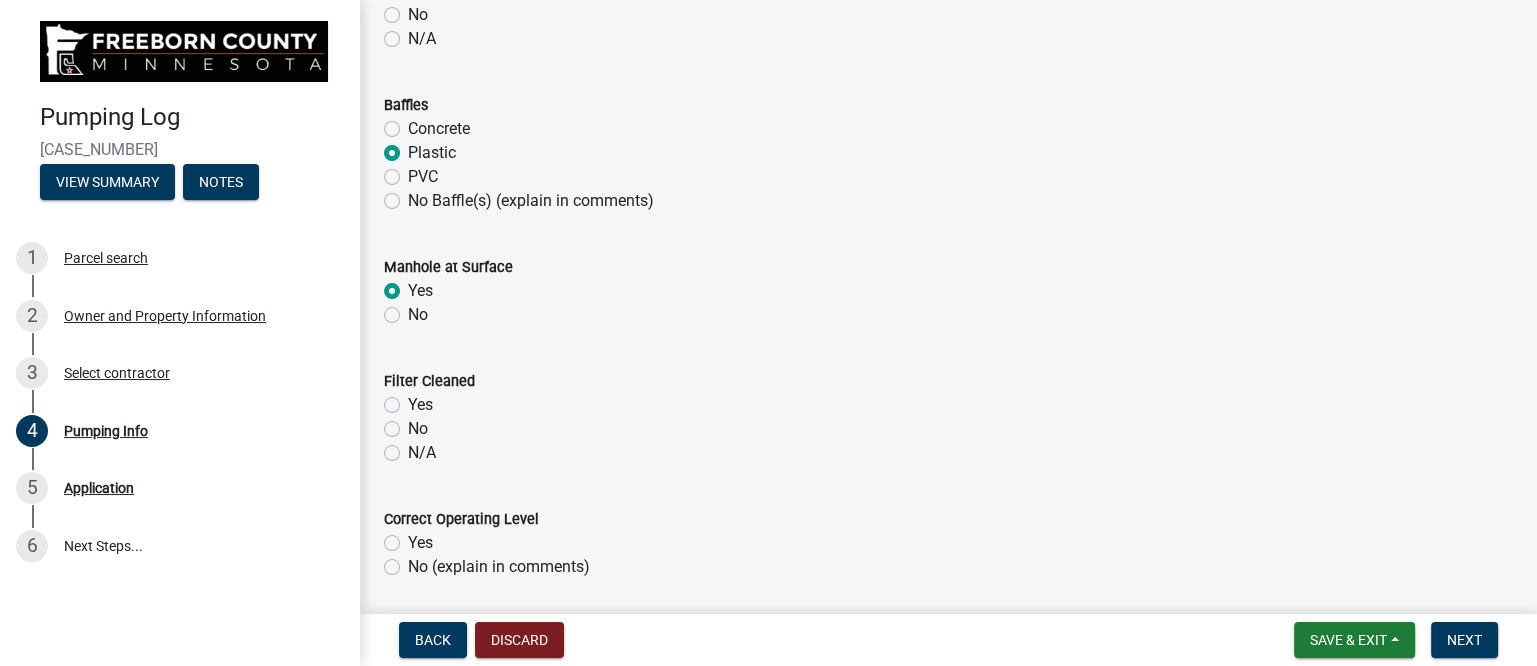 radio on "true" 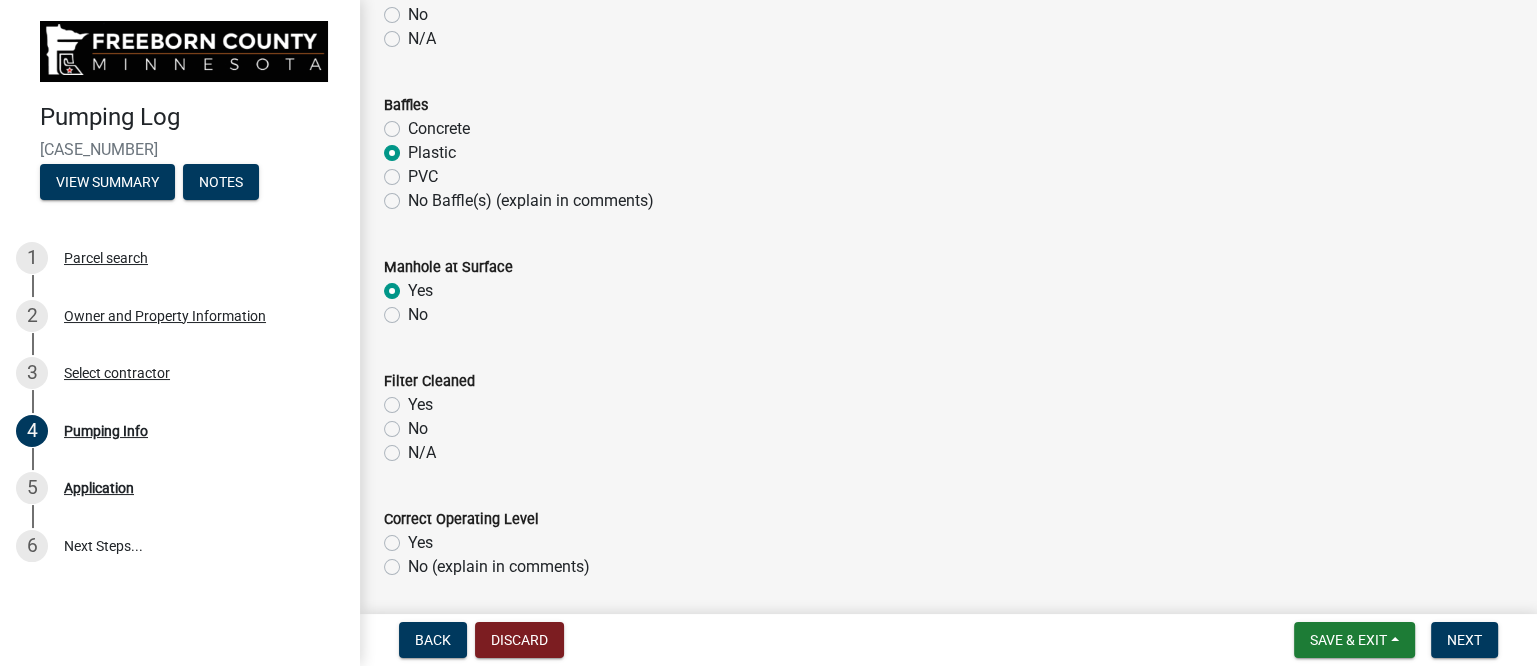 click on "Yes" 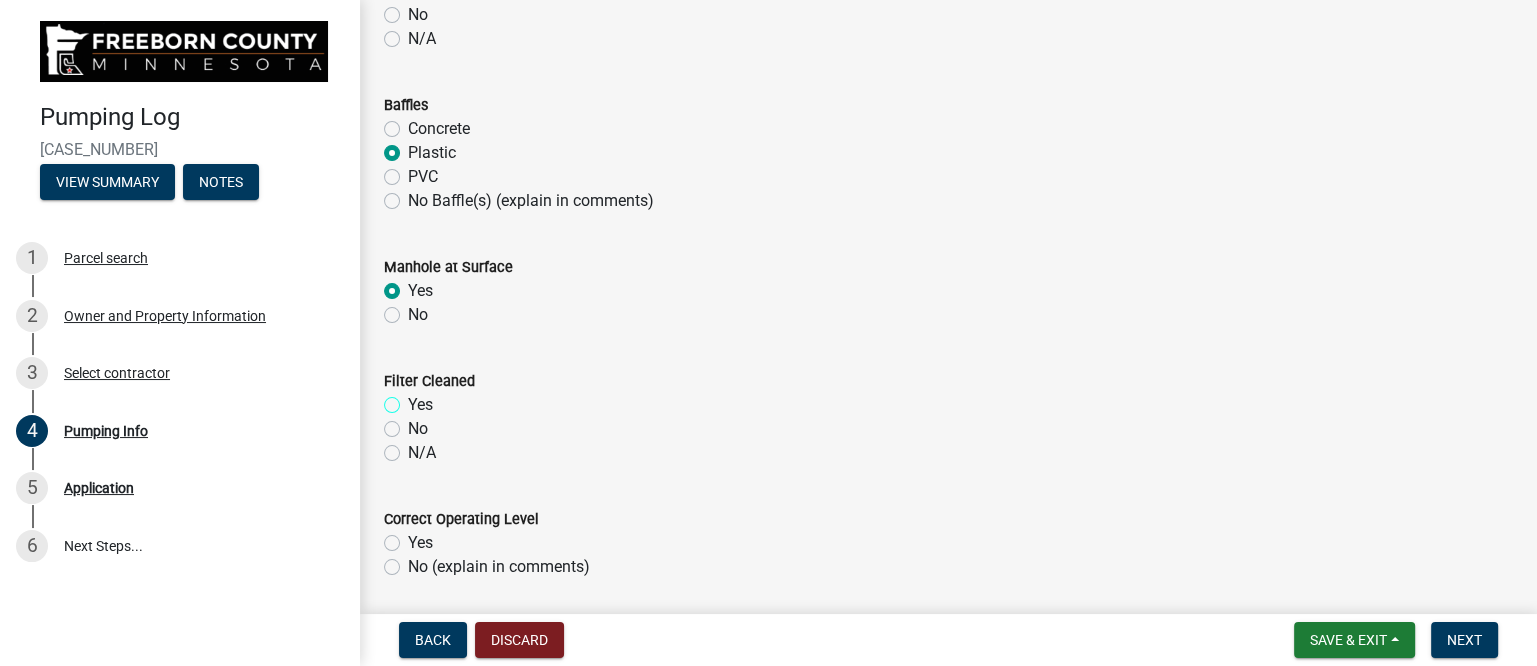 click on "Yes" at bounding box center (414, 399) 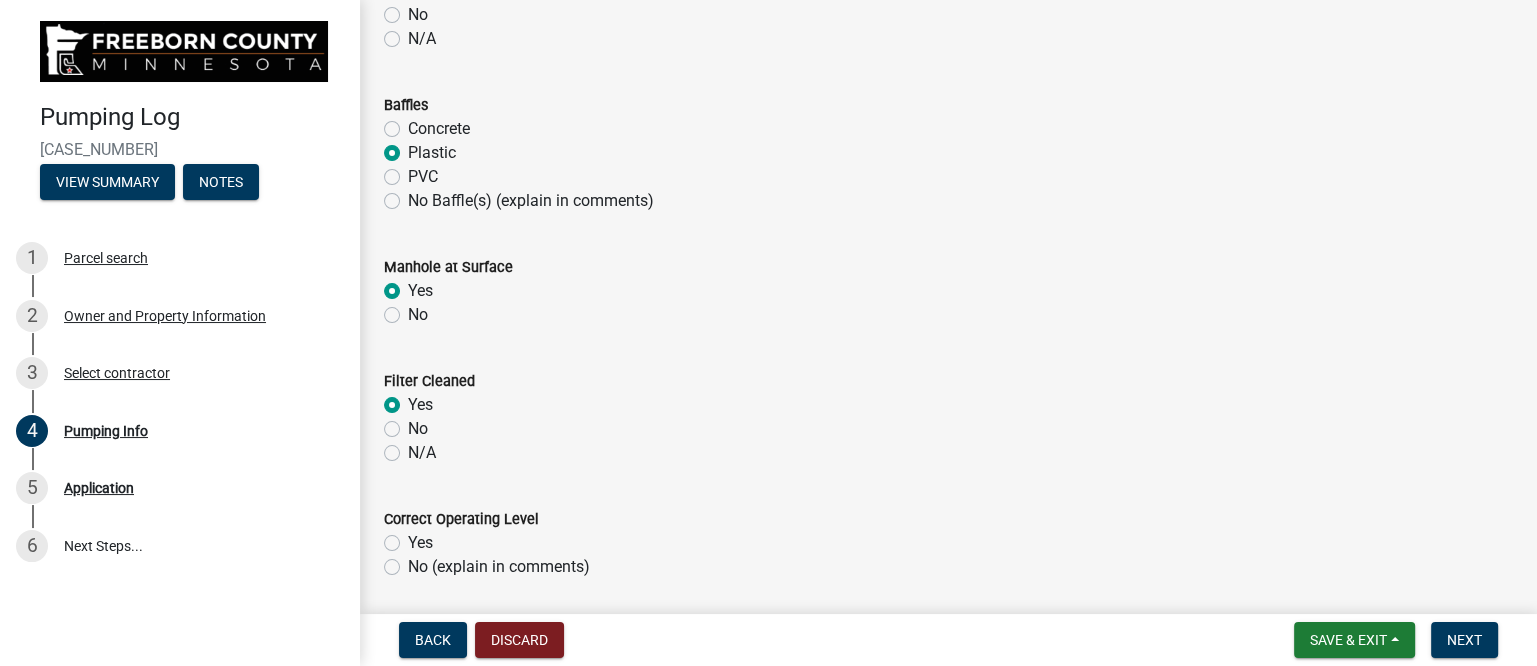 radio on "true" 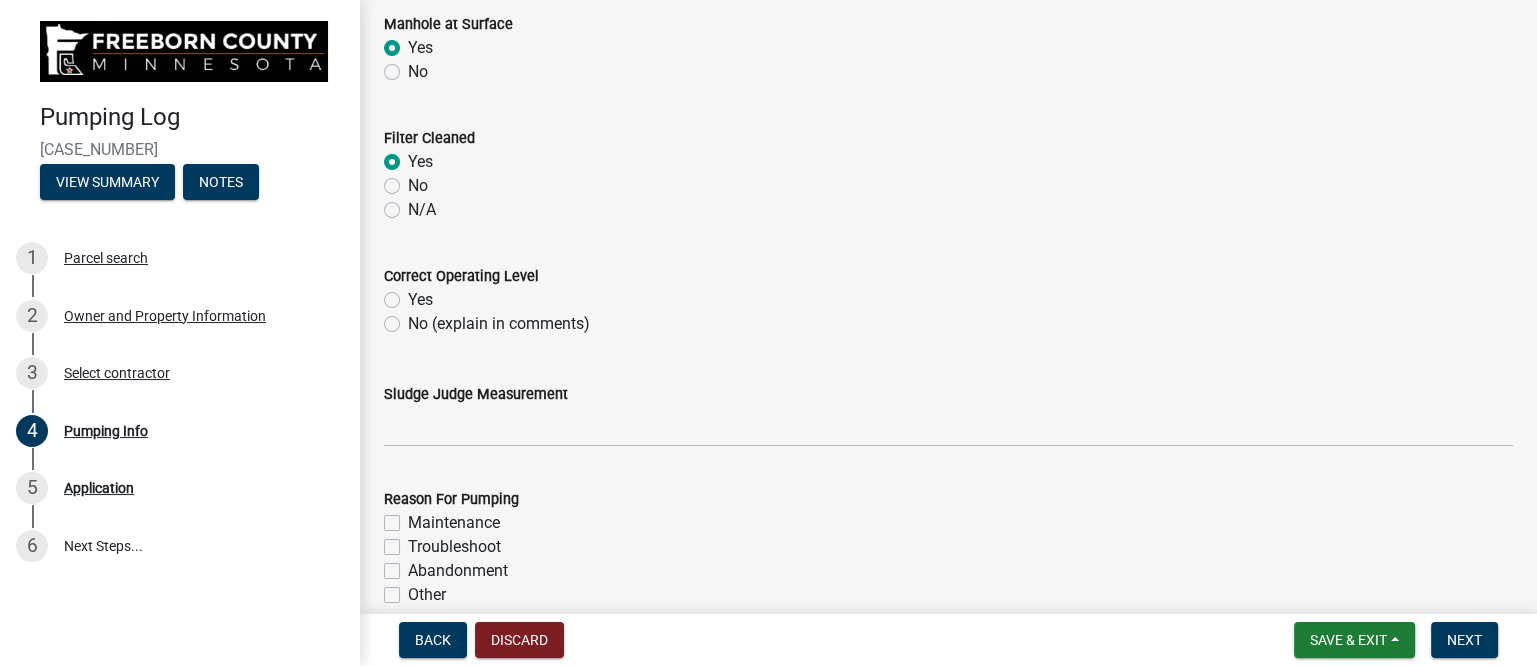 scroll, scrollTop: 1760, scrollLeft: 0, axis: vertical 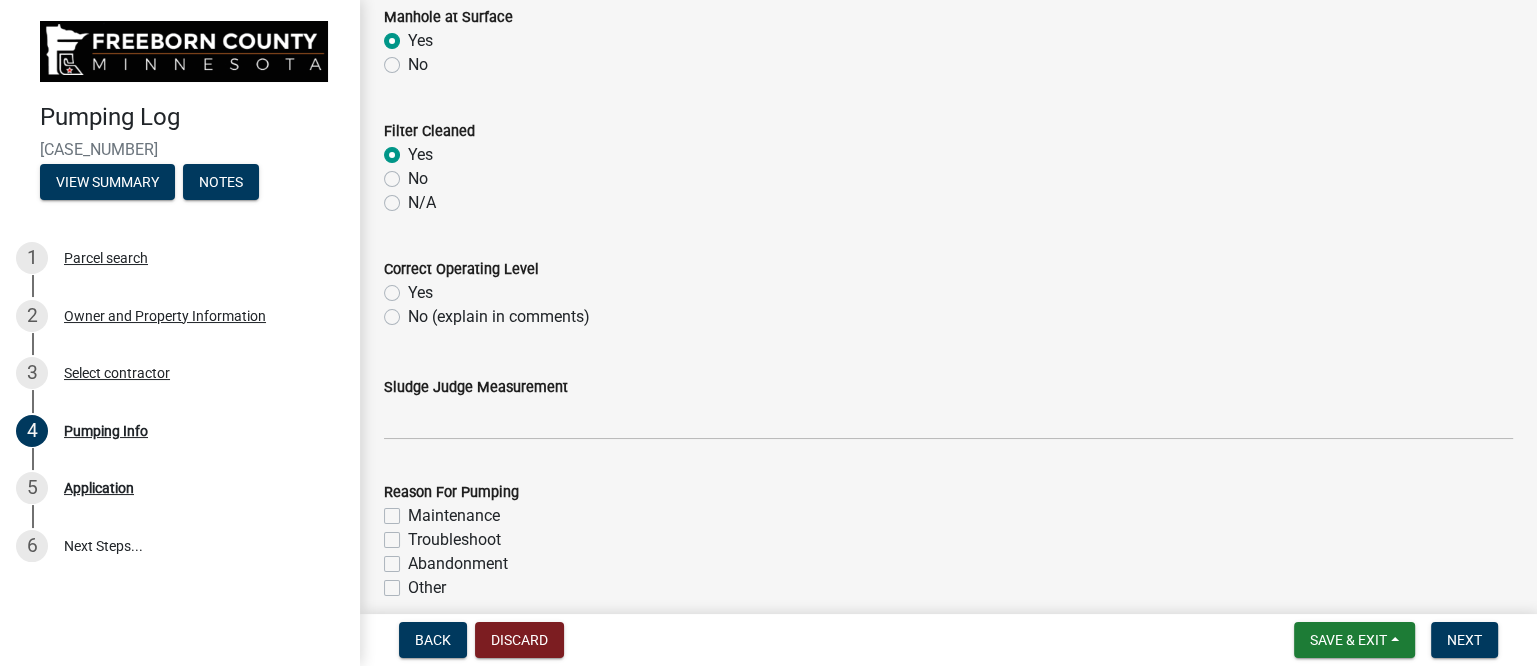 click on "Yes" 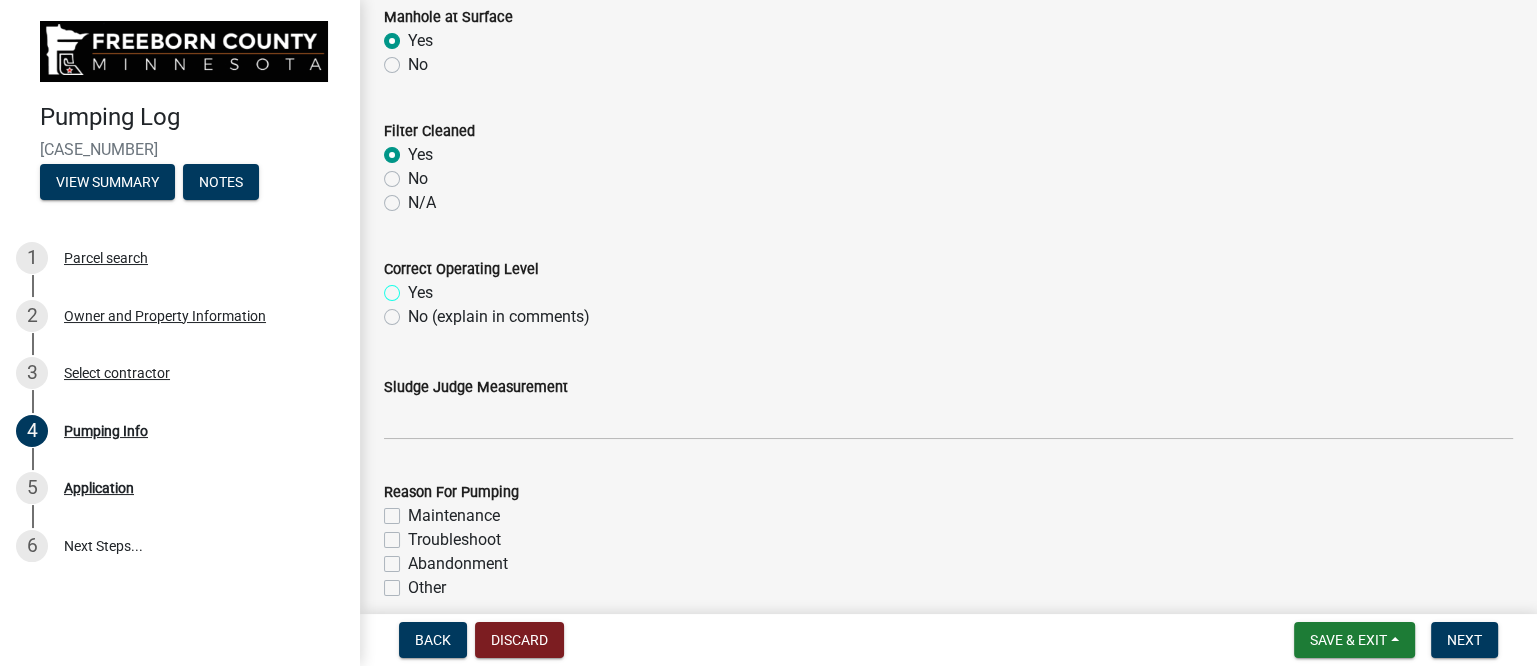 click on "Yes" at bounding box center [414, 287] 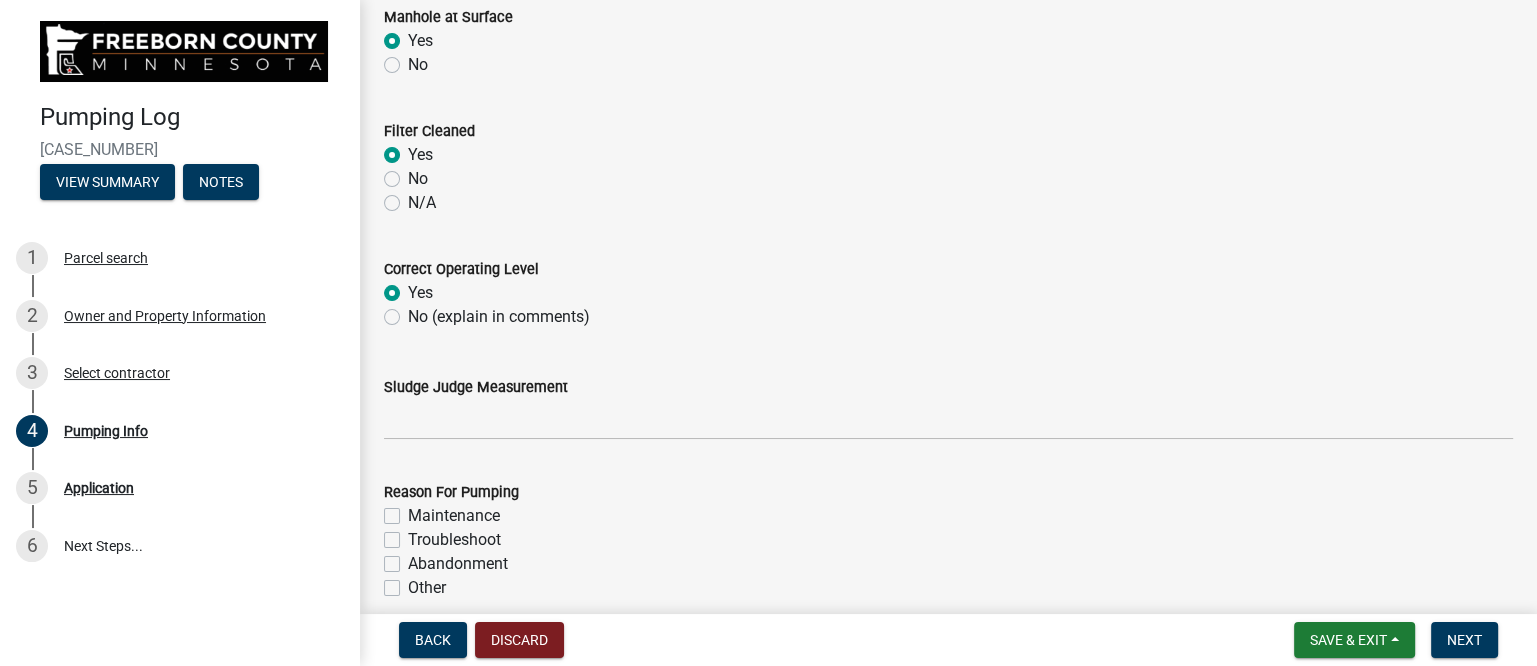 radio on "true" 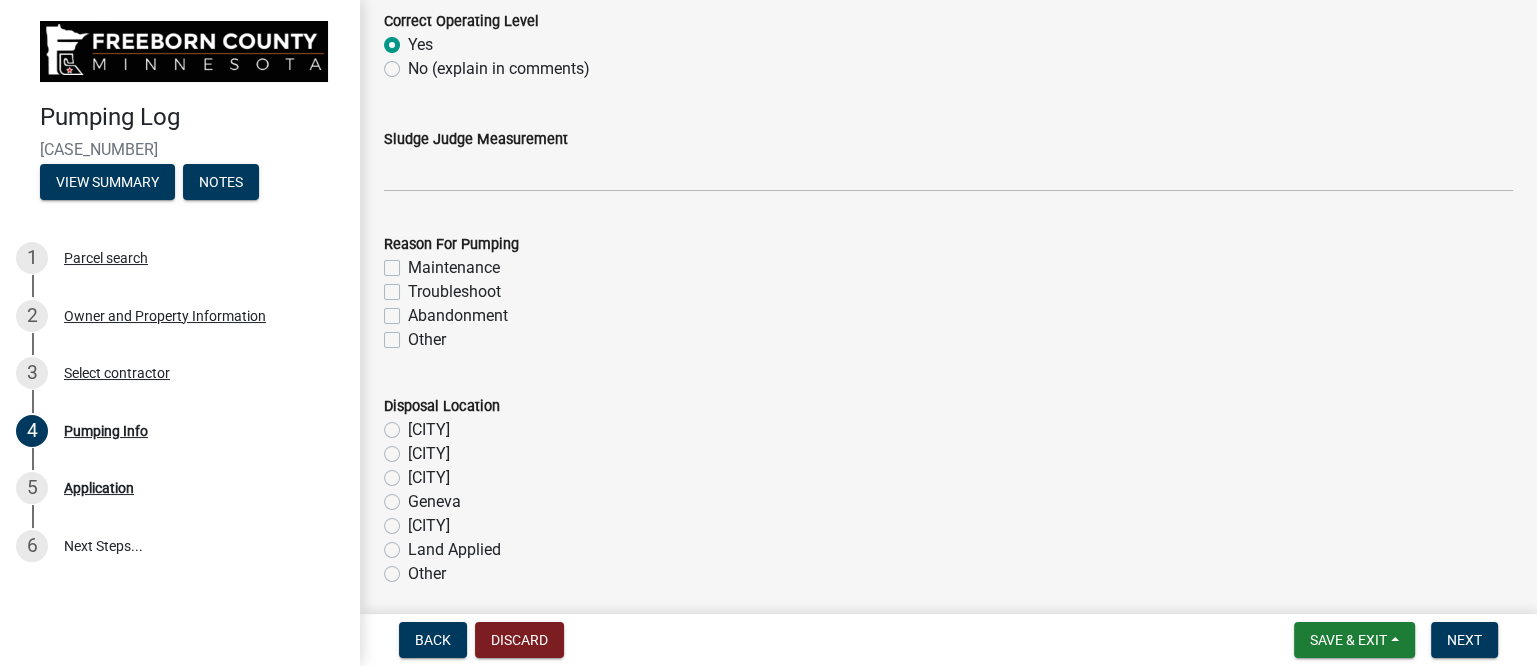 scroll, scrollTop: 2010, scrollLeft: 0, axis: vertical 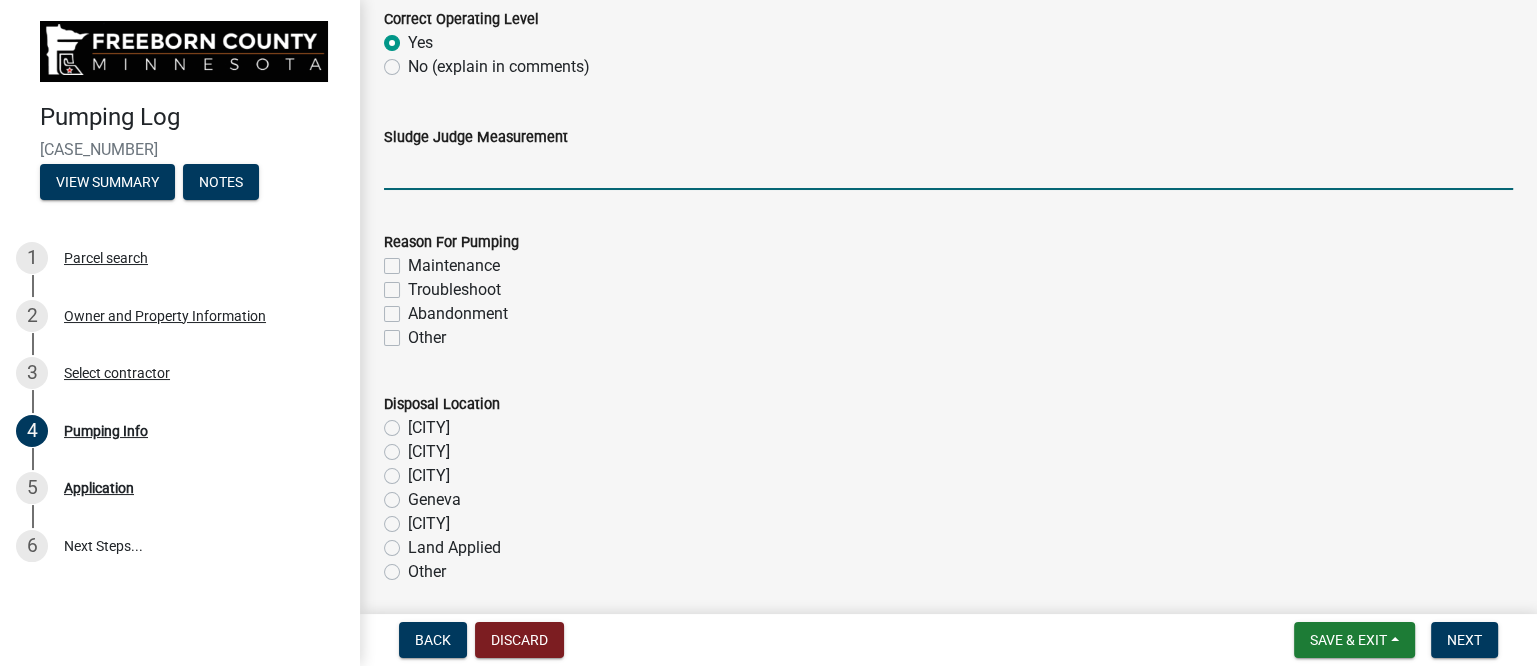 click on "Sludge Judge Measurement" at bounding box center [948, 169] 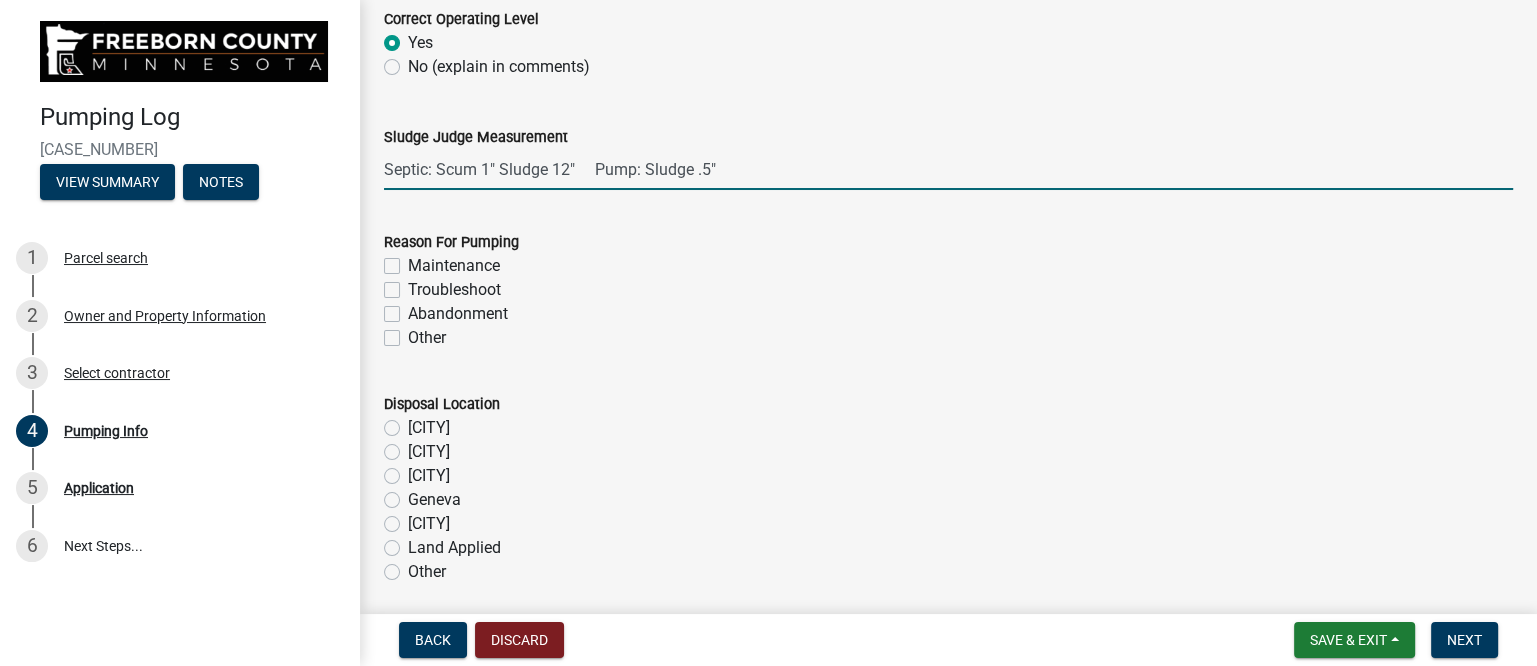 type on "Septic: Scum 1" Sludge 12"     Pump: Sludge .5"" 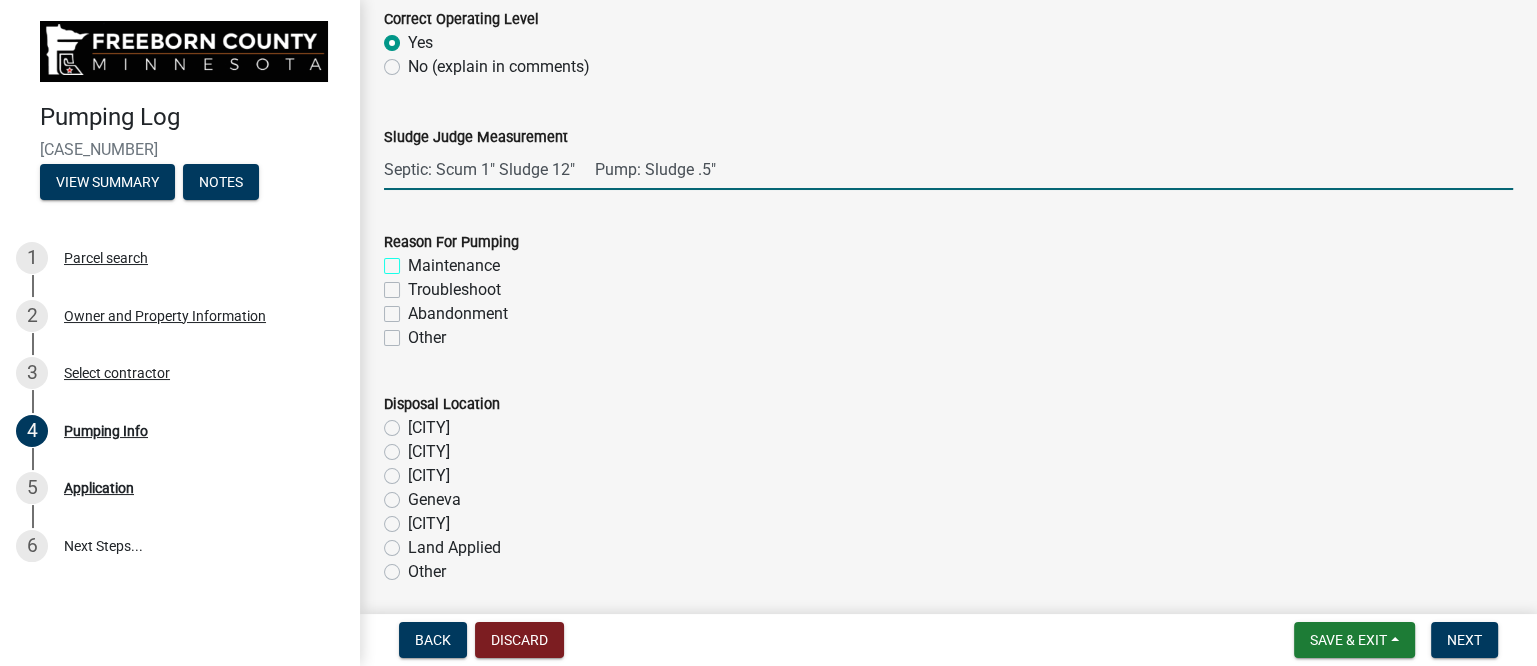 click on "Maintenance" at bounding box center [414, 260] 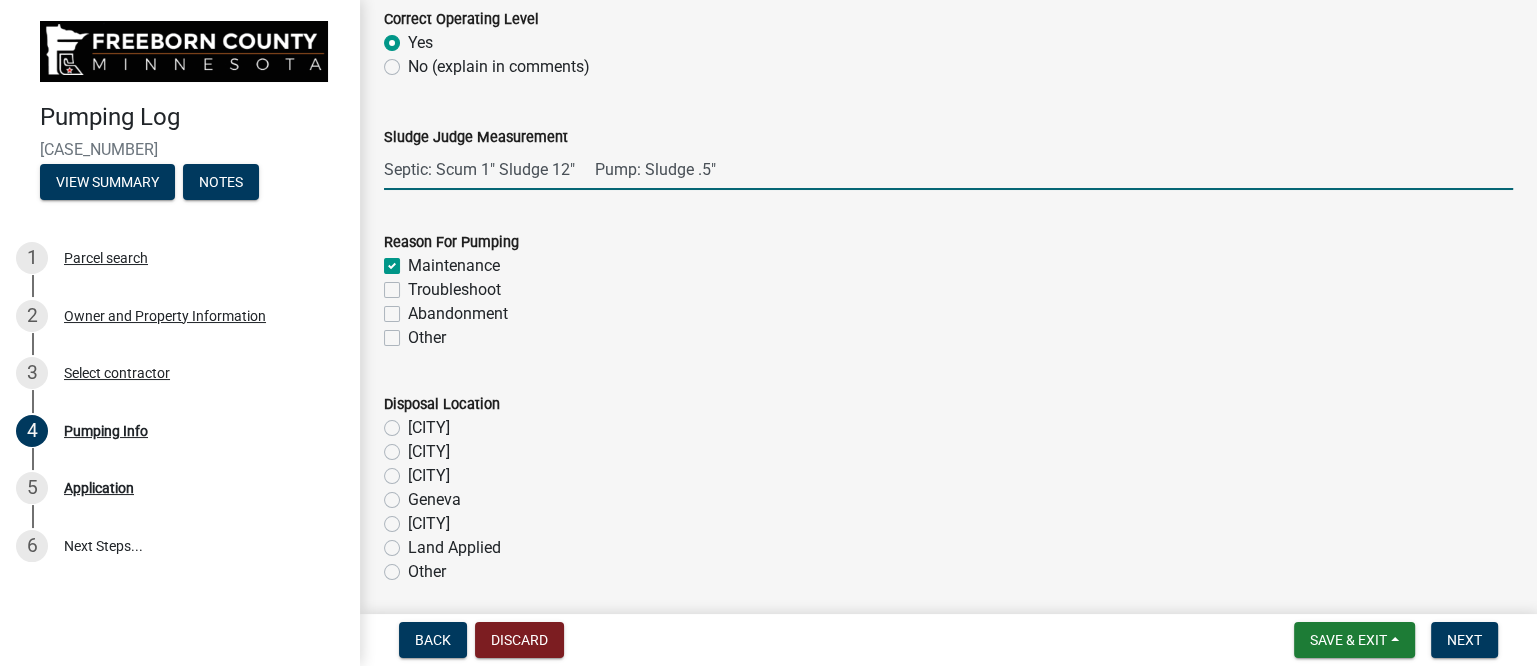 checkbox on "true" 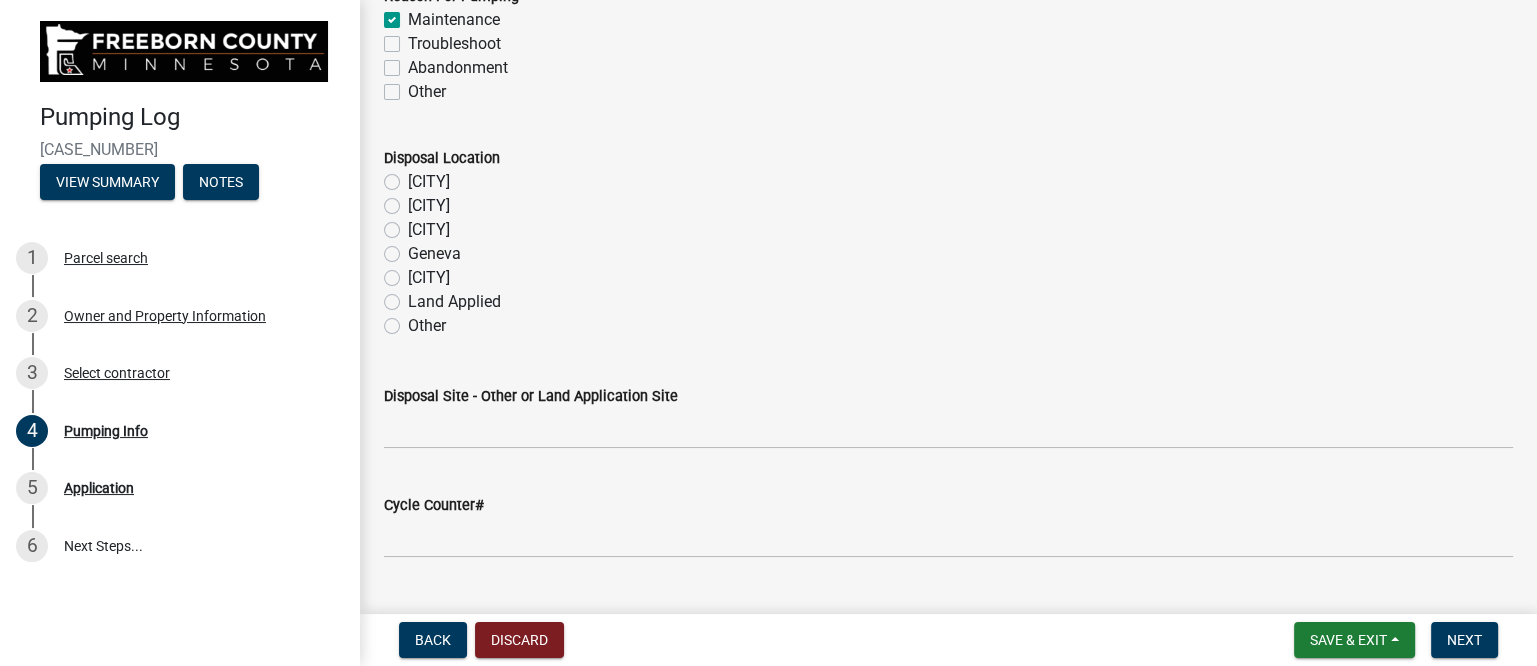 scroll, scrollTop: 2260, scrollLeft: 0, axis: vertical 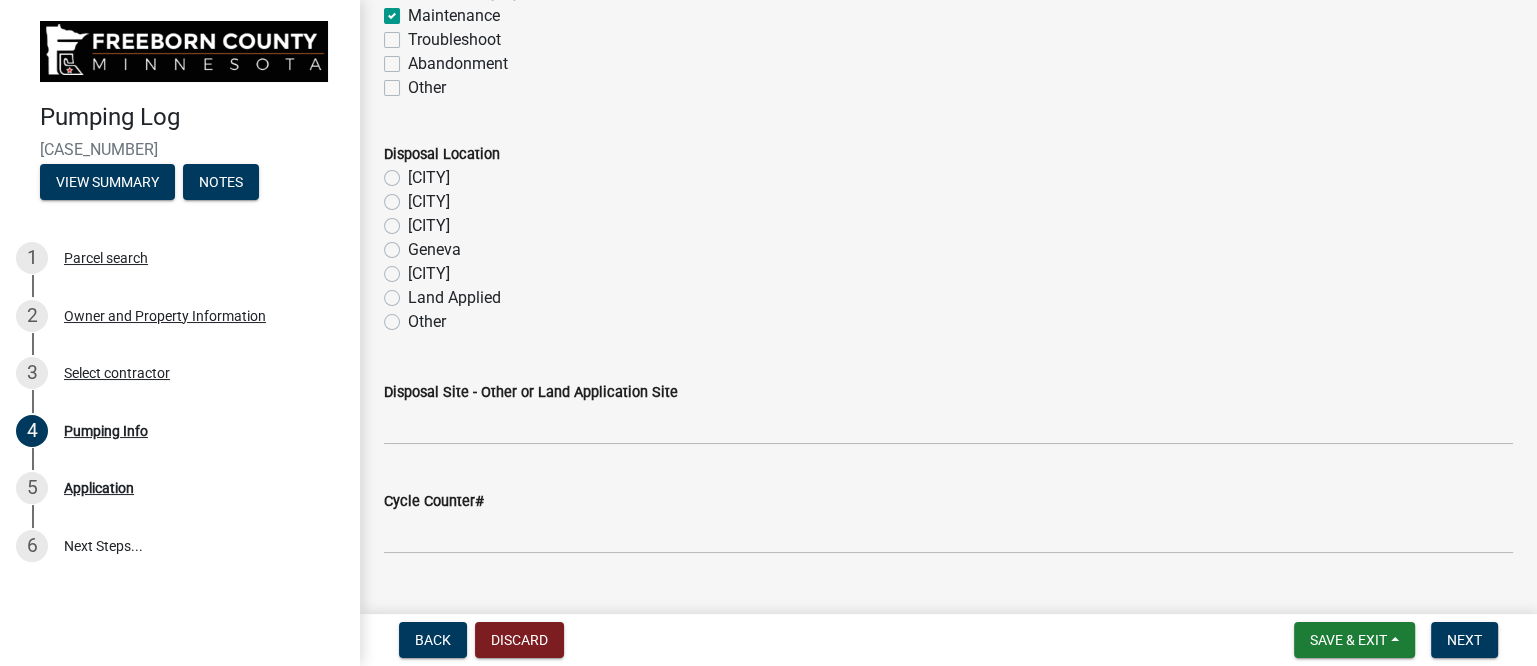 click on "Geneva" 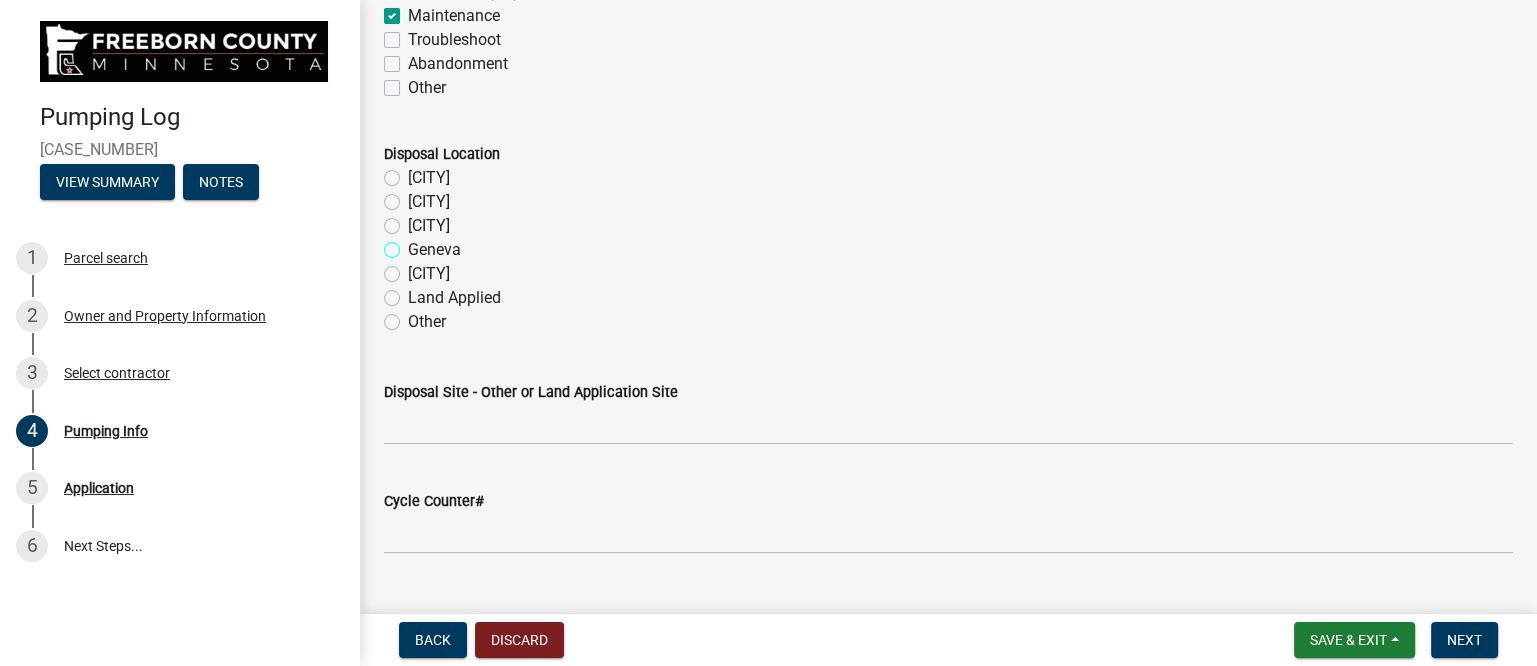 click on "Geneva" at bounding box center [414, 244] 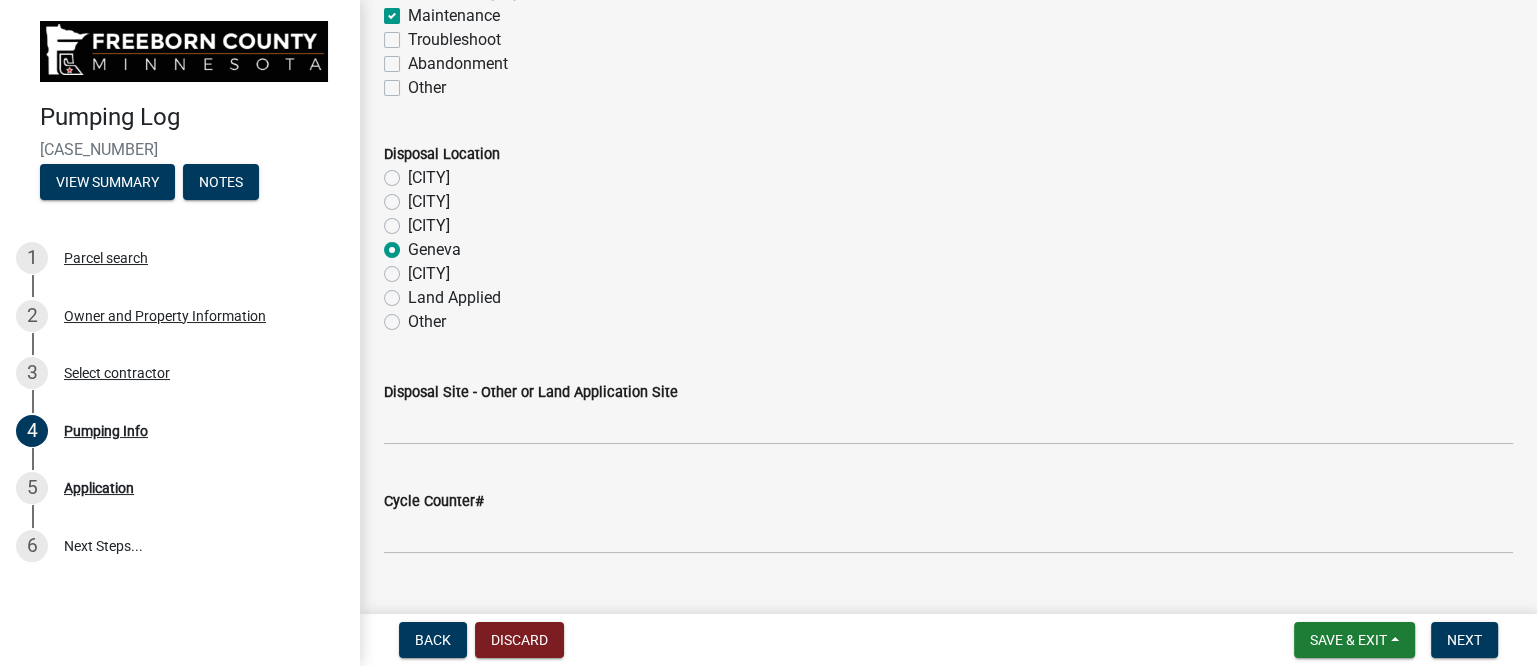 radio on "true" 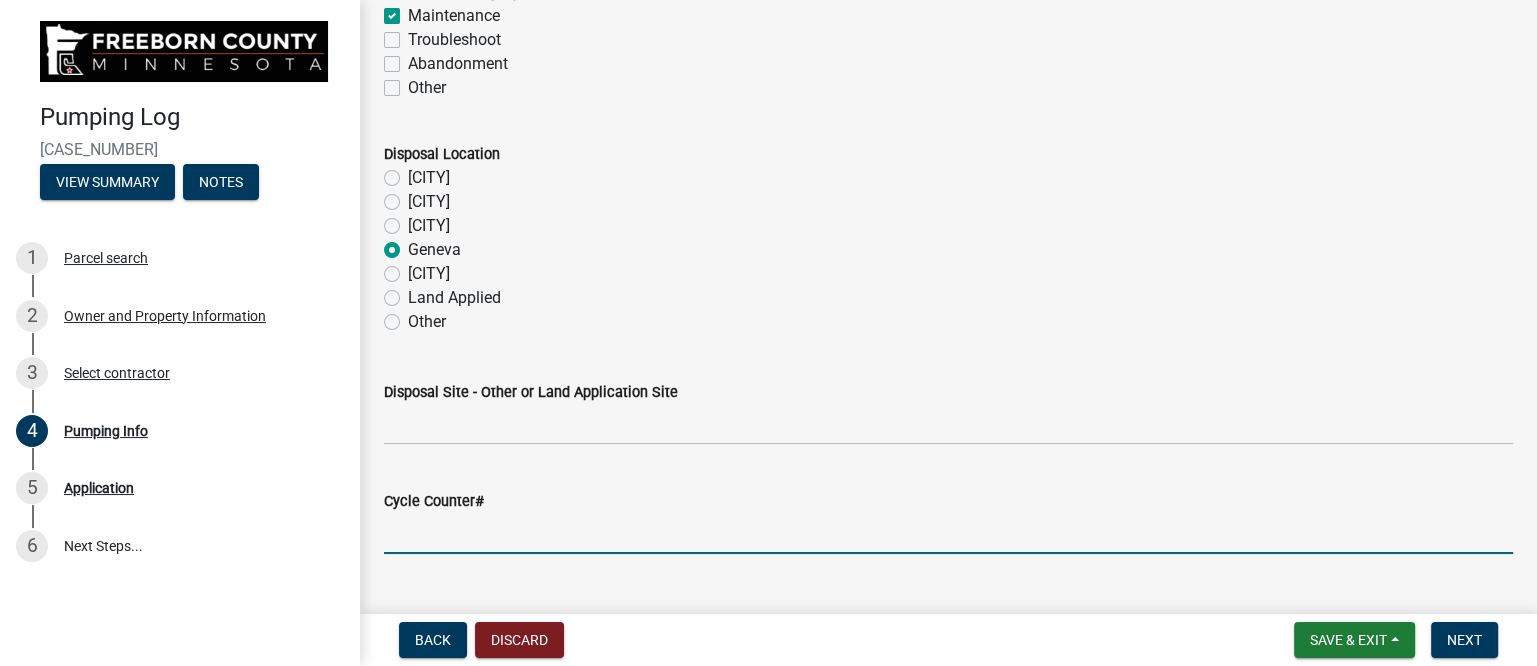 click 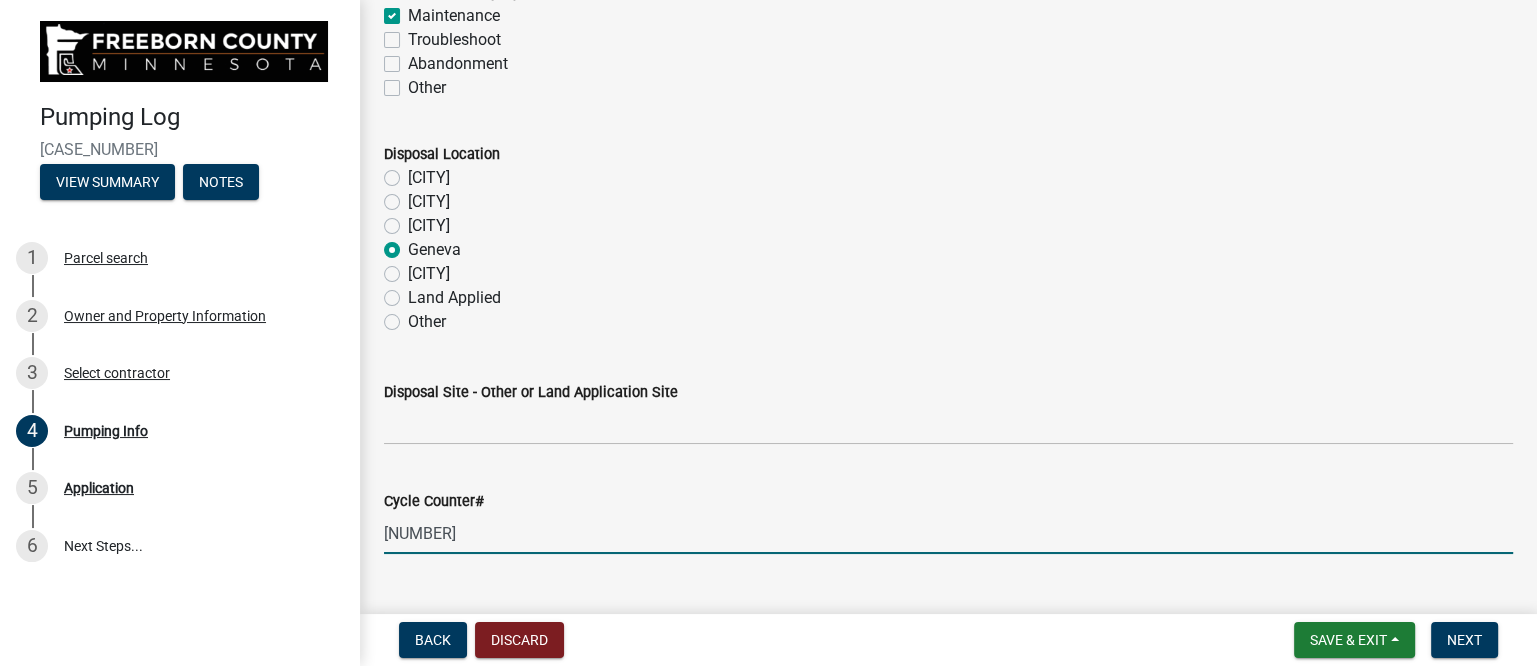 type on "[NUMBER]" 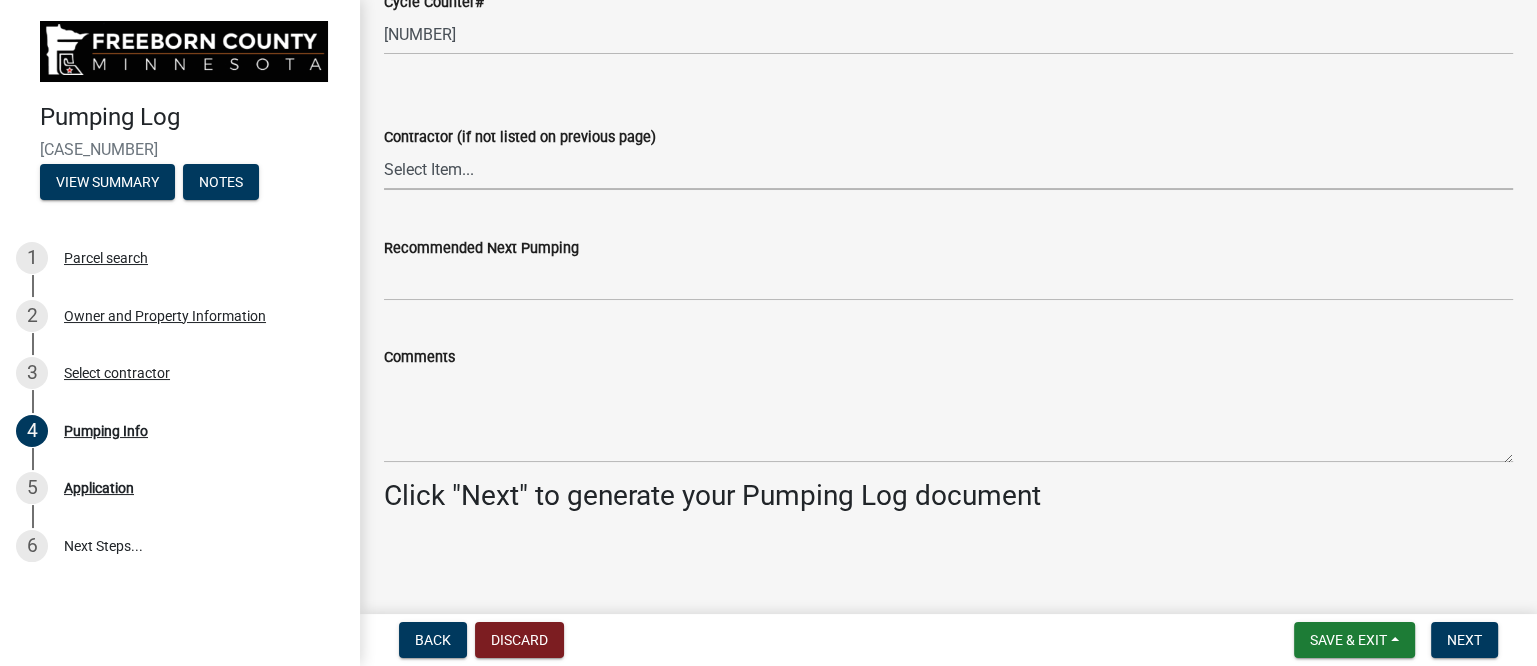 scroll, scrollTop: 2760, scrollLeft: 0, axis: vertical 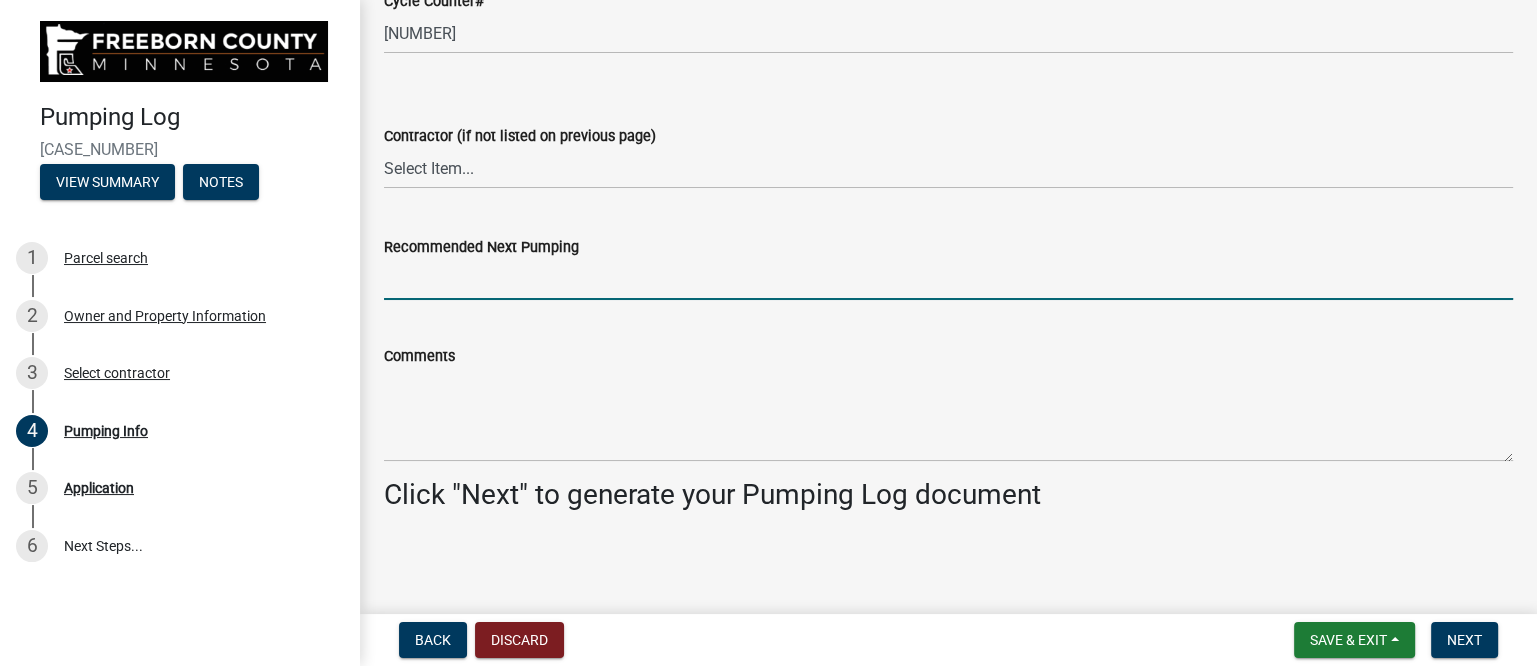 click on "Recommended Next Pumping" at bounding box center (948, 279) 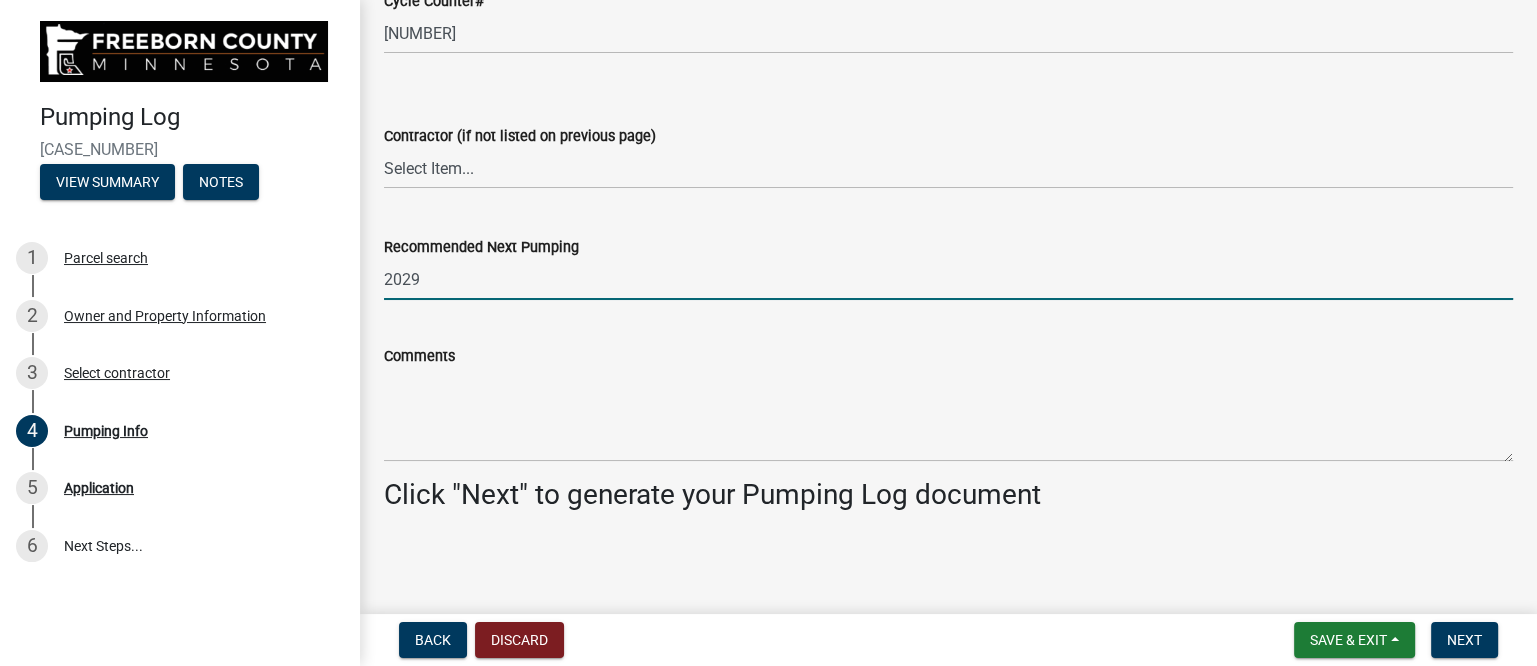 type on "2029" 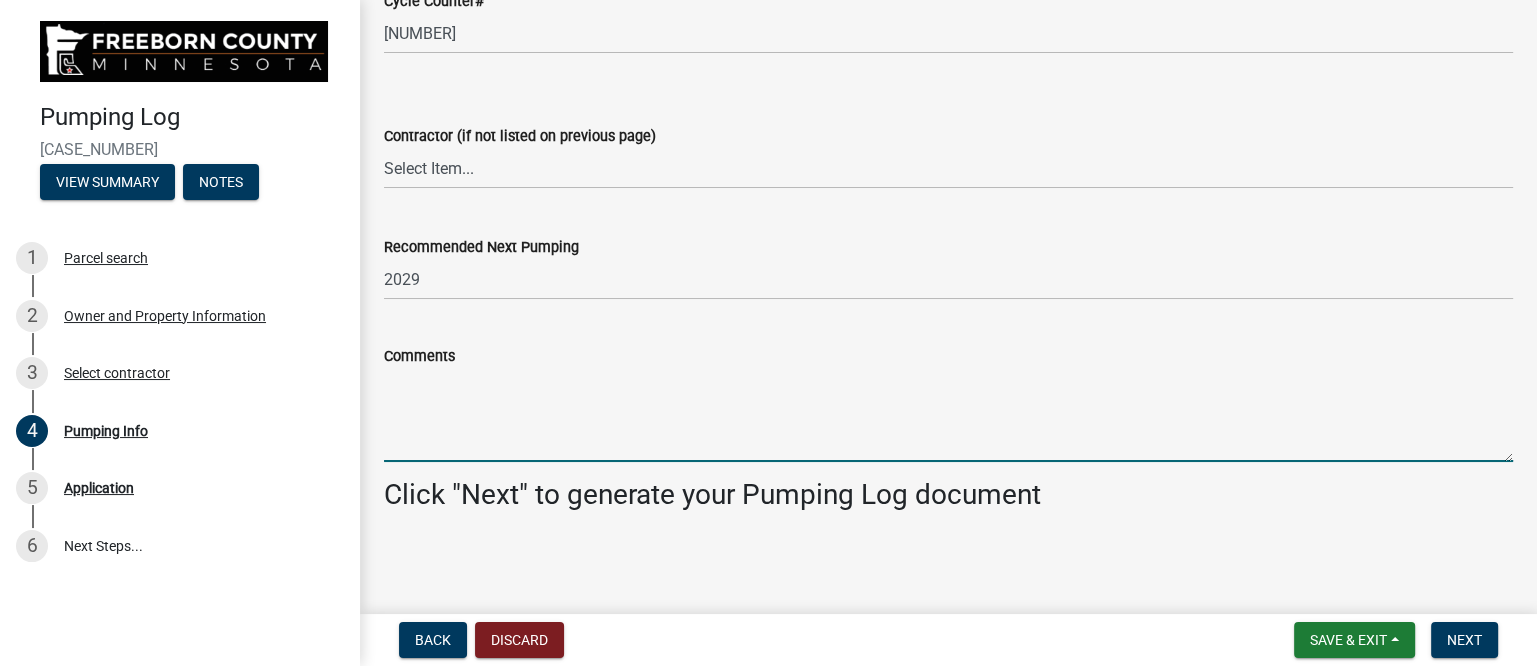 click on "Comments" at bounding box center [948, 415] 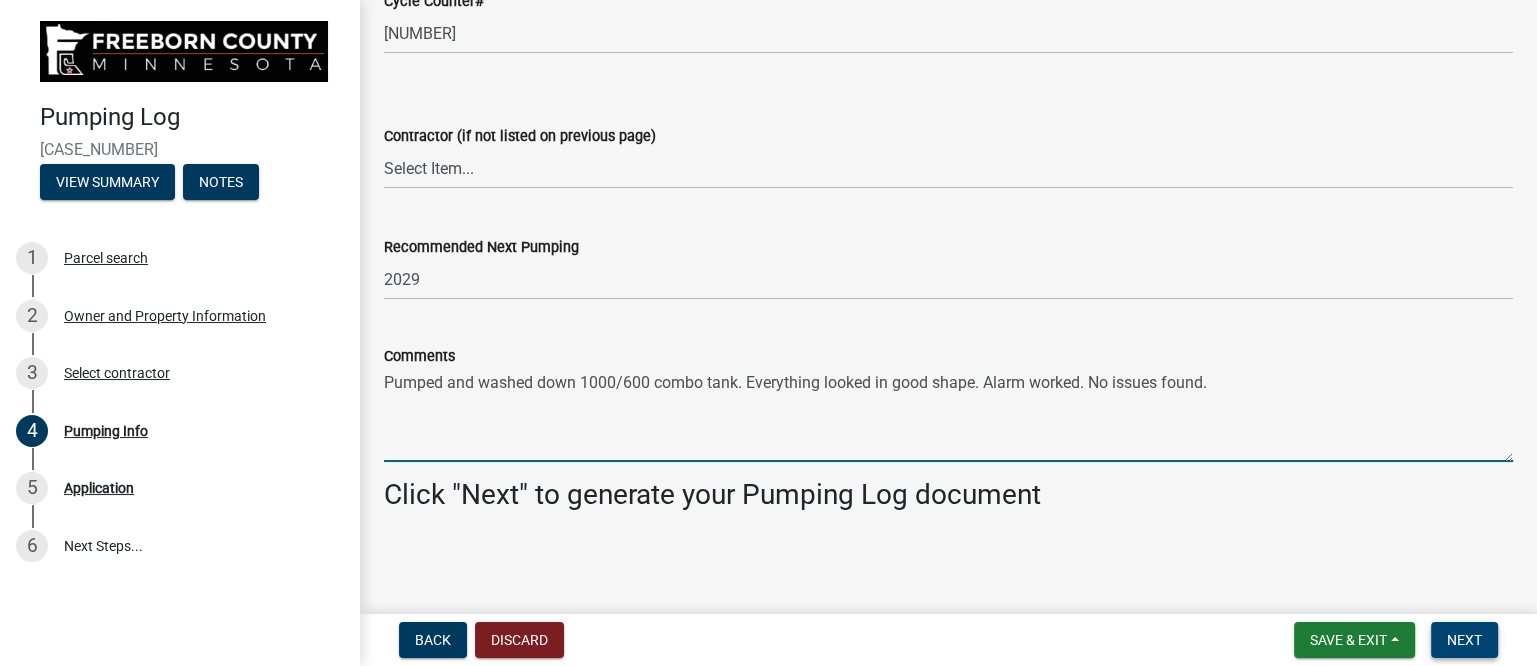 type on "Pumped and washed down 1000/600 combo tank. Everything looked in good shape. Alarm worked. No issues found." 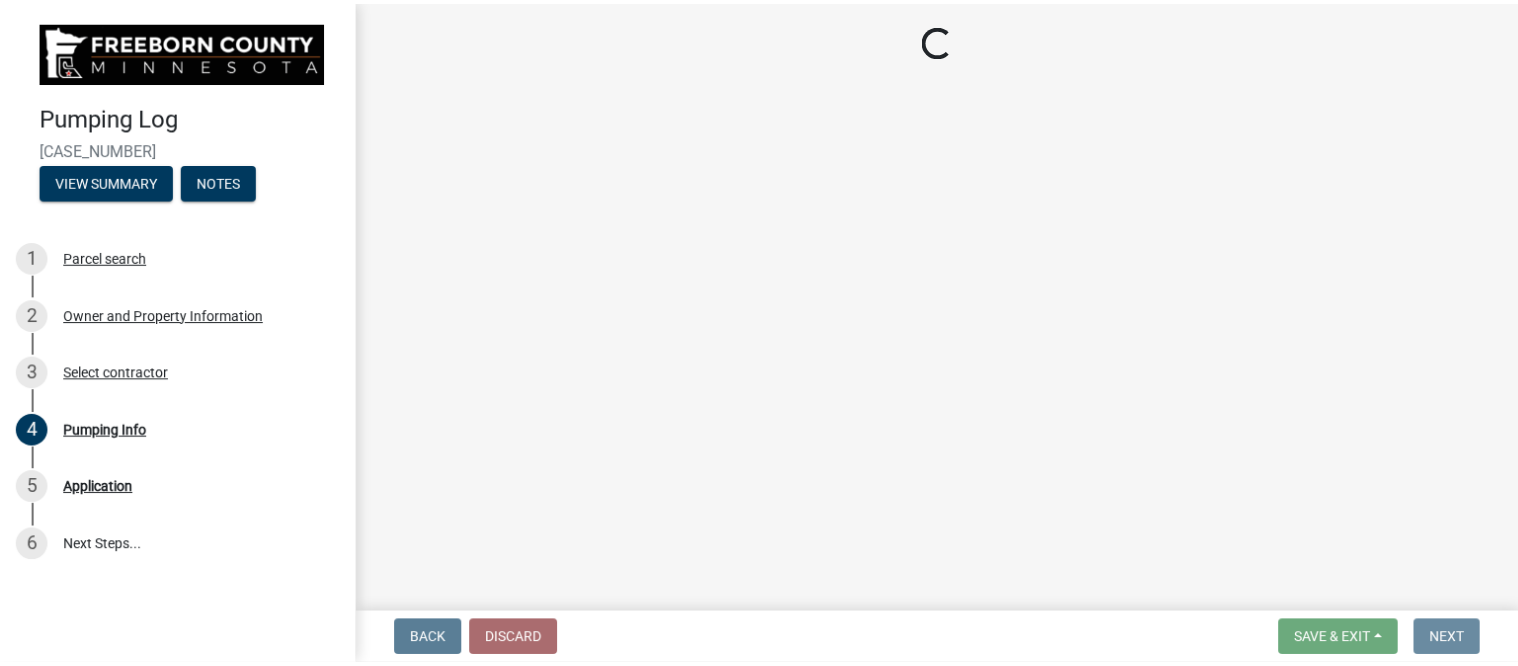 scroll, scrollTop: 0, scrollLeft: 0, axis: both 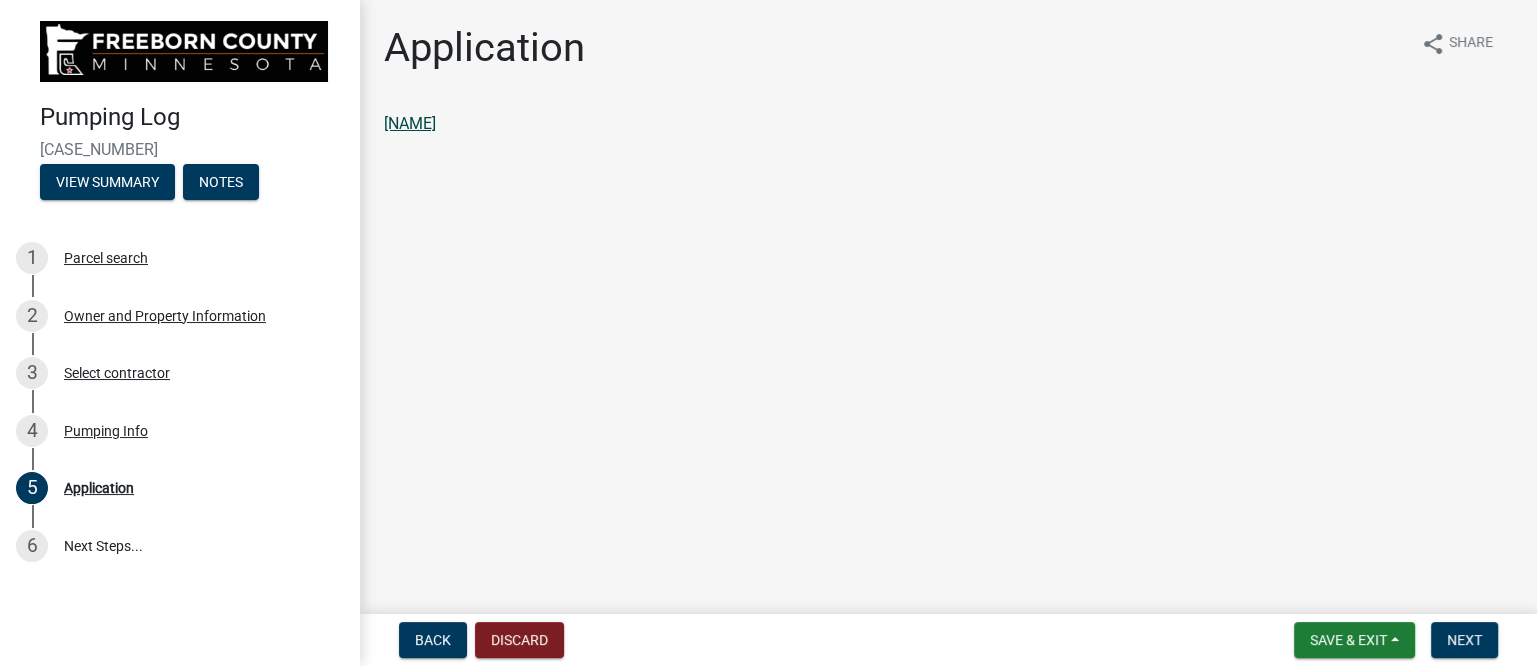 click on "[NAME]" 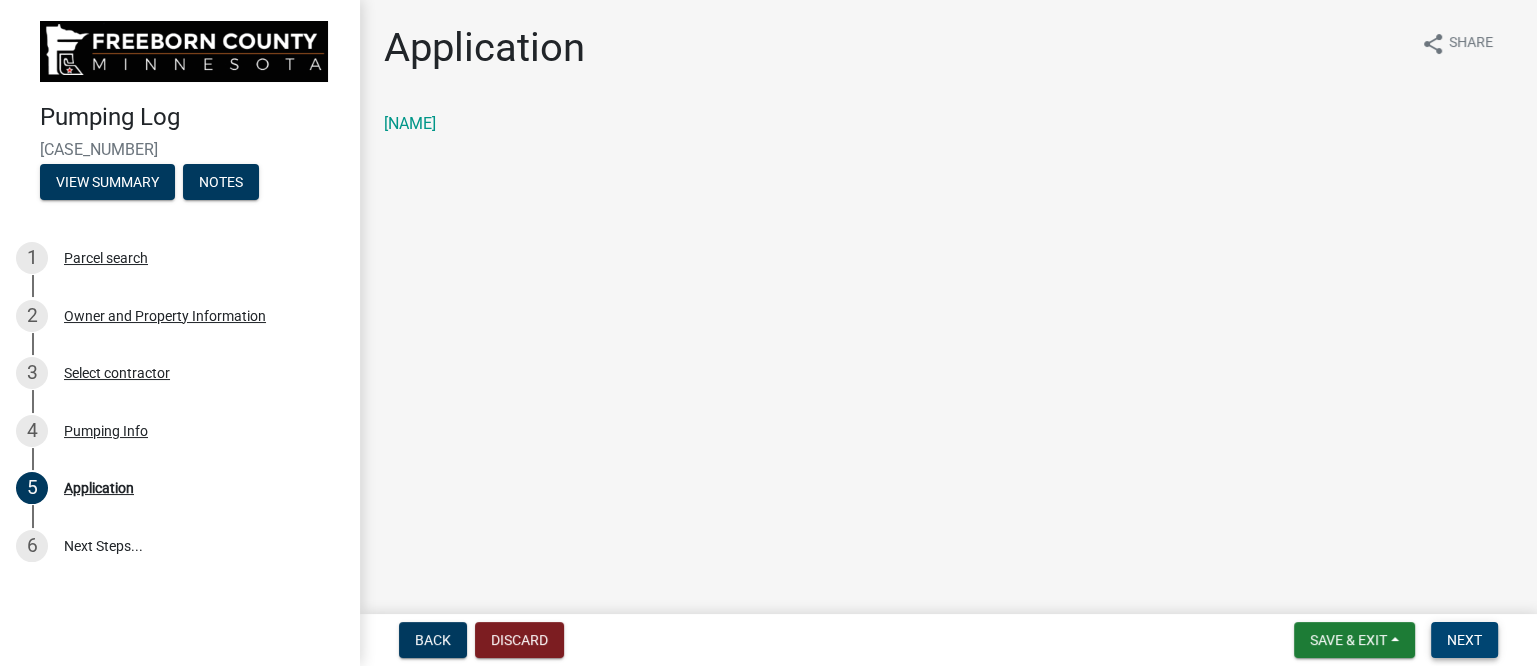 click on "Next" at bounding box center [1464, 640] 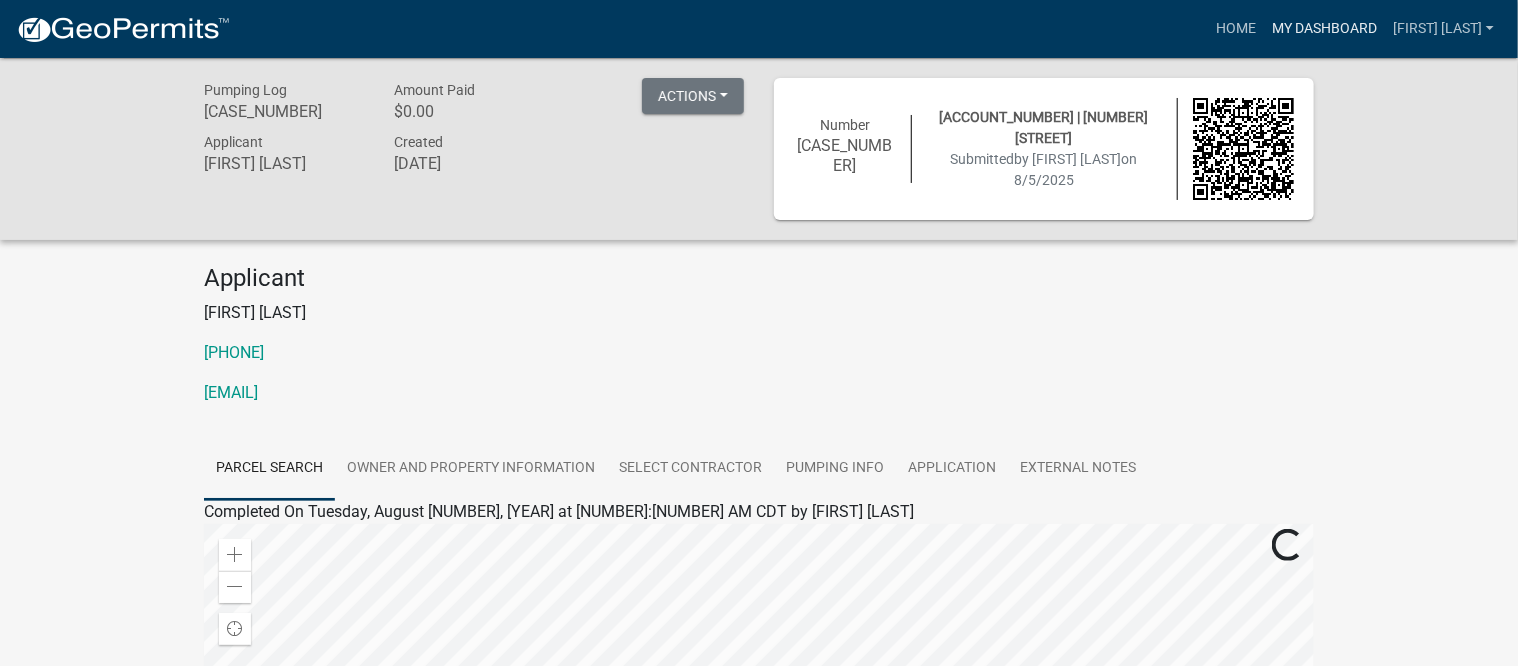 click on "My Dashboard" at bounding box center [1324, 29] 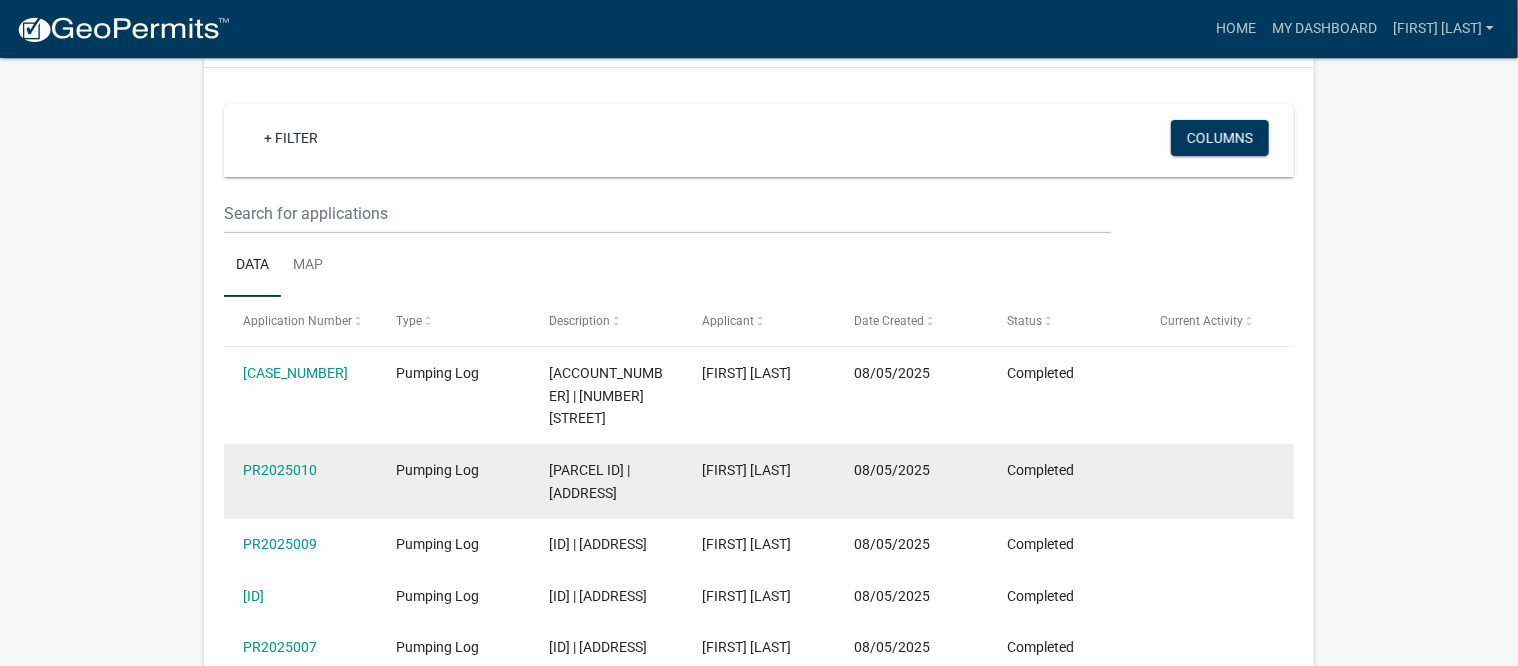 scroll, scrollTop: 0, scrollLeft: 0, axis: both 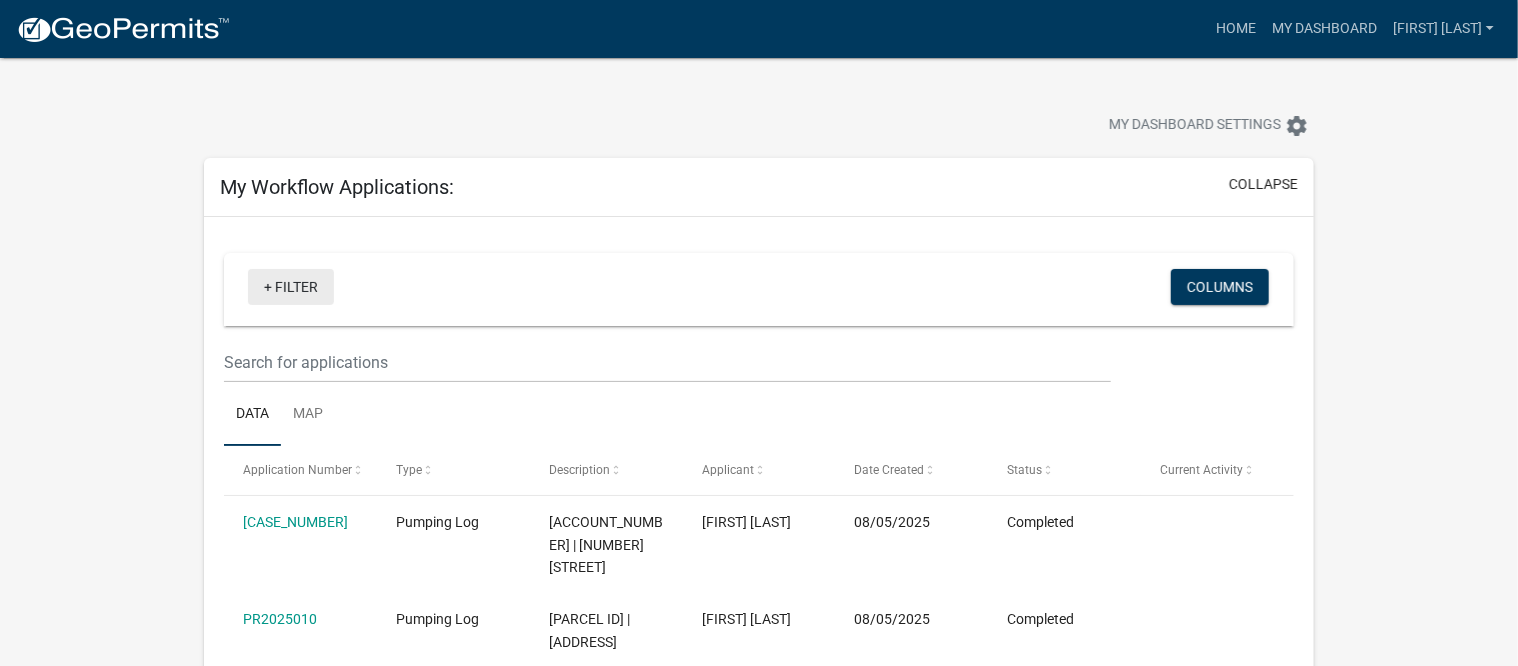 click on "+ Filter" at bounding box center [291, 287] 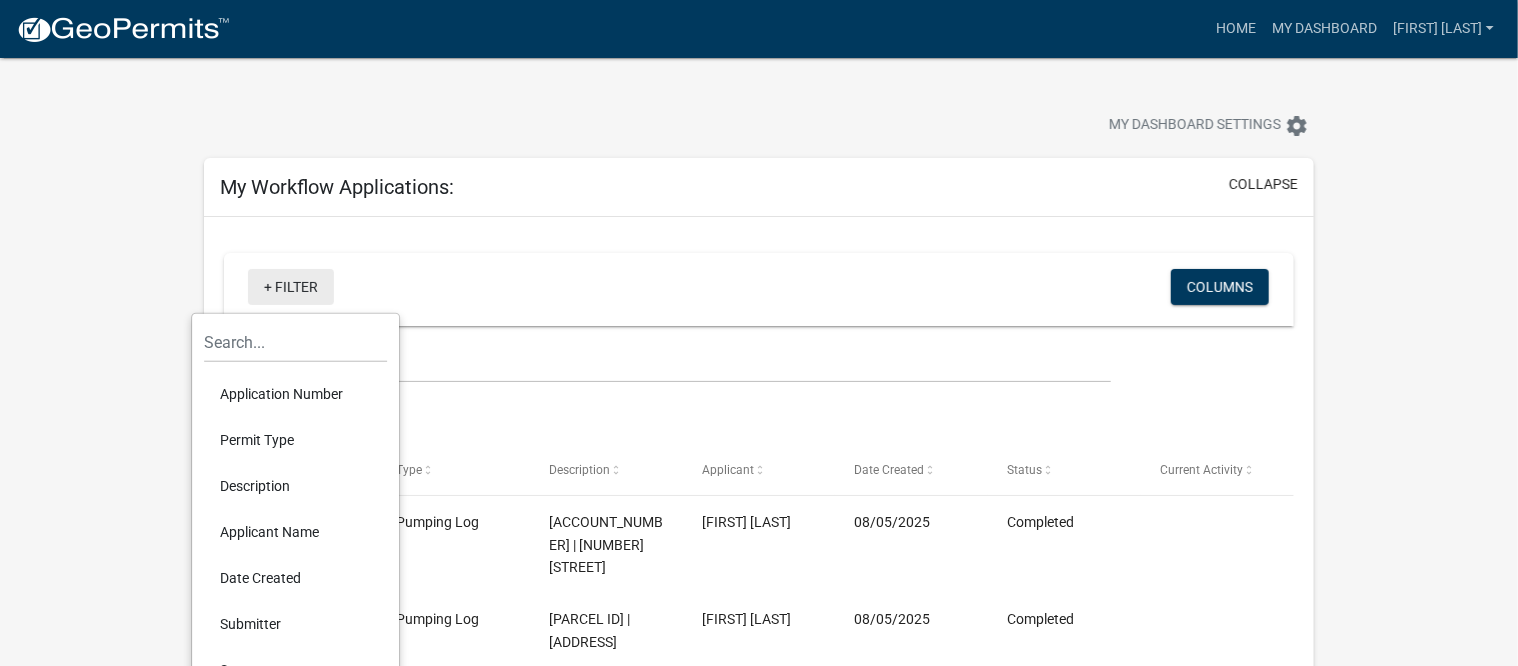 click on "+ Filter" at bounding box center [291, 287] 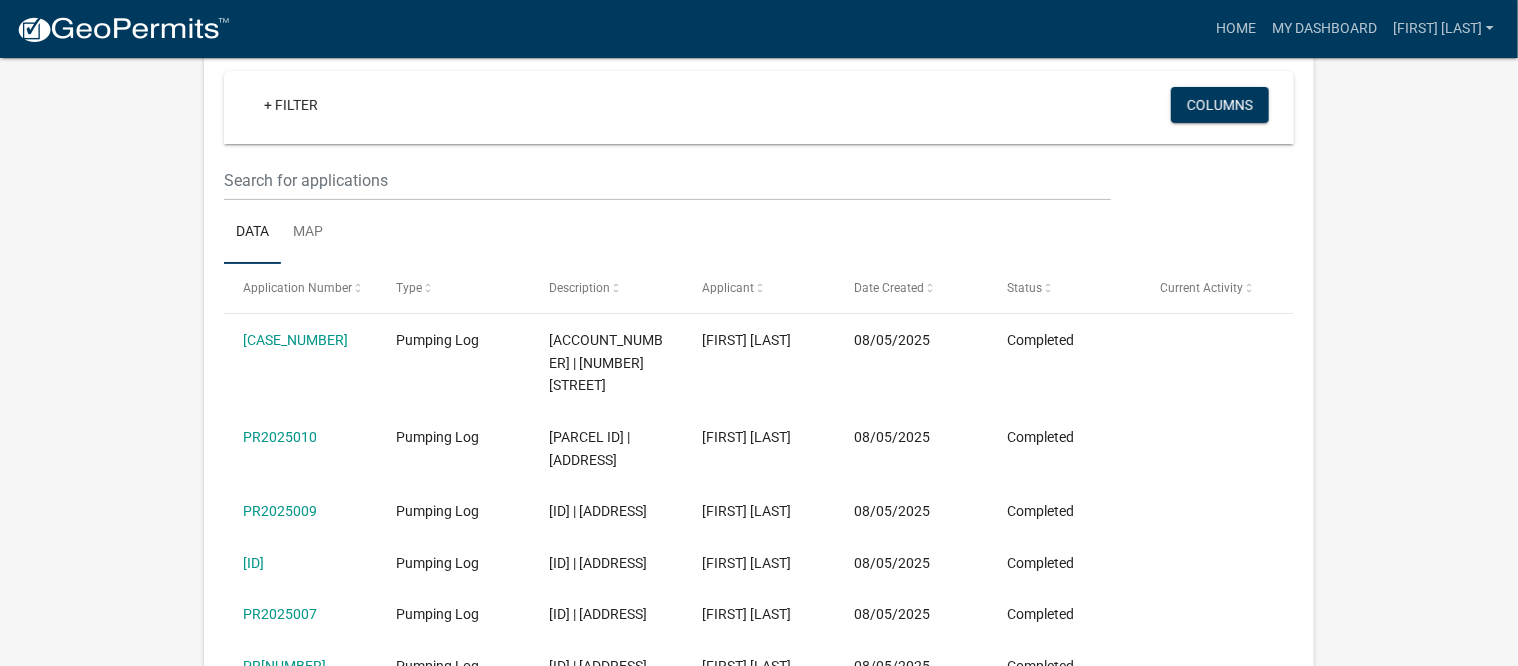 scroll, scrollTop: 0, scrollLeft: 0, axis: both 